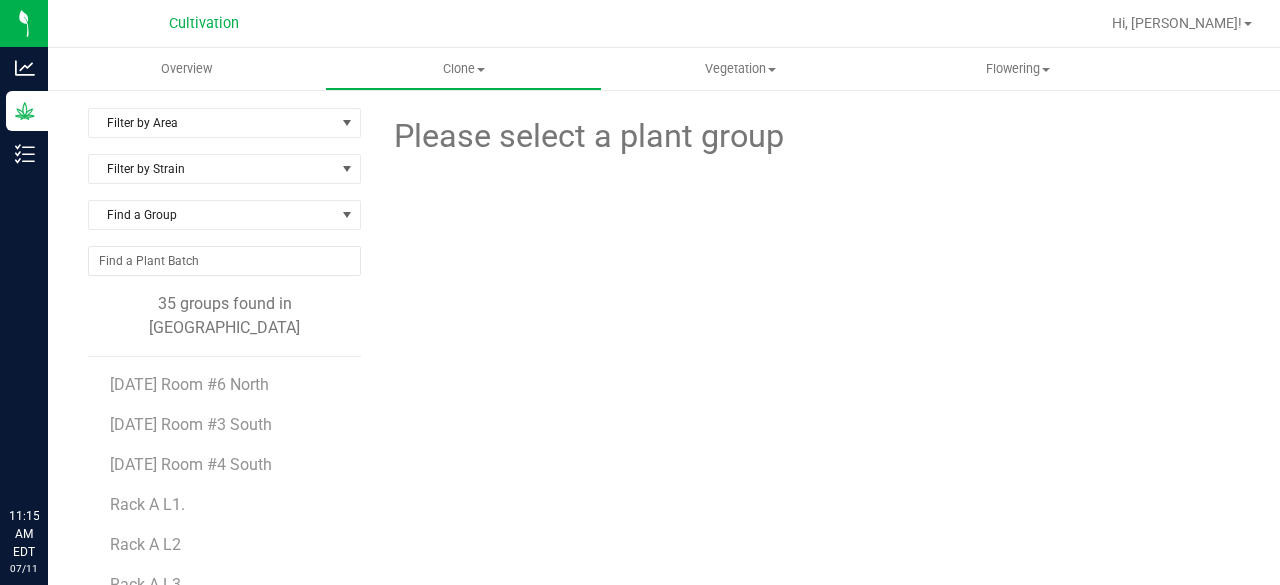 scroll, scrollTop: 0, scrollLeft: 0, axis: both 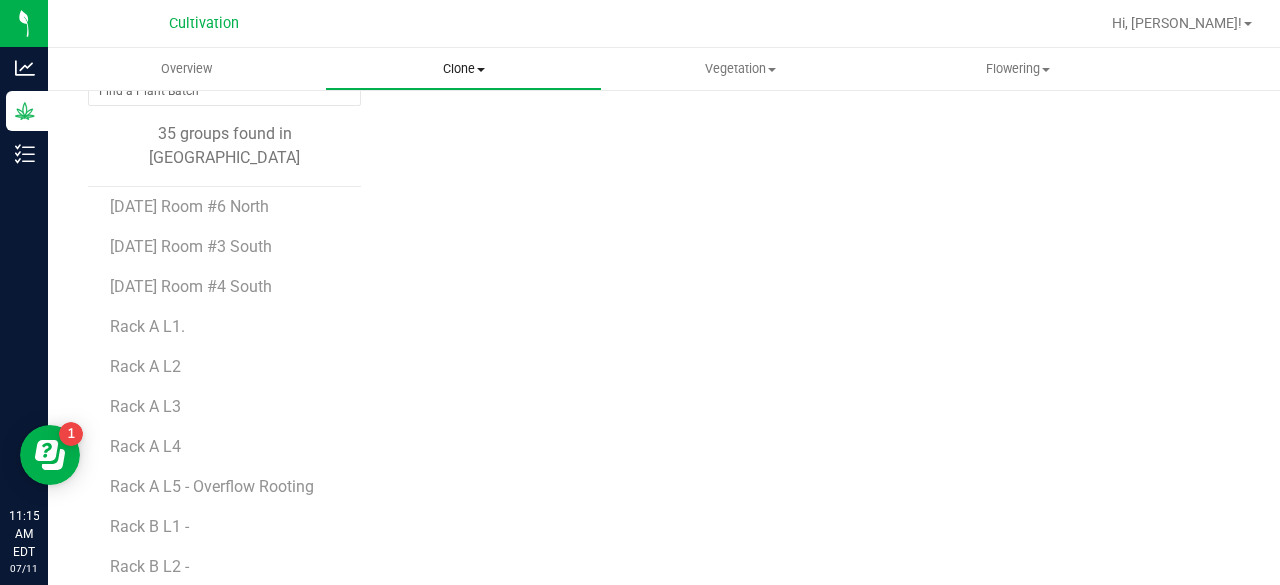 click on "Clone" at bounding box center [463, 69] 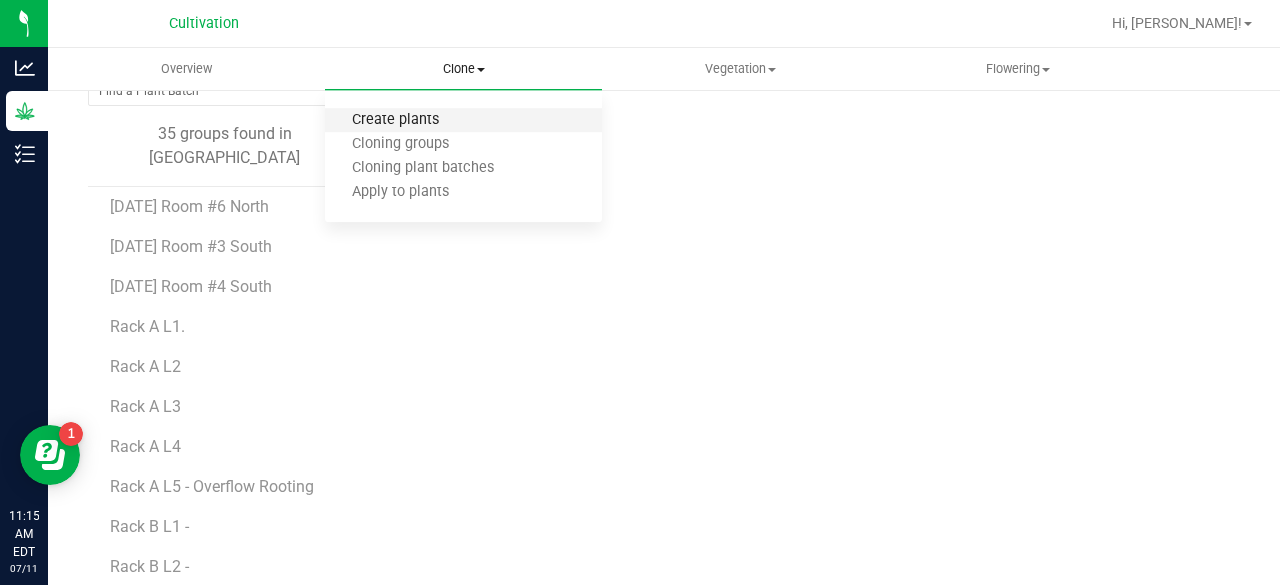 click on "Create plants" at bounding box center [395, 120] 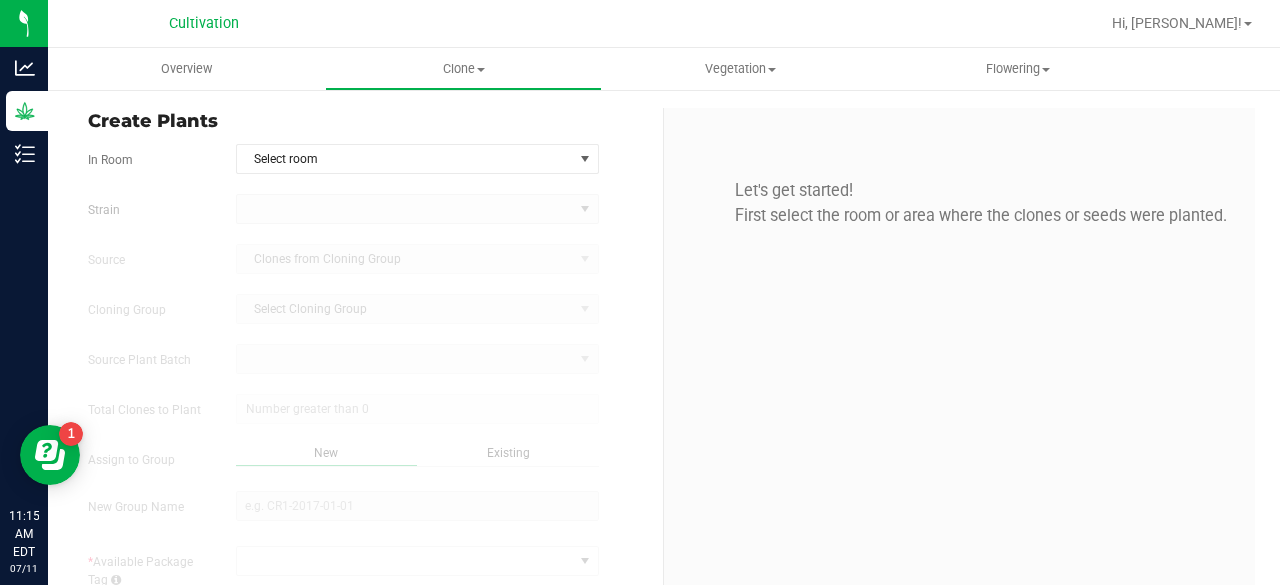 type on "[DATE] 11:15 AM" 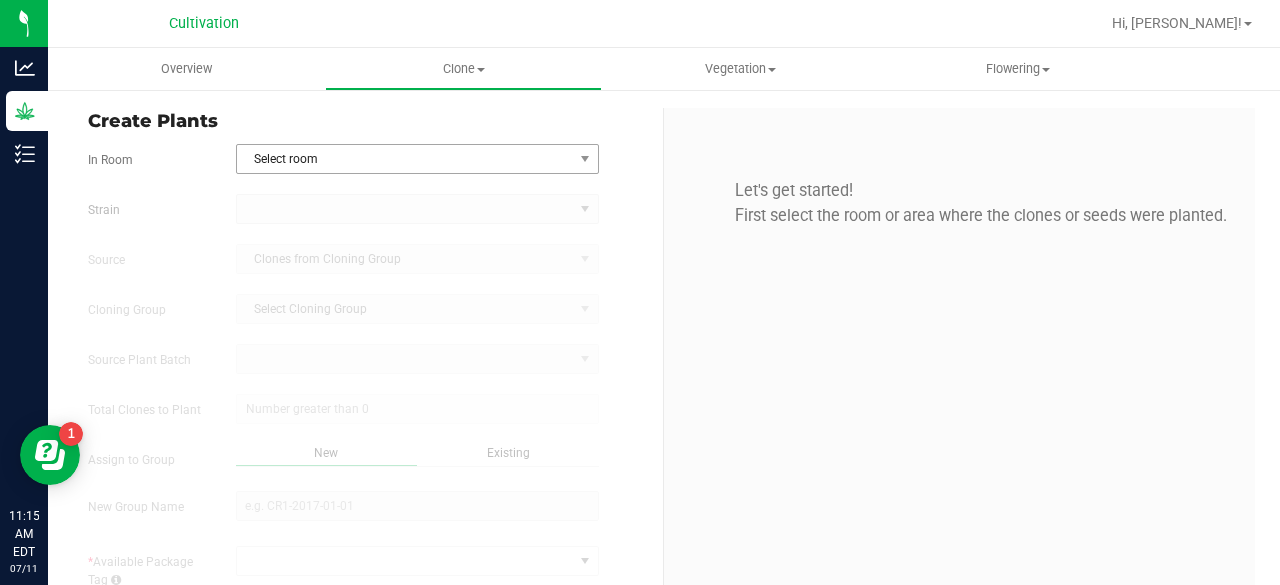 click on "Select room" at bounding box center [405, 159] 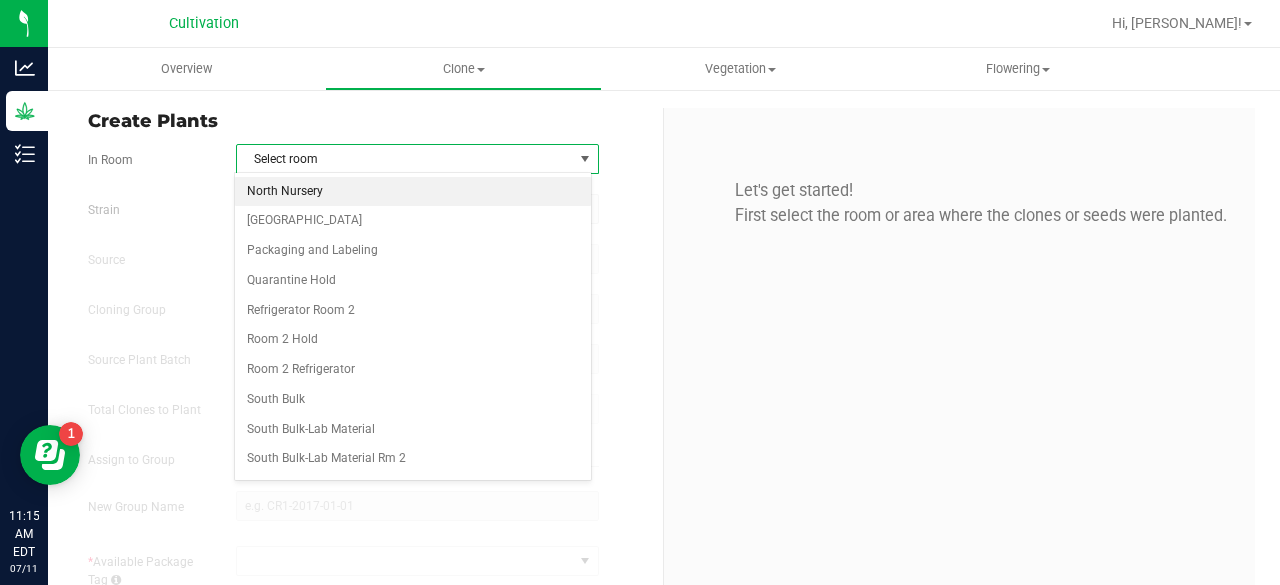 click on "North Nursery" at bounding box center [413, 192] 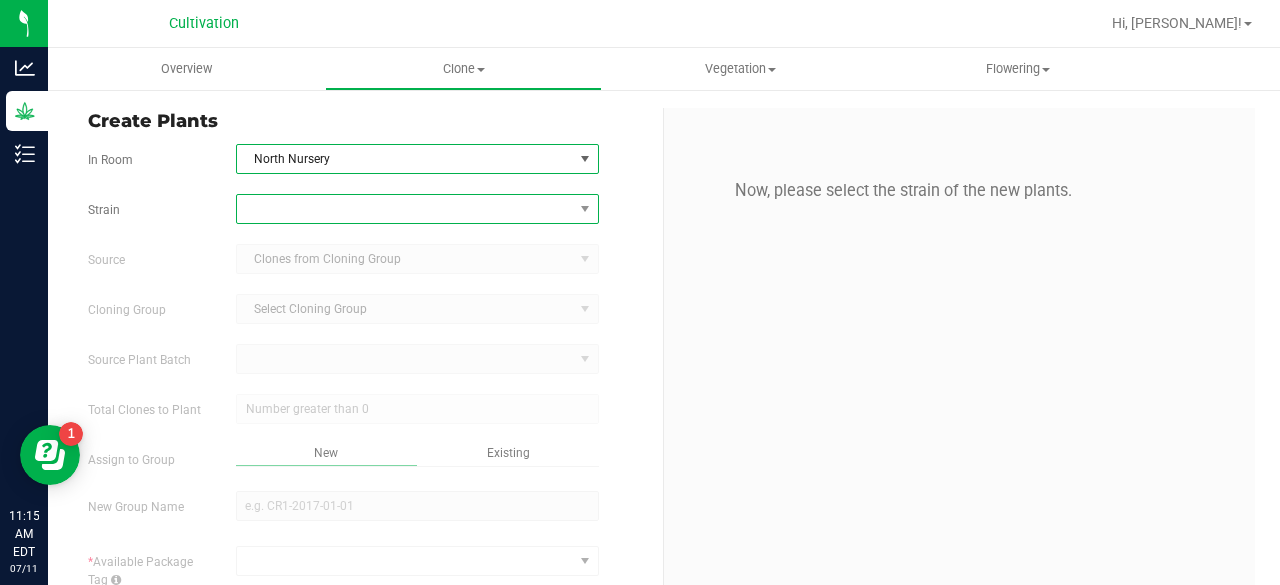 click at bounding box center [405, 209] 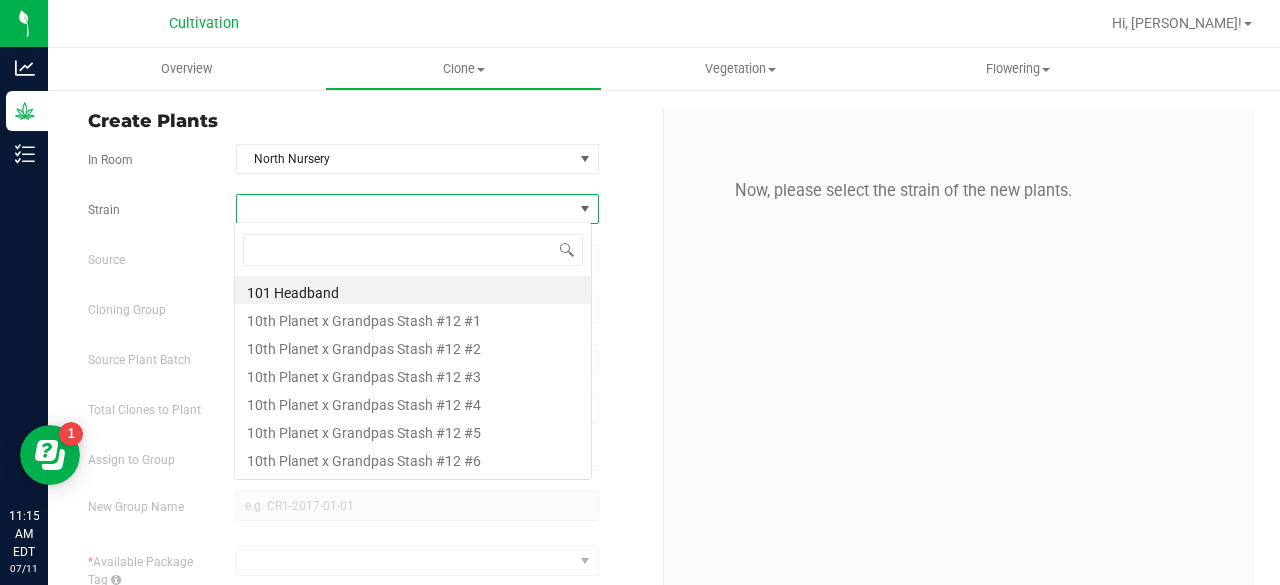 scroll, scrollTop: 99970, scrollLeft: 99641, axis: both 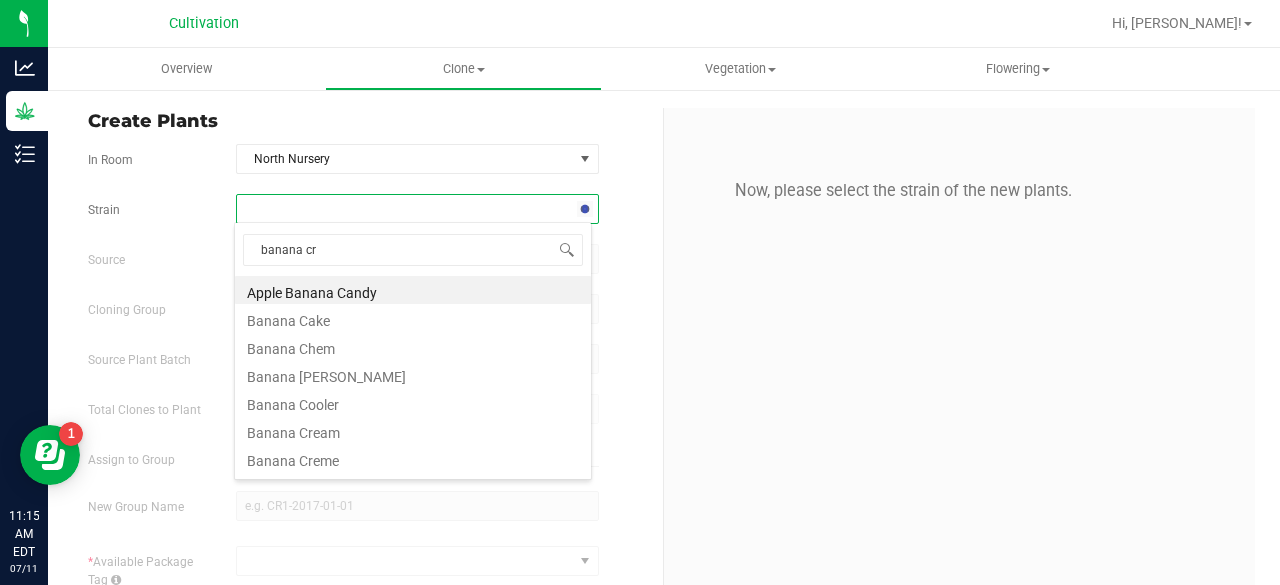 type on "banana cre" 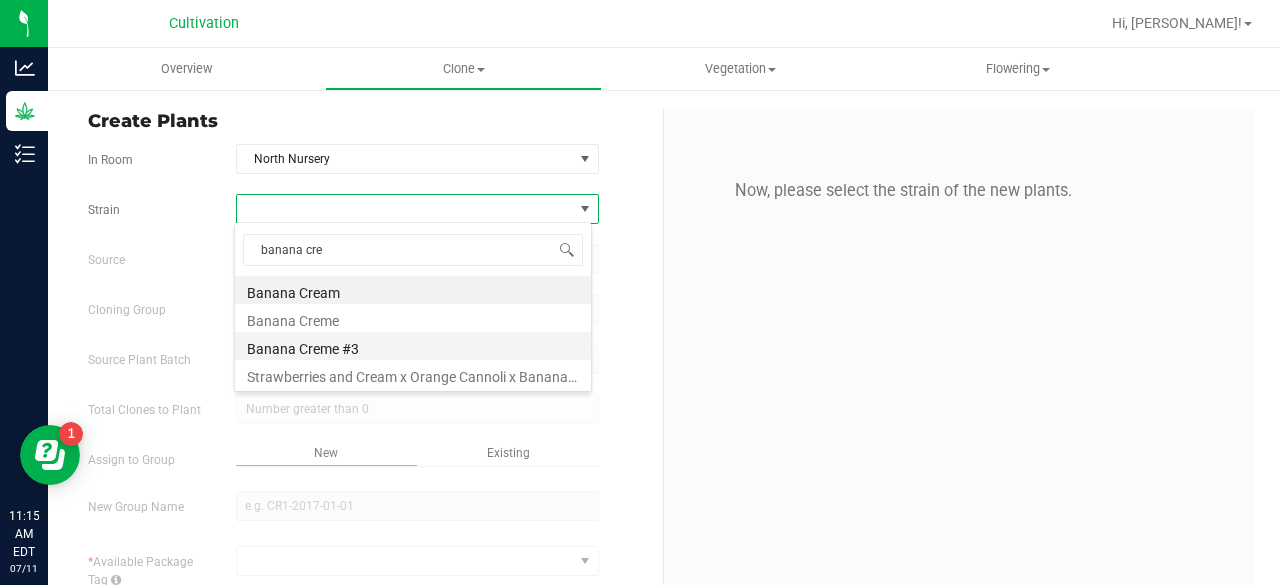 click on "Banana Creme #3" at bounding box center [413, 346] 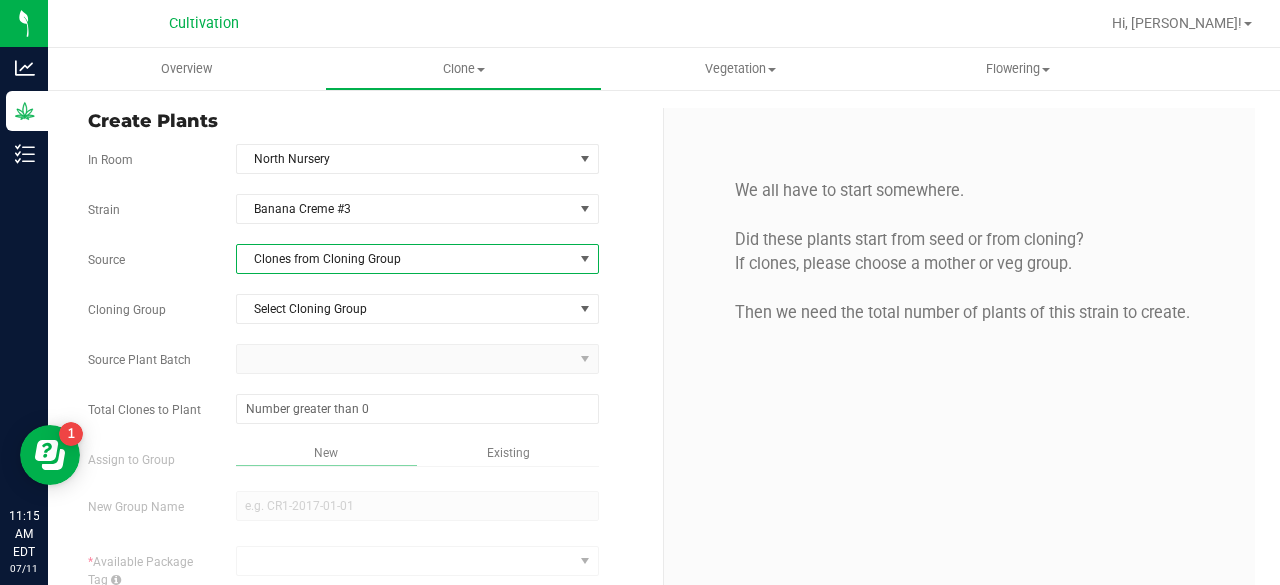 click on "Clones from Cloning Group" at bounding box center [405, 259] 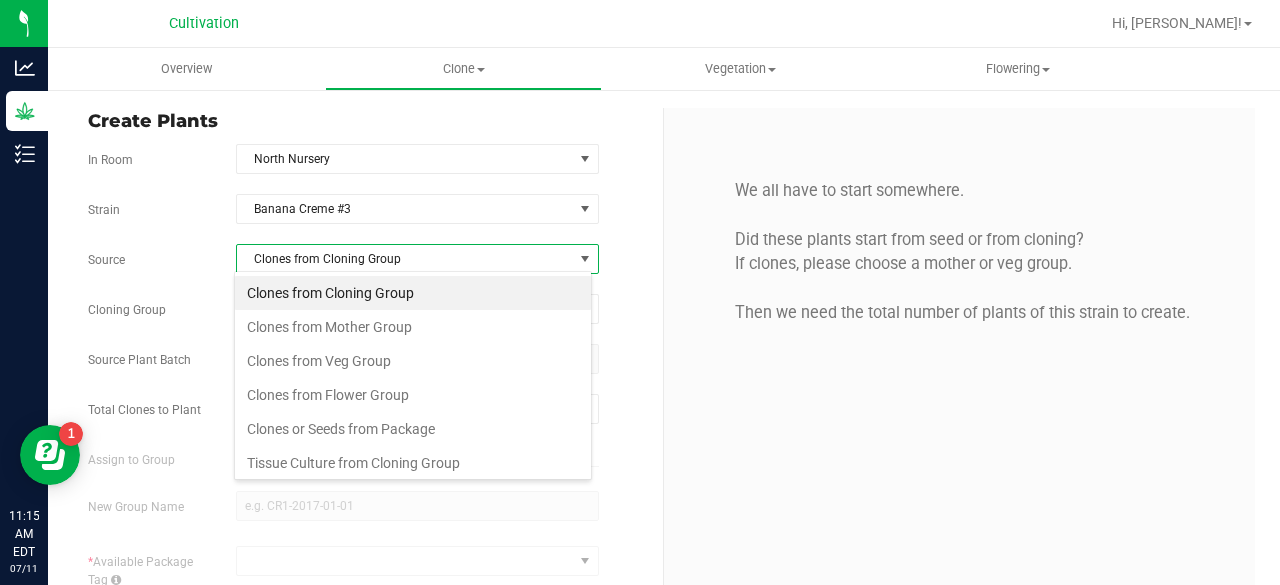 scroll, scrollTop: 99970, scrollLeft: 99641, axis: both 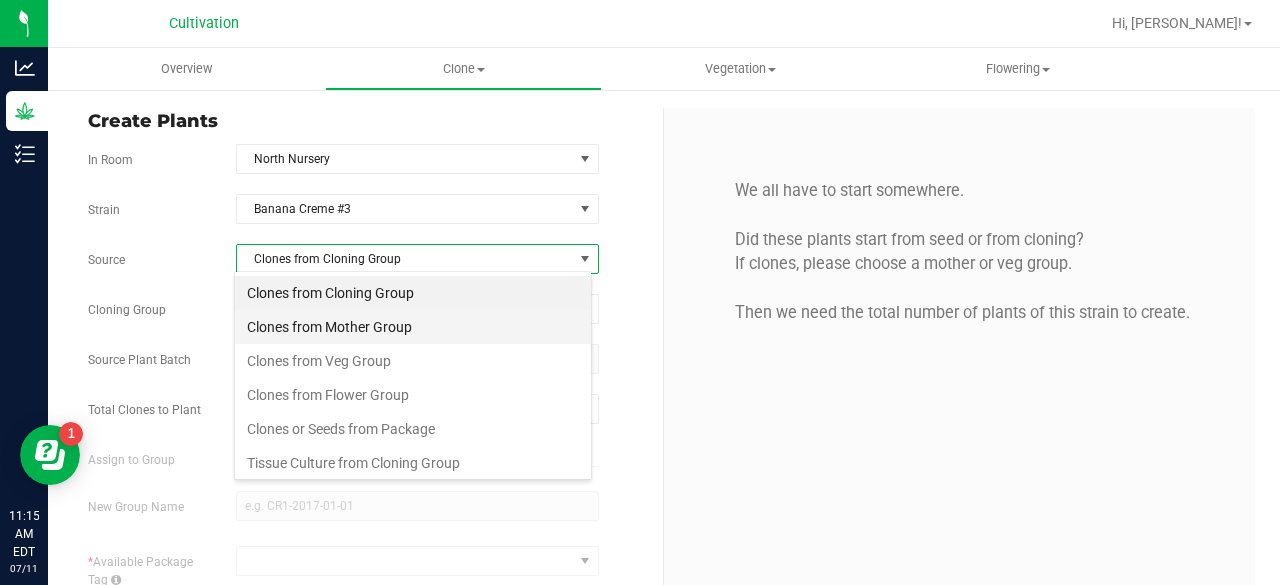 click on "Clones from Mother Group" at bounding box center (413, 327) 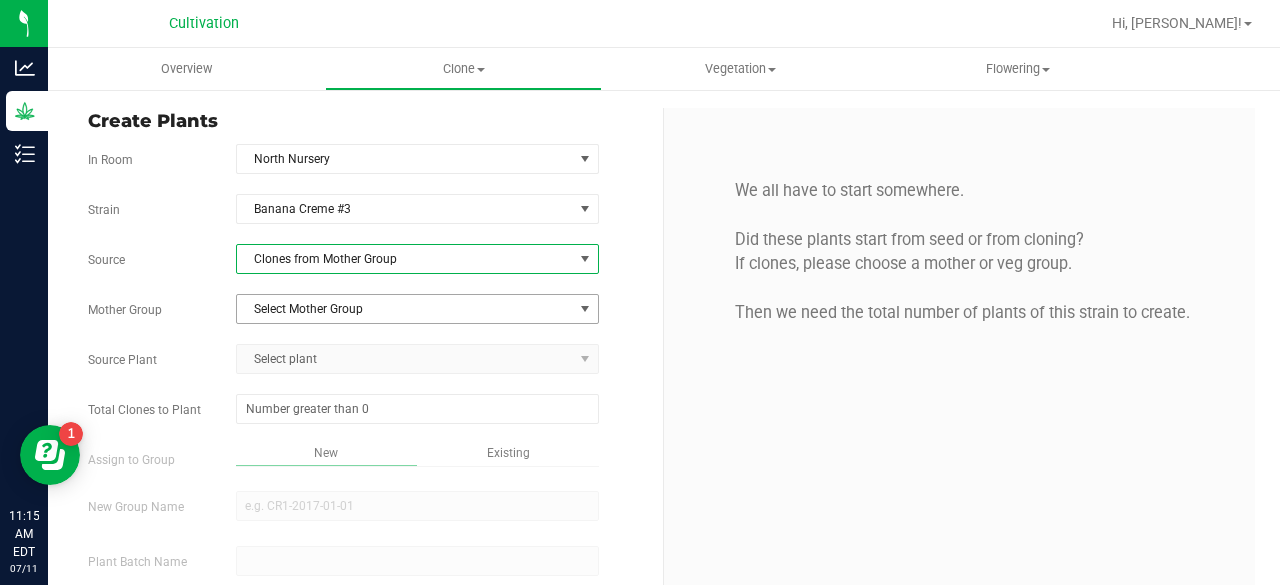 click on "Select Mother Group" at bounding box center [405, 309] 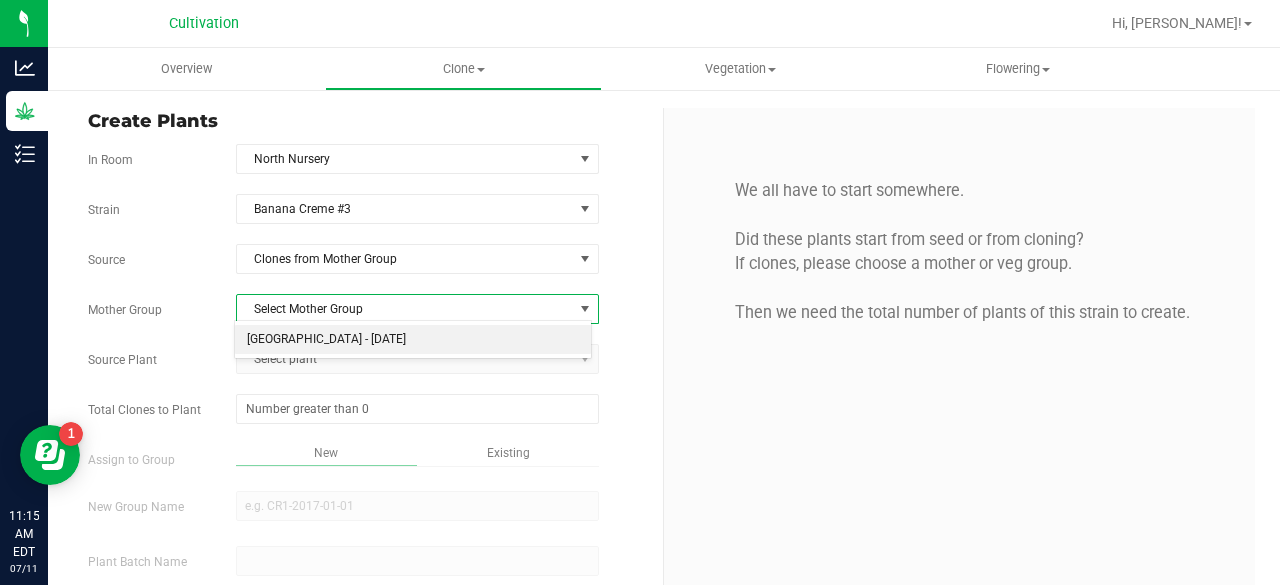 click on "[GEOGRAPHIC_DATA]  - [DATE]" at bounding box center (413, 340) 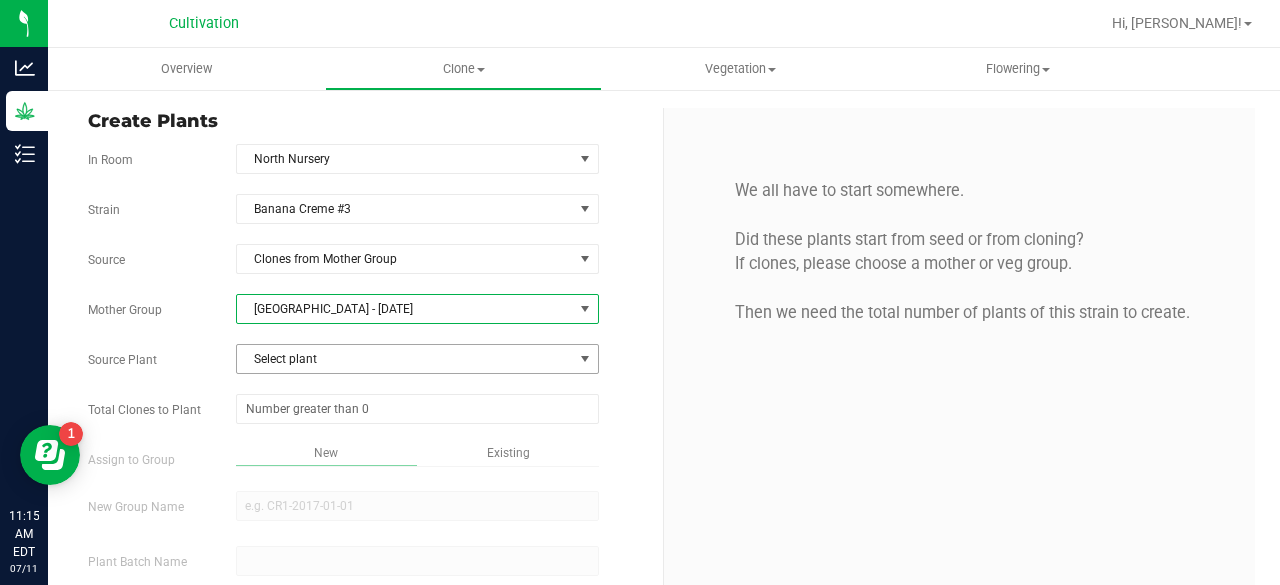 click on "Select plant" at bounding box center [405, 359] 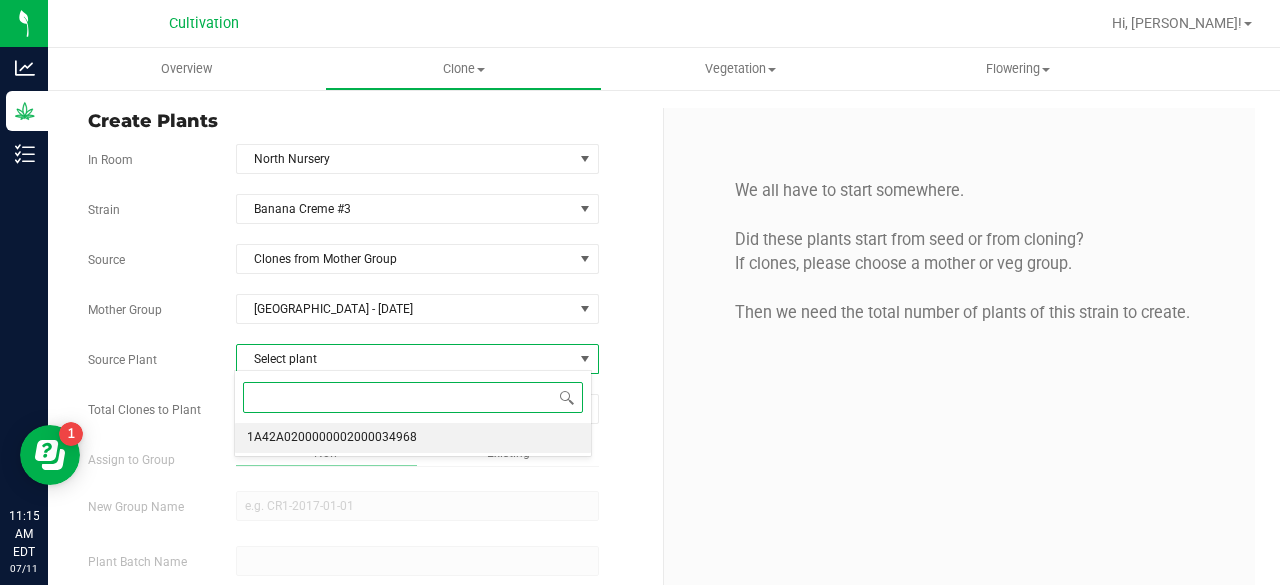 click on "1A42A0200000002000034968" at bounding box center [332, 438] 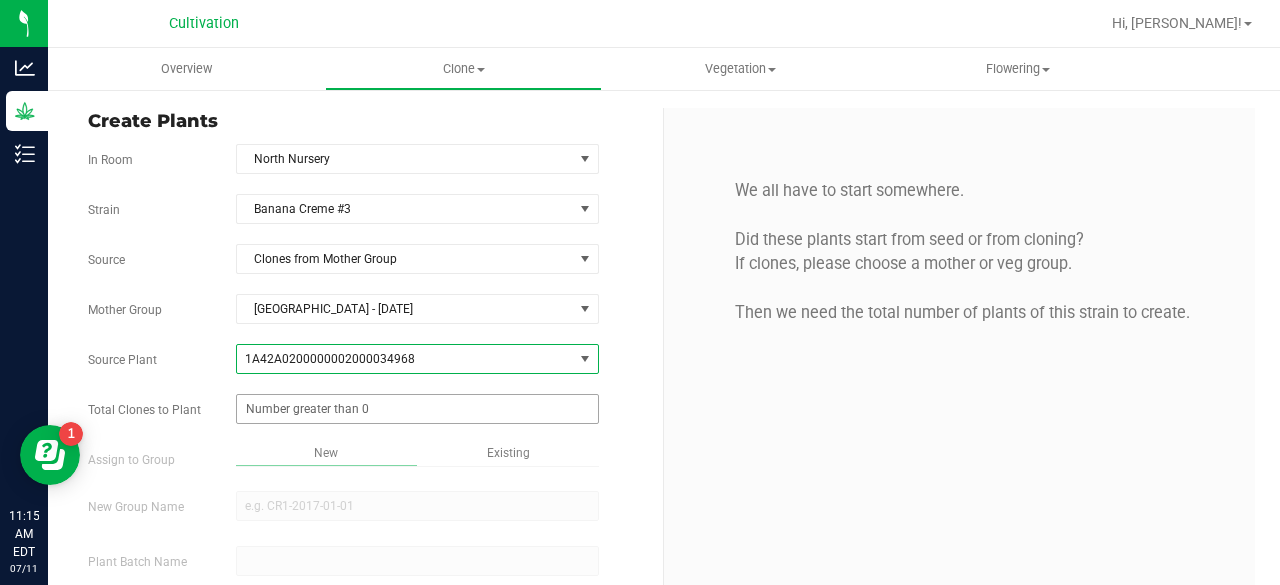 click at bounding box center [417, 409] 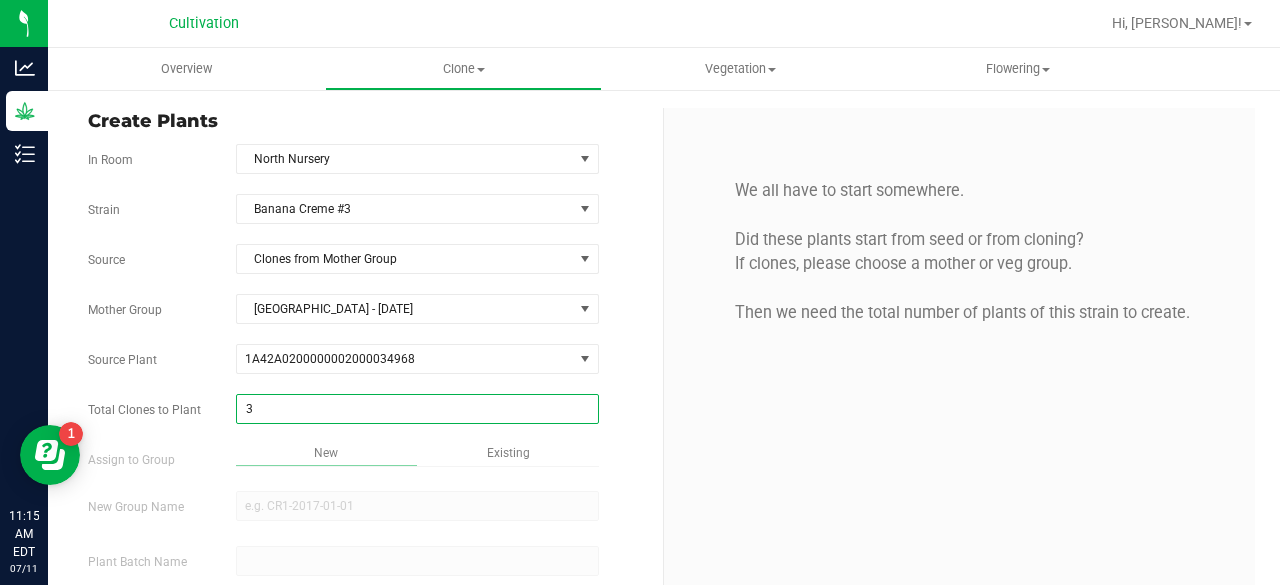 type on "32" 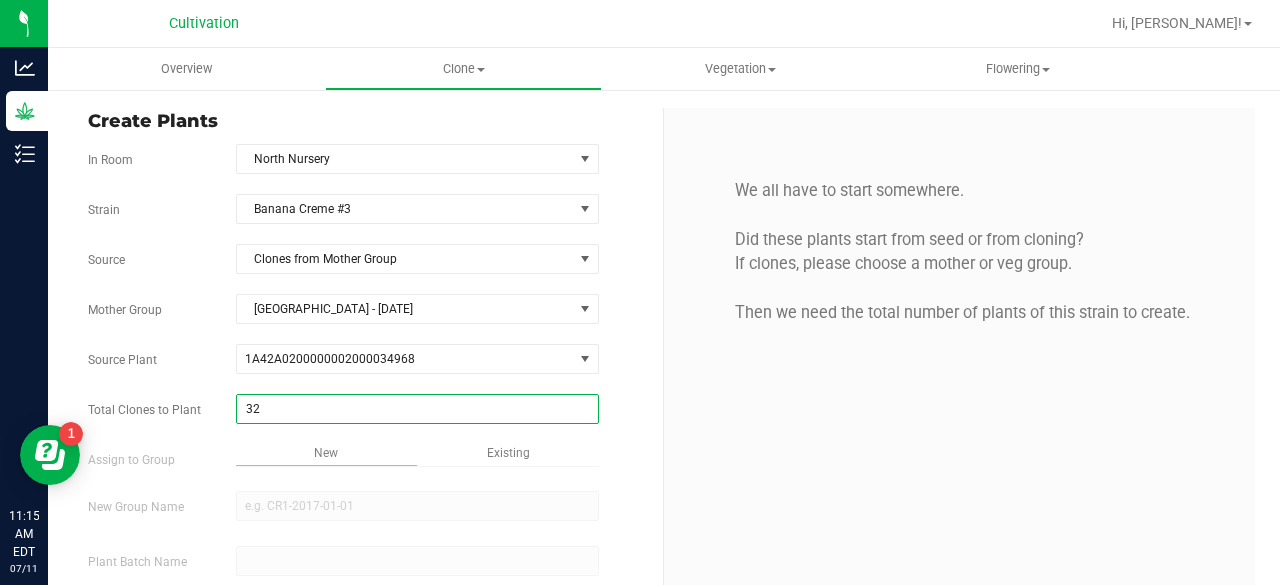 type on "32" 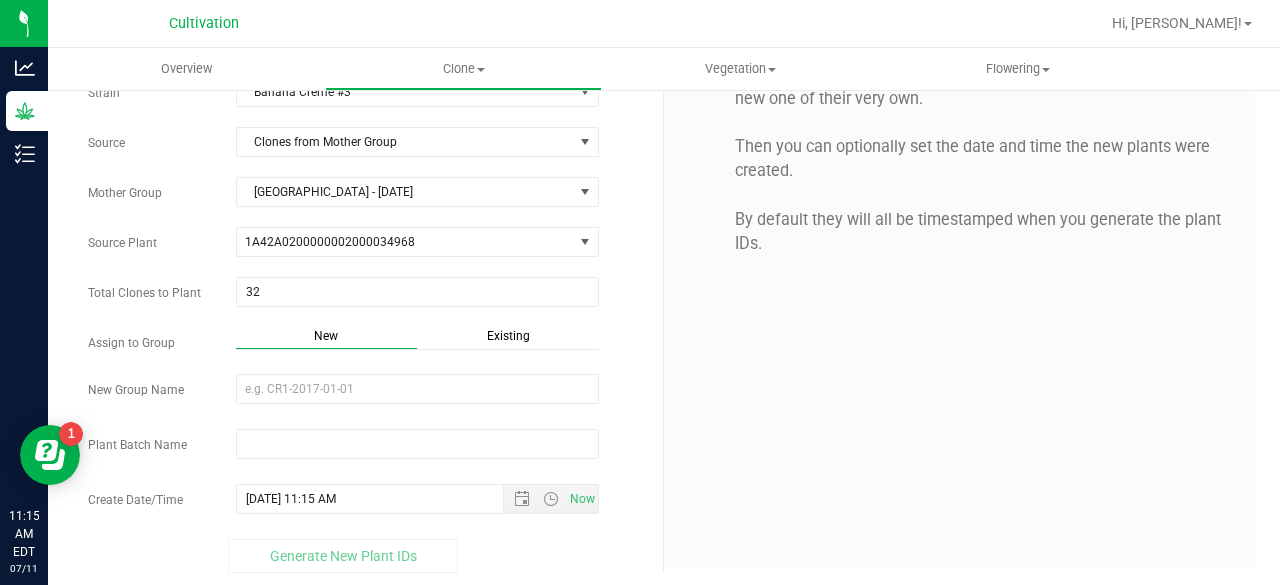 scroll, scrollTop: 119, scrollLeft: 0, axis: vertical 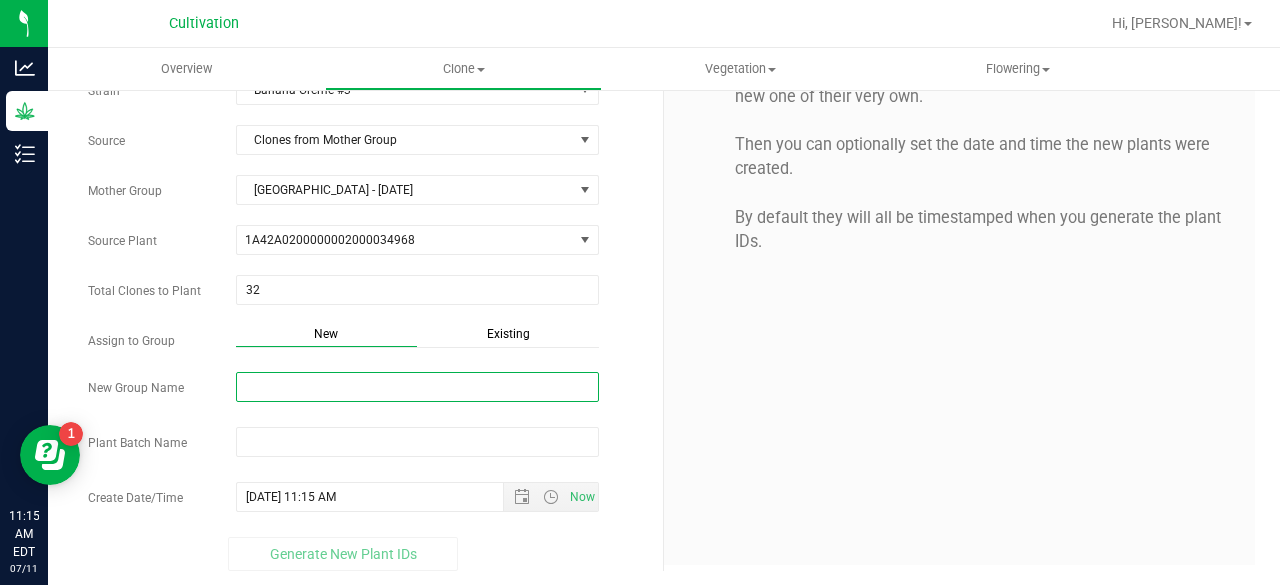click on "New Group Name" at bounding box center (417, 387) 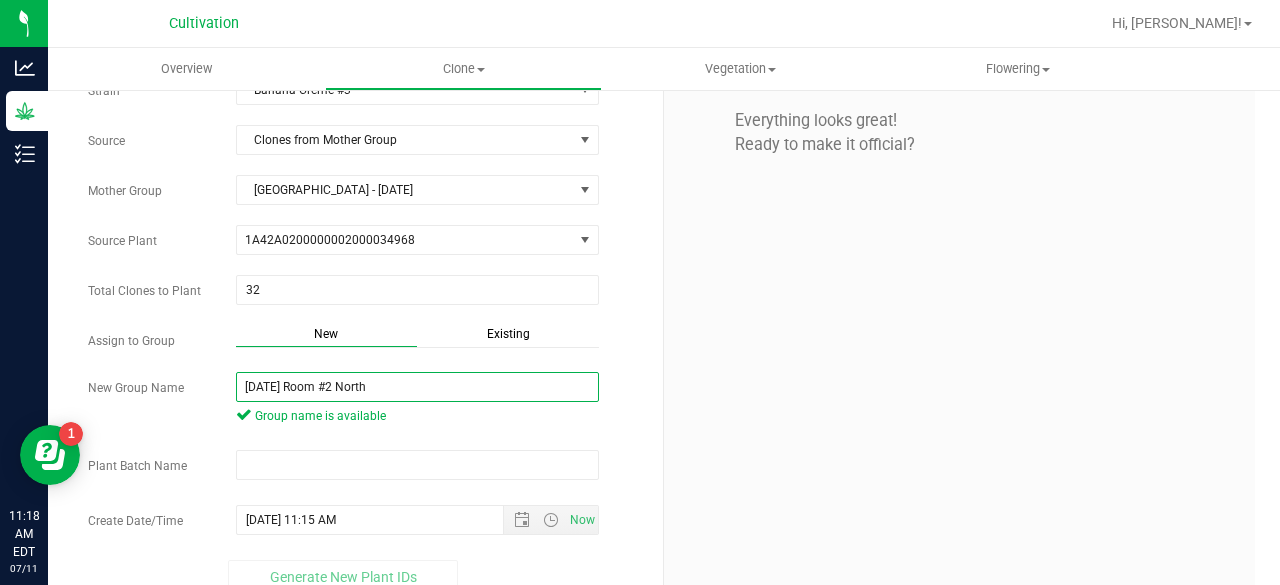 type on "[DATE] Room #2 North" 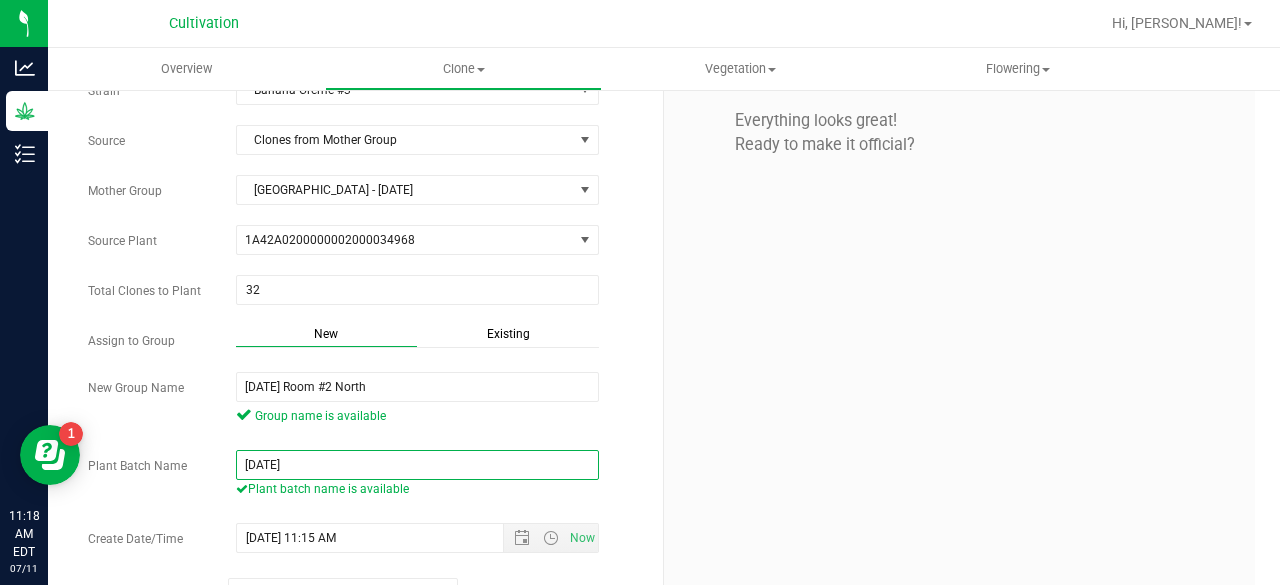 click on "[DATE]" at bounding box center [417, 465] 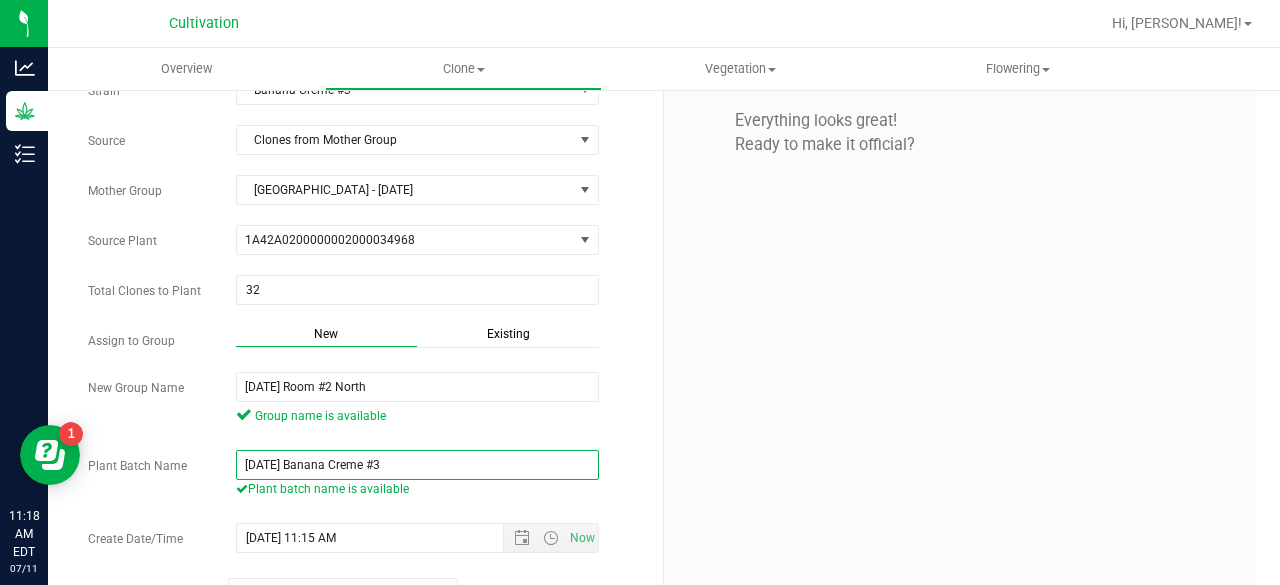 scroll, scrollTop: 160, scrollLeft: 0, axis: vertical 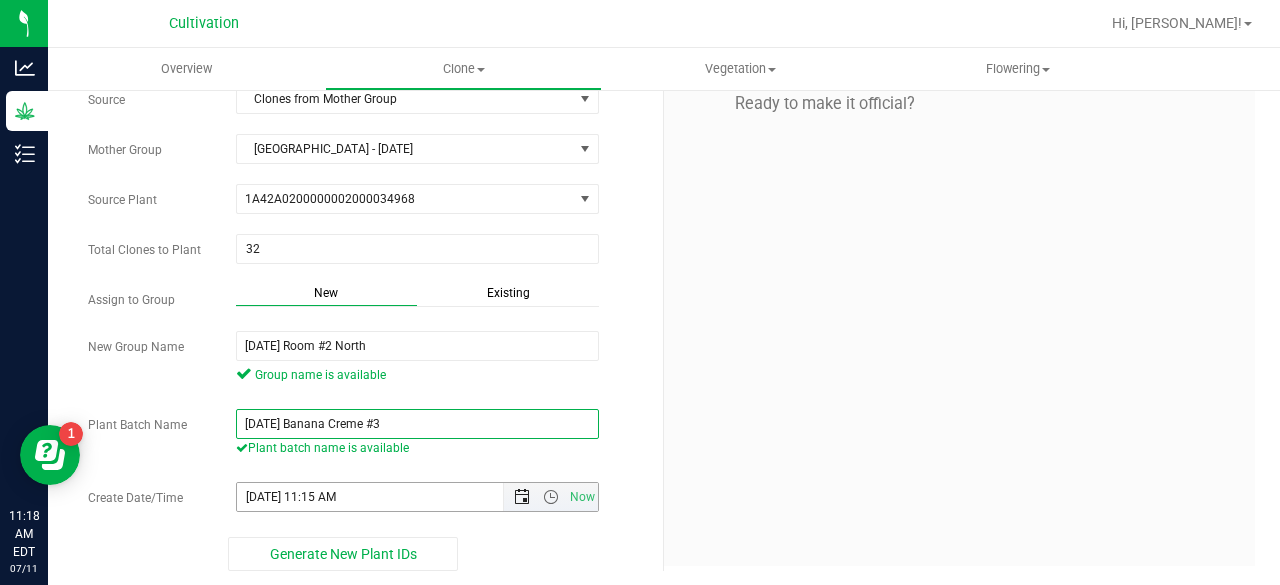 click at bounding box center [522, 497] 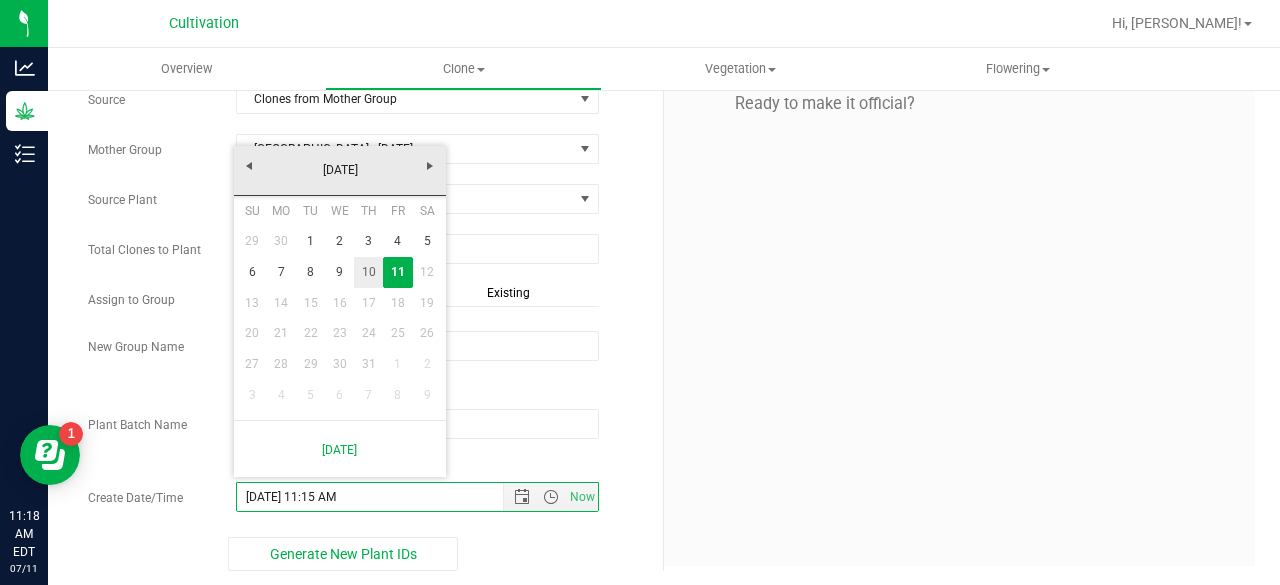 click on "10" at bounding box center (368, 272) 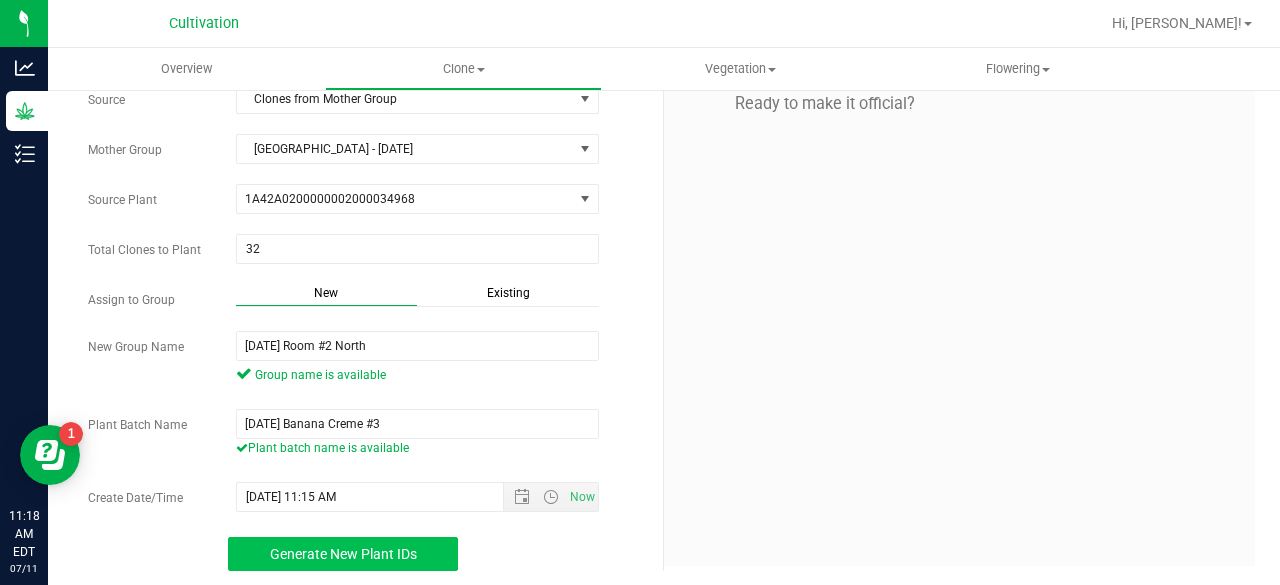 click on "Generate New Plant IDs" at bounding box center (343, 554) 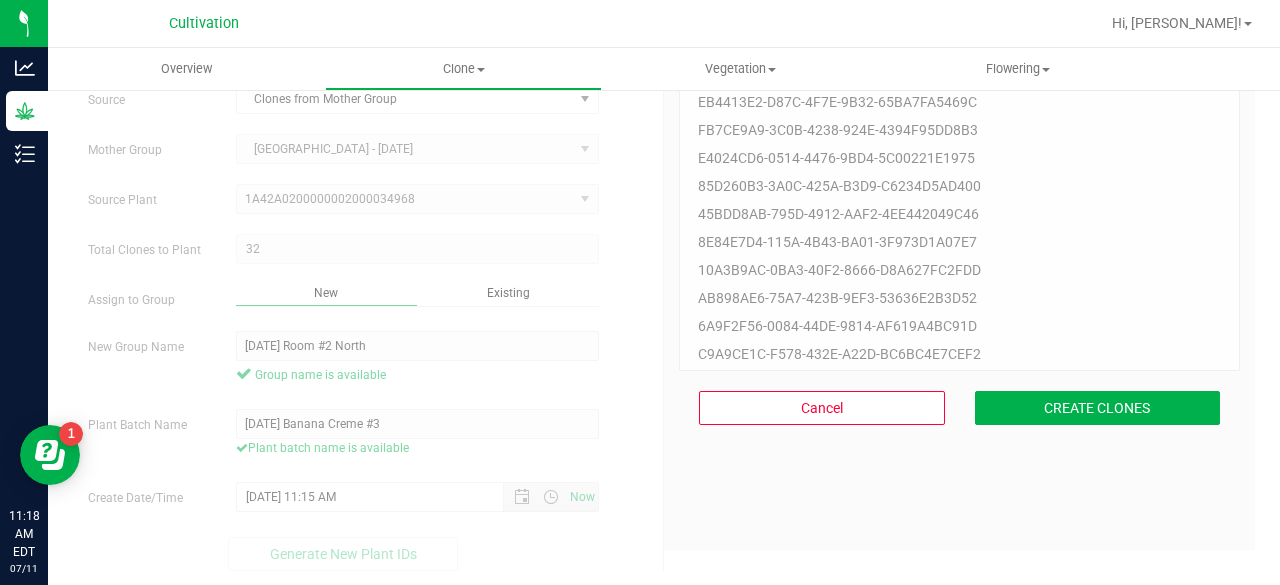 scroll, scrollTop: 60, scrollLeft: 0, axis: vertical 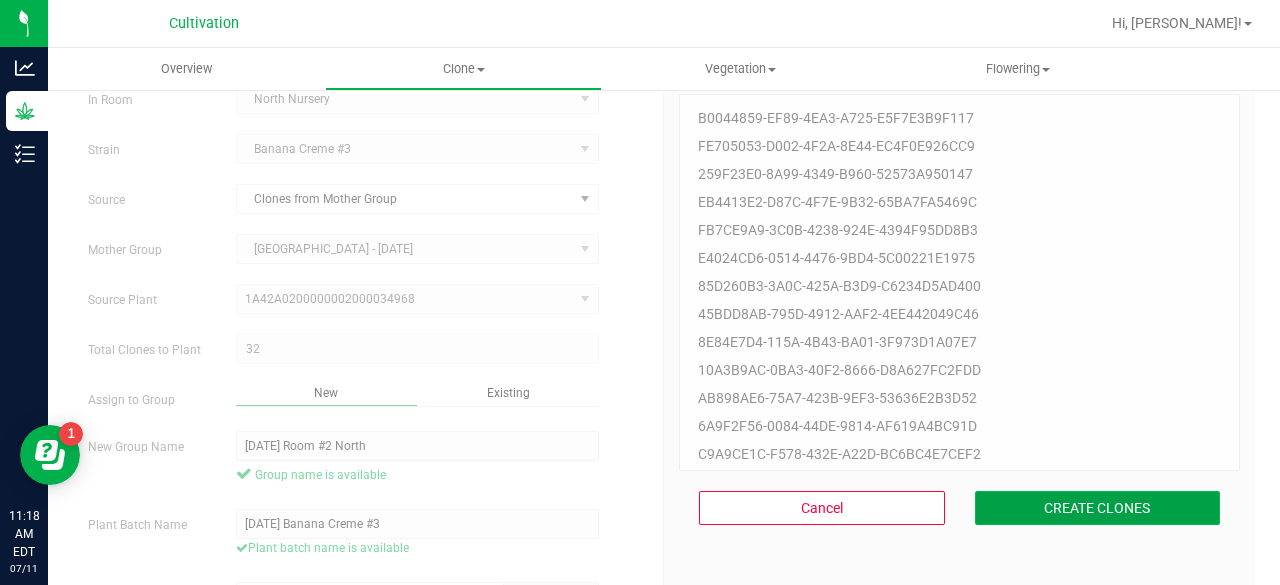 click on "CREATE CLONES" at bounding box center (1098, 508) 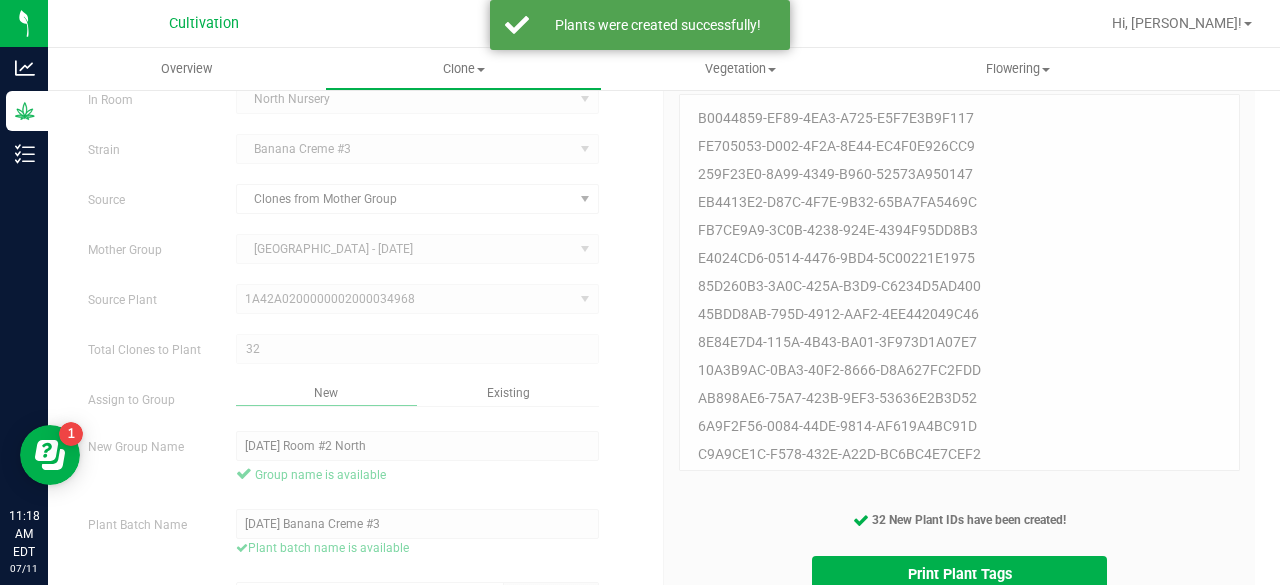 scroll, scrollTop: 160, scrollLeft: 0, axis: vertical 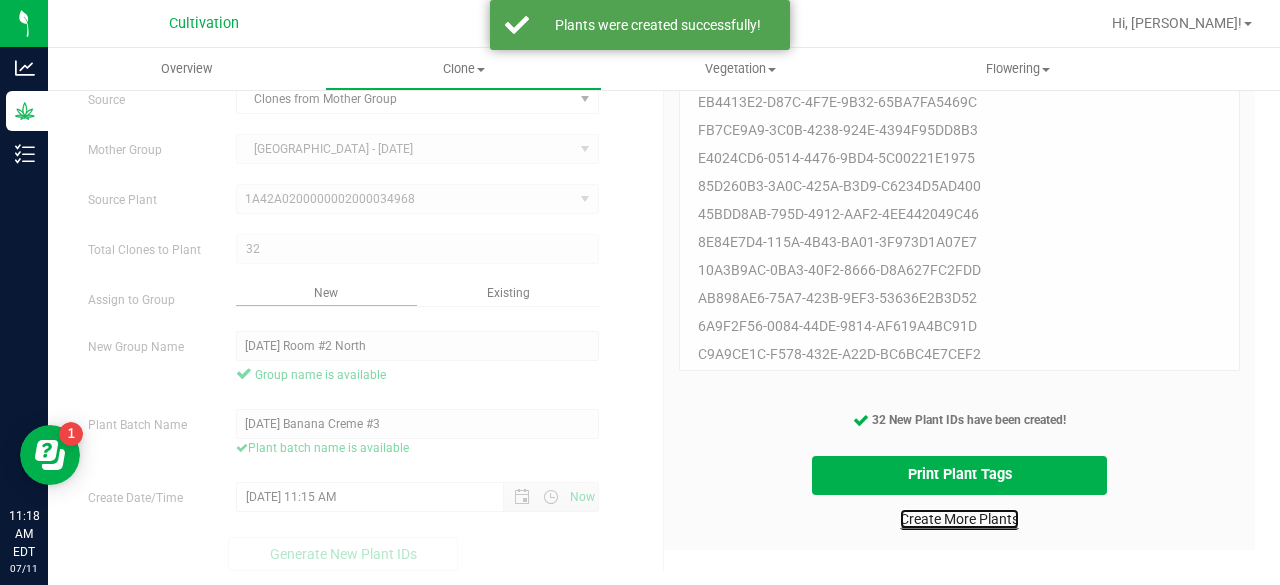 click on "Create More Plants" at bounding box center (959, 519) 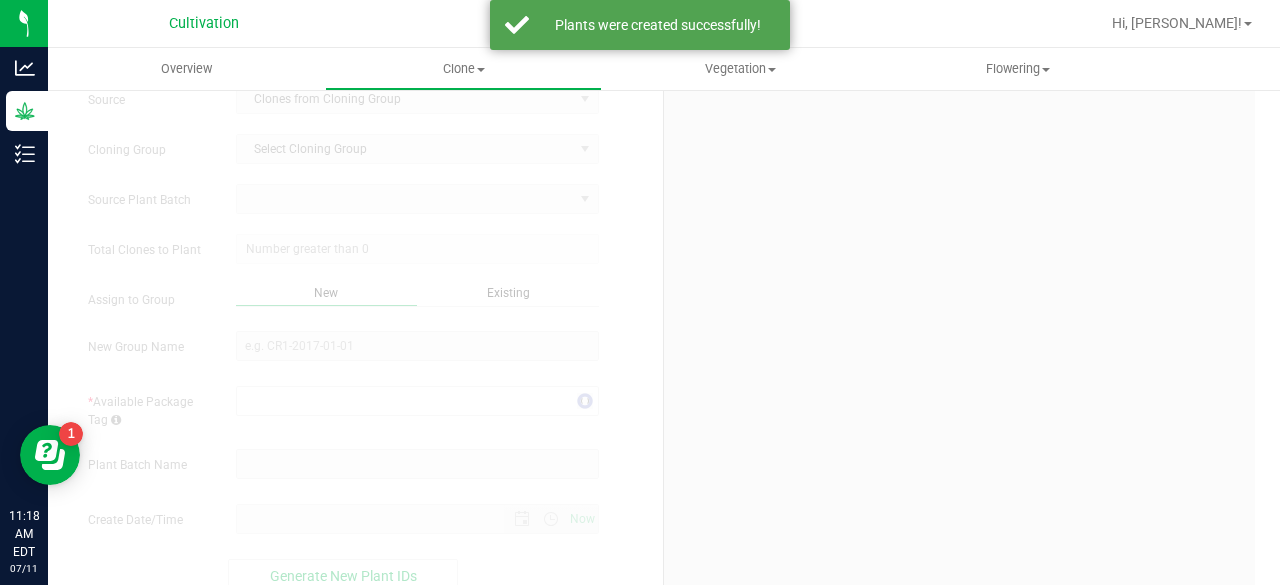 scroll, scrollTop: 0, scrollLeft: 0, axis: both 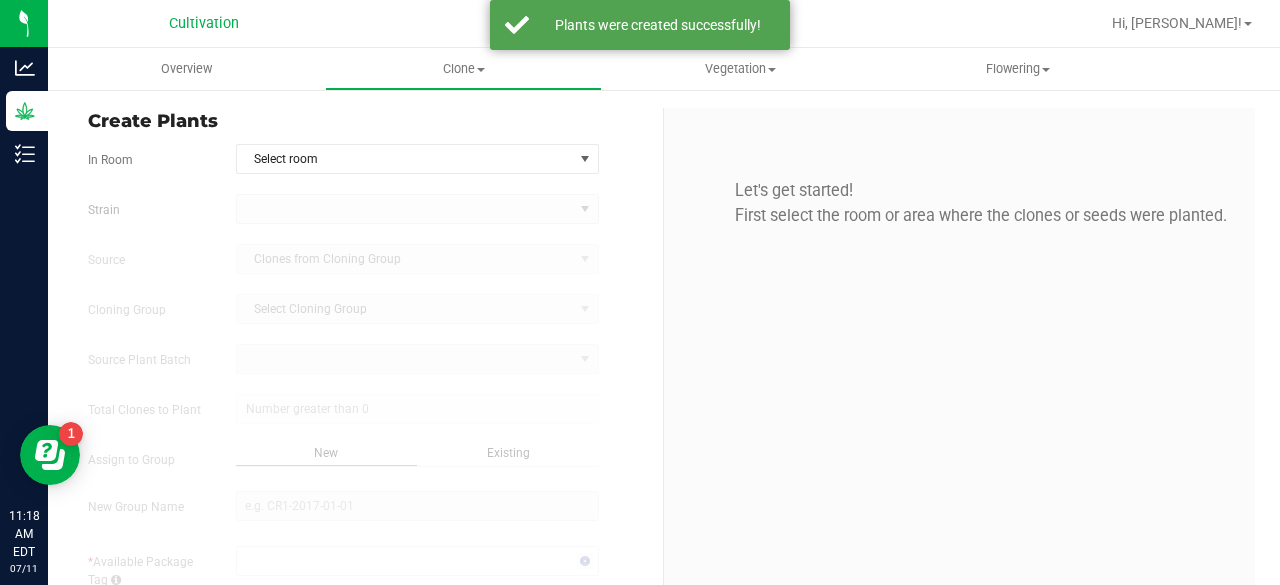 type on "[DATE] 11:18 AM" 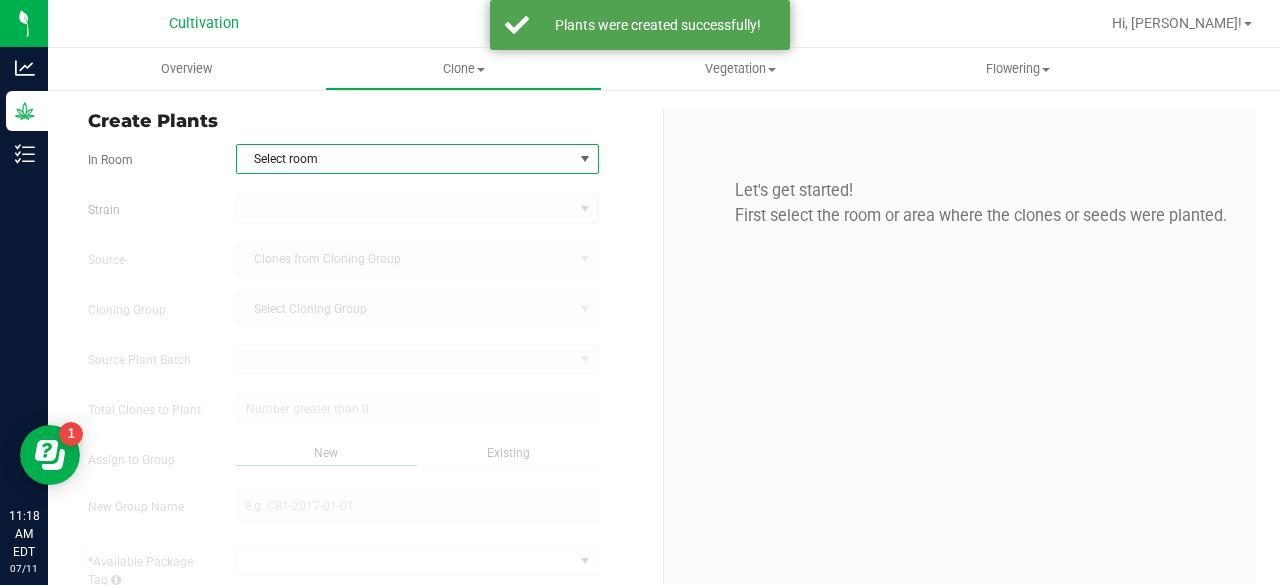 click on "Select room" at bounding box center (405, 159) 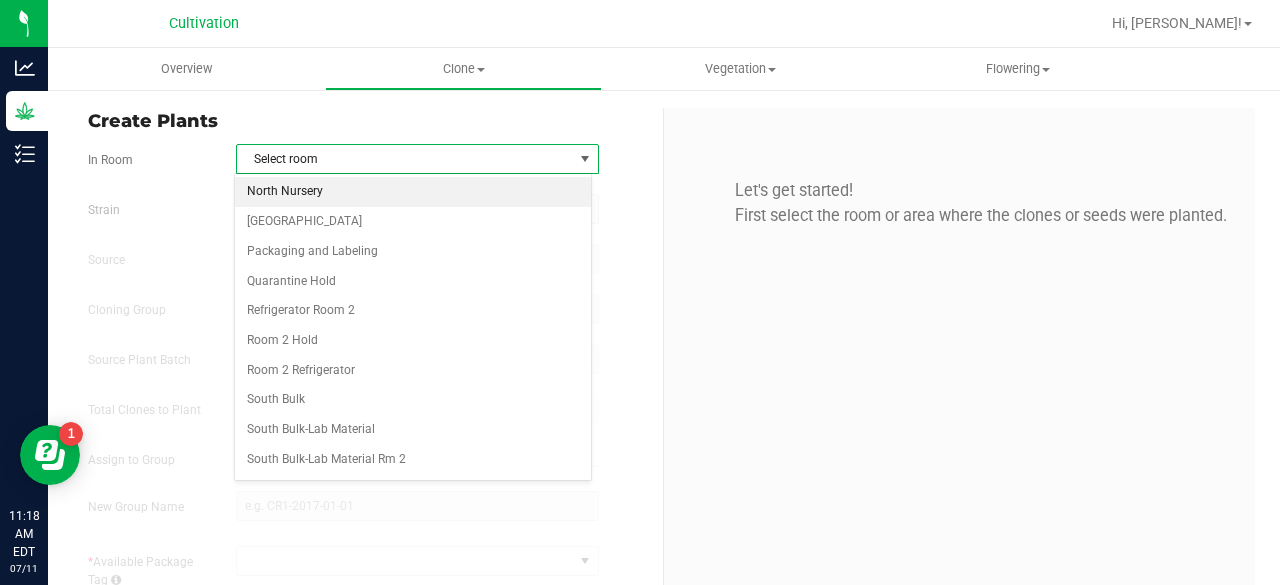 click on "North Nursery" at bounding box center (413, 192) 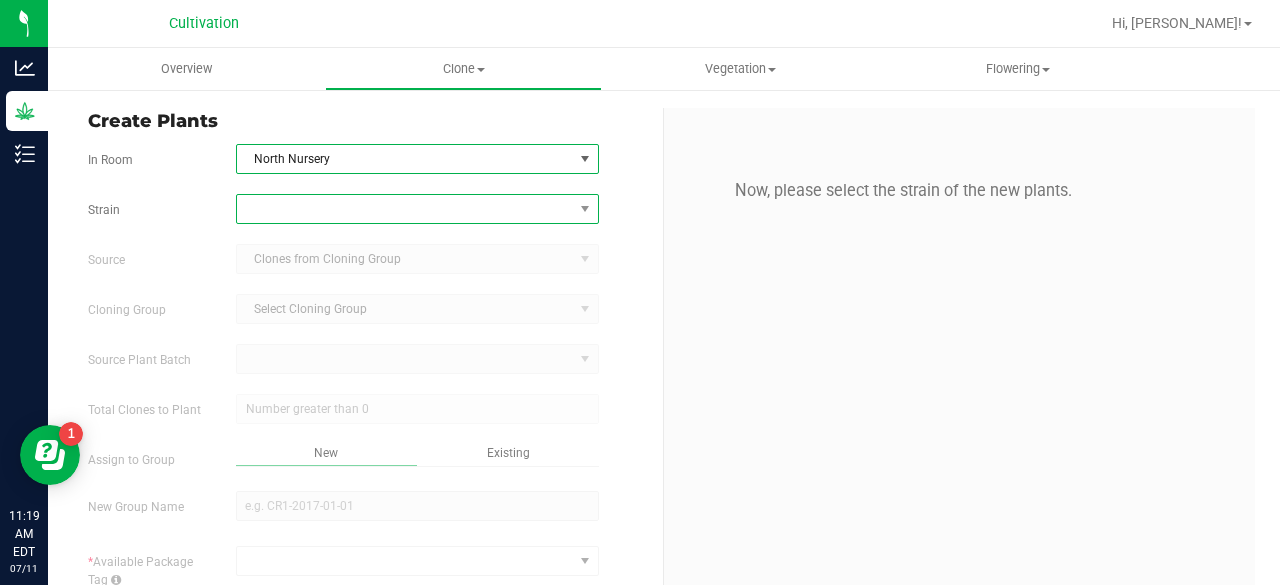 click at bounding box center [405, 209] 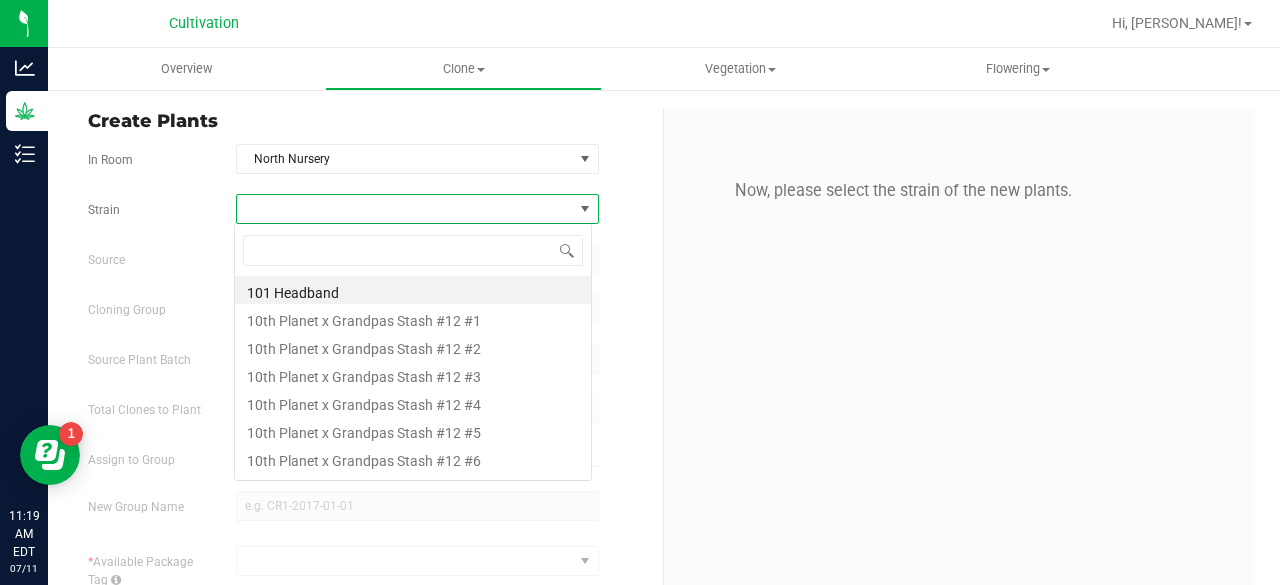 scroll, scrollTop: 99970, scrollLeft: 99641, axis: both 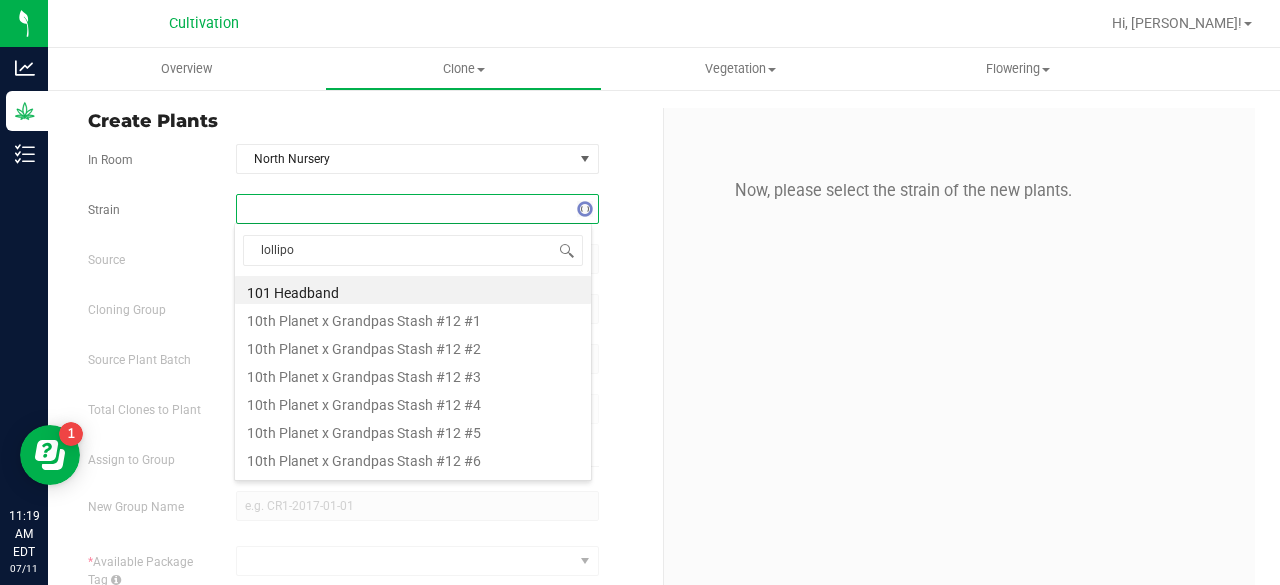 type on "lollipop" 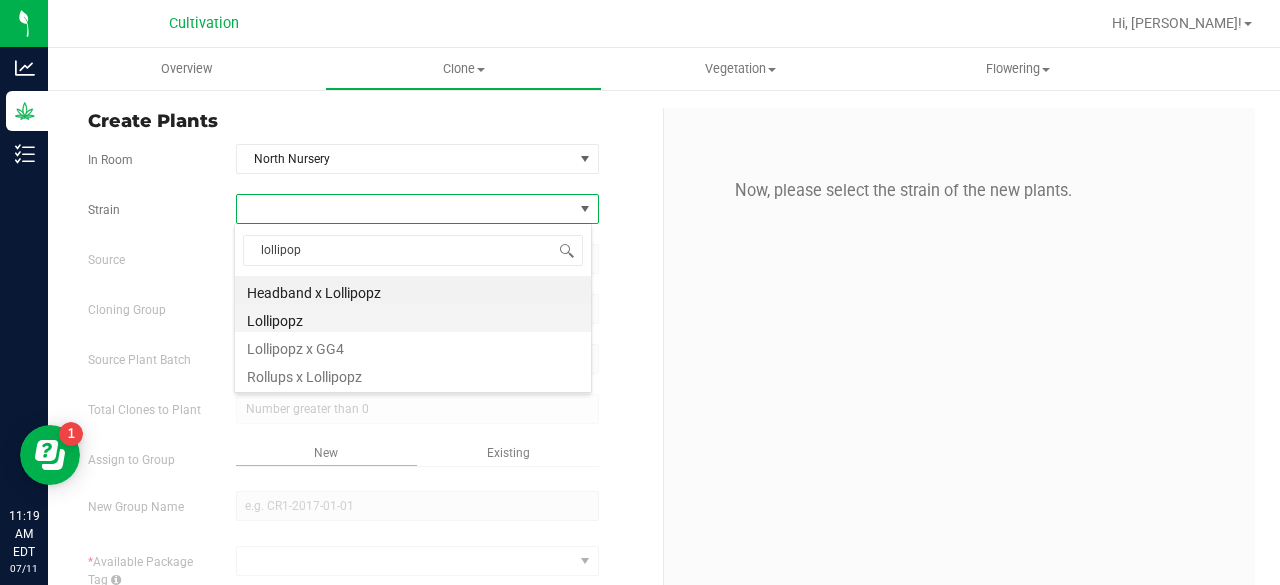 click on "Lollipopz" at bounding box center (413, 318) 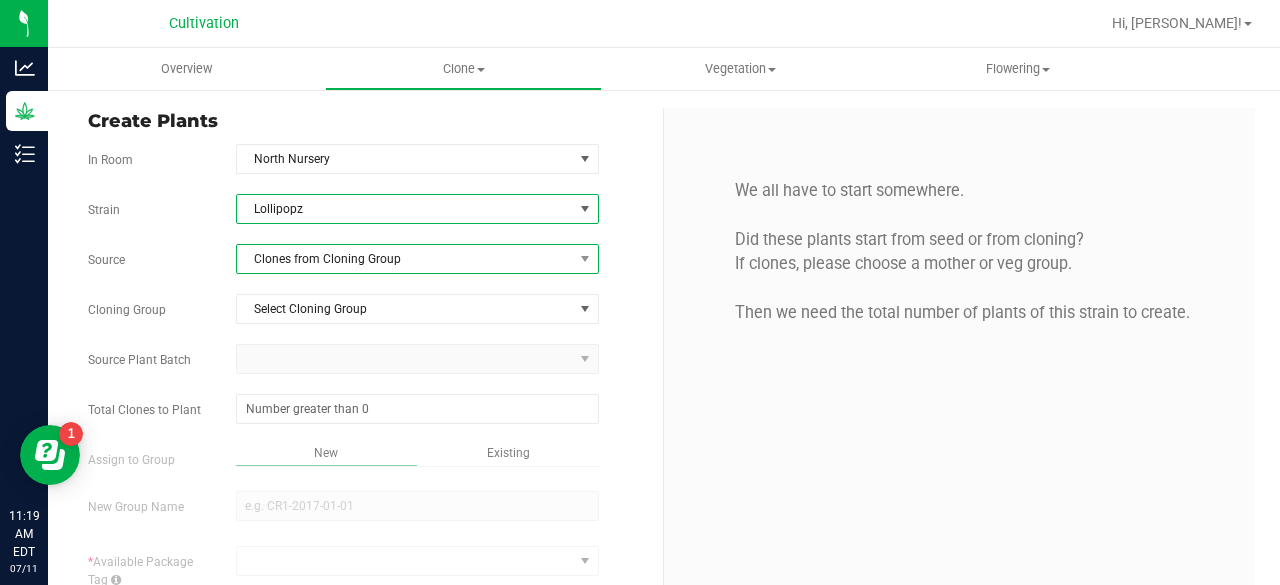 click on "Clones from Cloning Group" at bounding box center (405, 259) 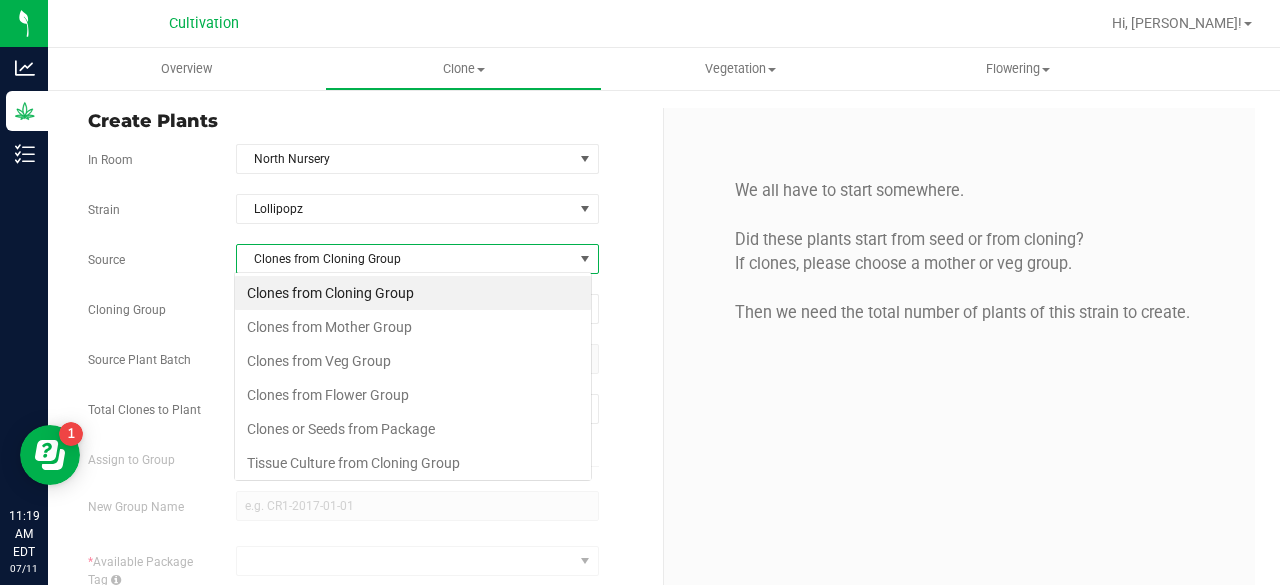 scroll, scrollTop: 99970, scrollLeft: 99641, axis: both 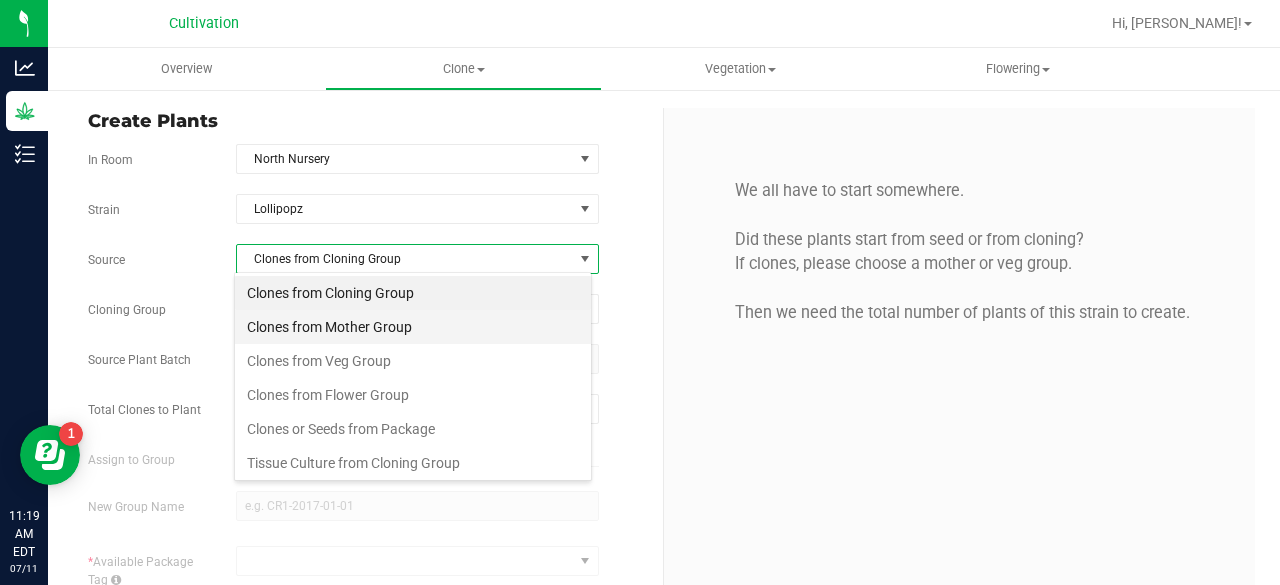 click on "Clones from Mother Group" at bounding box center (413, 327) 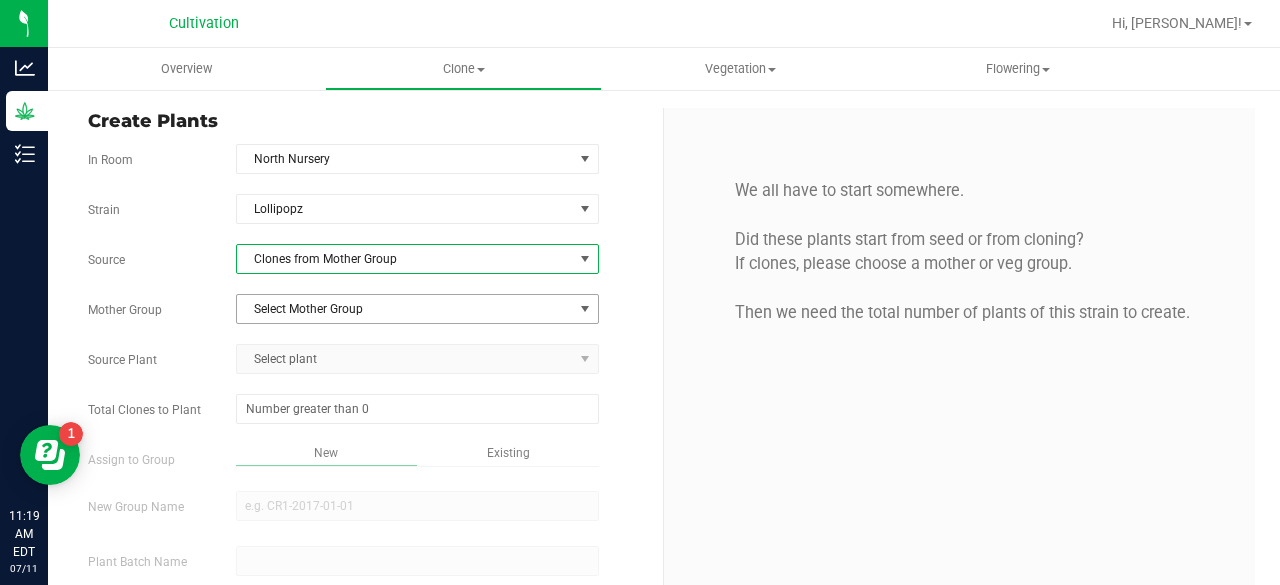click on "Select Mother Group" at bounding box center [405, 309] 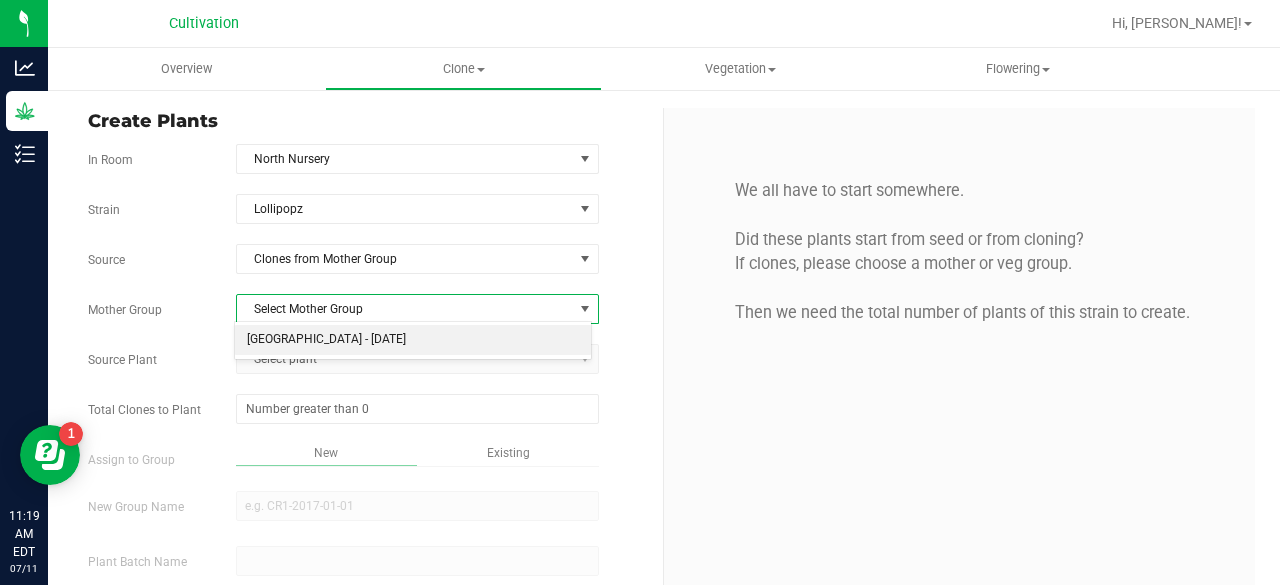 click on "[GEOGRAPHIC_DATA]  - [DATE]" at bounding box center (413, 340) 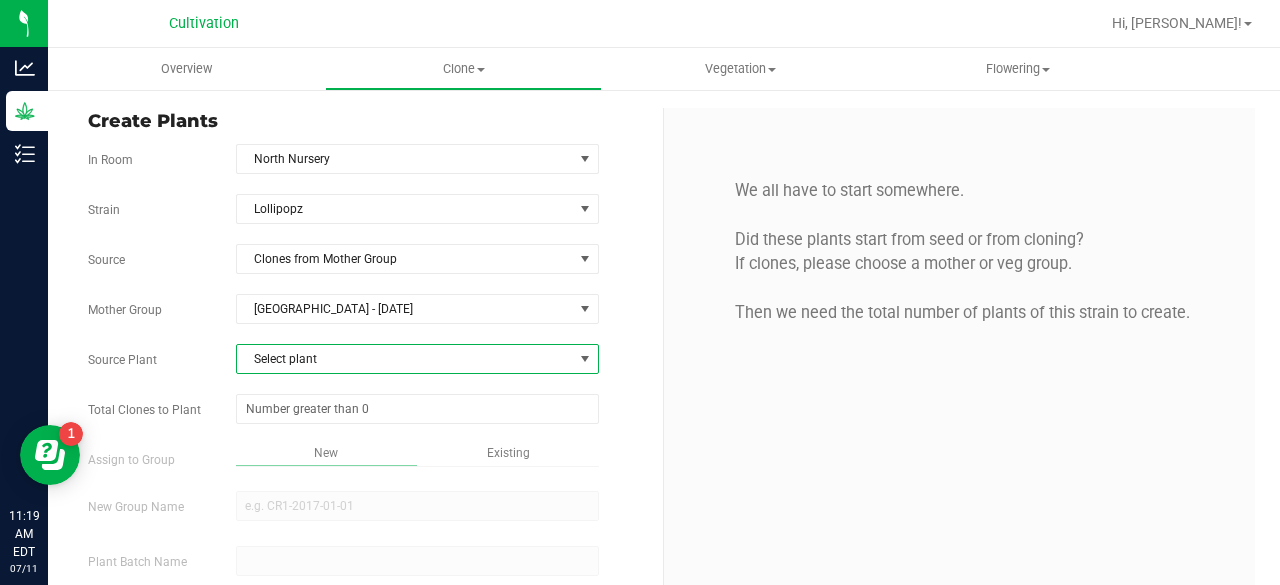 click on "Select plant" at bounding box center (405, 359) 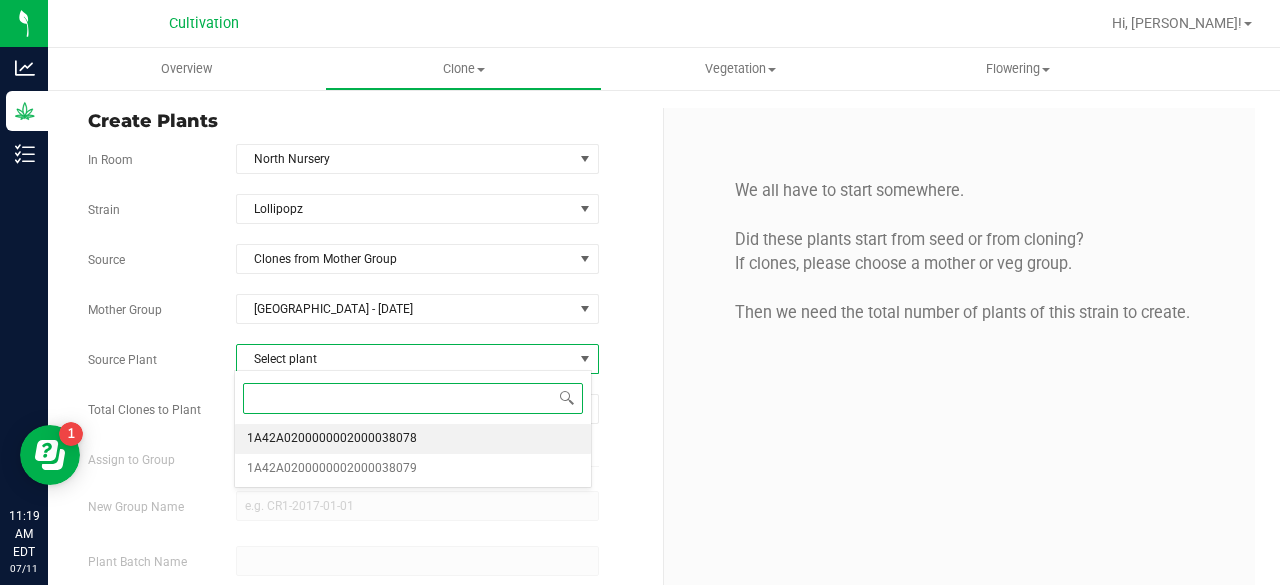click on "1A42A0200000002000038078" at bounding box center (413, 439) 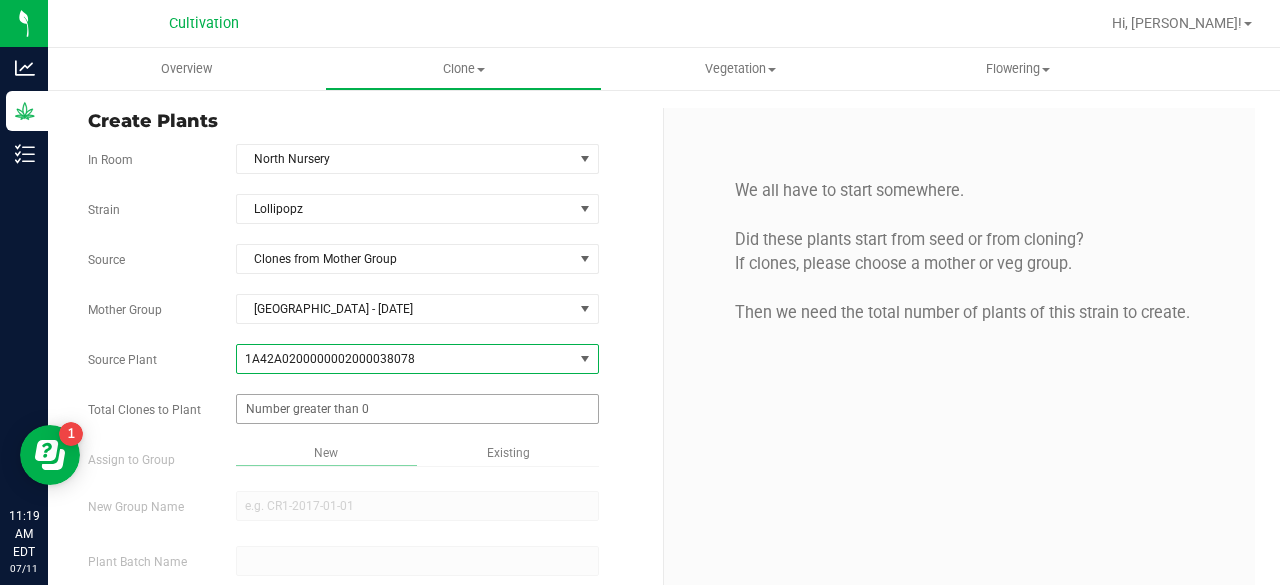 click at bounding box center (417, 409) 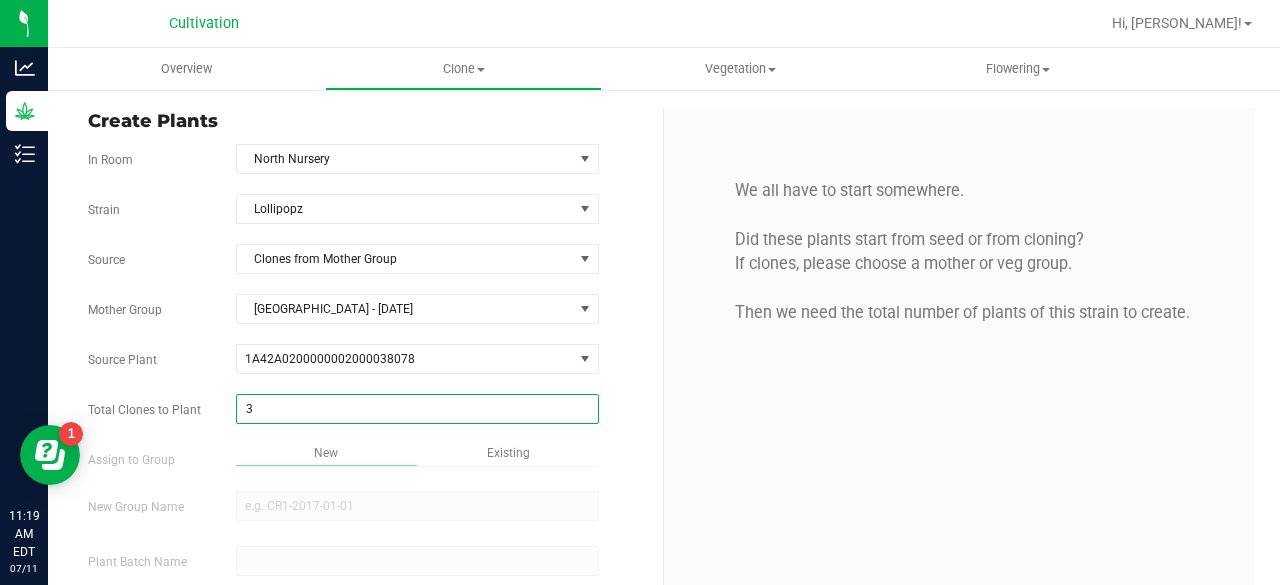 type on "32" 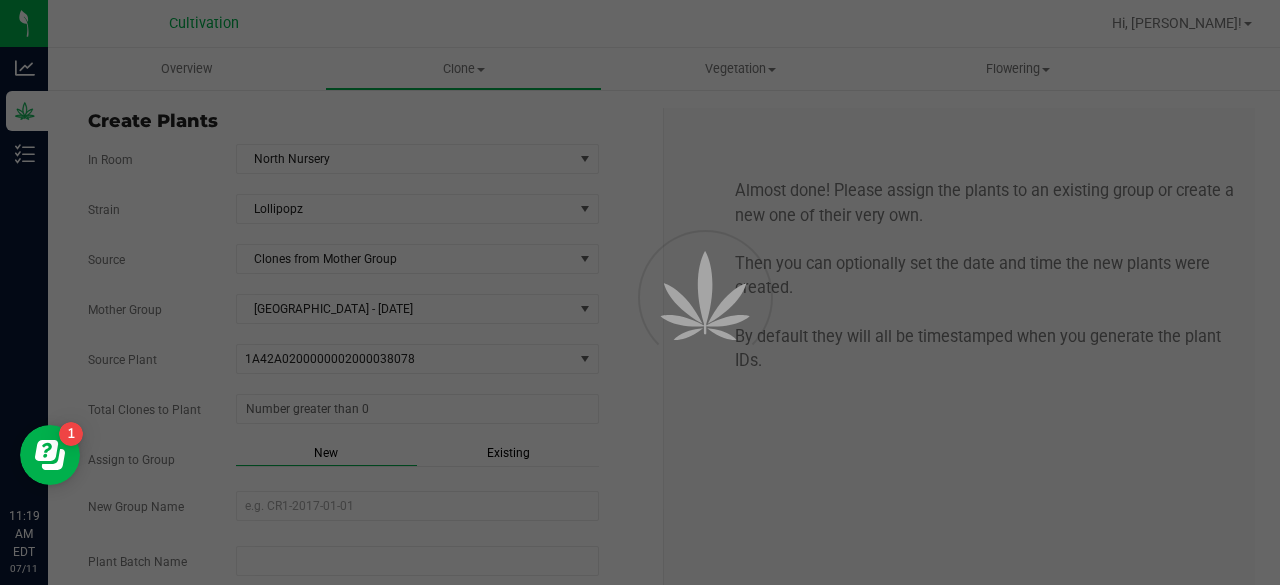 type on "32" 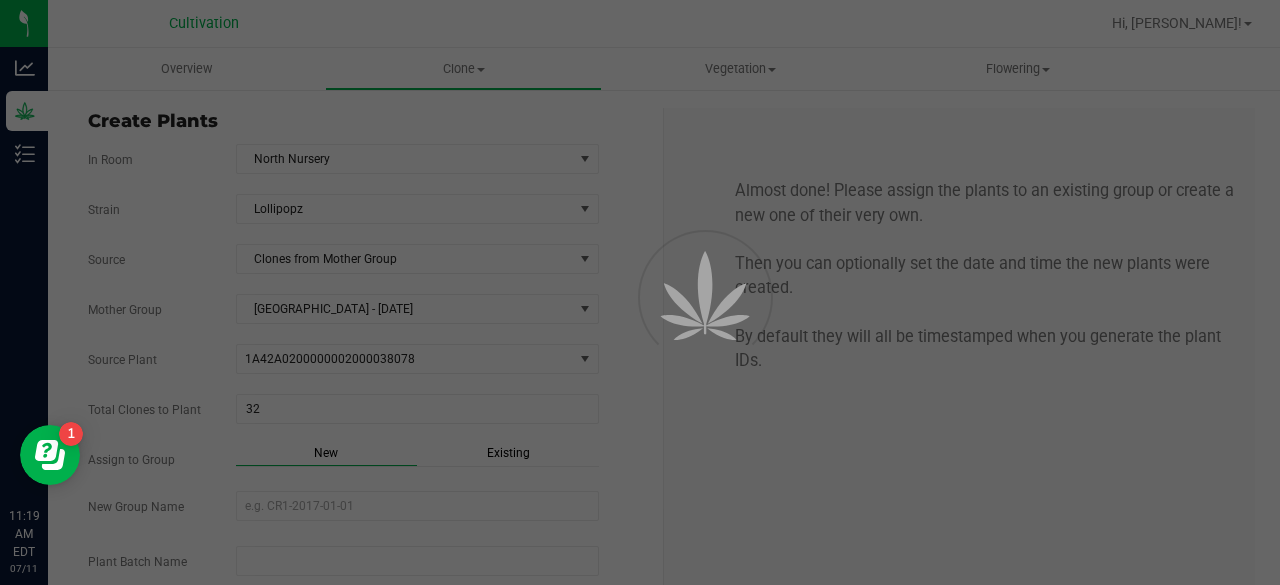 click on "Overview
Clone
Create plants
Cloning groups
Cloning plant batches
Apply to plants
Vegetation" at bounding box center (664, 316) 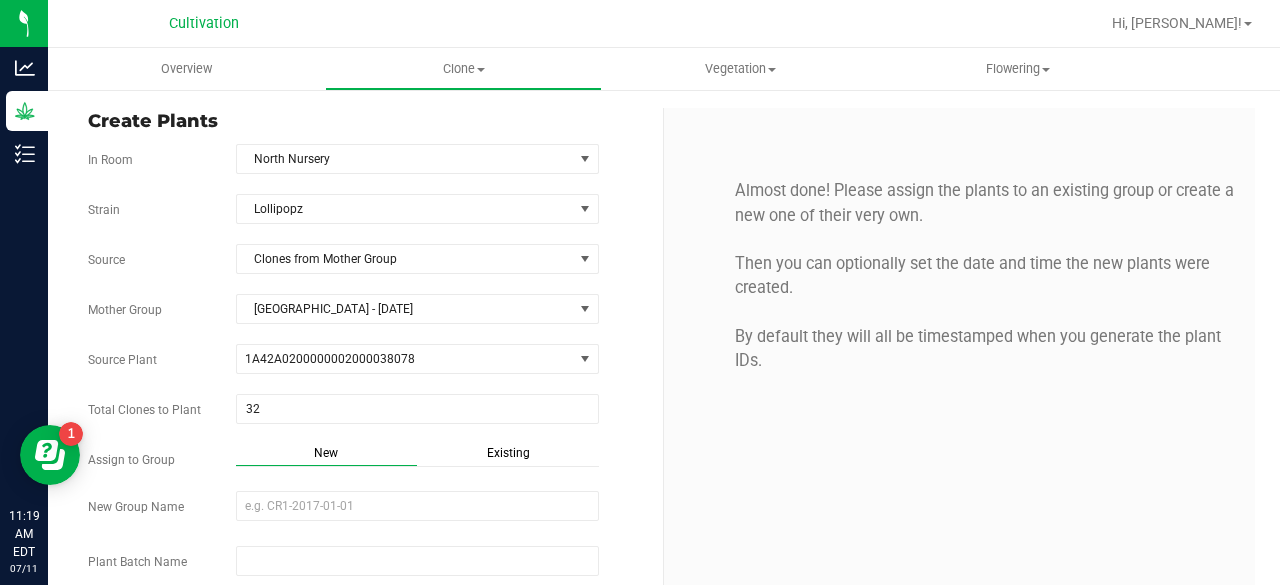 click on "Existing" at bounding box center [508, 453] 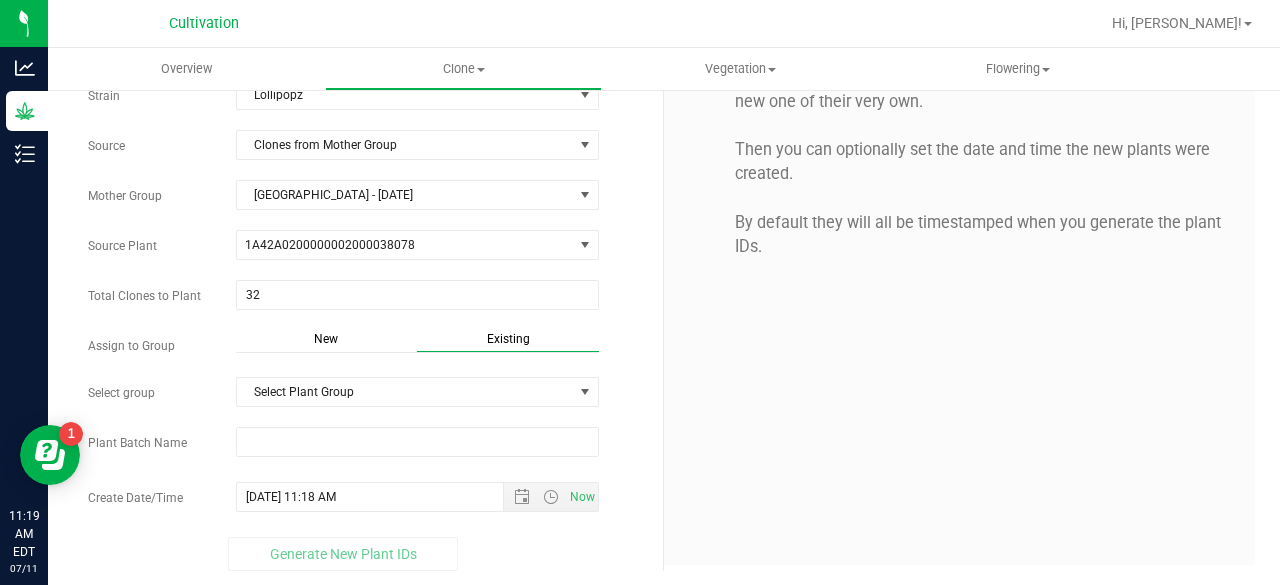 scroll, scrollTop: 113, scrollLeft: 0, axis: vertical 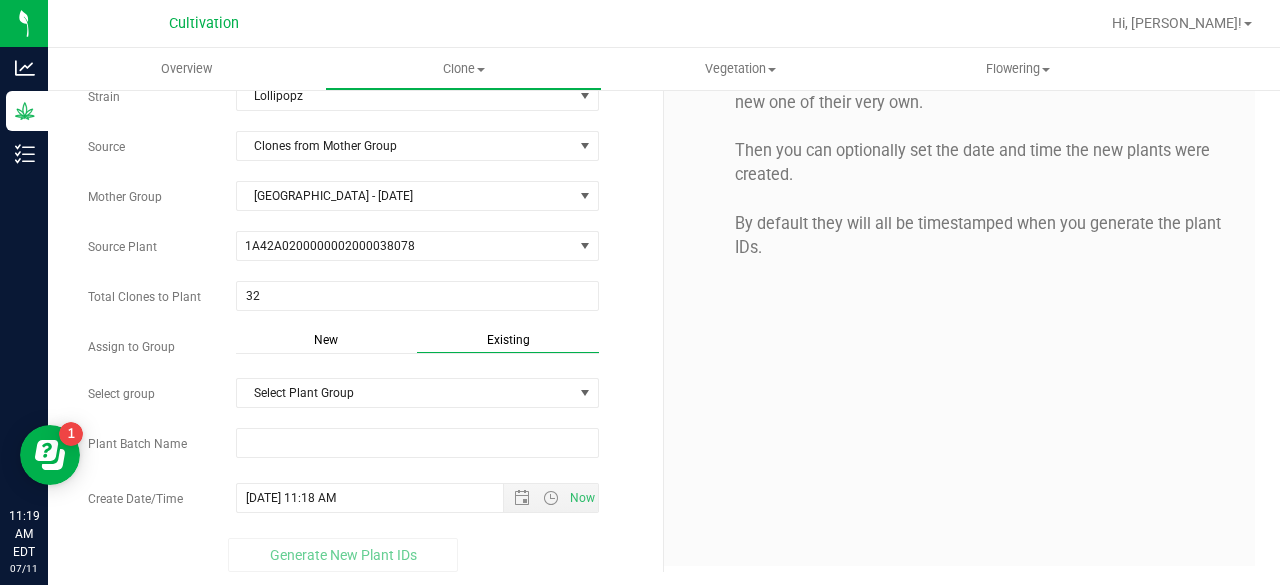 click on "Strain
Lollipopz
Source
Clones from Mother Group
Mother Group
[GEOGRAPHIC_DATA]  - [DATE] Select Mother Group North Mother Room  - [DATE]
Source Plant
1A42A0200000002000038078 1A42A0200000002000038078 1A42A0200000002000038079
Total Clones to Plant
32" at bounding box center [368, 326] 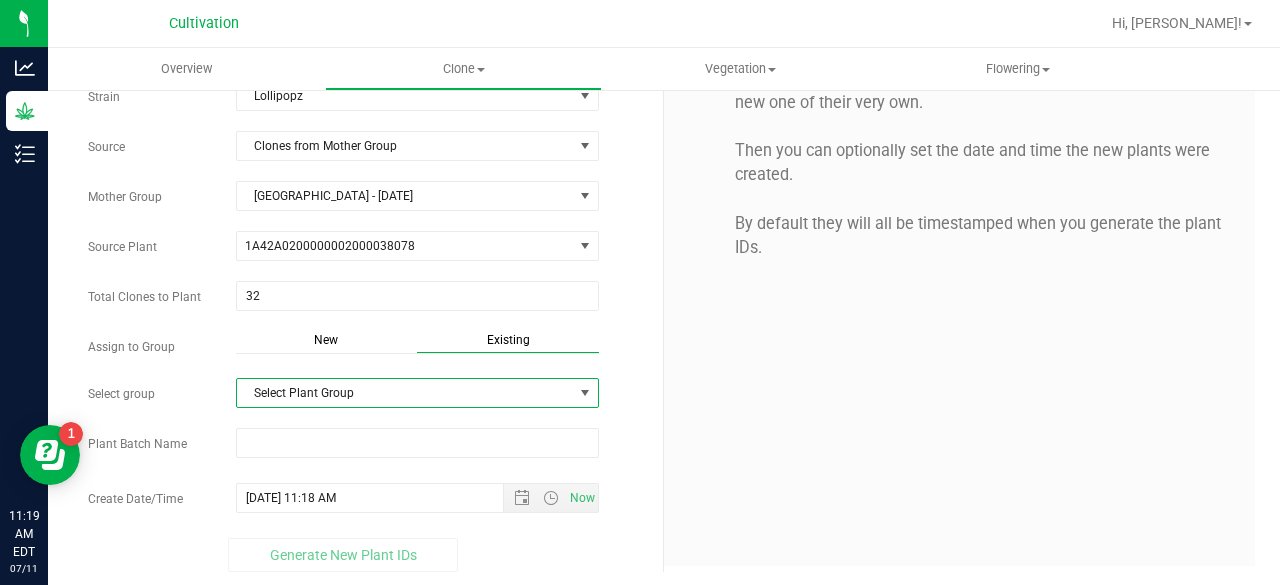 click on "Select Plant Group" at bounding box center [405, 393] 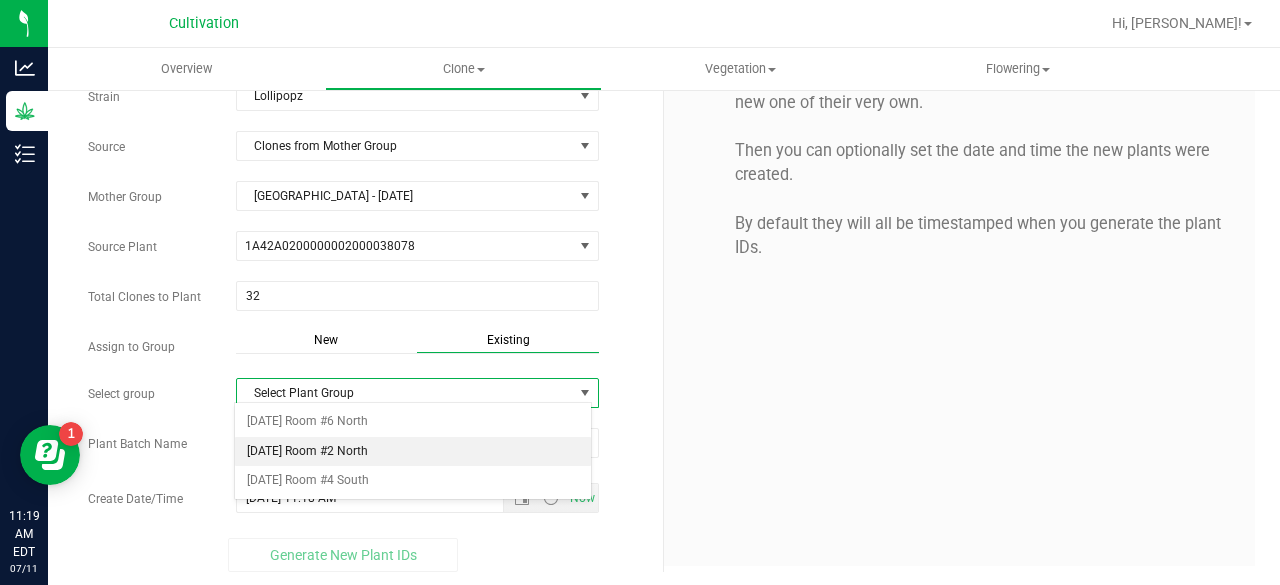 click on "[DATE] Room #2 North" at bounding box center (413, 452) 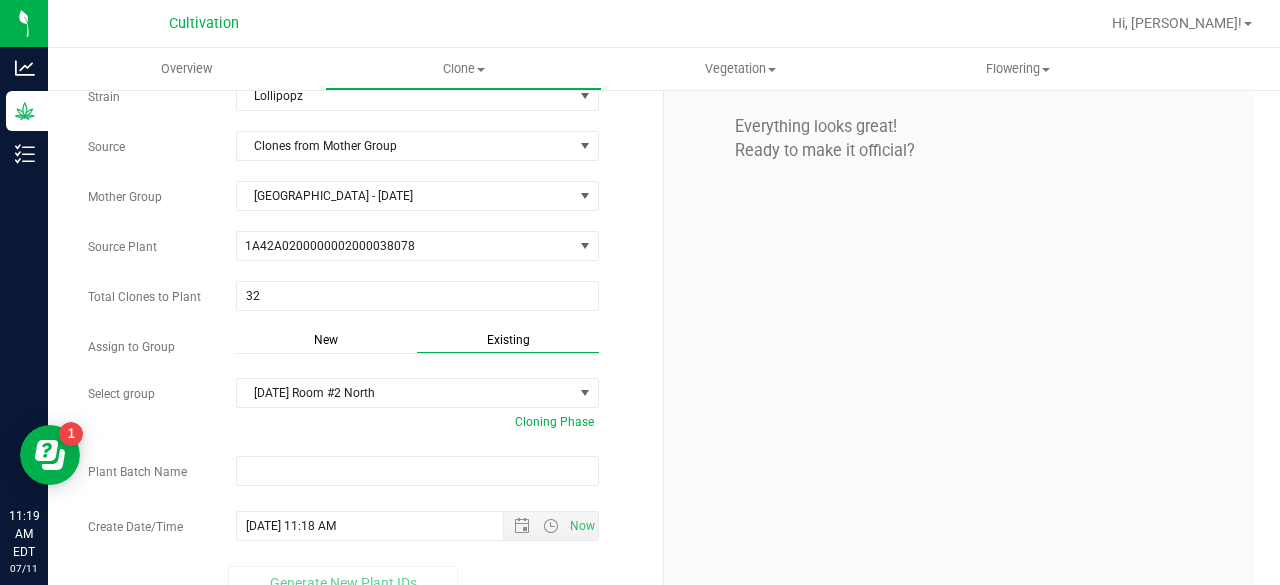 click on "Strain
Lollipopz
Source
Clones from Mother Group
Mother Group
[GEOGRAPHIC_DATA]  - [DATE] Select Mother Group North Mother Room  - [DATE]
Source Plant
1A42A0200000002000038078 1A42A0200000002000038078 1A42A0200000002000038079
Total Clones to Plant
32" at bounding box center [368, 340] 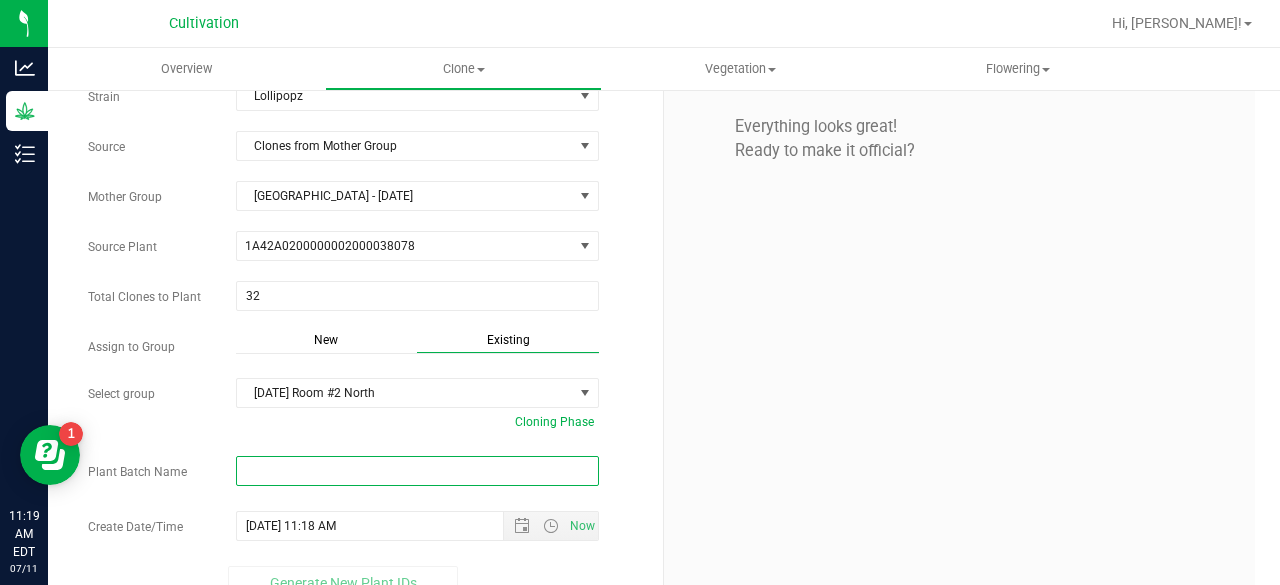 click at bounding box center [417, 471] 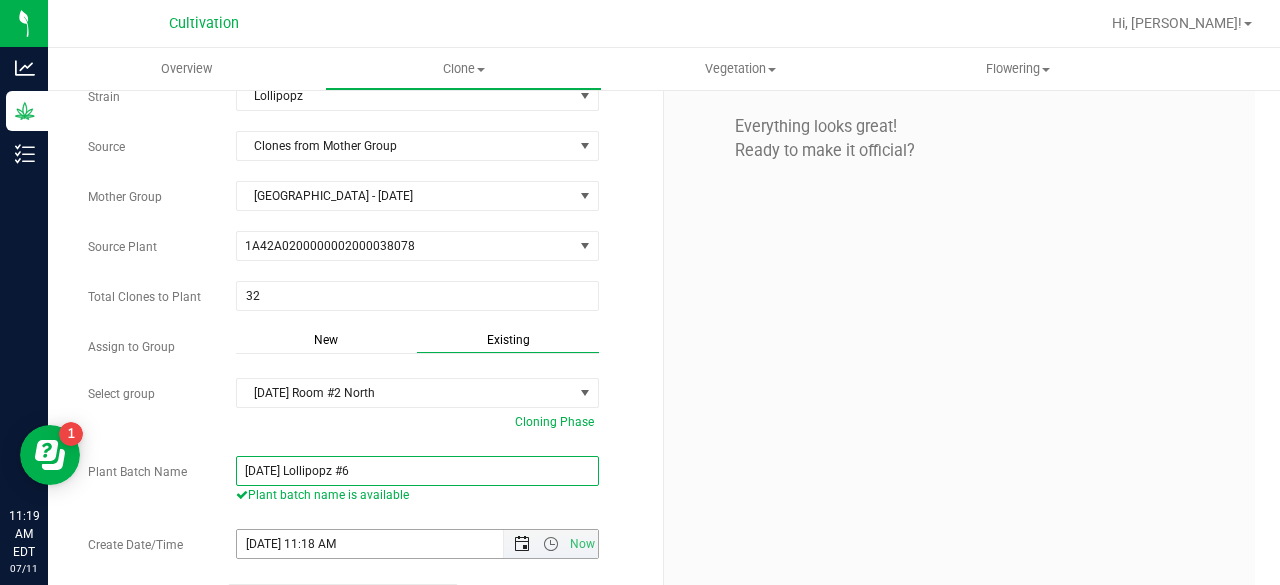 click at bounding box center [522, 544] 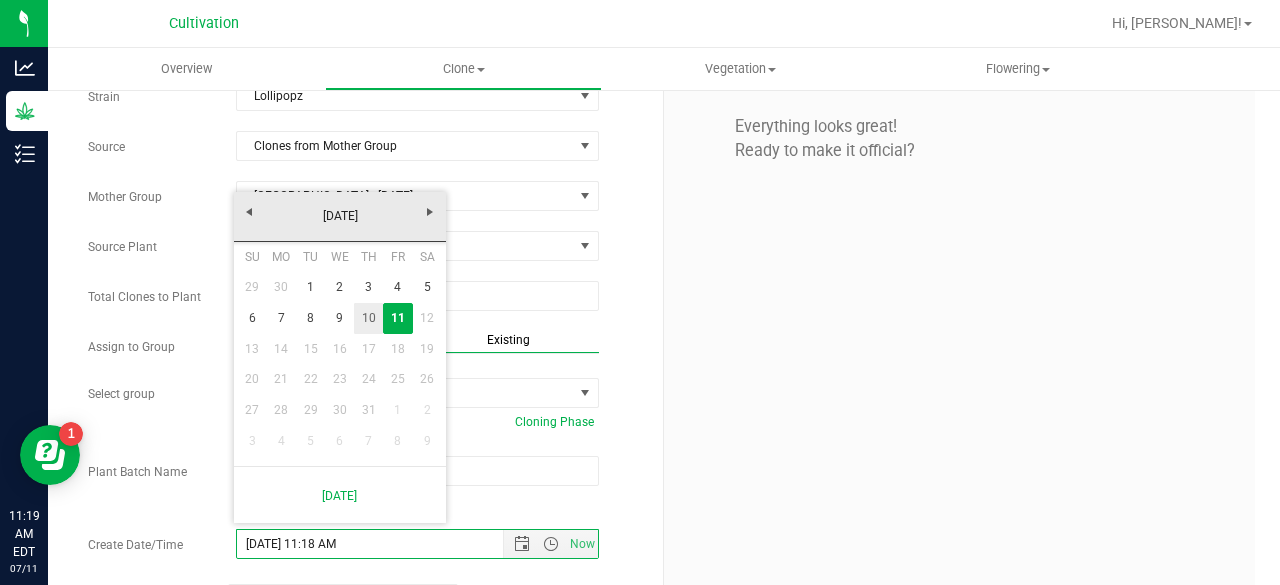 click on "10" at bounding box center [368, 318] 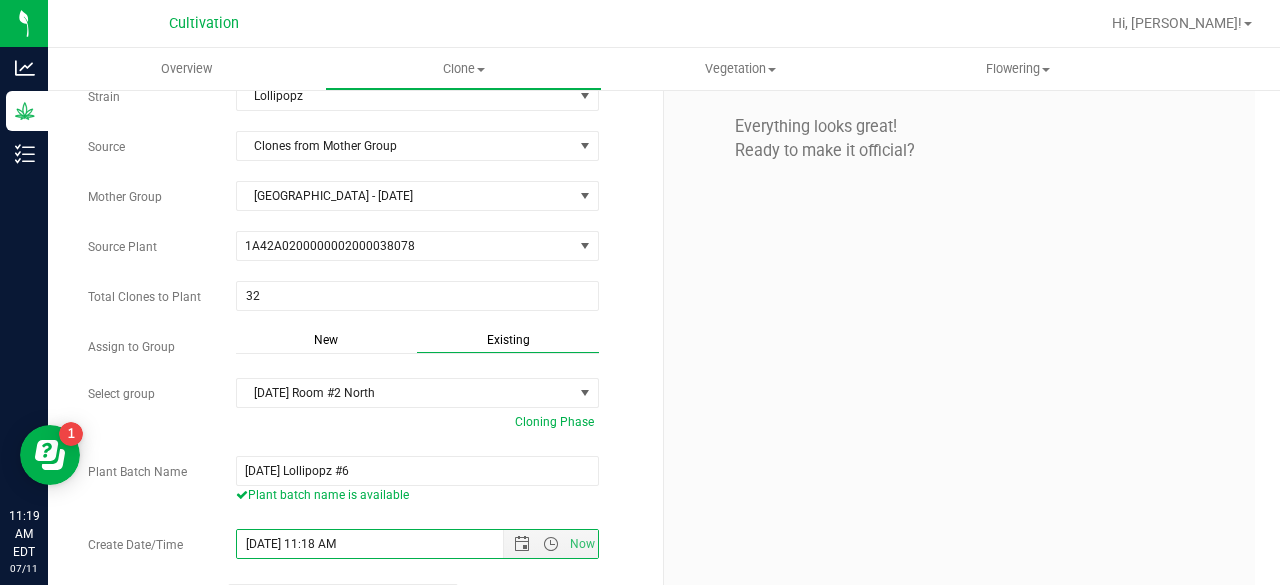 scroll, scrollTop: 160, scrollLeft: 0, axis: vertical 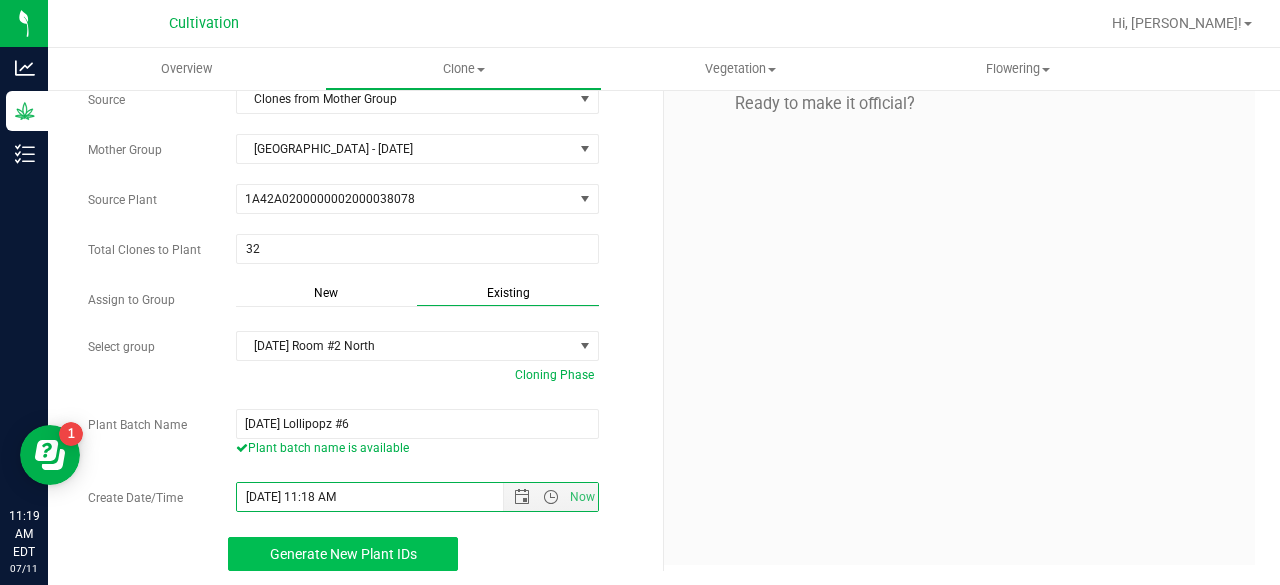 click on "Generate New Plant IDs" at bounding box center (343, 554) 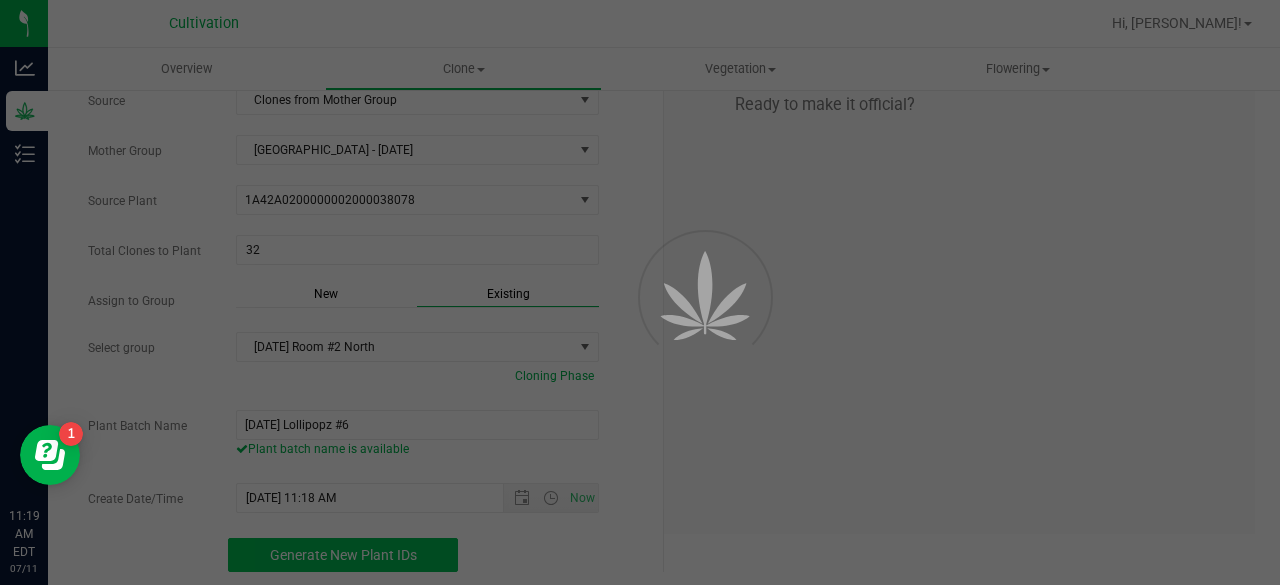 scroll, scrollTop: 60, scrollLeft: 0, axis: vertical 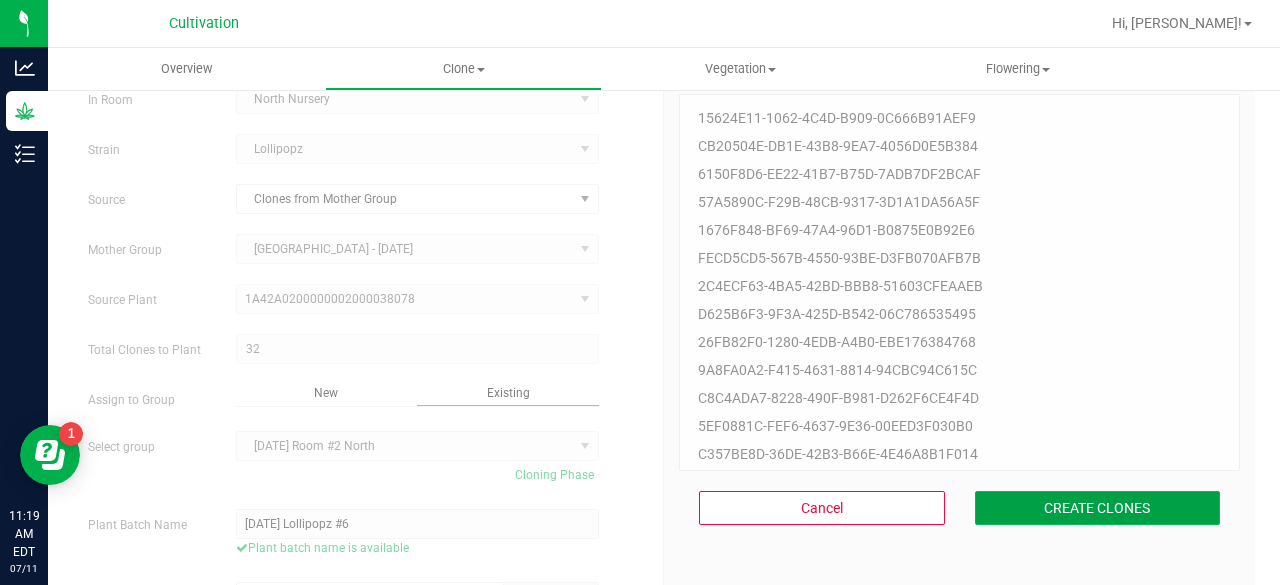 click on "CREATE CLONES" at bounding box center [1098, 508] 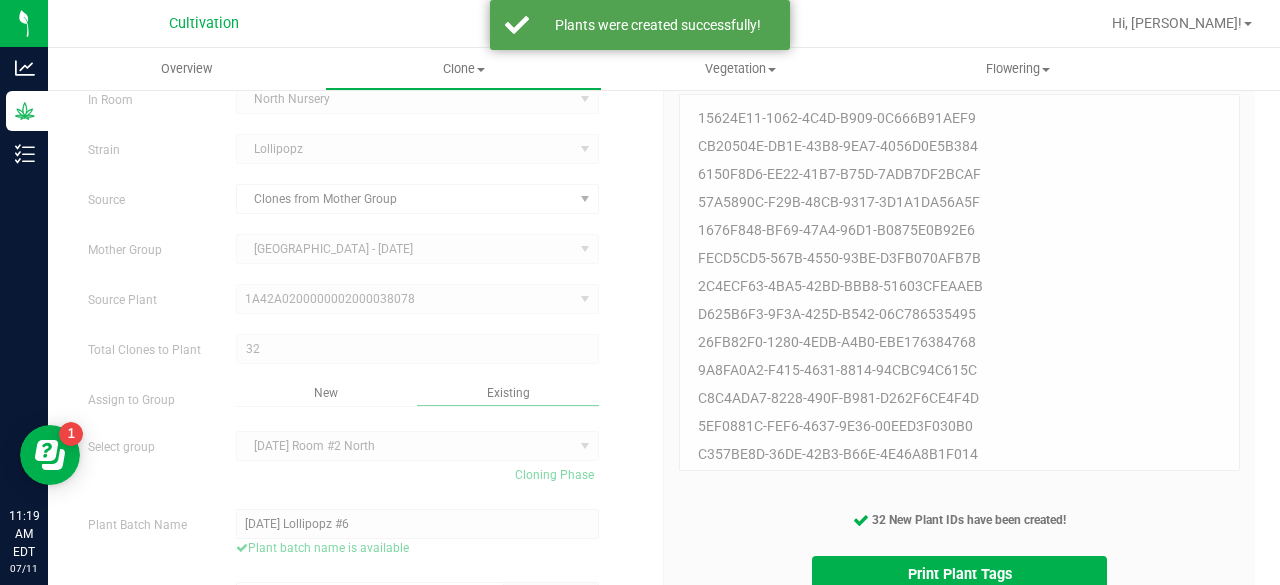 scroll, scrollTop: 159, scrollLeft: 0, axis: vertical 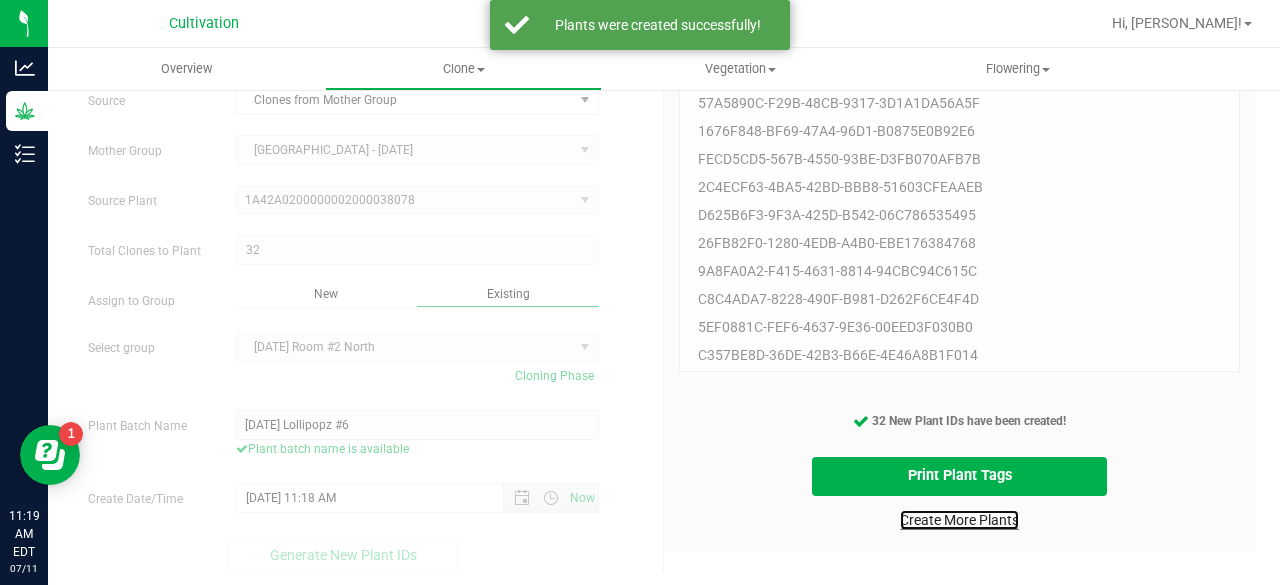 click on "Create More Plants" at bounding box center (959, 520) 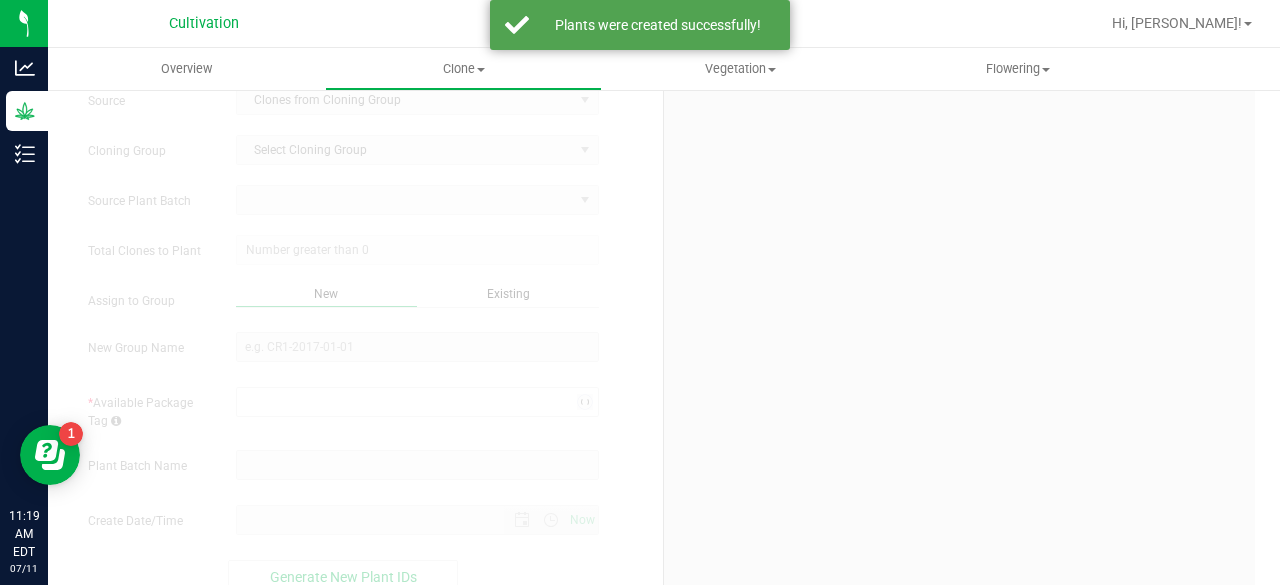scroll, scrollTop: 0, scrollLeft: 0, axis: both 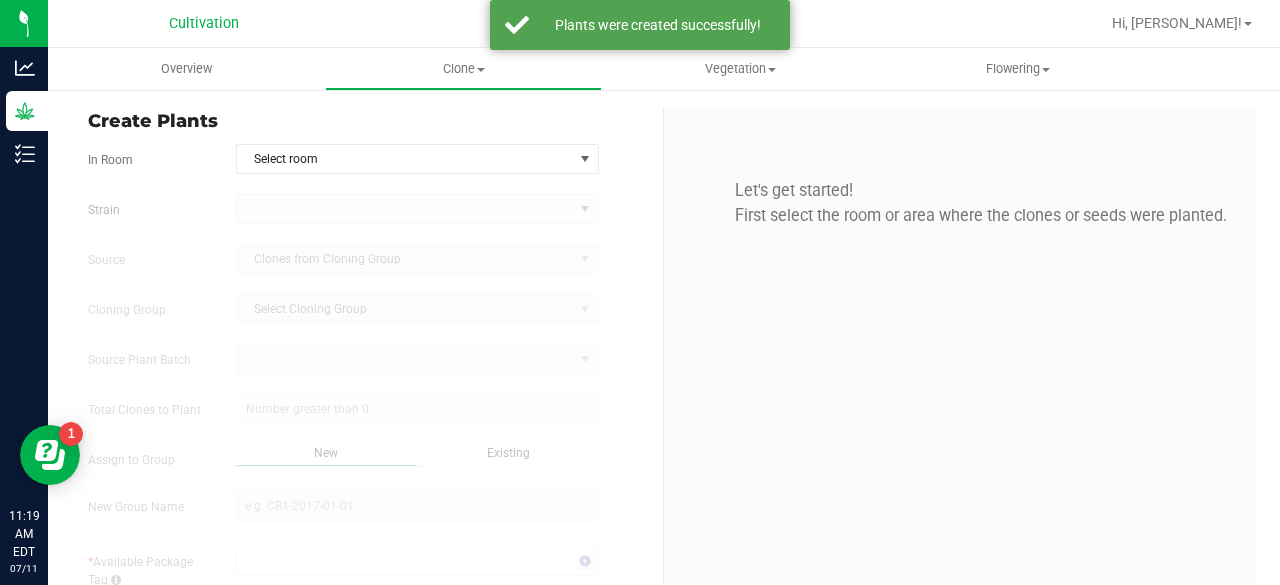 type on "[DATE] 11:19 AM" 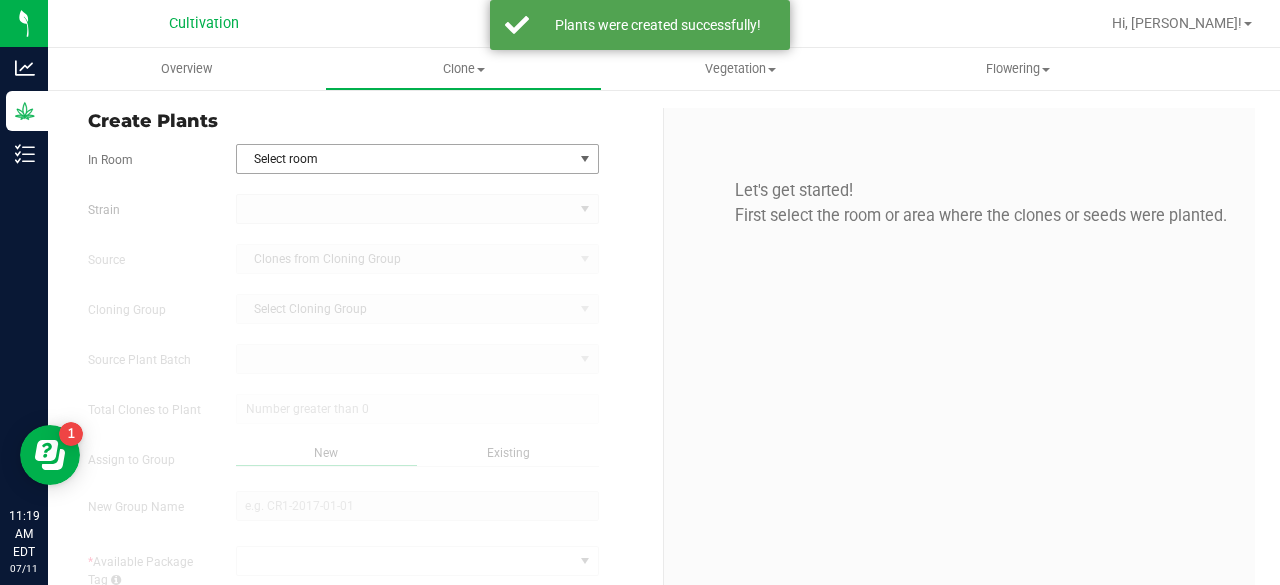 click on "Select room" at bounding box center [405, 159] 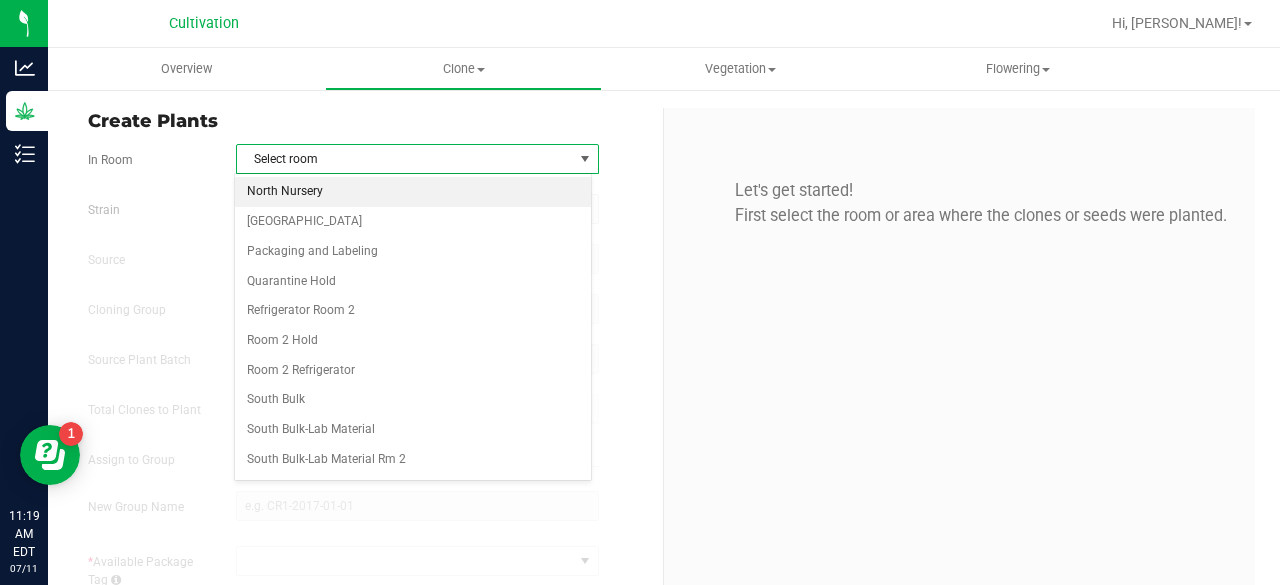 click on "North Nursery" at bounding box center [413, 192] 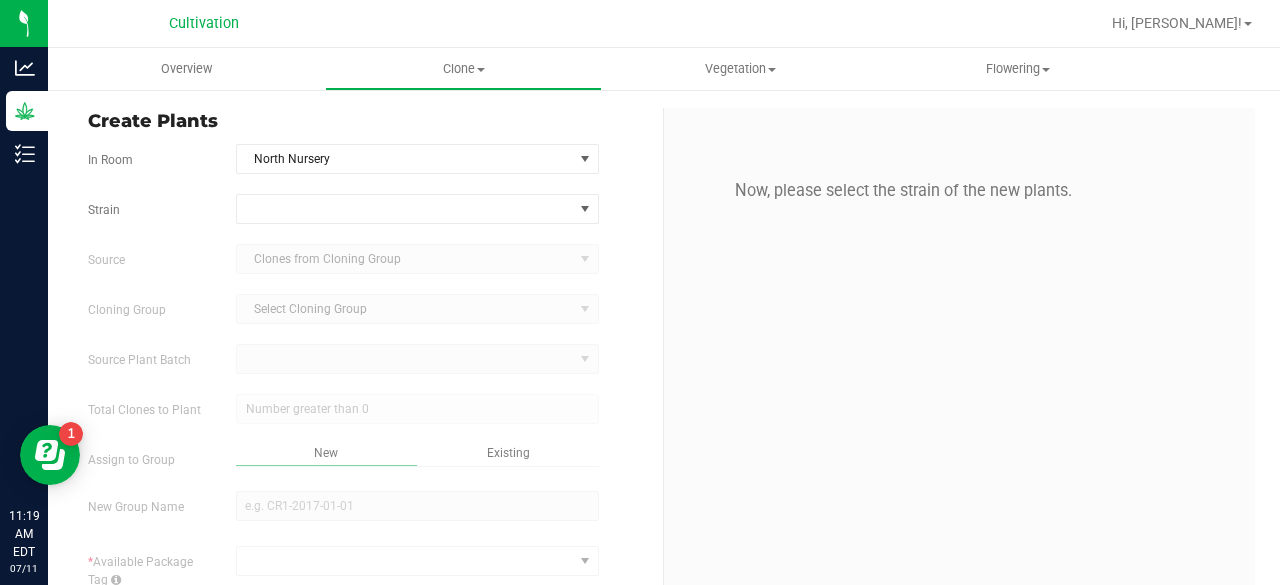 click on "Strain
Source
Clones from Cloning Group
Cloning Group
Select Cloning Group Select Cloning Group
Source Plant Batch
Total Clones to Plant
Assign to Group
*" at bounding box center (368, 473) 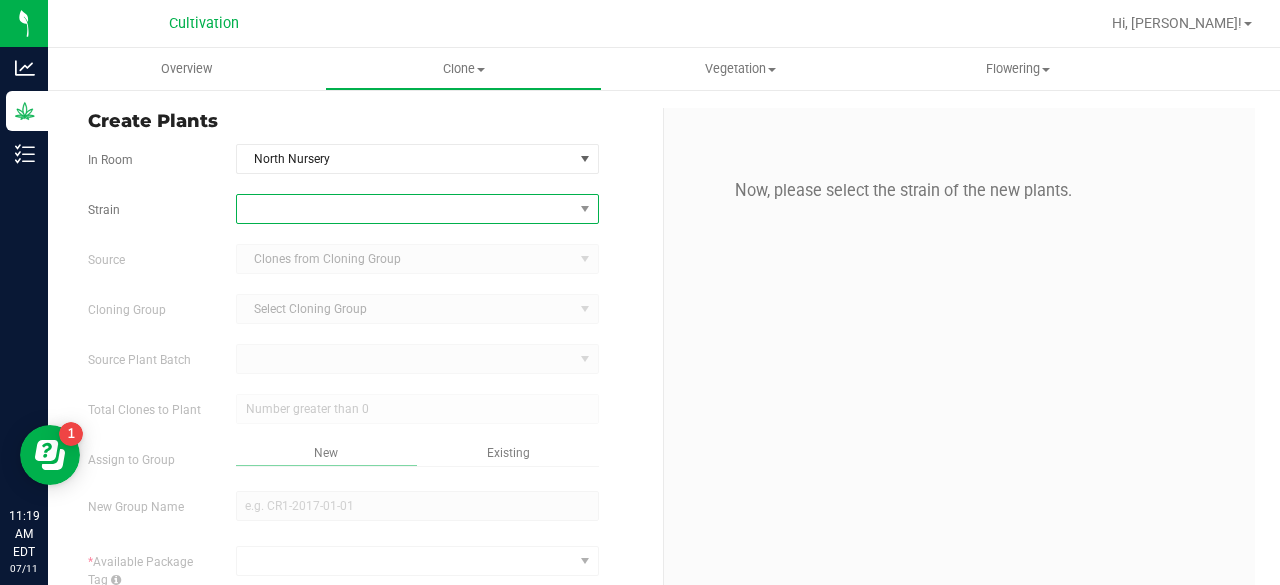 click at bounding box center (405, 209) 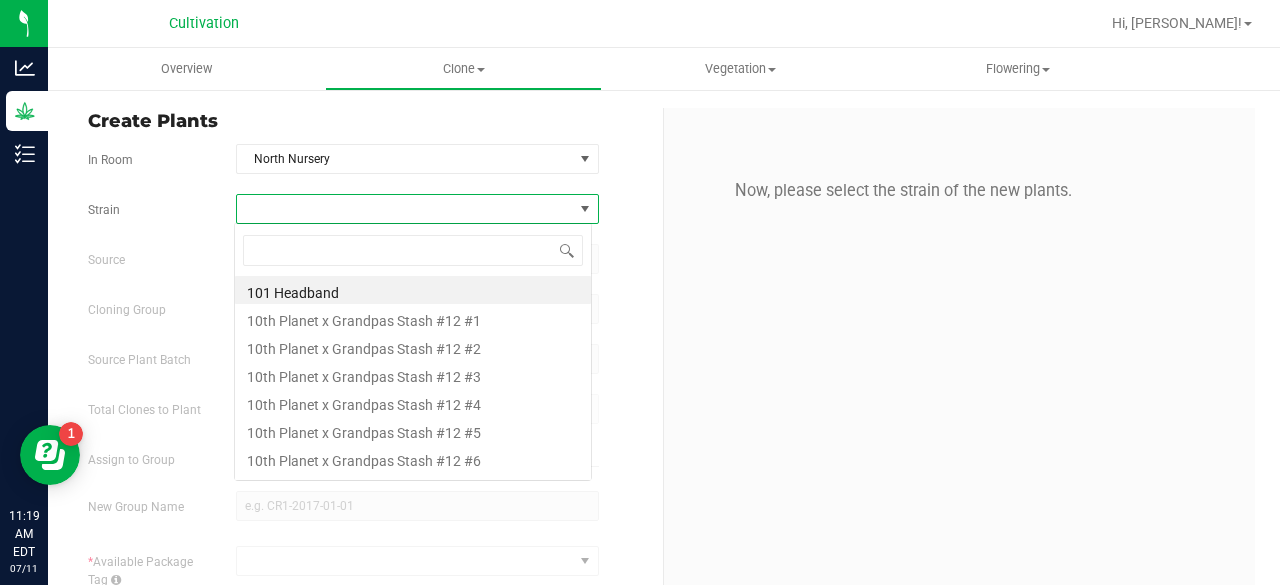 scroll, scrollTop: 99970, scrollLeft: 99641, axis: both 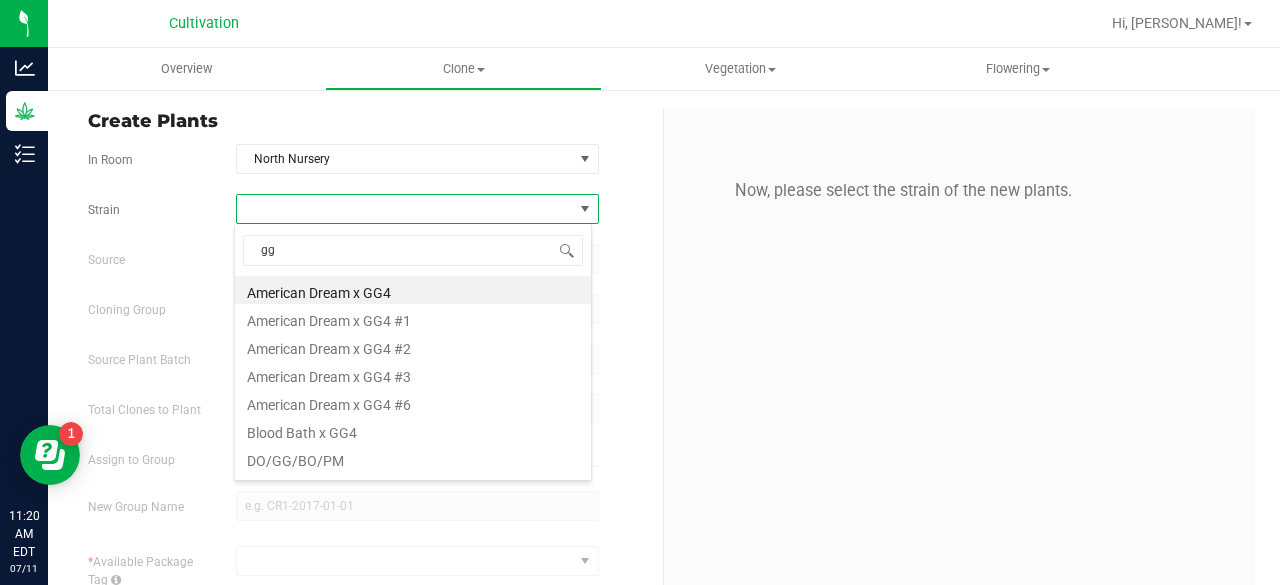 type on "gg #" 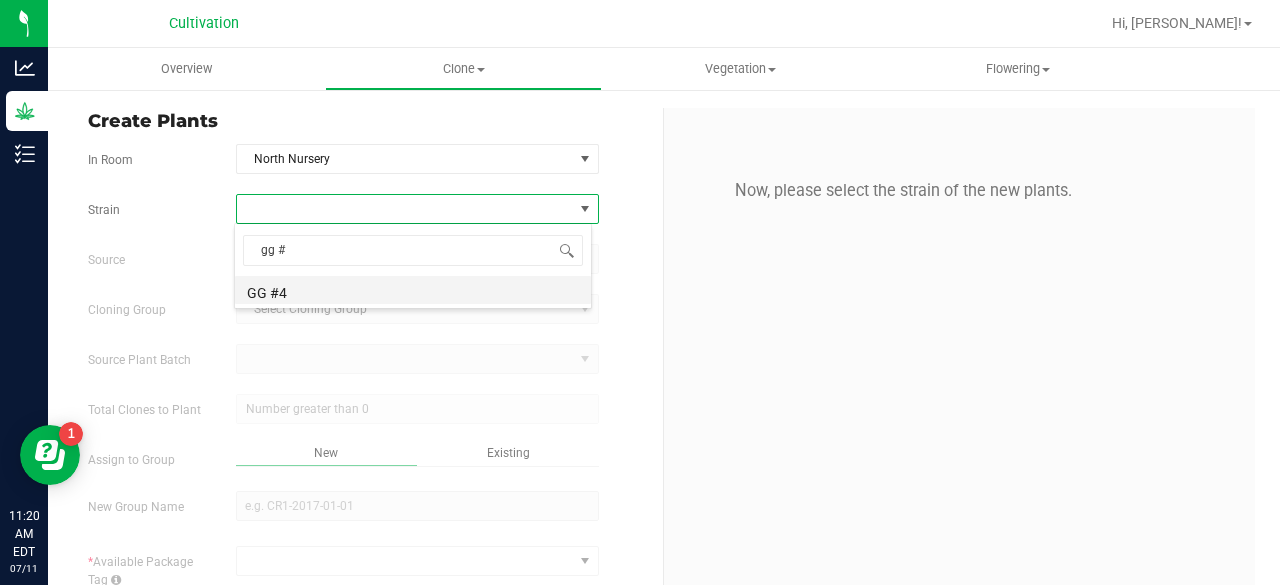 click on "GG #4" at bounding box center (413, 290) 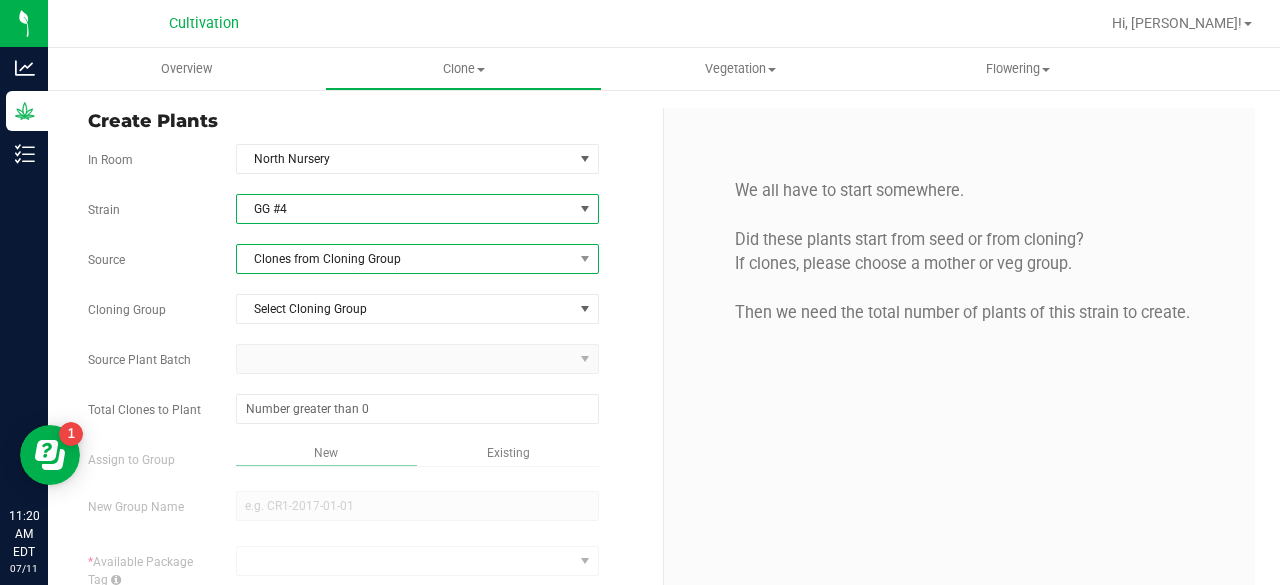 click on "Clones from Cloning Group" at bounding box center [405, 259] 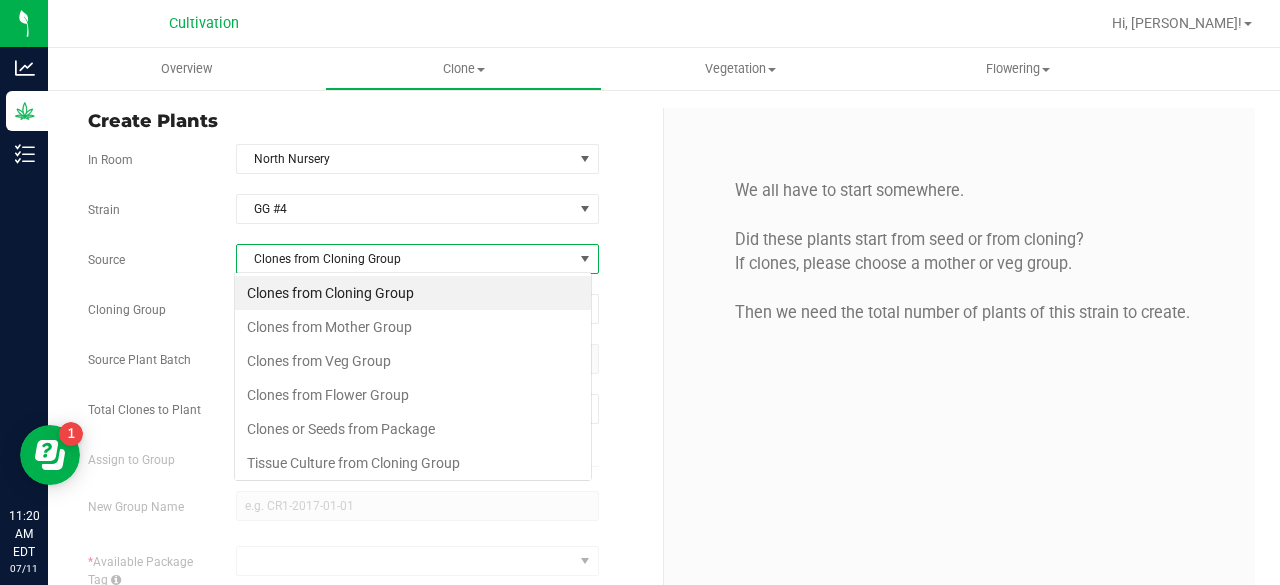 scroll, scrollTop: 99970, scrollLeft: 99641, axis: both 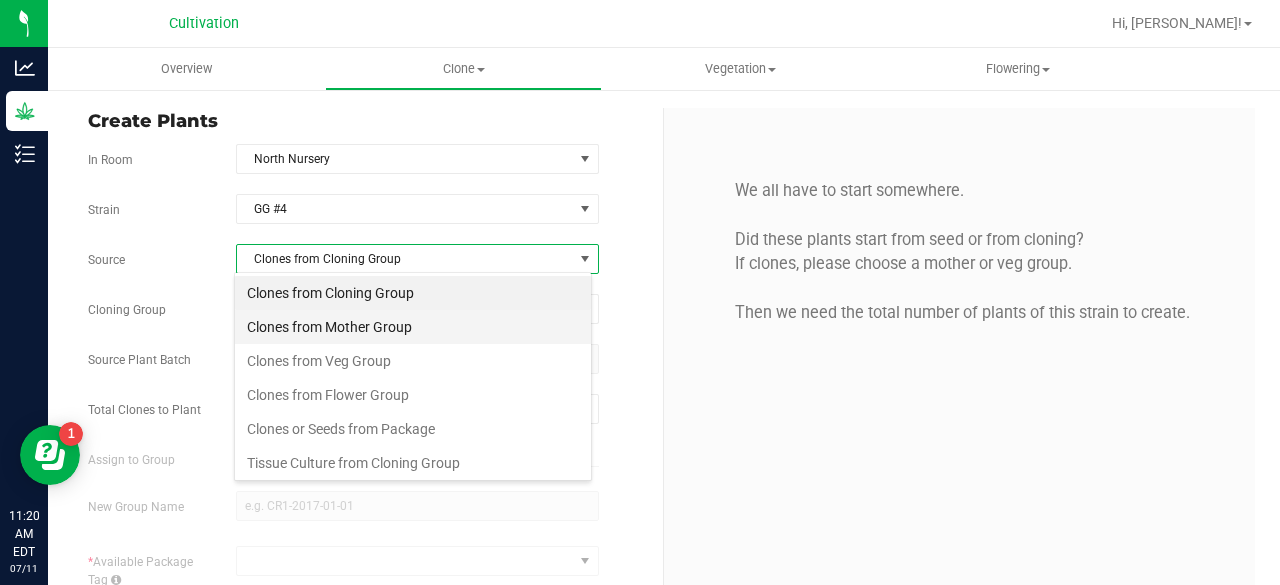 click on "Clones from Mother Group" at bounding box center [413, 327] 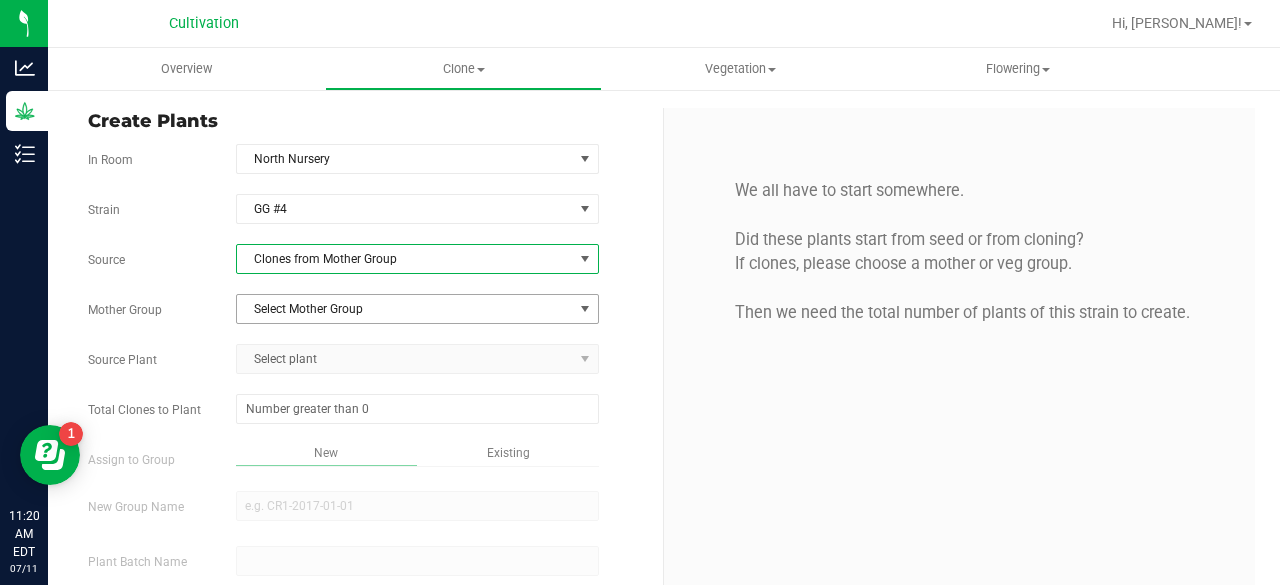 click on "Select Mother Group" at bounding box center (405, 309) 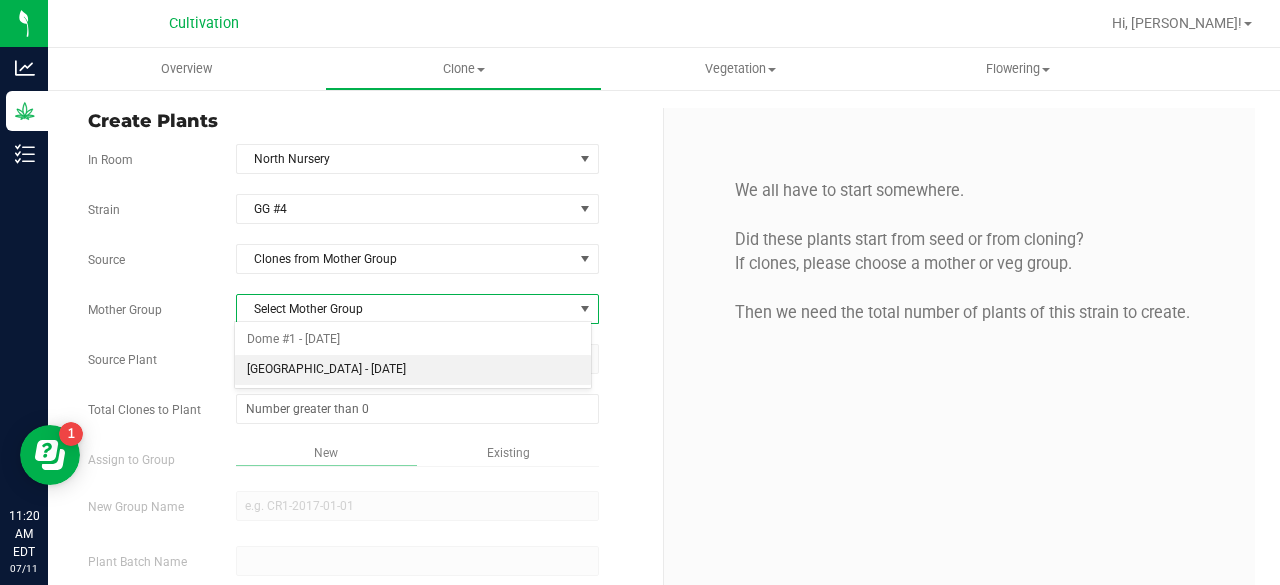 click on "[GEOGRAPHIC_DATA]  - [DATE]" at bounding box center (413, 370) 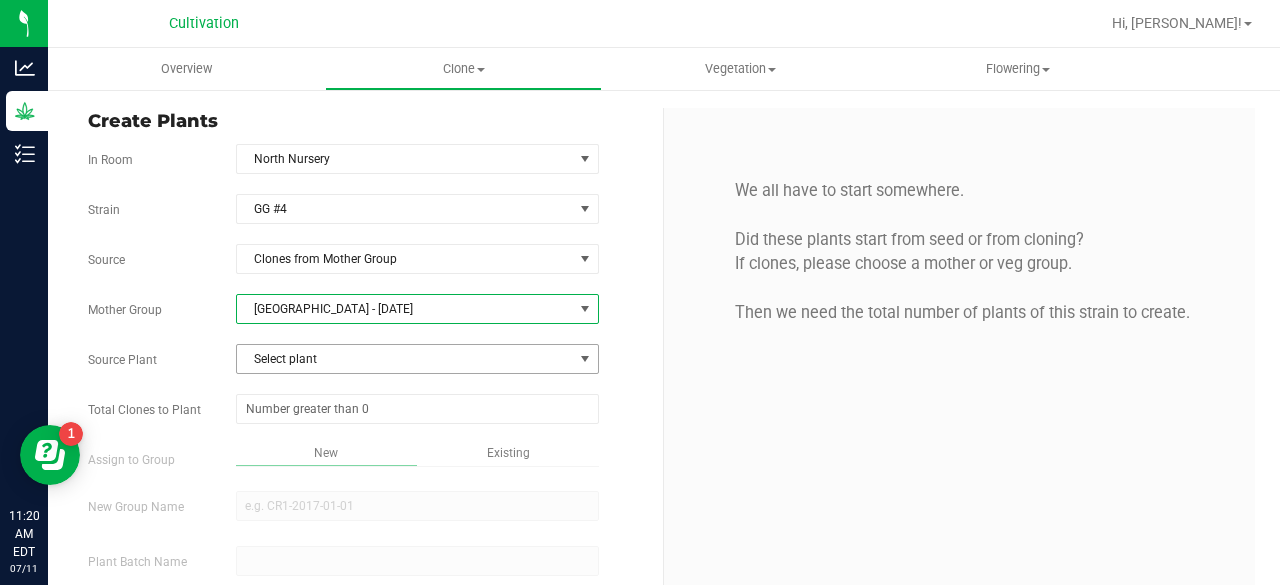 click on "Select plant" at bounding box center (405, 359) 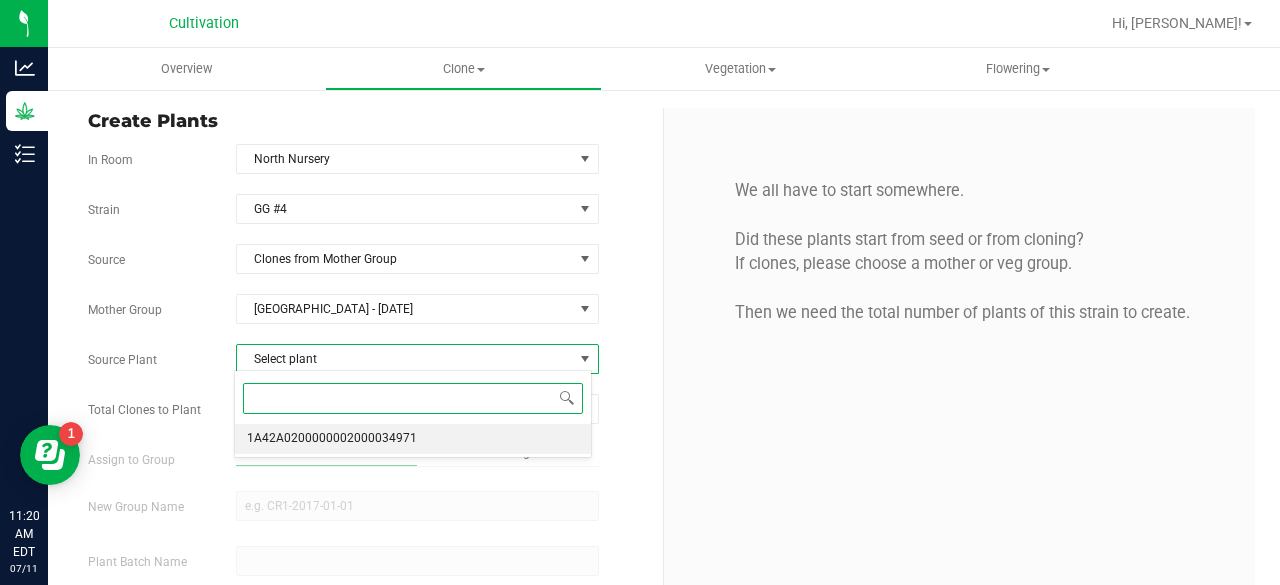 click on "1A42A0200000002000034971" at bounding box center (332, 439) 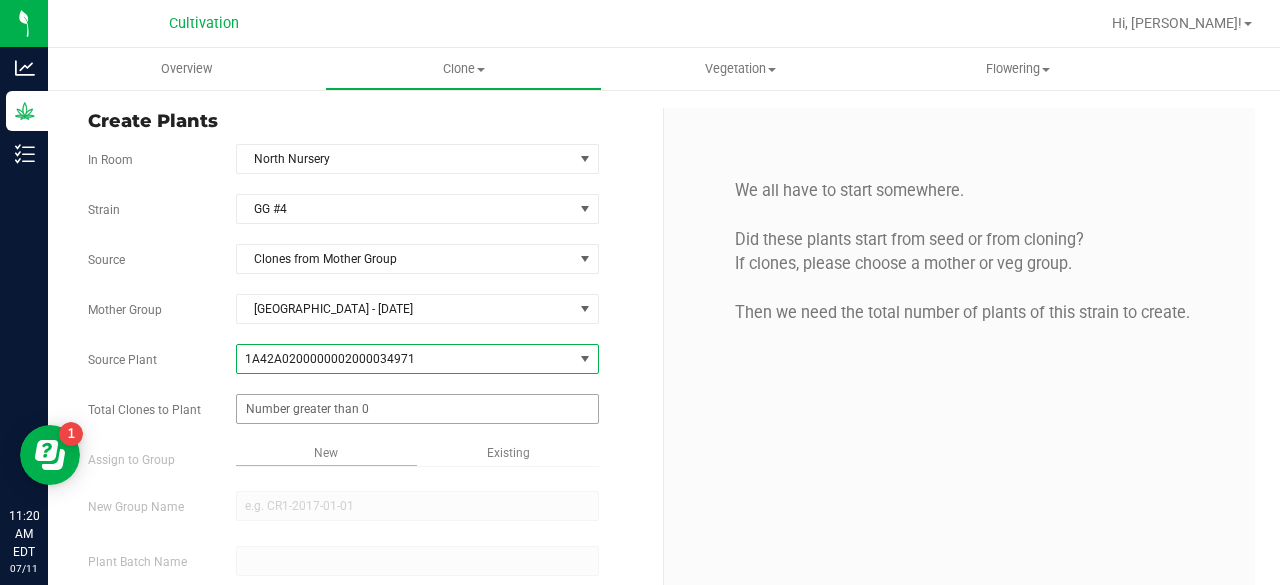 click at bounding box center (417, 409) 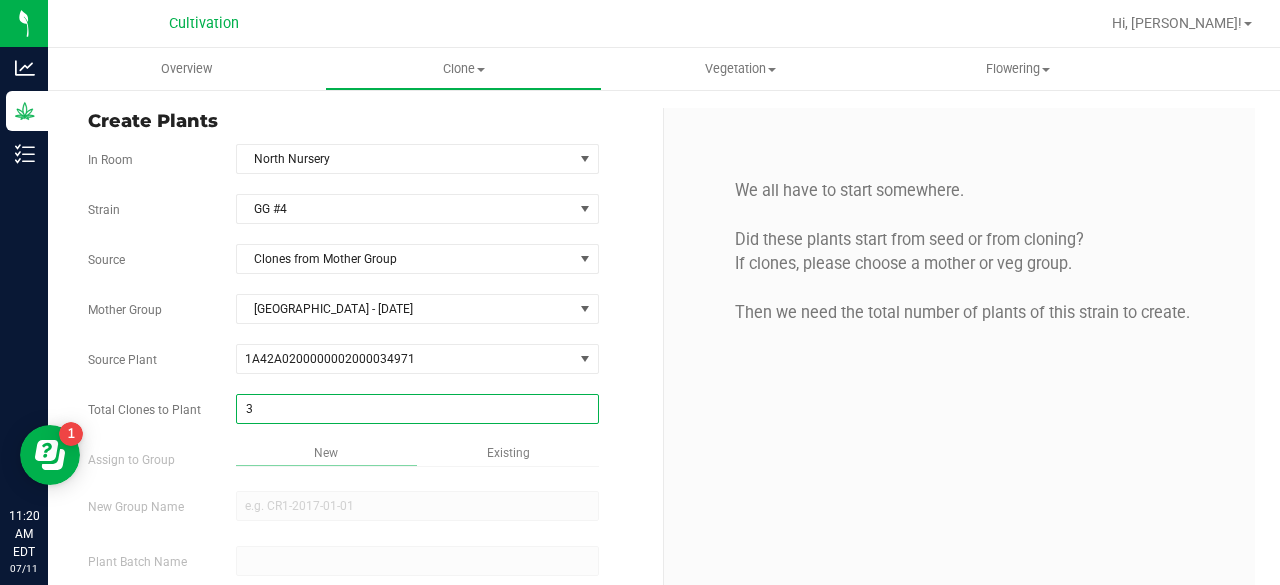 type on "32" 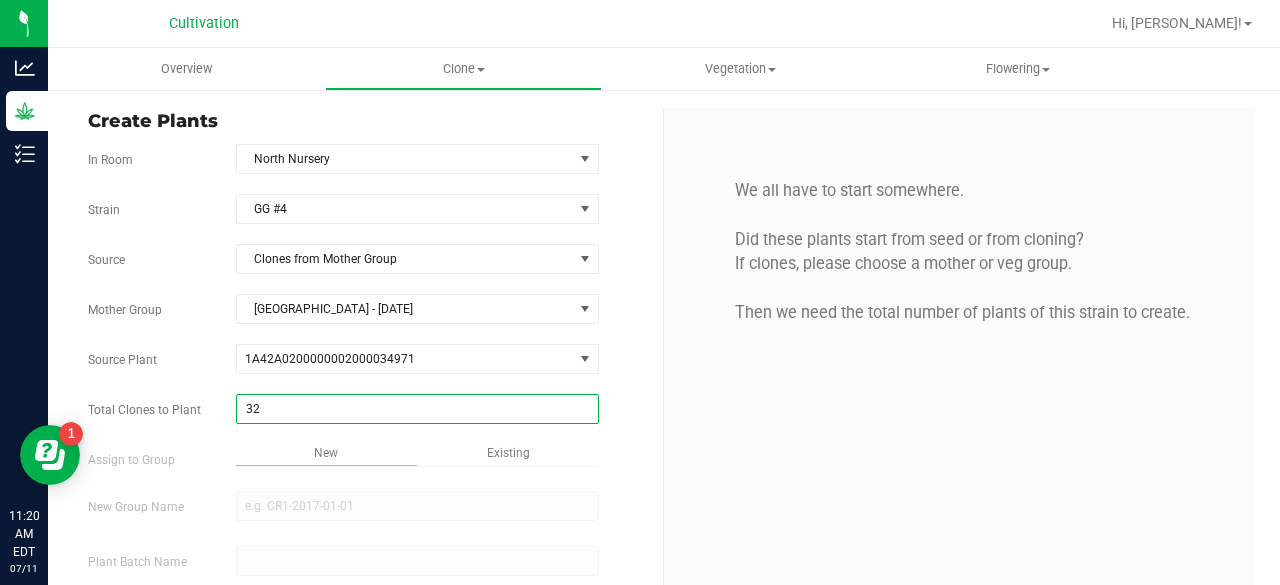 scroll, scrollTop: 119, scrollLeft: 0, axis: vertical 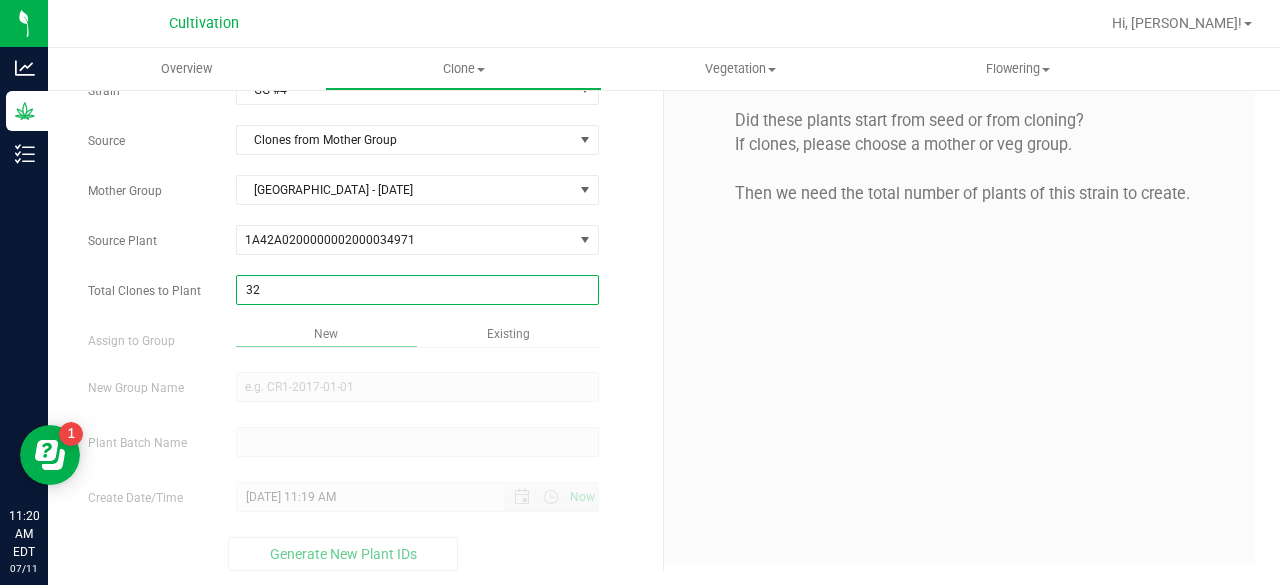 type on "32" 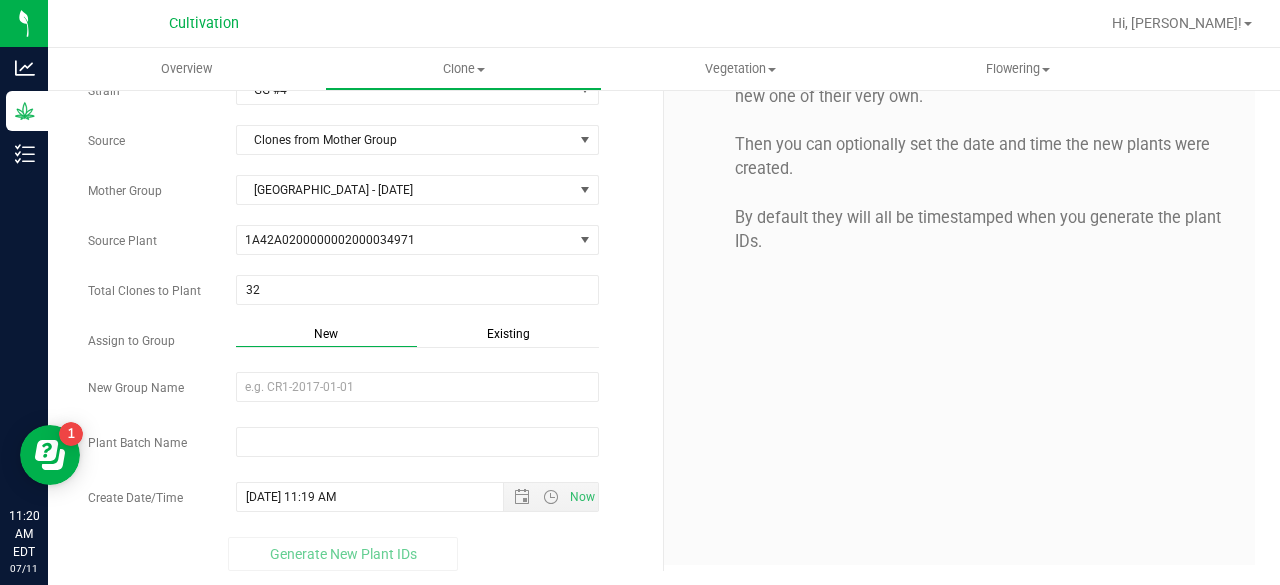 click on "Existing" at bounding box center [508, 334] 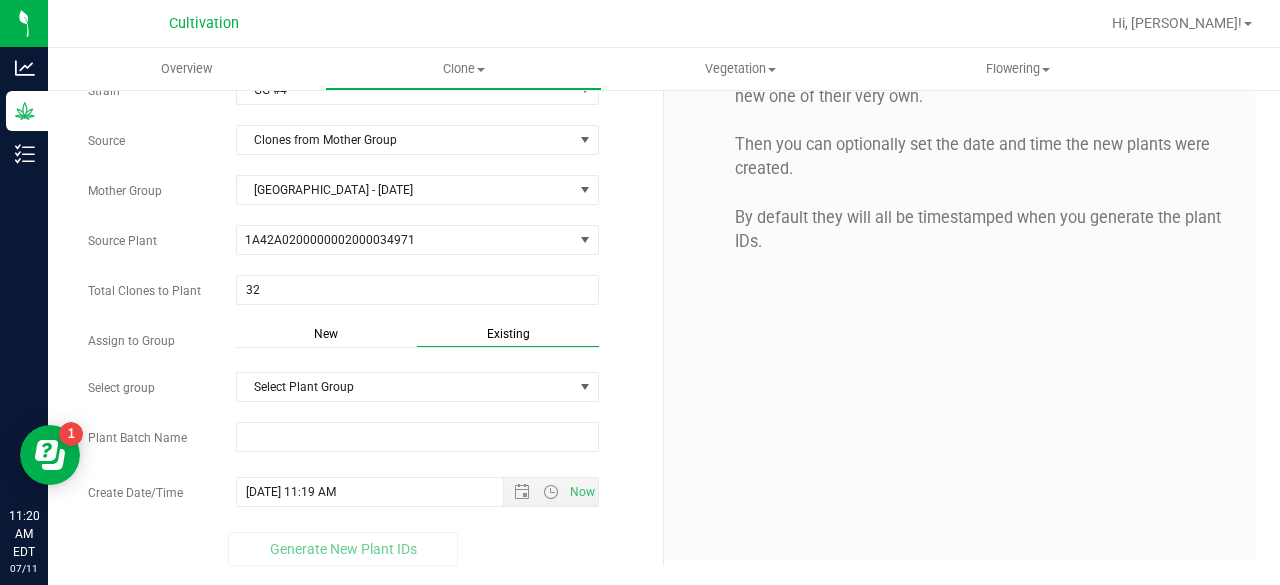 scroll, scrollTop: 114, scrollLeft: 0, axis: vertical 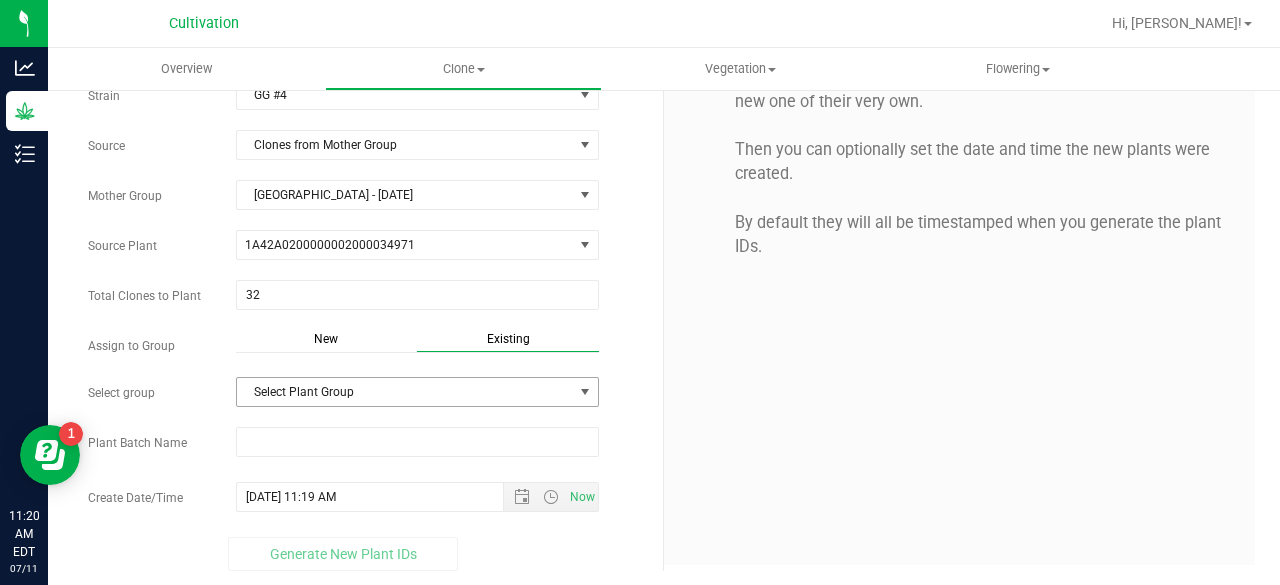 click on "Select Plant Group" at bounding box center (405, 392) 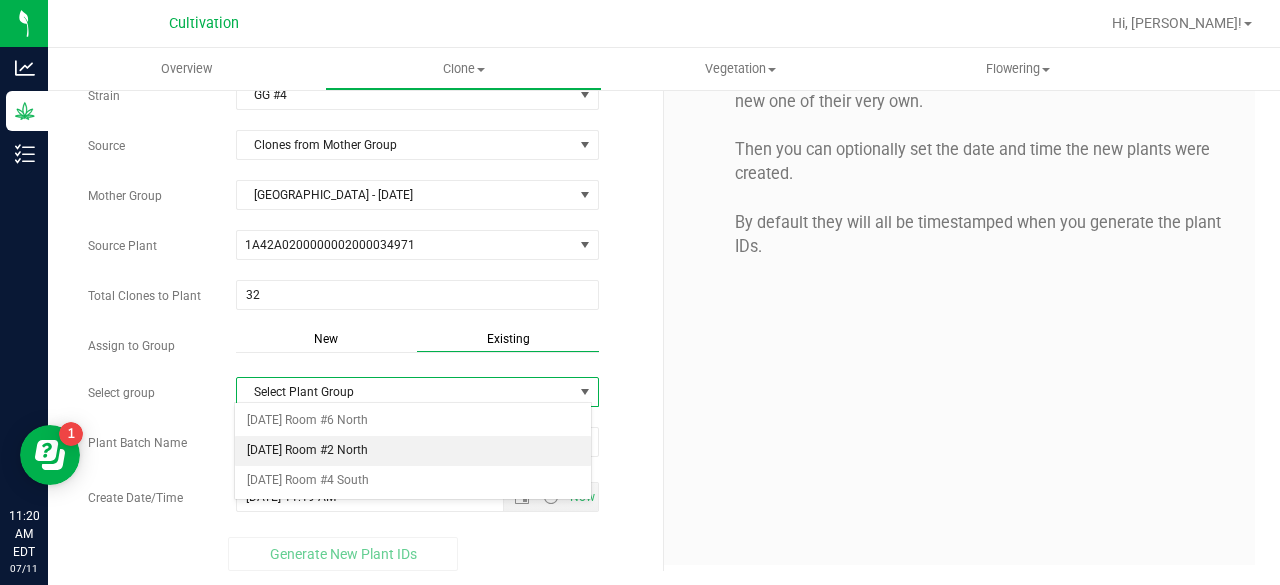 click on "[DATE] Room #2 North" at bounding box center (413, 451) 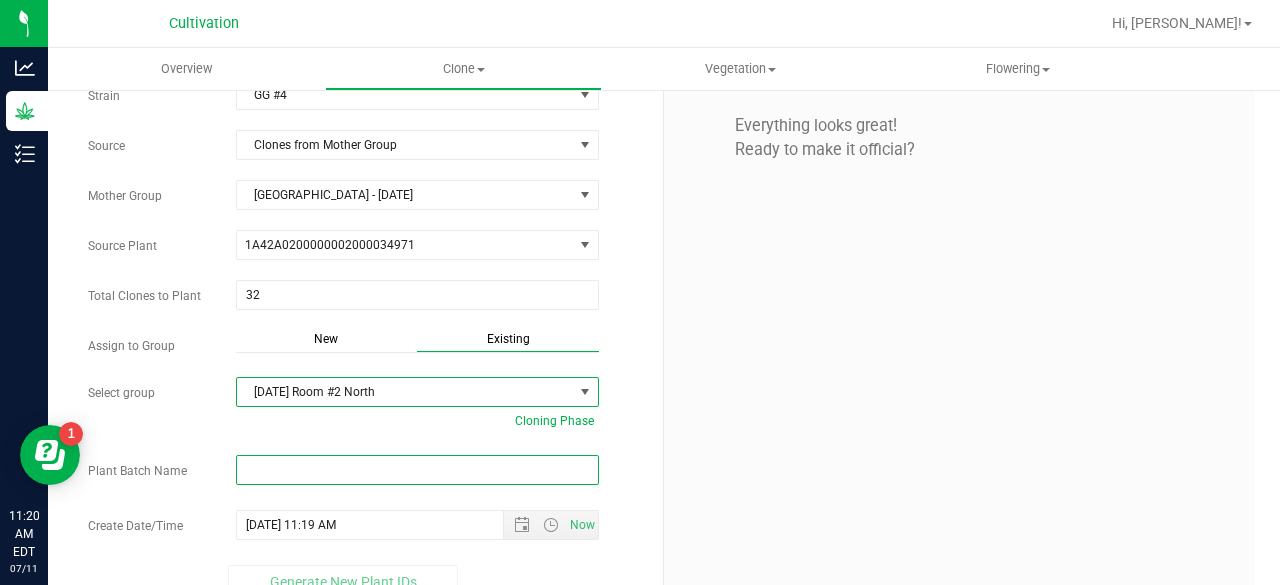click at bounding box center (417, 470) 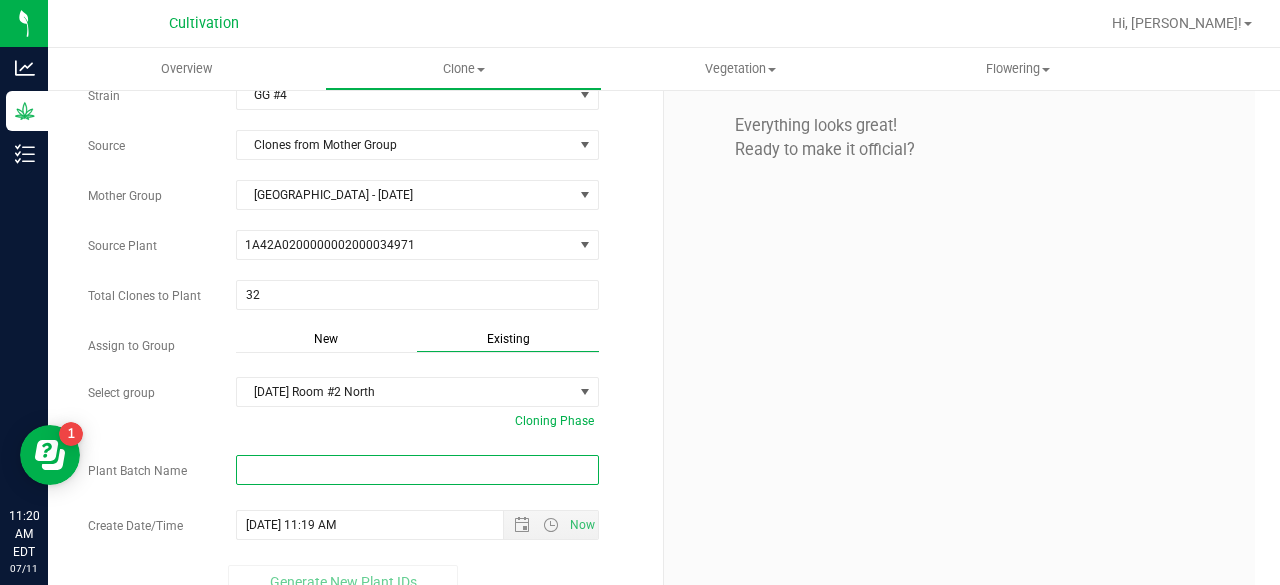 paste on "[DATE]" 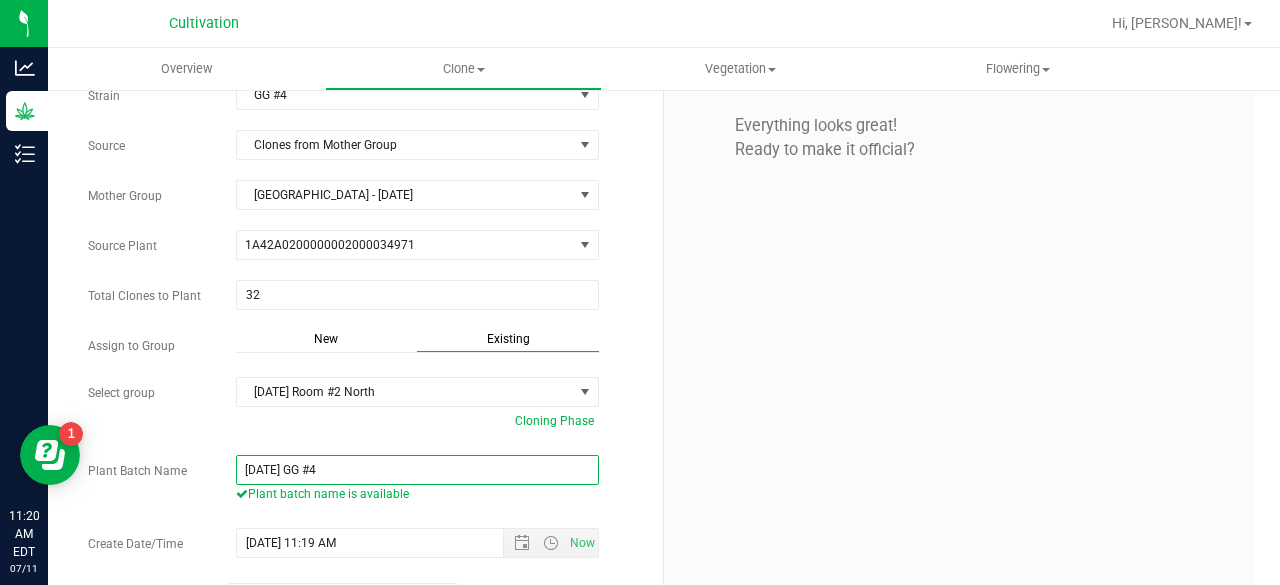 scroll, scrollTop: 160, scrollLeft: 0, axis: vertical 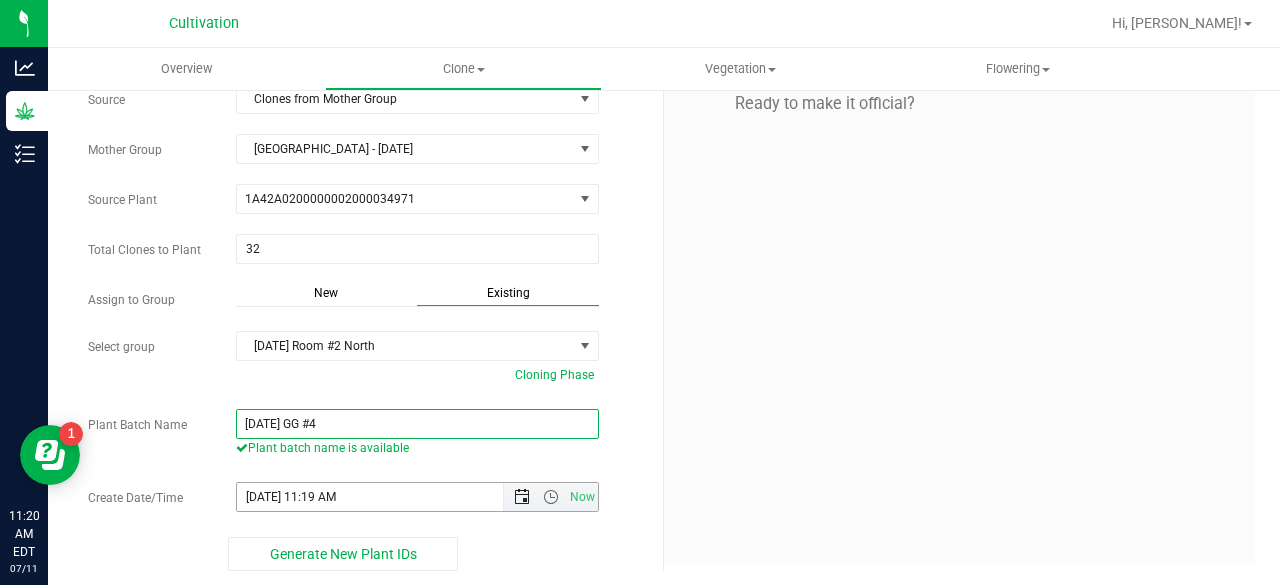 click at bounding box center [522, 497] 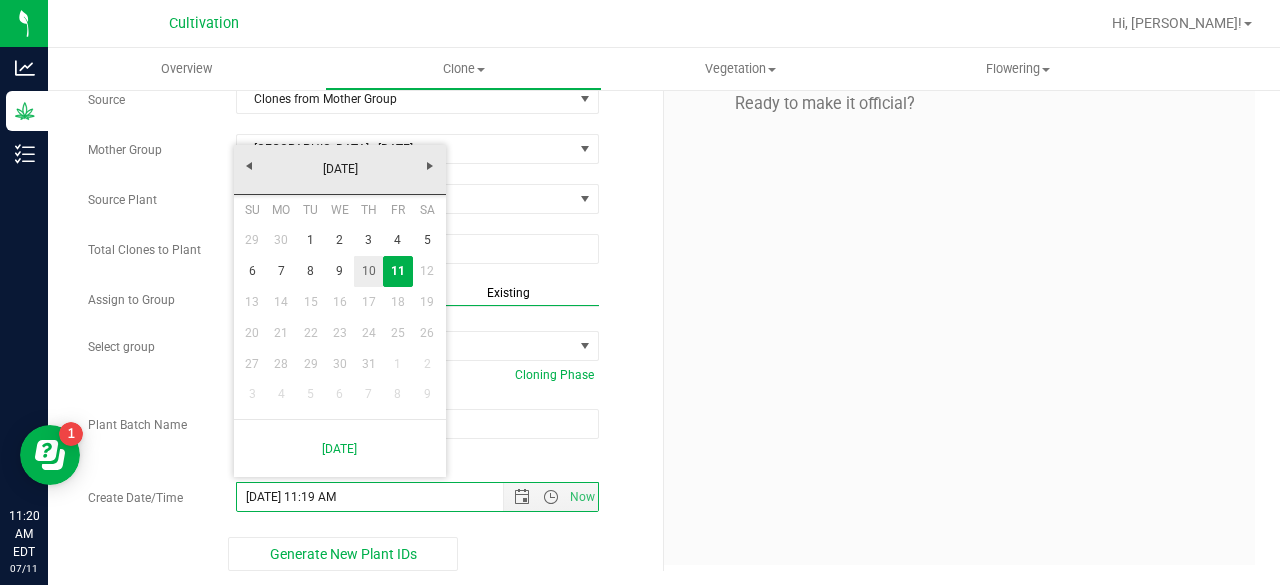 click on "10" at bounding box center [368, 271] 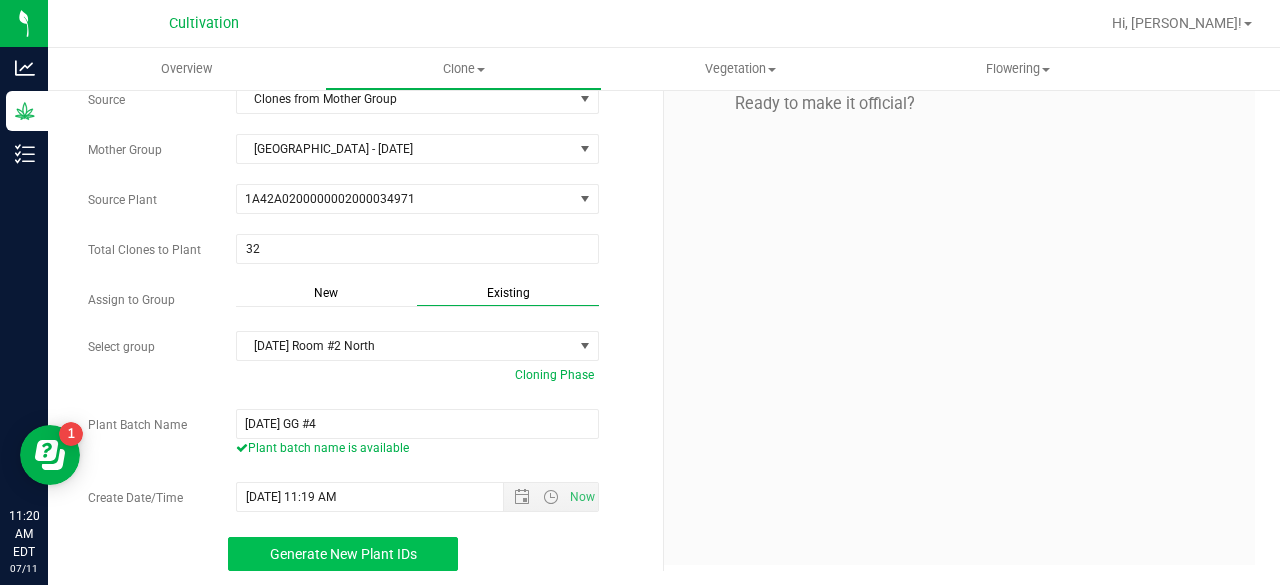 click on "Generate New Plant IDs" at bounding box center [343, 554] 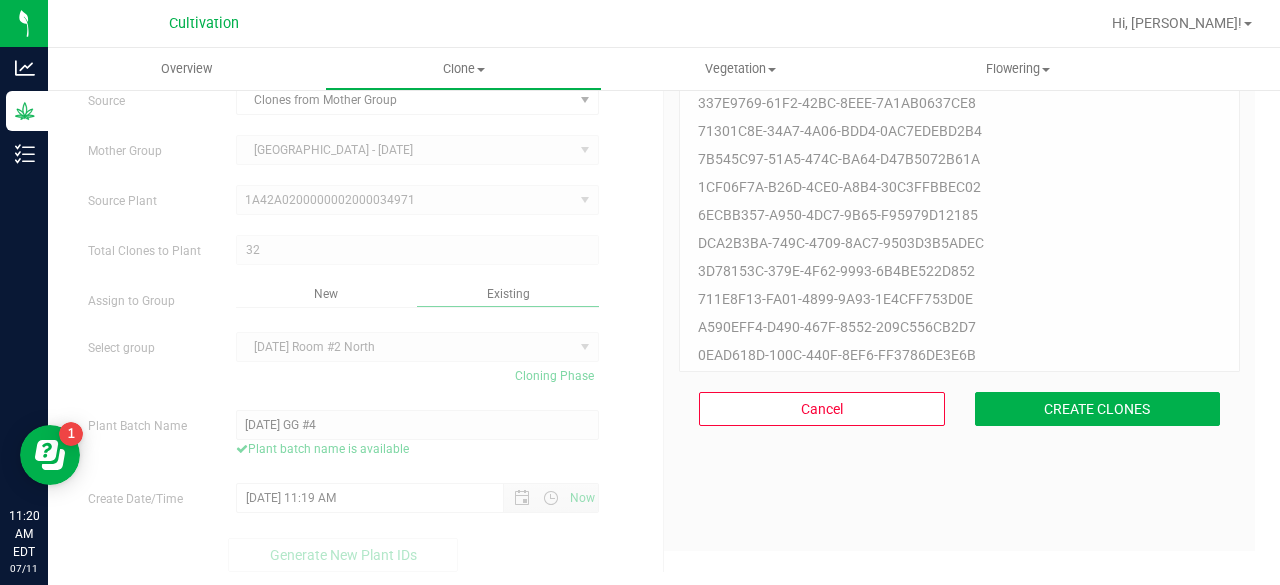 scroll, scrollTop: 60, scrollLeft: 0, axis: vertical 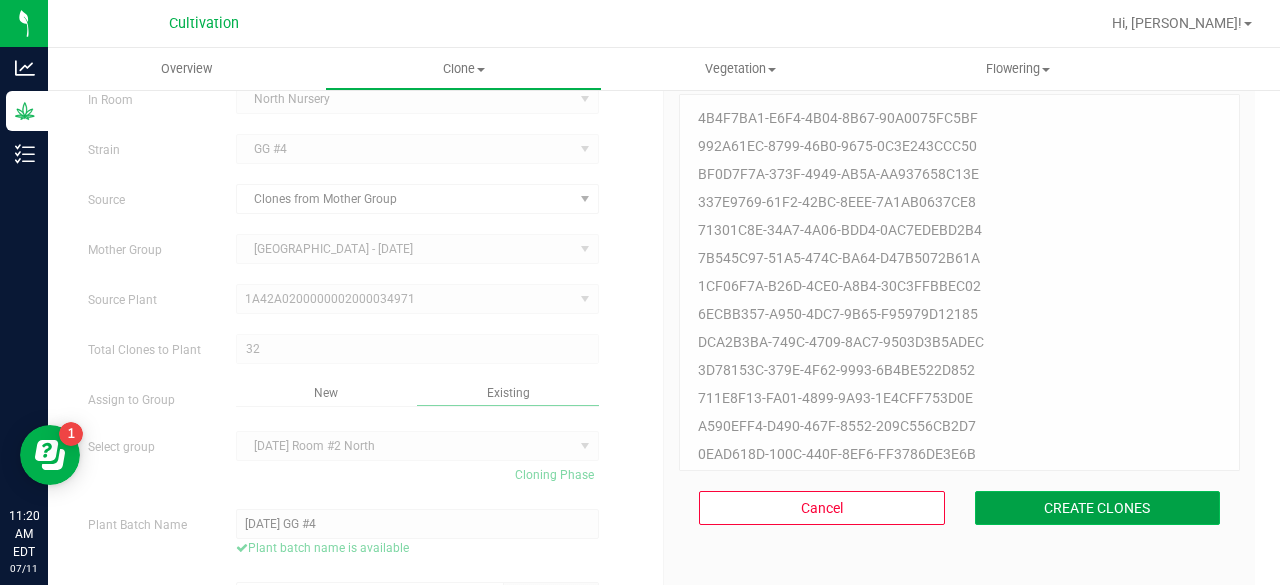 click on "CREATE CLONES" at bounding box center (1098, 508) 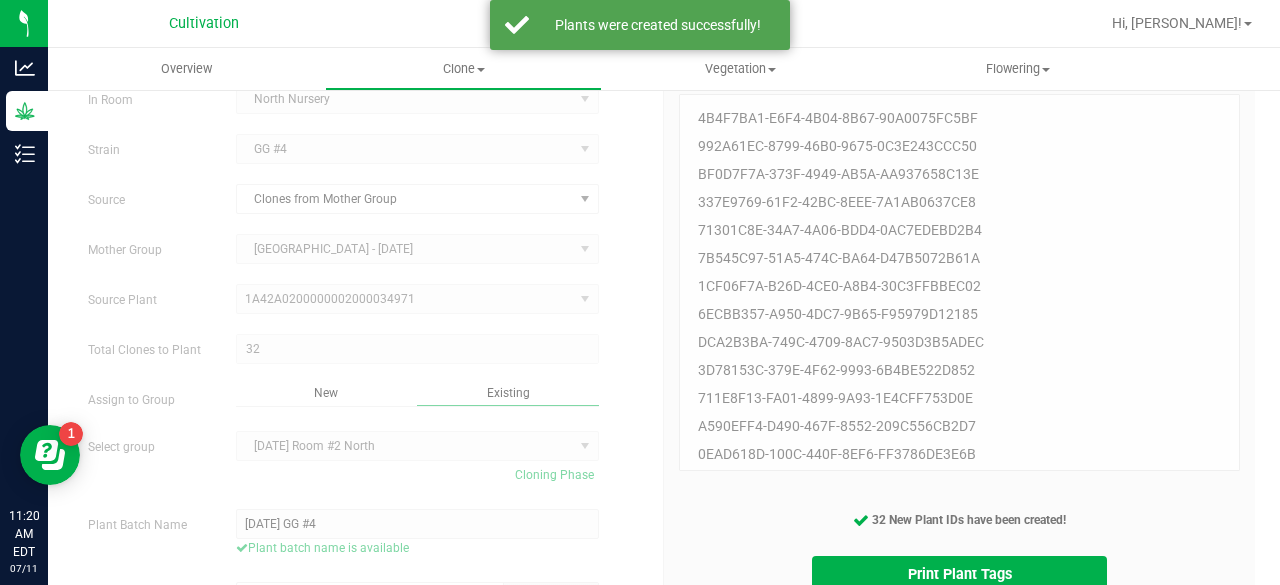 scroll, scrollTop: 159, scrollLeft: 0, axis: vertical 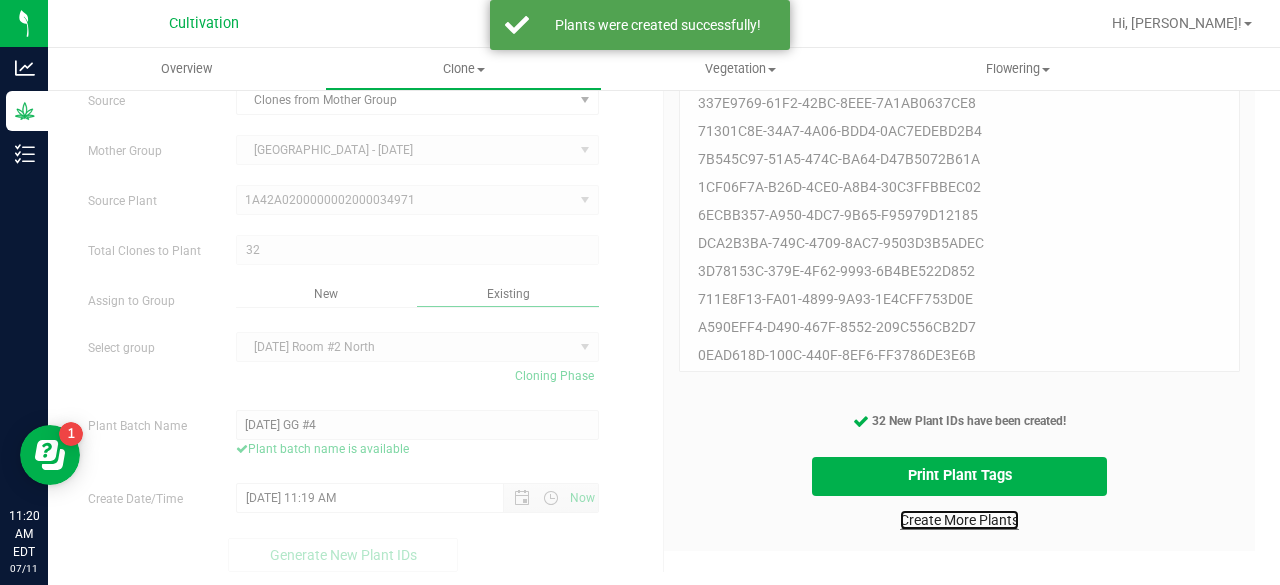 click on "Create More Plants" at bounding box center (959, 520) 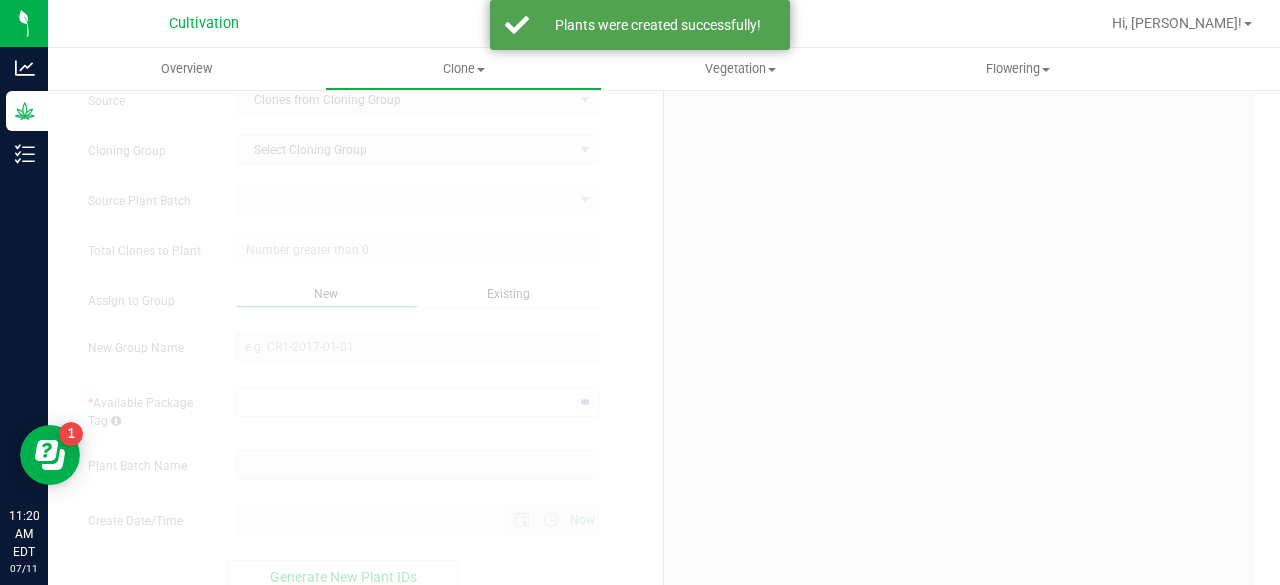 scroll, scrollTop: 0, scrollLeft: 0, axis: both 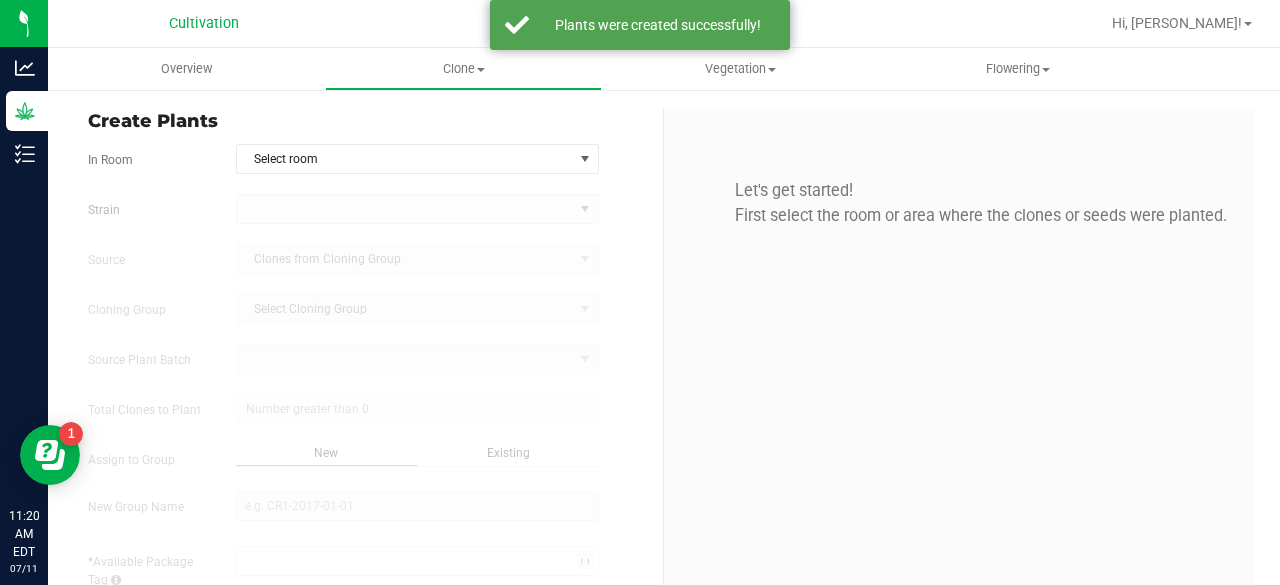 type on "[DATE] 11:20 AM" 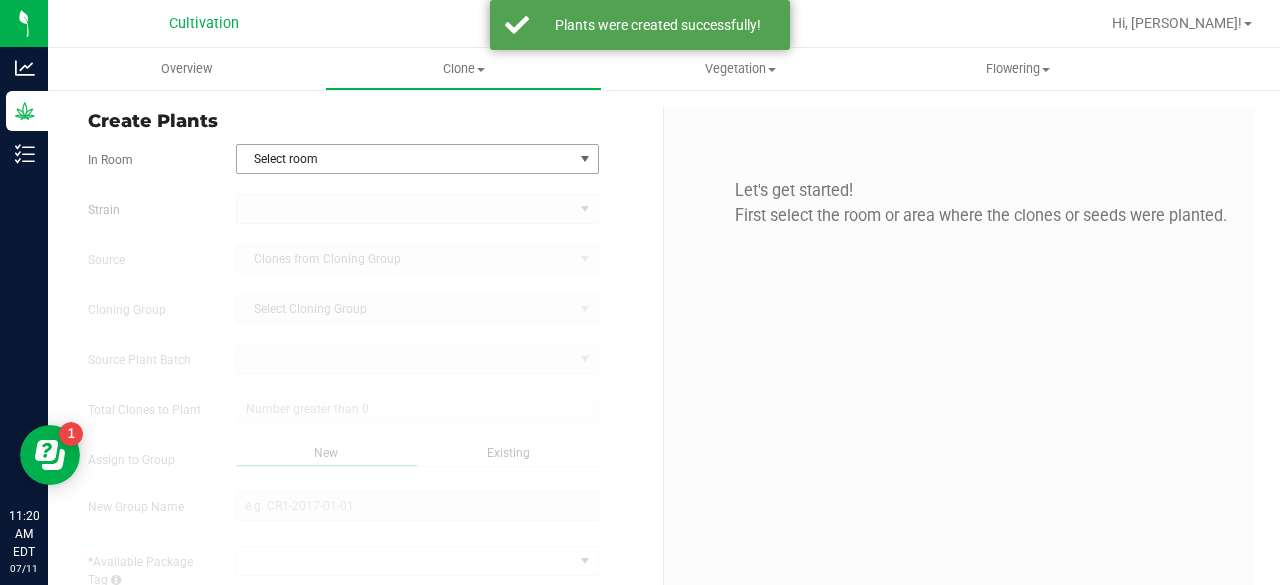 click on "Select room" at bounding box center [405, 159] 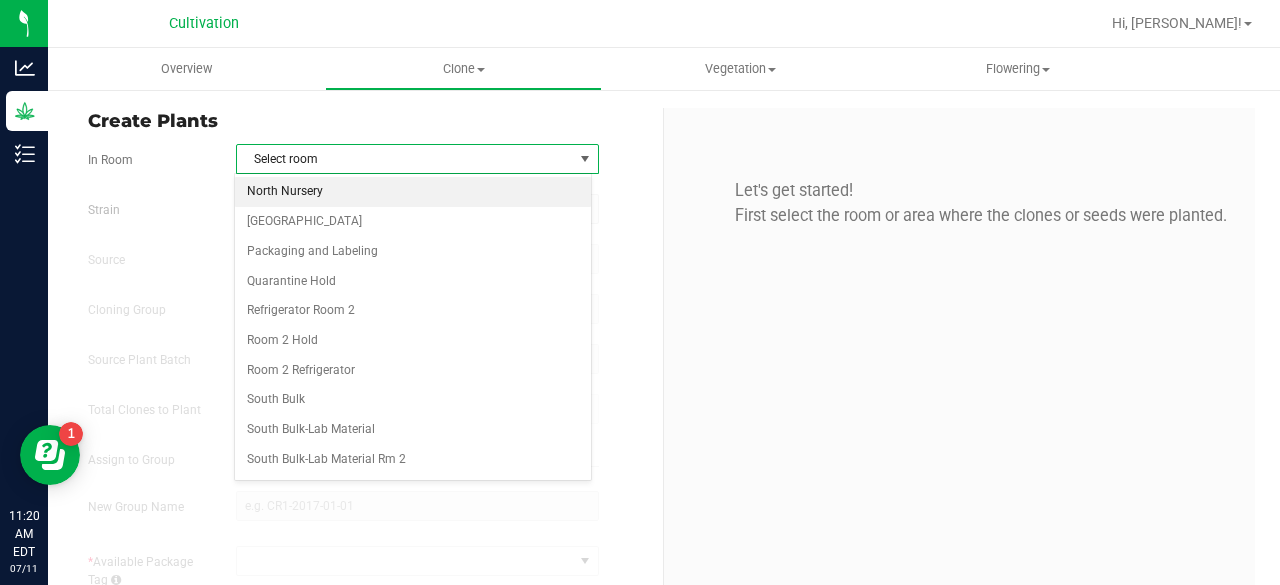 click on "North Nursery" at bounding box center [413, 192] 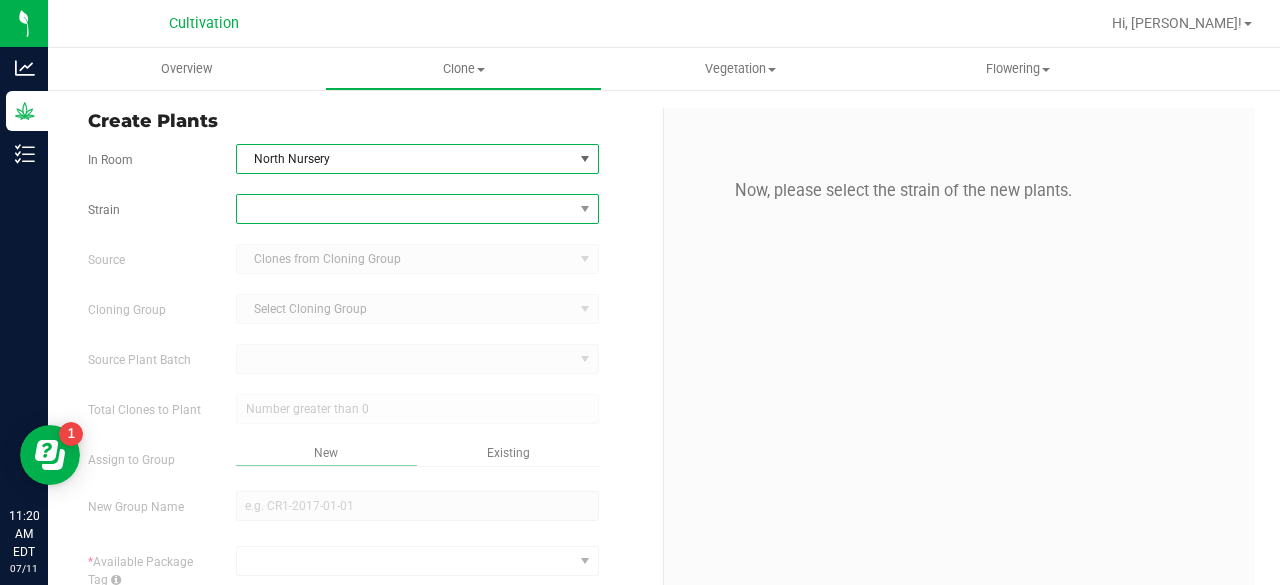 click at bounding box center [405, 209] 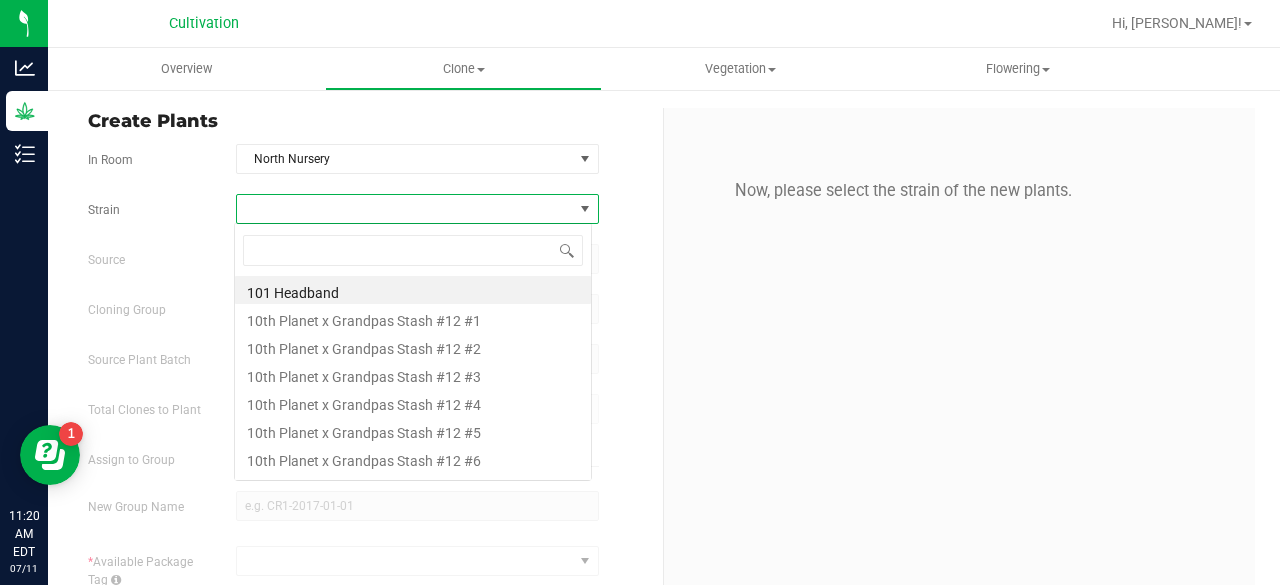 scroll, scrollTop: 99970, scrollLeft: 99641, axis: both 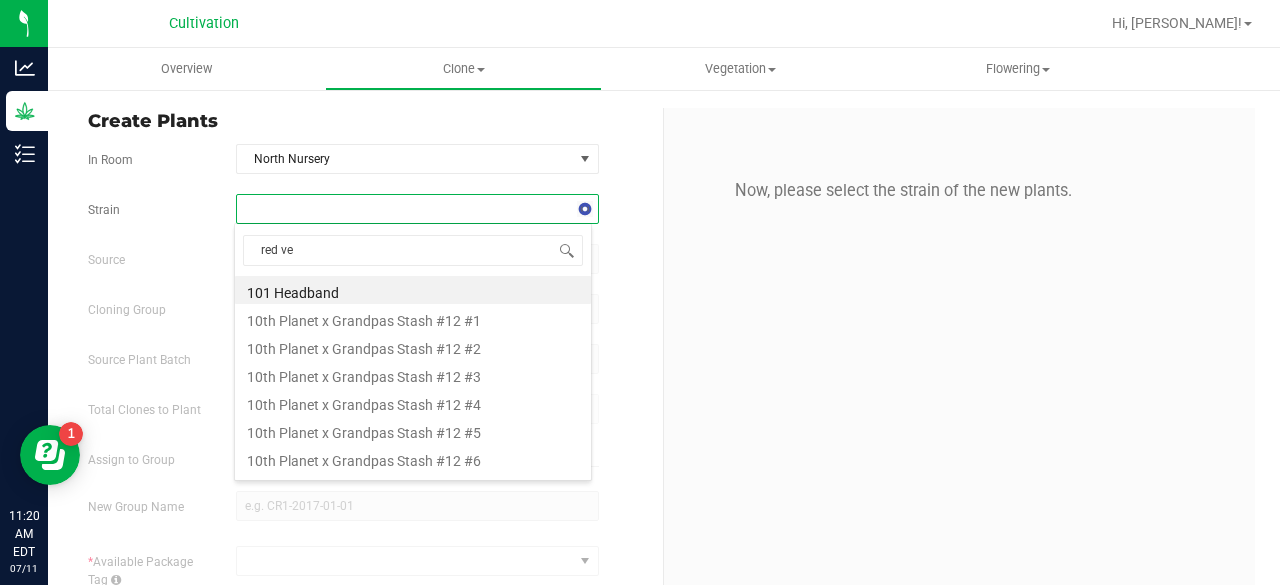 type on "red vel" 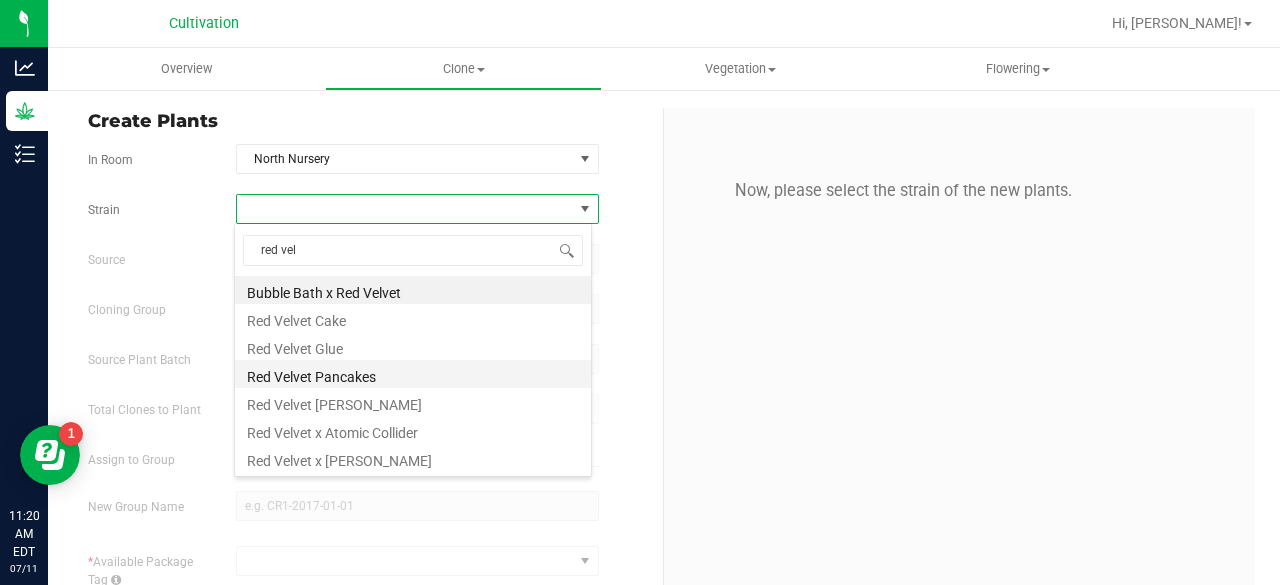 click on "Red Velvet Pancakes" at bounding box center [413, 374] 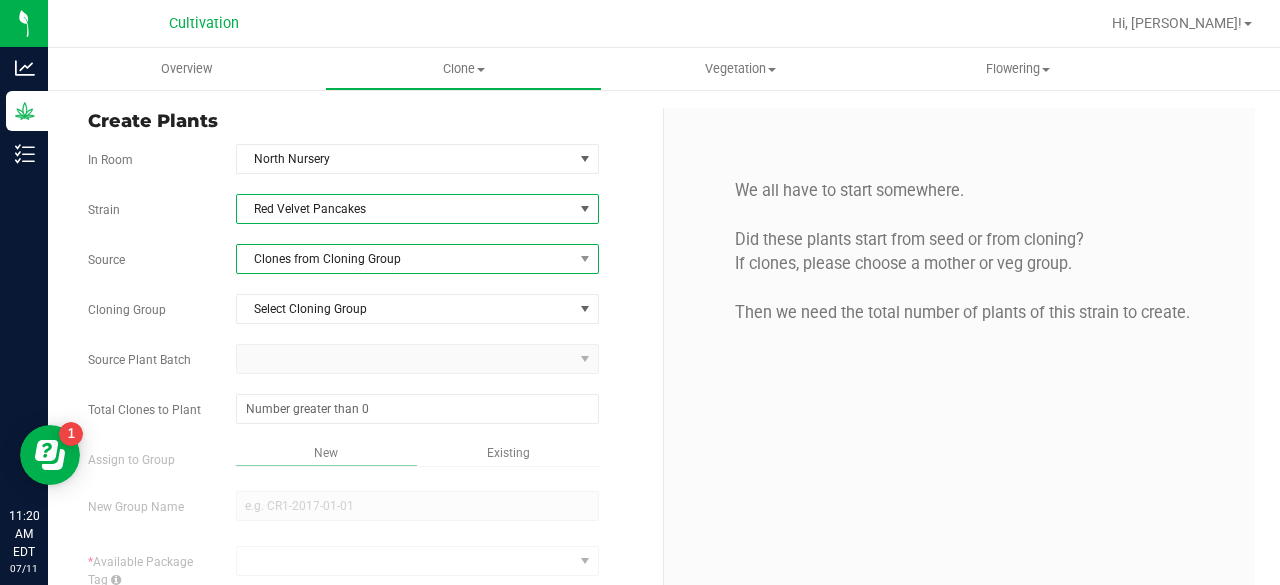 click on "Clones from Cloning Group" at bounding box center [405, 259] 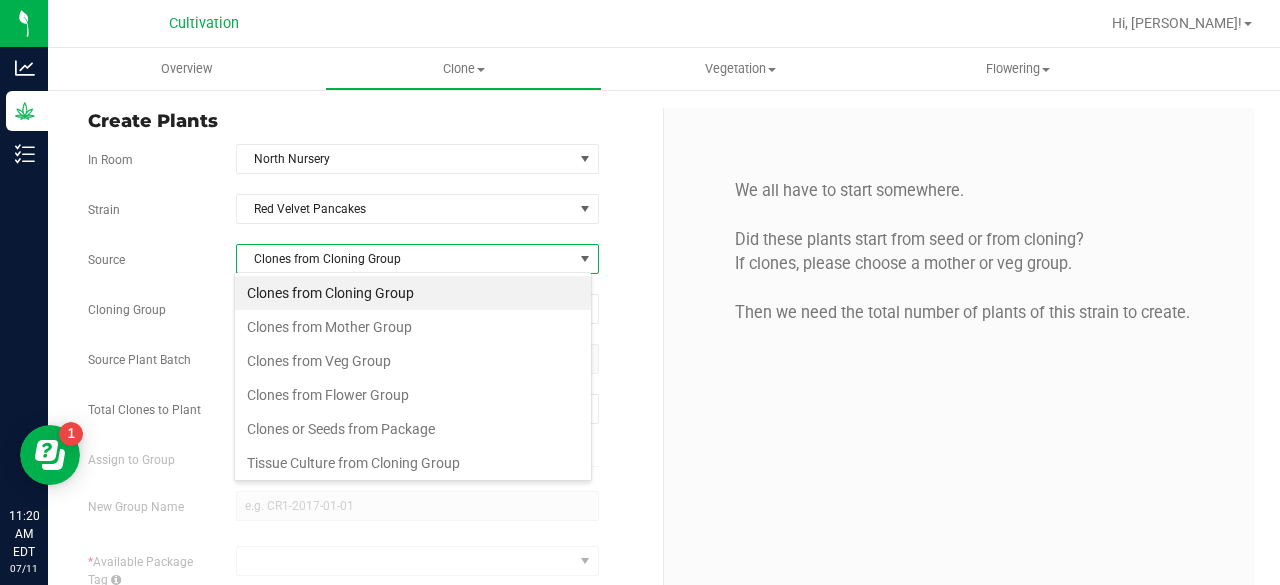 scroll, scrollTop: 99970, scrollLeft: 99641, axis: both 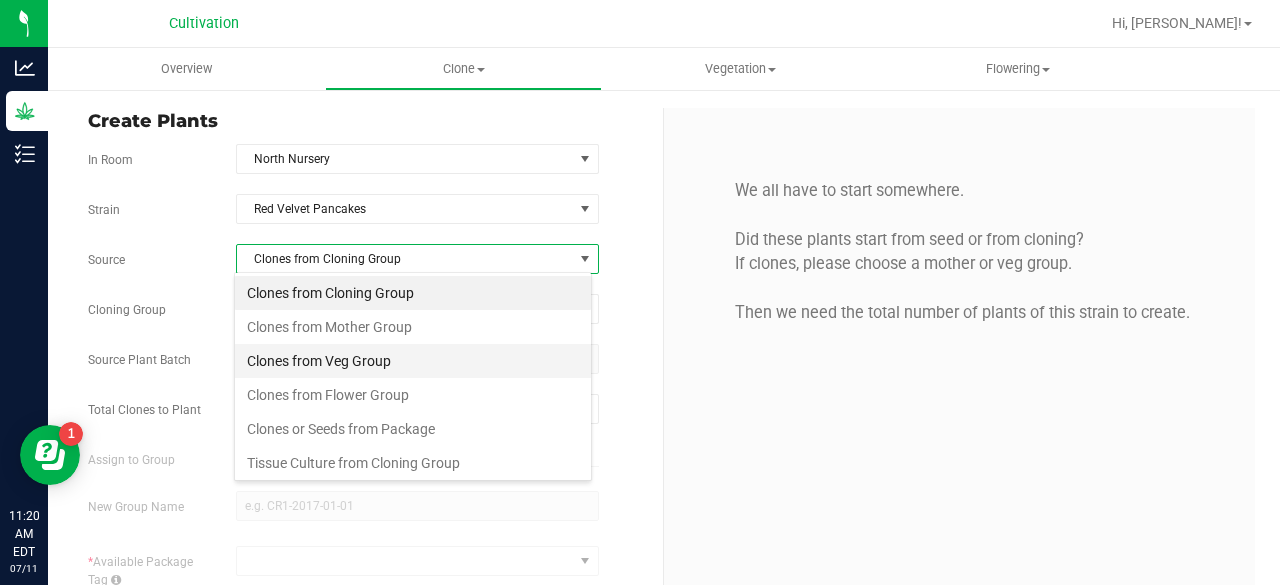 click on "Clones from Veg Group" at bounding box center [413, 361] 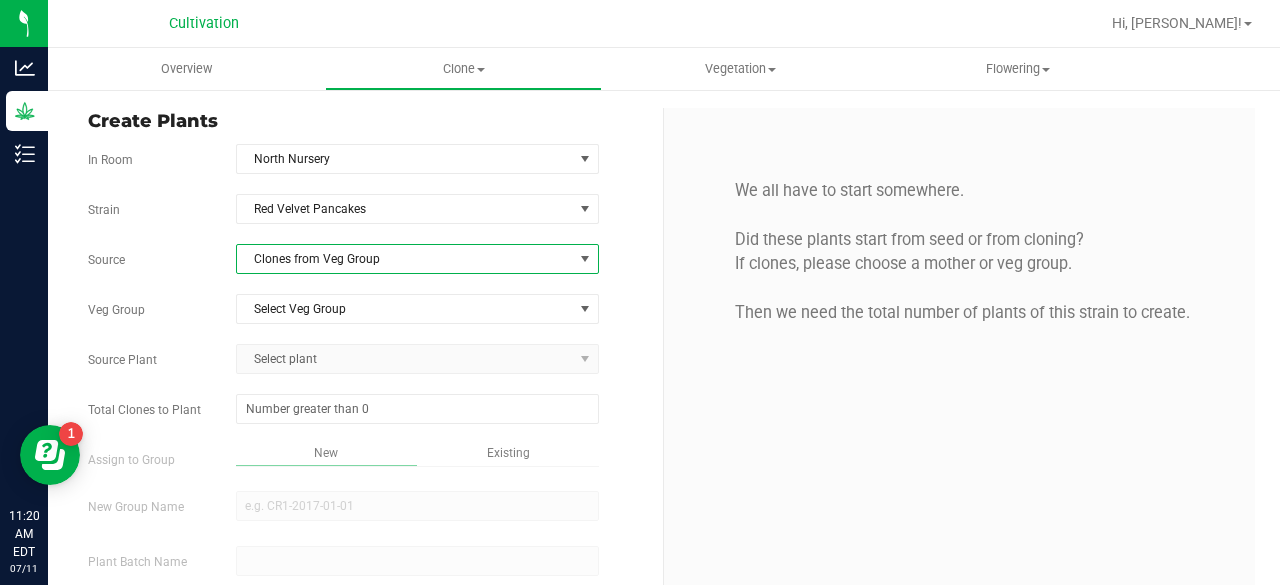 click on "Clones from Veg Group" at bounding box center (405, 259) 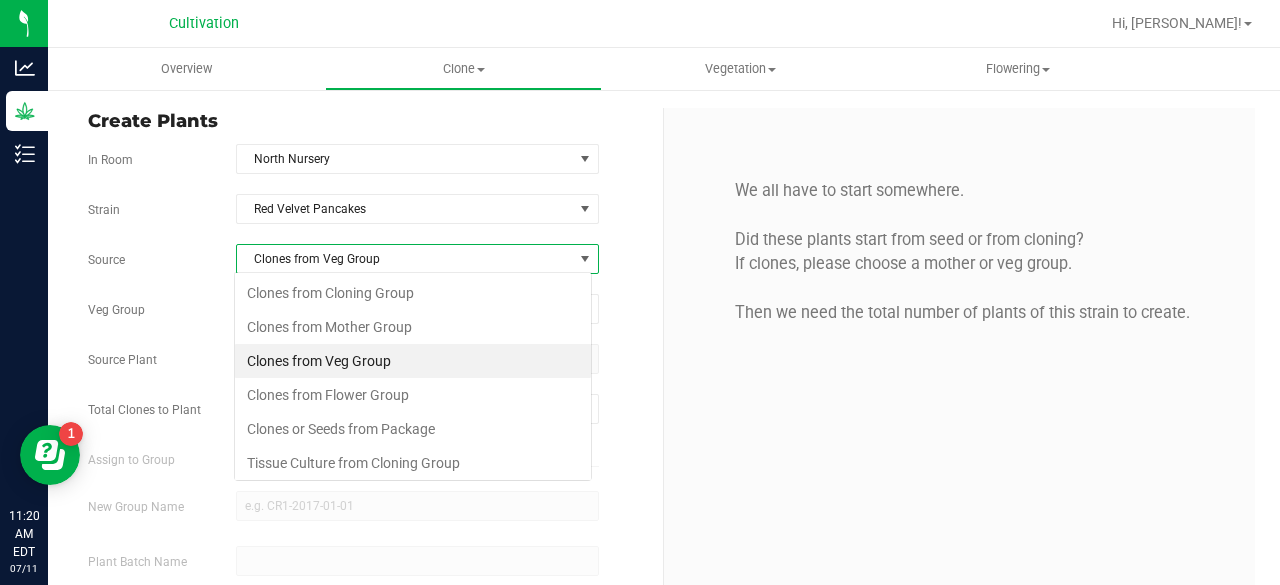 scroll, scrollTop: 99970, scrollLeft: 99641, axis: both 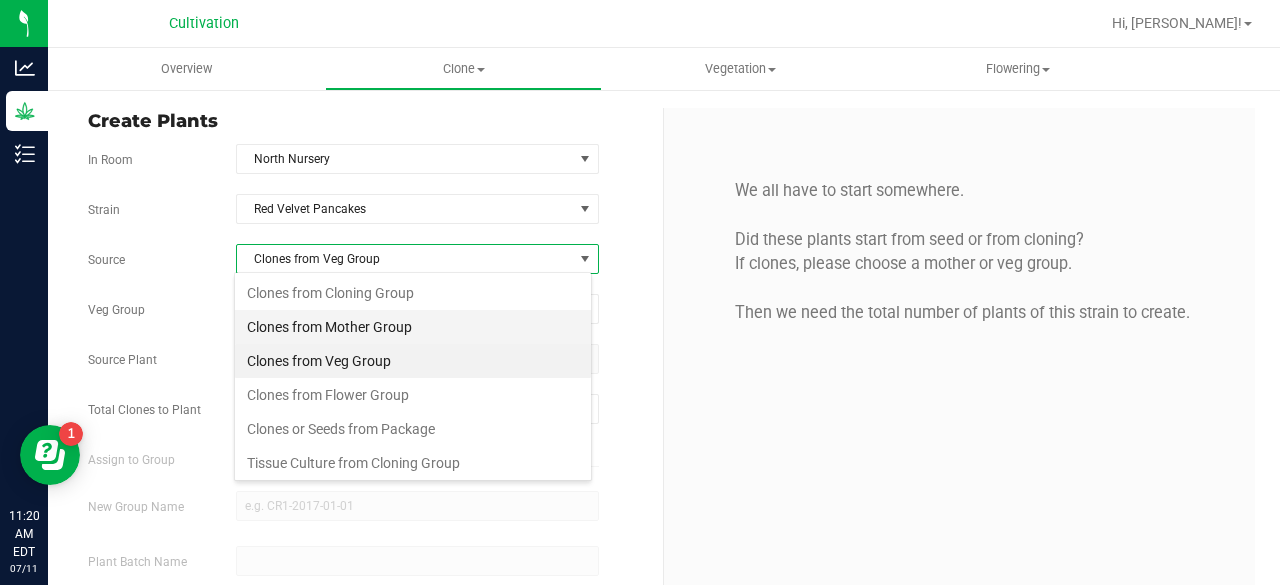click on "Clones from Mother Group" at bounding box center (413, 327) 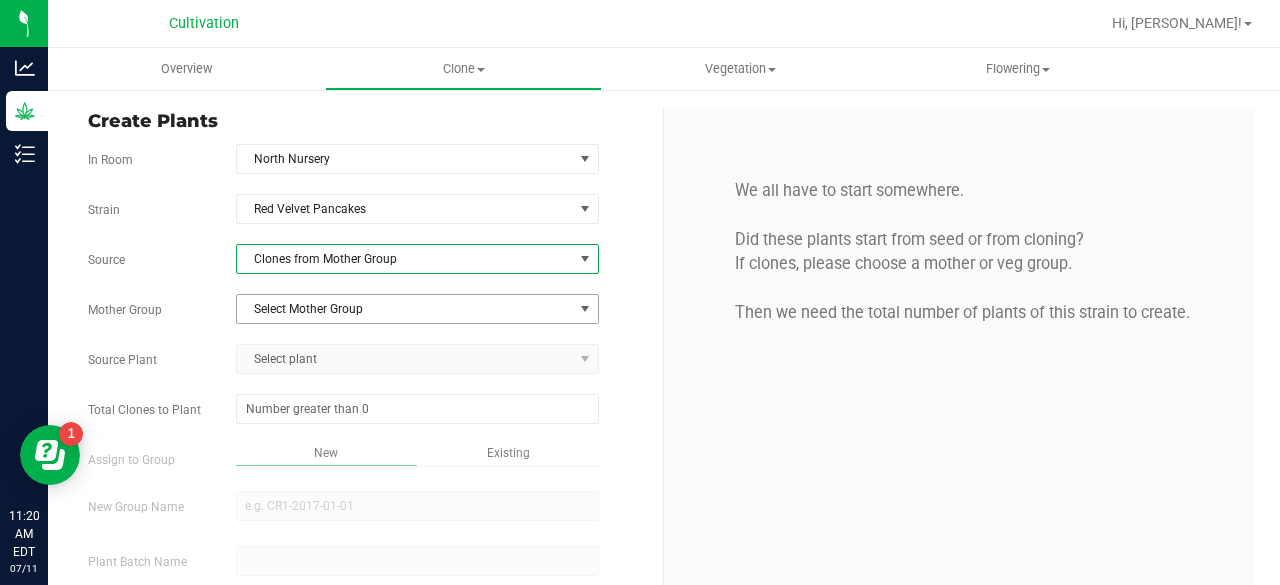 click on "Select Mother Group" at bounding box center [405, 309] 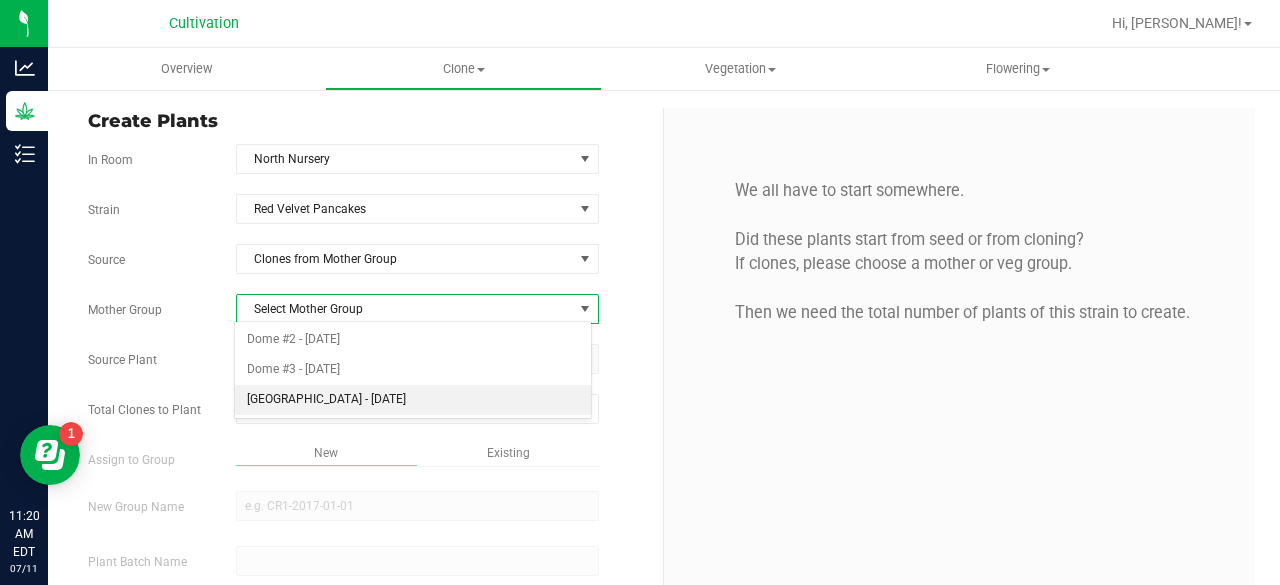 click on "[GEOGRAPHIC_DATA]  - [DATE]" at bounding box center [413, 400] 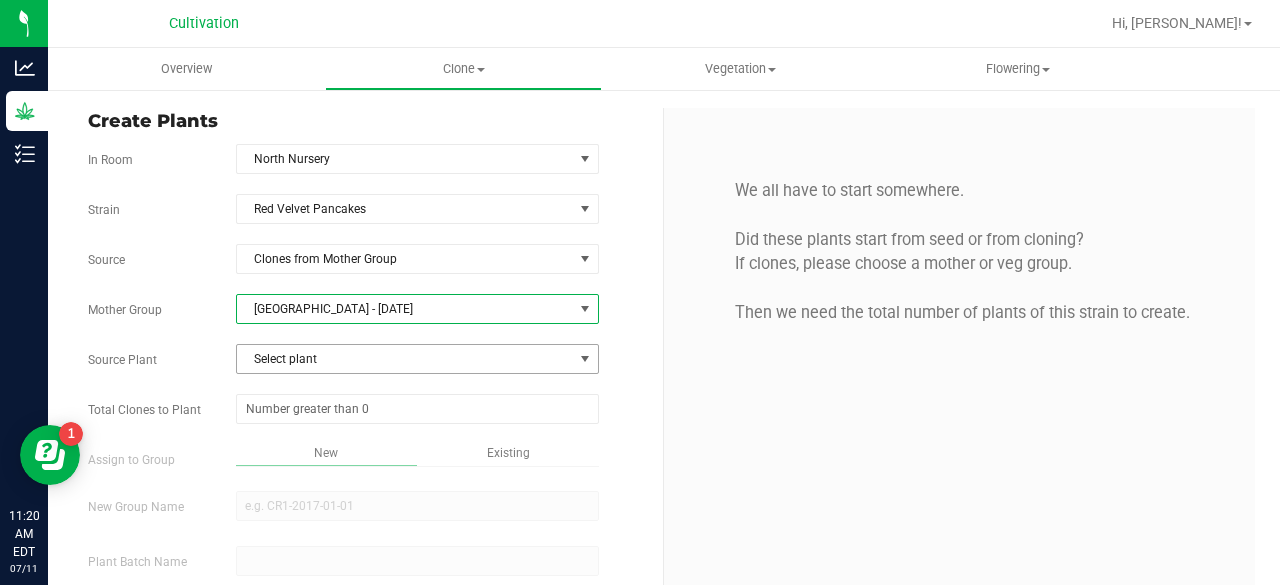 click on "Select plant" at bounding box center (405, 359) 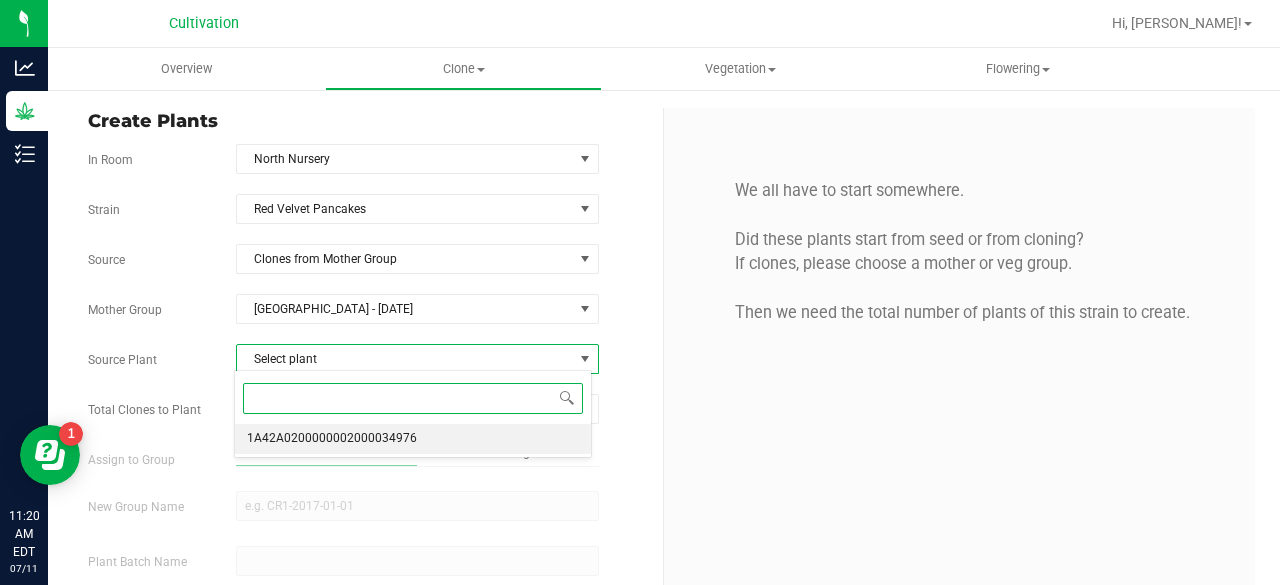 click on "1A42A0200000002000034976" at bounding box center (332, 439) 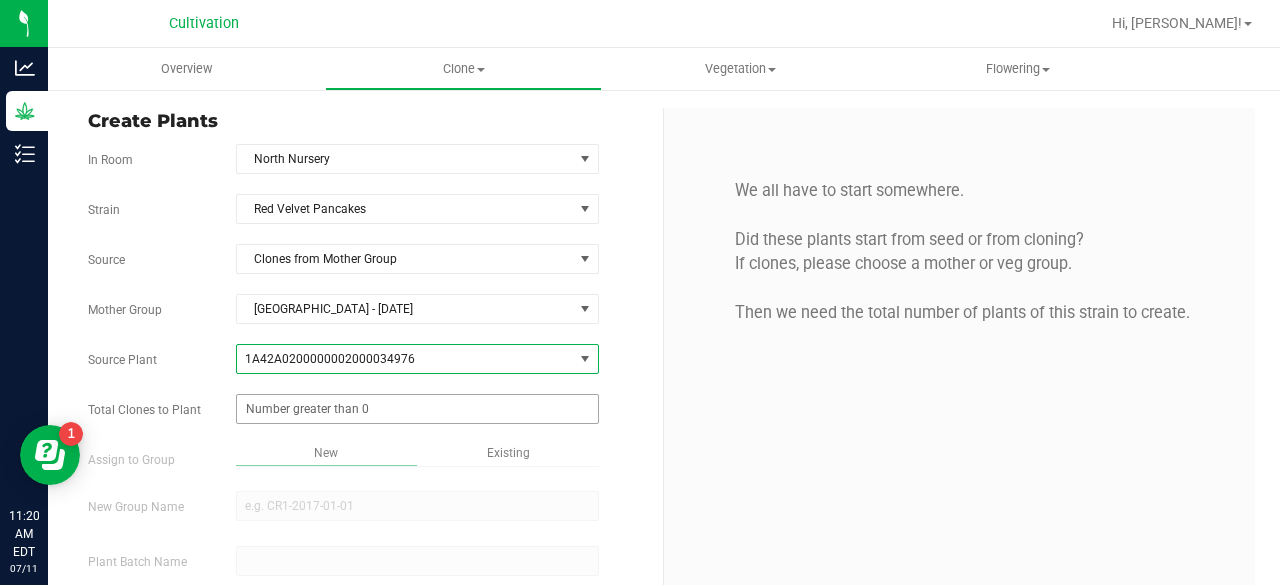 click at bounding box center (417, 409) 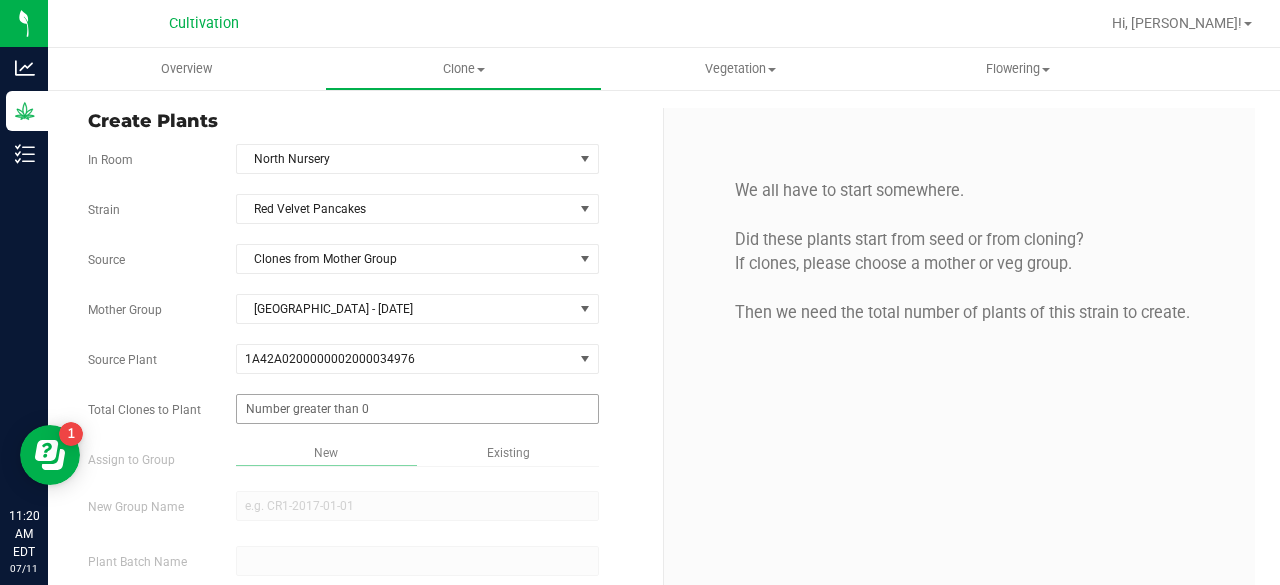 click at bounding box center [417, 409] 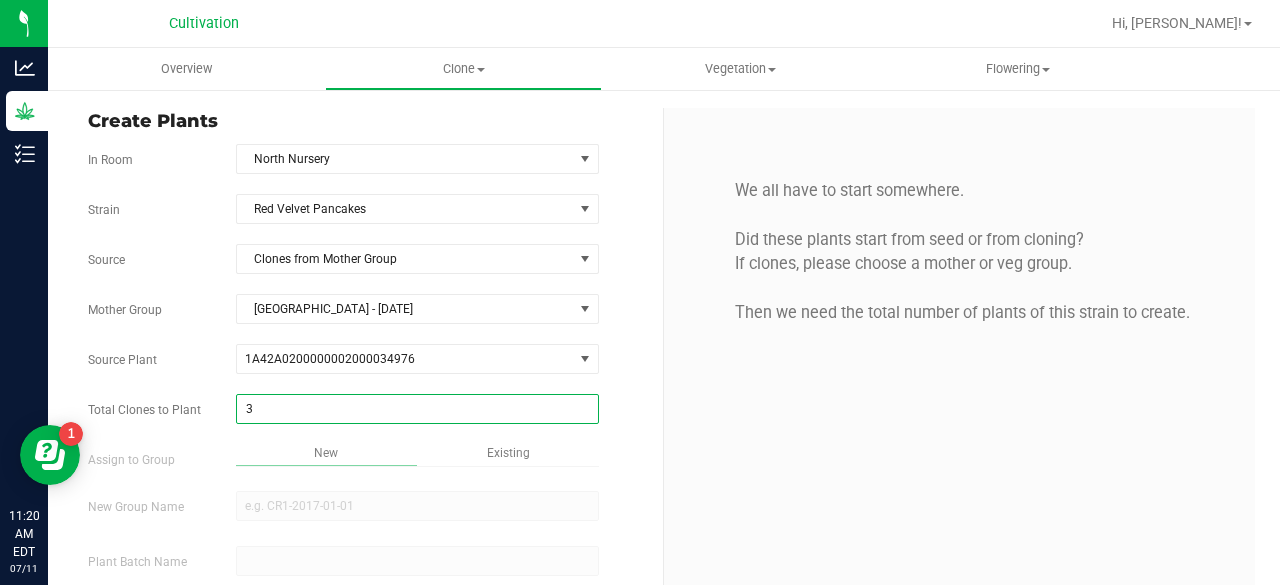 type on "32" 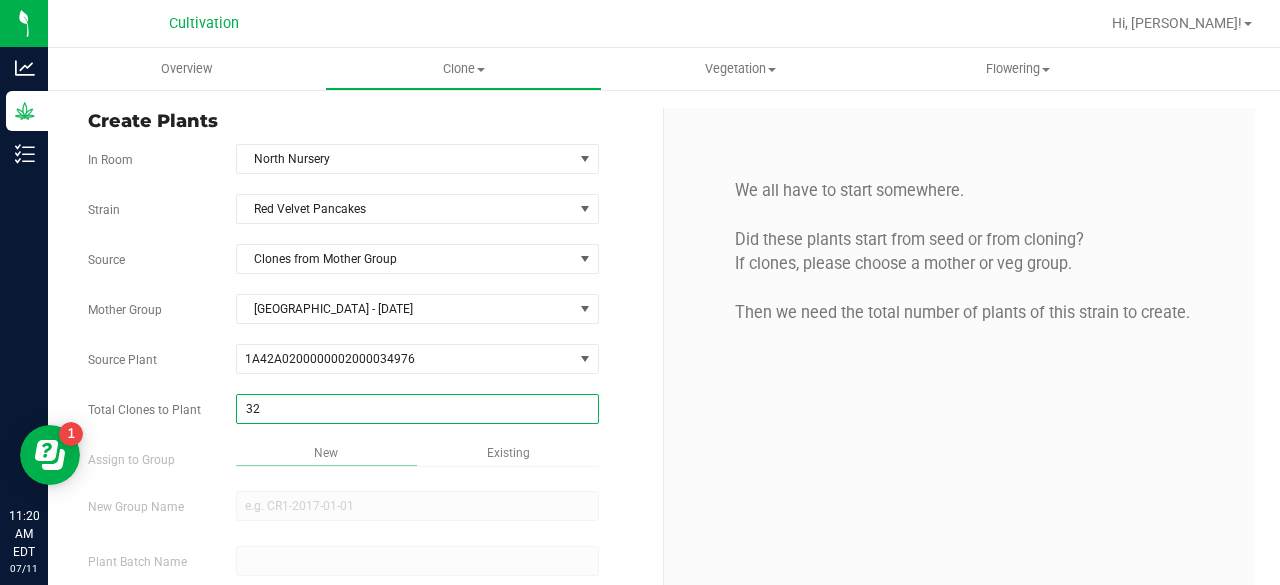 scroll, scrollTop: 119, scrollLeft: 0, axis: vertical 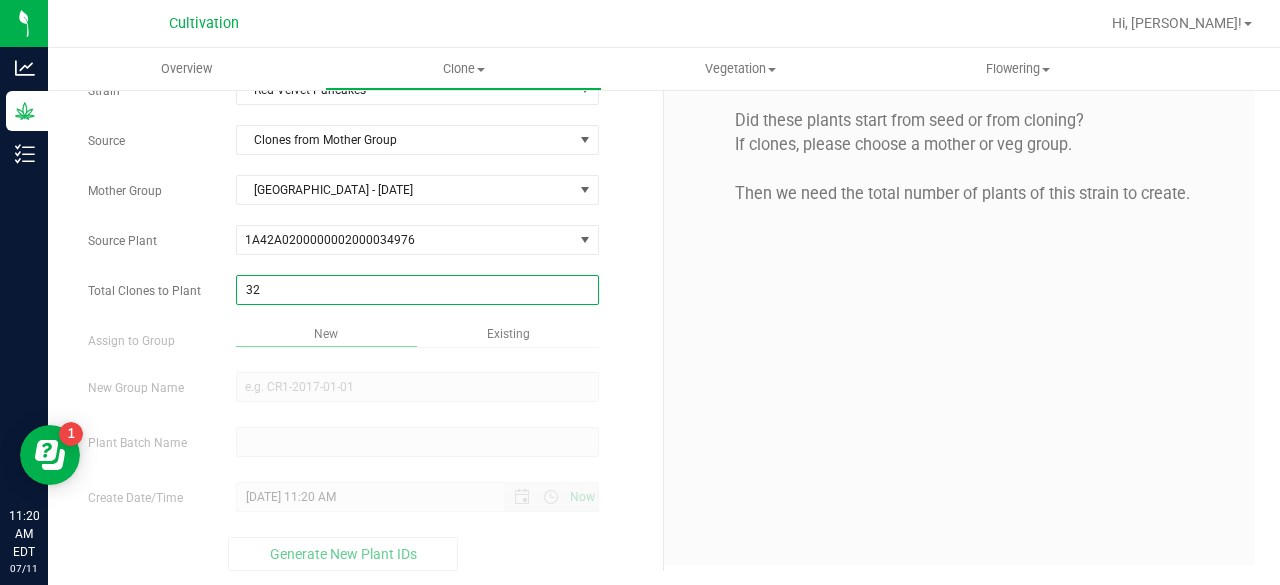 type on "32" 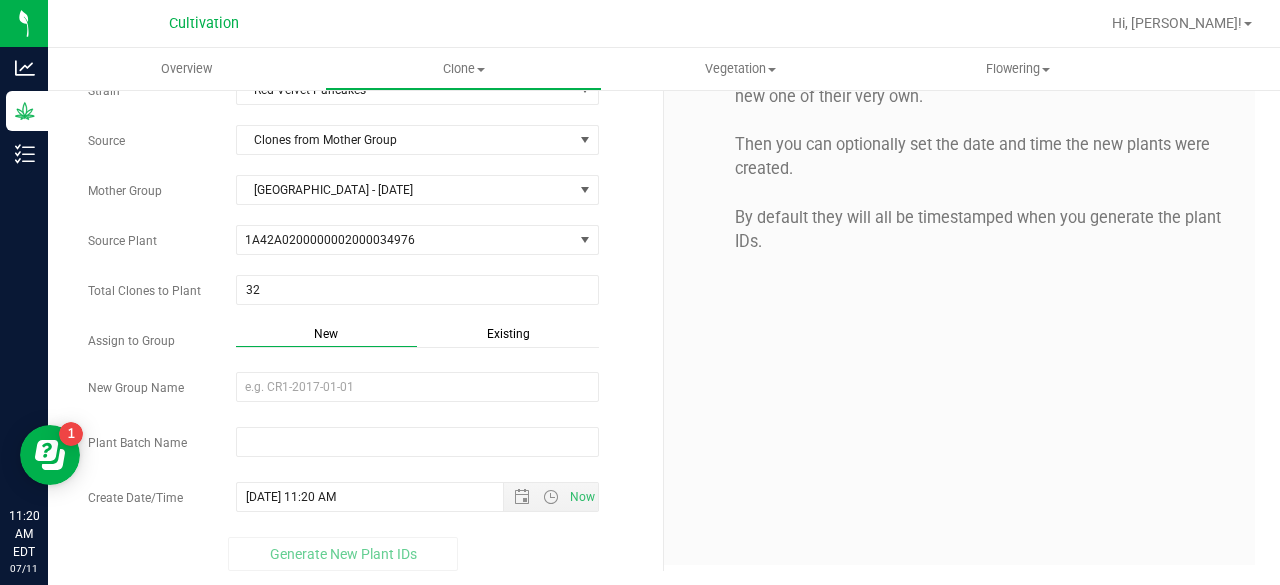 click on "Existing" at bounding box center [508, 334] 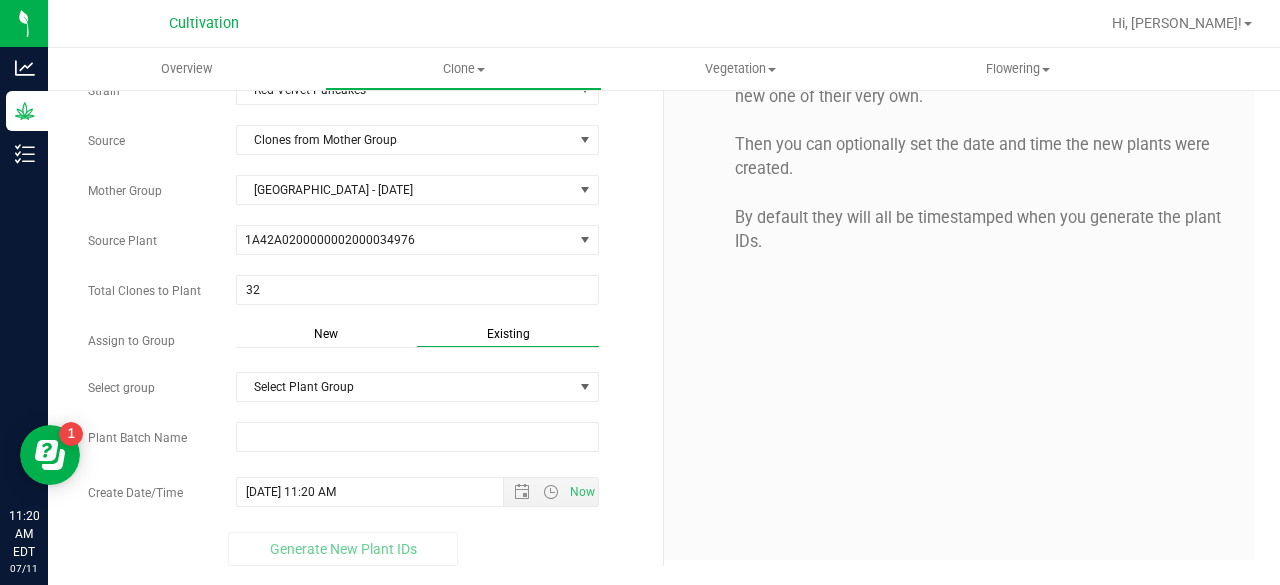 scroll, scrollTop: 114, scrollLeft: 0, axis: vertical 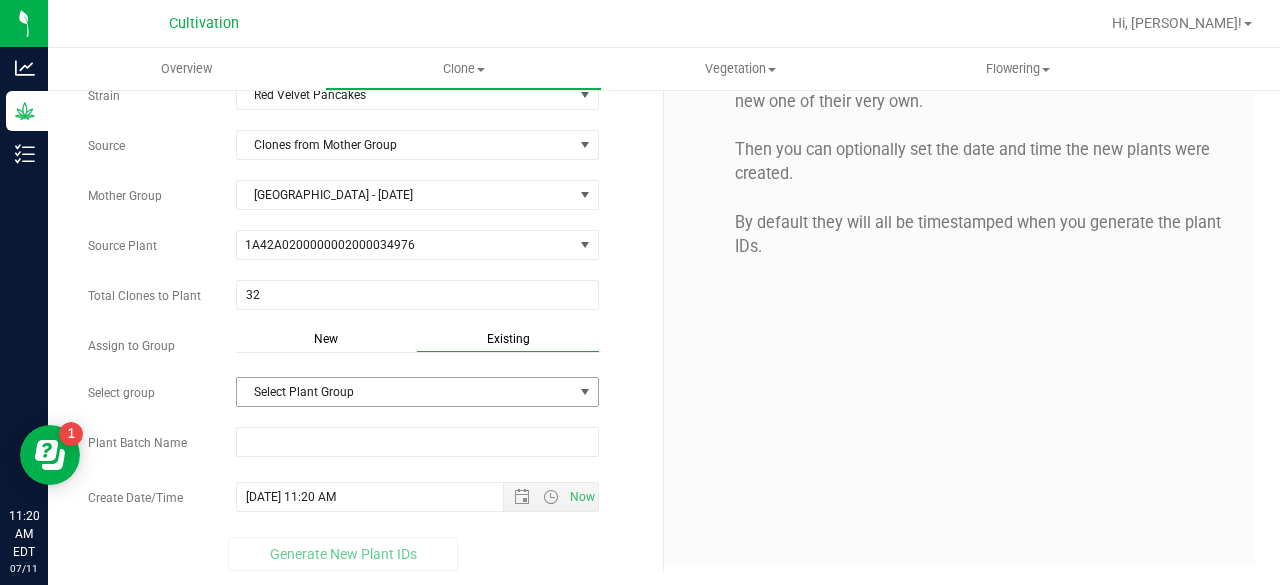 click on "Select Plant Group" at bounding box center [405, 392] 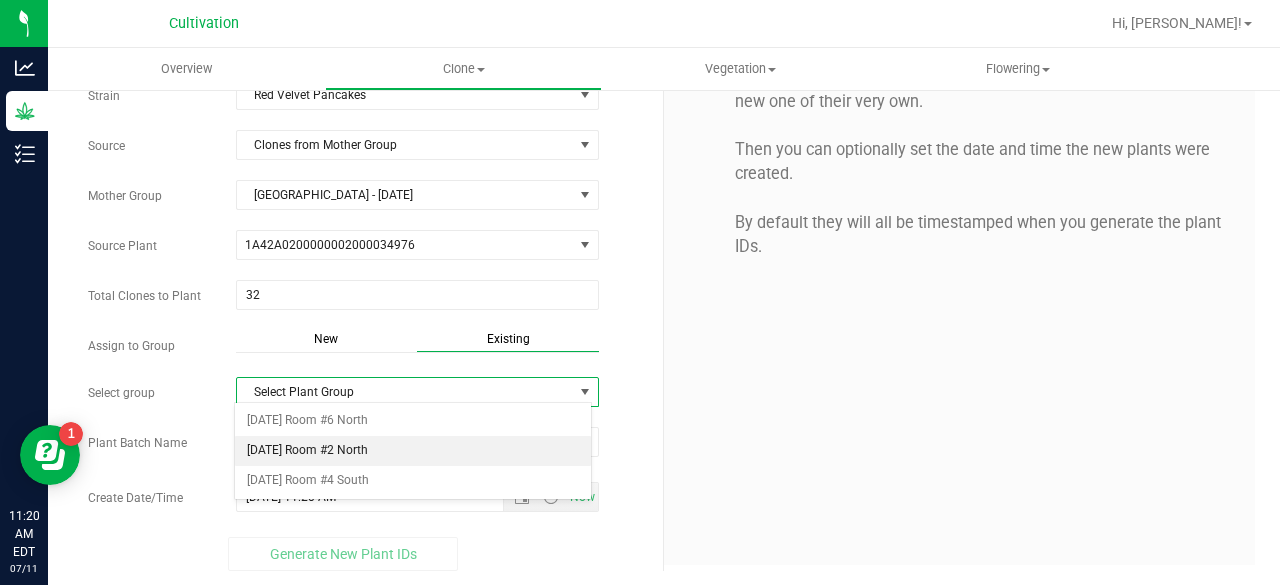 click on "[DATE] Room #2 North" at bounding box center (413, 451) 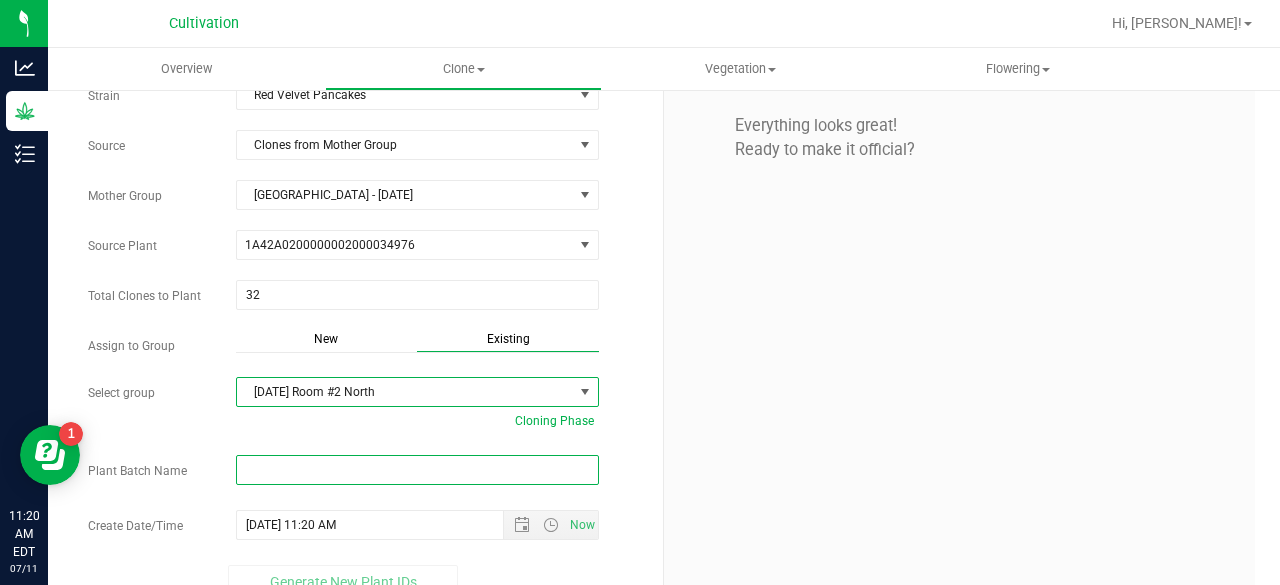 click at bounding box center [417, 470] 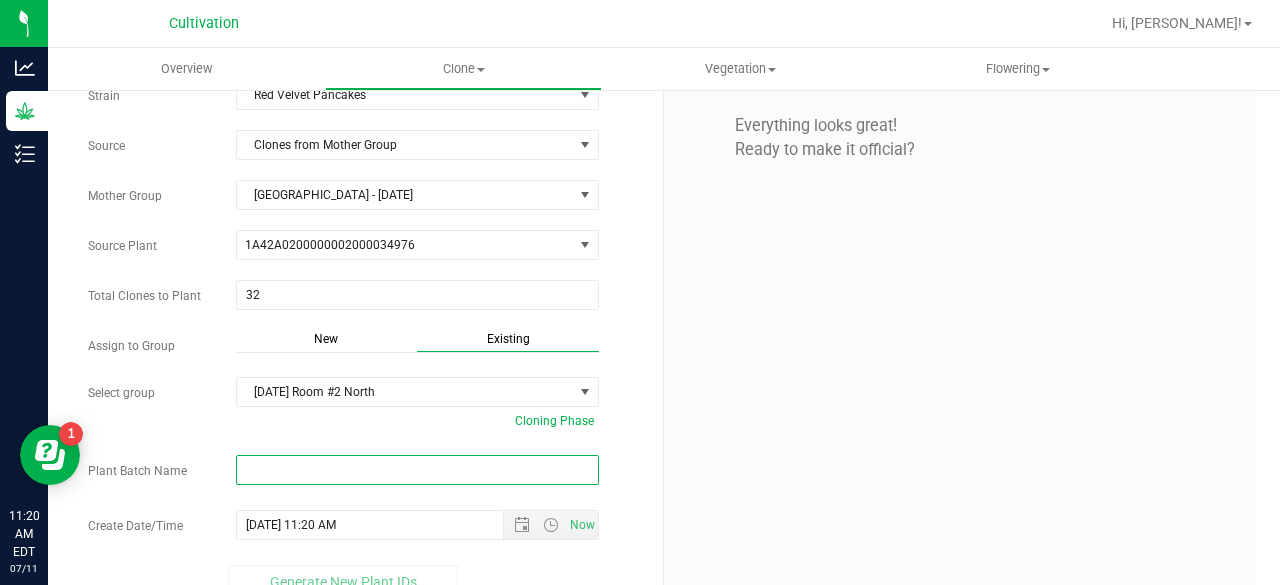 paste on "[DATE]" 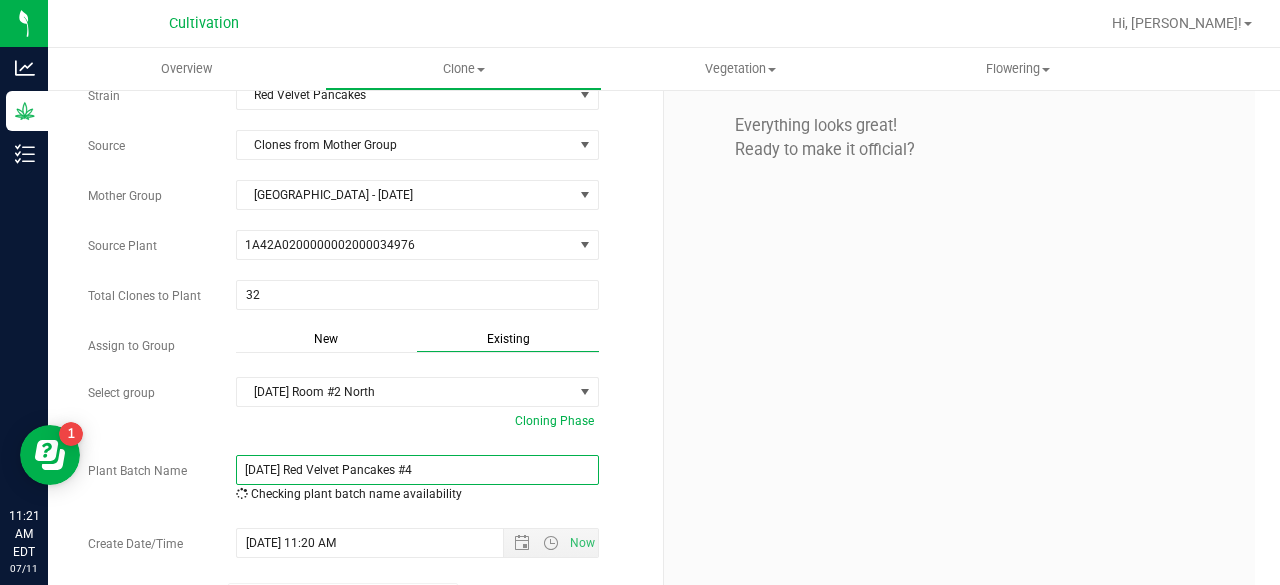 scroll, scrollTop: 160, scrollLeft: 0, axis: vertical 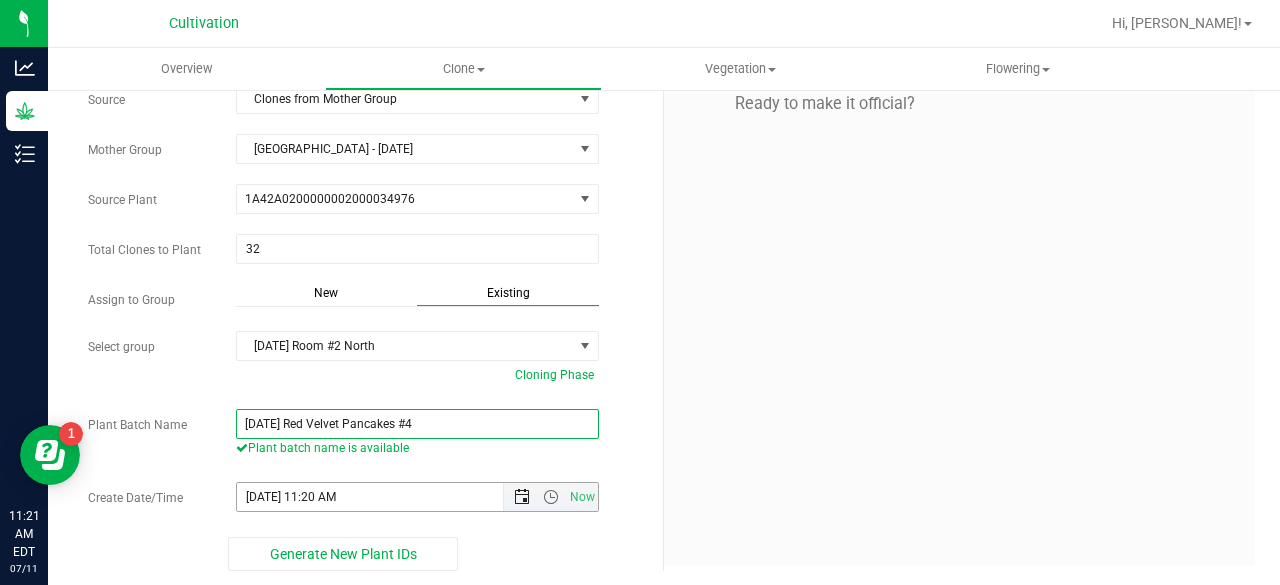 click at bounding box center [522, 497] 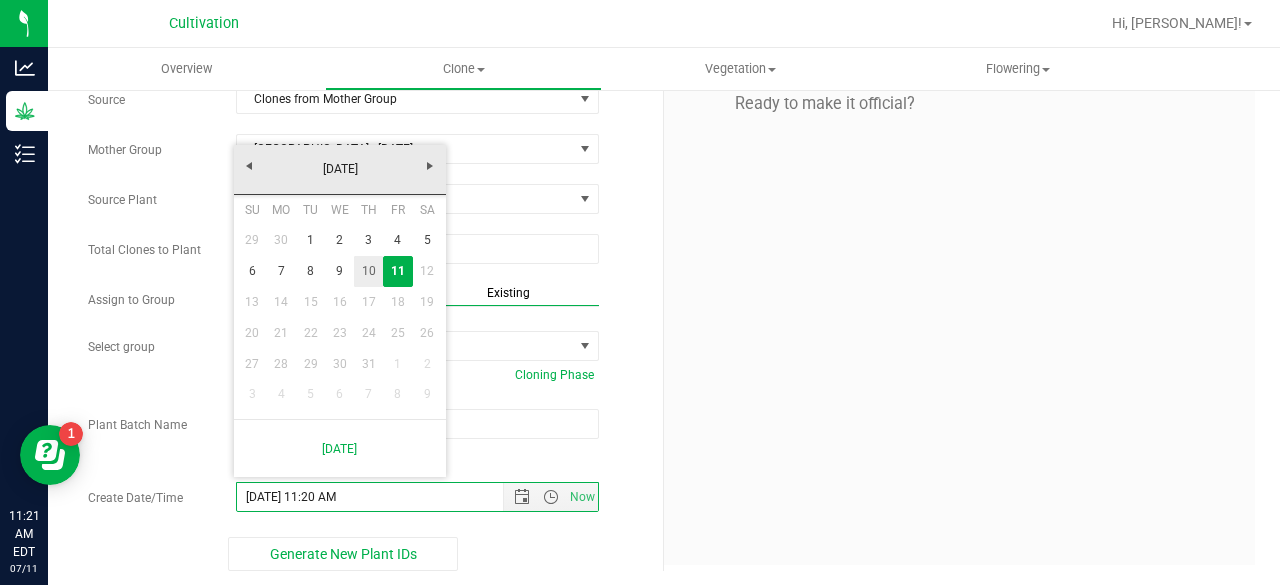 click on "10" at bounding box center (368, 271) 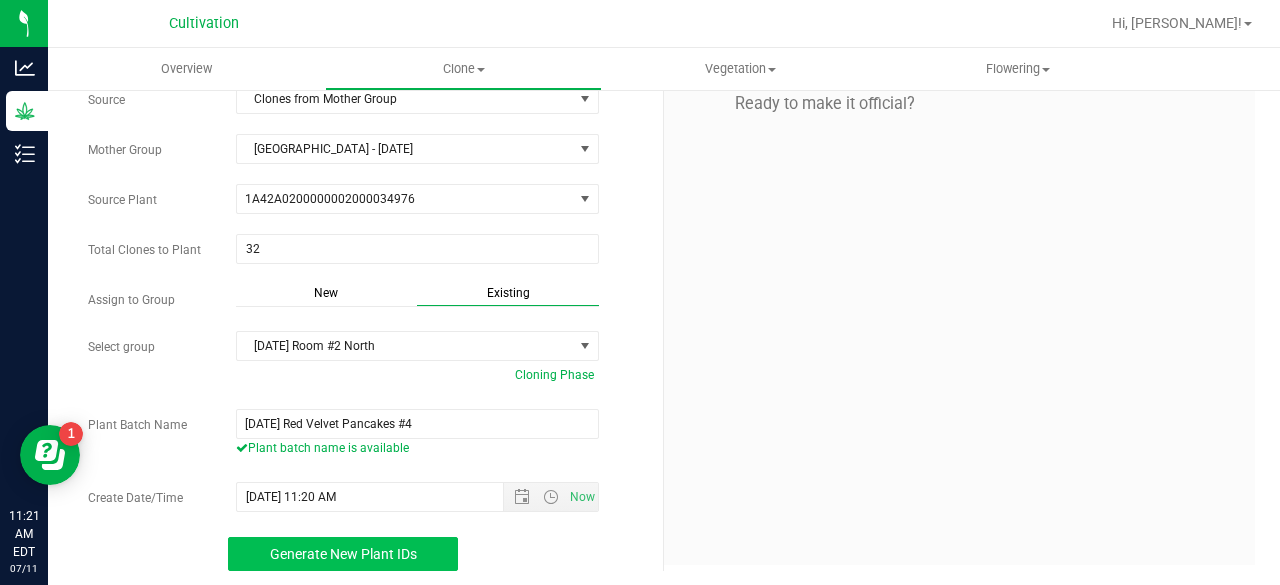 click on "Generate New Plant IDs" at bounding box center [343, 554] 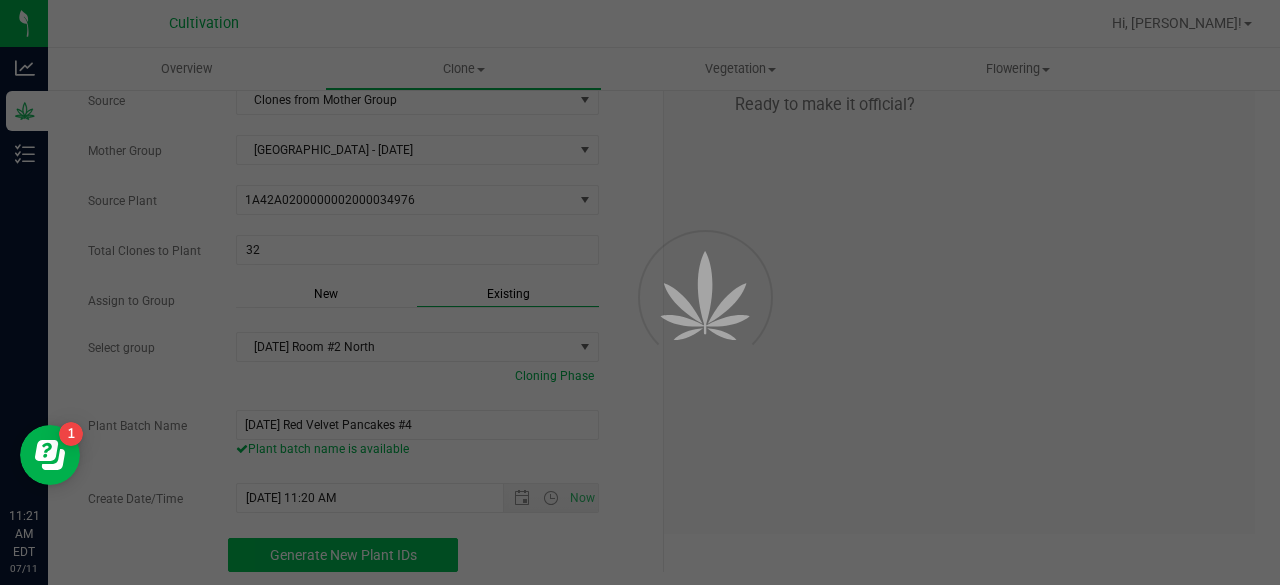 scroll, scrollTop: 60, scrollLeft: 0, axis: vertical 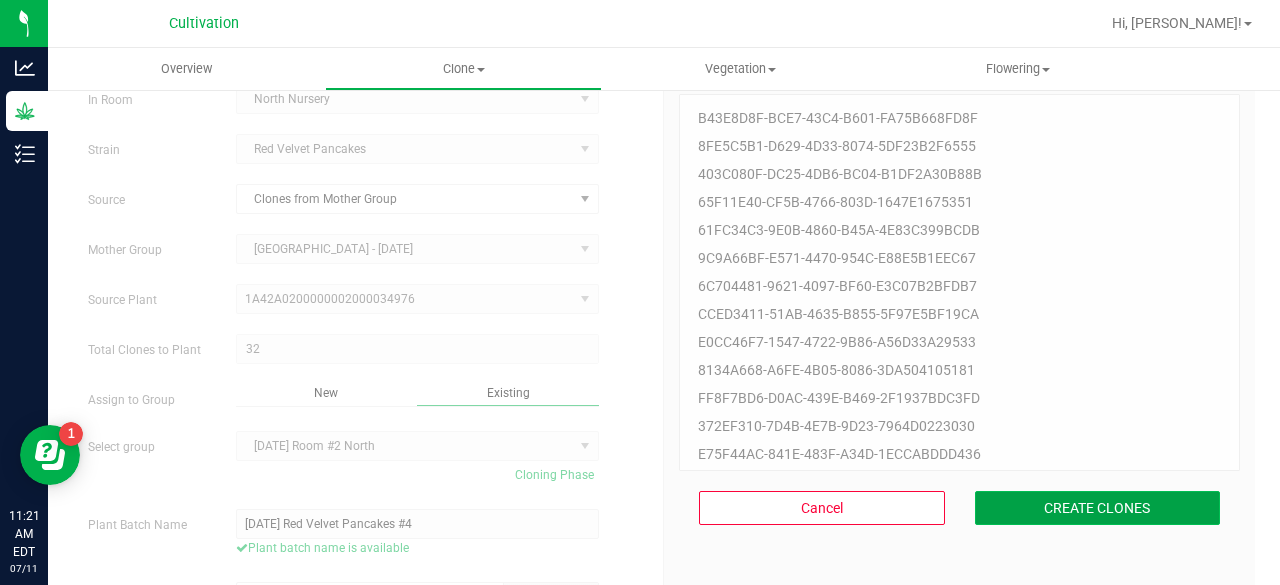 click on "CREATE CLONES" at bounding box center (1098, 508) 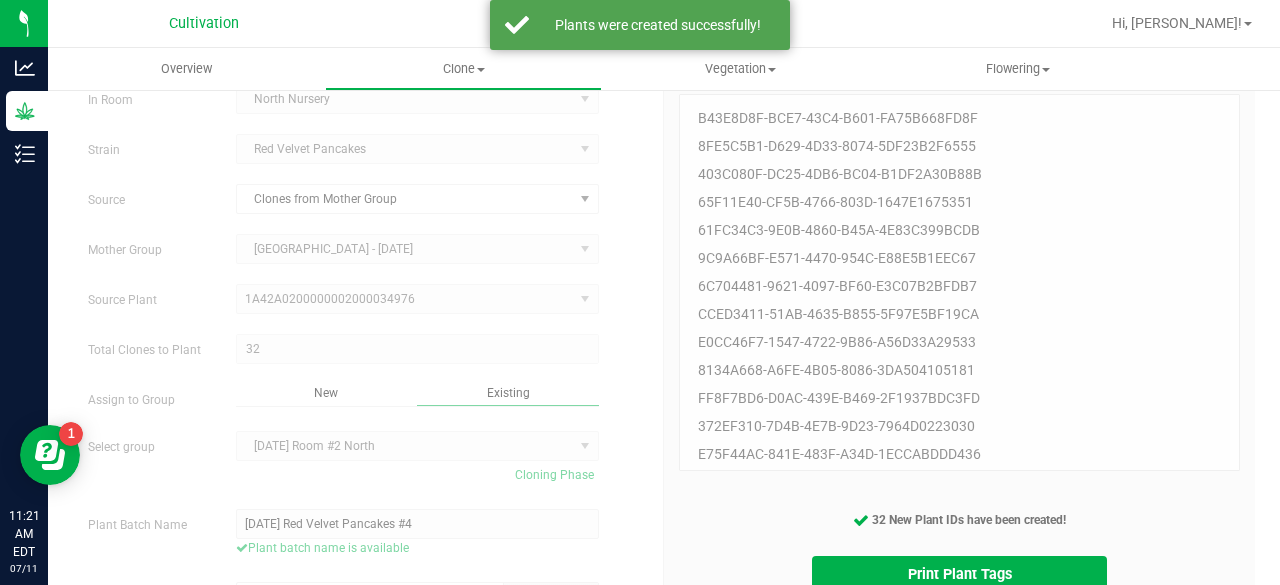 scroll, scrollTop: 159, scrollLeft: 0, axis: vertical 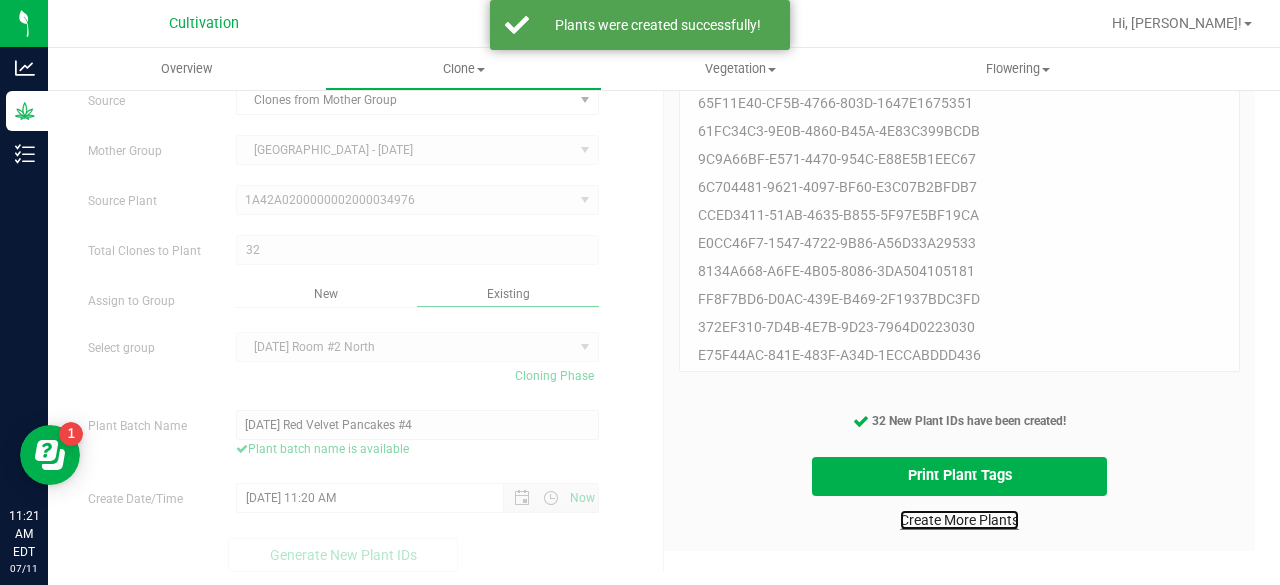 click on "Create More Plants" at bounding box center (959, 520) 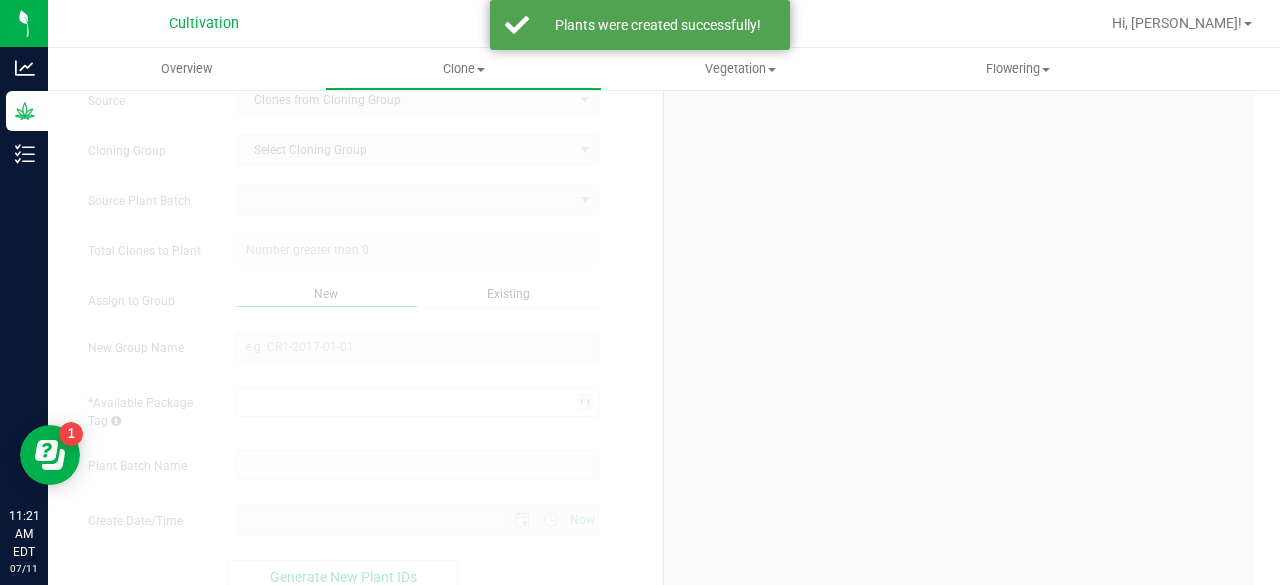scroll, scrollTop: 0, scrollLeft: 0, axis: both 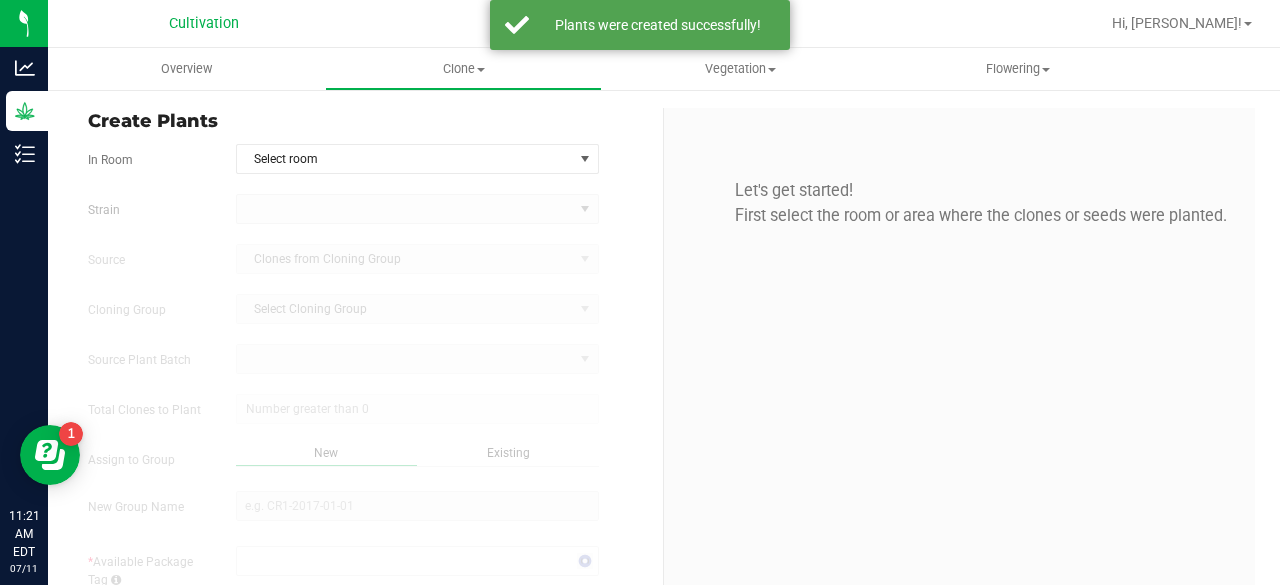 type on "[DATE] 11:21 AM" 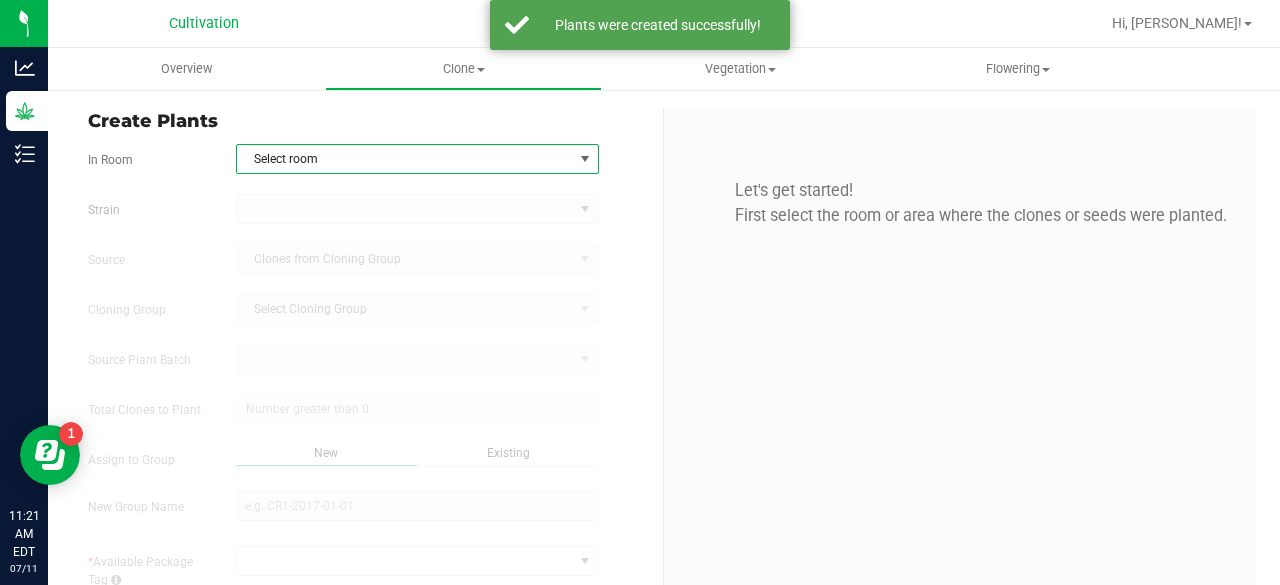 click on "Select room" at bounding box center [405, 159] 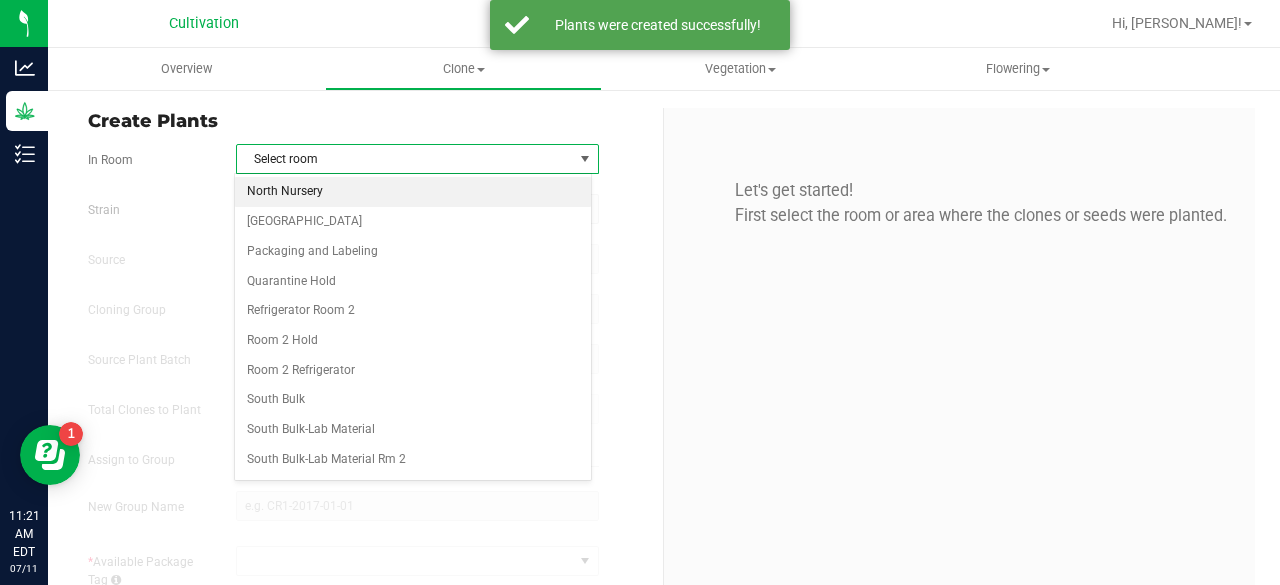 click on "North Nursery" at bounding box center (413, 192) 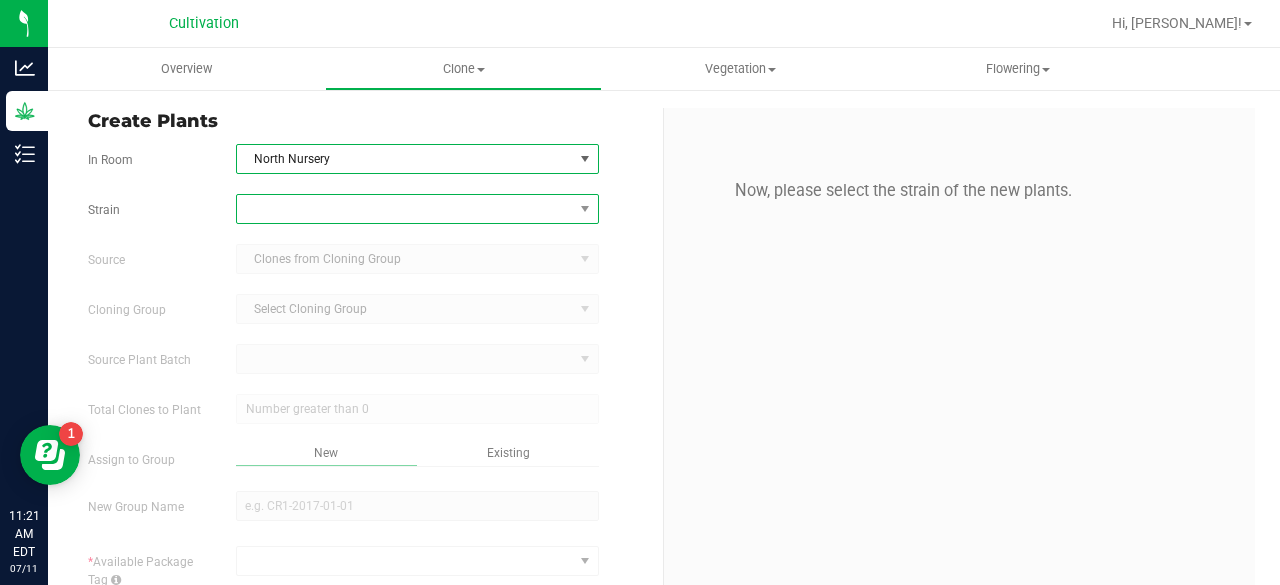 click at bounding box center (405, 209) 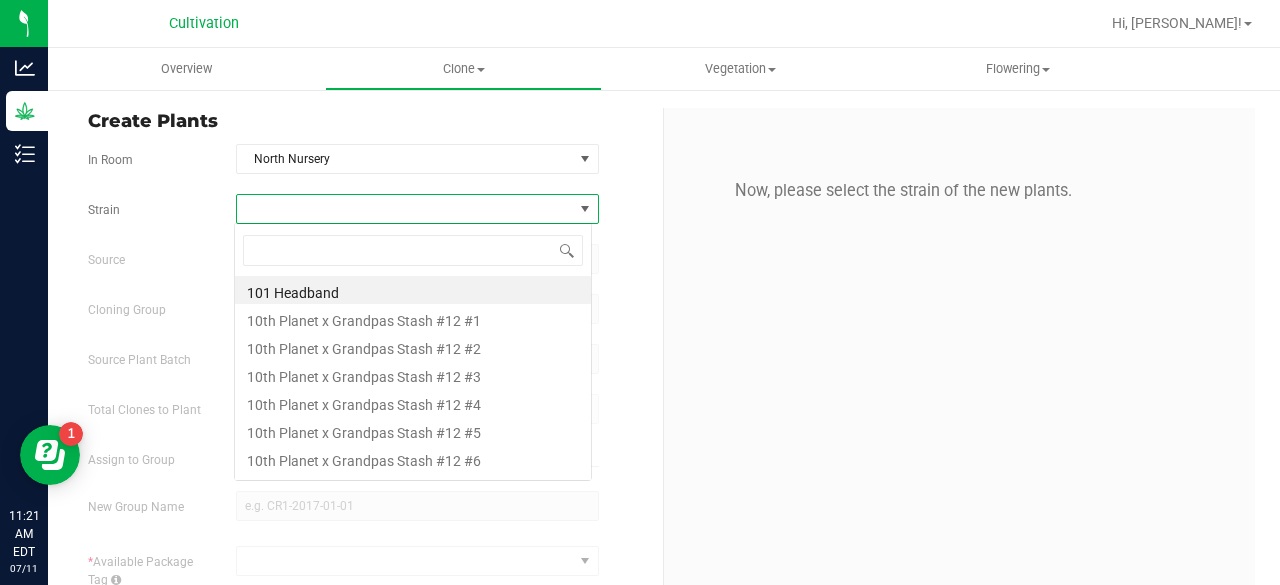 scroll, scrollTop: 99970, scrollLeft: 99641, axis: both 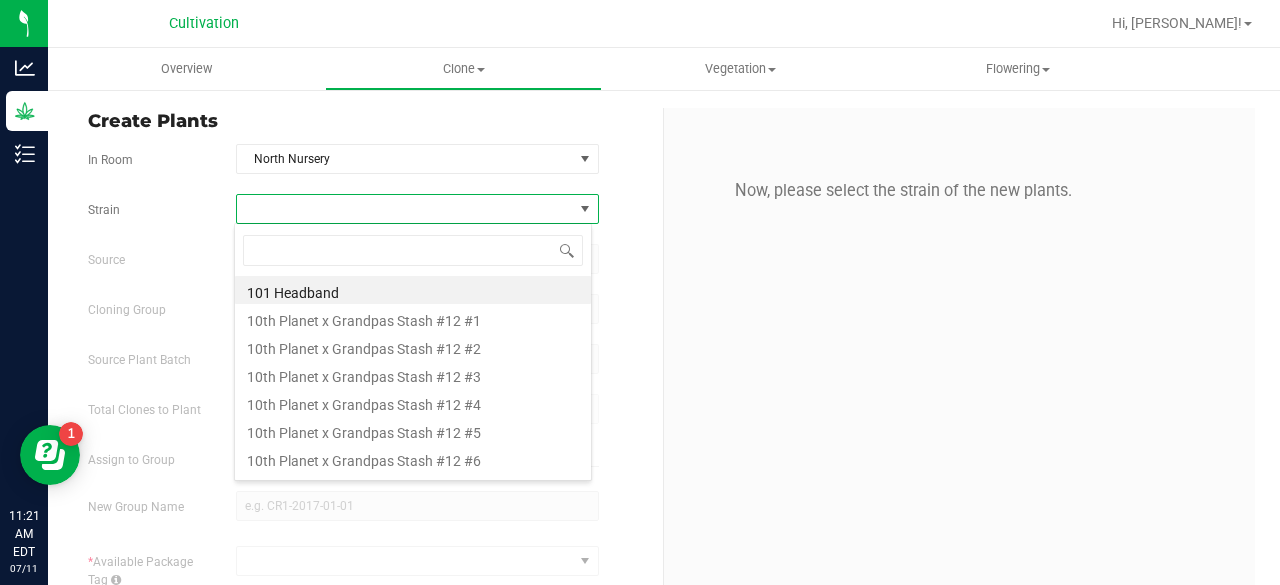 type on "e" 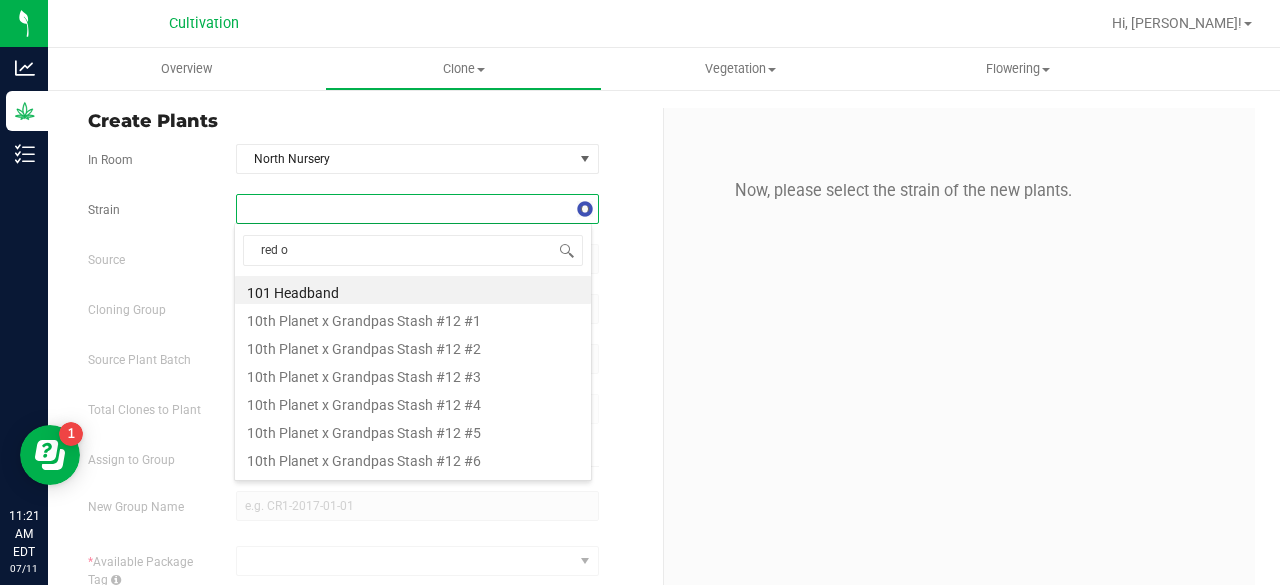 type on "red on" 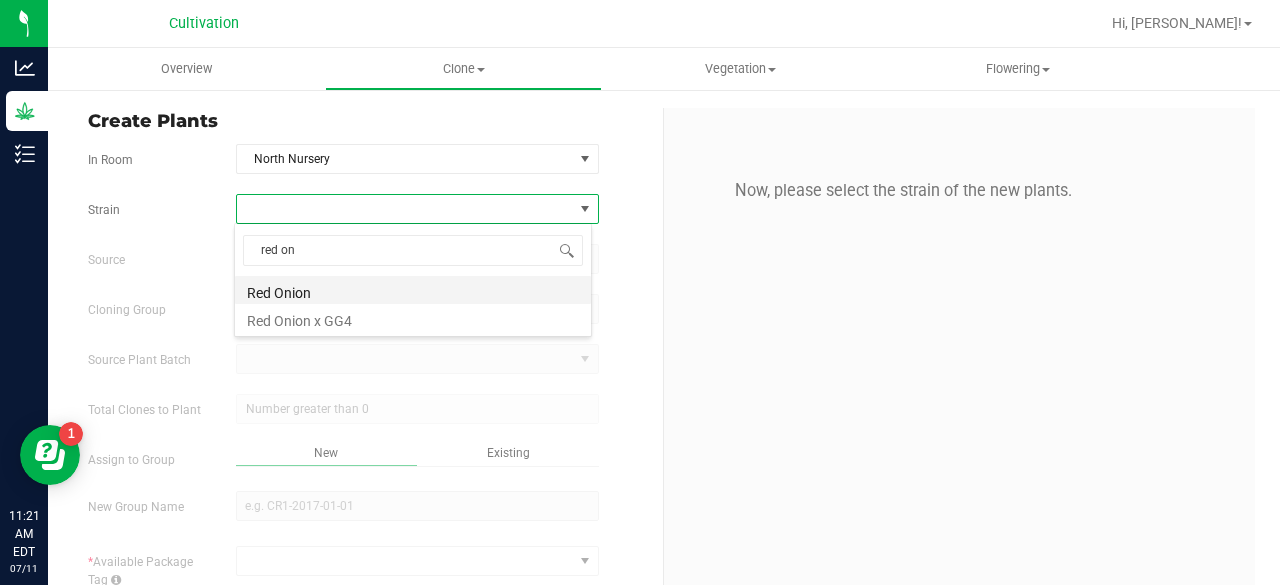 click on "Red Onion" at bounding box center [413, 290] 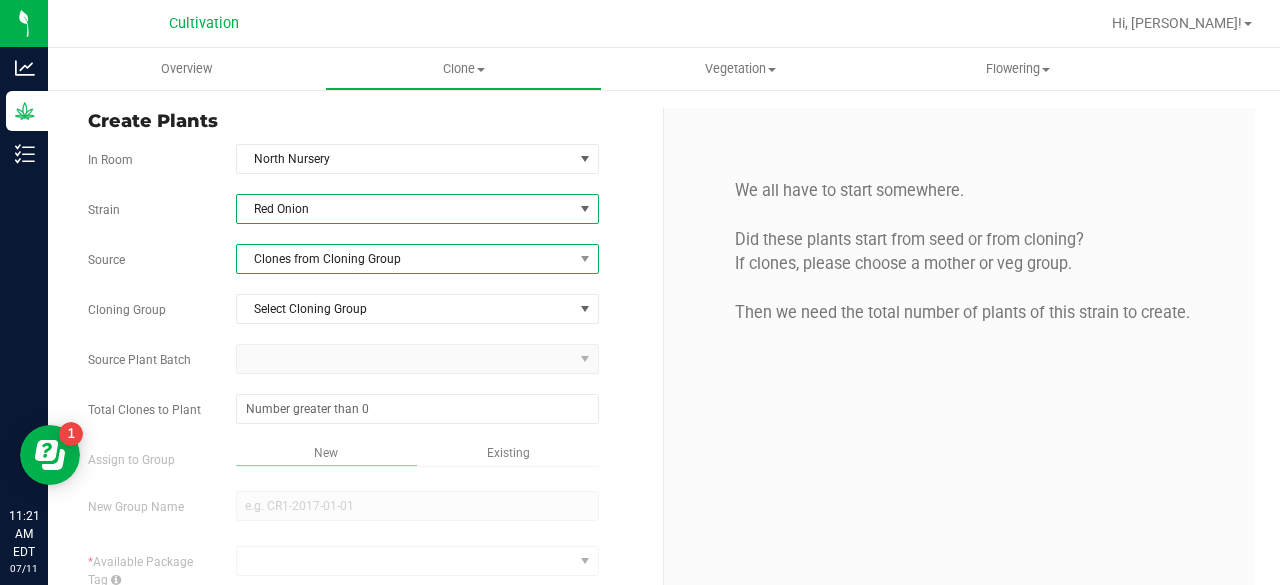click on "Clones from Cloning Group" at bounding box center [405, 259] 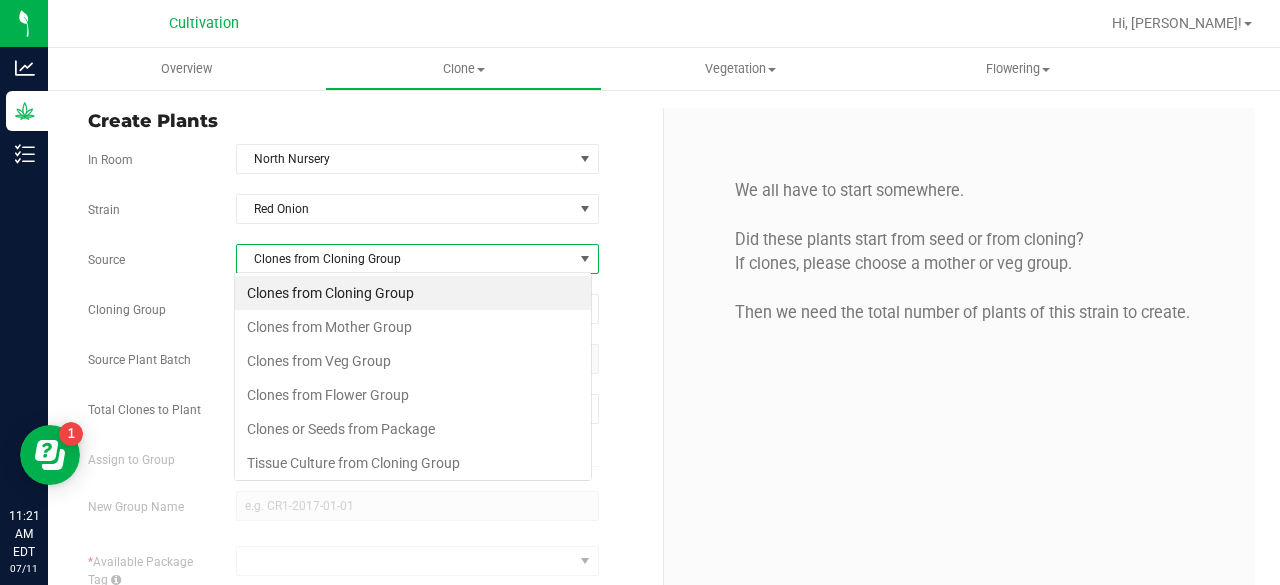 scroll, scrollTop: 99970, scrollLeft: 99641, axis: both 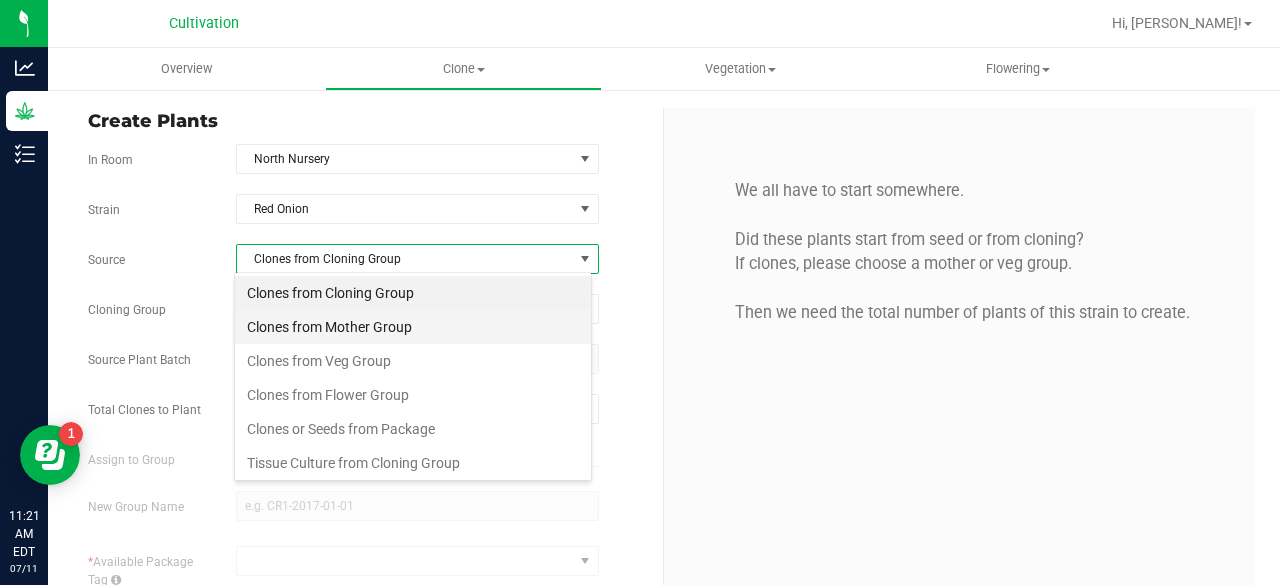 click on "Clones from Mother Group" at bounding box center [413, 327] 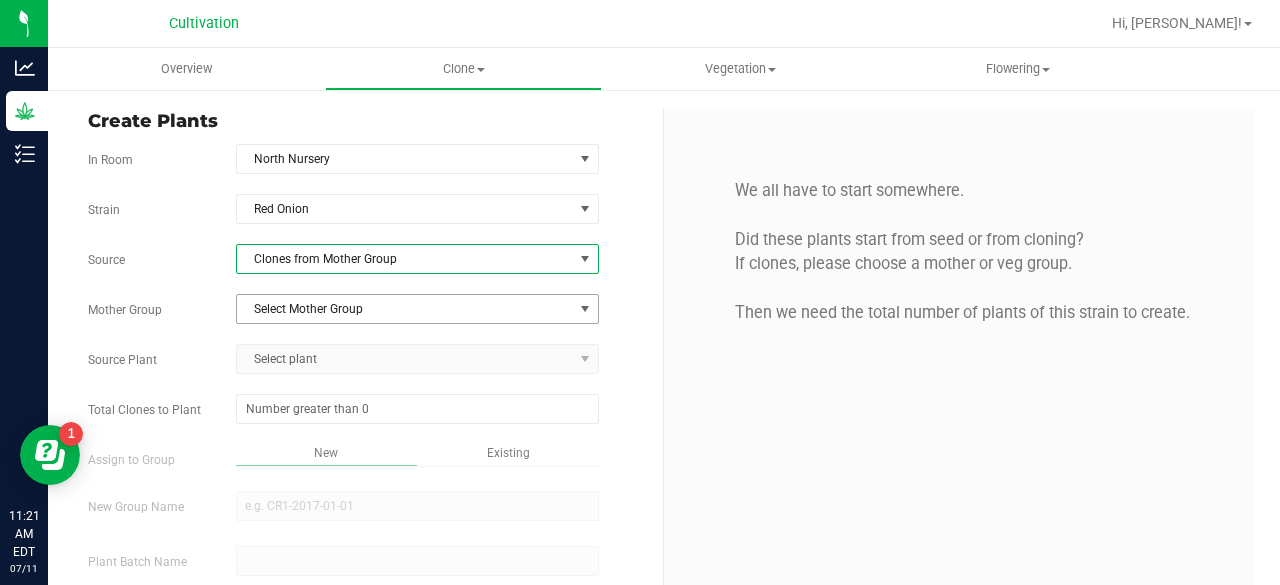 click on "Select Mother Group" at bounding box center (405, 309) 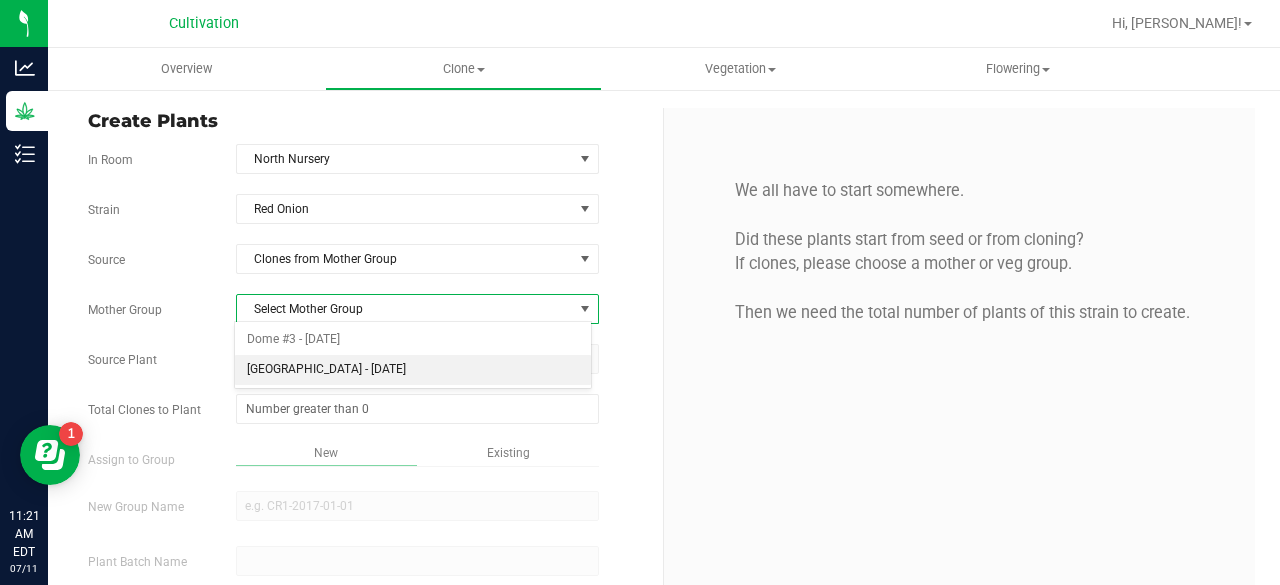 click on "[GEOGRAPHIC_DATA]  - [DATE]" at bounding box center [413, 370] 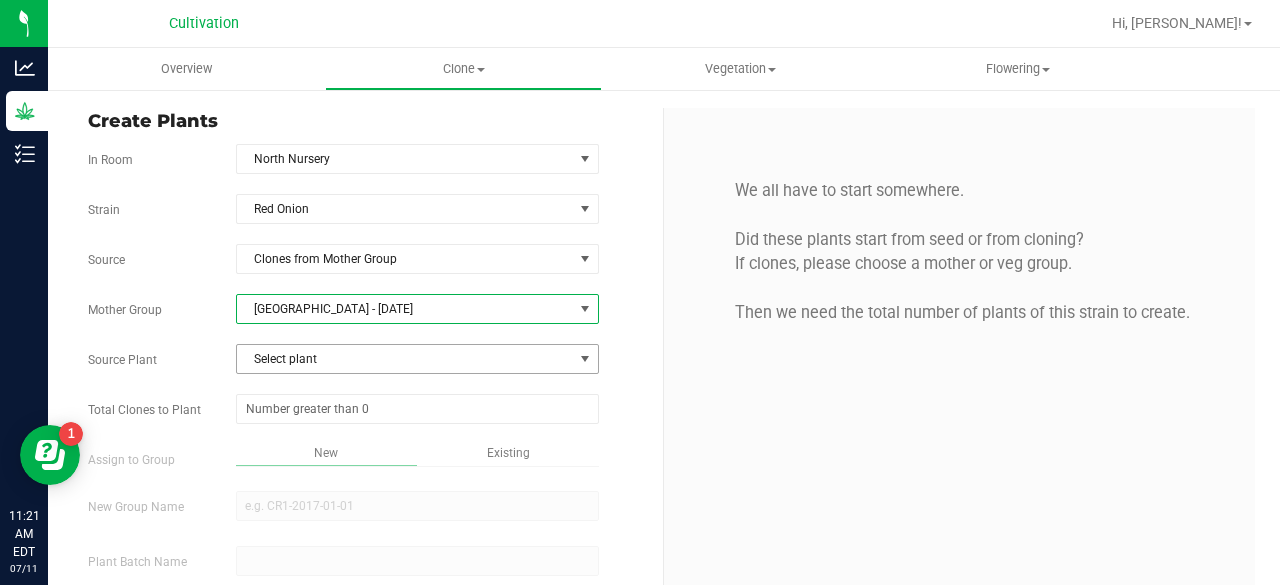click on "Select plant" at bounding box center [405, 359] 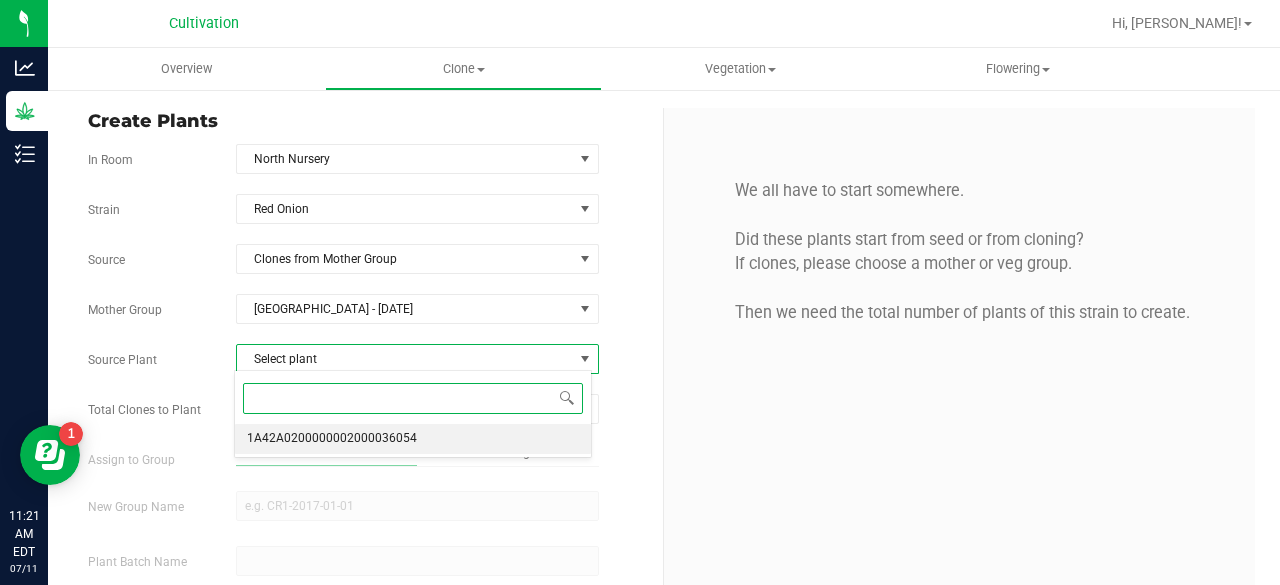 click on "1A42A0200000002000036054" at bounding box center (332, 439) 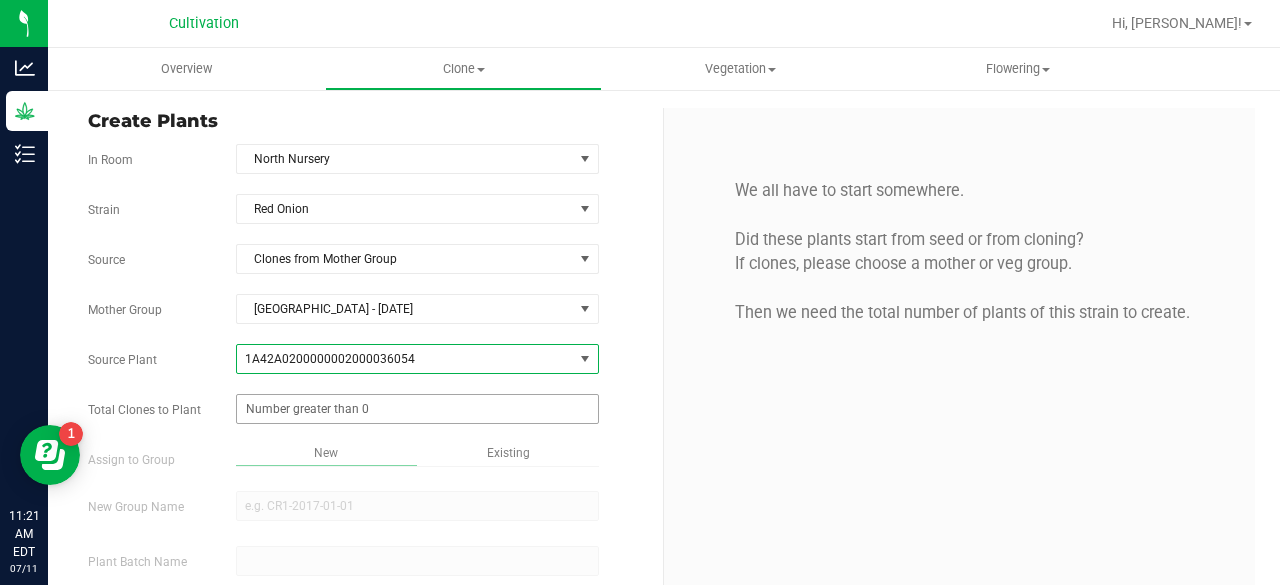 click at bounding box center (417, 409) 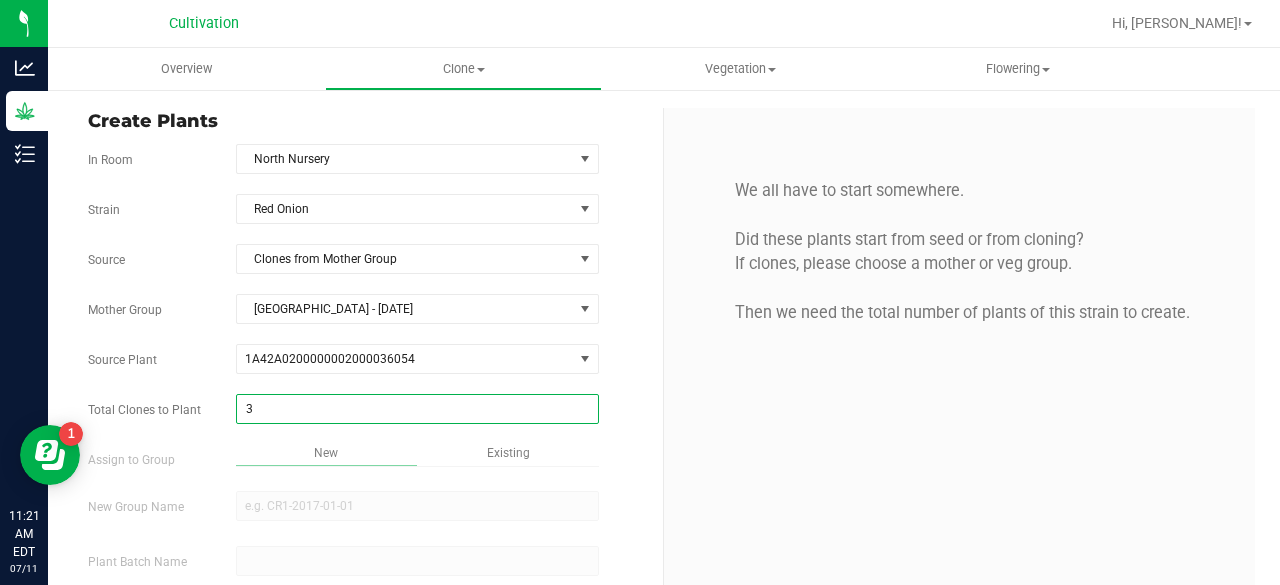 type on "32" 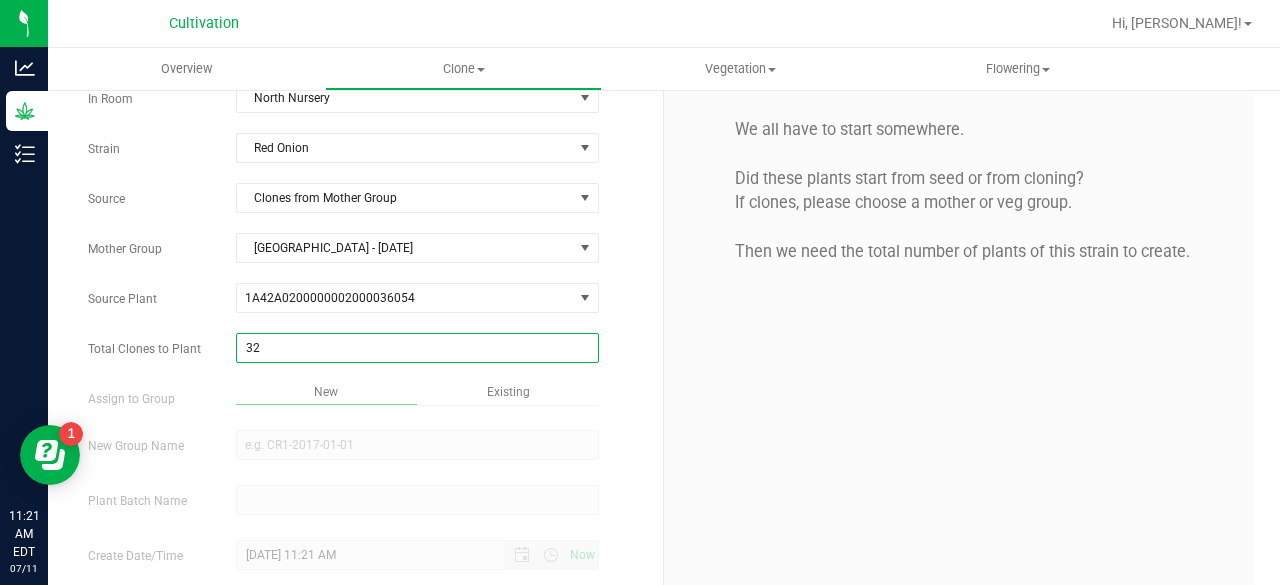 scroll, scrollTop: 62, scrollLeft: 0, axis: vertical 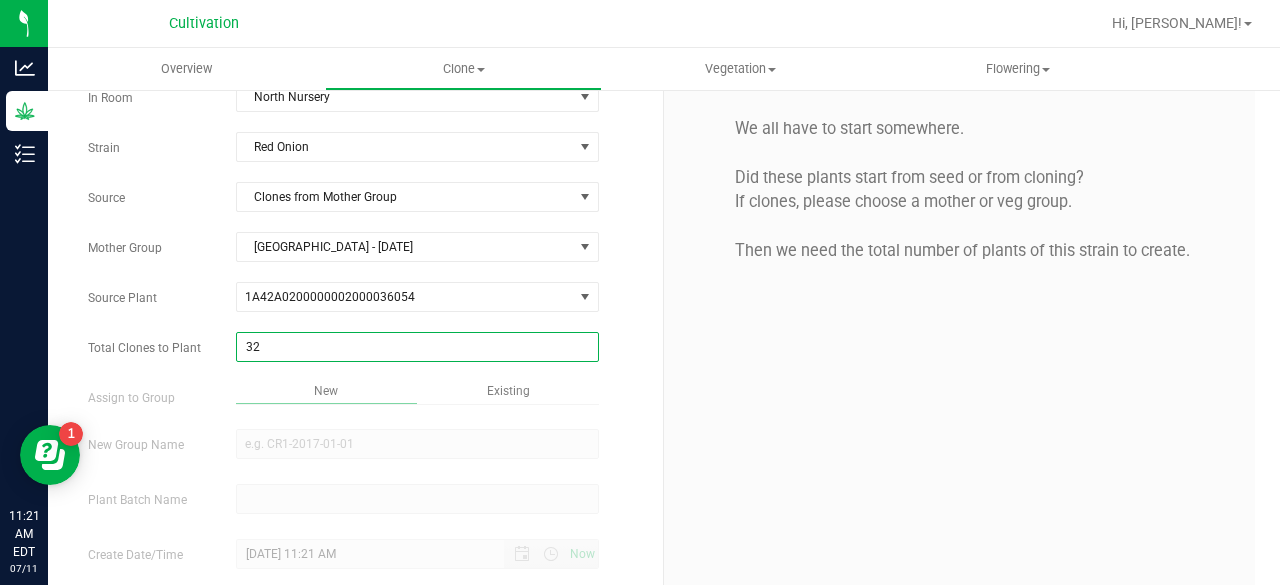 type on "32" 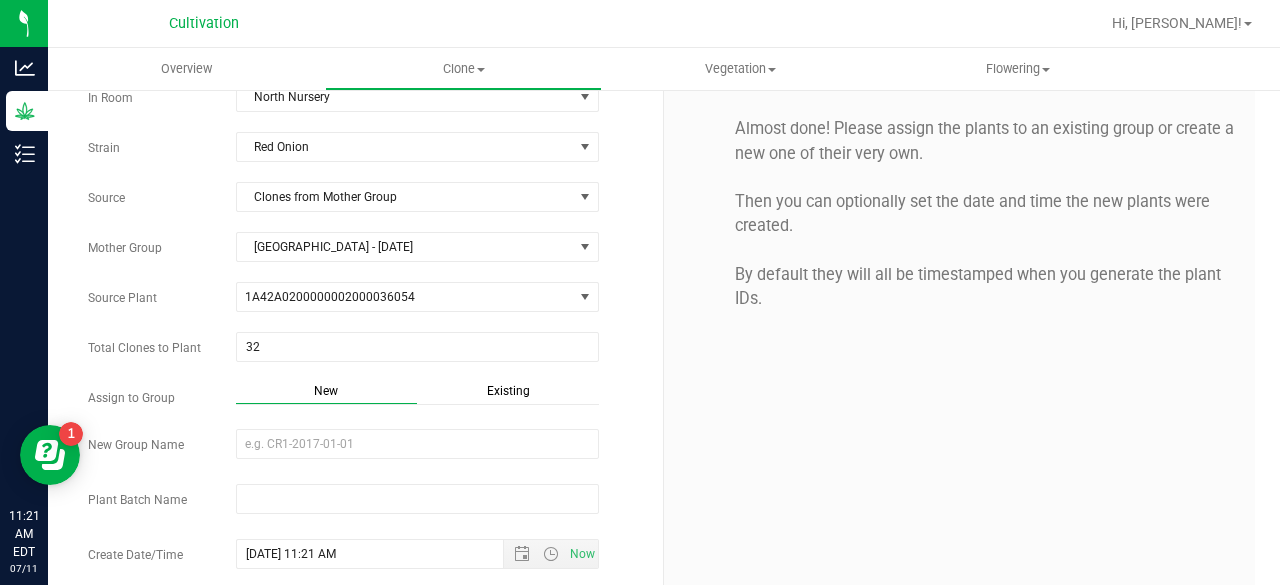 click on "Existing" at bounding box center (508, 393) 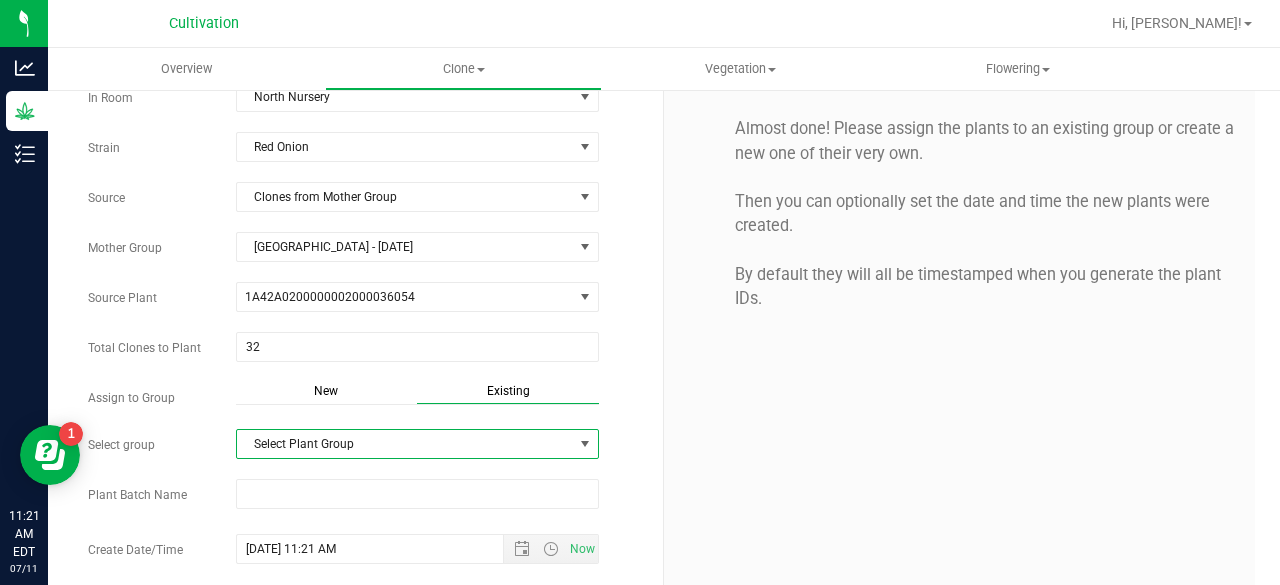 click on "Select Plant Group" at bounding box center (405, 444) 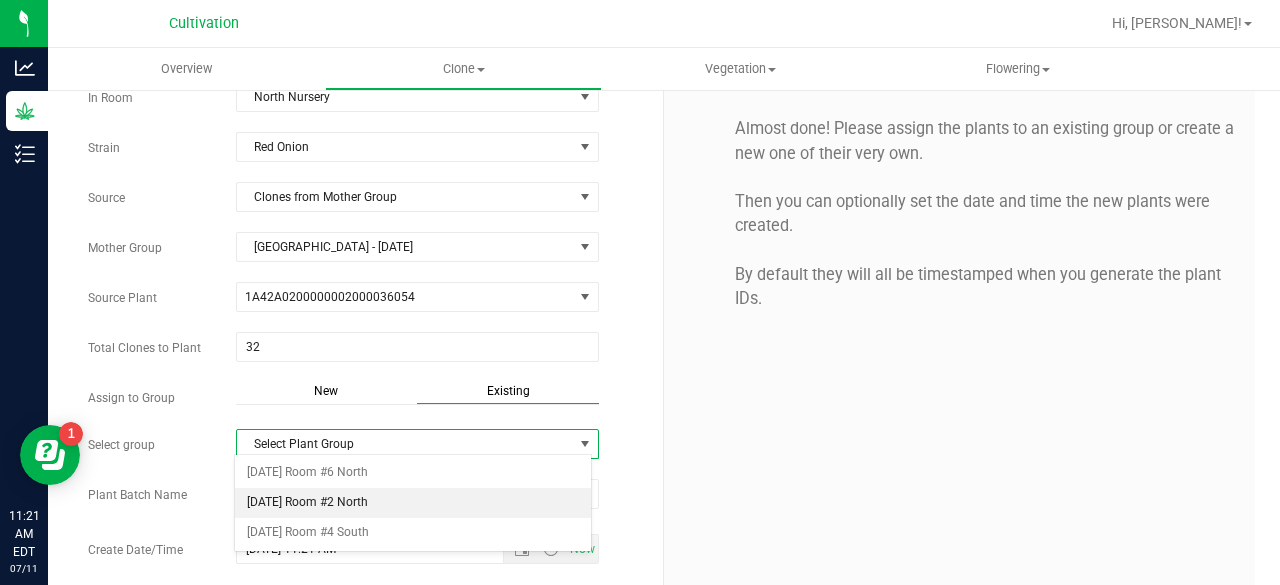click on "[DATE] Room #2 North" at bounding box center (413, 503) 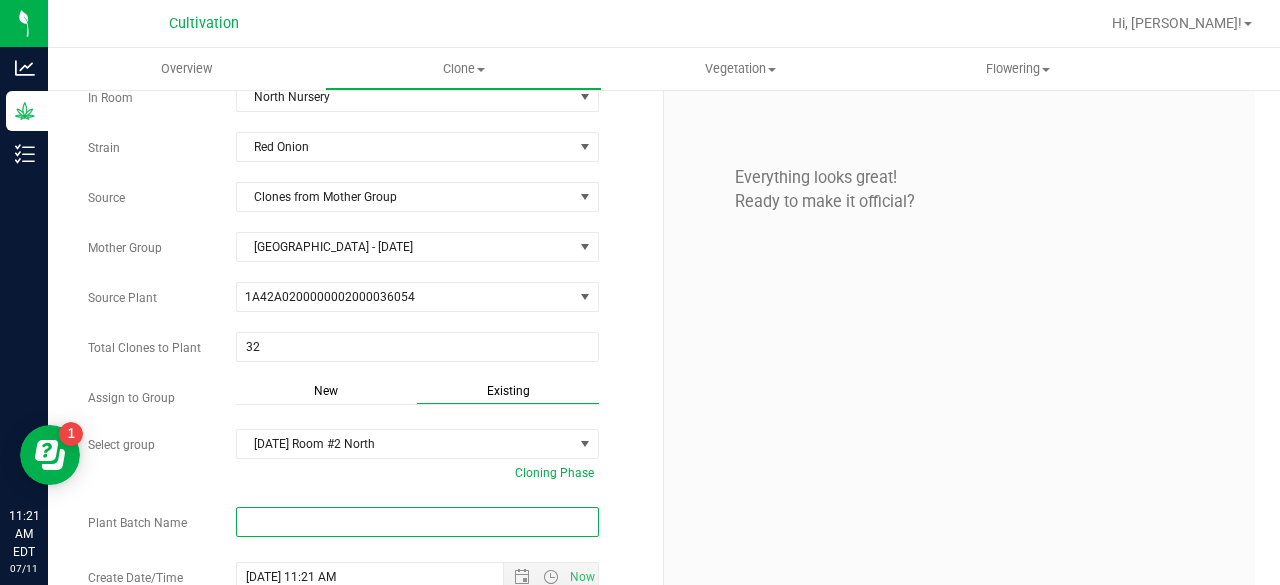 click at bounding box center [417, 522] 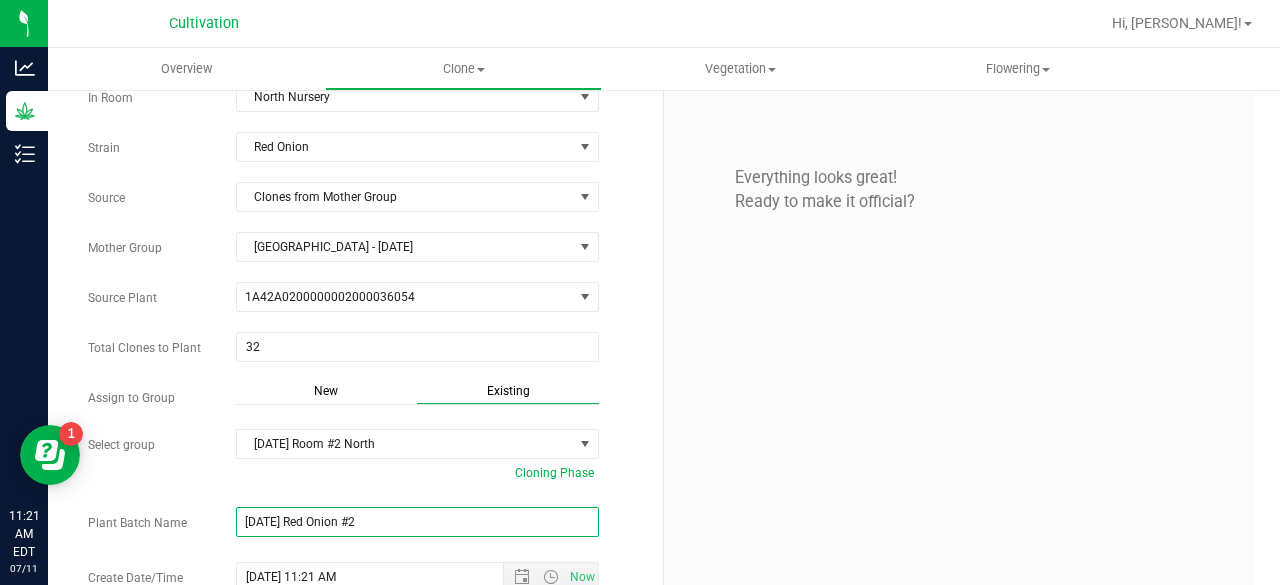 scroll, scrollTop: 142, scrollLeft: 0, axis: vertical 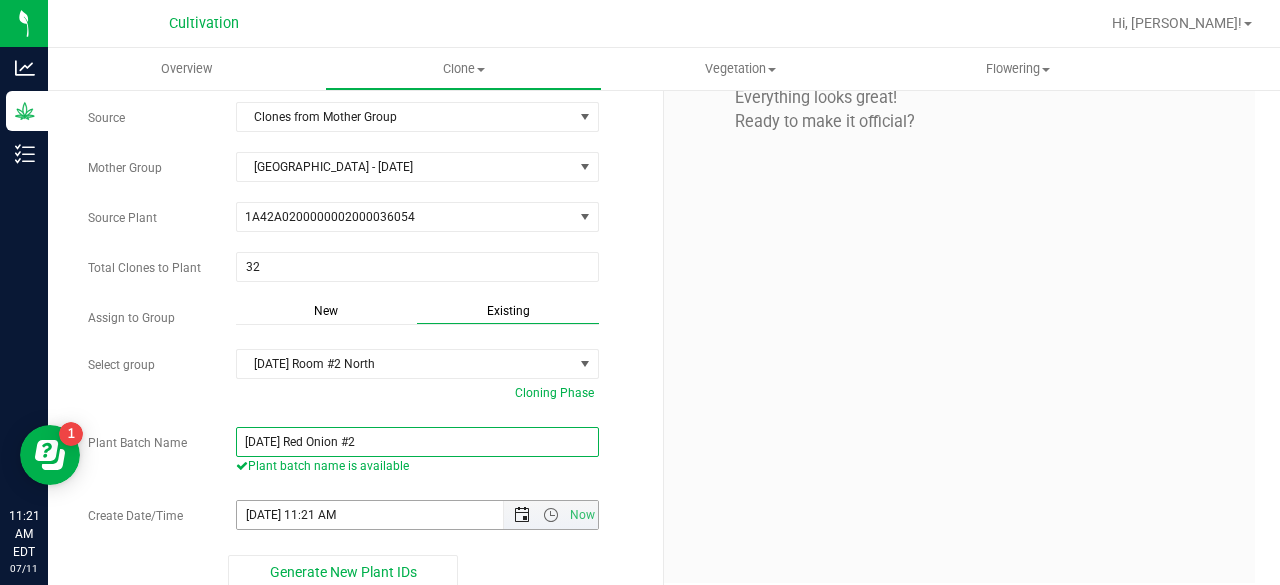 click at bounding box center [522, 515] 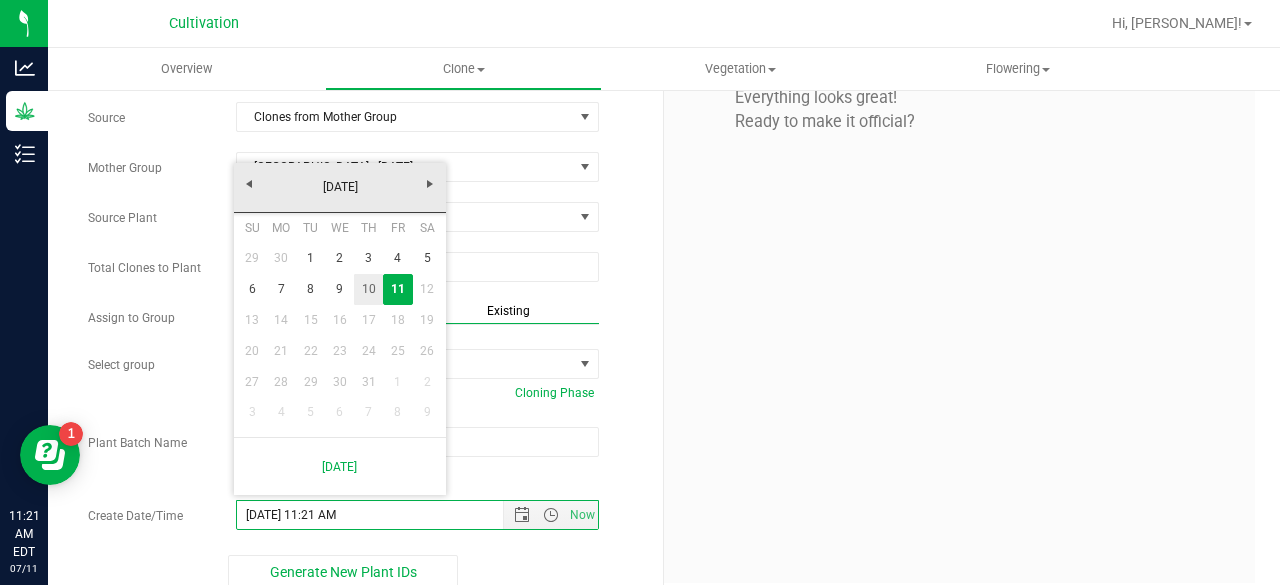 click on "10" at bounding box center (368, 289) 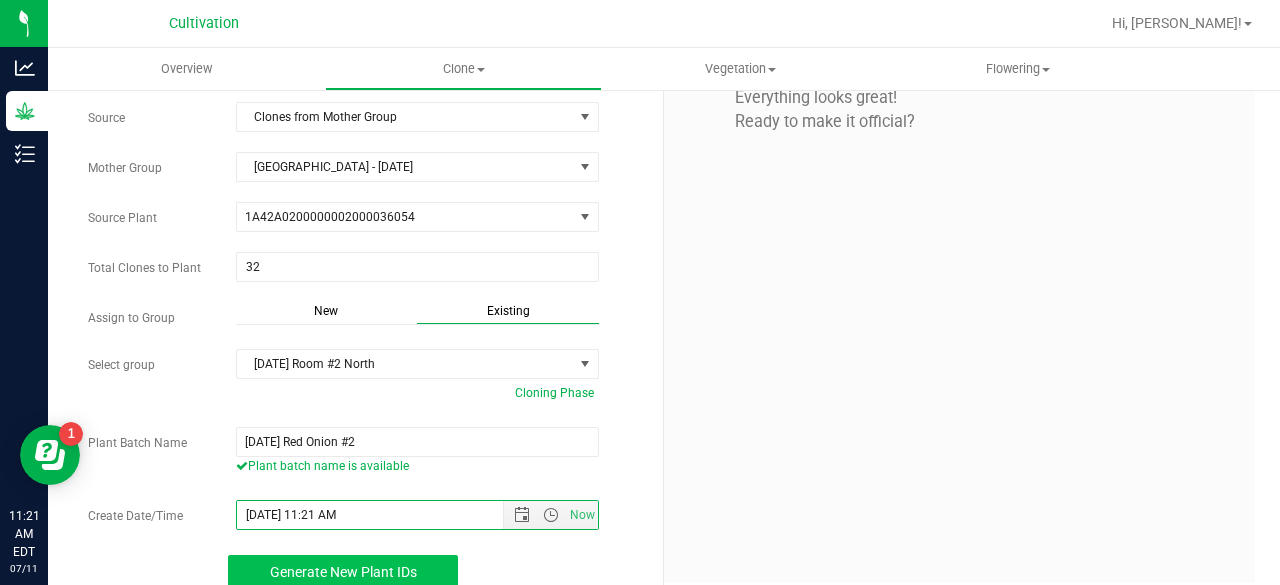 click on "Generate New Plant IDs" at bounding box center (343, 572) 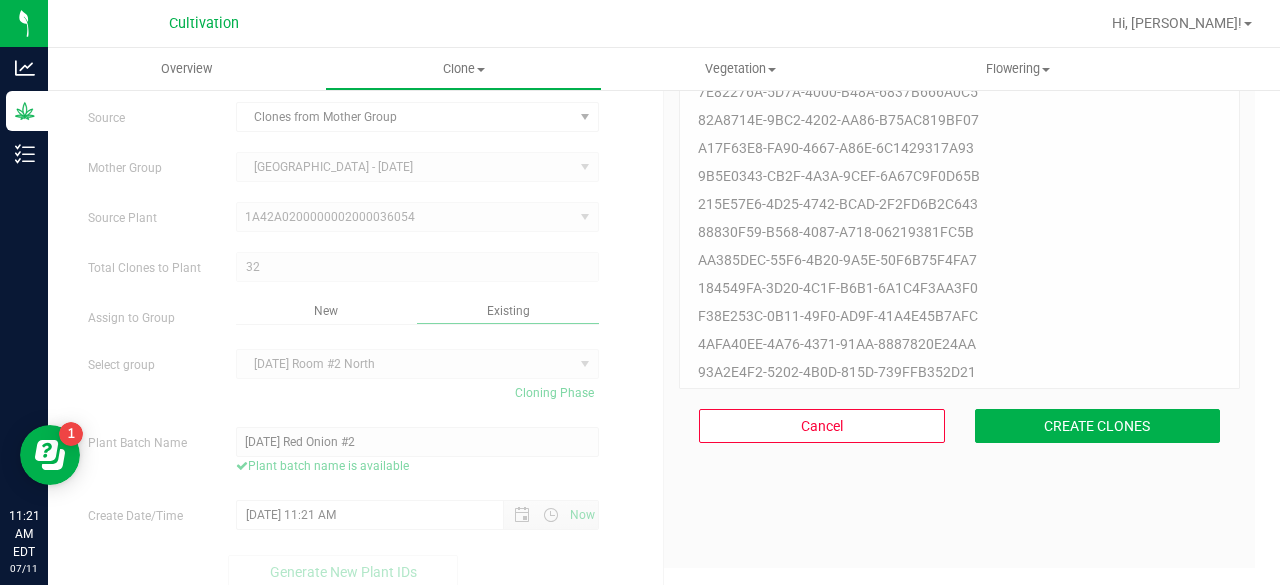scroll, scrollTop: 60, scrollLeft: 0, axis: vertical 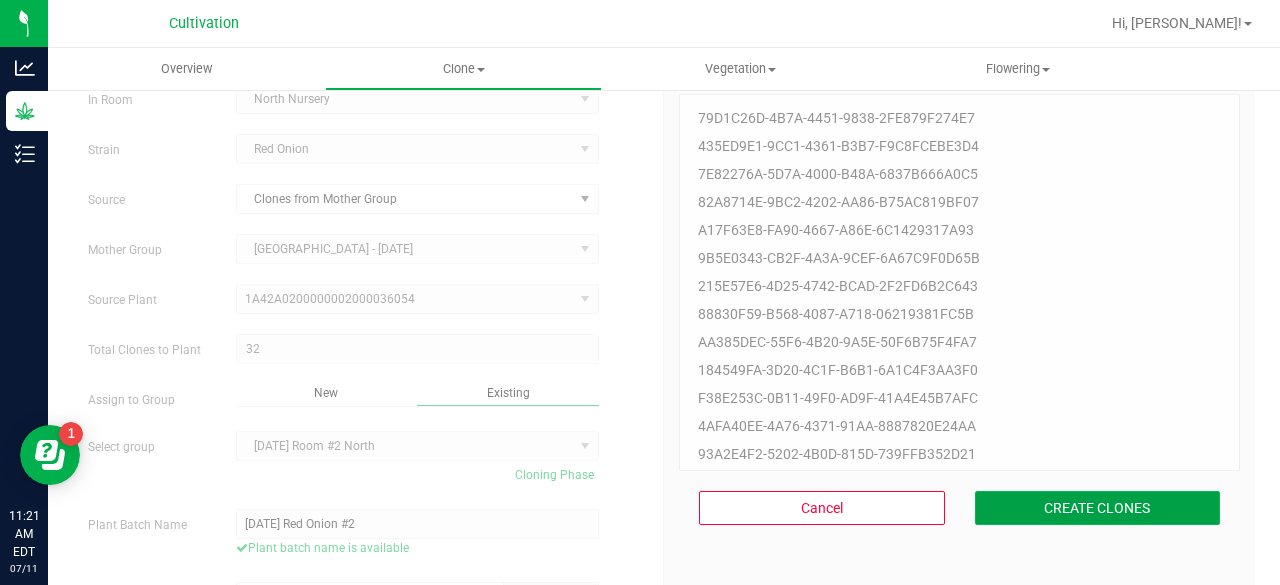 click on "CREATE CLONES" at bounding box center (1098, 508) 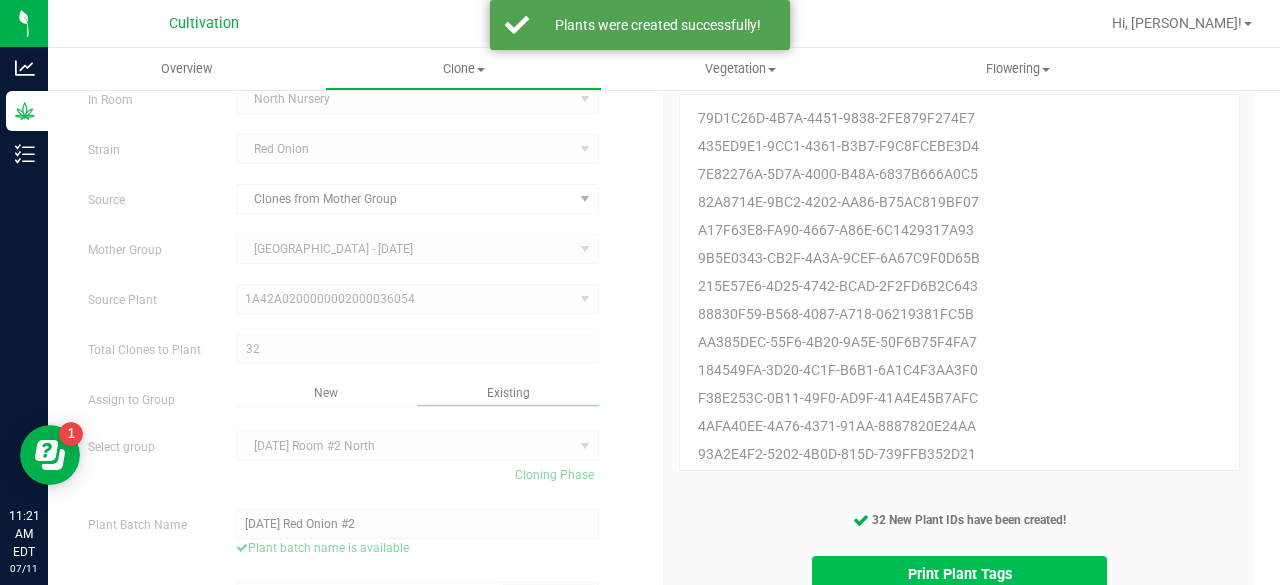 scroll, scrollTop: 159, scrollLeft: 0, axis: vertical 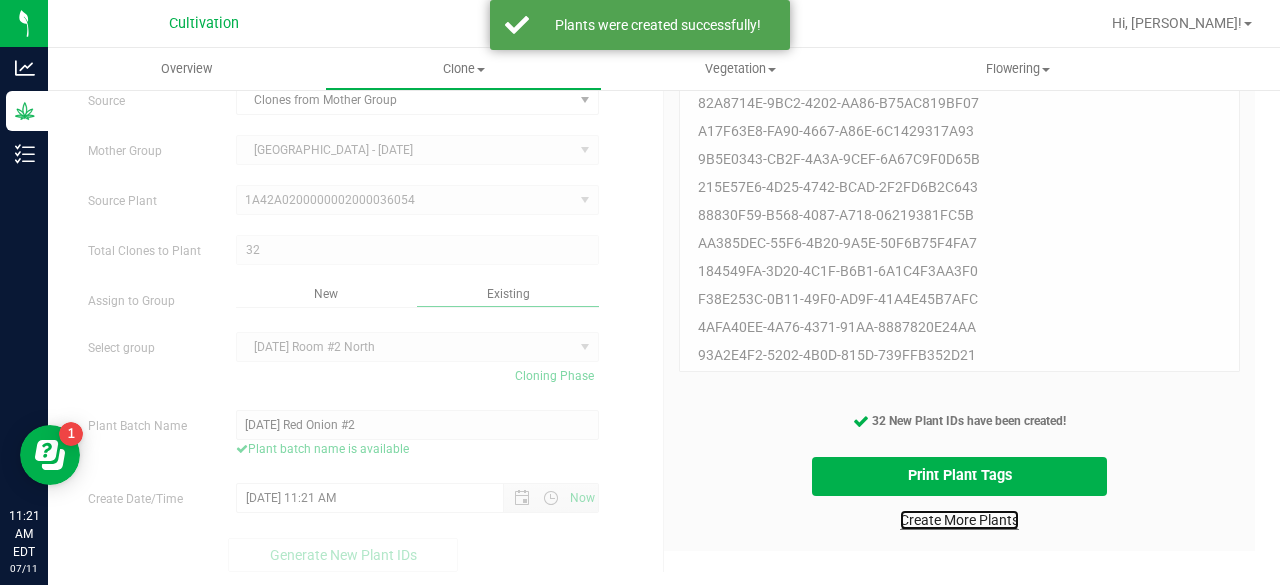 click on "Create More Plants" at bounding box center [959, 520] 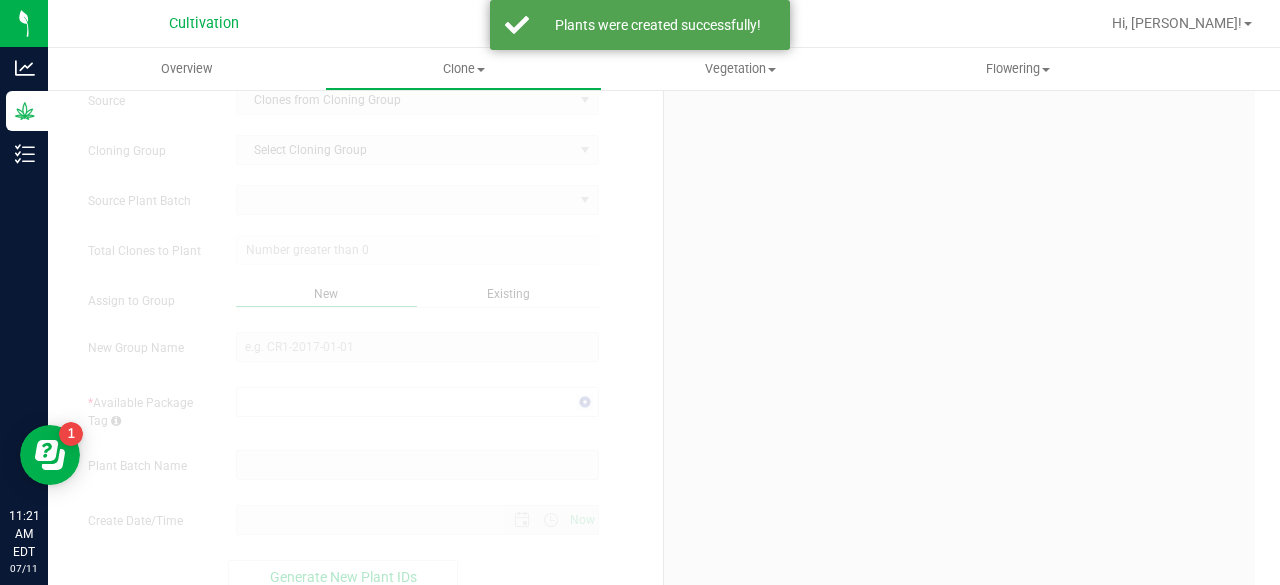 scroll, scrollTop: 0, scrollLeft: 0, axis: both 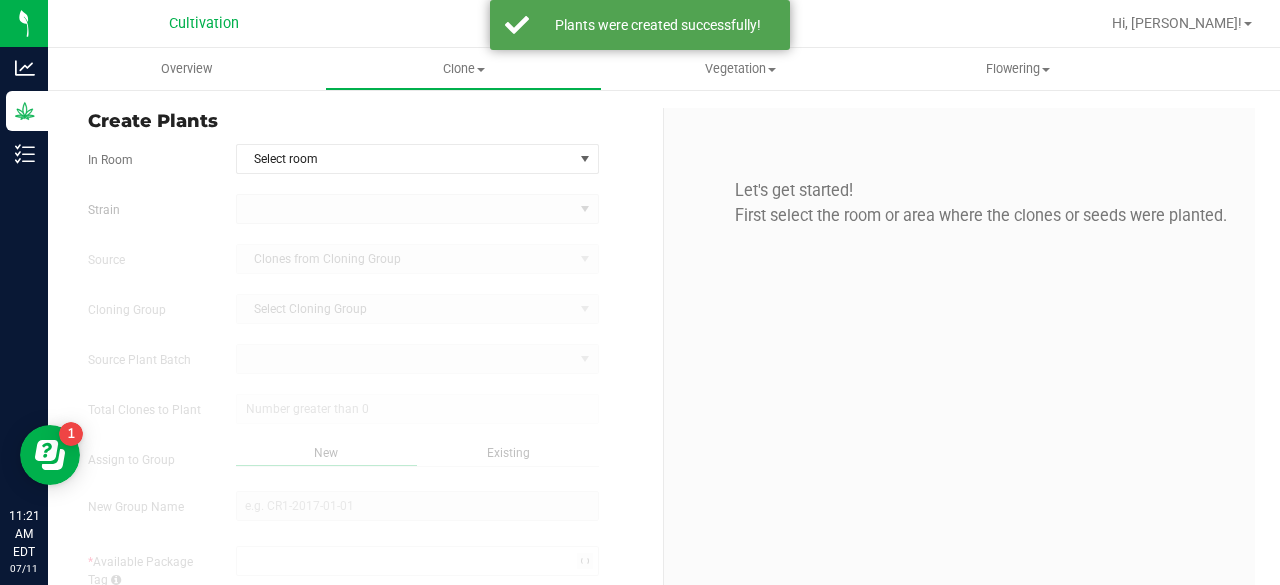 type on "[DATE] 11:21 AM" 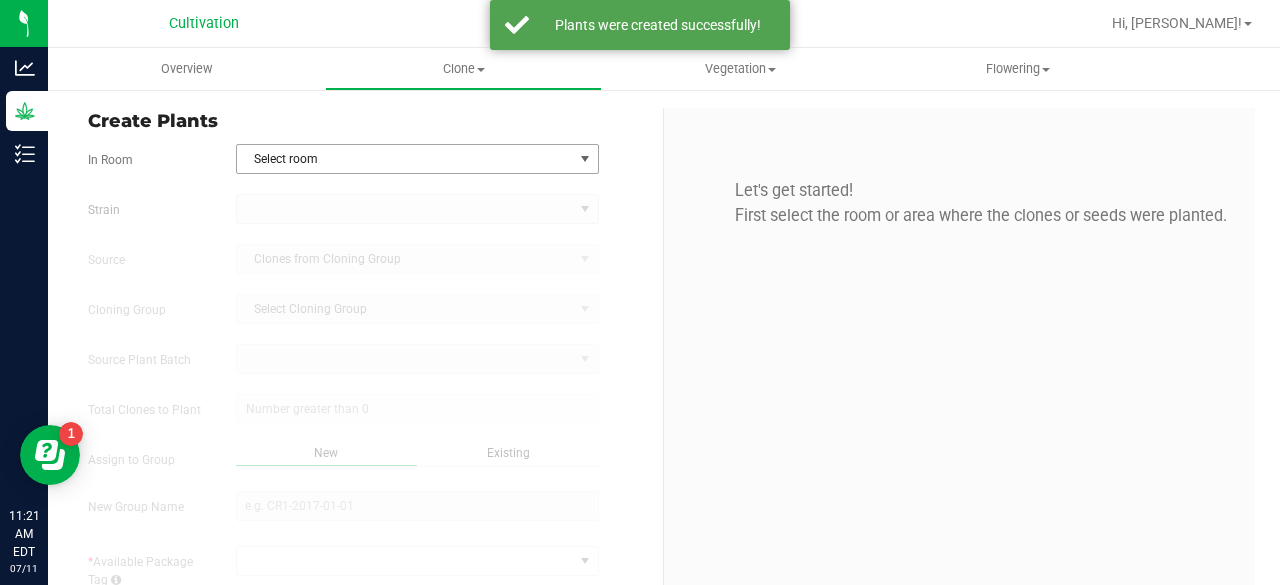 click on "Select room" at bounding box center [405, 159] 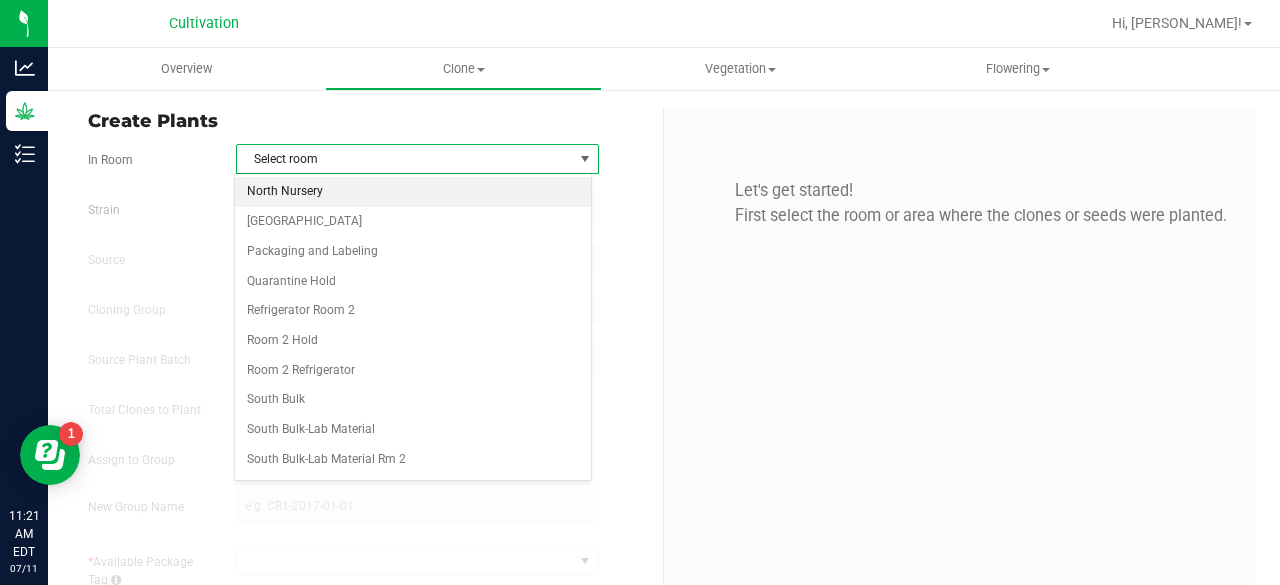 click on "North Nursery" at bounding box center (413, 192) 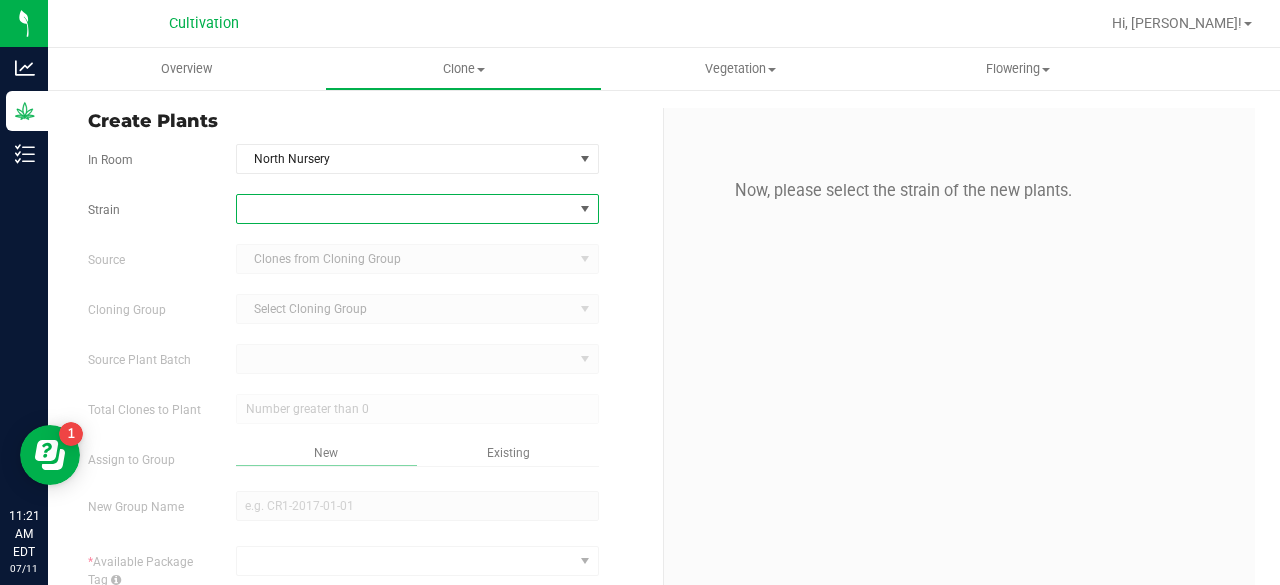 click at bounding box center (405, 209) 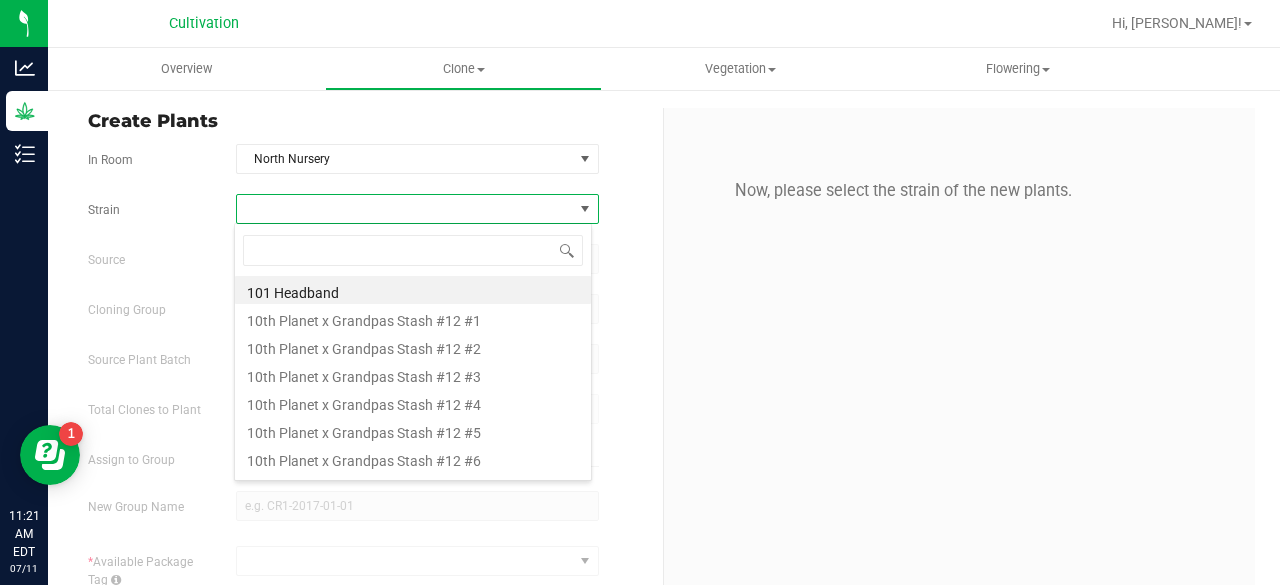 scroll, scrollTop: 99970, scrollLeft: 99641, axis: both 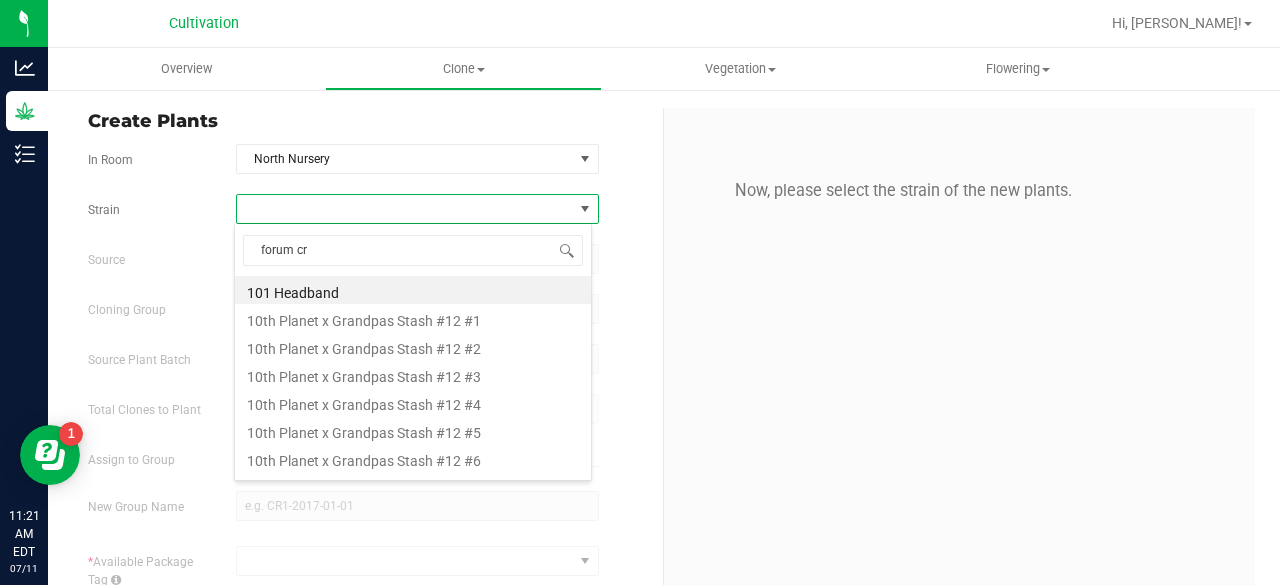 type on "forum cra" 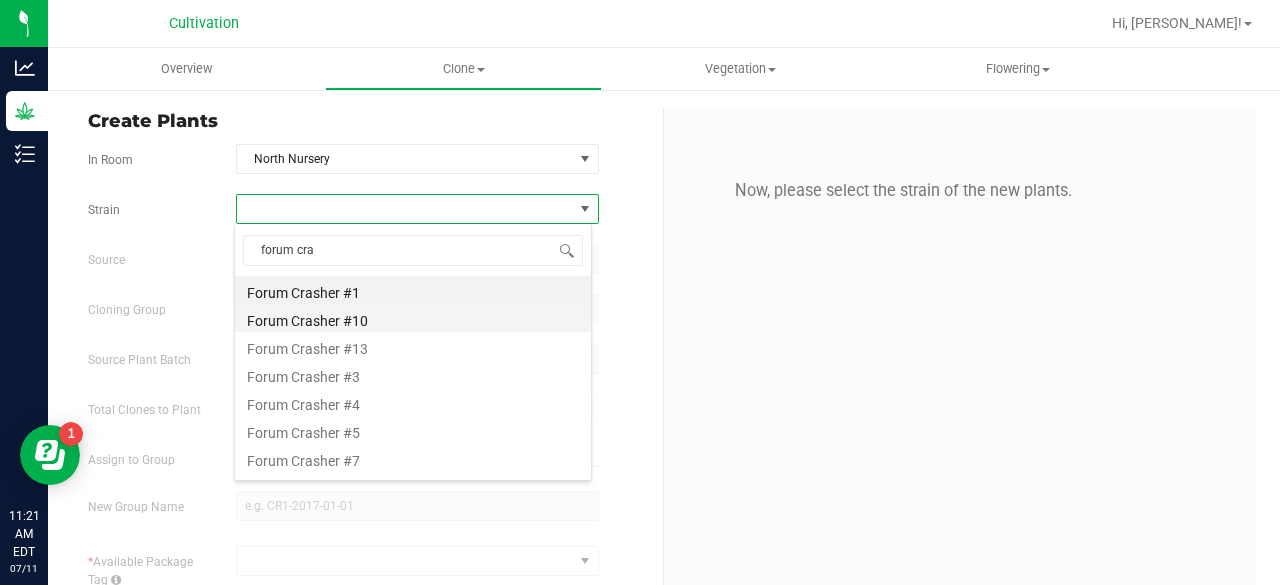 click on "Forum Crasher #10" at bounding box center [413, 318] 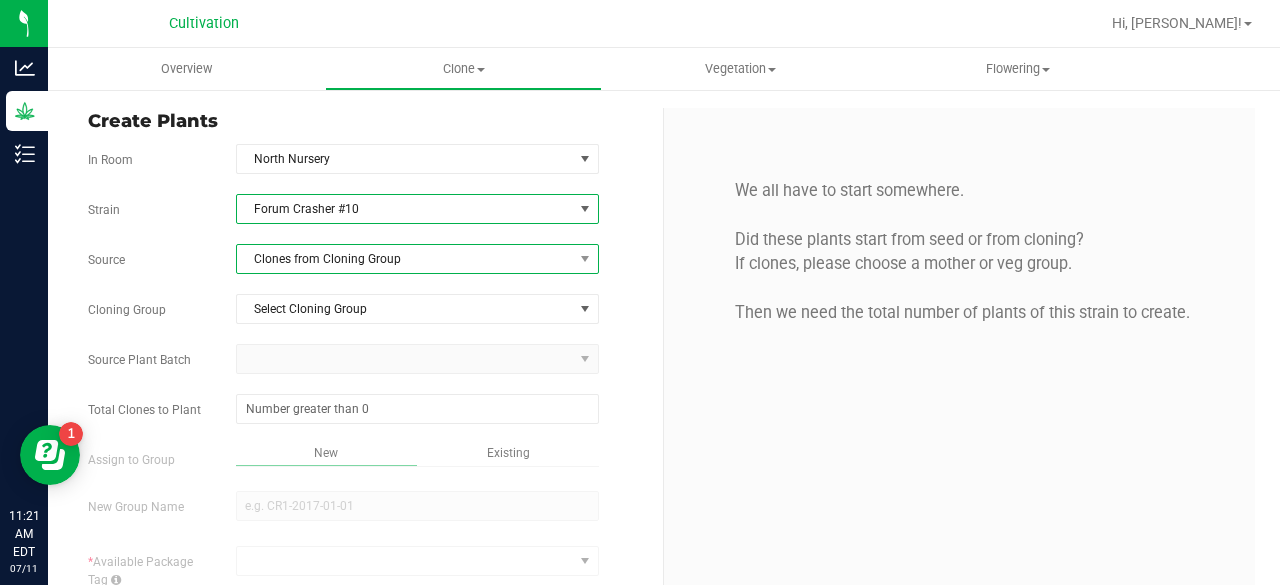 click on "Clones from Cloning Group" at bounding box center [405, 259] 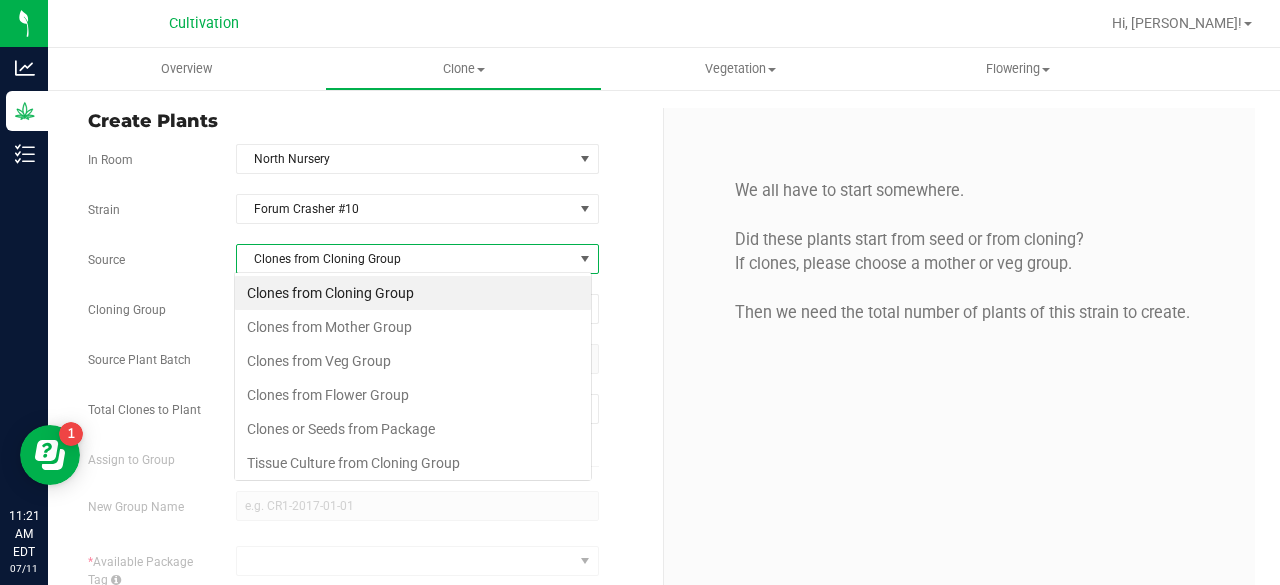 scroll, scrollTop: 99970, scrollLeft: 99641, axis: both 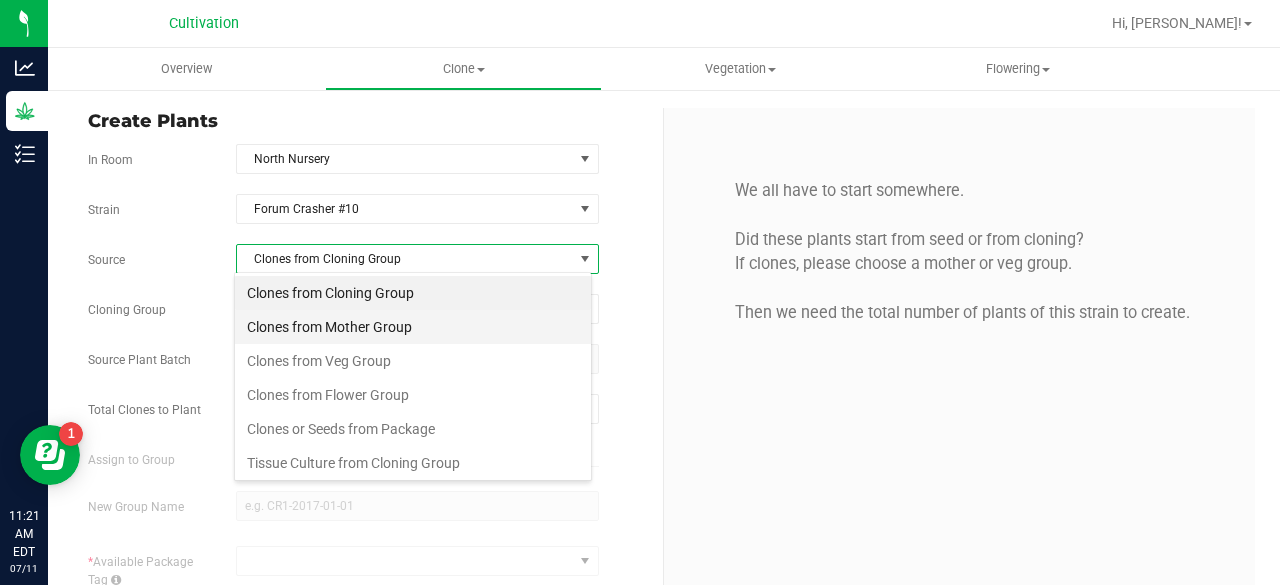 click on "Clones from Mother Group" at bounding box center [413, 327] 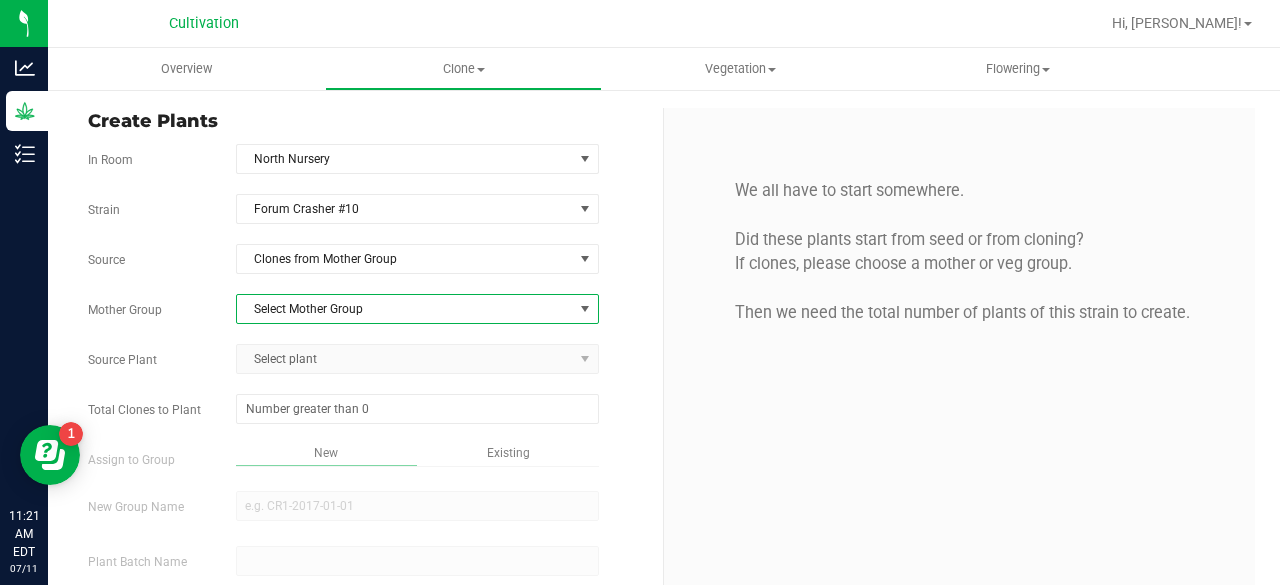 click on "Select Mother Group" at bounding box center (405, 309) 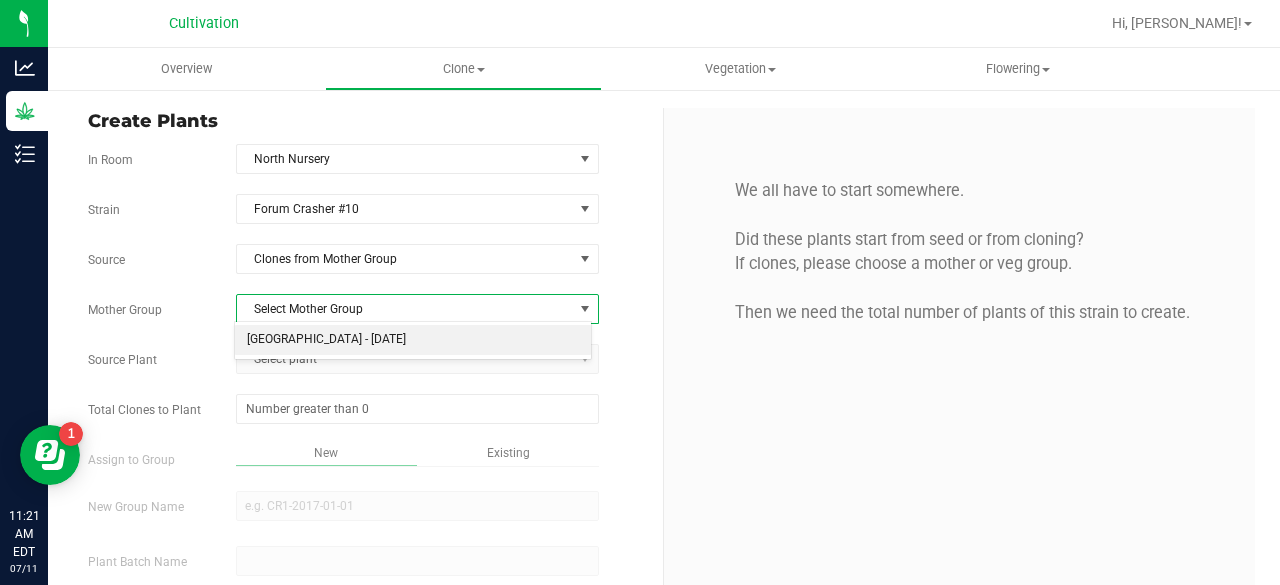 click on "[GEOGRAPHIC_DATA]  - [DATE]" at bounding box center [413, 340] 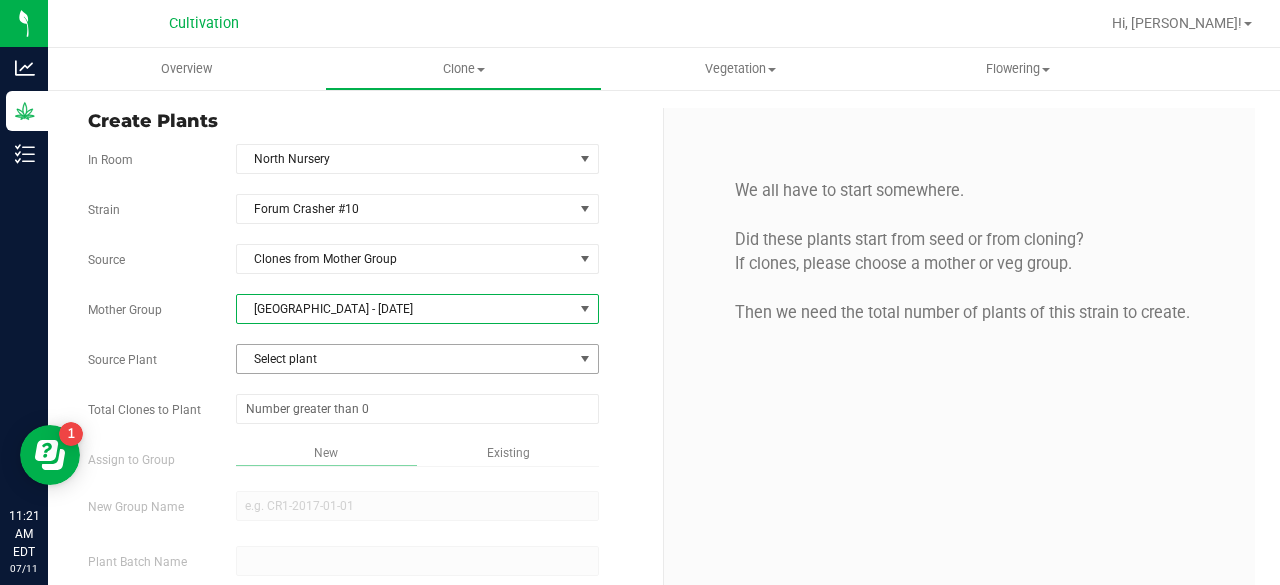 click on "Select plant" at bounding box center (405, 359) 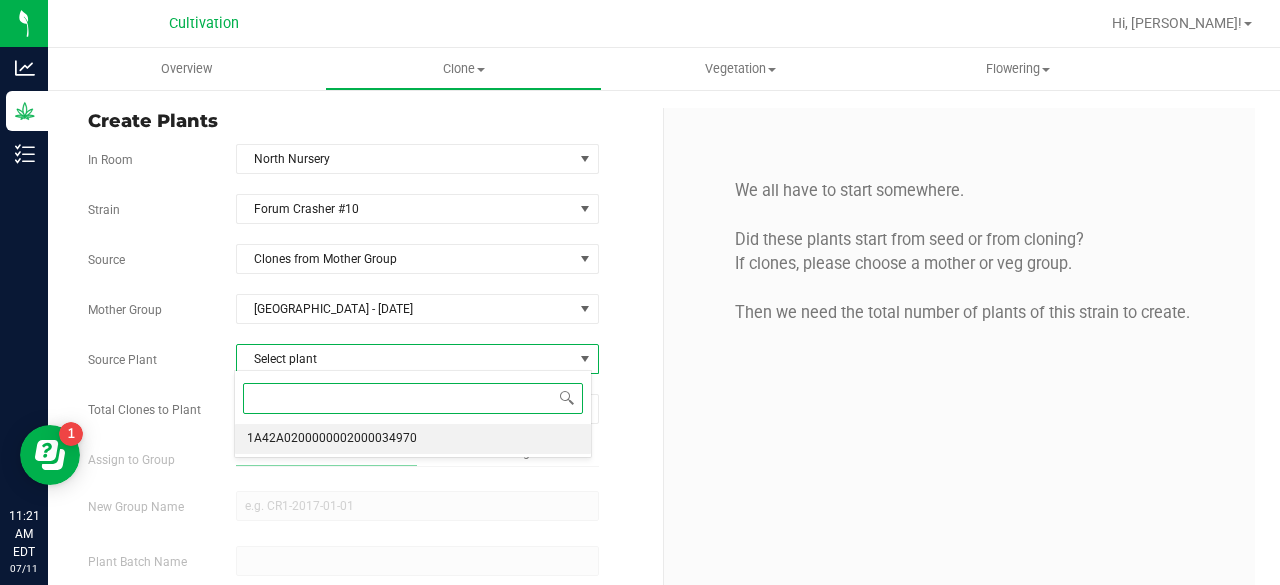click on "1A42A0200000002000034970" at bounding box center [332, 439] 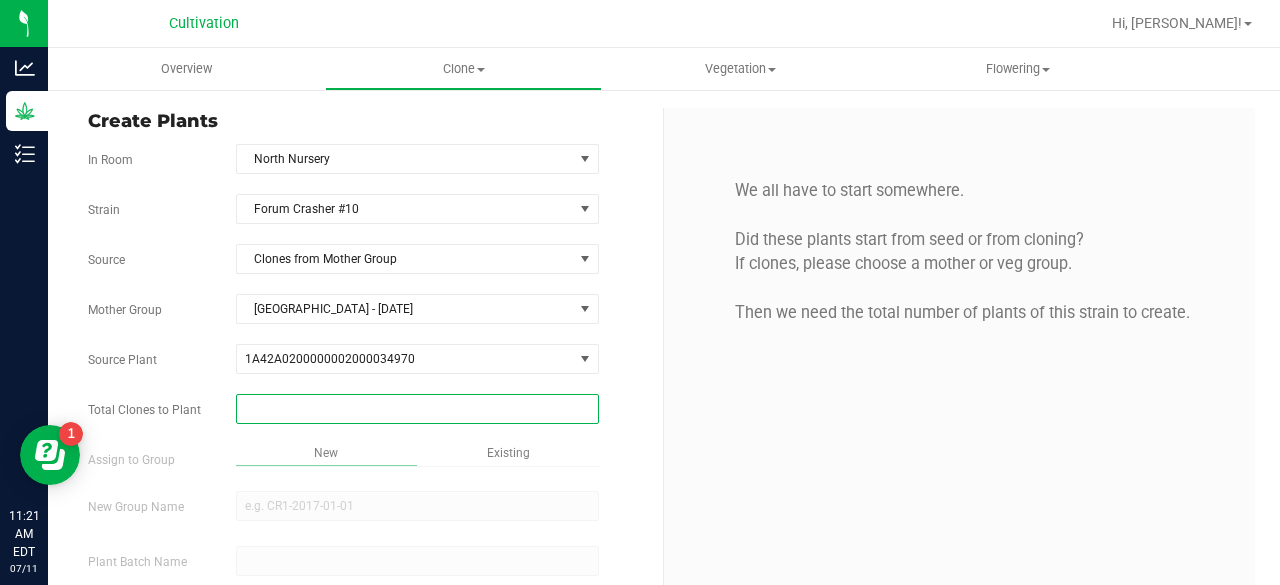 click at bounding box center (417, 409) 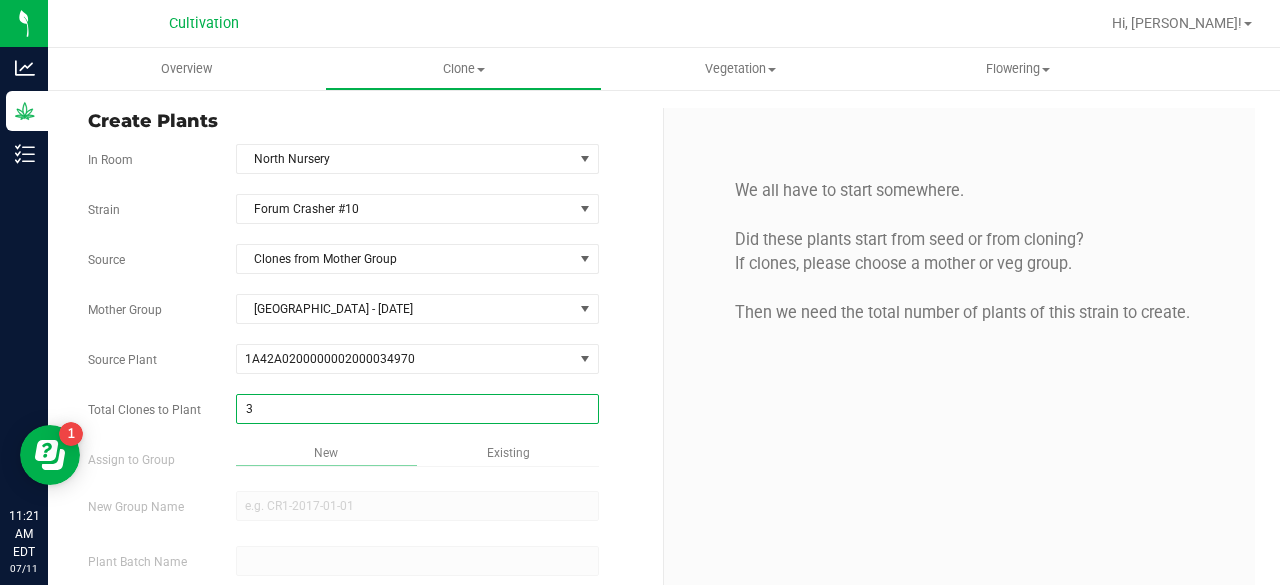type on "32" 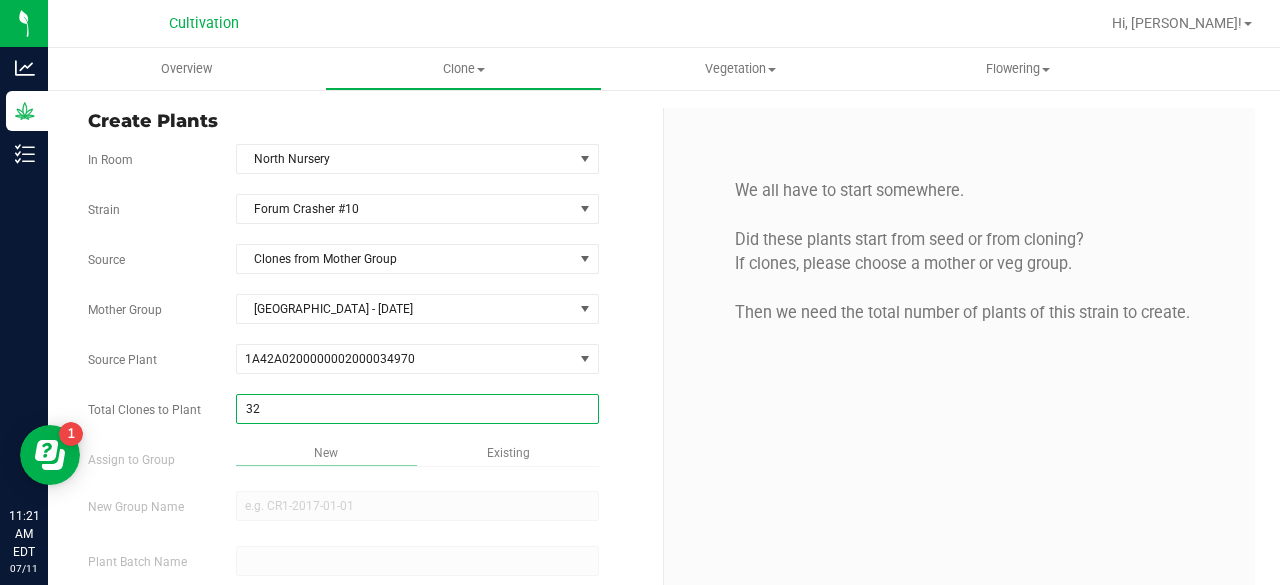 scroll, scrollTop: 119, scrollLeft: 0, axis: vertical 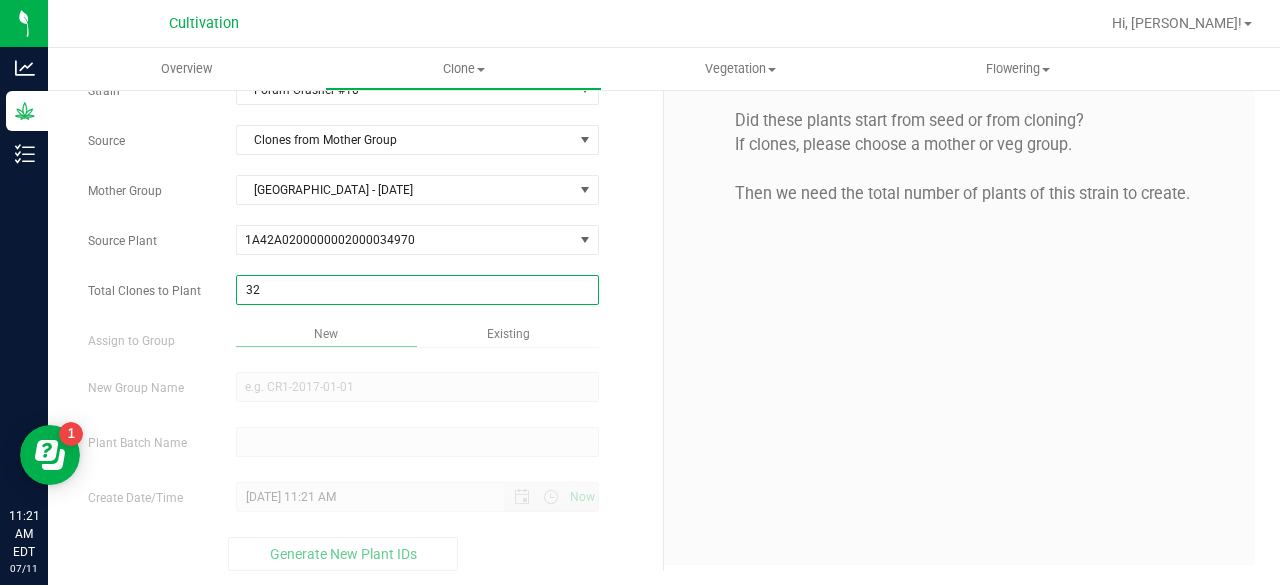 type on "32" 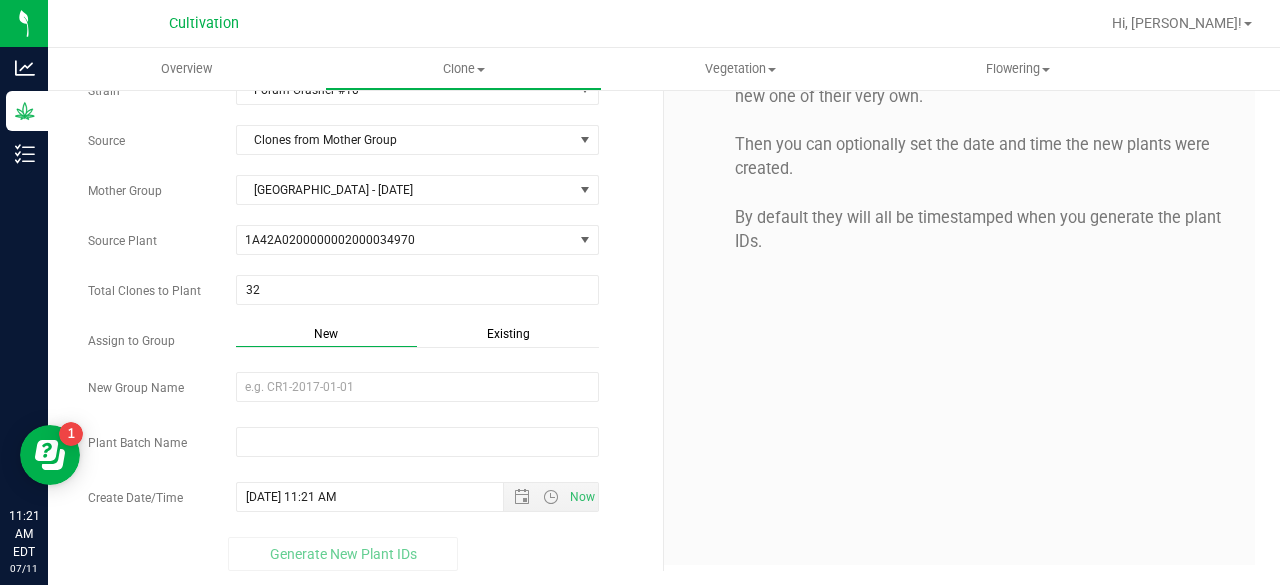 drag, startPoint x: 514, startPoint y: 326, endPoint x: 494, endPoint y: 331, distance: 20.615528 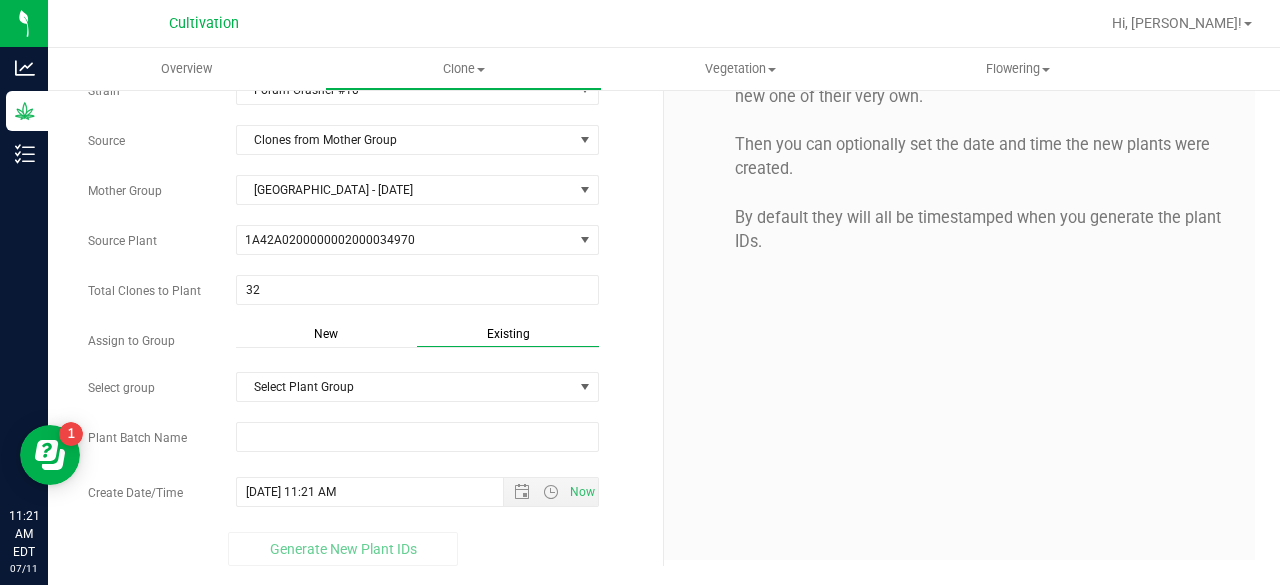 scroll, scrollTop: 114, scrollLeft: 0, axis: vertical 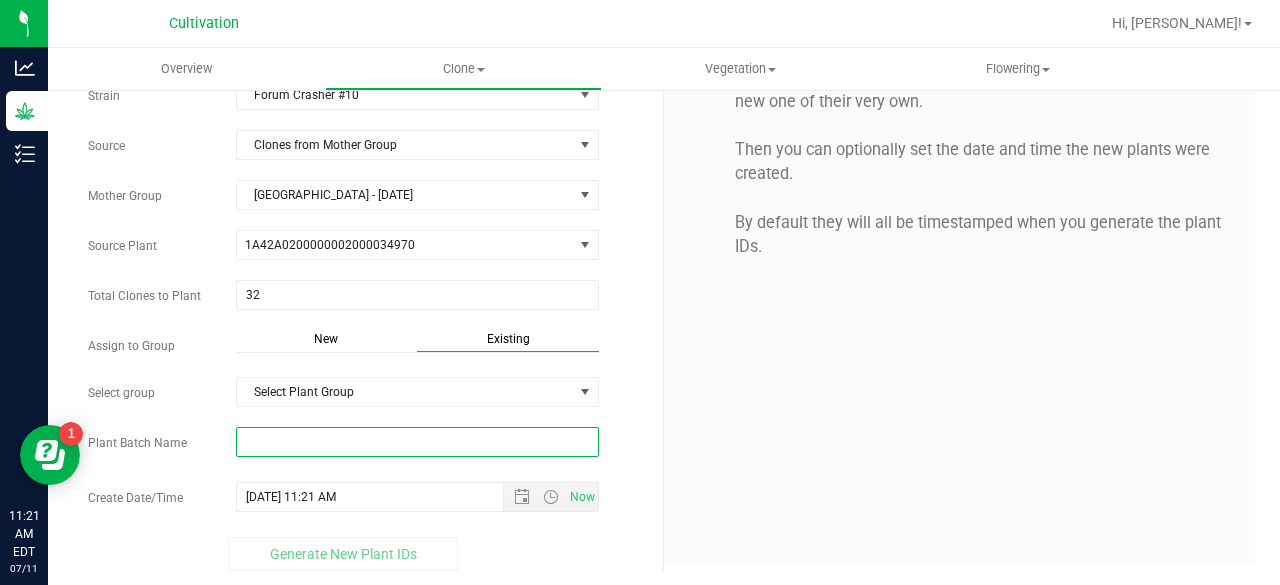 click at bounding box center [417, 442] 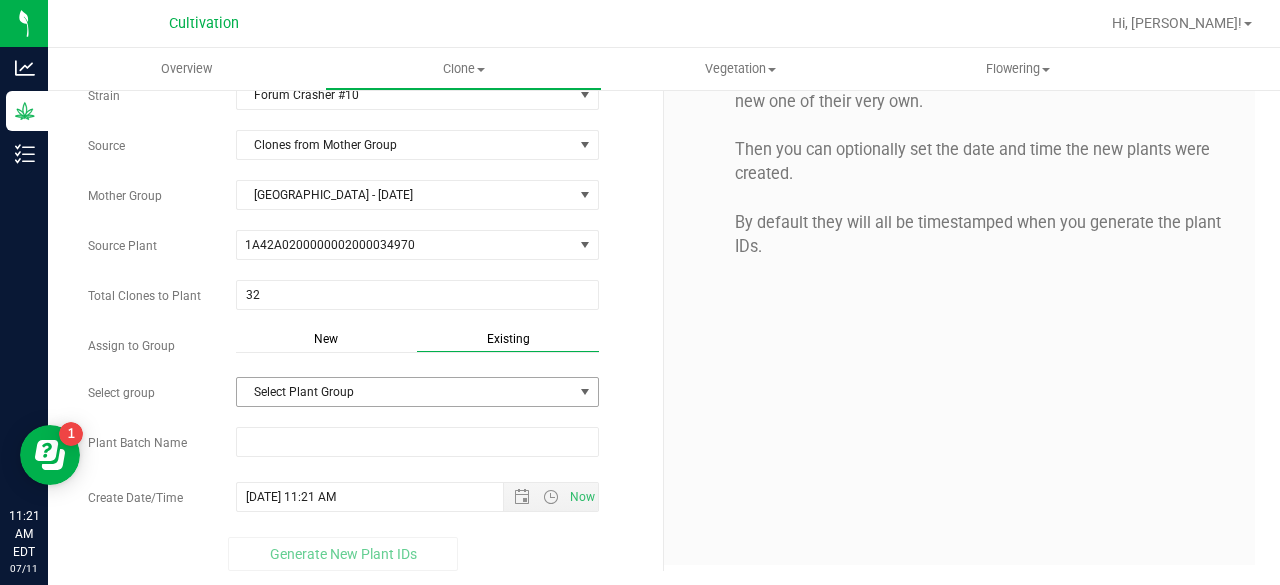 click on "Select Plant Group" at bounding box center [405, 392] 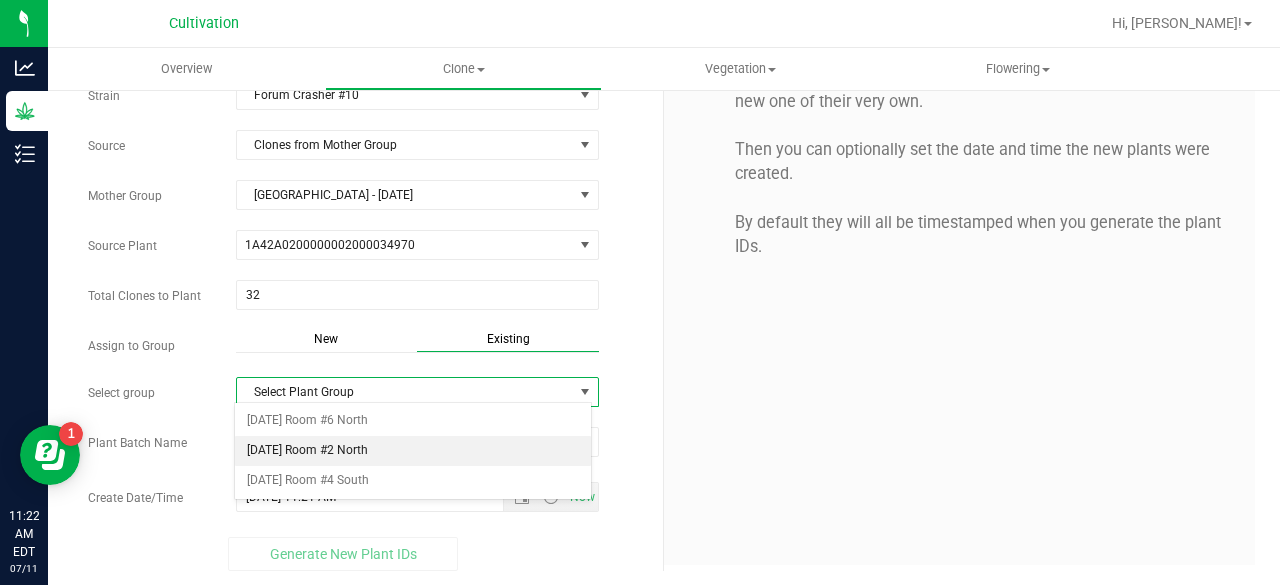 click on "[DATE] Room #2 North" at bounding box center [413, 451] 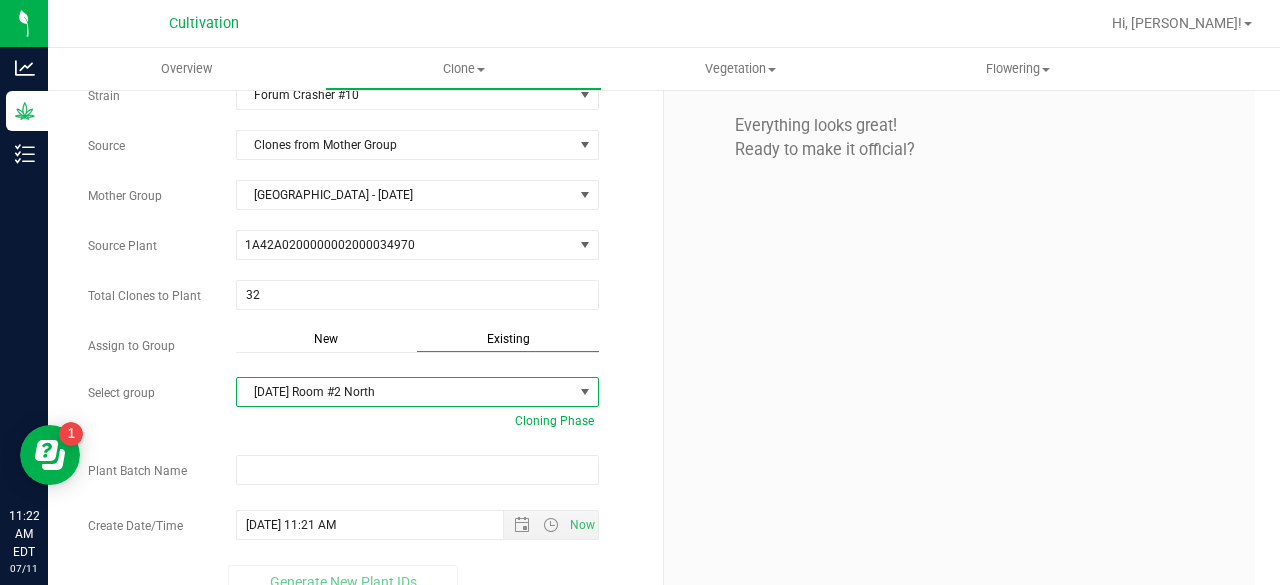 click on "Strain
Forum Crasher #10
Source
Clones from Mother Group
Mother Group
[GEOGRAPHIC_DATA]  - [DATE] Select Mother Group North Mother Room  - [DATE]
Source Plant
1A42A0200000002000034970 1A42A0200000002000034970
Total Clones to Plant
32 32" at bounding box center [368, 339] 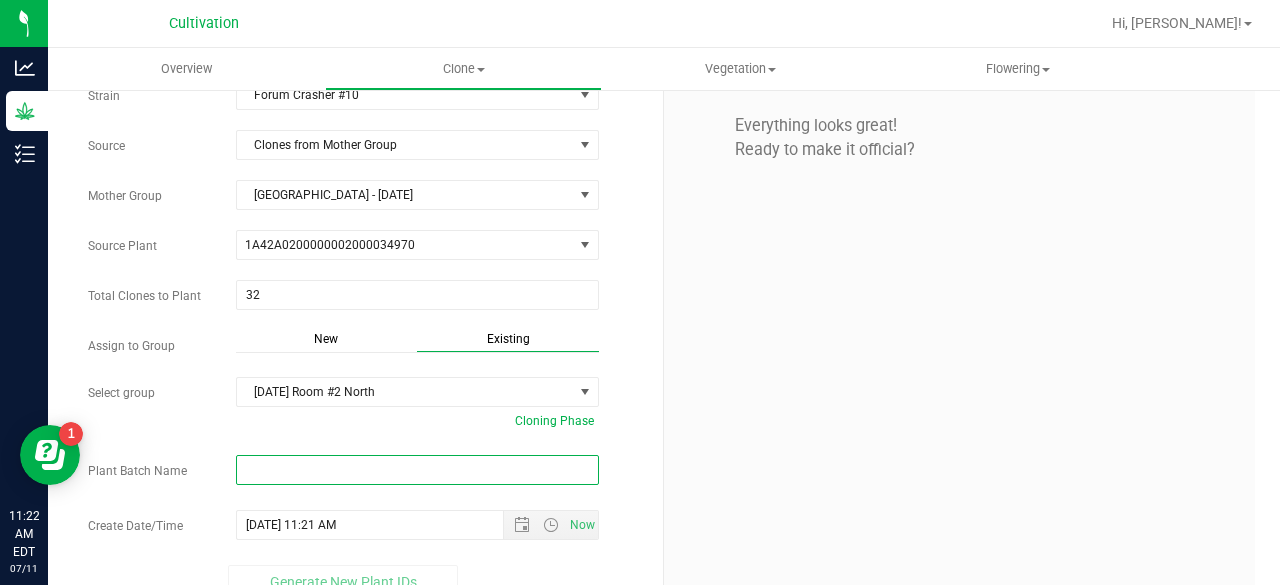 click at bounding box center (417, 470) 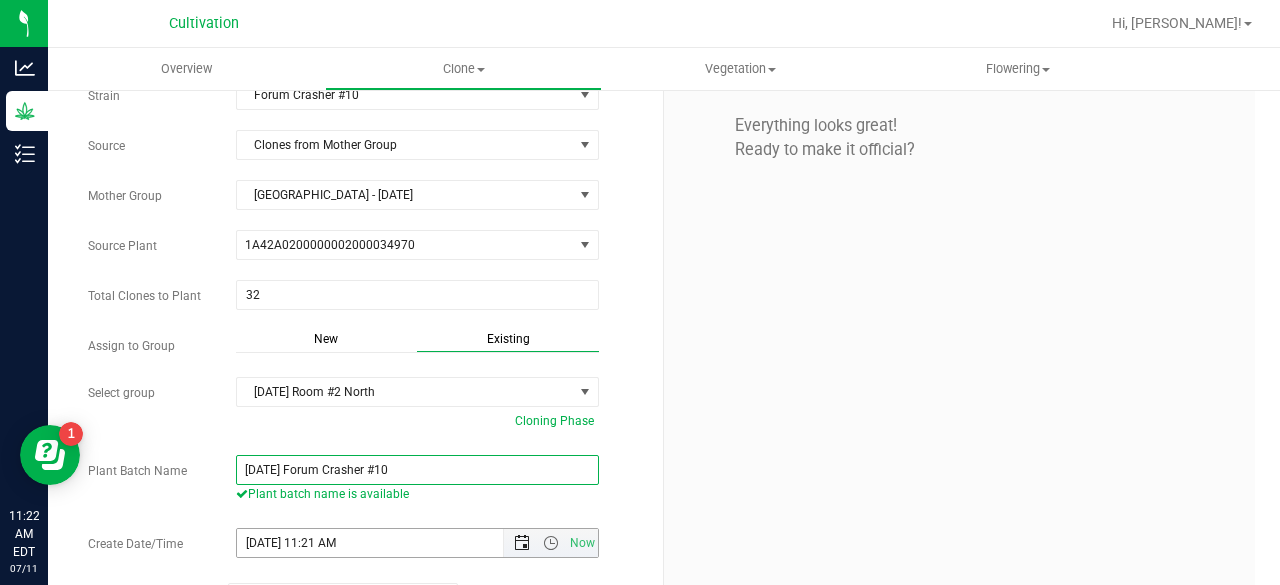 click at bounding box center [522, 543] 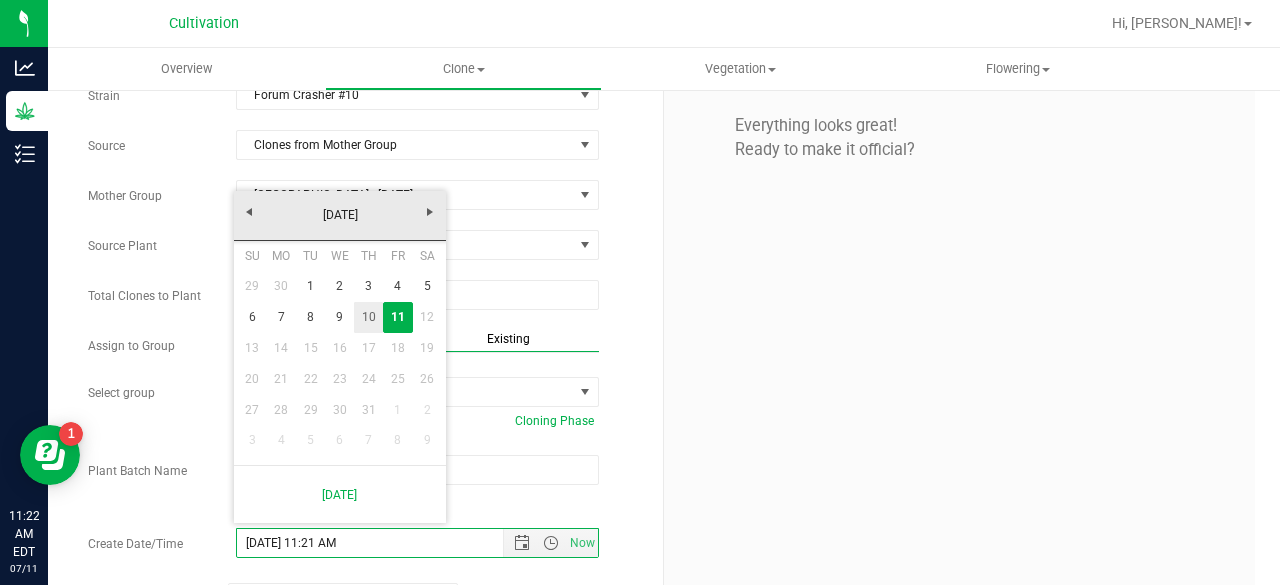 click on "10" at bounding box center [368, 317] 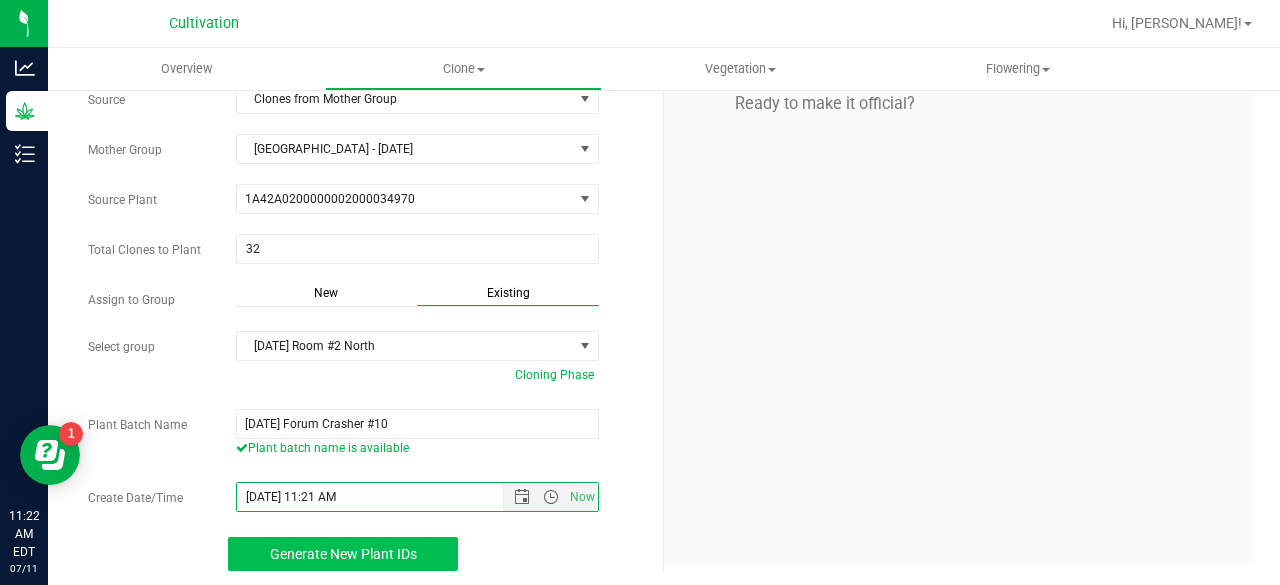 click on "Generate New Plant IDs" at bounding box center (343, 554) 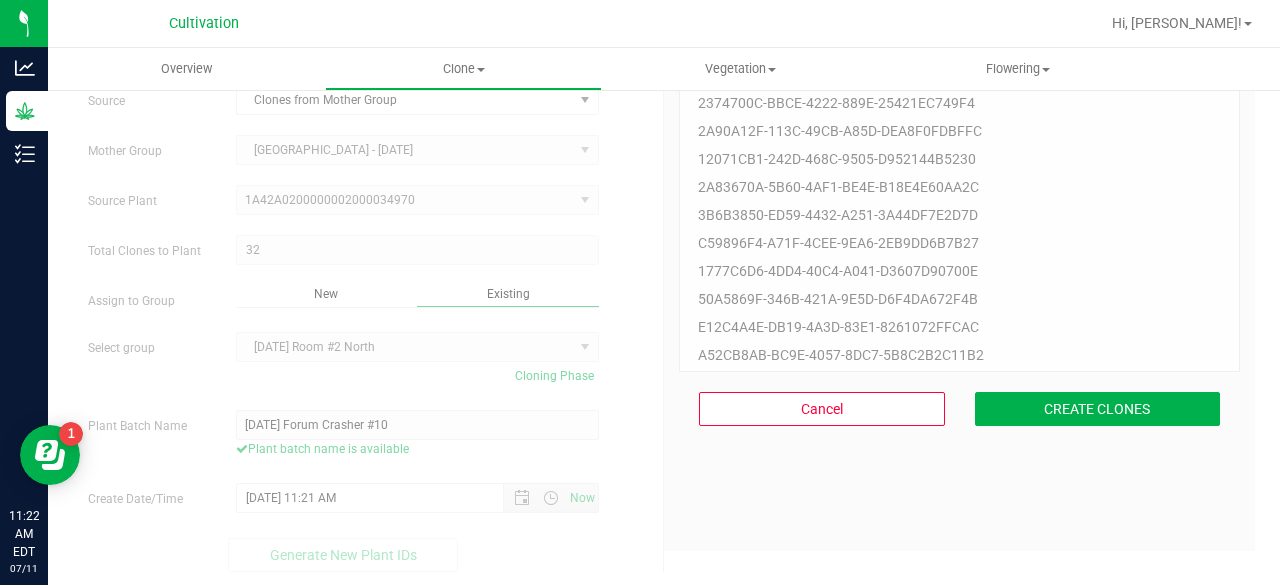 scroll, scrollTop: 60, scrollLeft: 0, axis: vertical 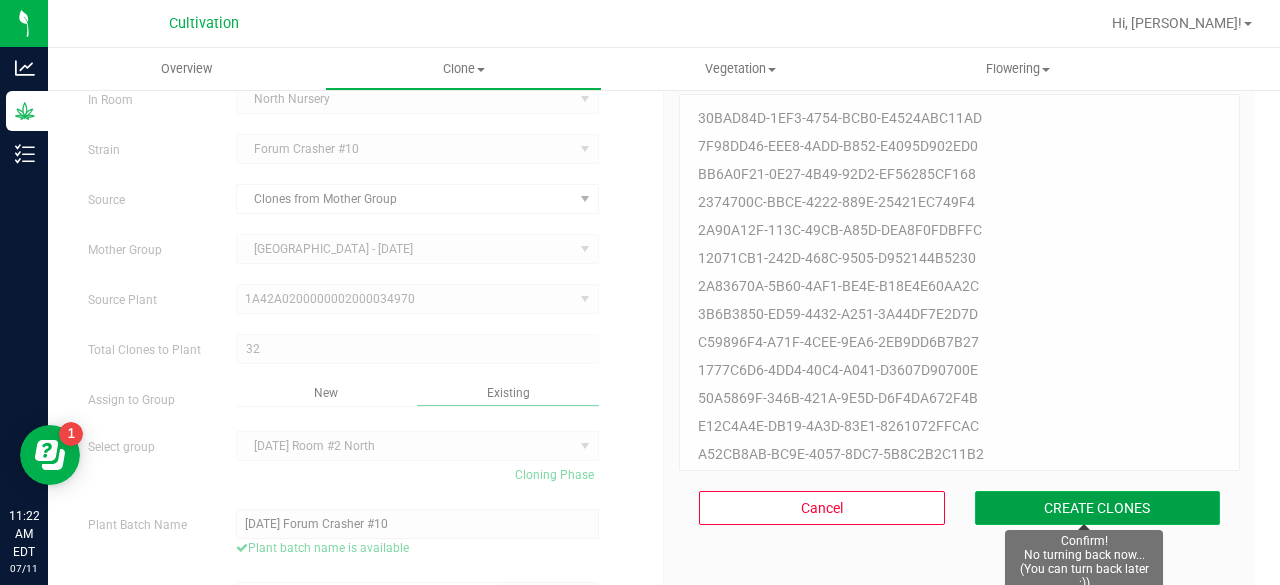 drag, startPoint x: 368, startPoint y: 561, endPoint x: 1097, endPoint y: 505, distance: 731.1477 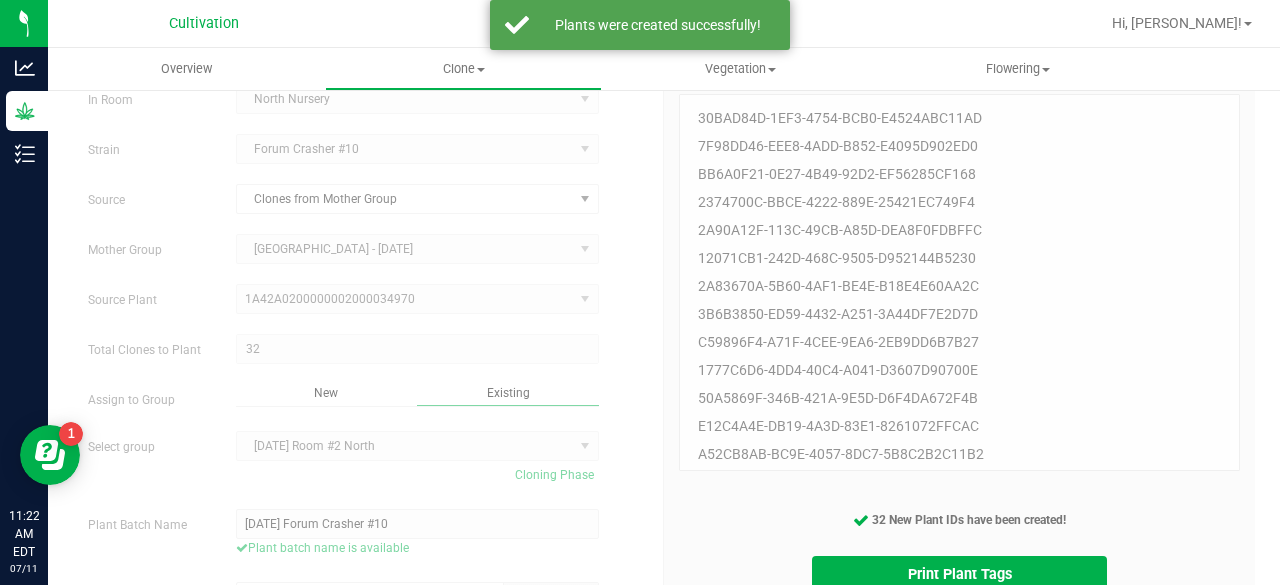 scroll, scrollTop: 159, scrollLeft: 0, axis: vertical 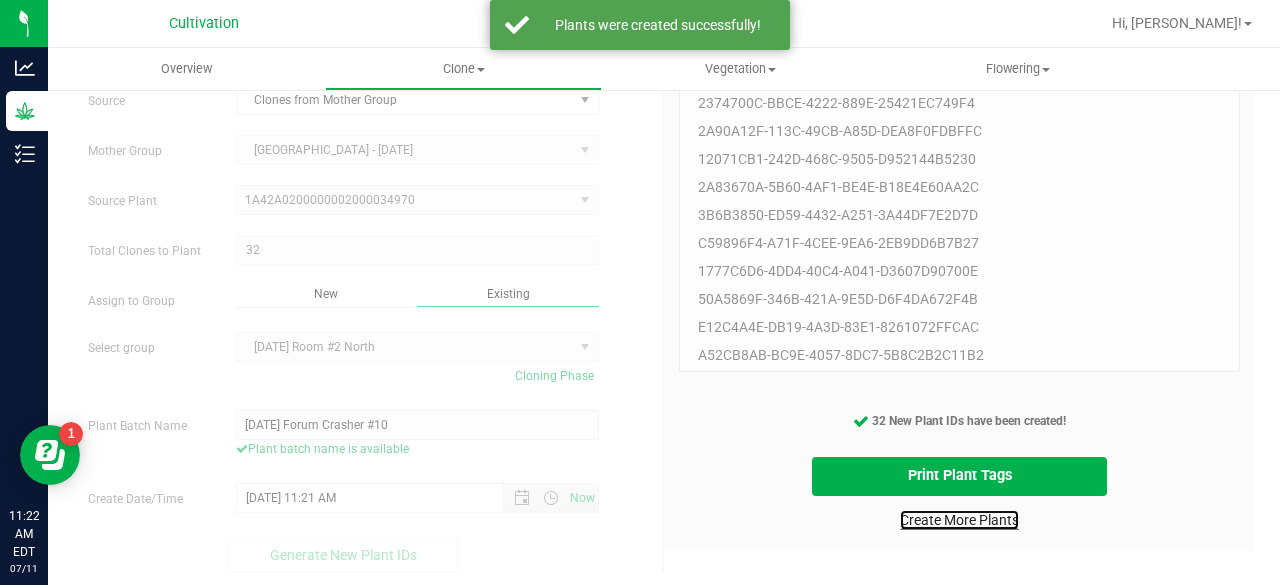 click on "Create More Plants" at bounding box center (959, 520) 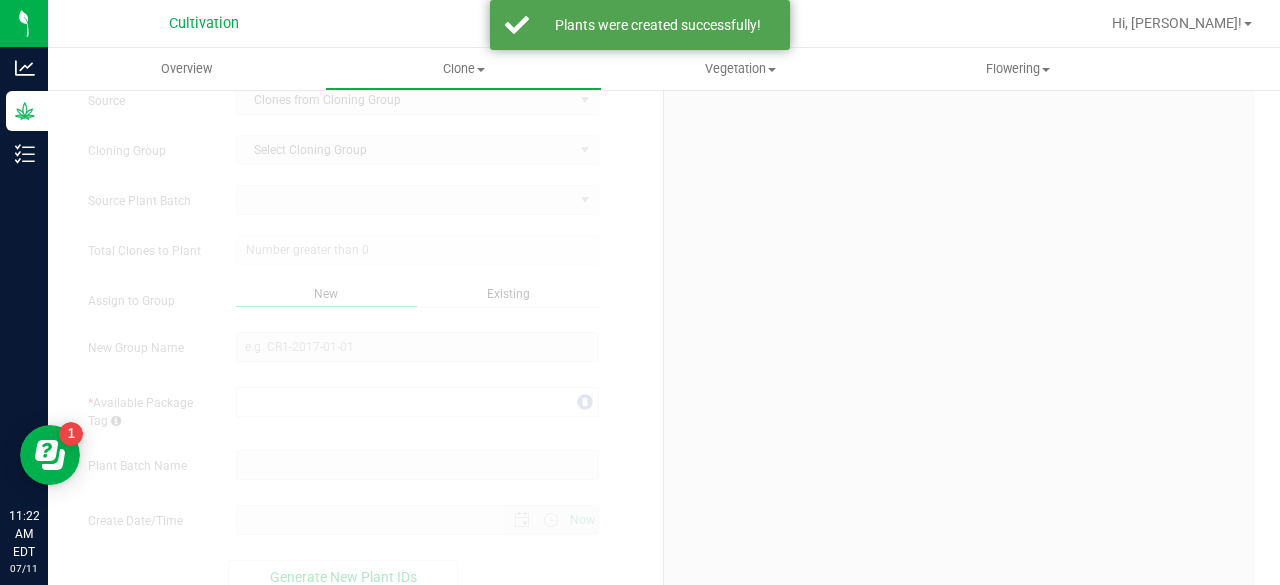 scroll, scrollTop: 0, scrollLeft: 0, axis: both 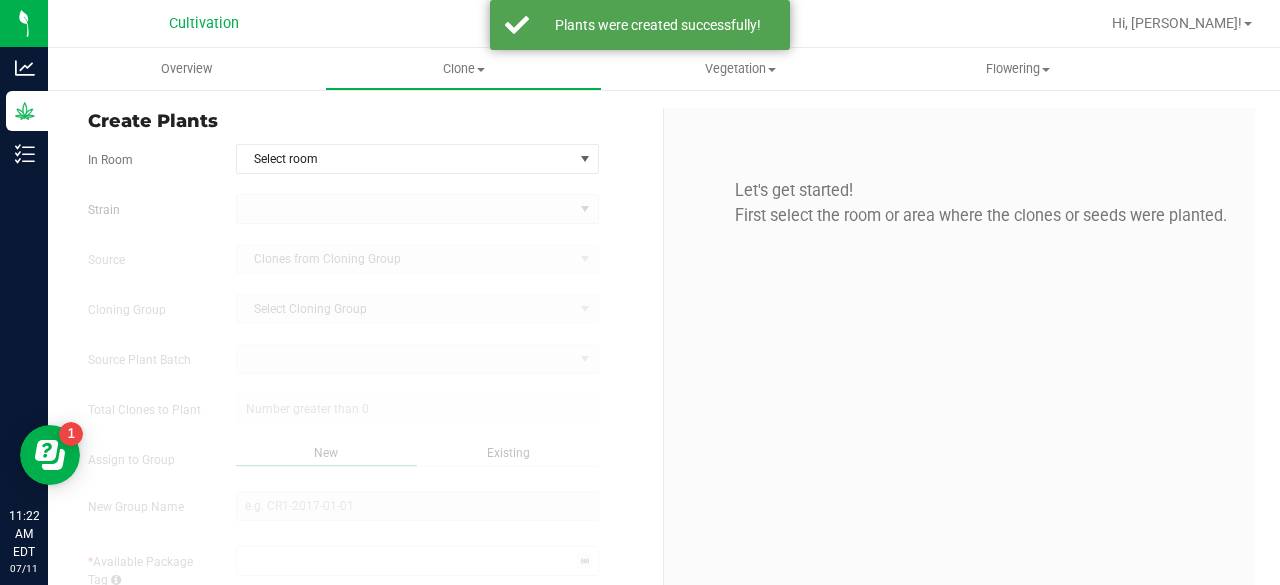 type on "[DATE] 11:22 AM" 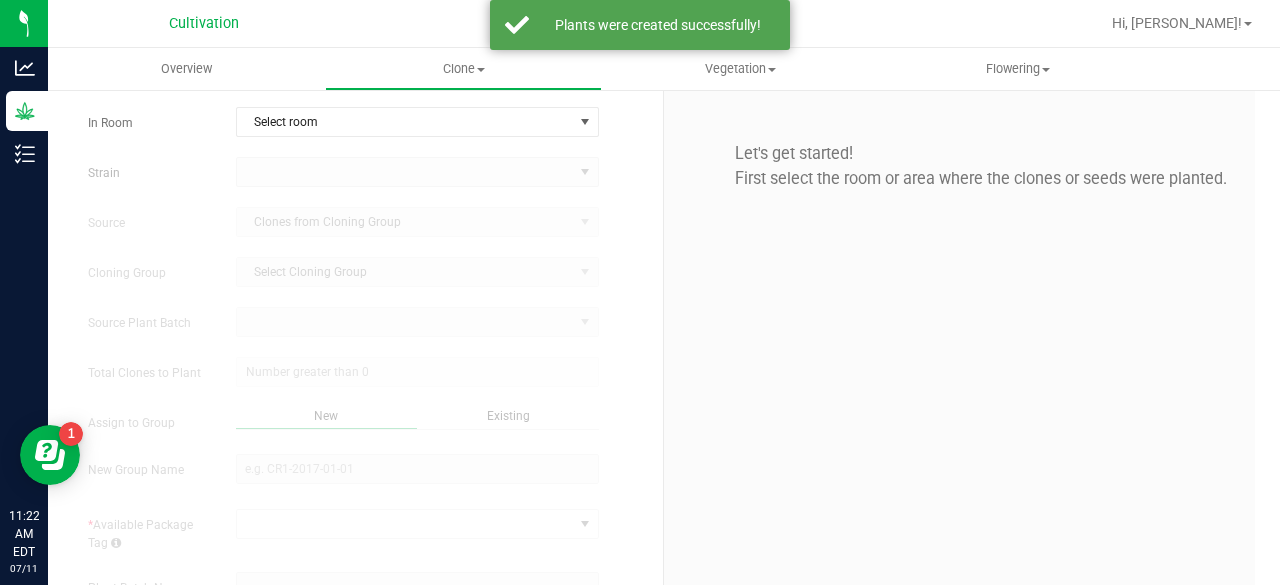 scroll, scrollTop: 0, scrollLeft: 0, axis: both 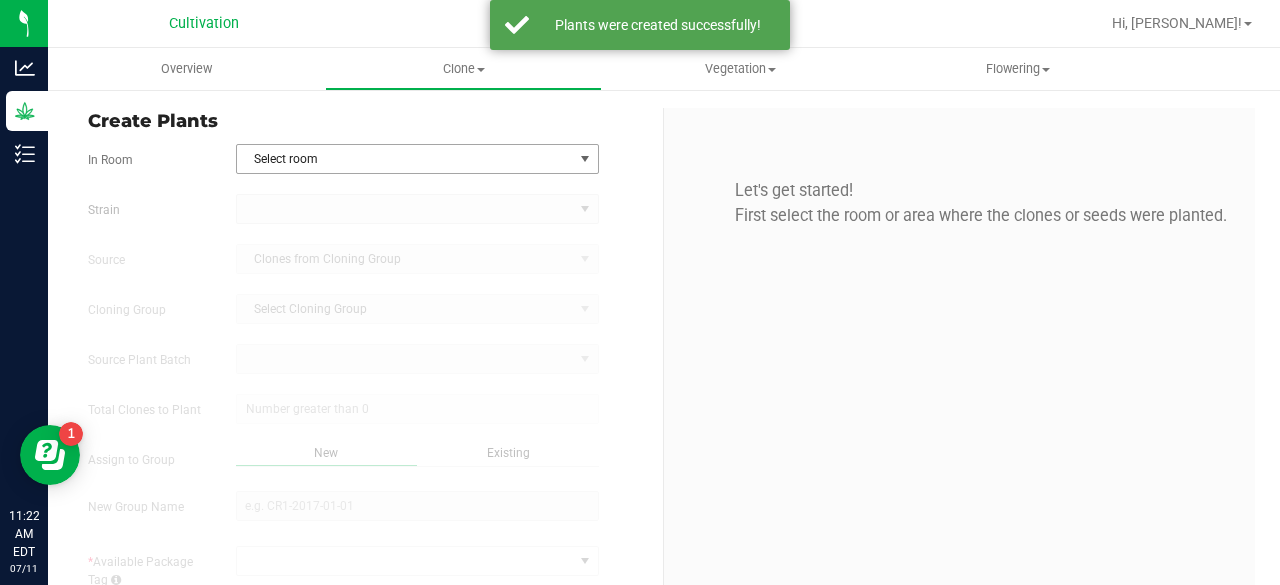 click on "Select room" at bounding box center [405, 159] 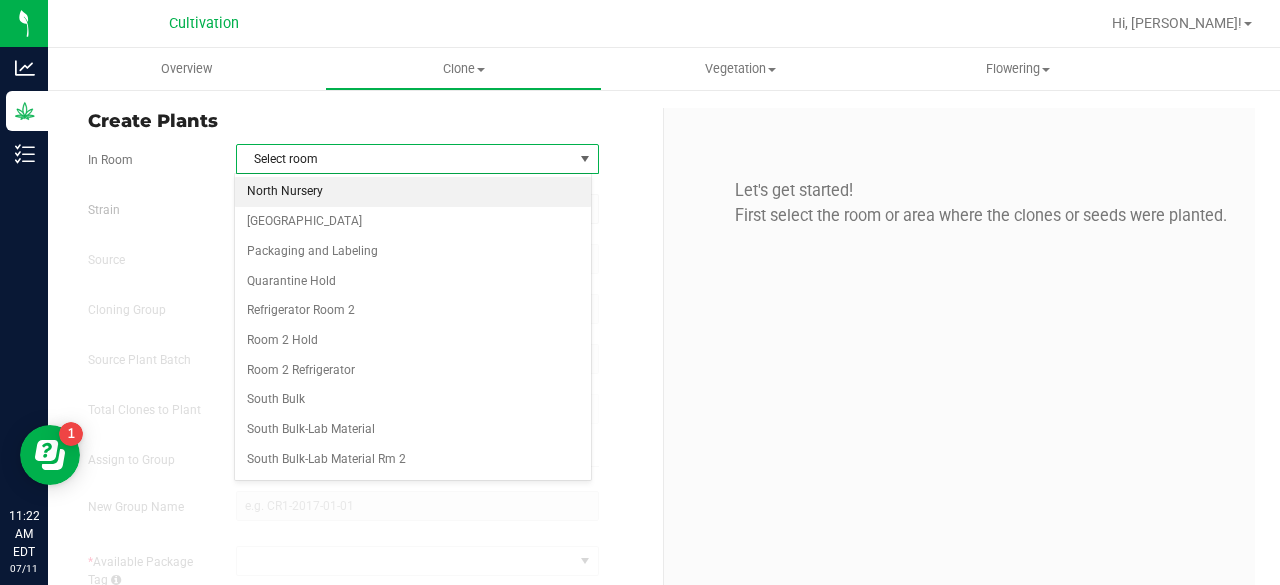 click on "North Nursery" at bounding box center [413, 192] 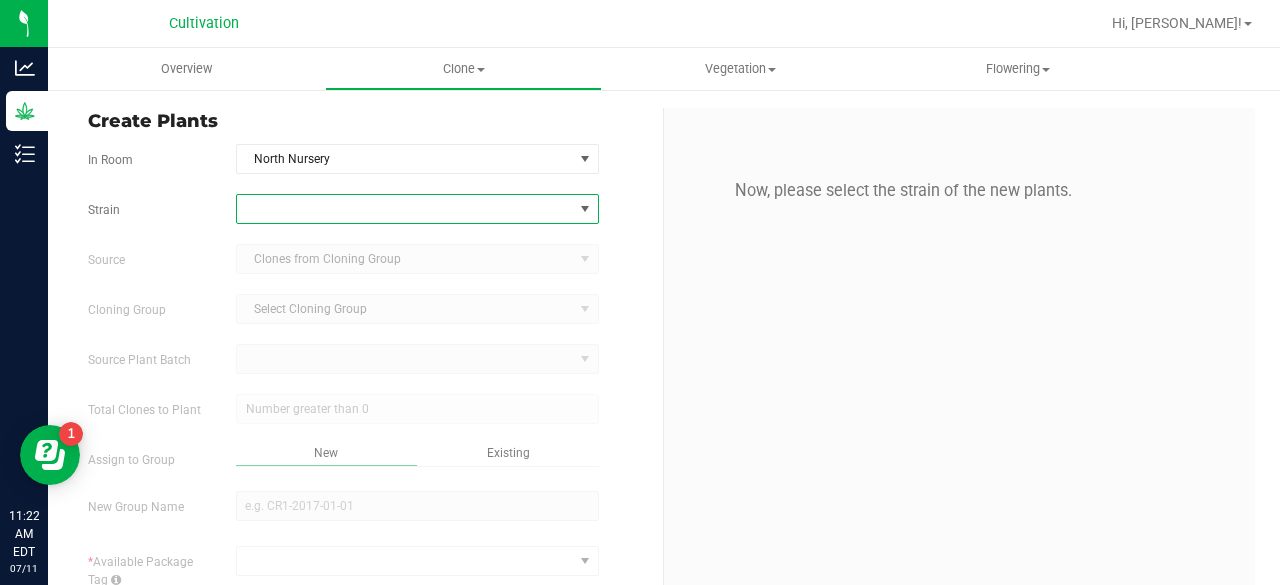 click at bounding box center [405, 209] 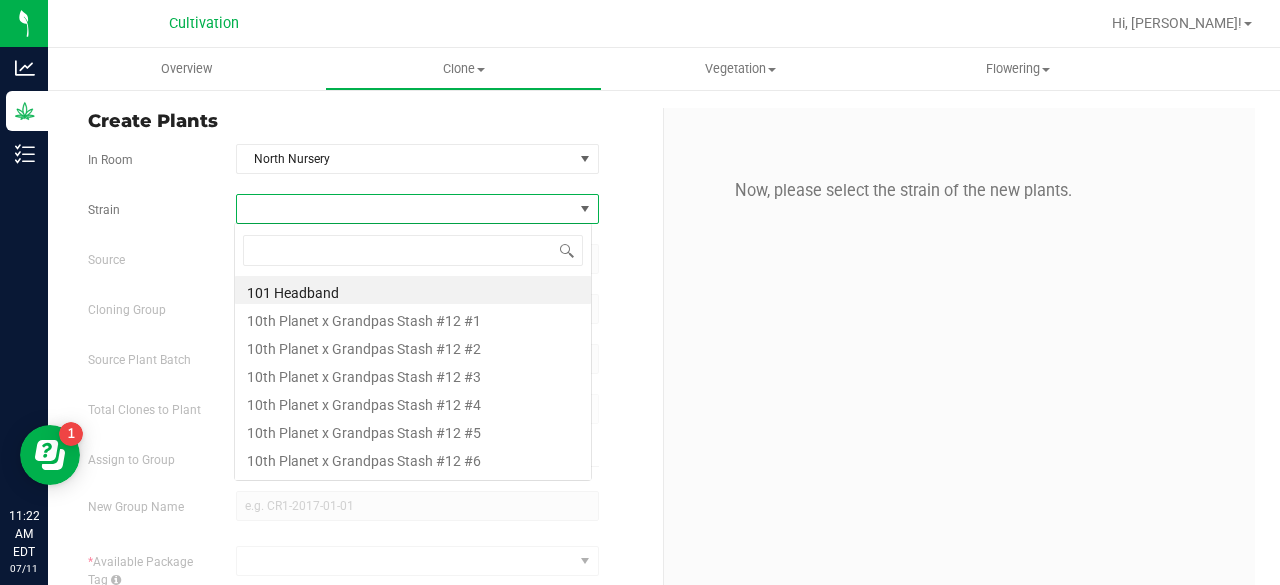 scroll, scrollTop: 99970, scrollLeft: 99641, axis: both 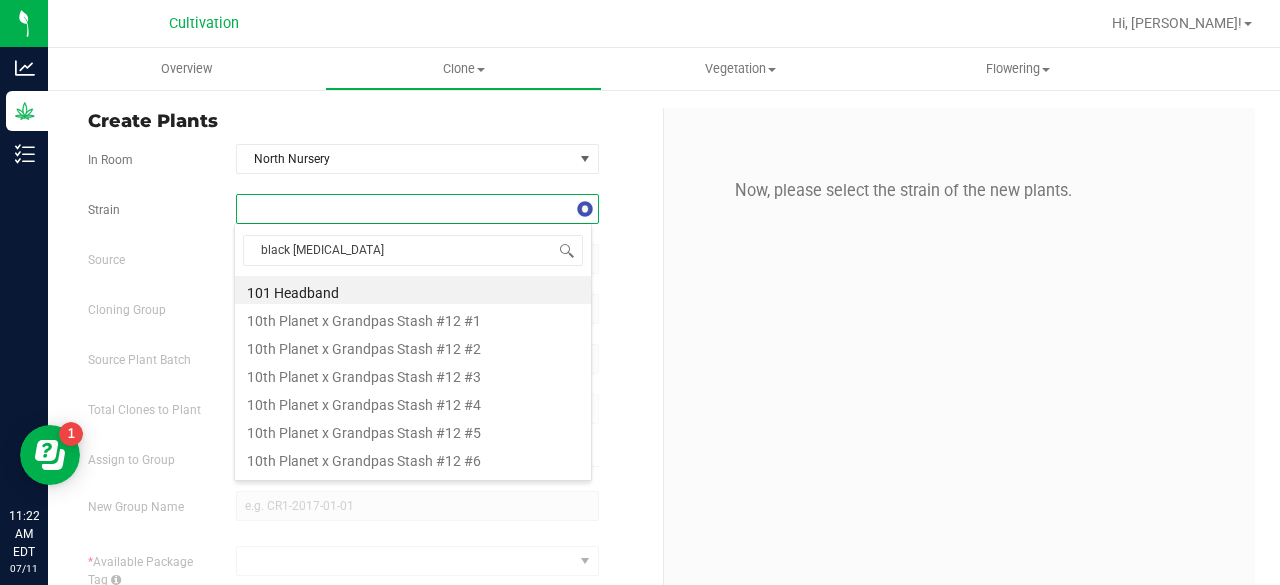 type on "black banana" 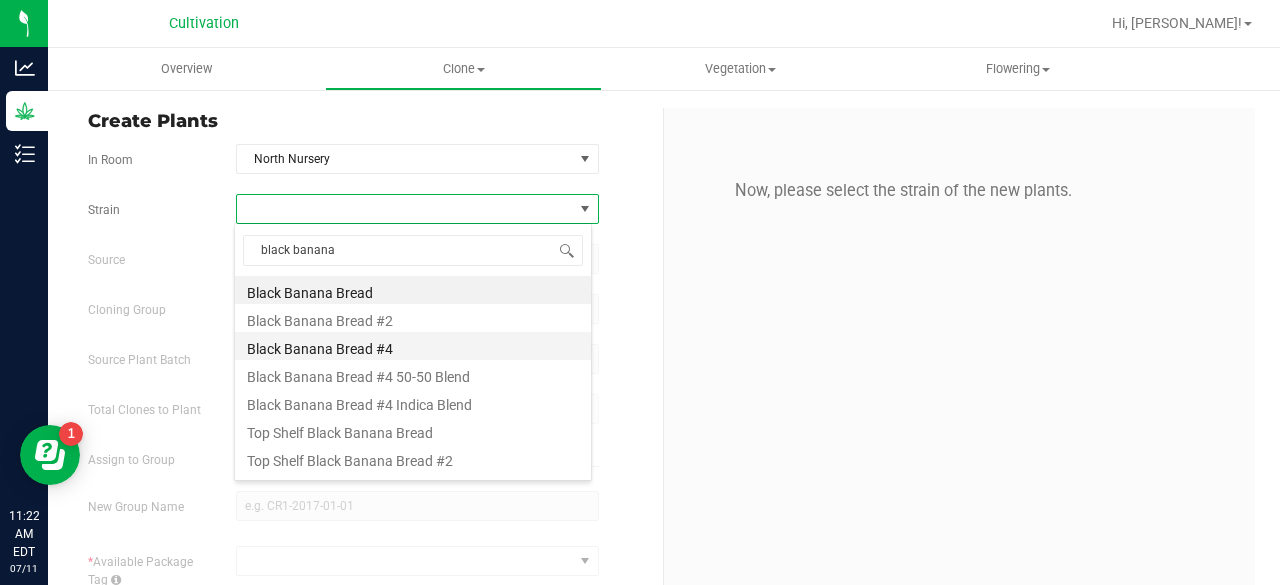 click on "Black Banana Bread #4" at bounding box center [413, 346] 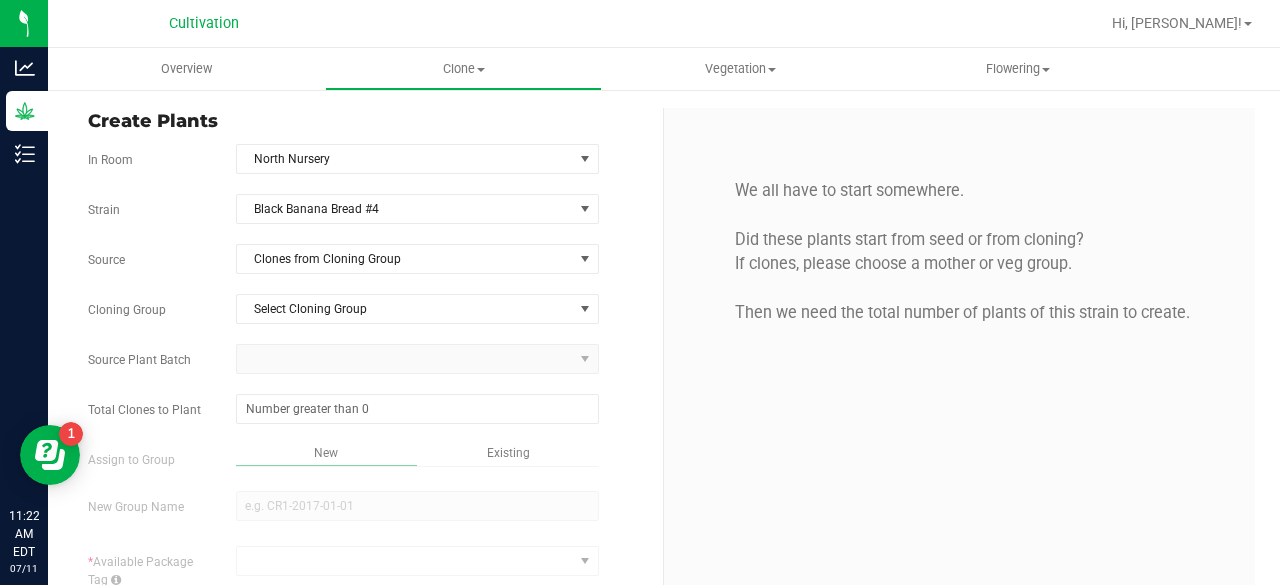 click on "Strain
Black Banana Bread #4
Source
Clones from Cloning Group
Cloning Group
Select Cloning Group Select Cloning Group [DATE] Room #6 North [DATE] Room #3 South Rack A L1. Rack A L2 Rack B L2 -
Source Plant Batch
Total Clones to Plant
*" at bounding box center (368, 473) 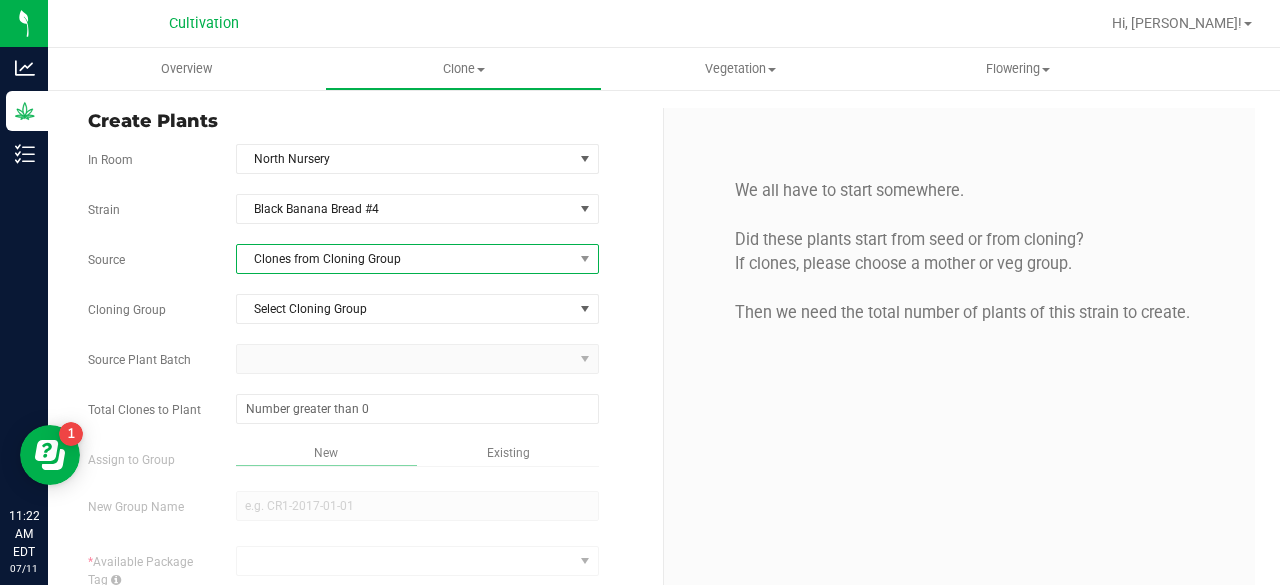 click on "Clones from Cloning Group" at bounding box center (405, 259) 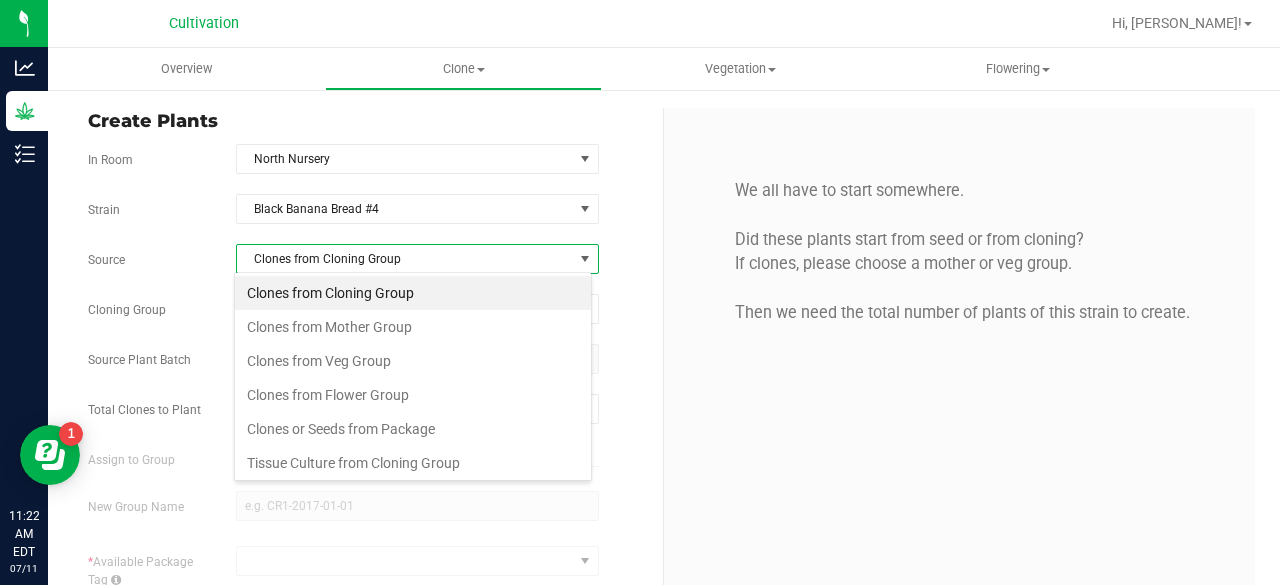 scroll, scrollTop: 99970, scrollLeft: 99641, axis: both 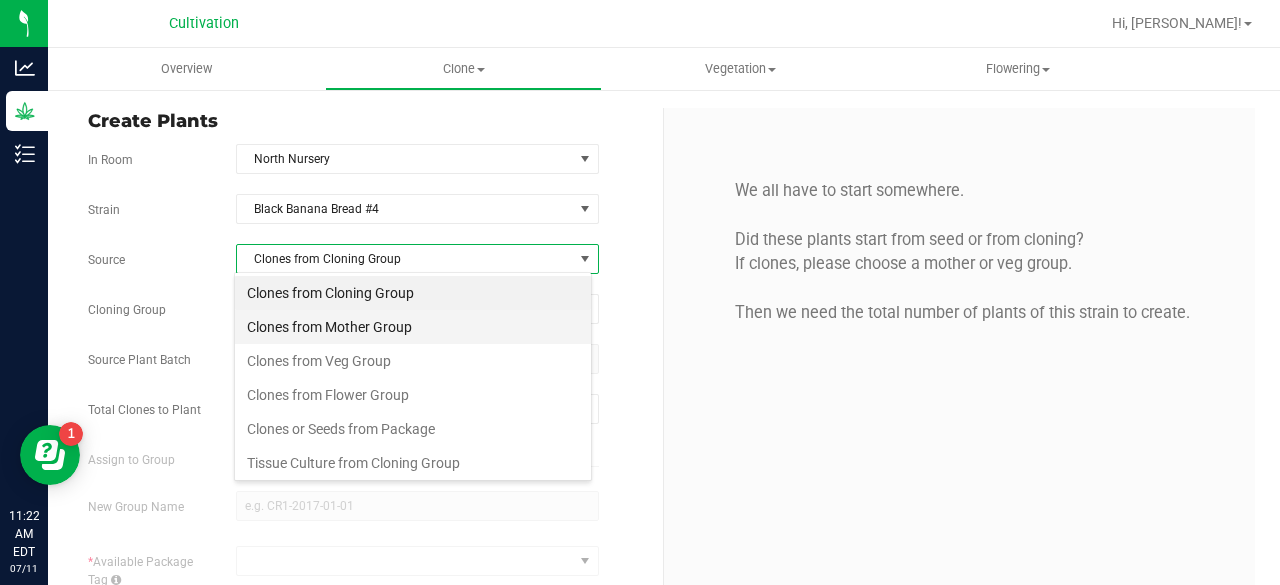 click on "Clones from Mother Group" at bounding box center [413, 327] 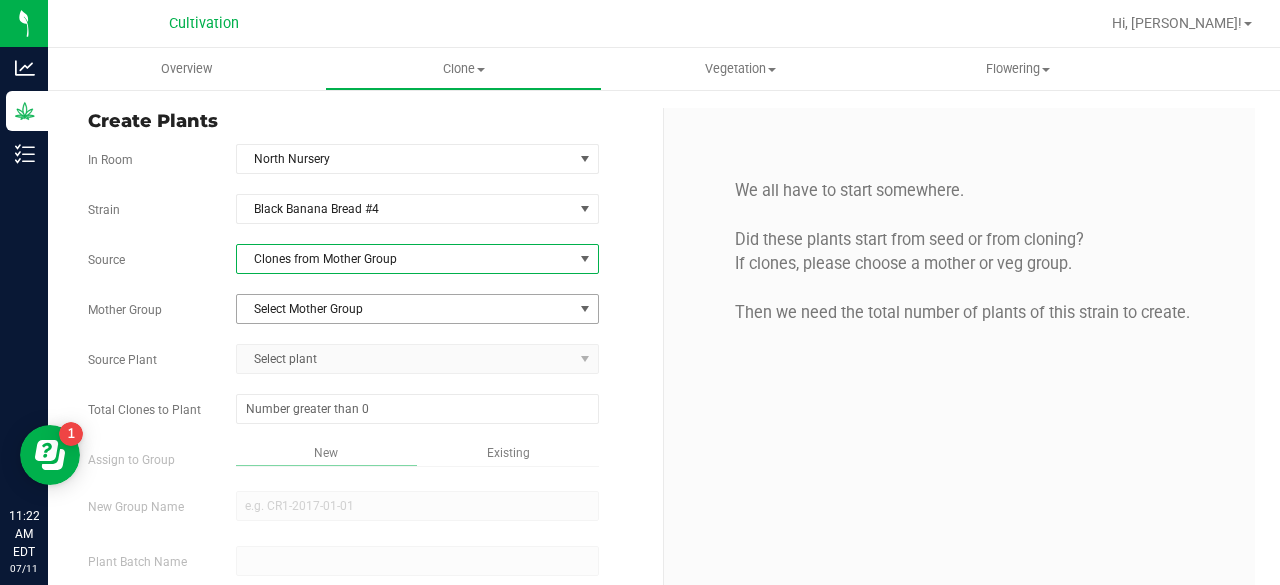 click on "Select Mother Group" at bounding box center [405, 309] 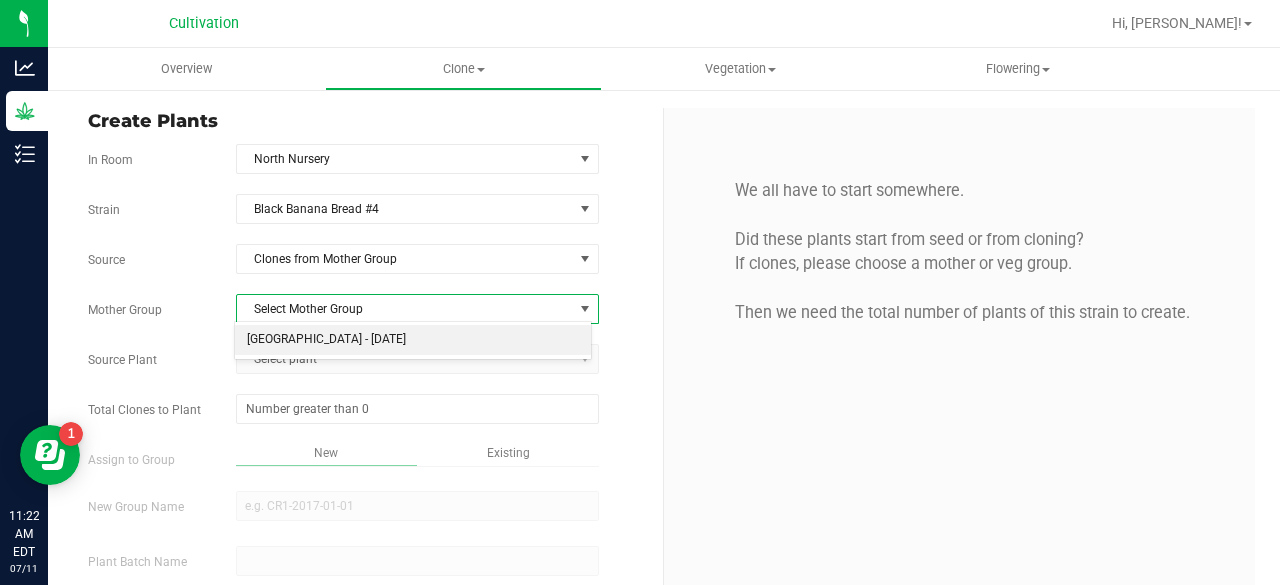 click on "[GEOGRAPHIC_DATA]  - [DATE]" at bounding box center (413, 340) 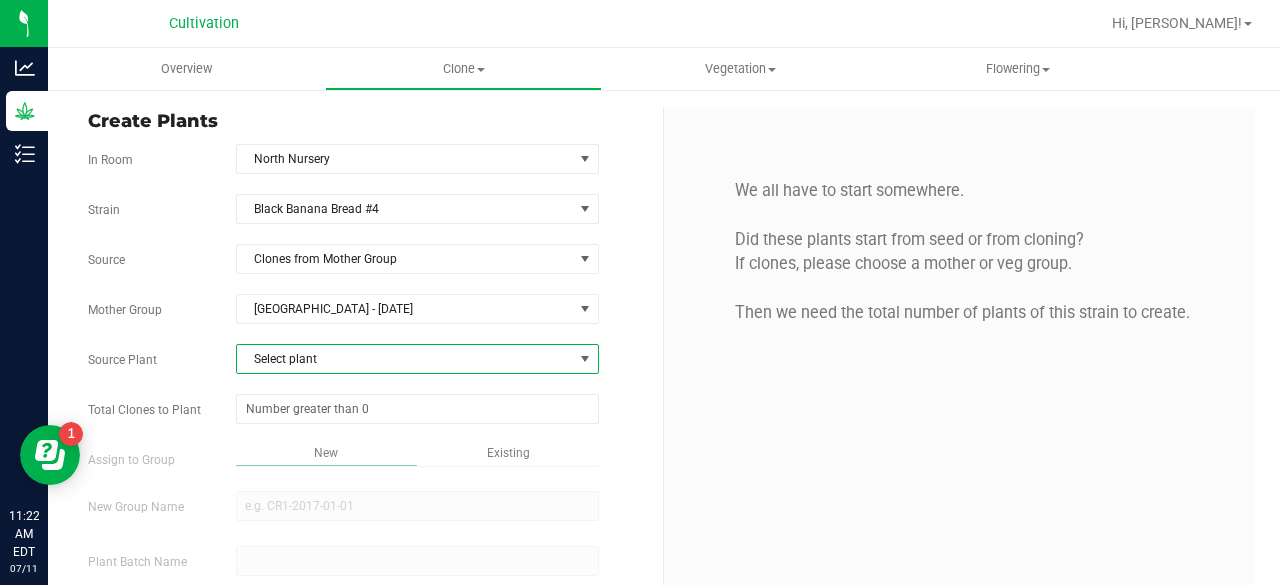 click on "Select plant" at bounding box center (405, 359) 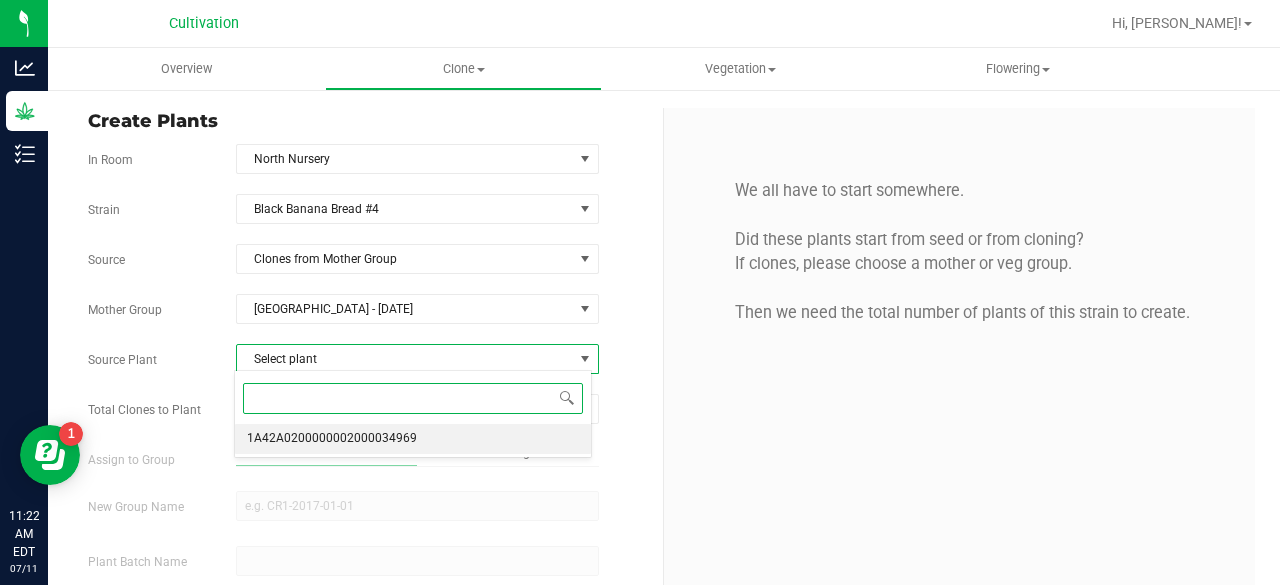 click on "1A42A0200000002000034969" at bounding box center (332, 439) 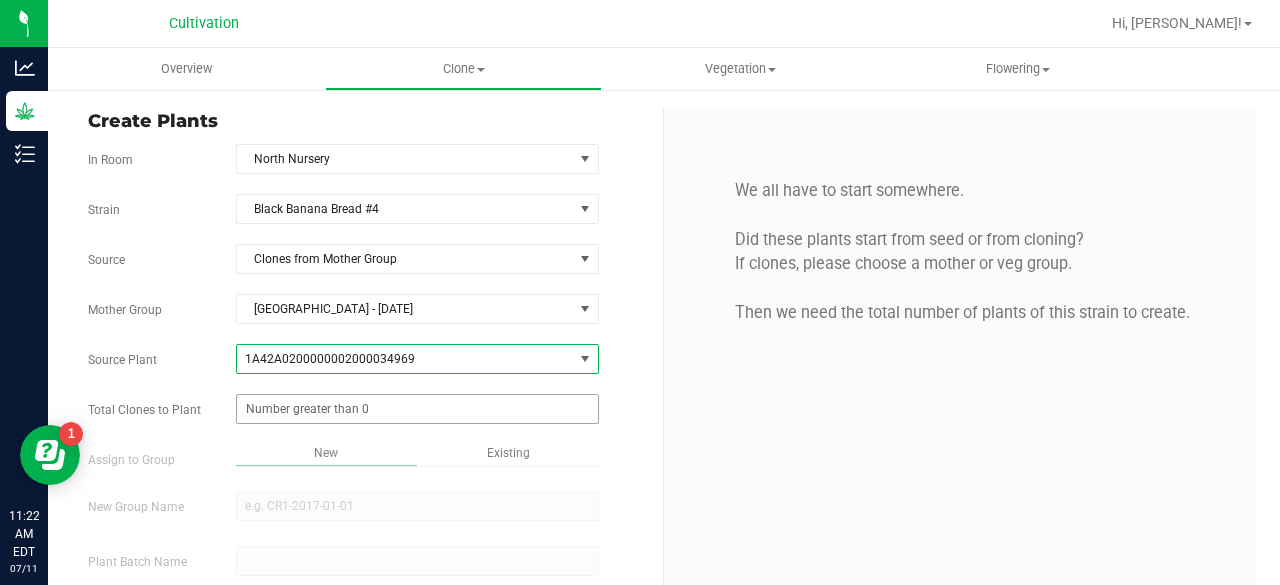 click at bounding box center [417, 409] 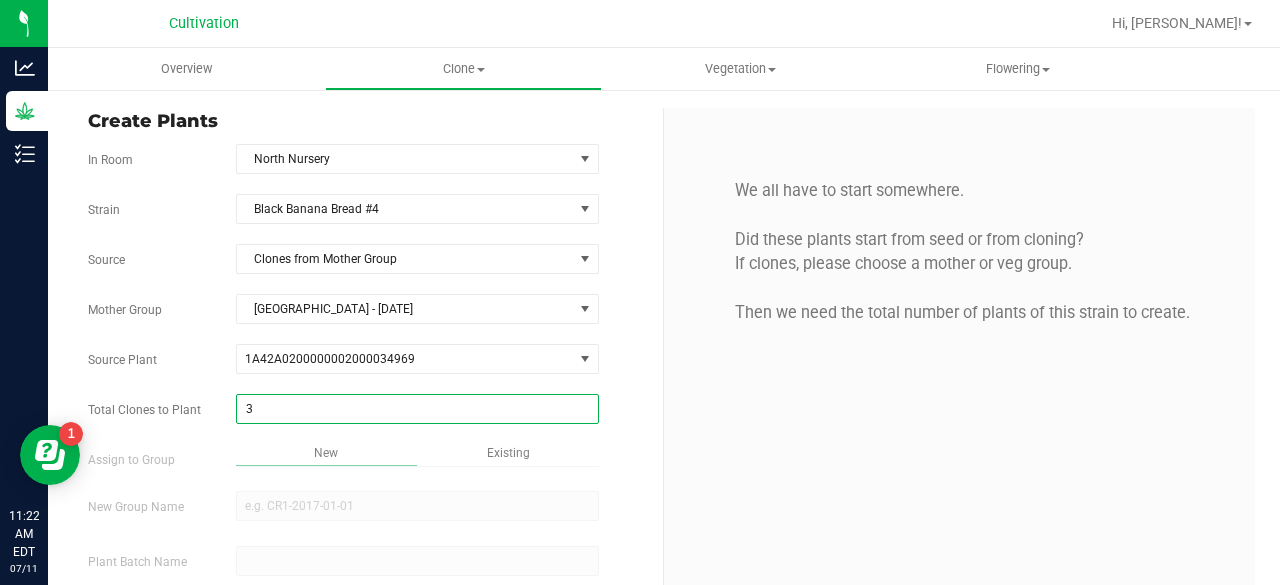 type on "32" 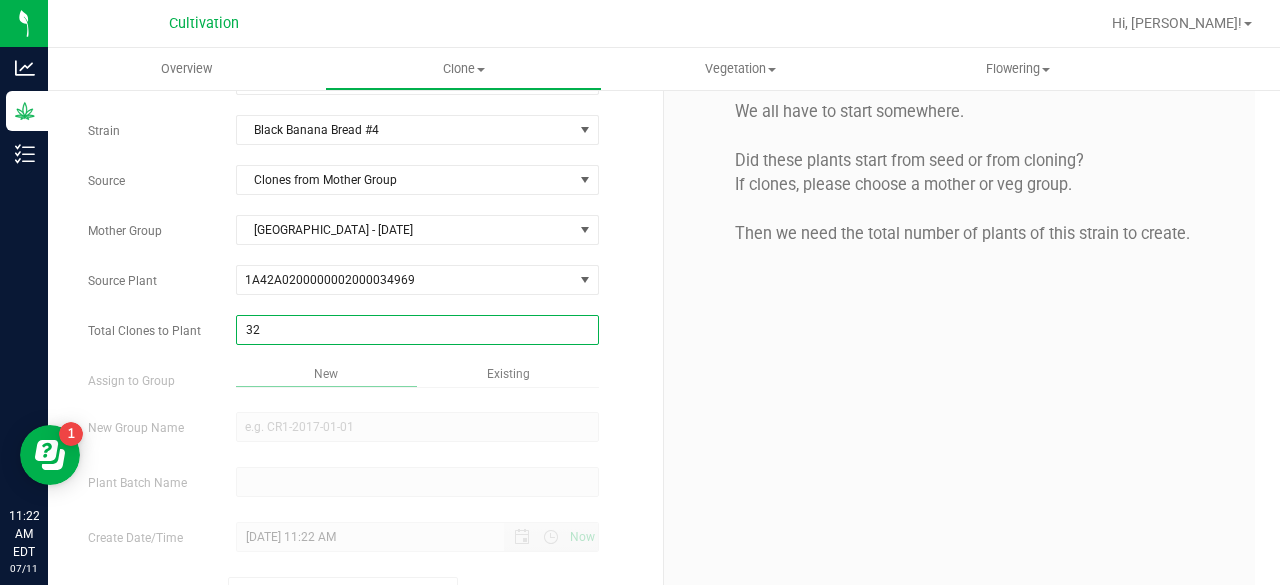scroll, scrollTop: 80, scrollLeft: 0, axis: vertical 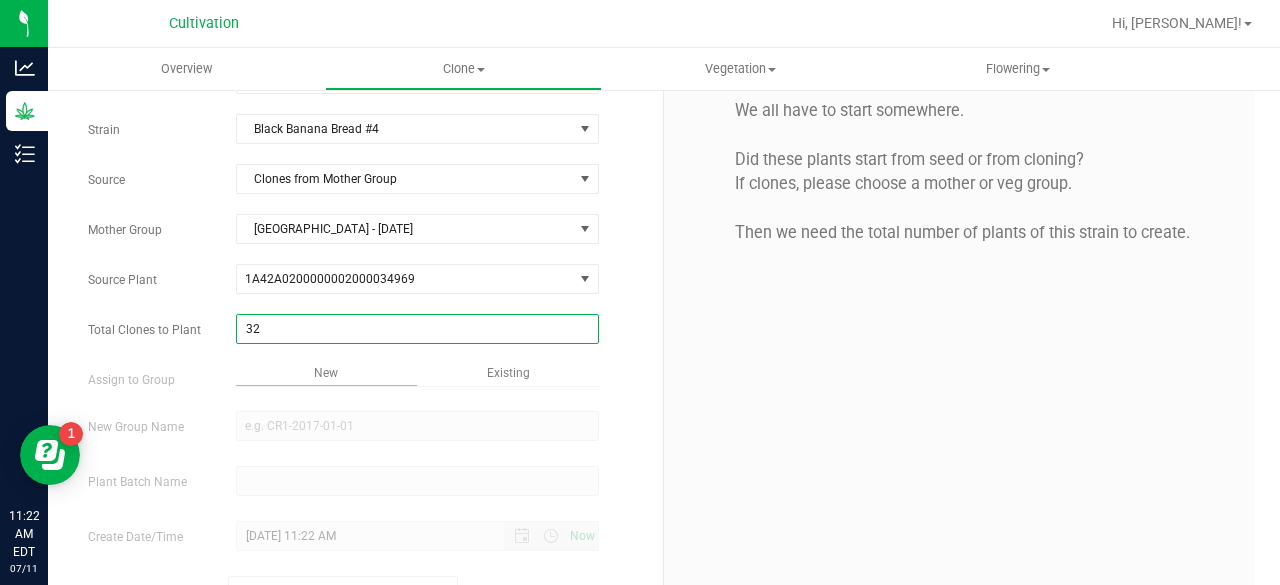 type on "32" 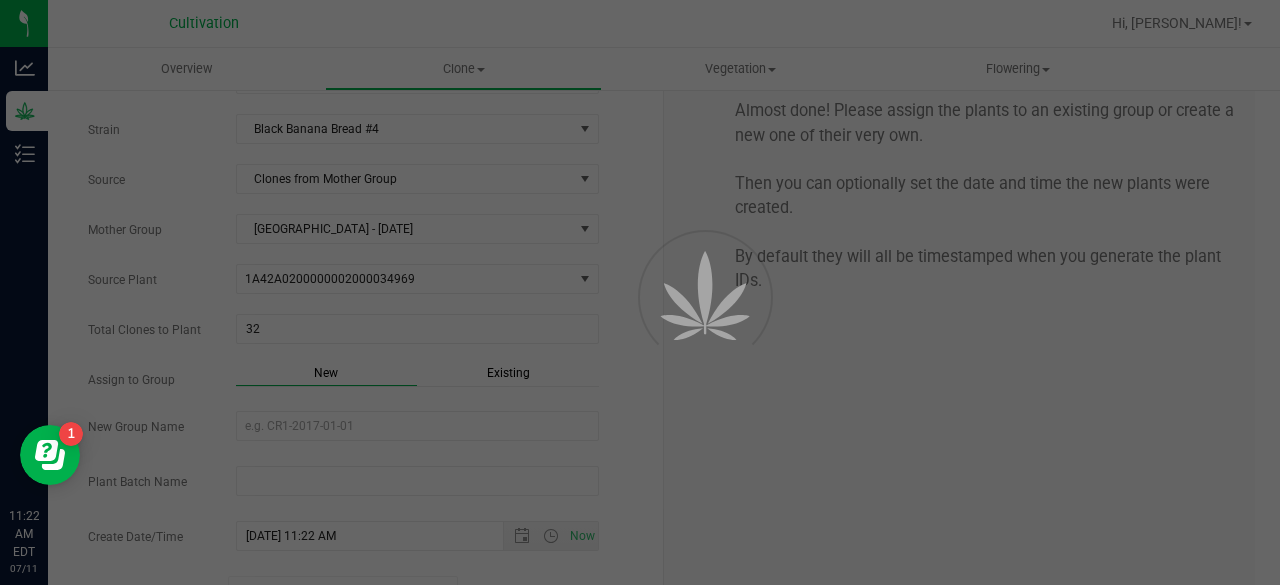 click on "Overview
Clone
Create plants
Cloning groups
Cloning plant batches
Apply to plants
Vegetation" at bounding box center (664, 316) 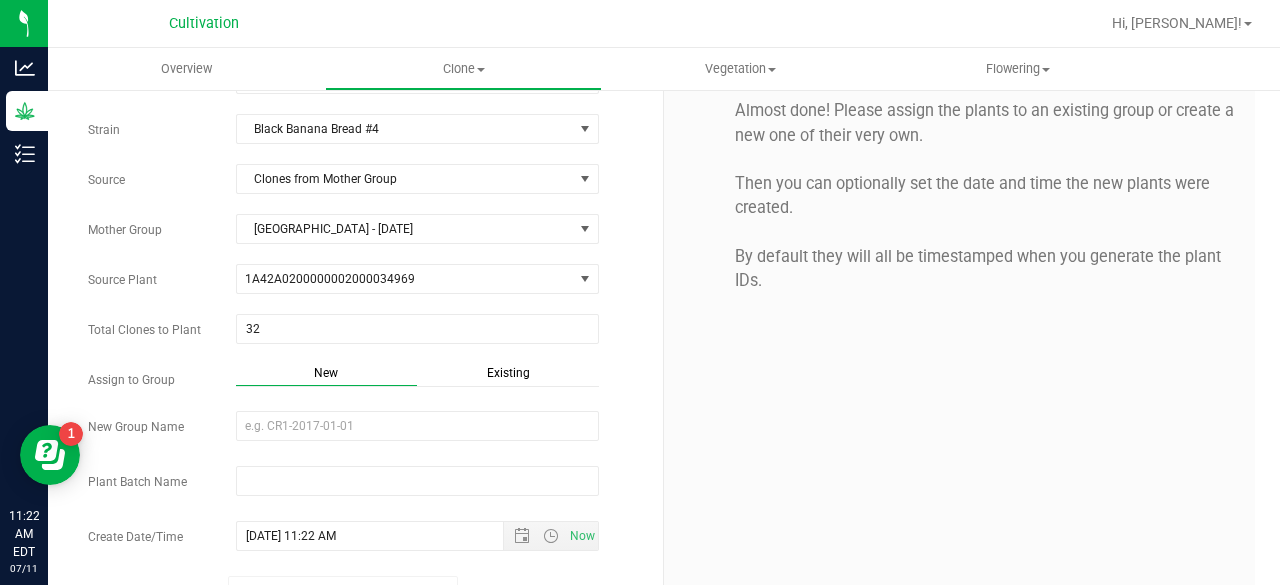 click on "Existing" at bounding box center (508, 373) 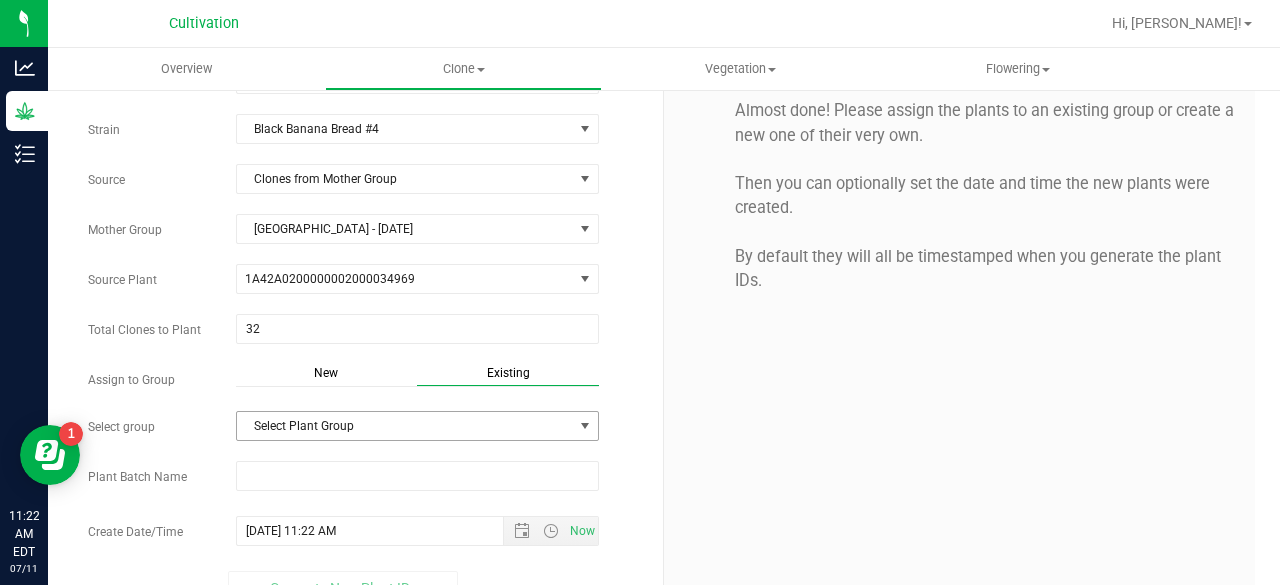 click on "Select Plant Group" at bounding box center [405, 426] 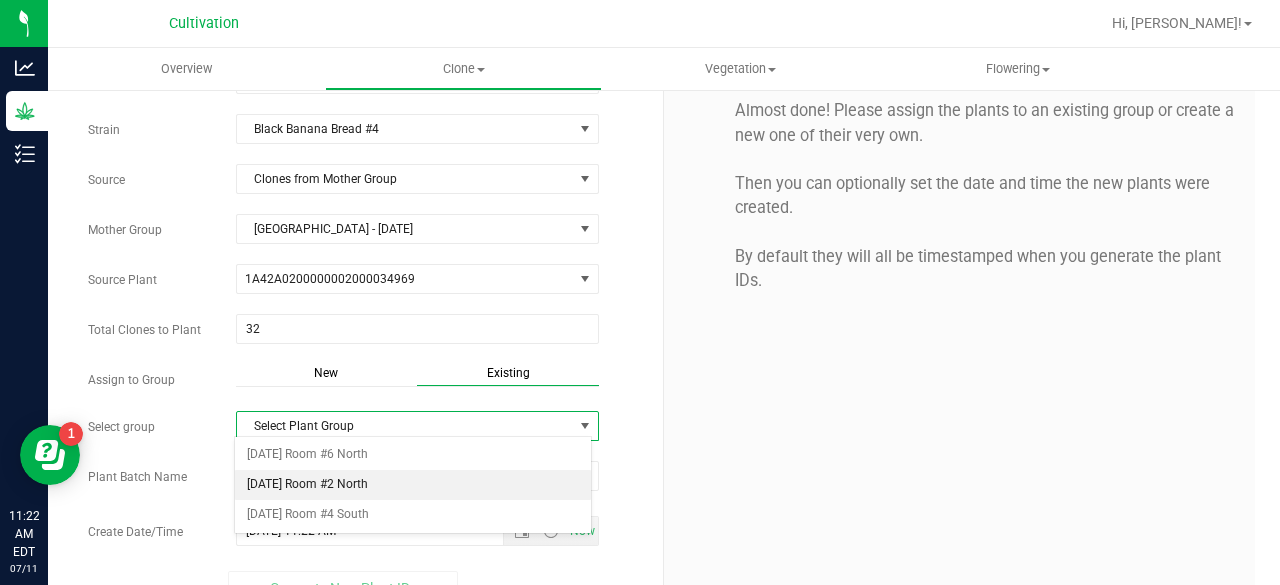 click on "[DATE] Room #2 North" at bounding box center (413, 485) 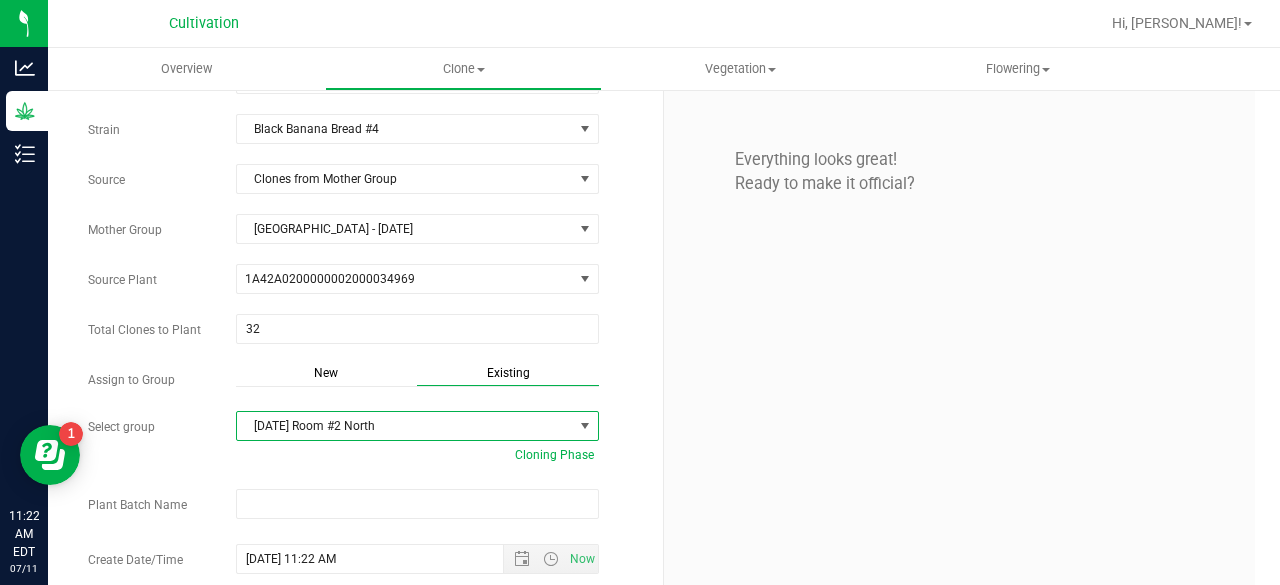 click on "Strain
Black Banana Bread #4
Source
Clones from Mother Group
Mother Group
[GEOGRAPHIC_DATA]  - [DATE] Select Mother Group North Mother Room  - [DATE]
Source Plant
1A42A0200000002000034969 1A42A0200000002000034969
Total Clones to Plant
32 32" at bounding box center (368, 373) 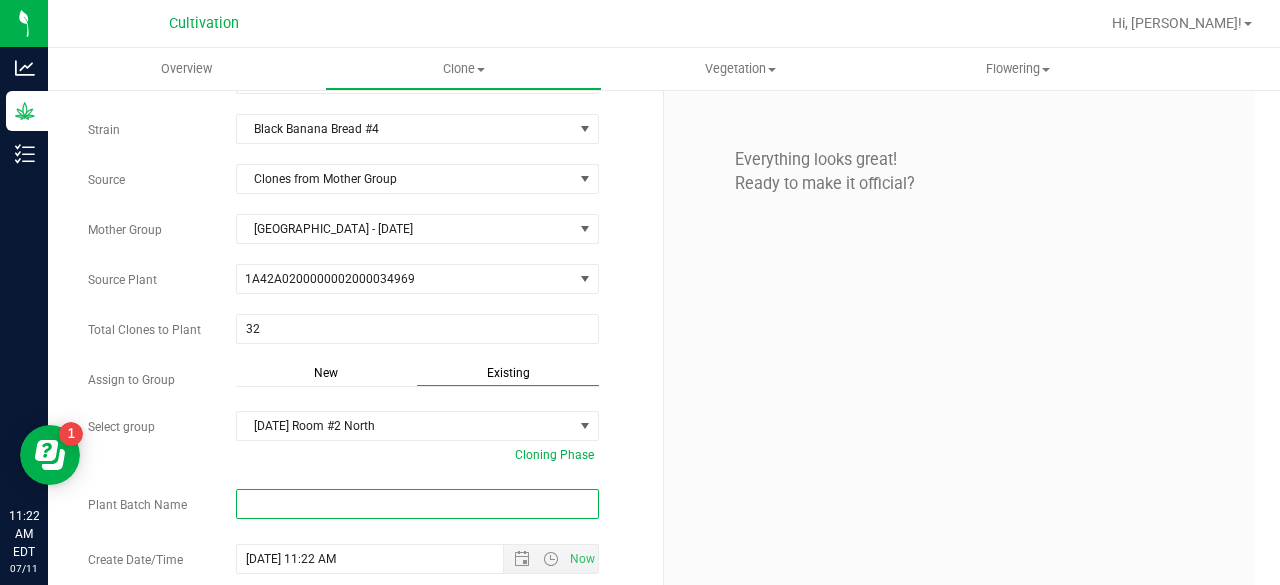 click at bounding box center (417, 504) 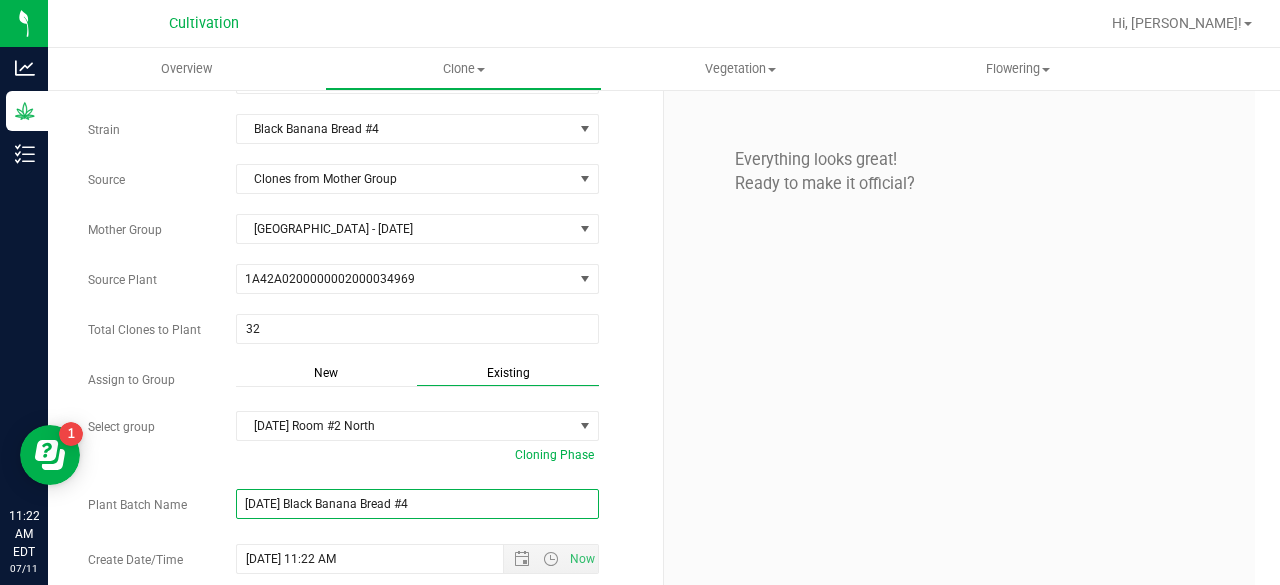 scroll, scrollTop: 142, scrollLeft: 0, axis: vertical 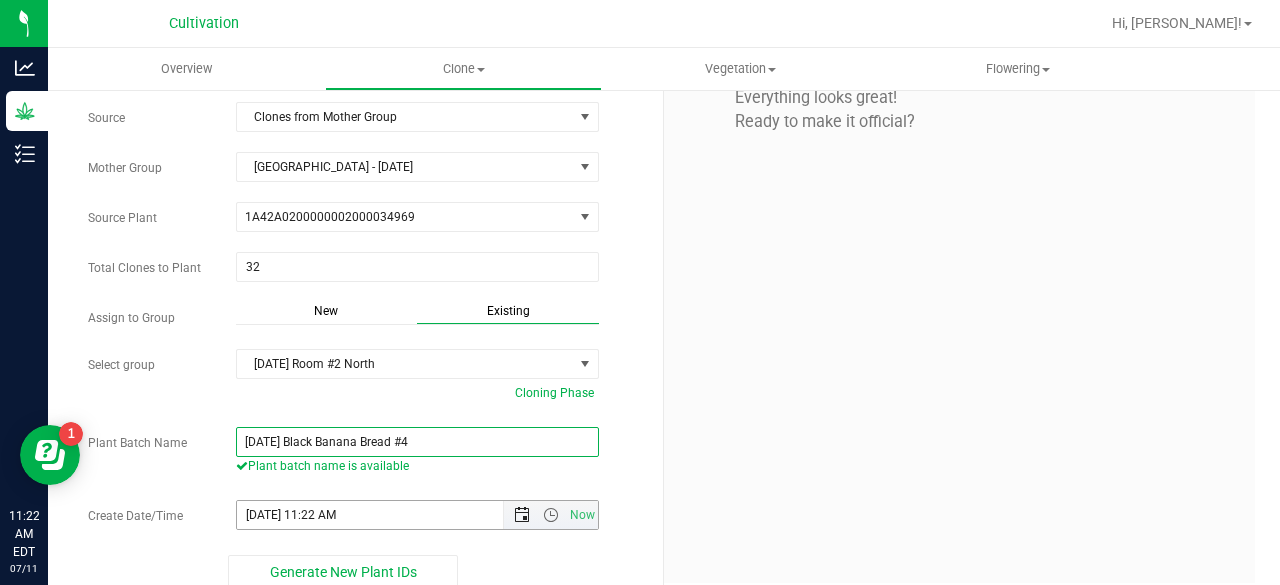 click at bounding box center [522, 515] 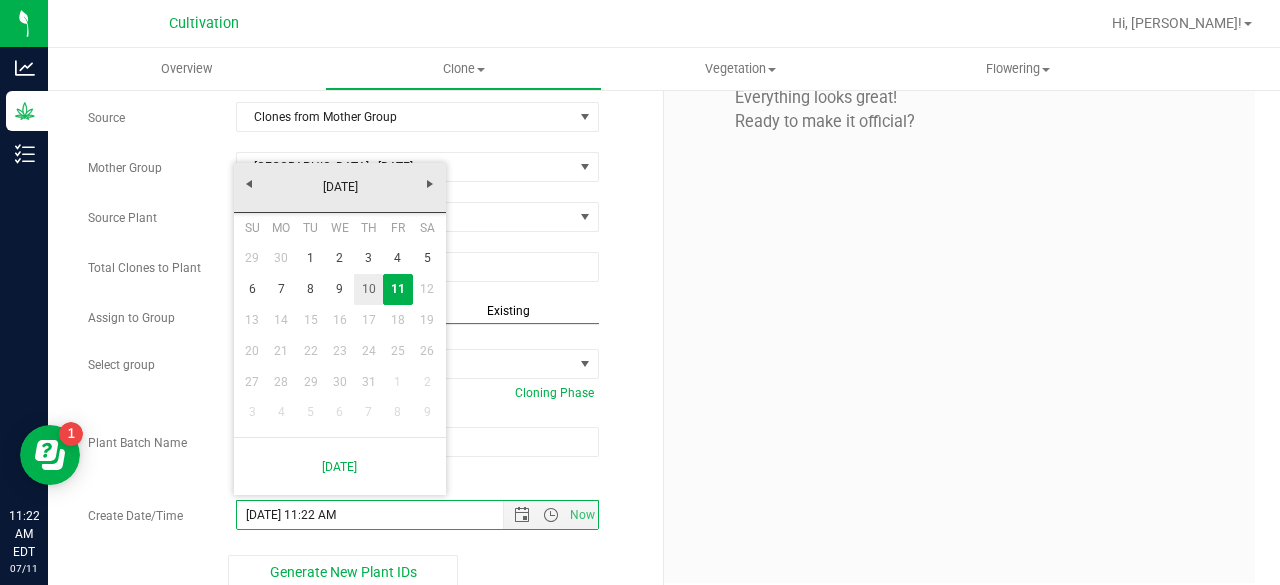click on "10" at bounding box center [368, 289] 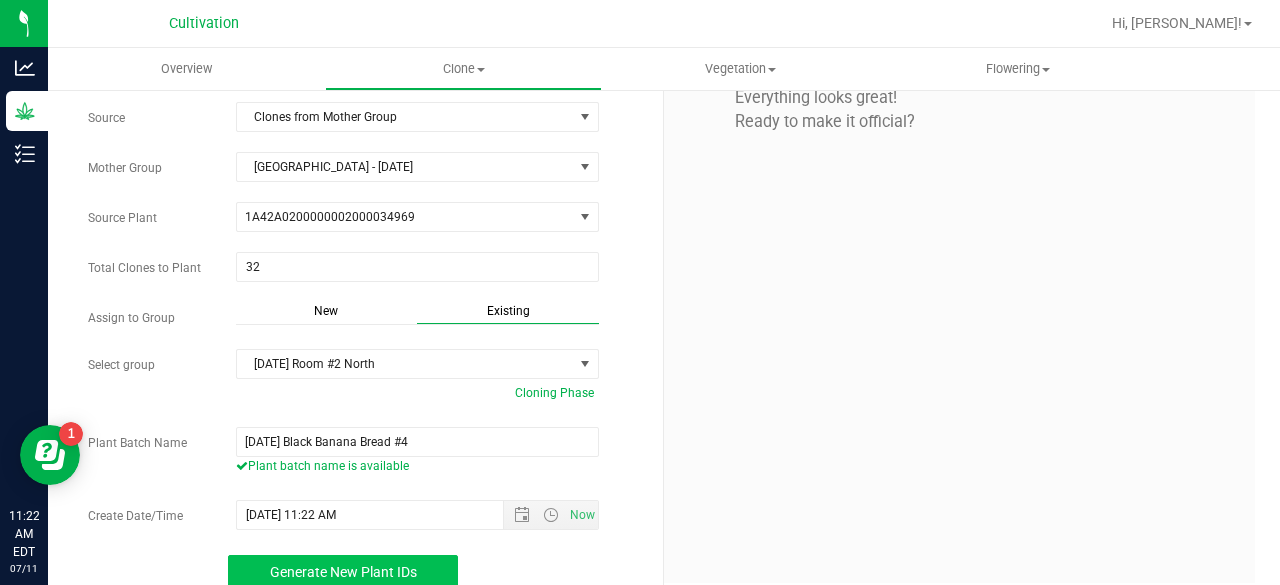 click on "Generate New Plant IDs" at bounding box center [343, 572] 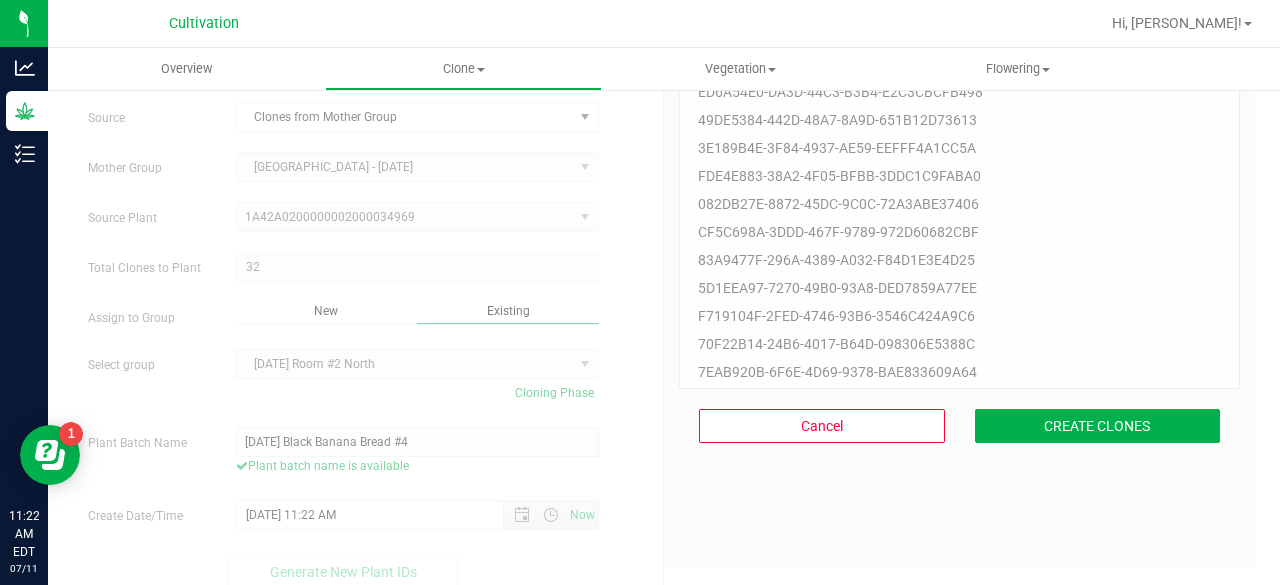 scroll, scrollTop: 60, scrollLeft: 0, axis: vertical 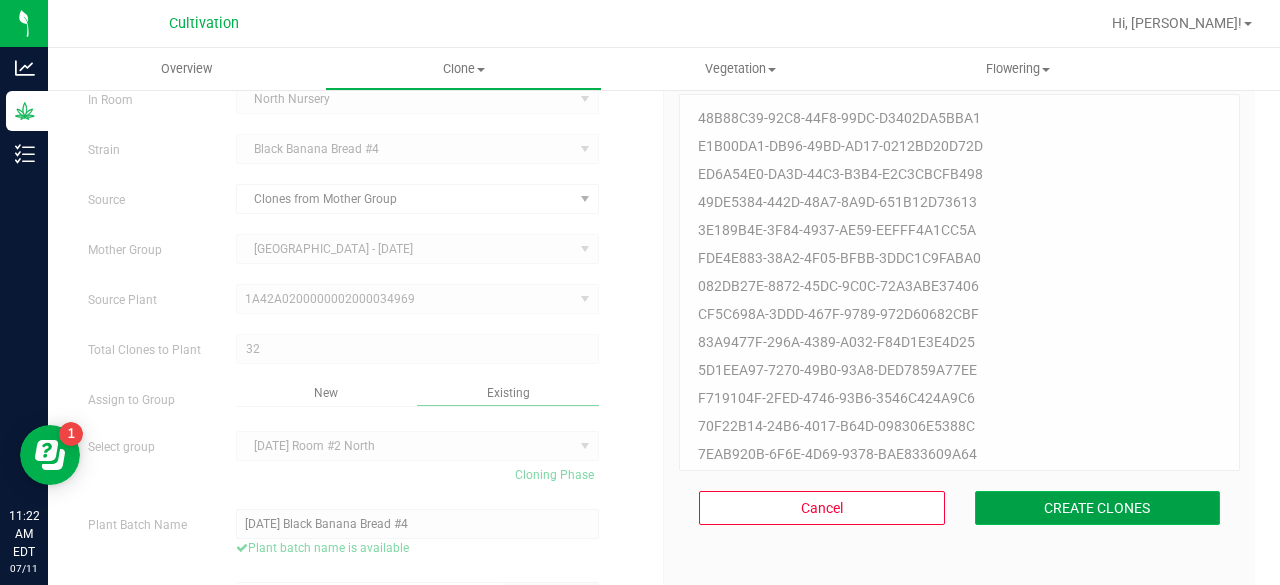click on "CREATE CLONES" at bounding box center [1098, 508] 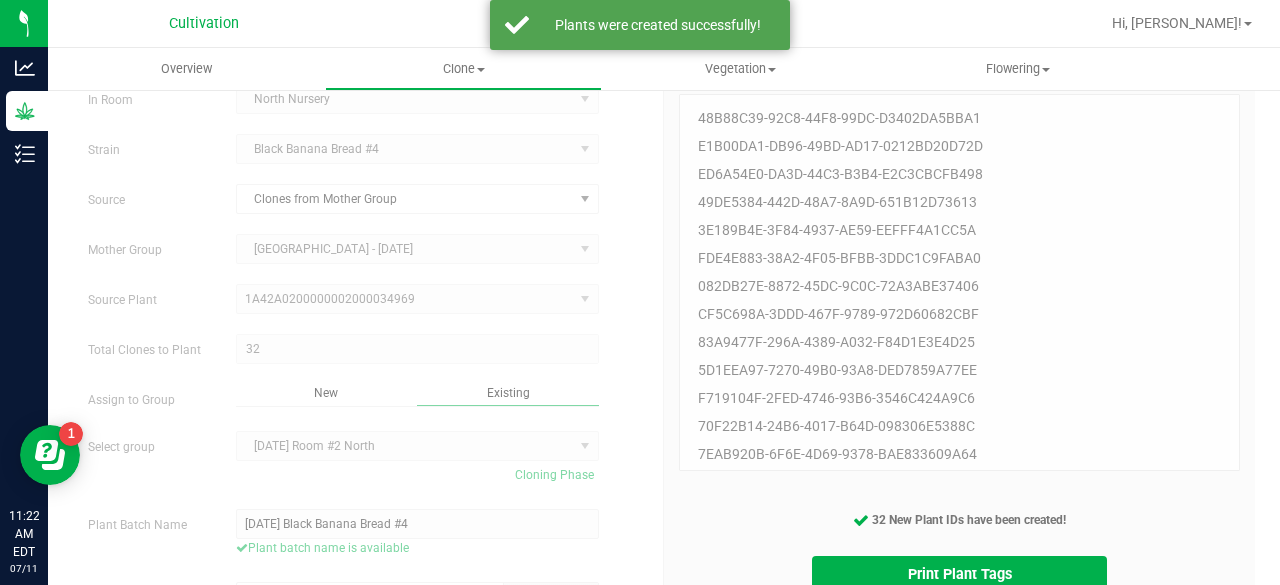 scroll, scrollTop: 159, scrollLeft: 0, axis: vertical 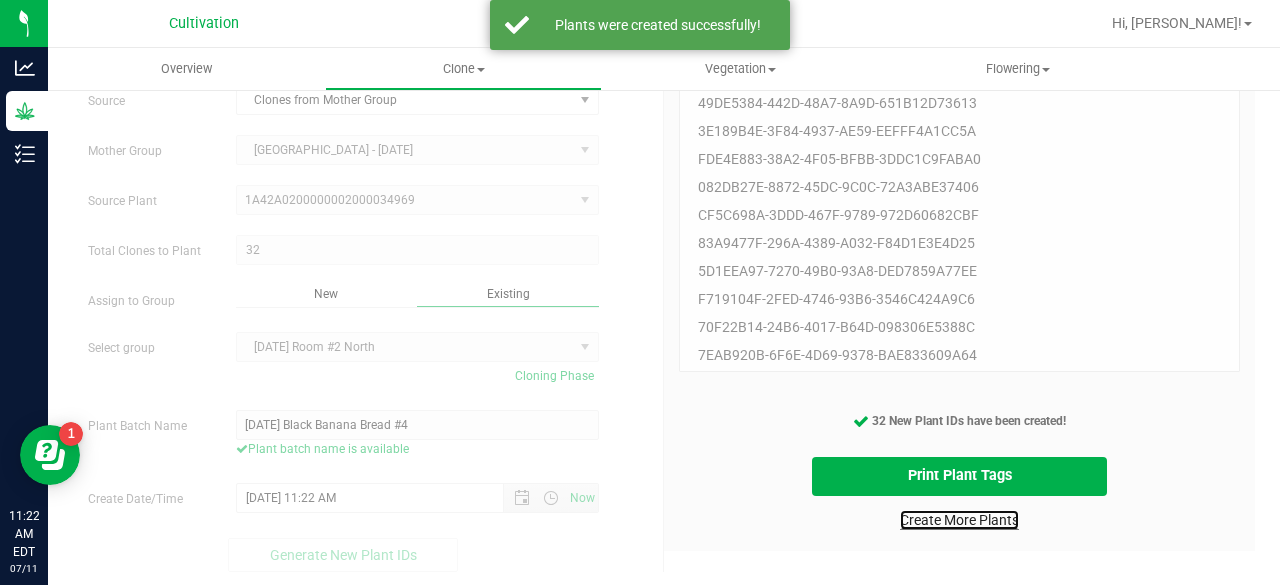 click on "Create More Plants" at bounding box center (959, 520) 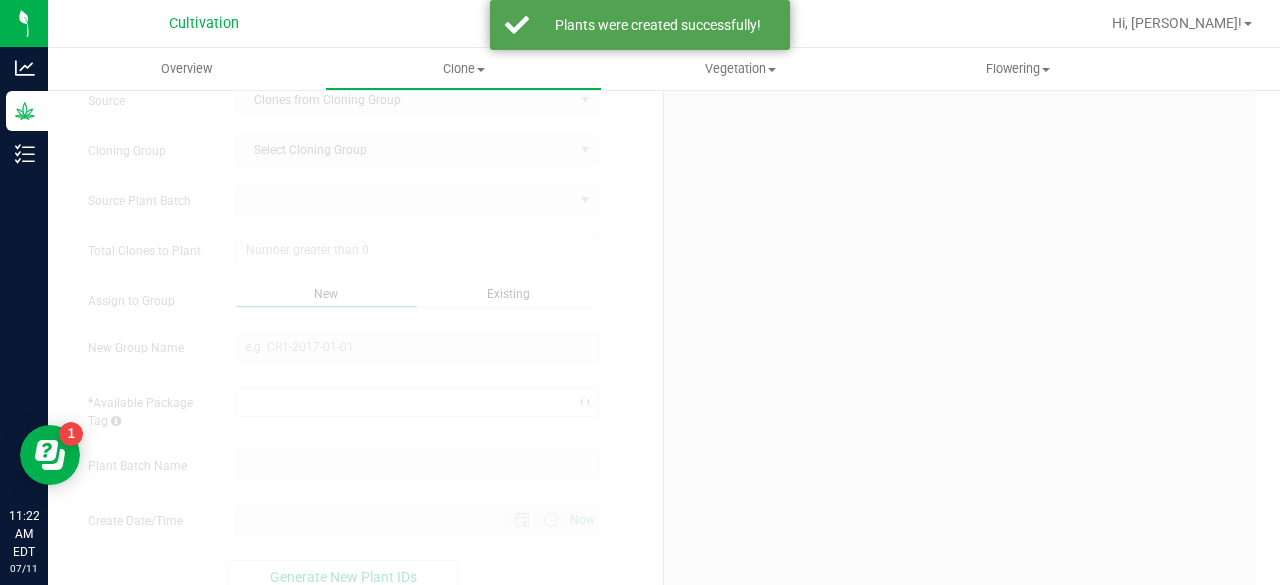 scroll, scrollTop: 0, scrollLeft: 0, axis: both 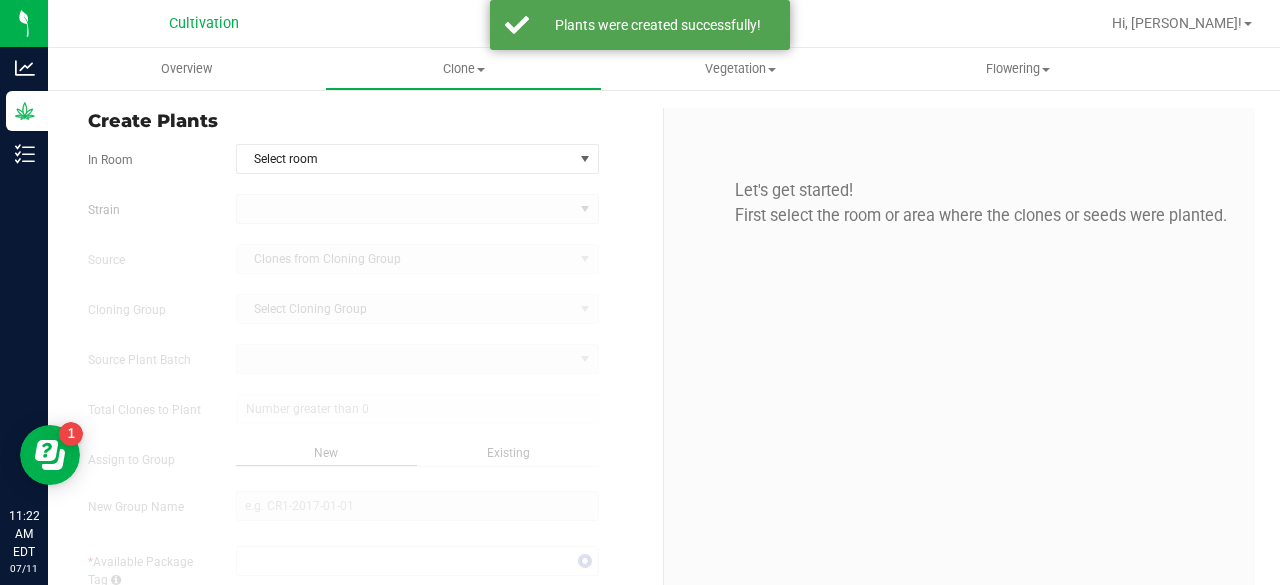 type on "[DATE] 11:22 AM" 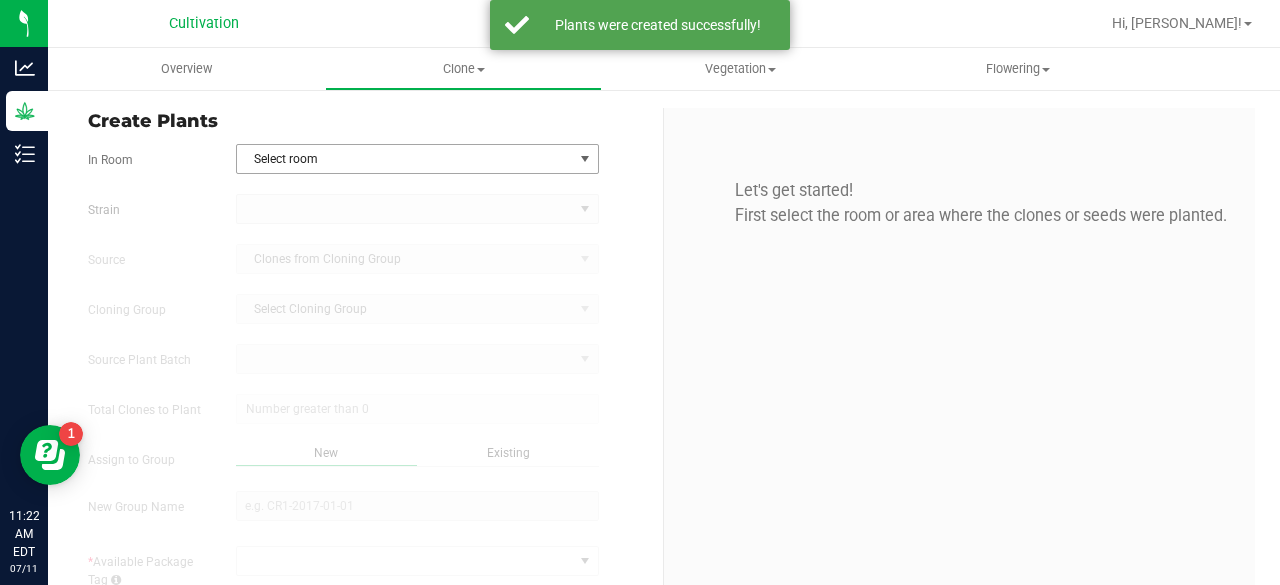 click on "Select room" at bounding box center [405, 159] 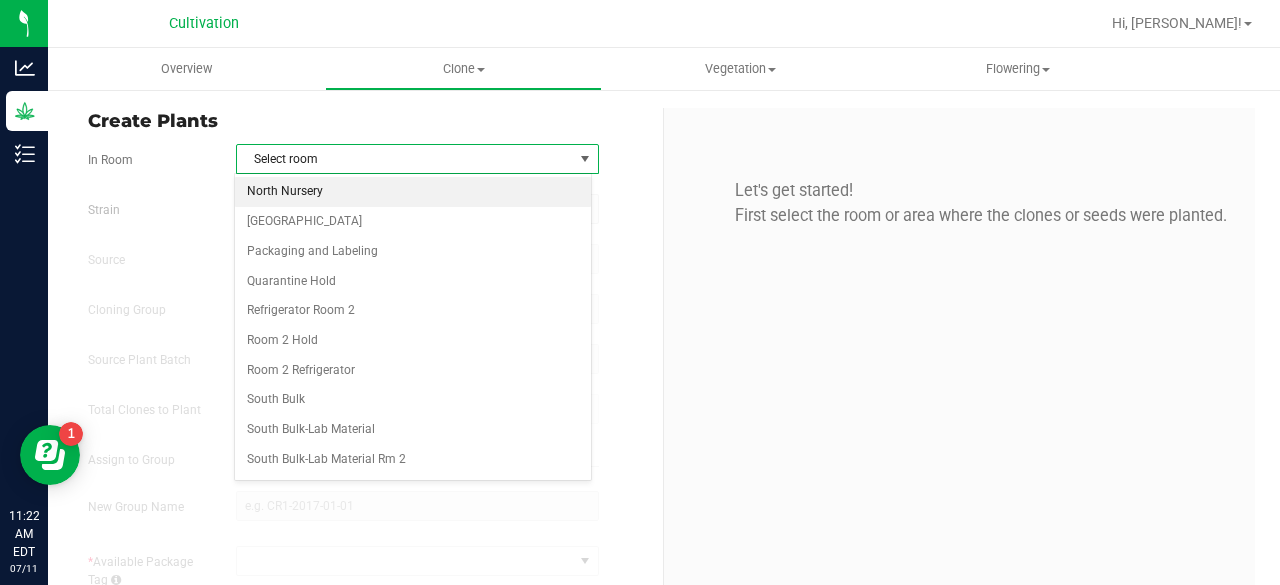 click on "North Nursery" at bounding box center [413, 192] 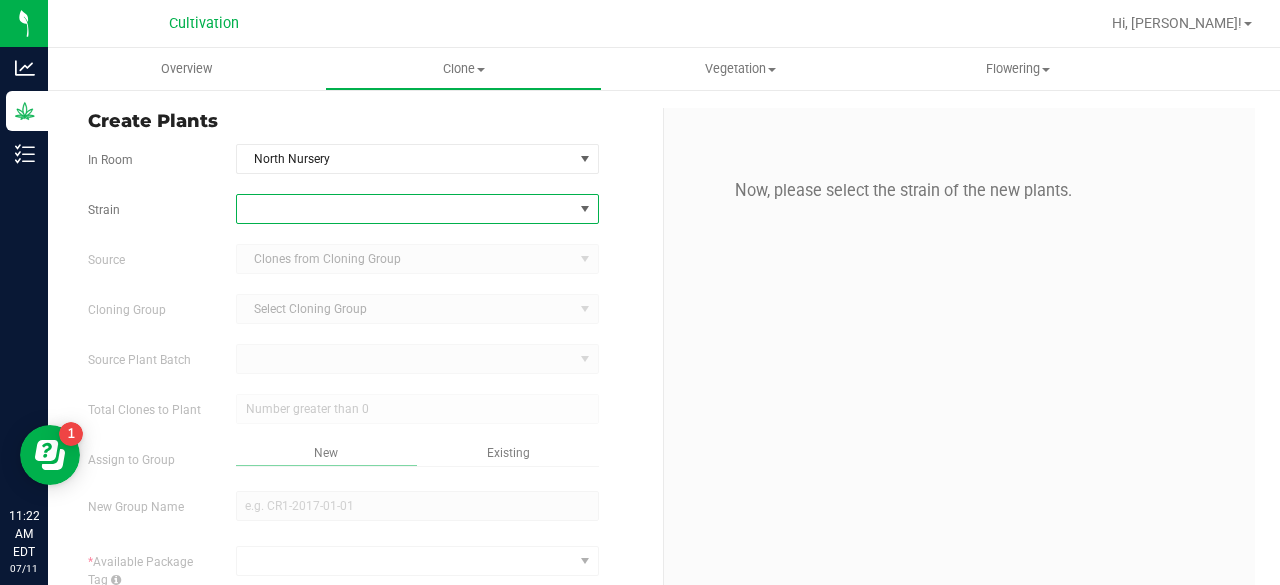 click at bounding box center (405, 209) 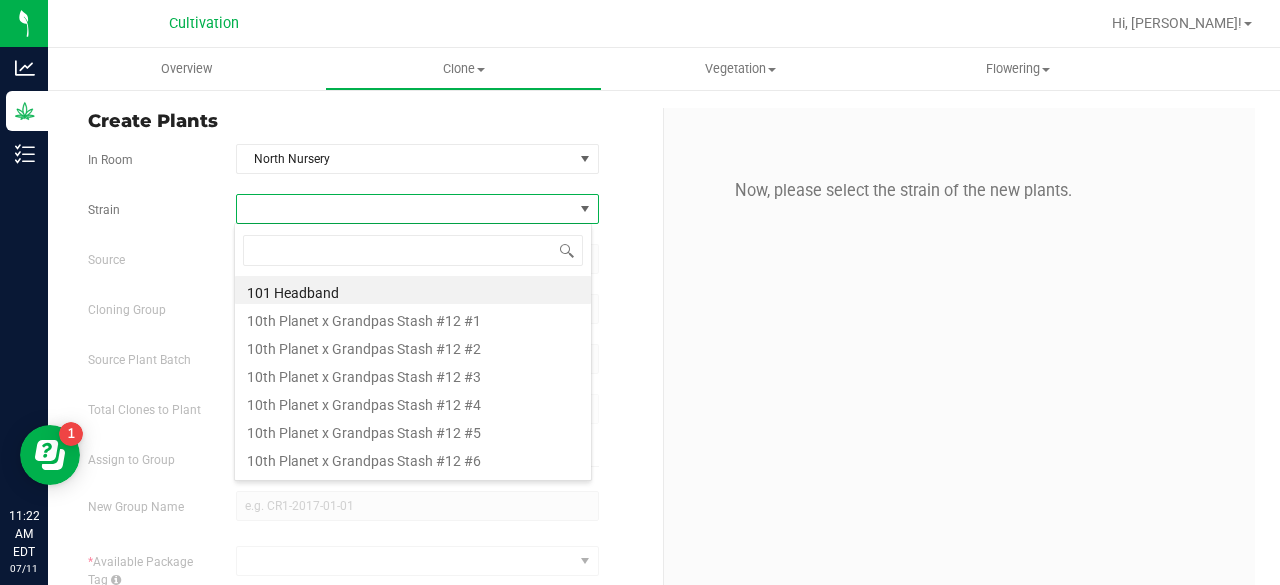 scroll, scrollTop: 99970, scrollLeft: 99641, axis: both 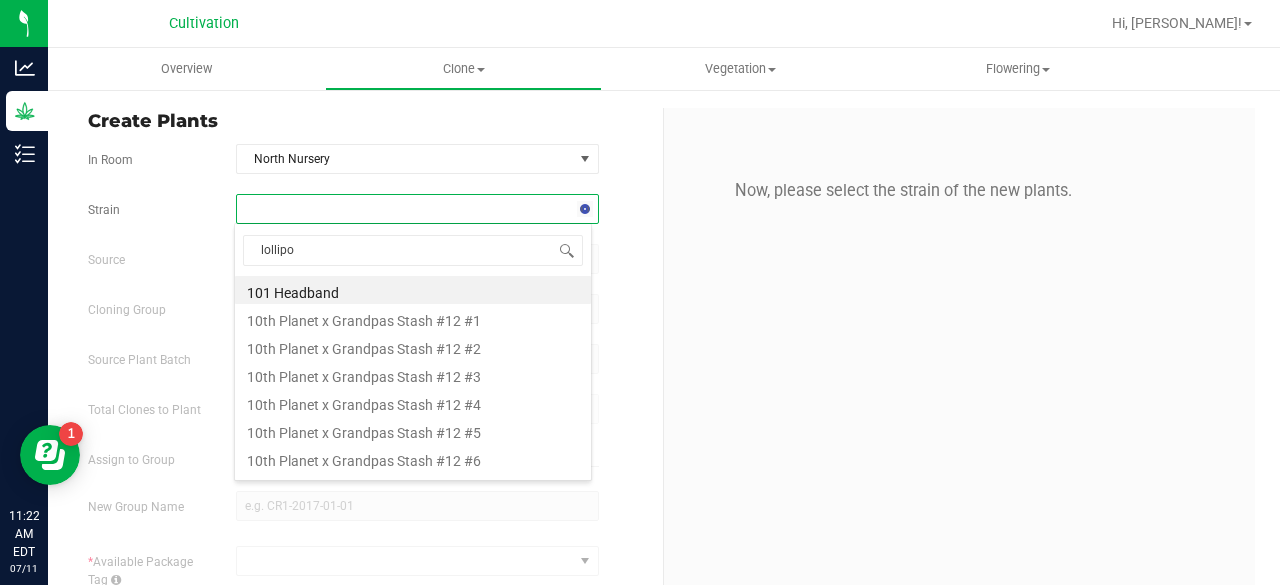 type on "lollipop" 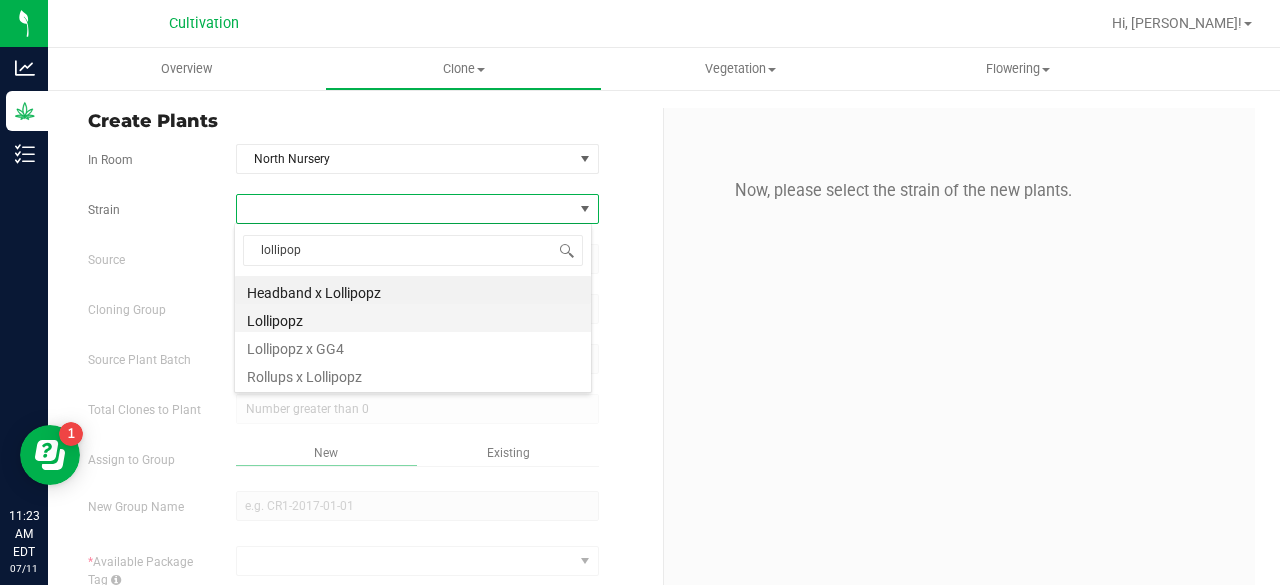 click on "Lollipopz" at bounding box center [413, 318] 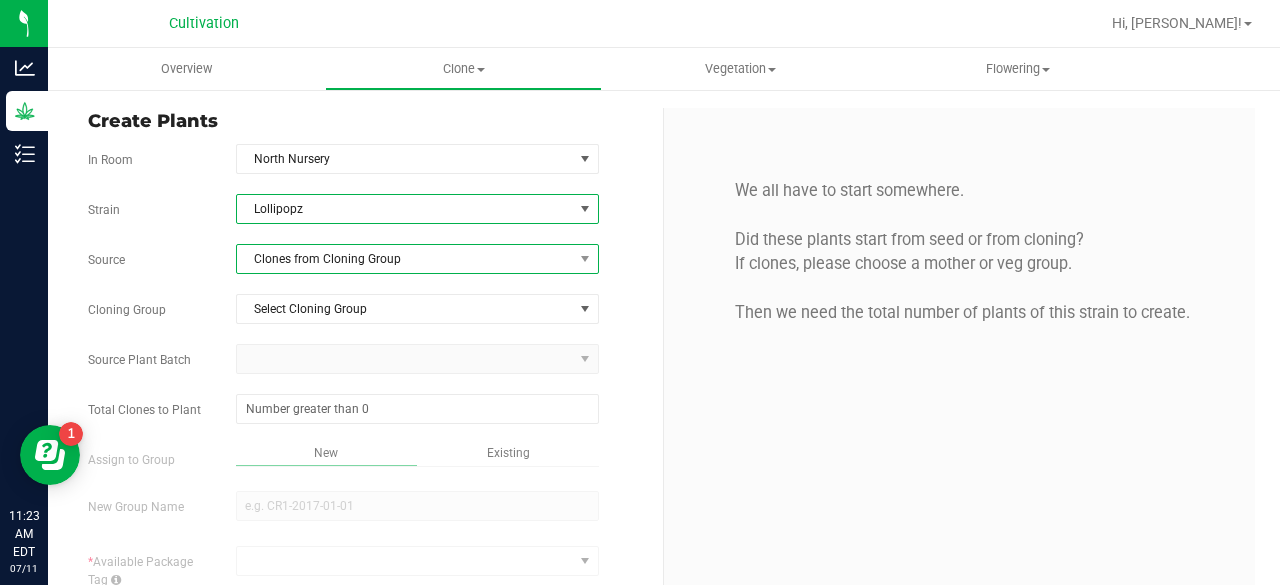 click on "Clones from Cloning Group" at bounding box center (405, 259) 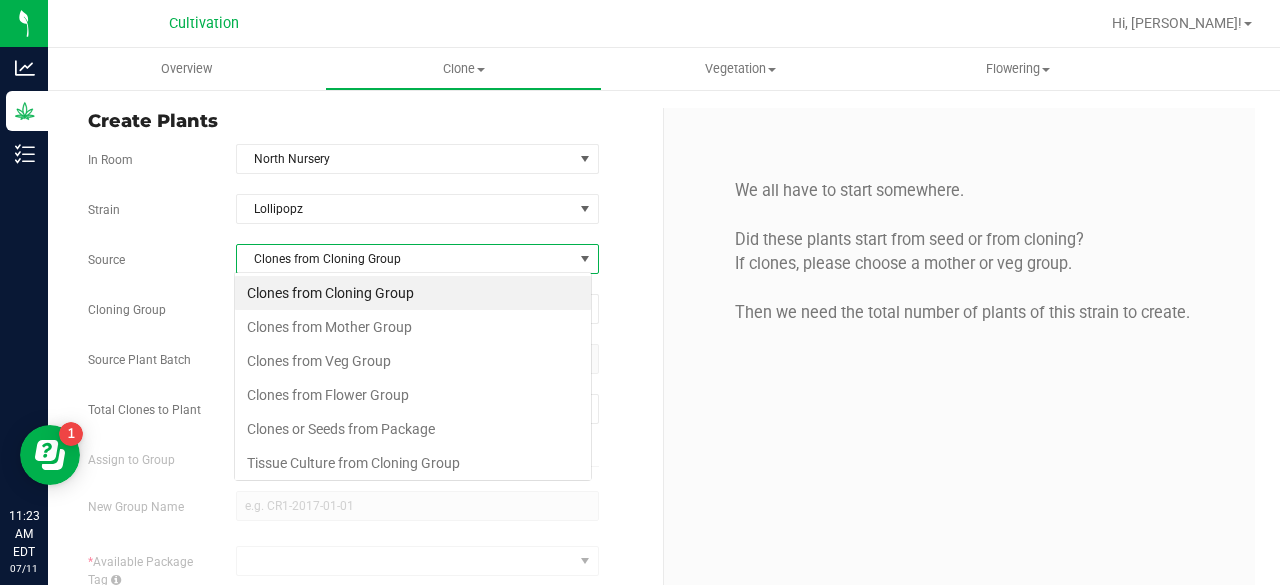 scroll, scrollTop: 99970, scrollLeft: 99641, axis: both 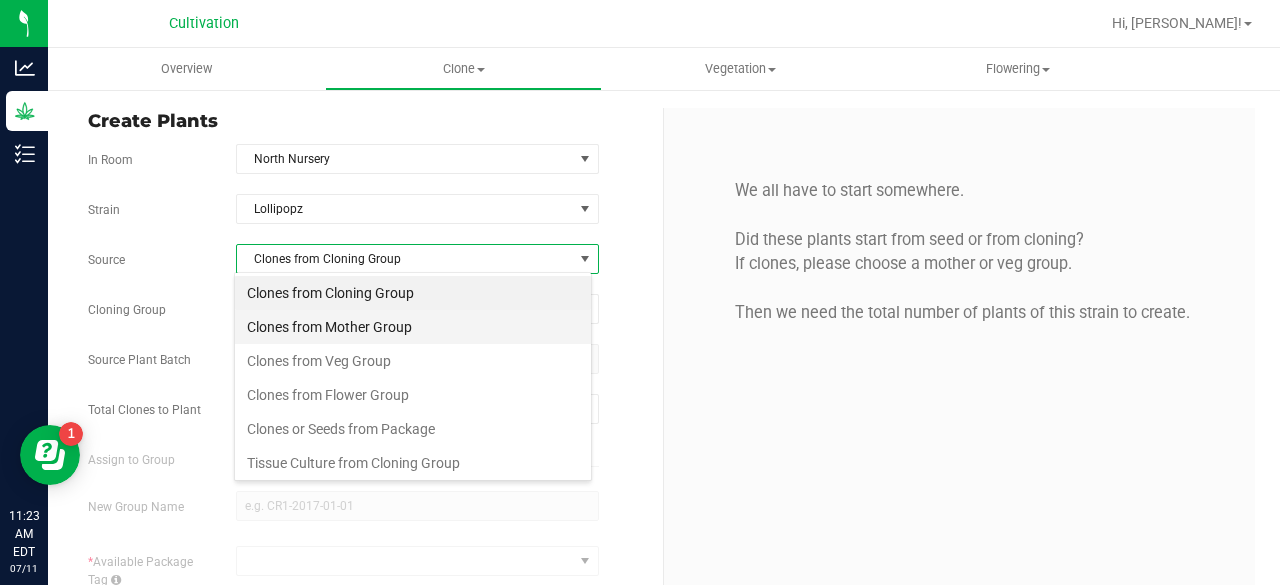 click on "Clones from Mother Group" at bounding box center (413, 327) 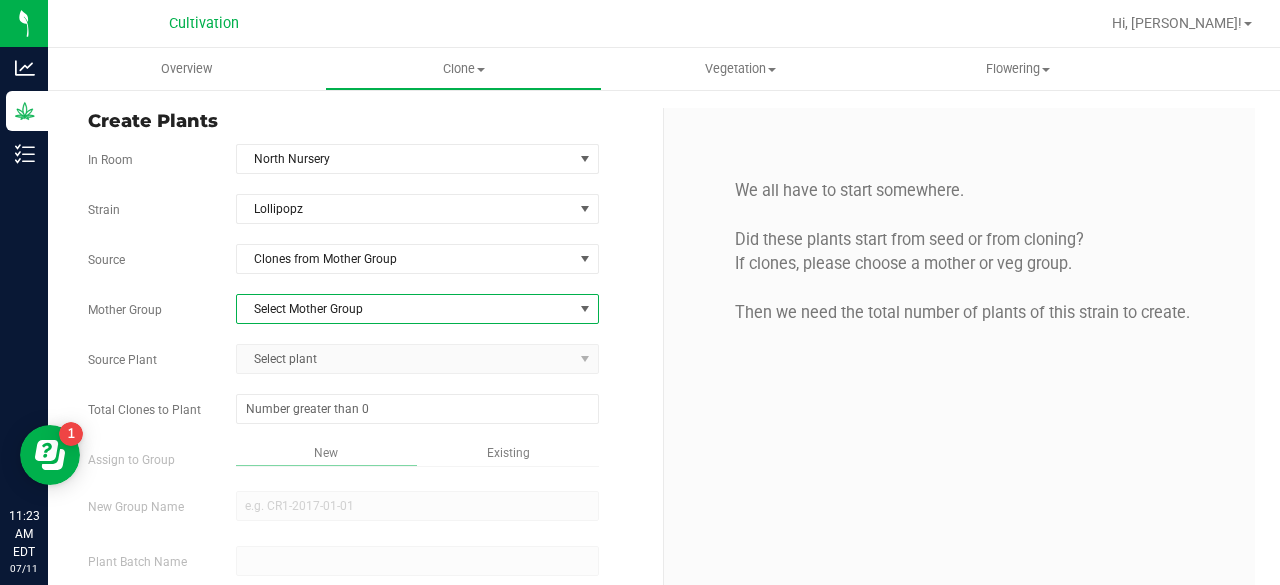 click on "Select Mother Group" at bounding box center (405, 309) 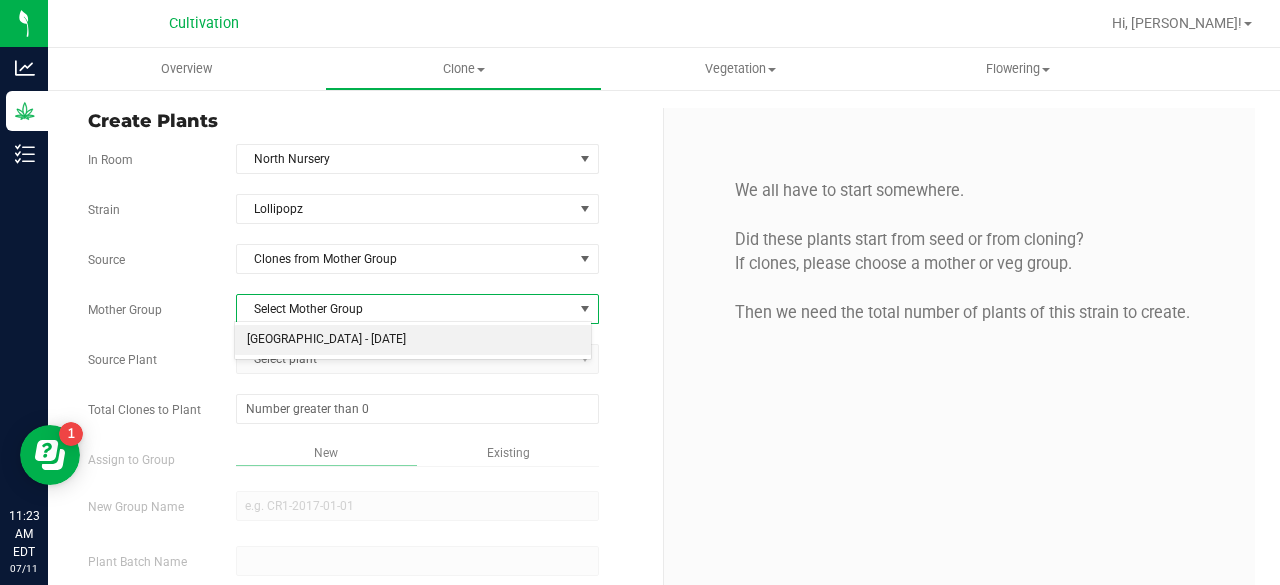 click on "[GEOGRAPHIC_DATA]  - [DATE]" at bounding box center (413, 340) 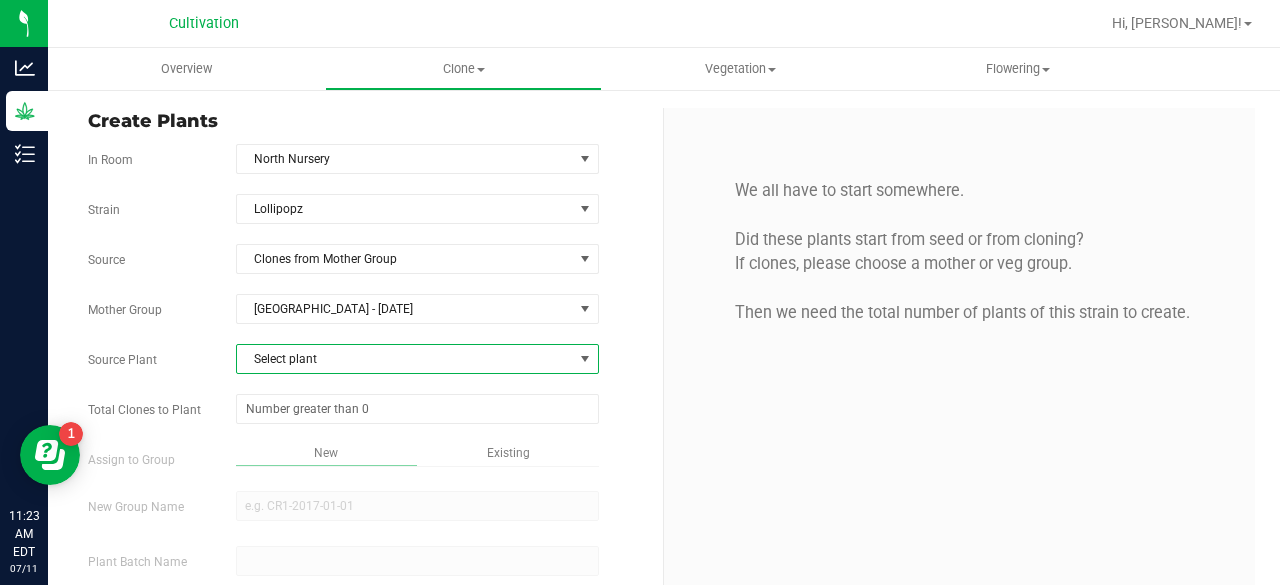 click on "Select plant" at bounding box center (405, 359) 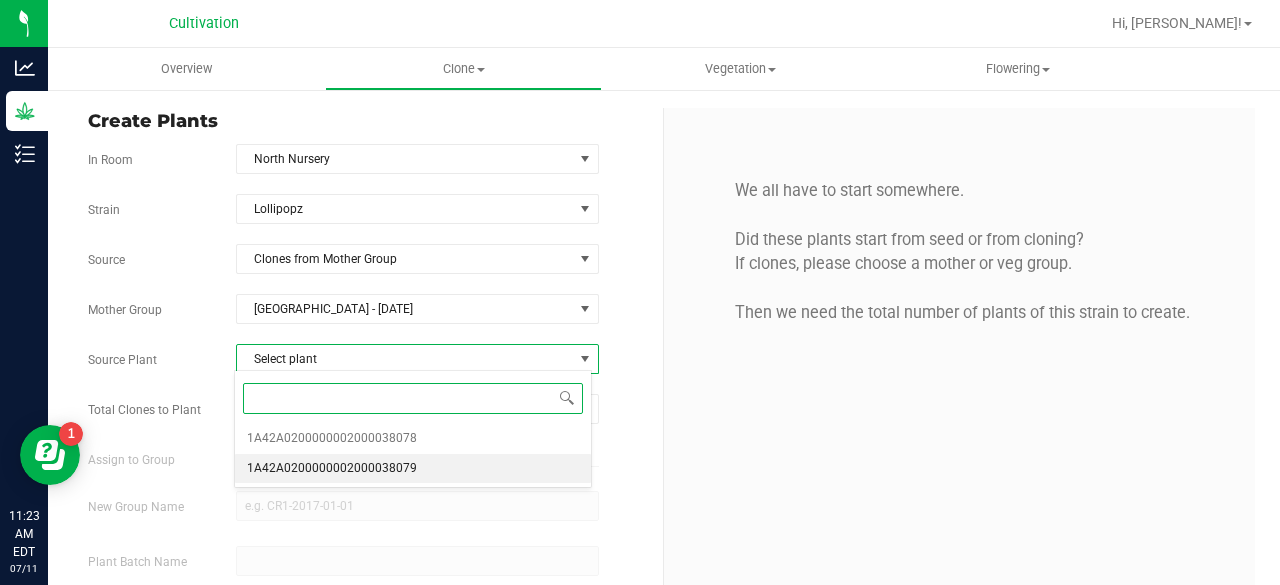 click on "1A42A0200000002000038079" at bounding box center (332, 469) 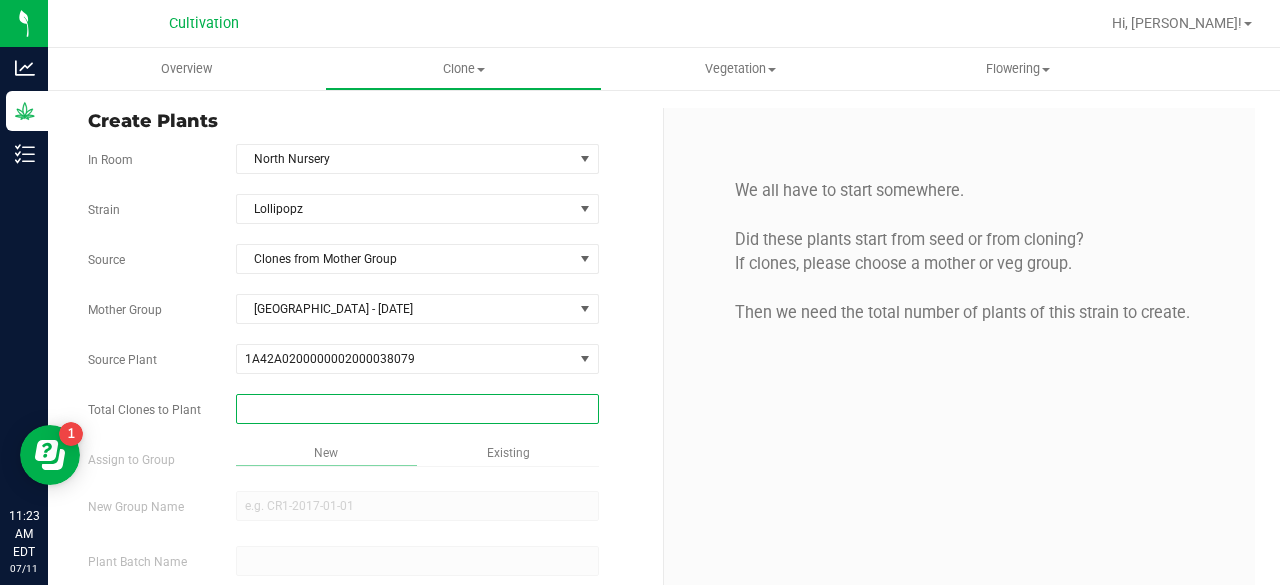 click at bounding box center (417, 409) 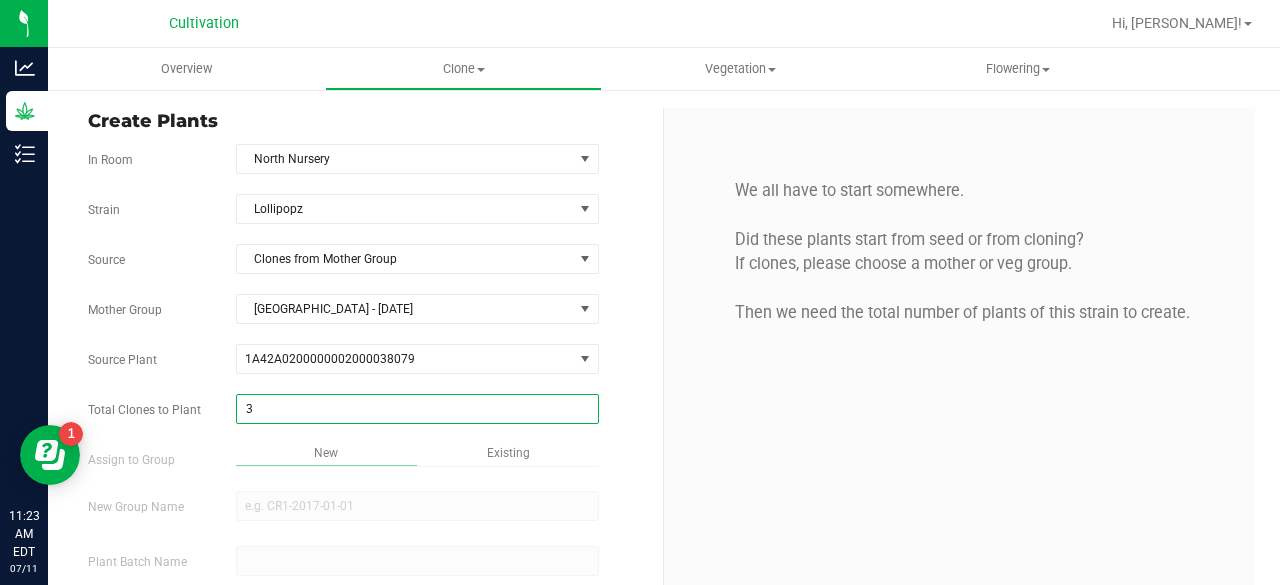 type on "32" 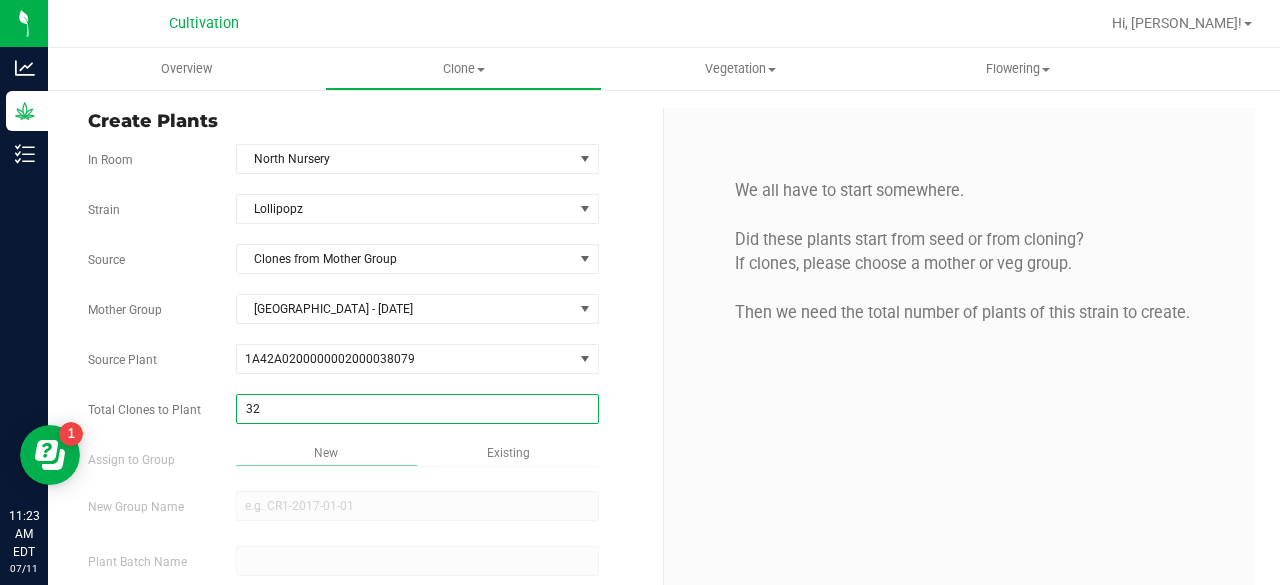 scroll, scrollTop: 109, scrollLeft: 0, axis: vertical 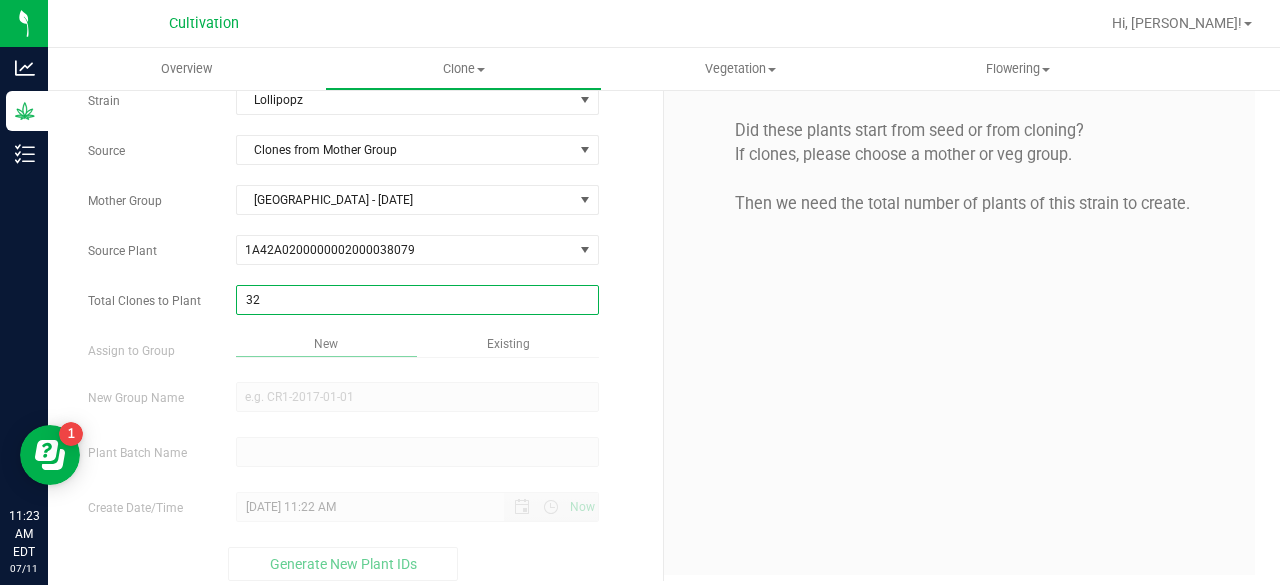 type on "32" 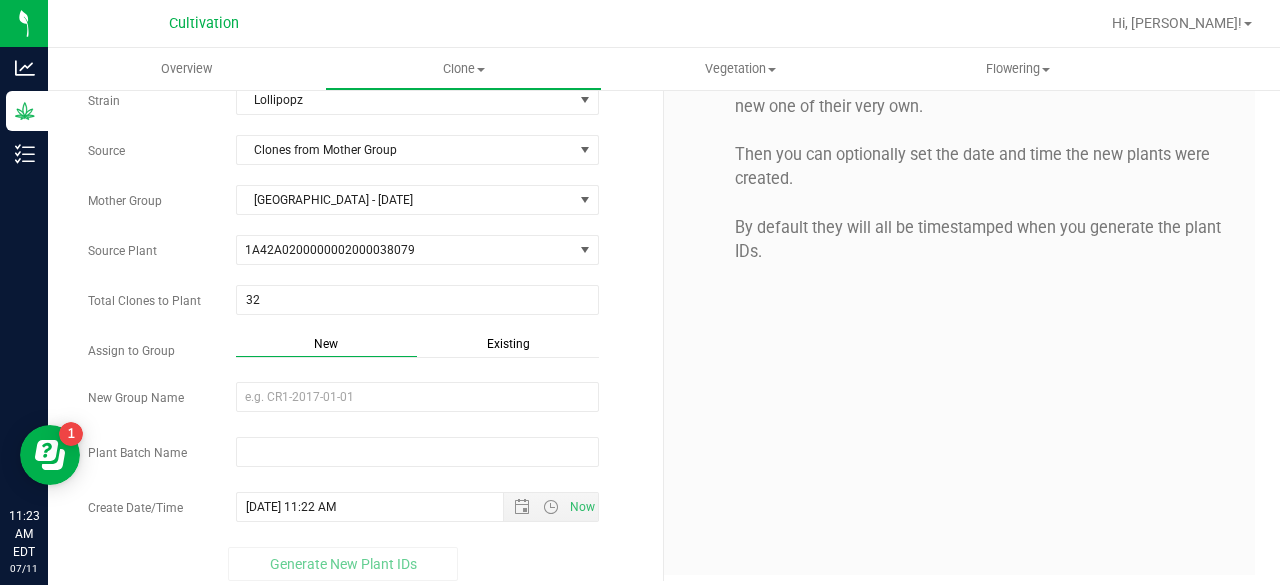 click on "Existing" at bounding box center (508, 344) 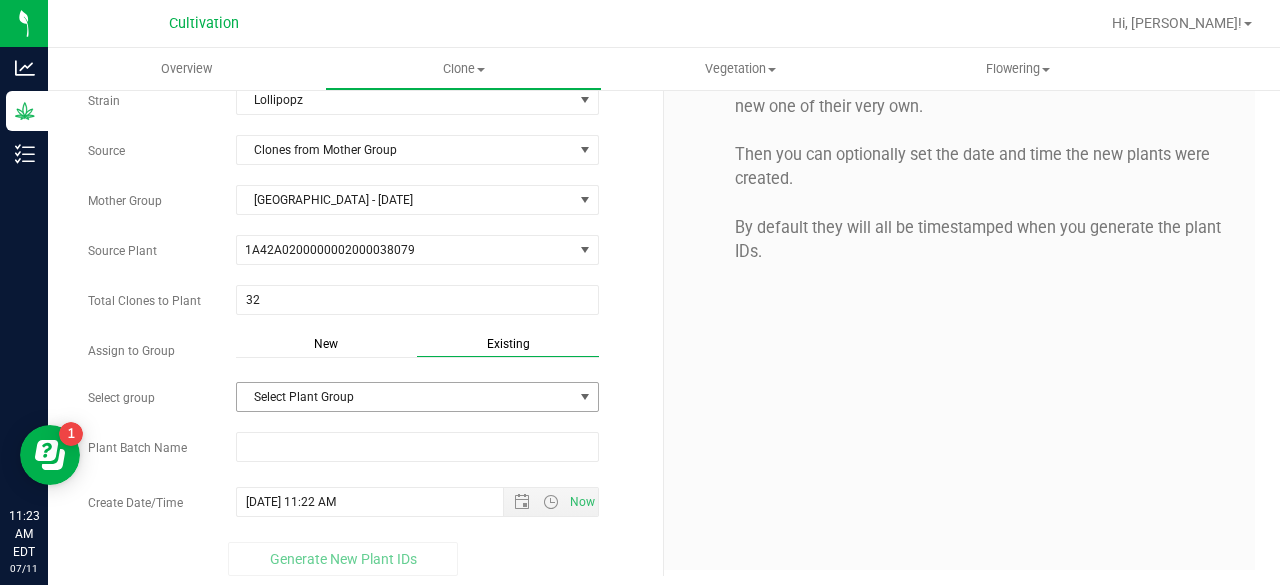 click on "Select Plant Group" at bounding box center [405, 397] 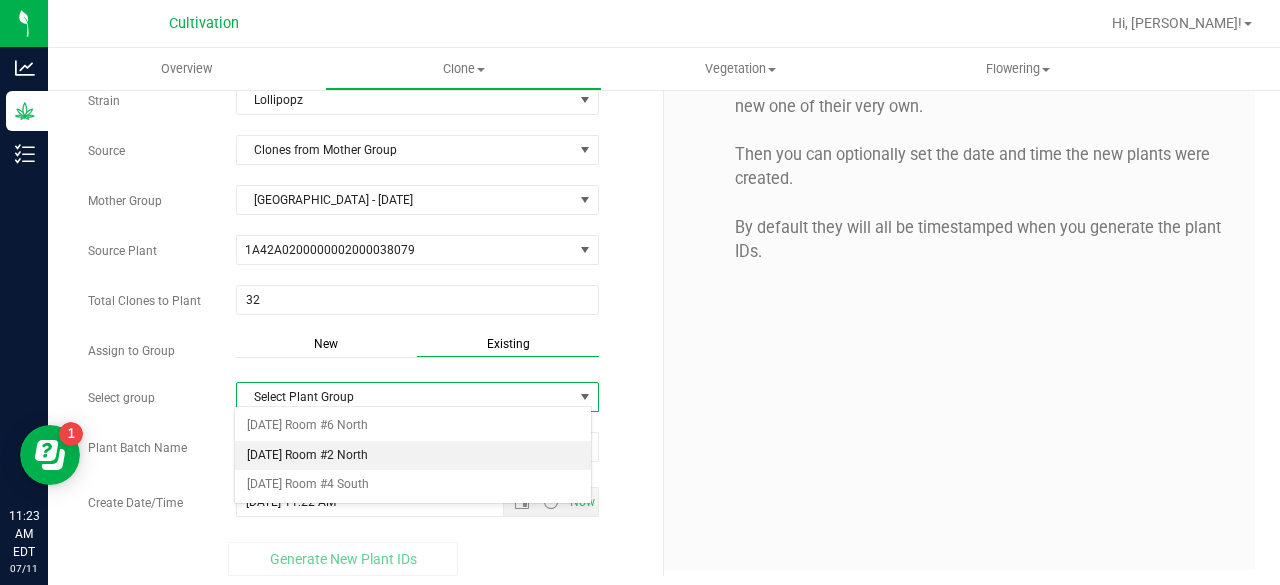 click on "[DATE] Room #2 North" at bounding box center [413, 456] 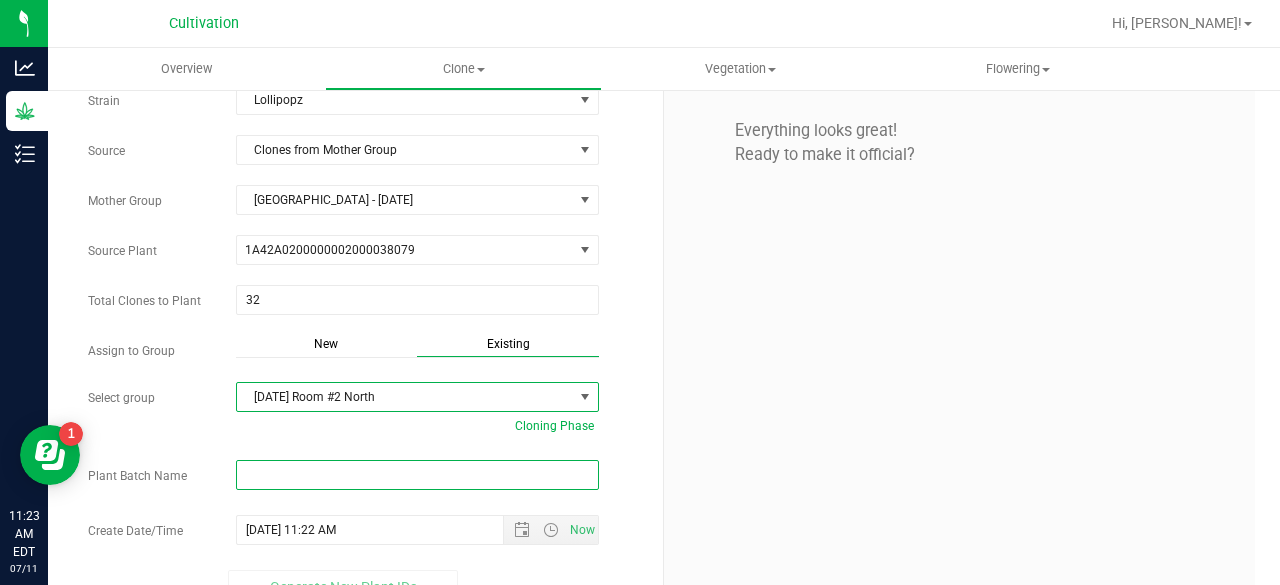 click at bounding box center [417, 475] 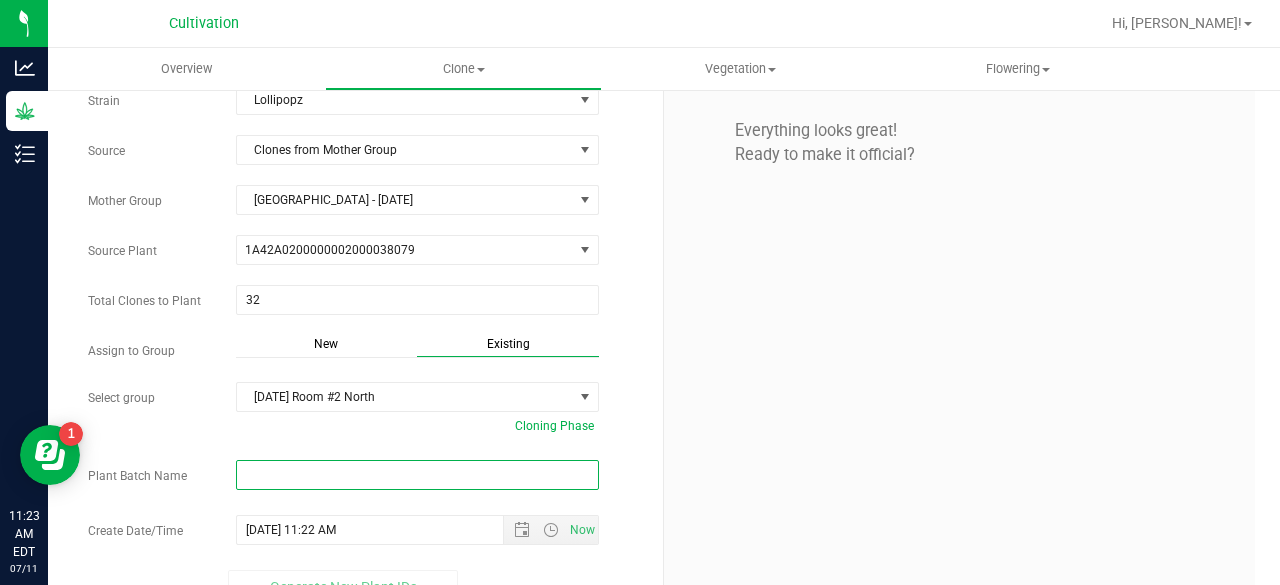 paste on "[DATE]" 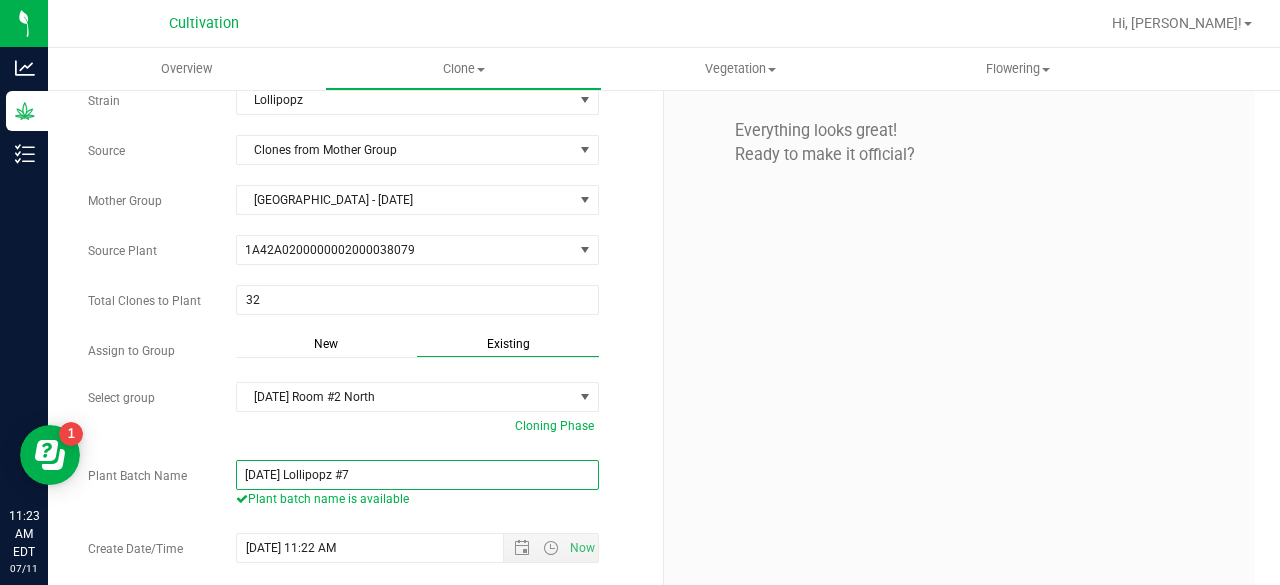 scroll, scrollTop: 160, scrollLeft: 0, axis: vertical 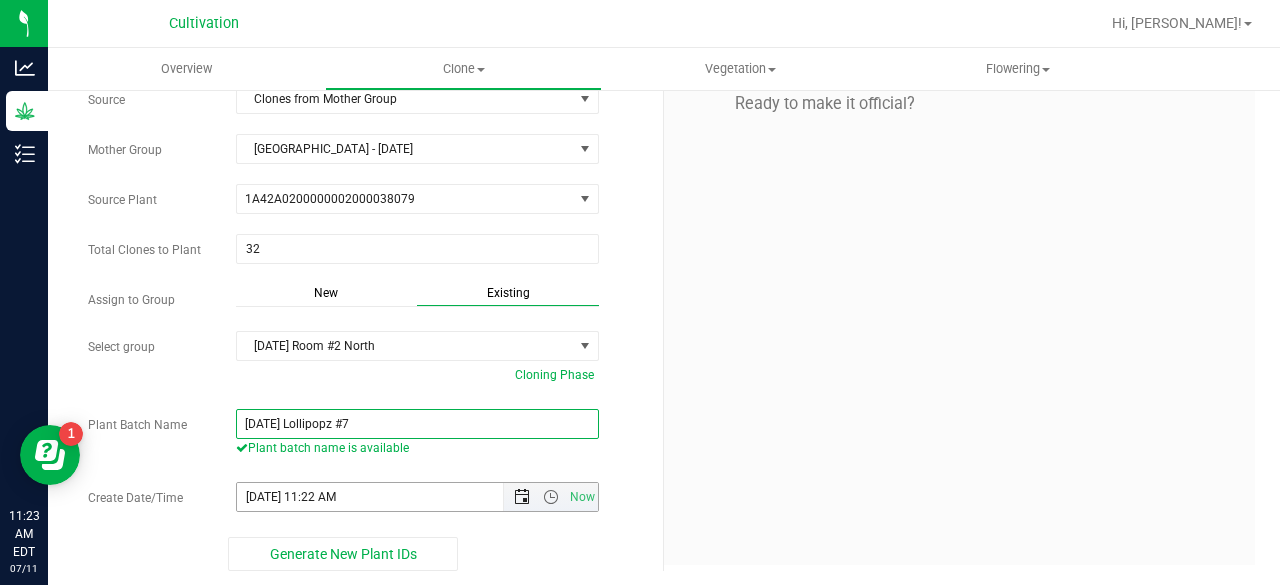 click at bounding box center (522, 497) 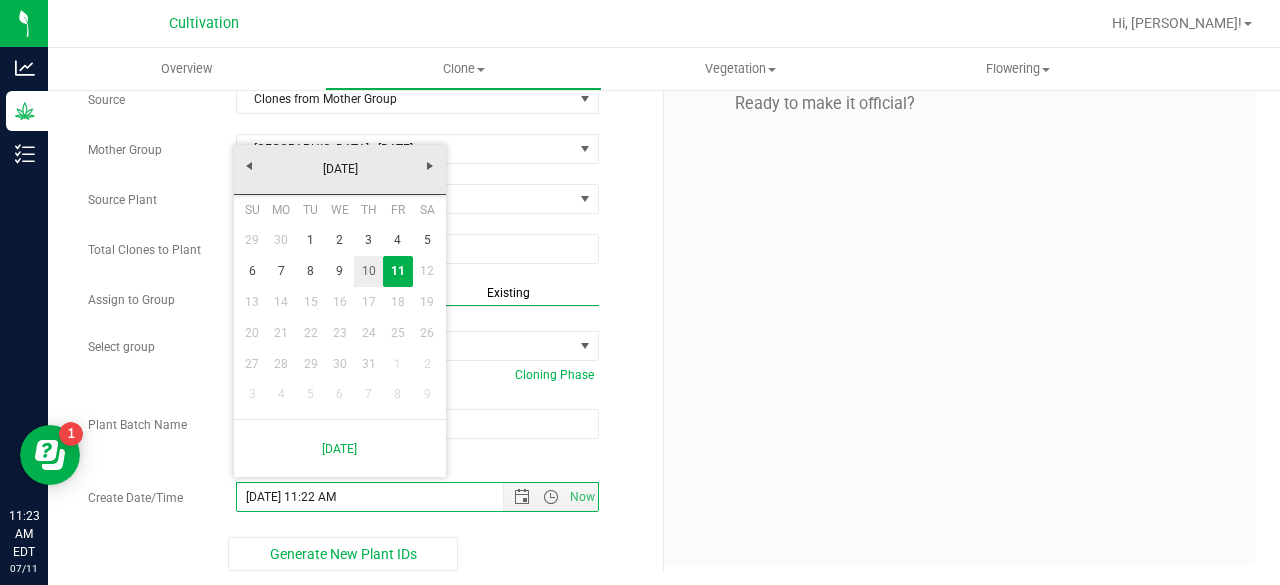 click on "10" at bounding box center [368, 271] 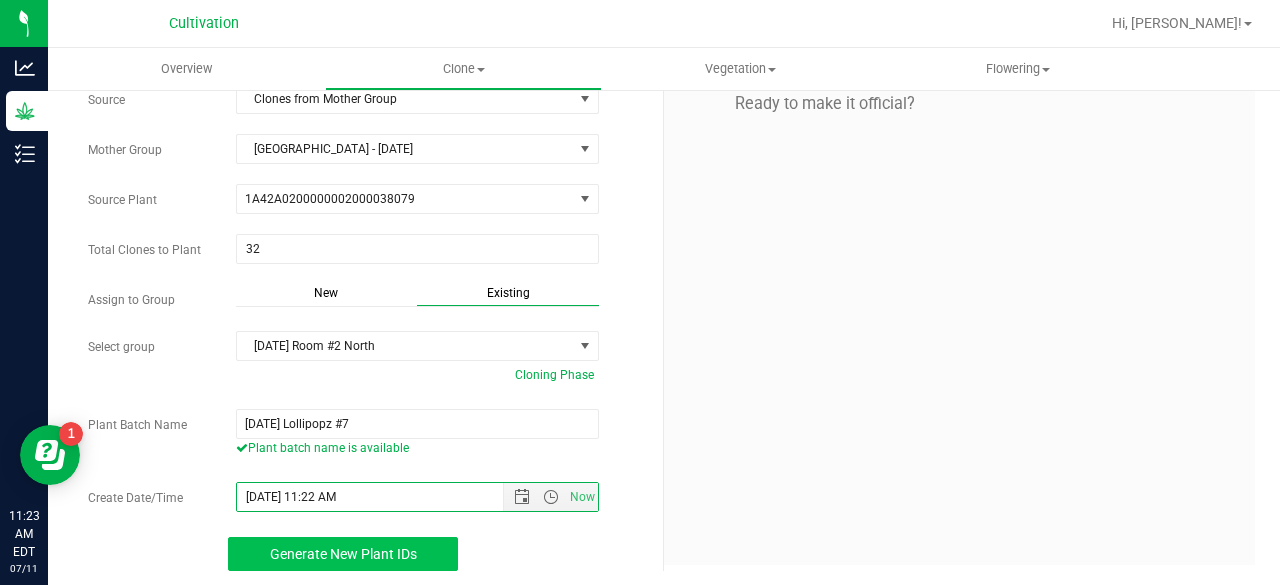 click on "Generate New Plant IDs" at bounding box center (343, 554) 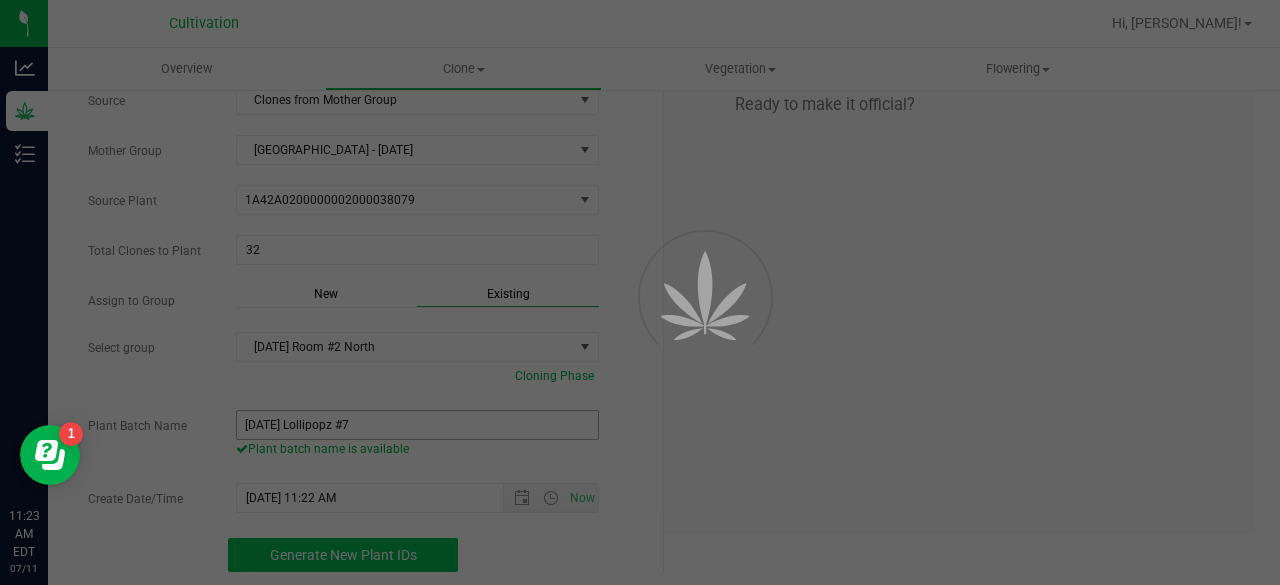 scroll, scrollTop: 60, scrollLeft: 0, axis: vertical 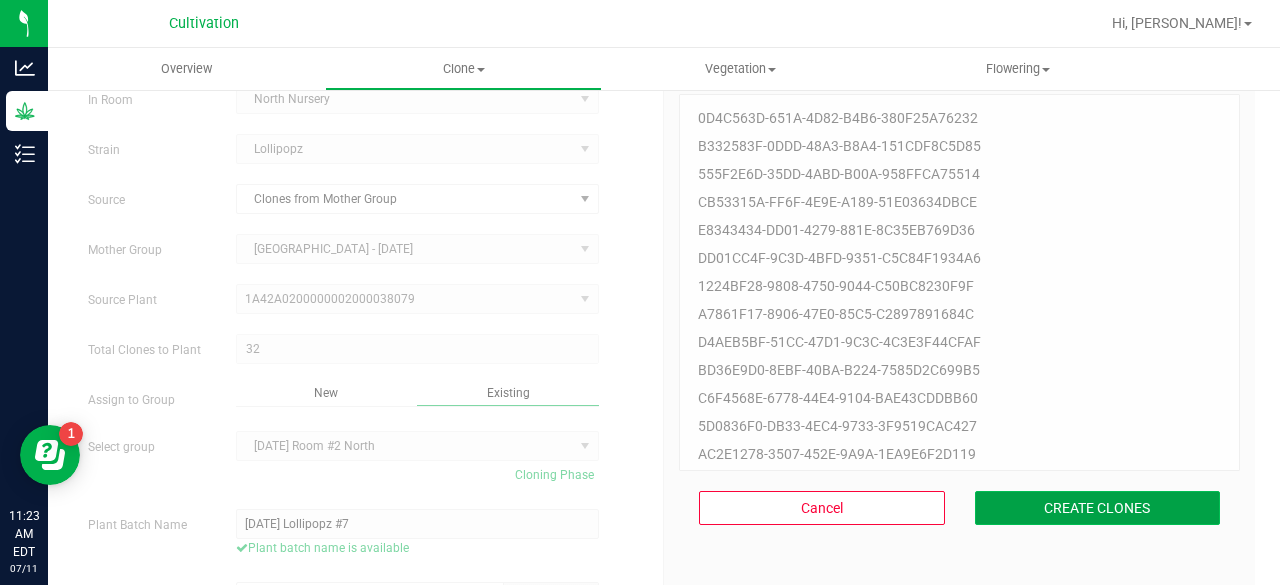 click on "CREATE CLONES" at bounding box center (1098, 508) 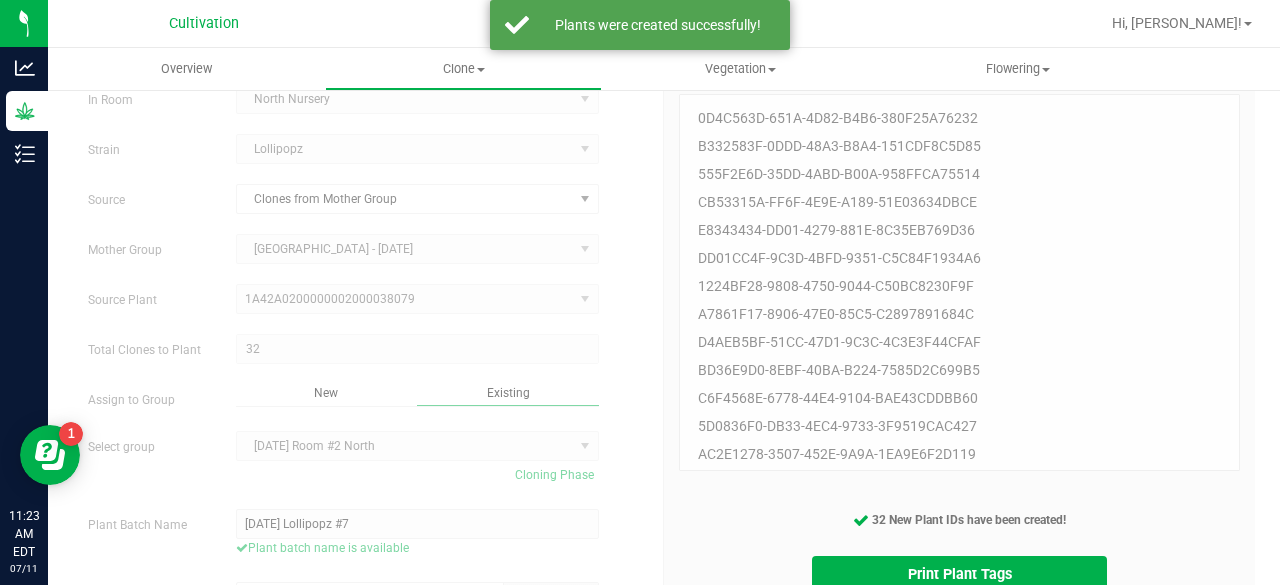 scroll, scrollTop: 159, scrollLeft: 0, axis: vertical 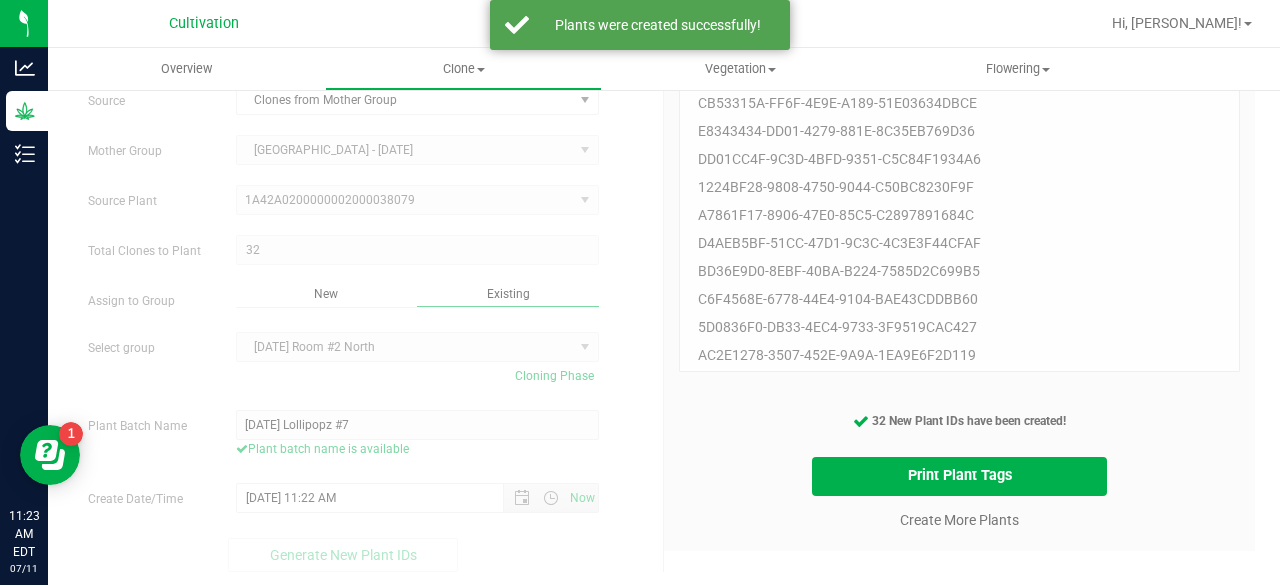 click on "Create More Plants" at bounding box center (959, 519) 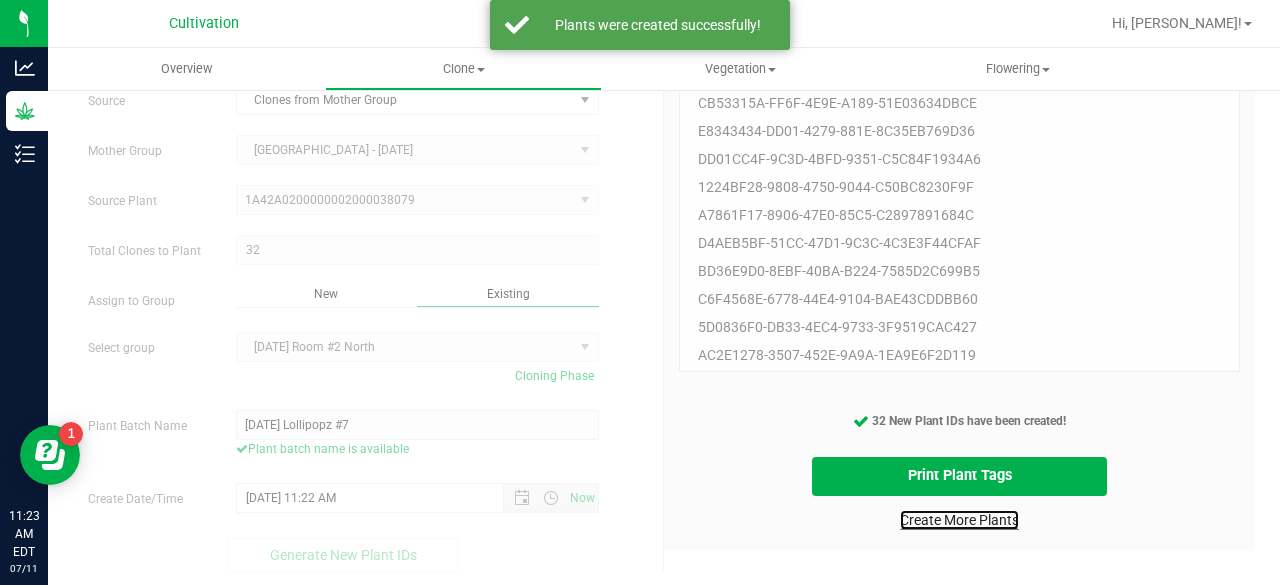 click on "Create More Plants" at bounding box center (959, 520) 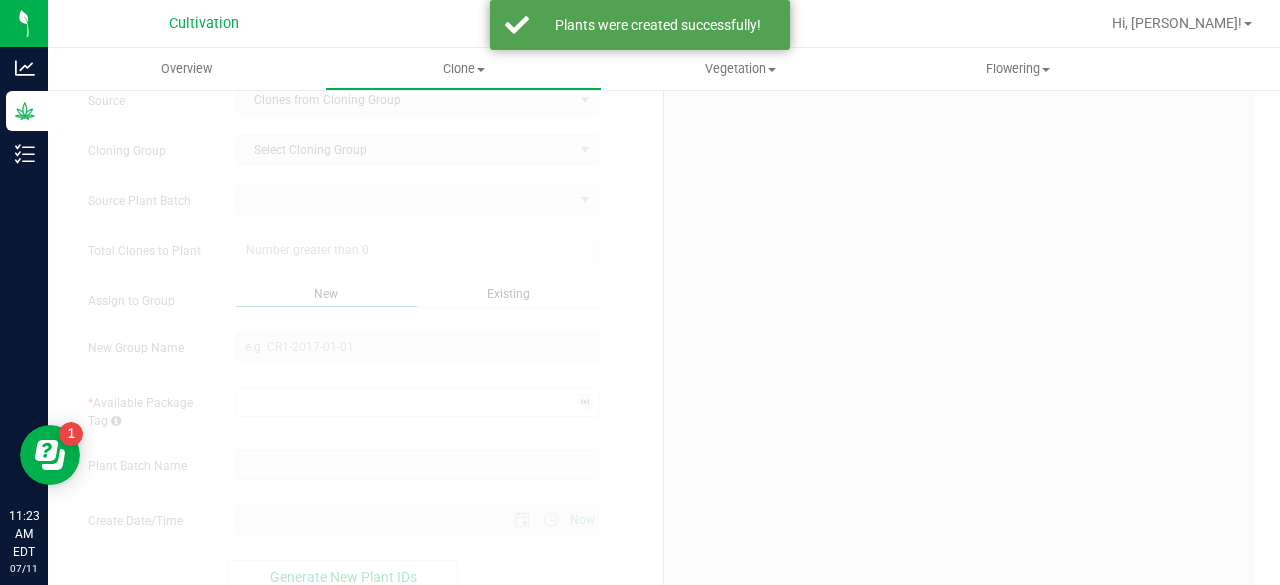 scroll, scrollTop: 0, scrollLeft: 0, axis: both 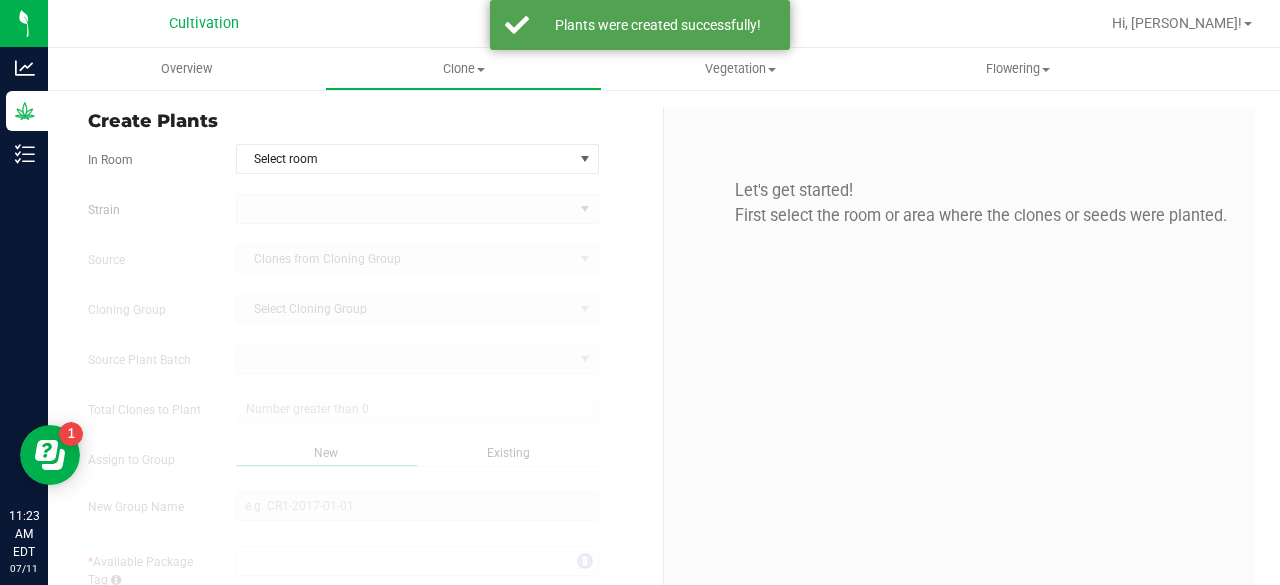 type on "[DATE] 11:23 AM" 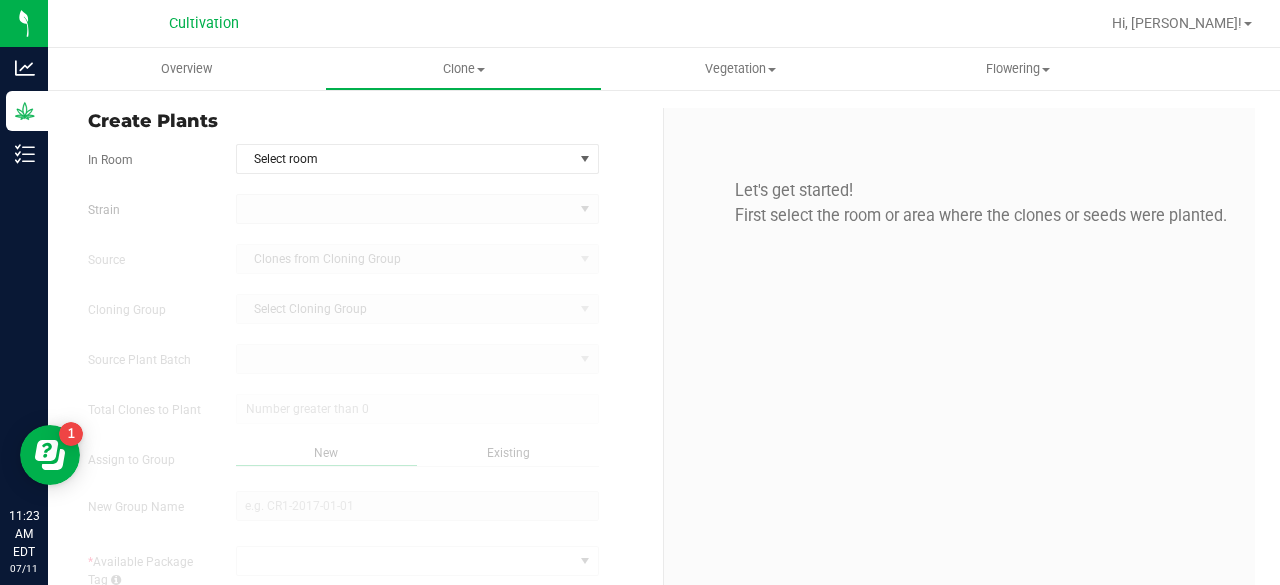 click on "Select room" at bounding box center (417, 159) 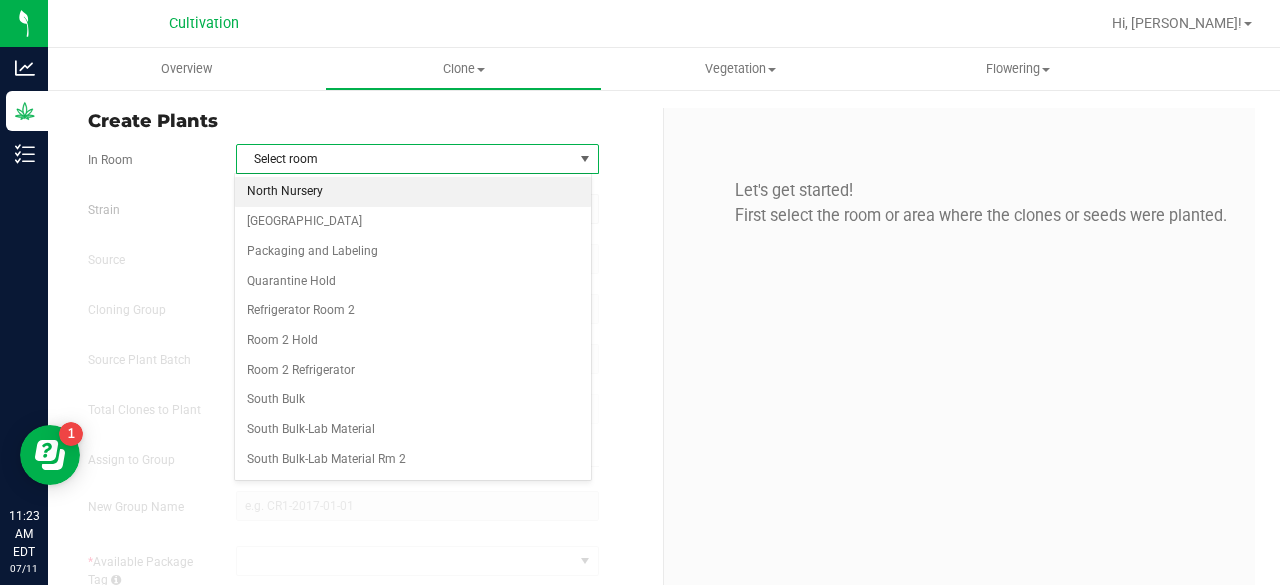 click on "North Nursery" at bounding box center [413, 192] 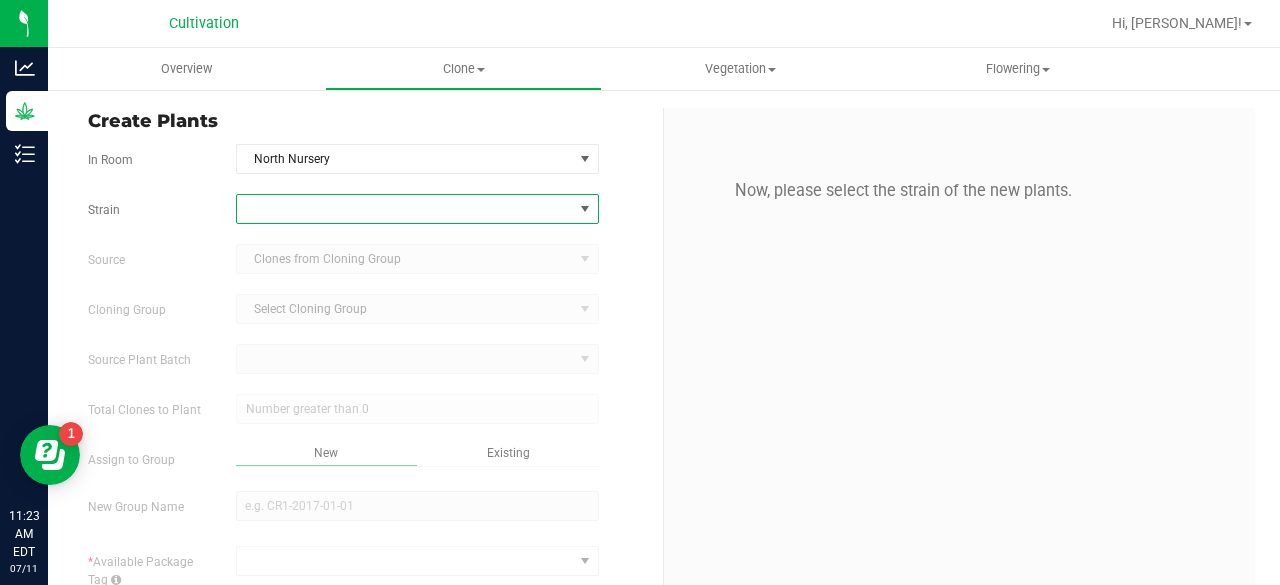 click at bounding box center (405, 209) 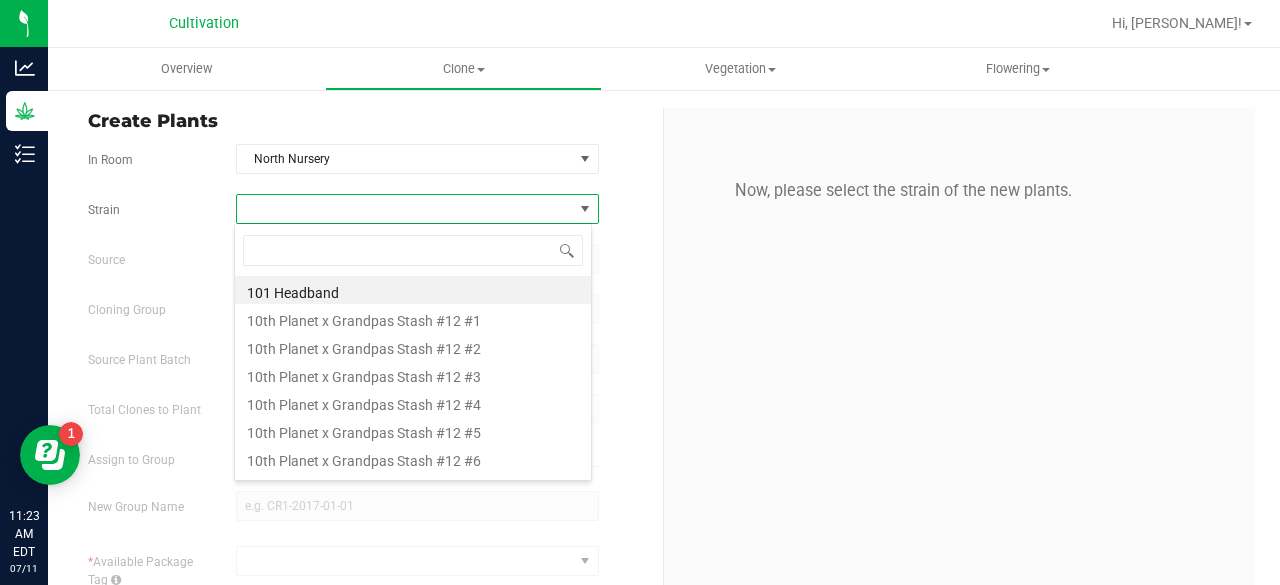 scroll, scrollTop: 99970, scrollLeft: 99641, axis: both 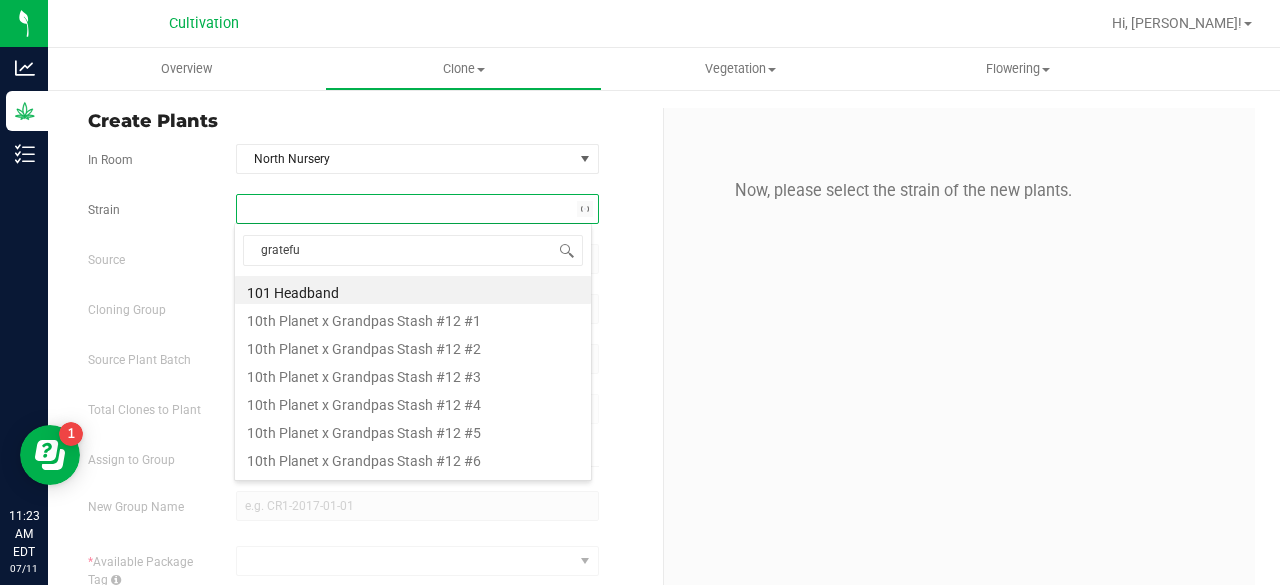 type on "grateful" 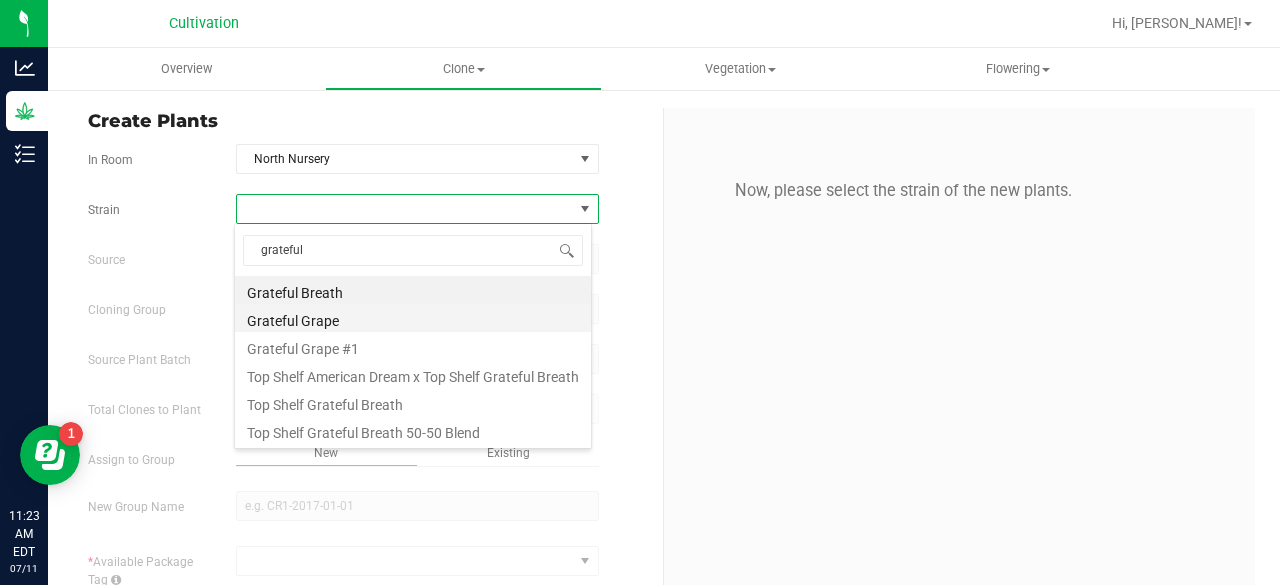 click on "Grateful Grape" at bounding box center (413, 318) 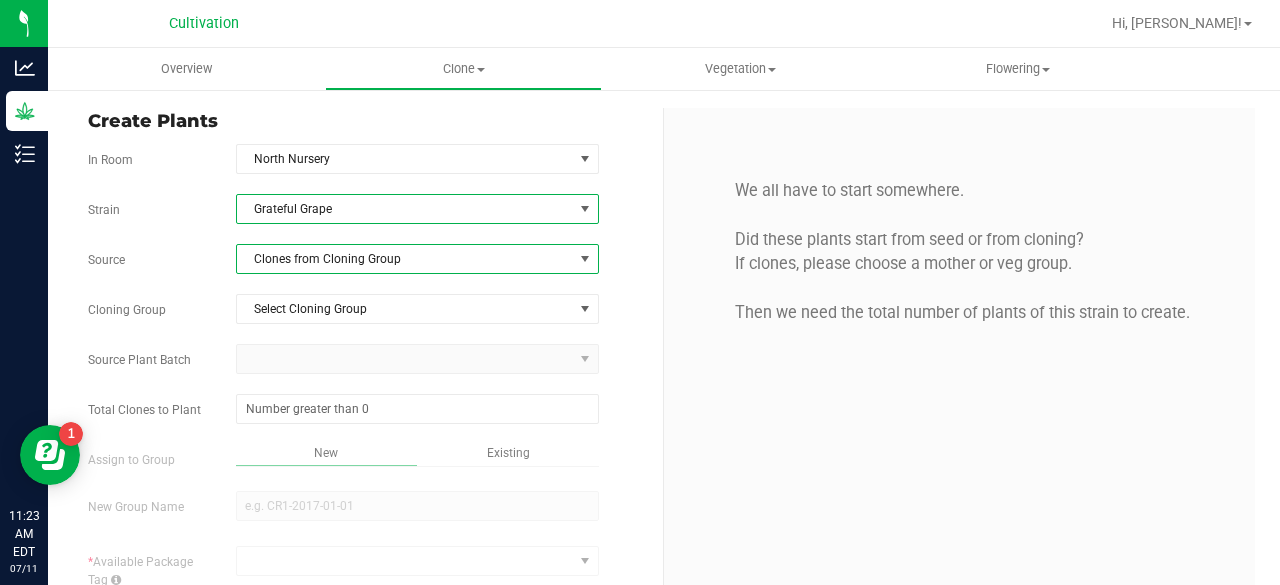 click on "Clones from Cloning Group" at bounding box center (405, 259) 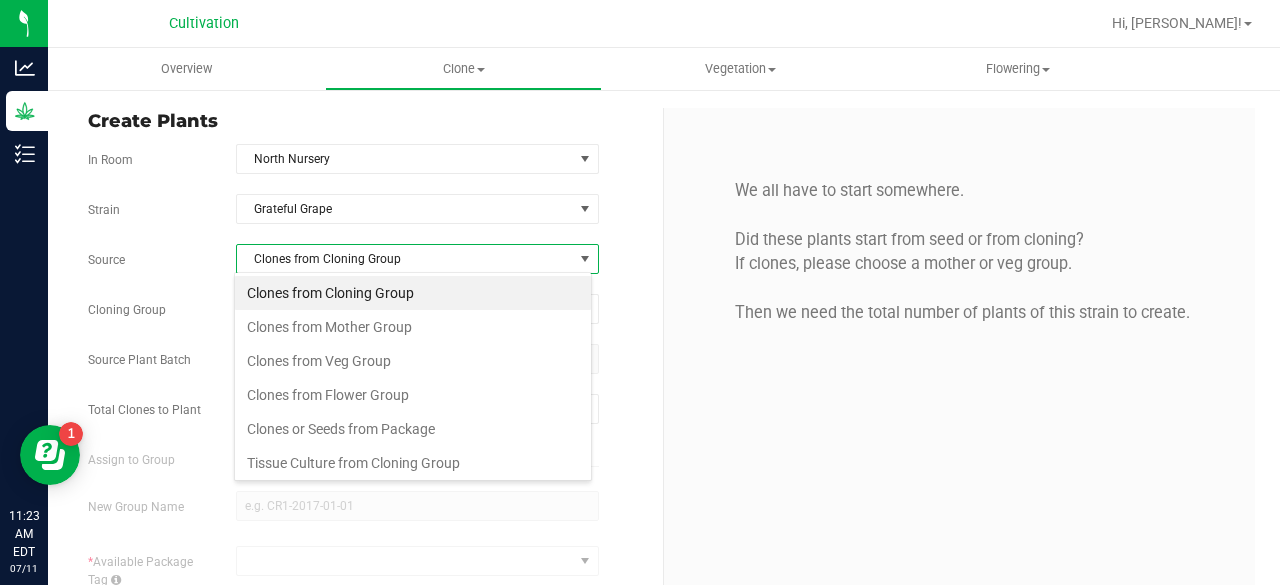 scroll, scrollTop: 99970, scrollLeft: 99641, axis: both 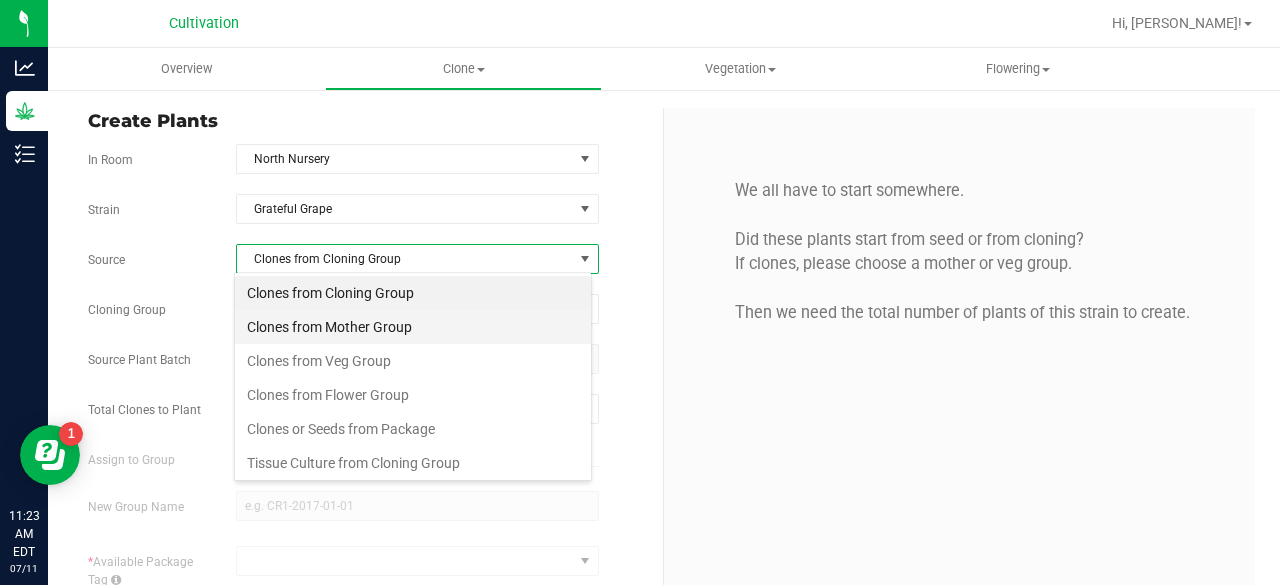 click on "Clones from Mother Group" at bounding box center [413, 327] 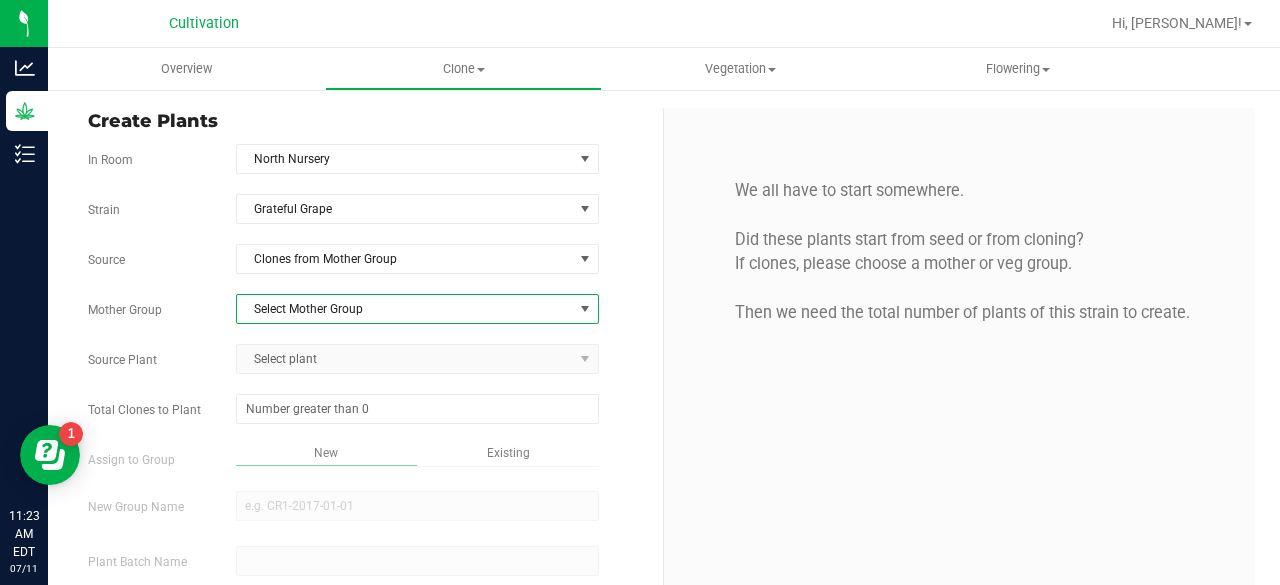 click on "Select Mother Group" at bounding box center (405, 309) 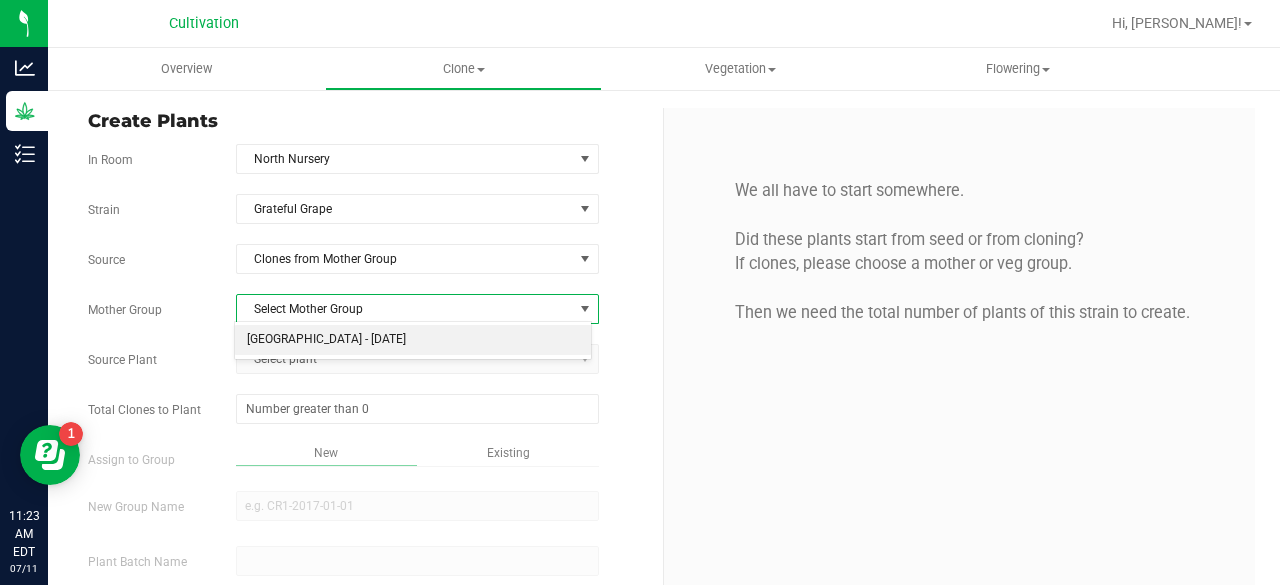 click on "[GEOGRAPHIC_DATA]  - [DATE]" at bounding box center (413, 340) 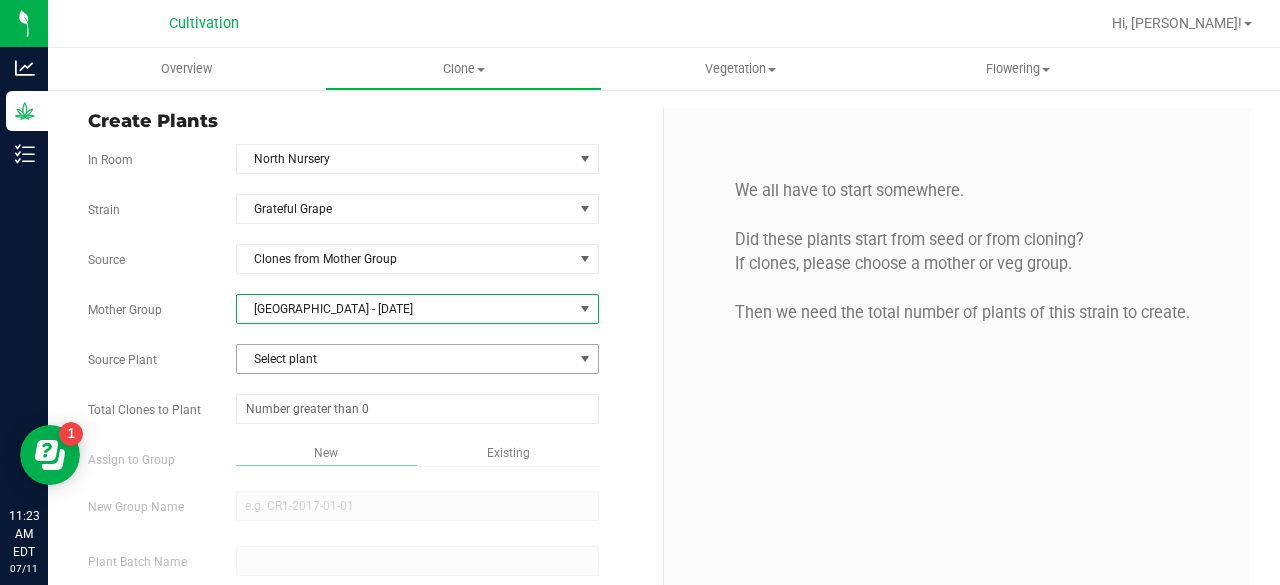 click on "Select plant" at bounding box center [405, 359] 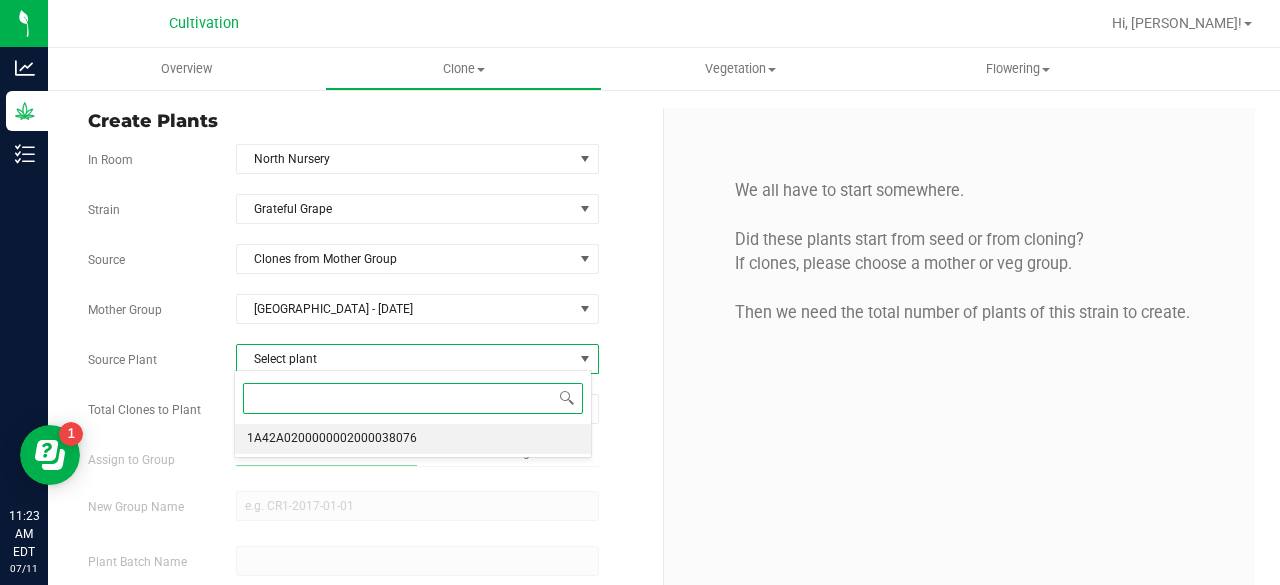 click on "1A42A0200000002000038076" at bounding box center [332, 439] 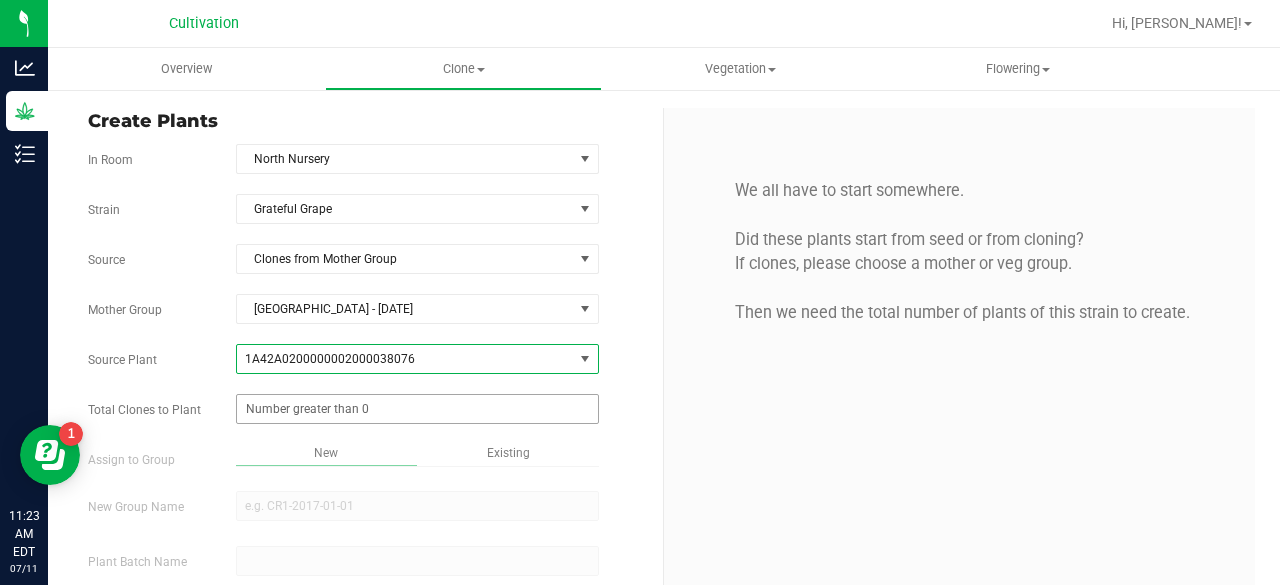click at bounding box center [417, 409] 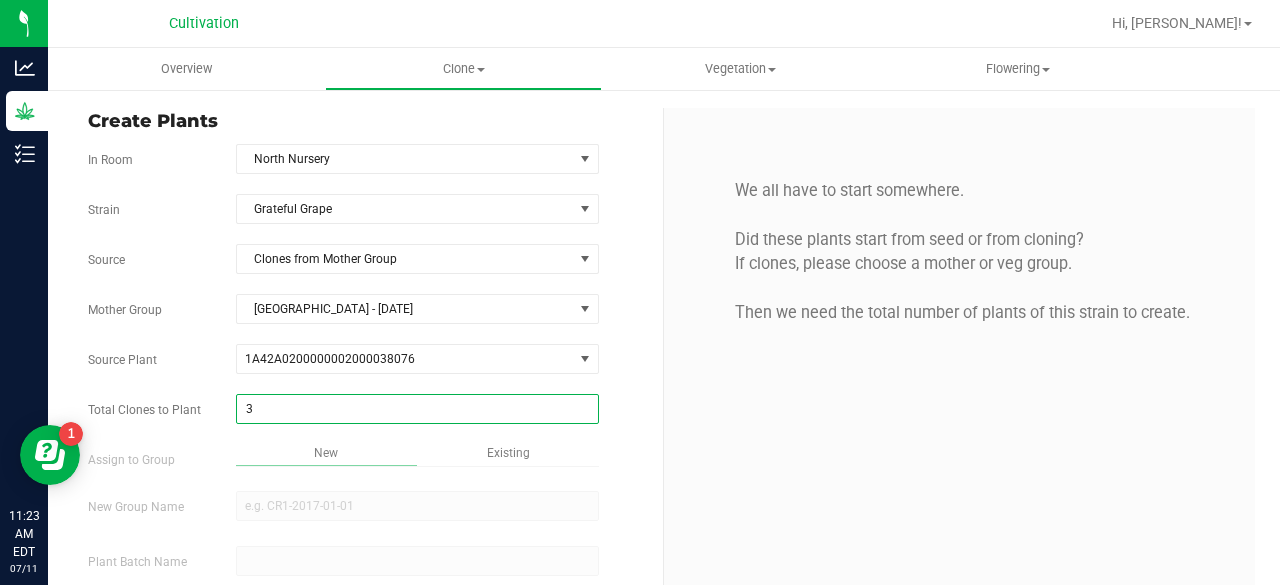 type on "32" 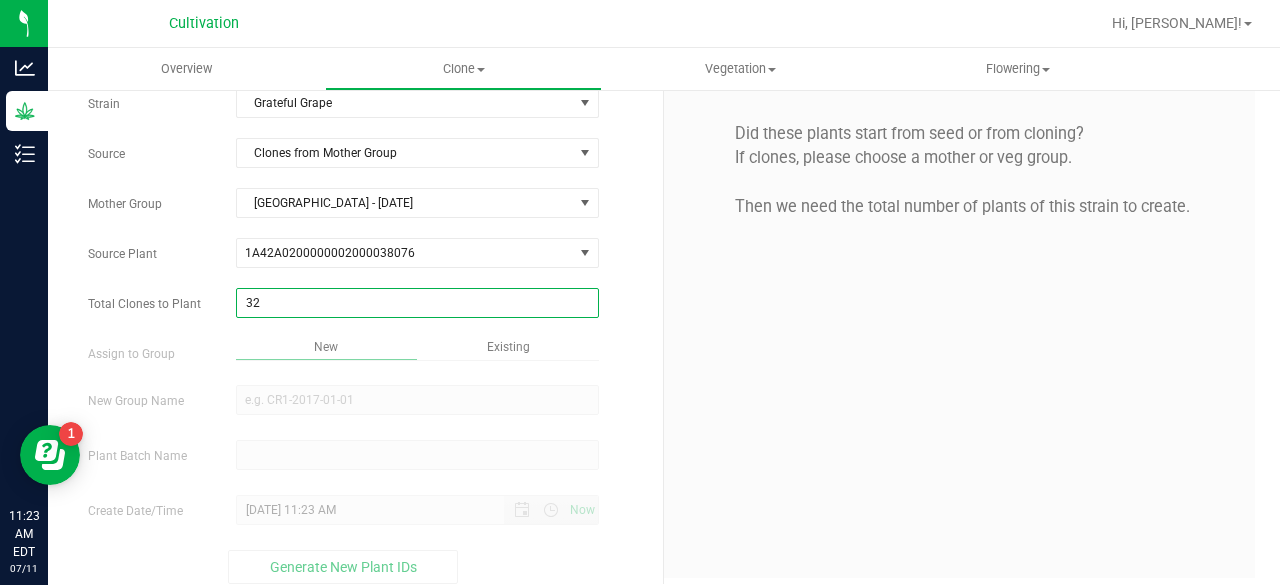 scroll, scrollTop: 119, scrollLeft: 0, axis: vertical 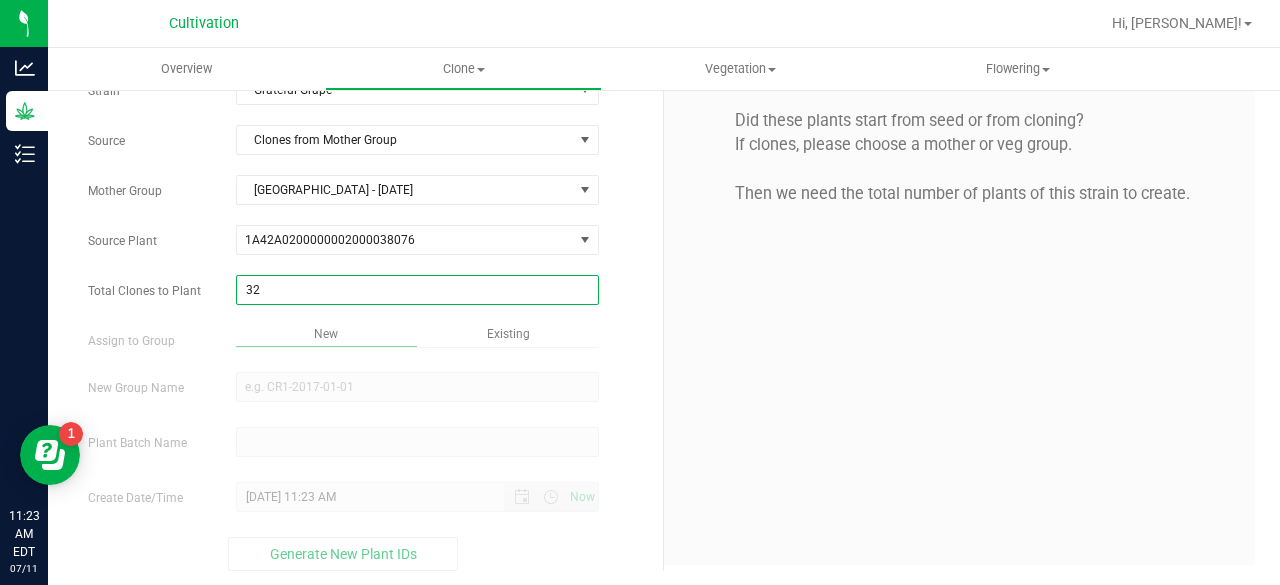 type on "32" 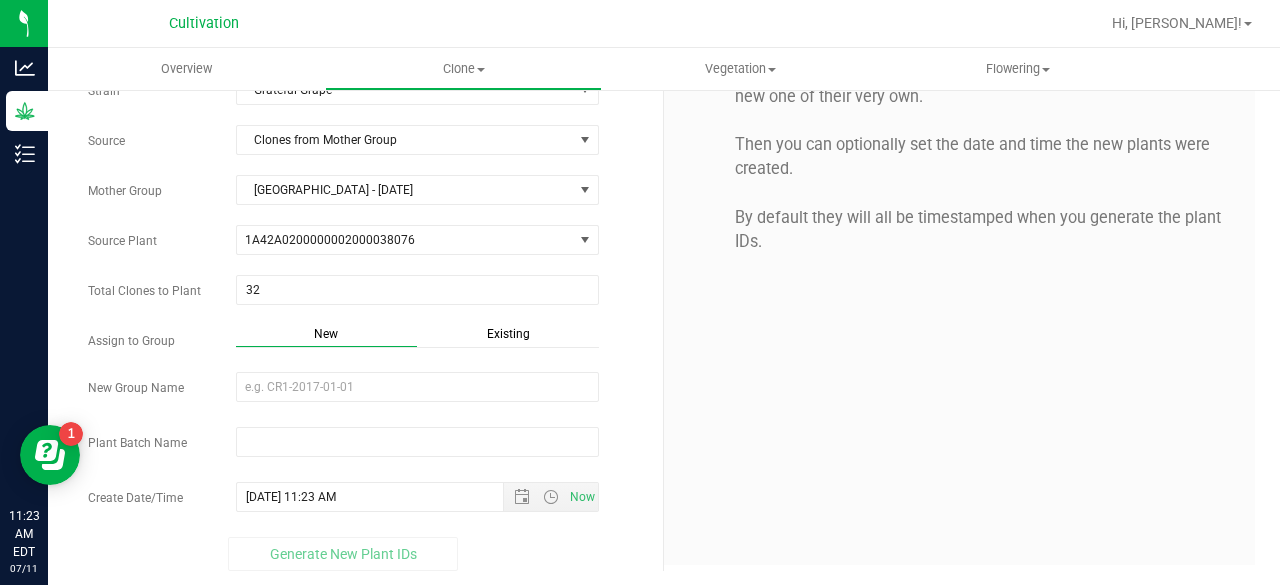 click on "Existing" at bounding box center [508, 334] 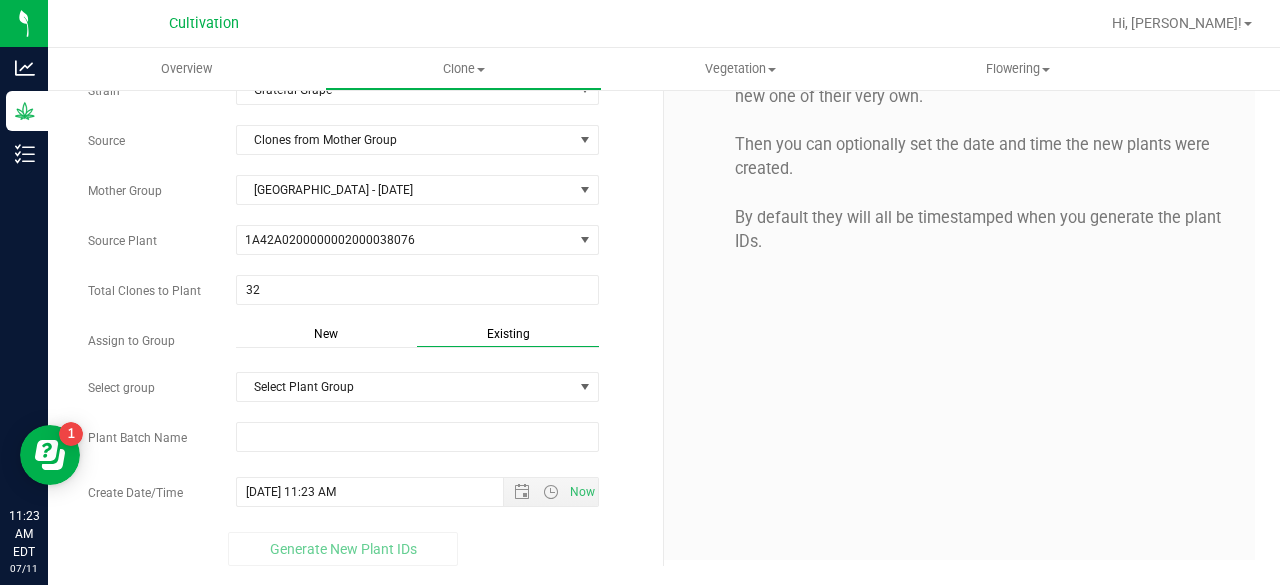 scroll, scrollTop: 114, scrollLeft: 0, axis: vertical 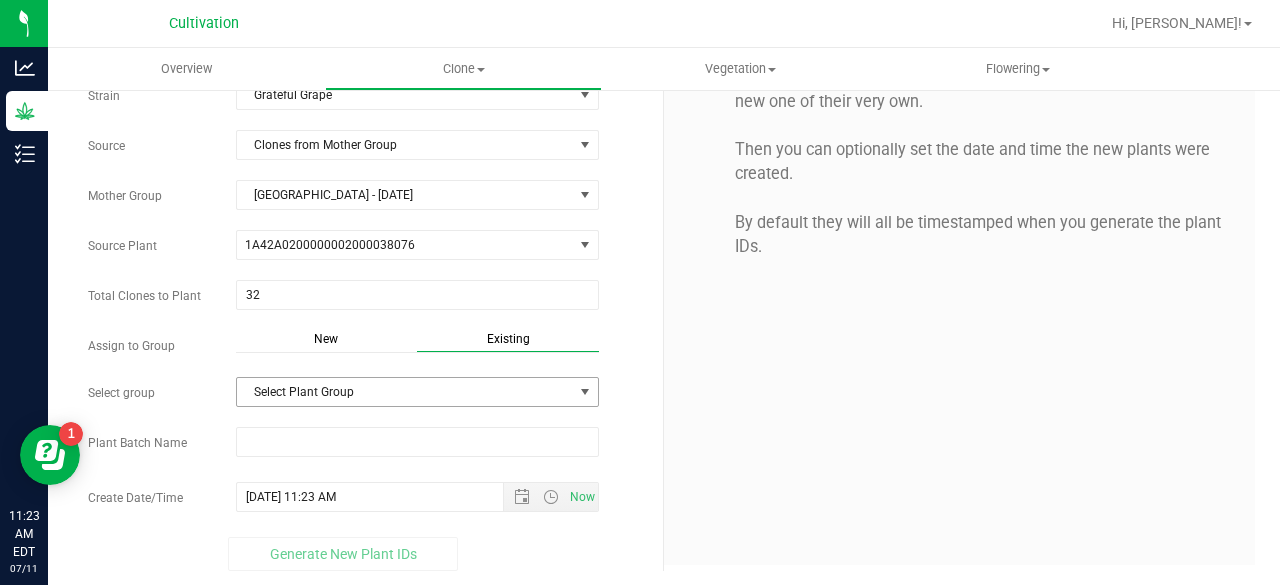 click on "Select Plant Group" at bounding box center (405, 392) 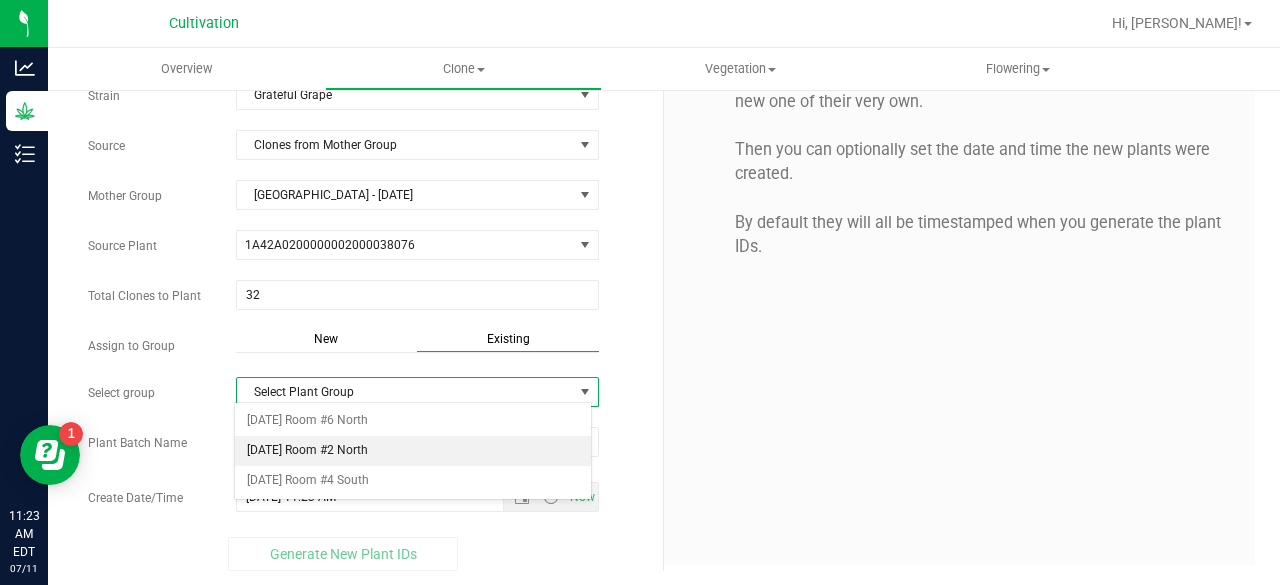 click on "[DATE] Room #2 North" at bounding box center (413, 451) 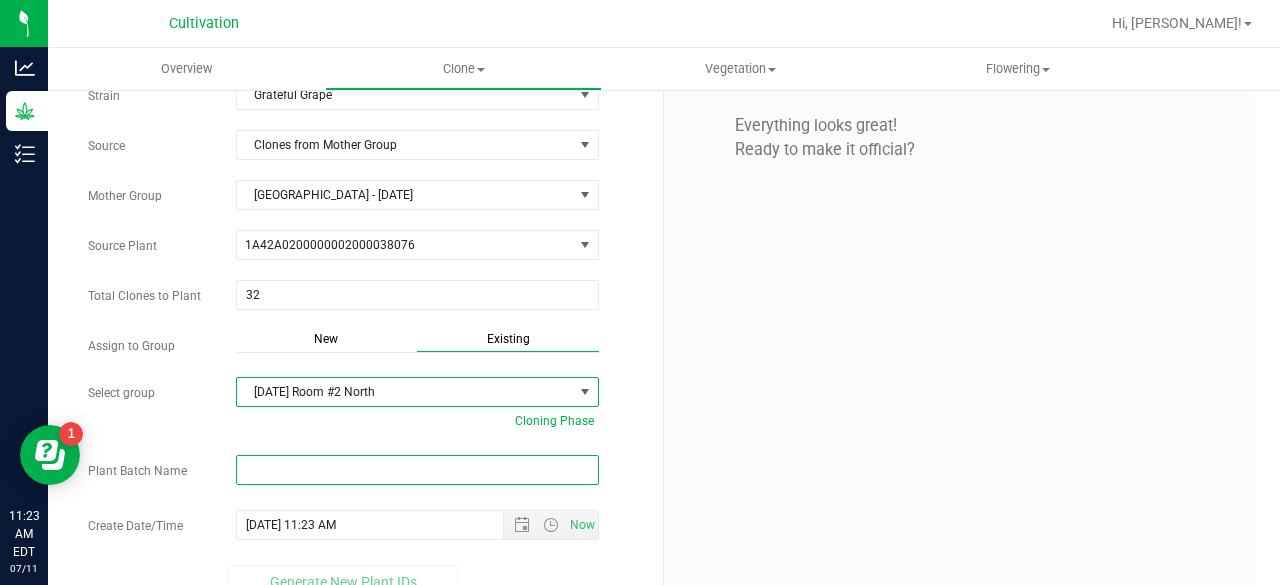 click at bounding box center (417, 470) 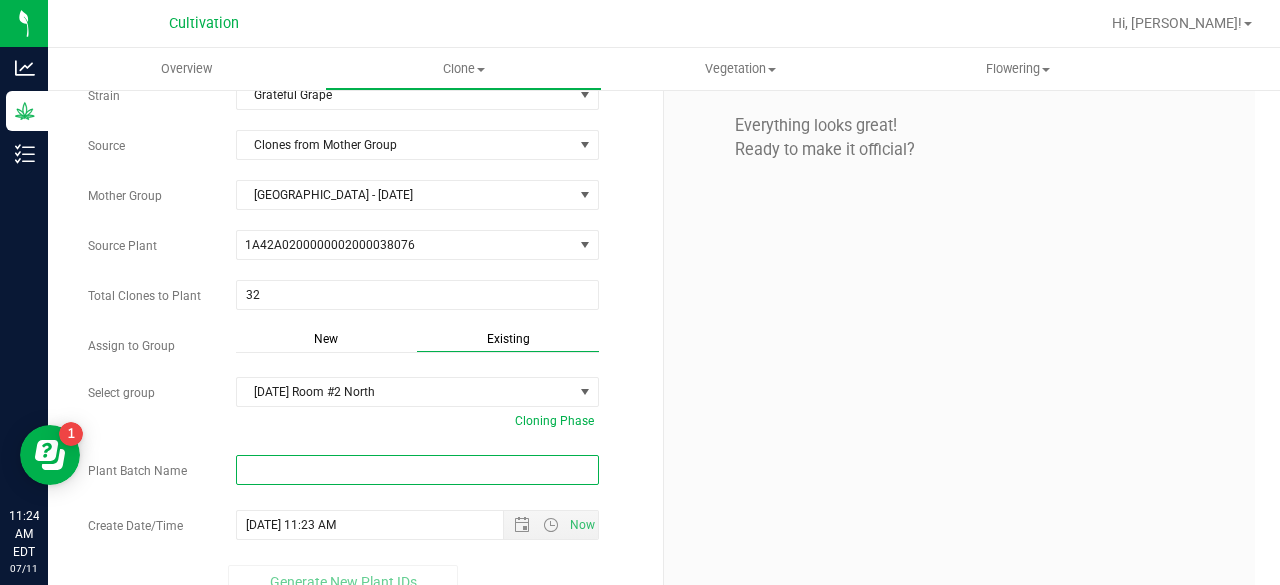 paste on "[DATE]" 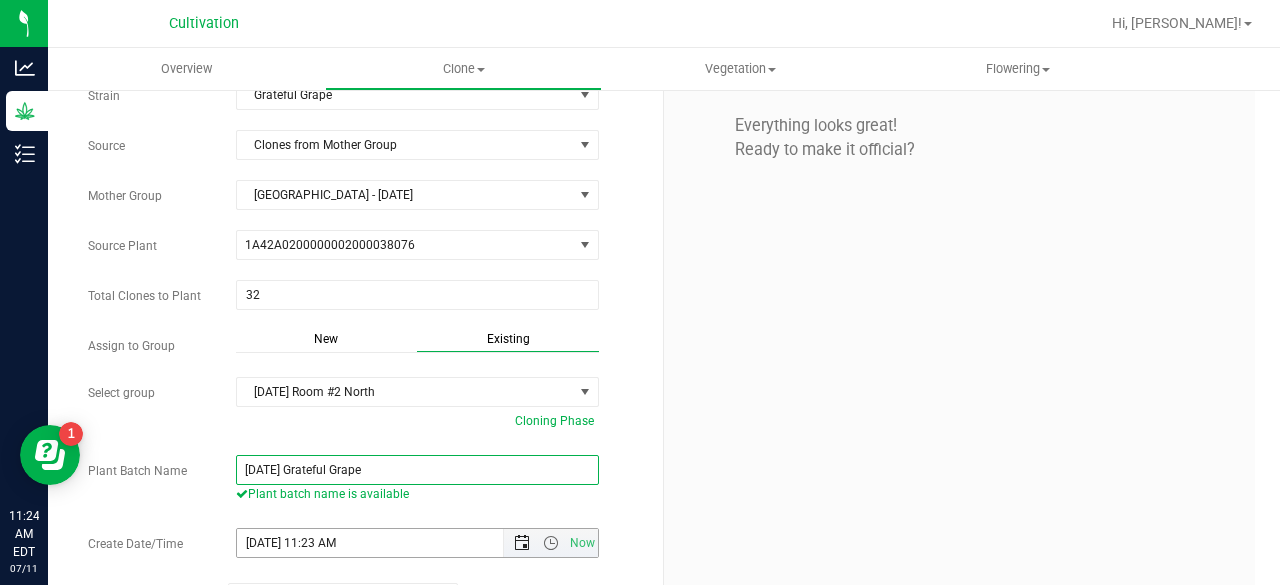 click at bounding box center [522, 543] 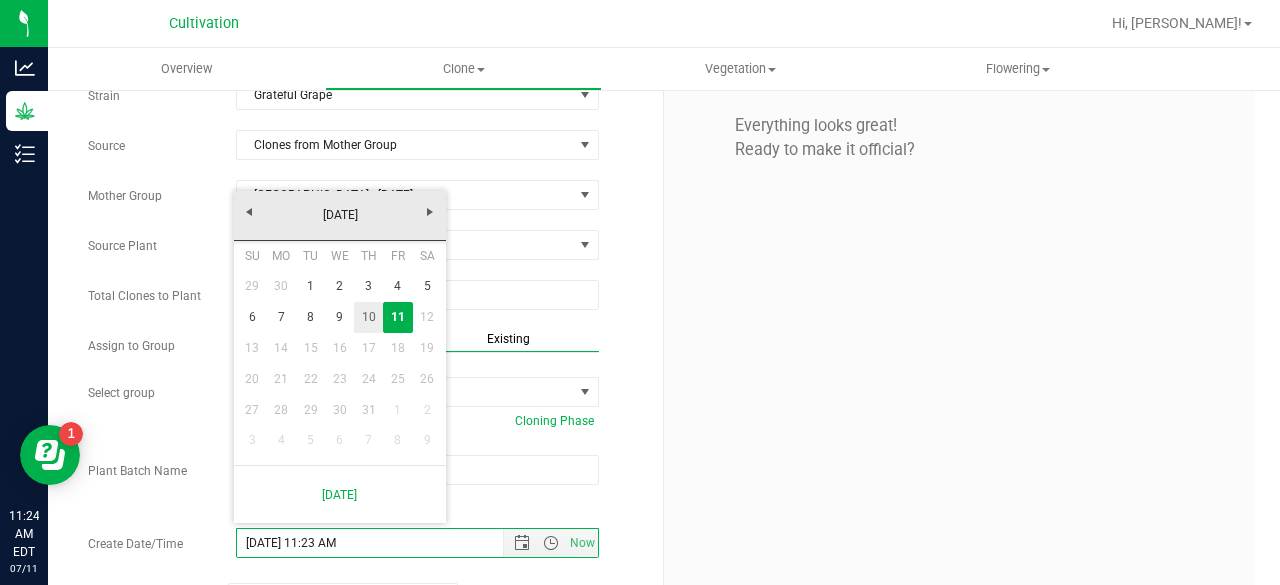 click on "10" at bounding box center [368, 317] 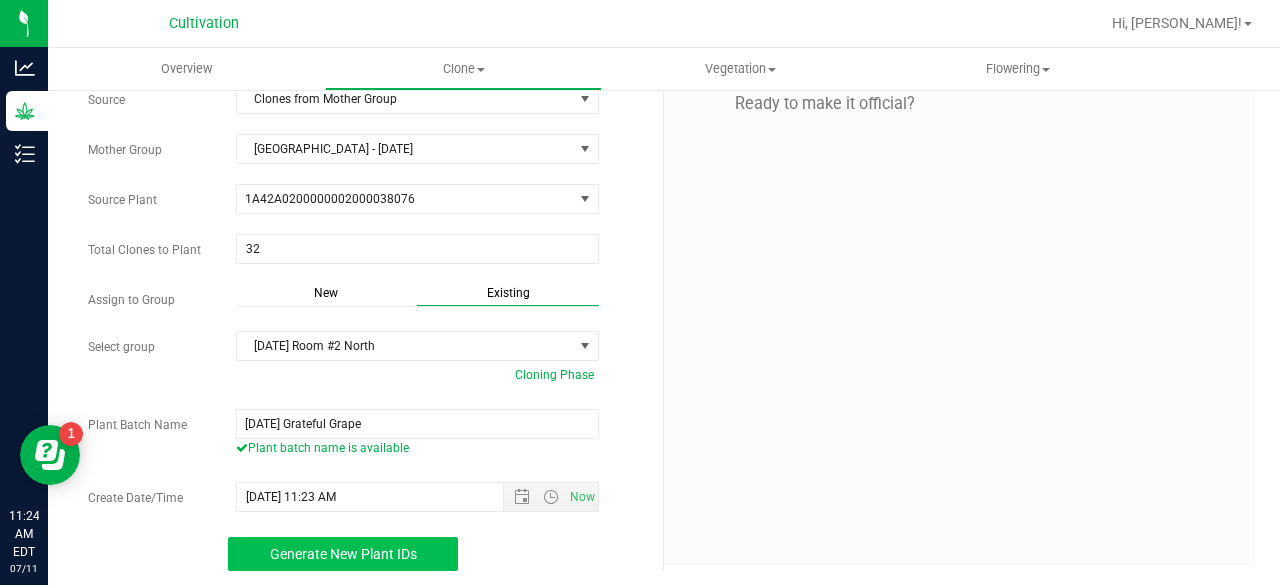 click on "Generate New Plant IDs" at bounding box center (343, 554) 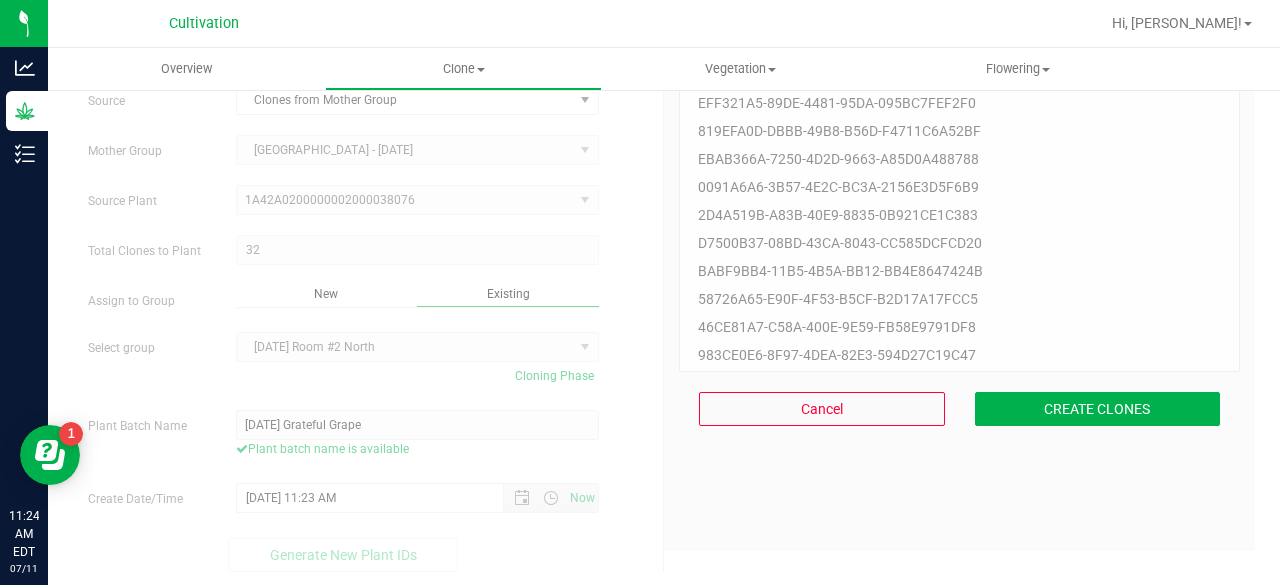 scroll, scrollTop: 60, scrollLeft: 0, axis: vertical 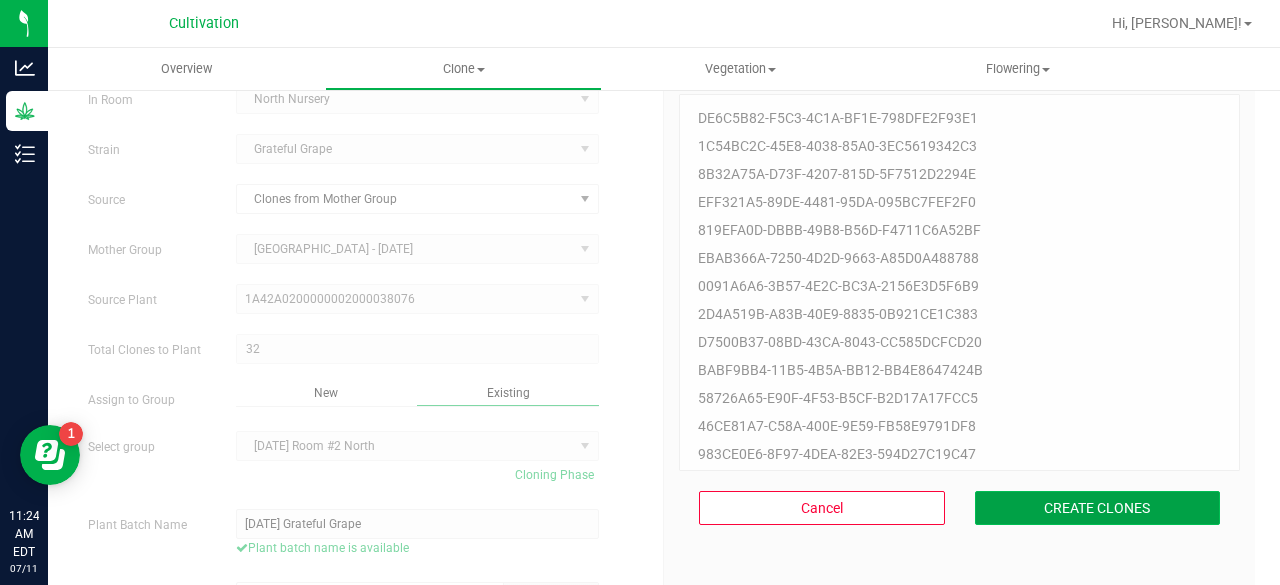 click on "CREATE CLONES" at bounding box center (1098, 508) 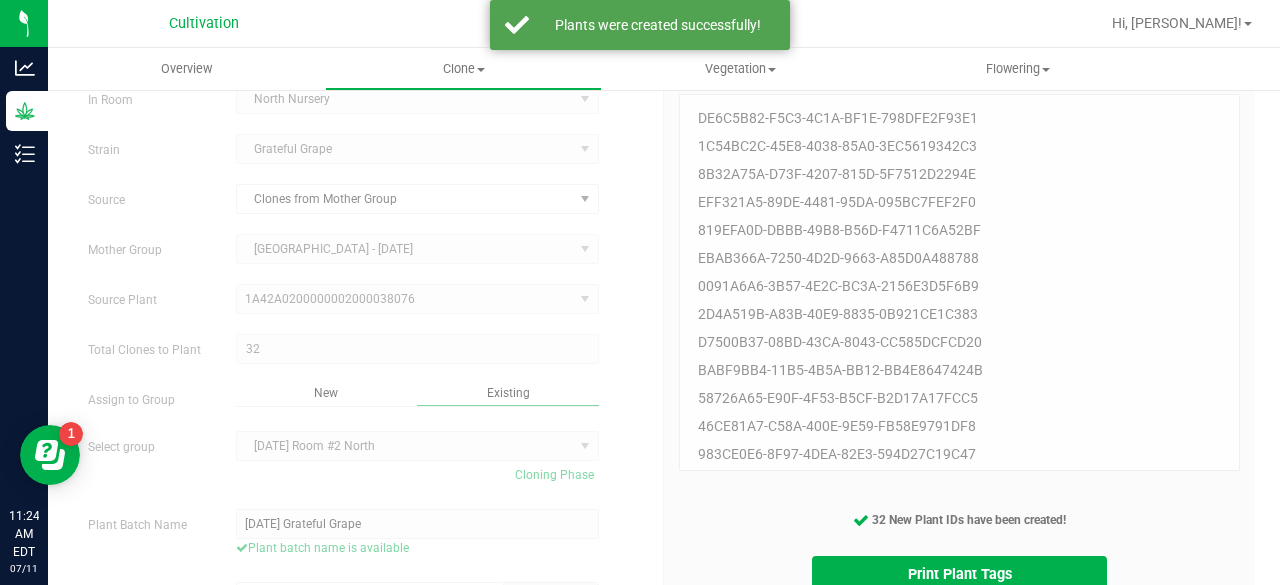 scroll, scrollTop: 159, scrollLeft: 0, axis: vertical 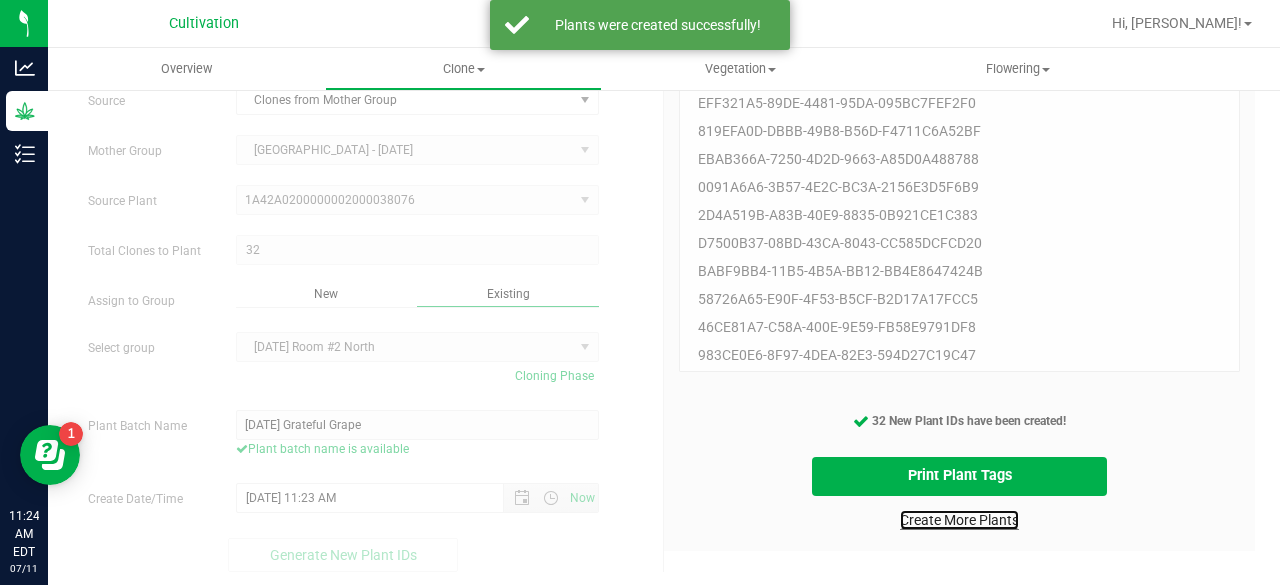 click on "Create More Plants" at bounding box center [959, 520] 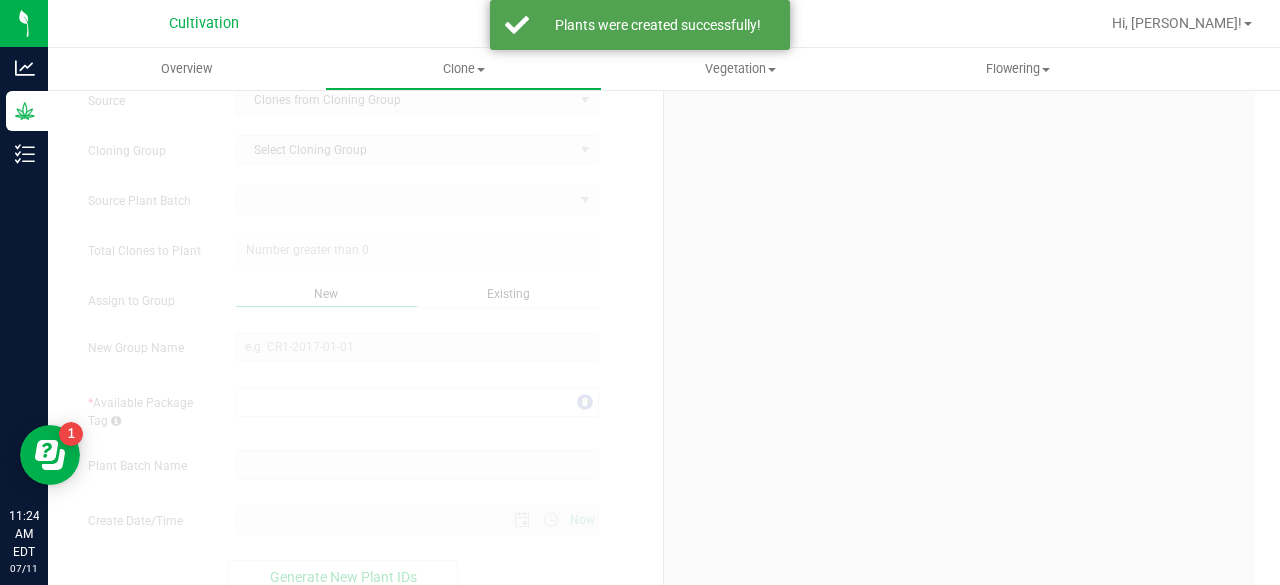 scroll, scrollTop: 0, scrollLeft: 0, axis: both 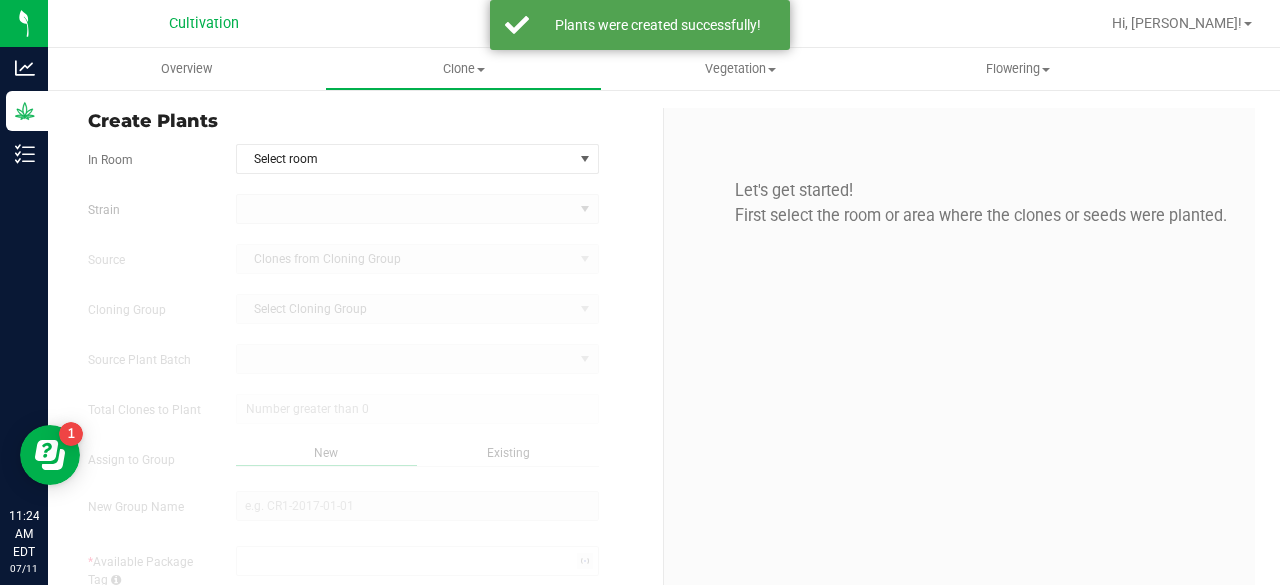 type on "[DATE] 11:24 AM" 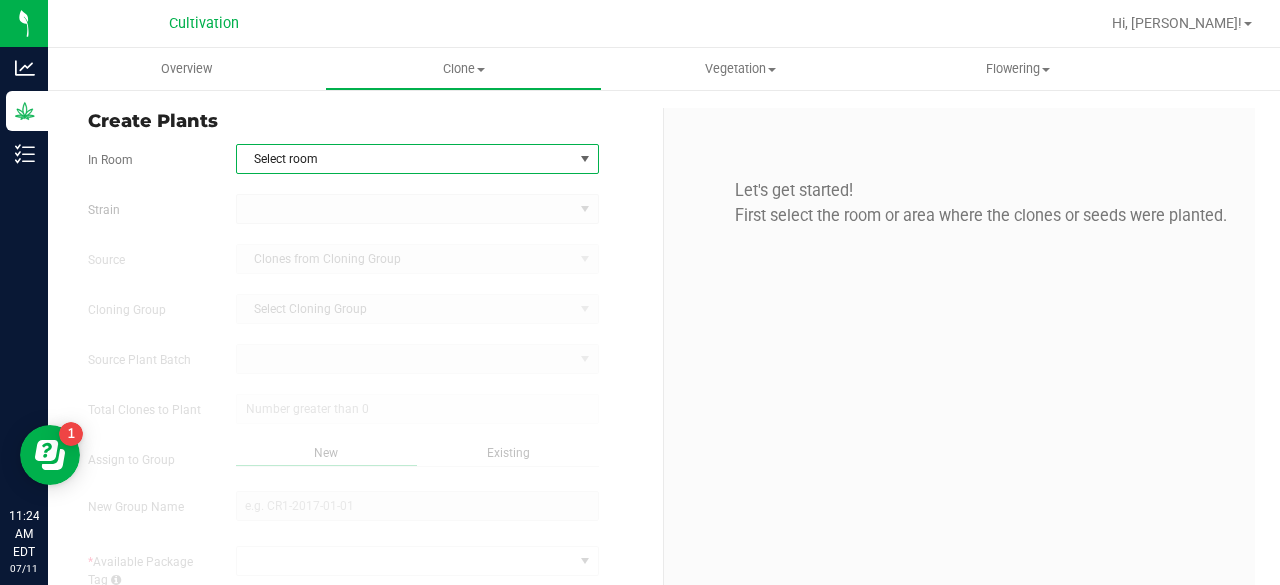 click on "Select room" at bounding box center (405, 159) 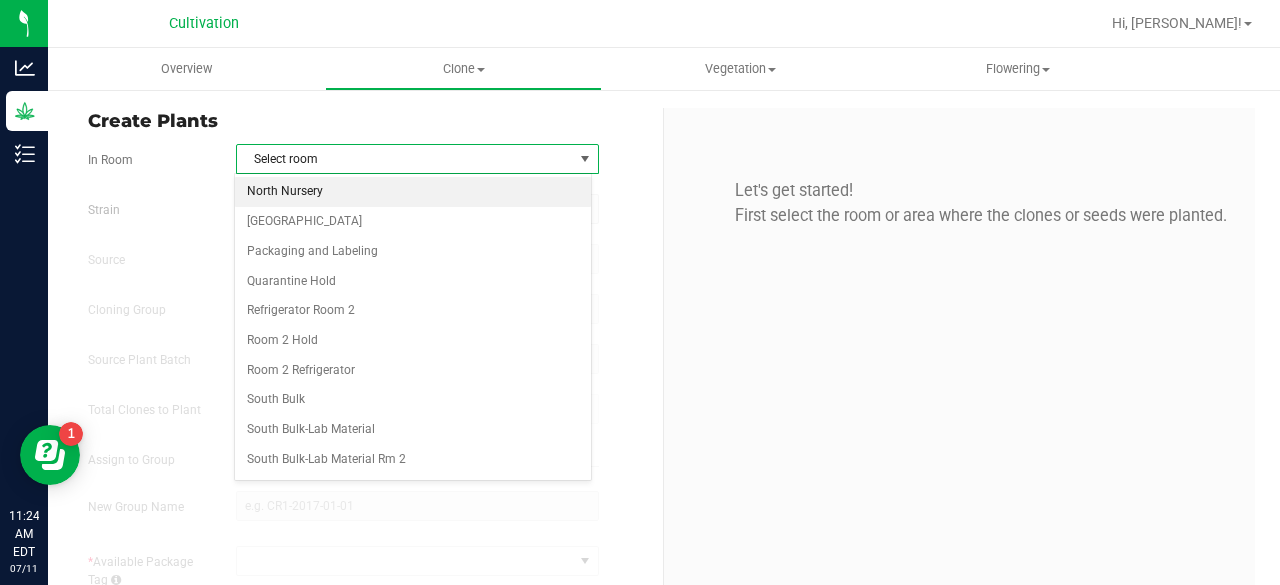 click on "North Nursery" at bounding box center (413, 192) 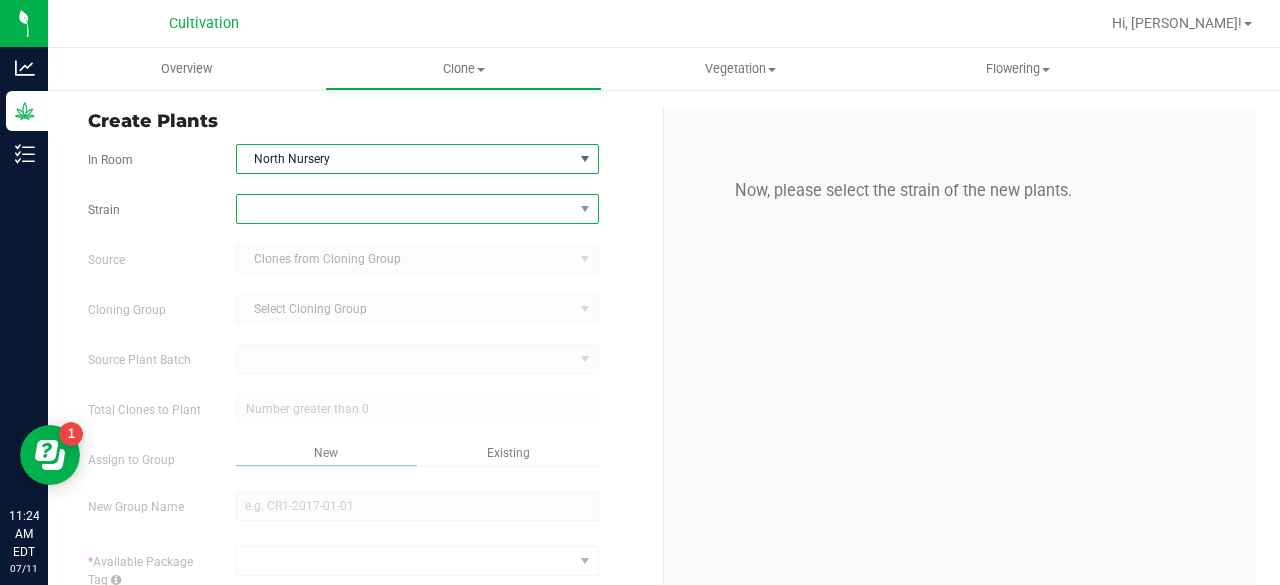 click at bounding box center (405, 209) 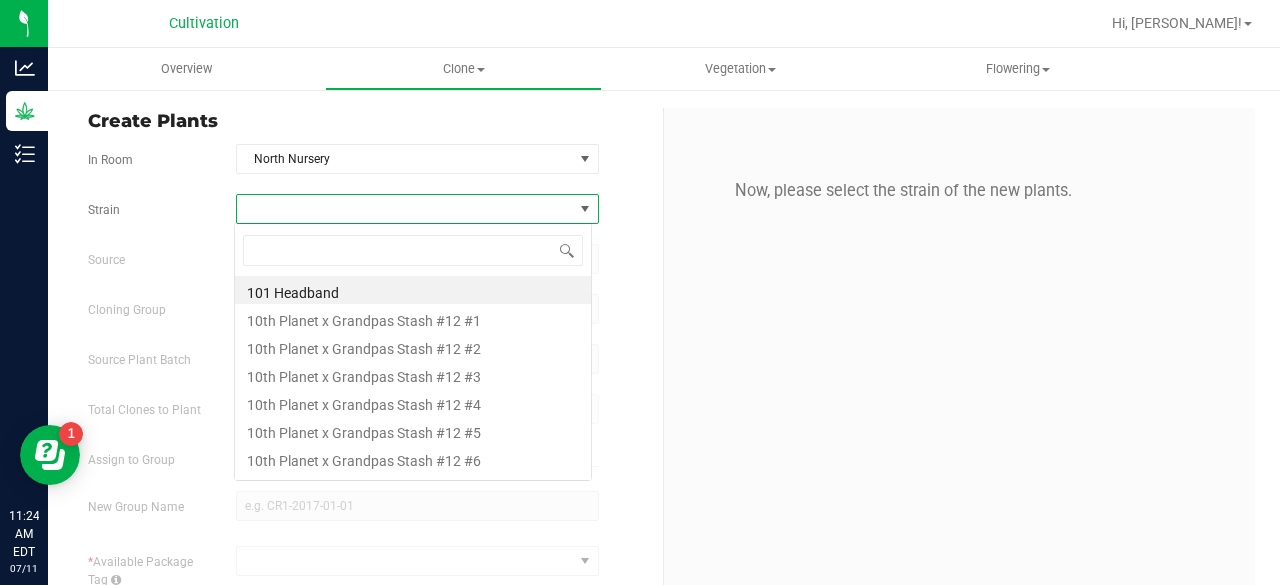 scroll, scrollTop: 99970, scrollLeft: 99641, axis: both 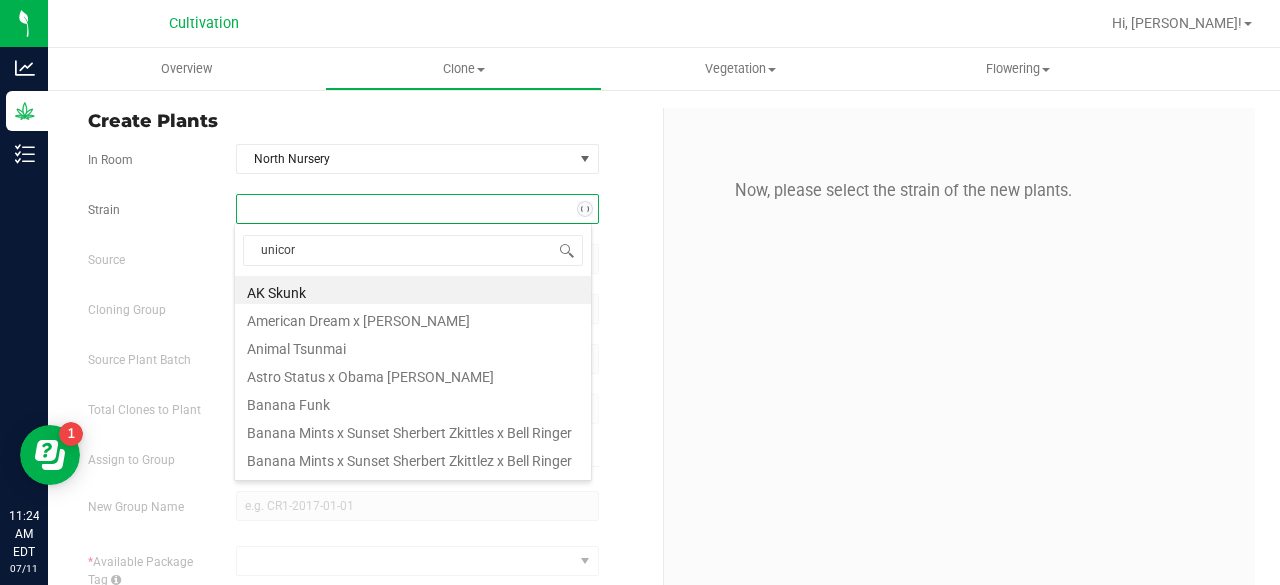 type on "unicorn" 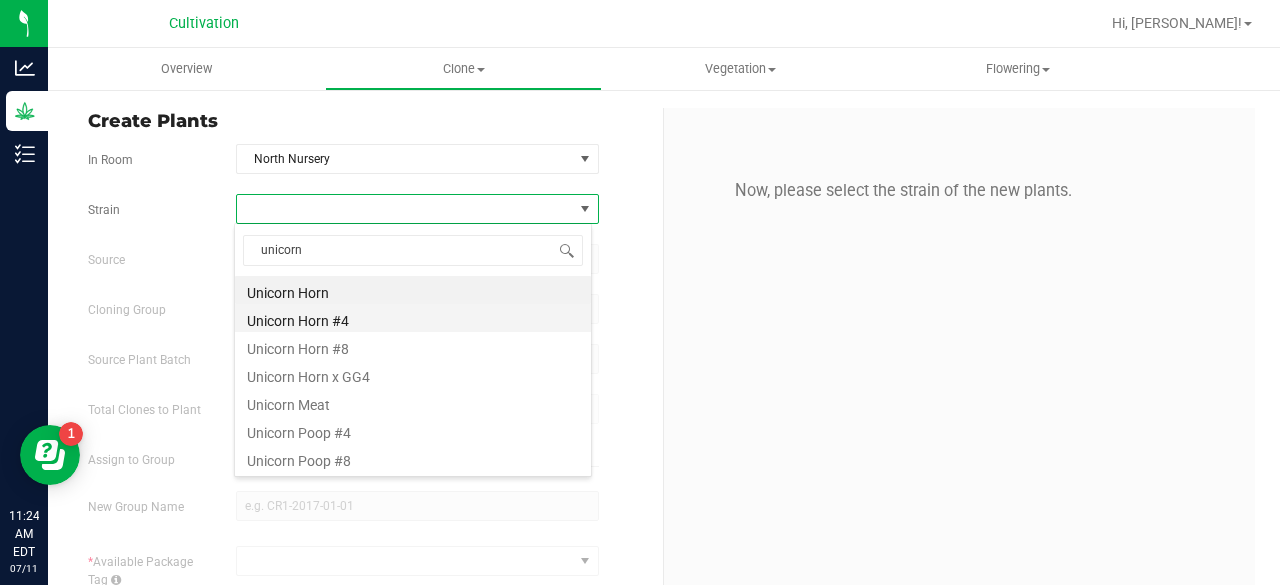 click on "Unicorn Horn #4" at bounding box center [413, 318] 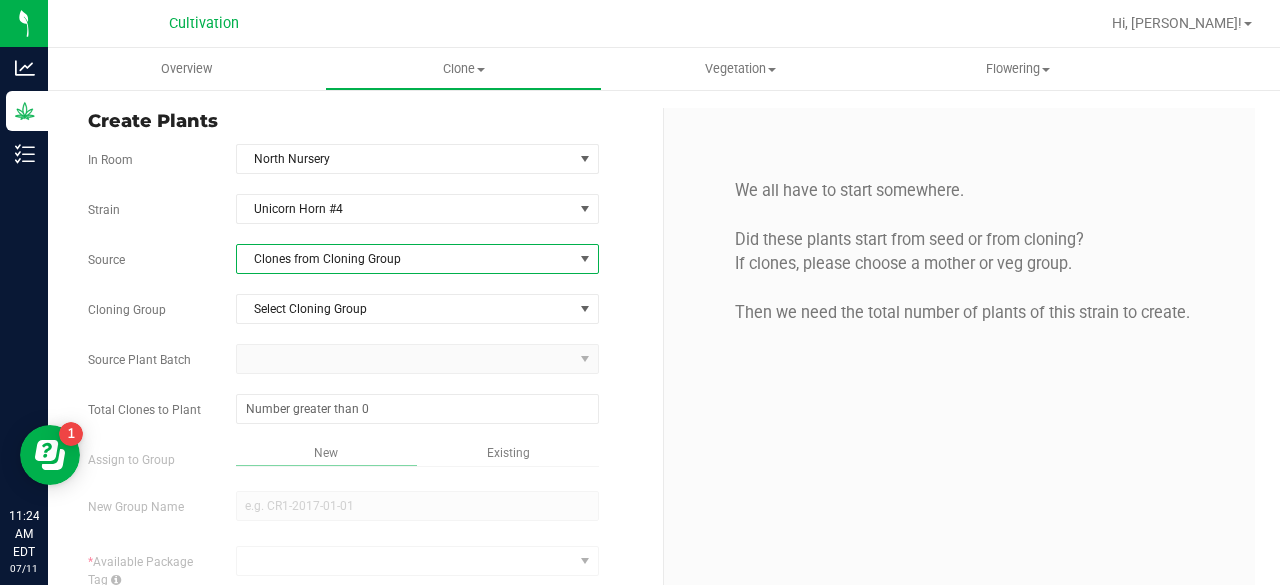 click on "Clones from Cloning Group" at bounding box center [405, 259] 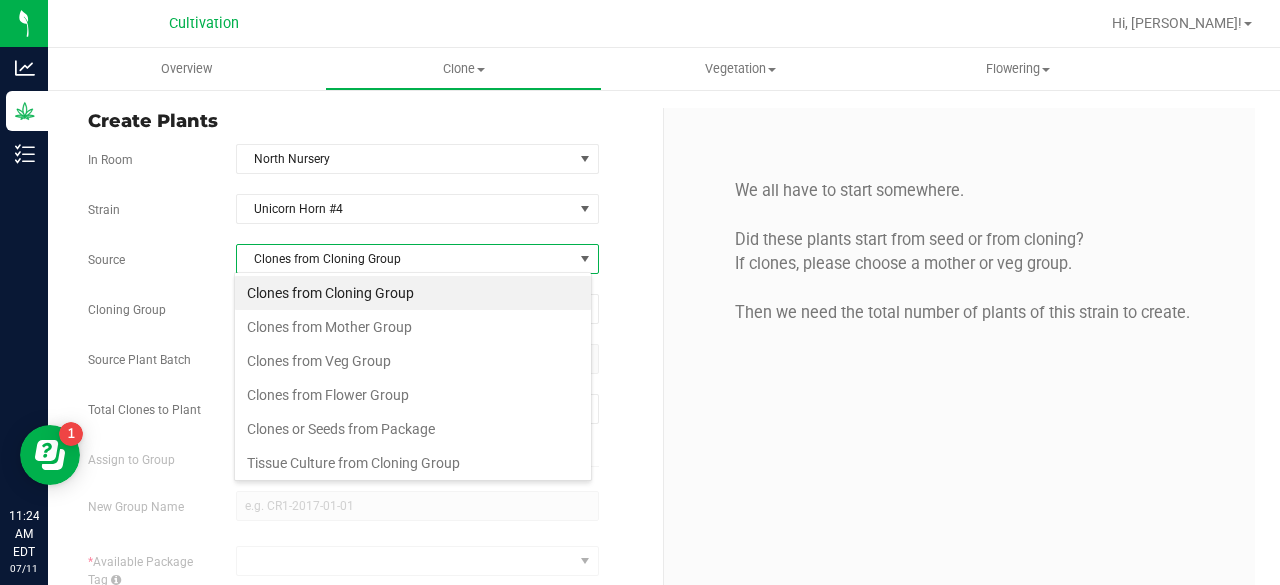 scroll, scrollTop: 99970, scrollLeft: 99641, axis: both 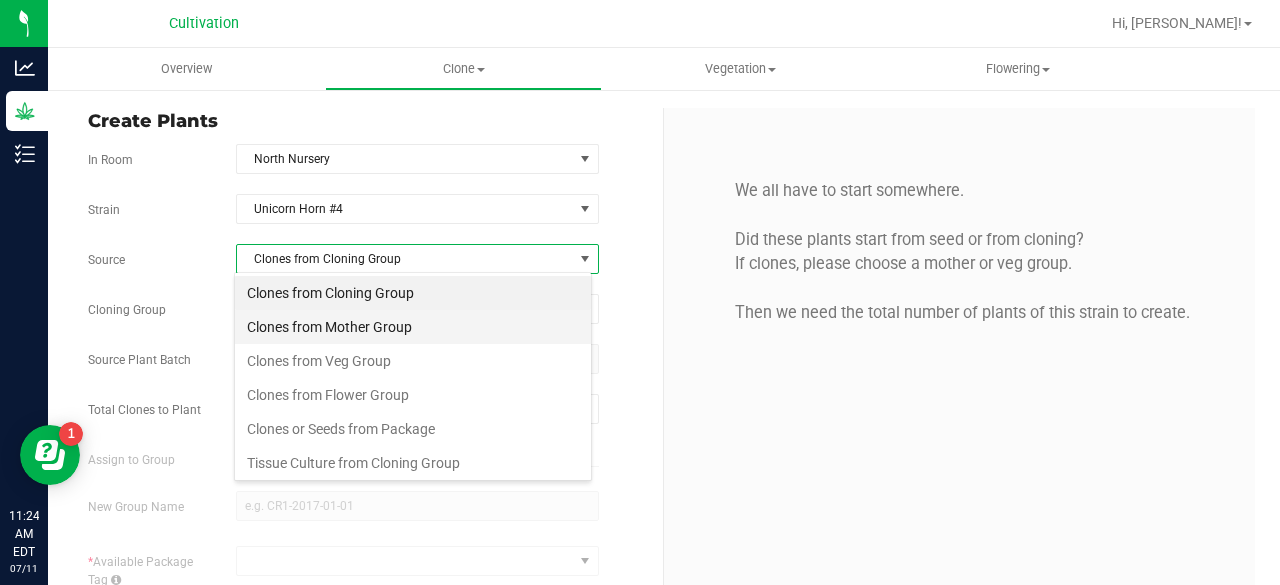 click on "Clones from Mother Group" at bounding box center [413, 327] 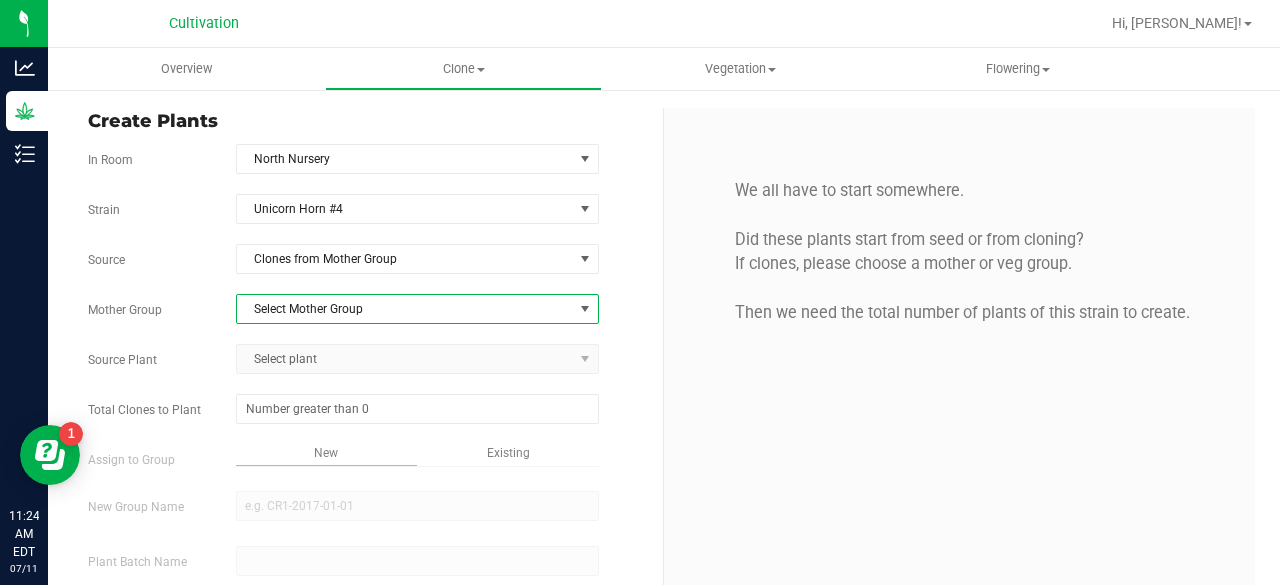 click on "Select Mother Group" at bounding box center (405, 309) 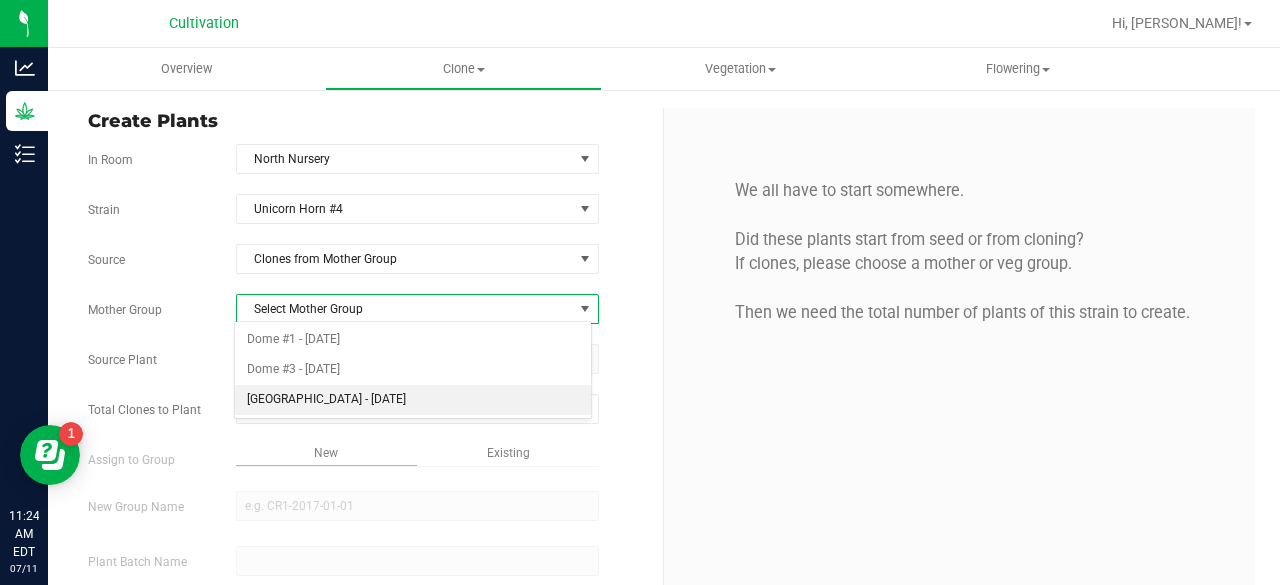 click on "[GEOGRAPHIC_DATA]  - [DATE]" at bounding box center [413, 400] 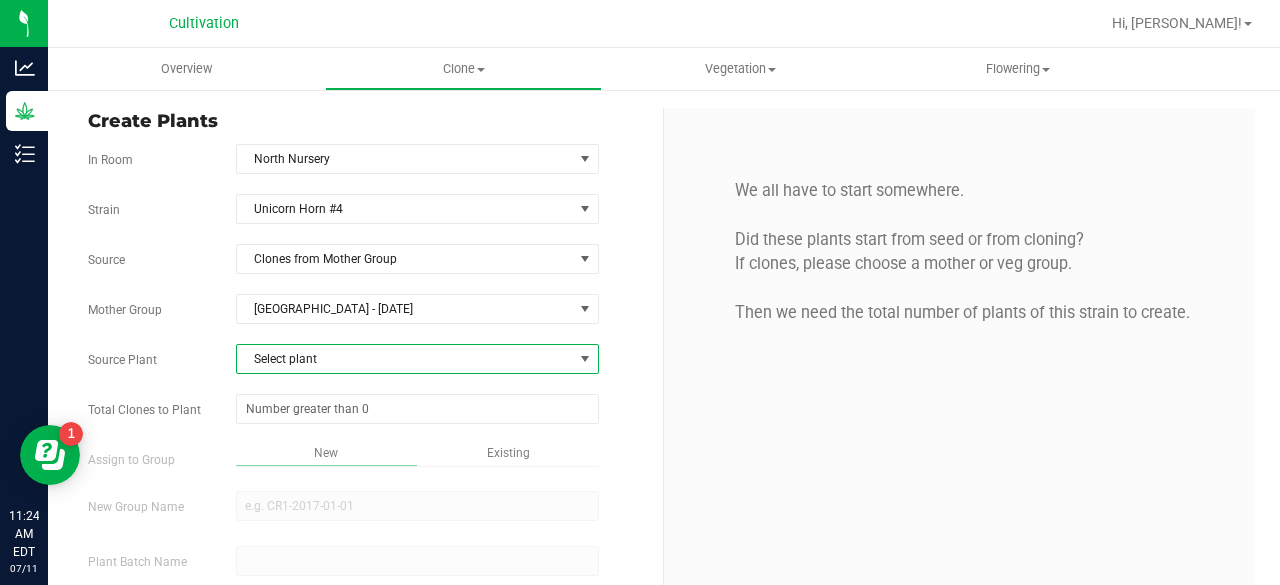 click on "Select plant" at bounding box center (405, 359) 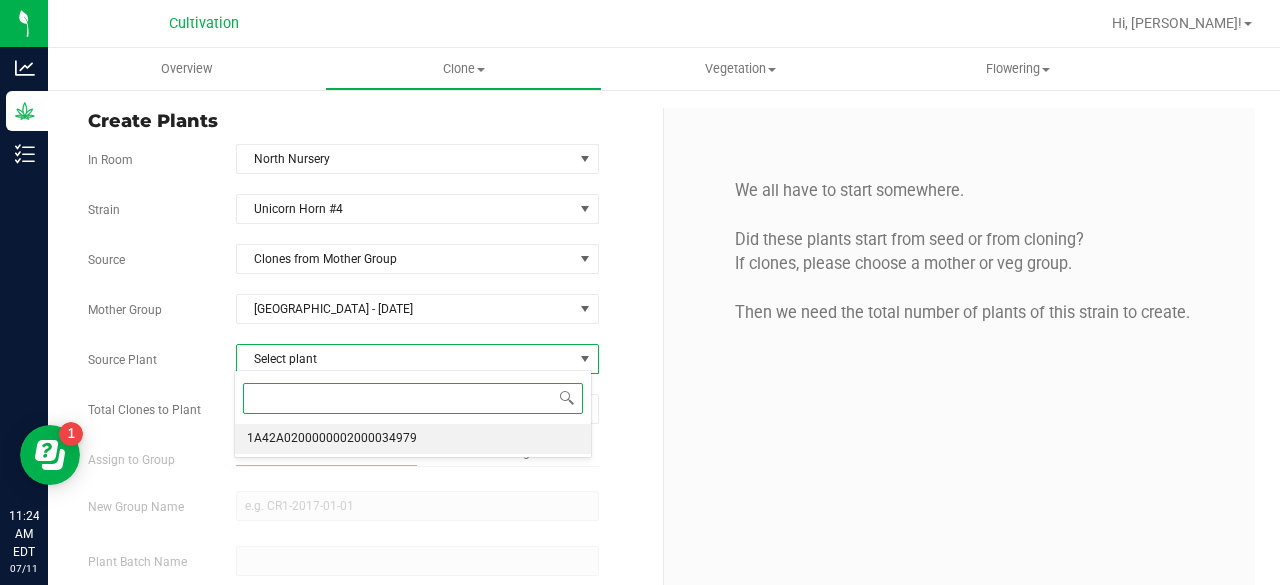 click on "1A42A0200000002000034979" at bounding box center (332, 439) 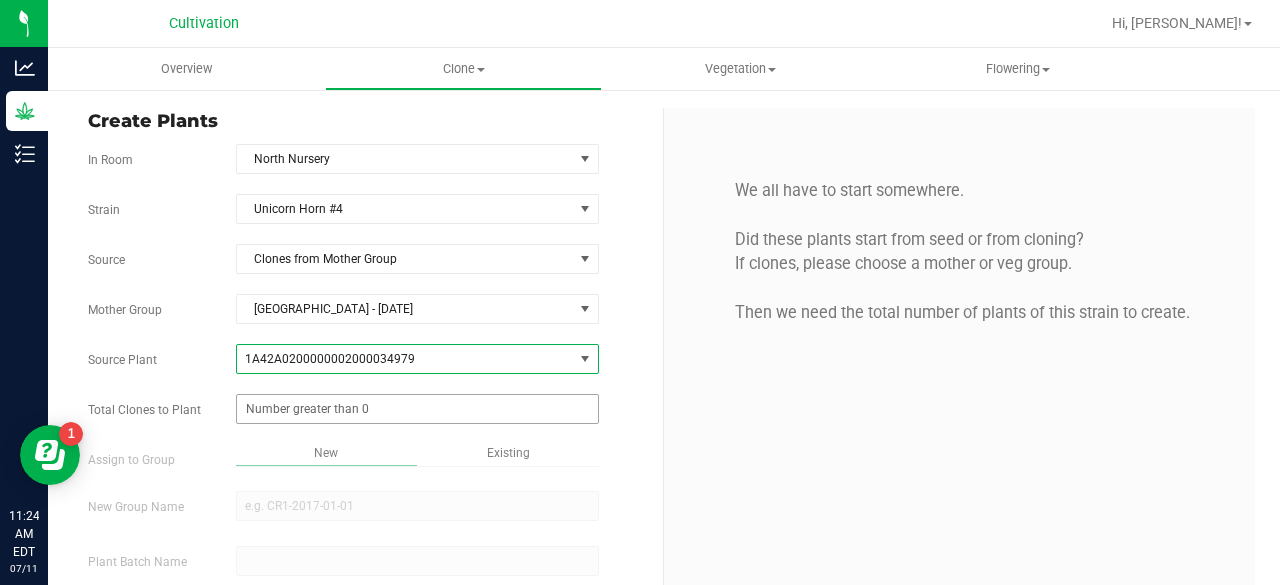 click at bounding box center [417, 409] 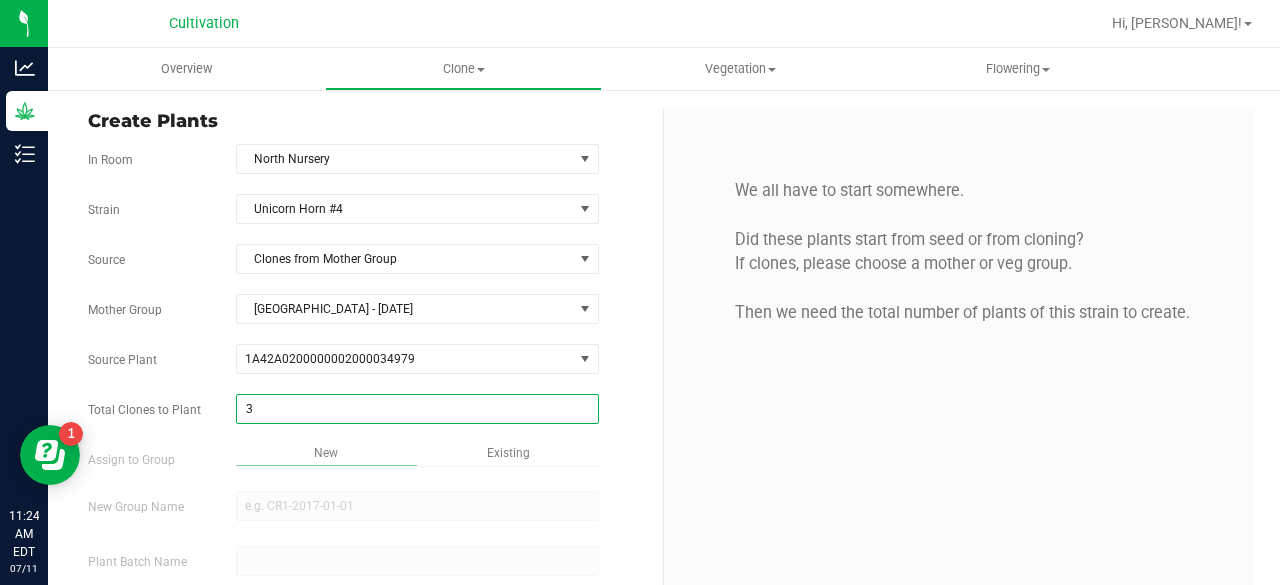 type on "32" 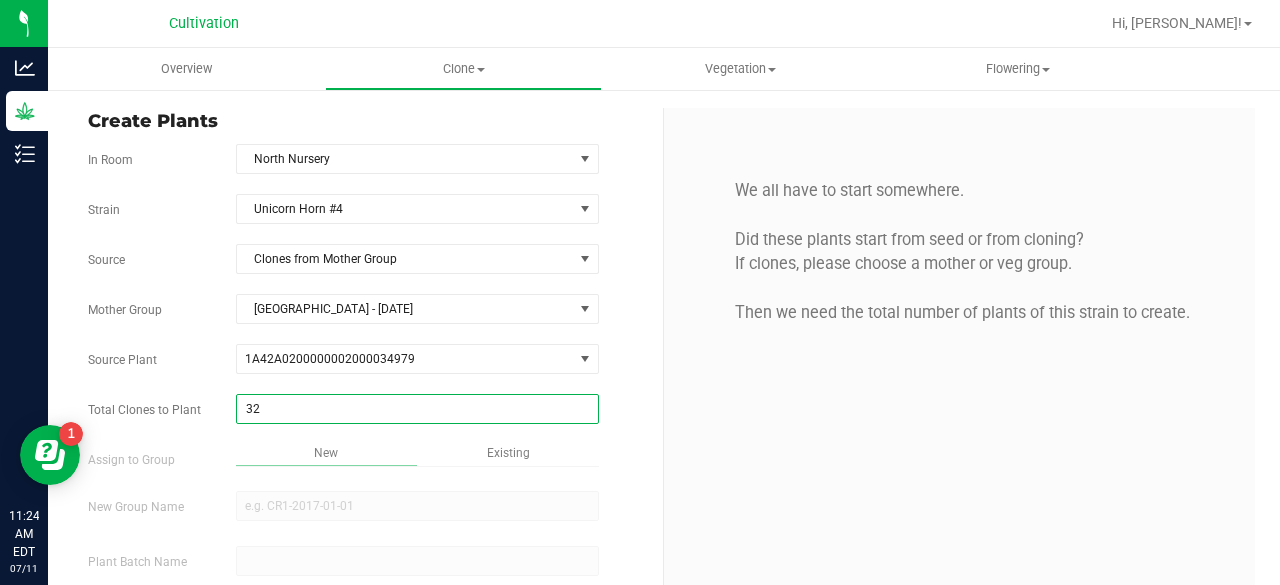 scroll, scrollTop: 119, scrollLeft: 0, axis: vertical 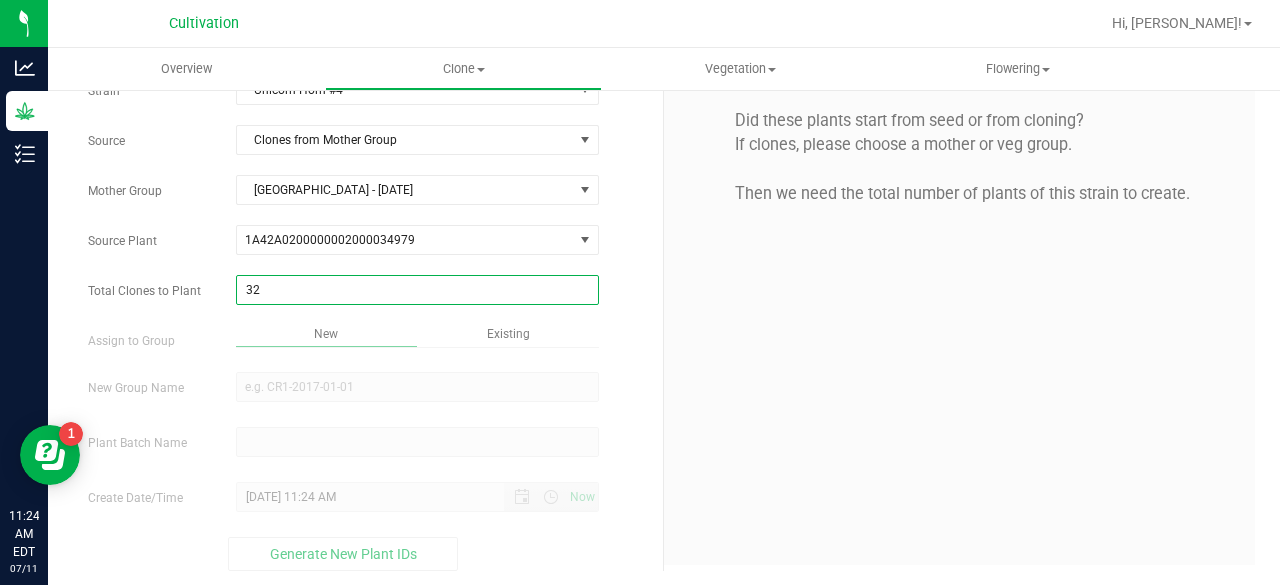 type on "32" 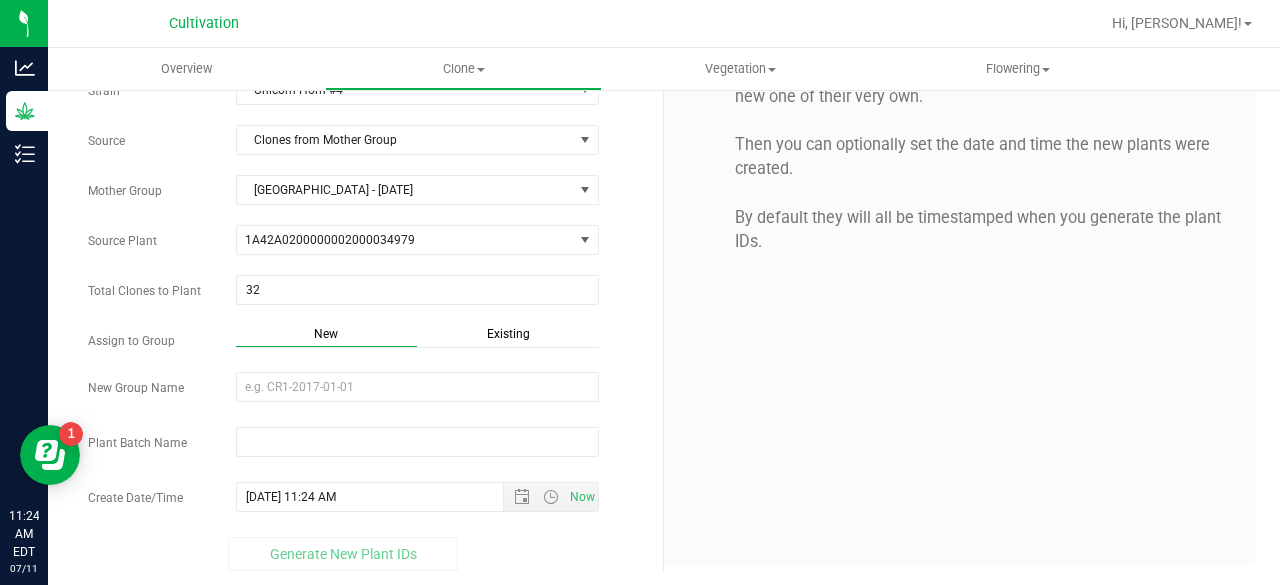 click on "Existing" at bounding box center (508, 334) 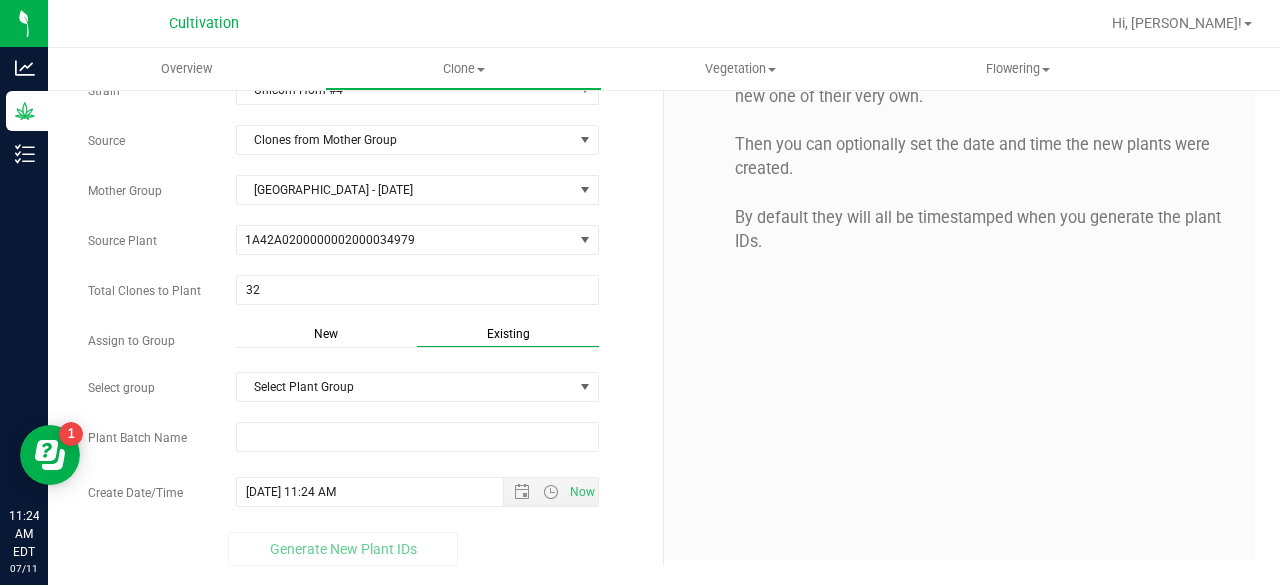 scroll, scrollTop: 114, scrollLeft: 0, axis: vertical 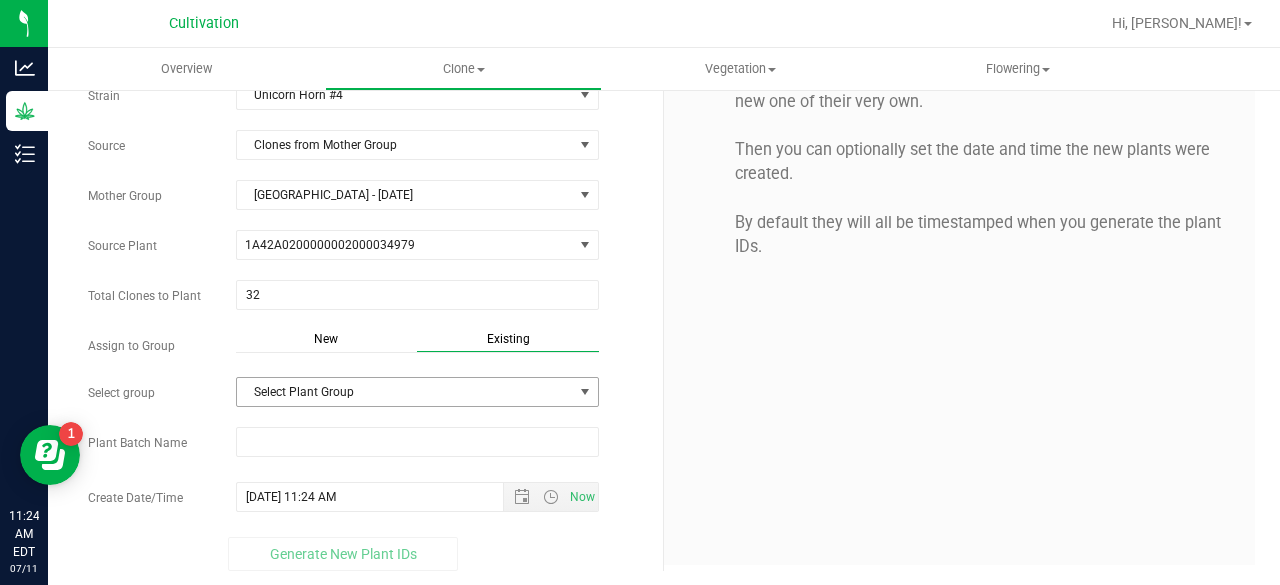 click on "Select Plant Group" at bounding box center (405, 392) 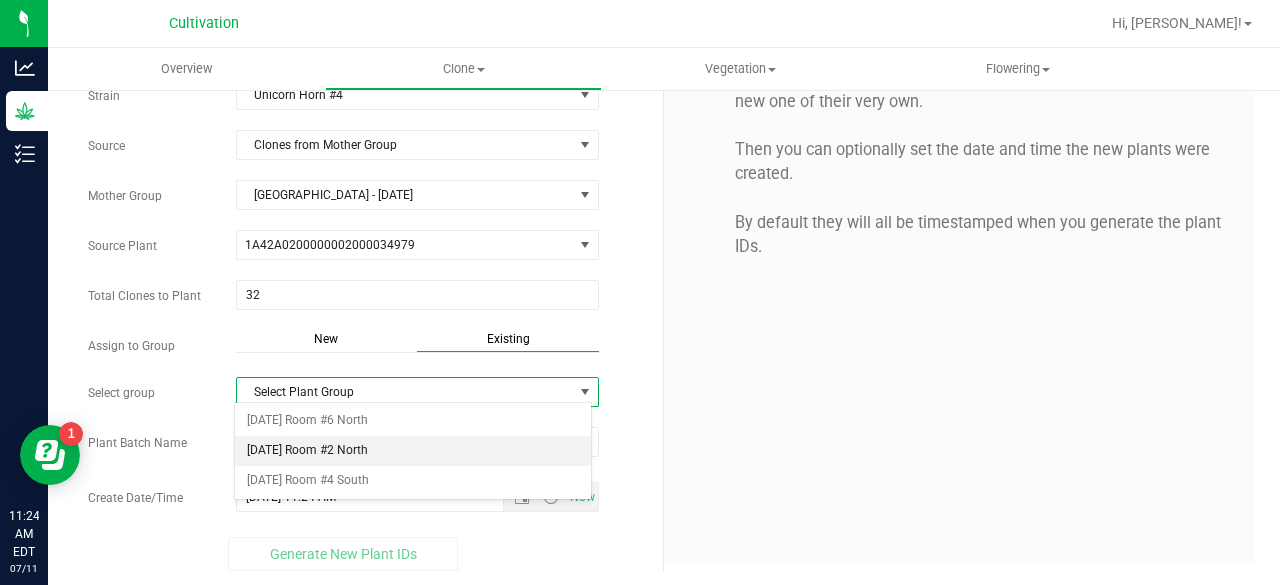 click on "[DATE] Room #2 North" at bounding box center [413, 451] 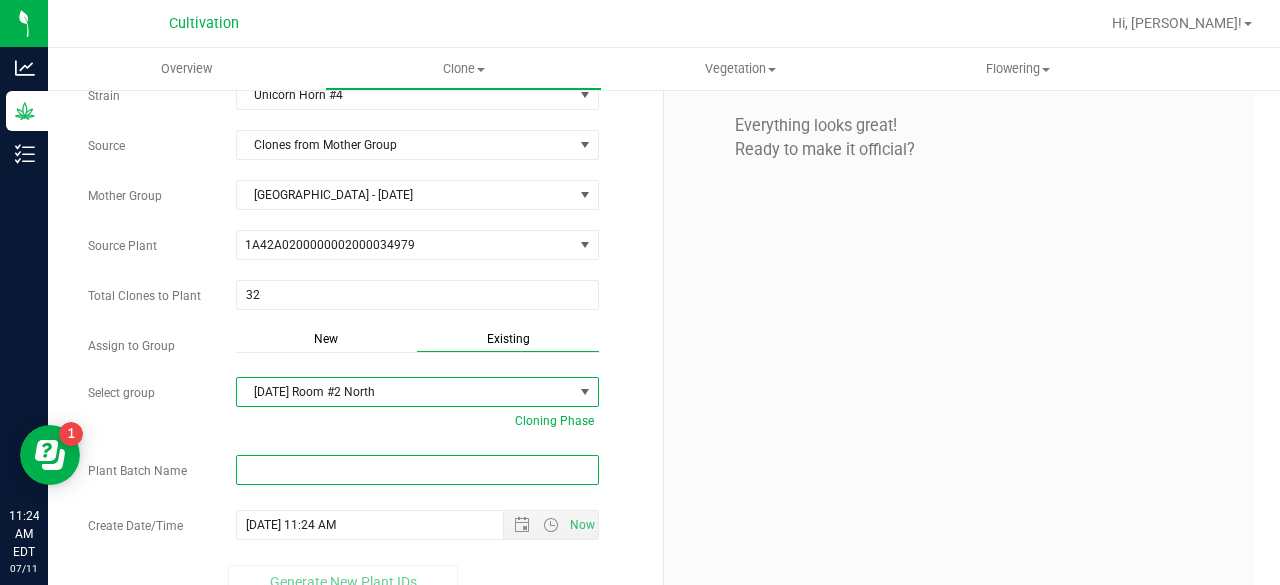 click at bounding box center [417, 470] 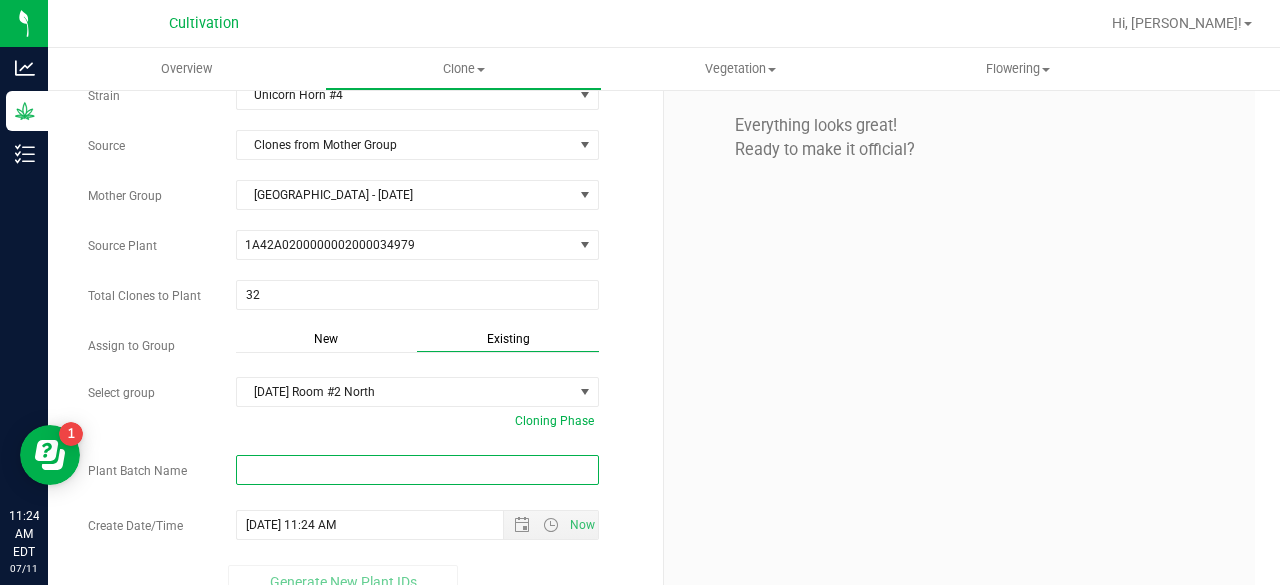 paste on "[DATE]" 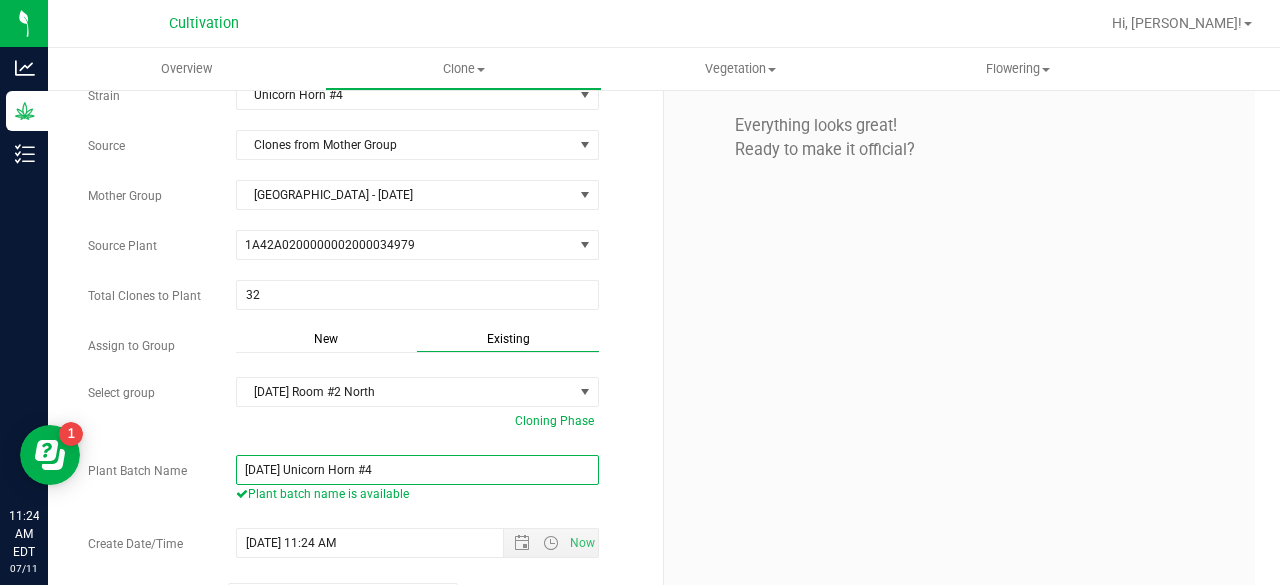 scroll, scrollTop: 160, scrollLeft: 0, axis: vertical 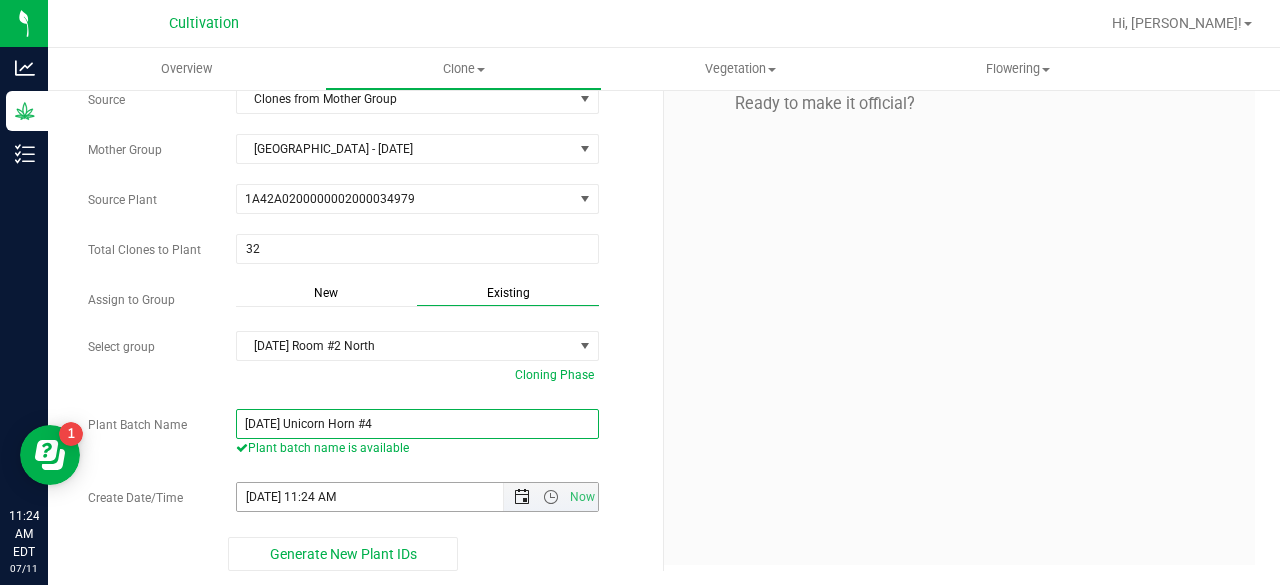 click at bounding box center [522, 497] 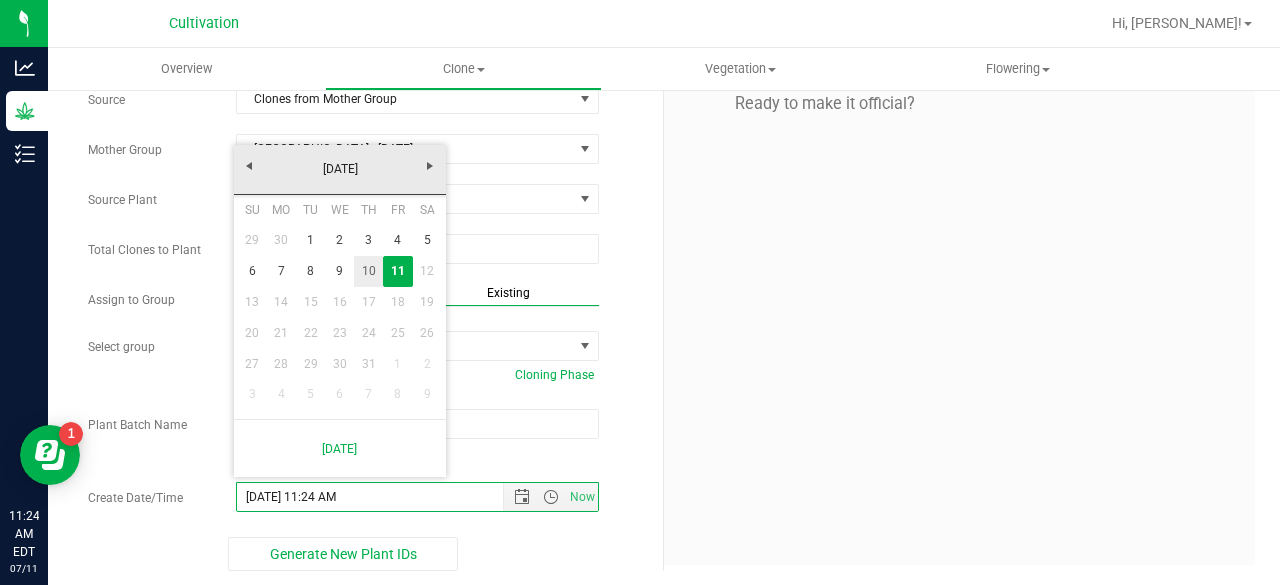 click on "10" at bounding box center [368, 271] 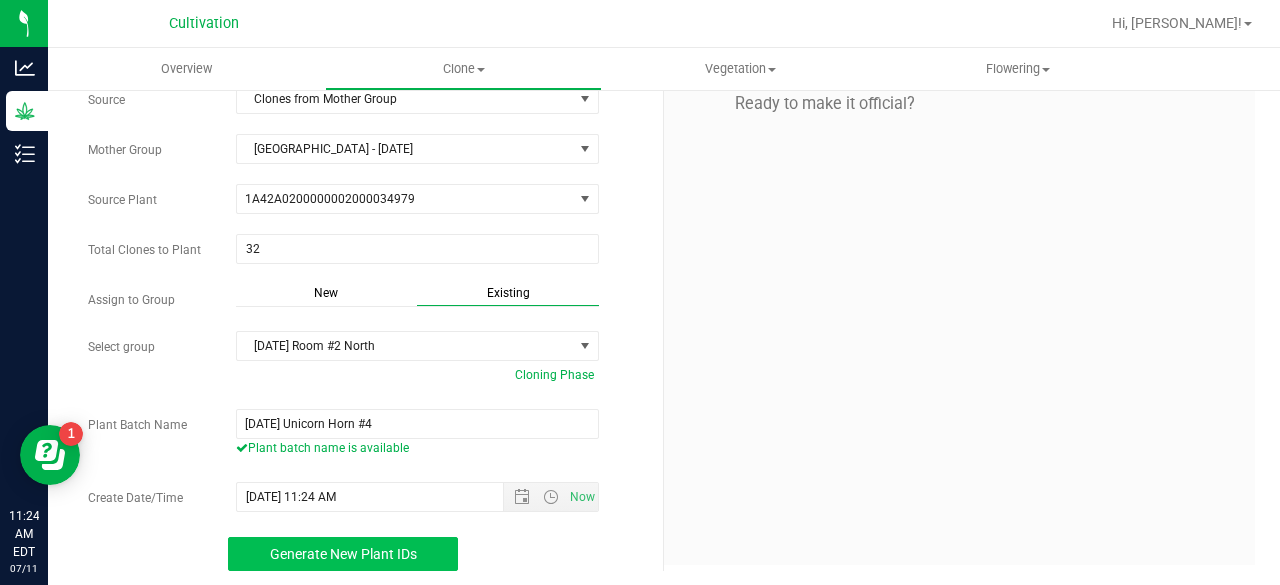 click on "Generate New Plant IDs" at bounding box center [343, 554] 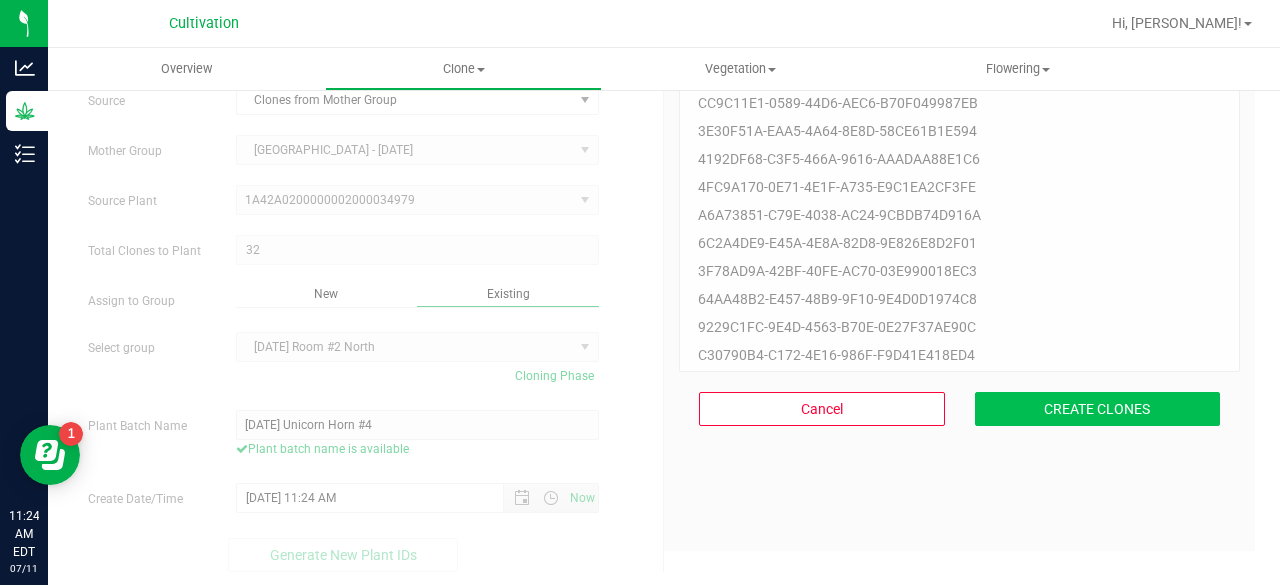 scroll, scrollTop: 60, scrollLeft: 0, axis: vertical 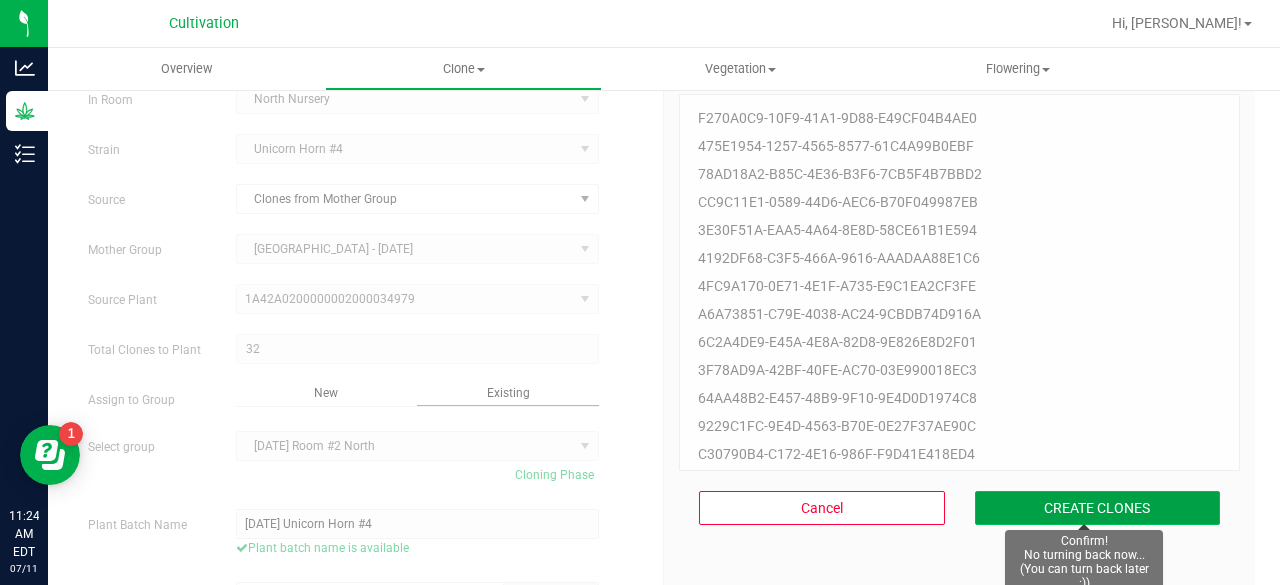 click on "CREATE CLONES" at bounding box center (1098, 508) 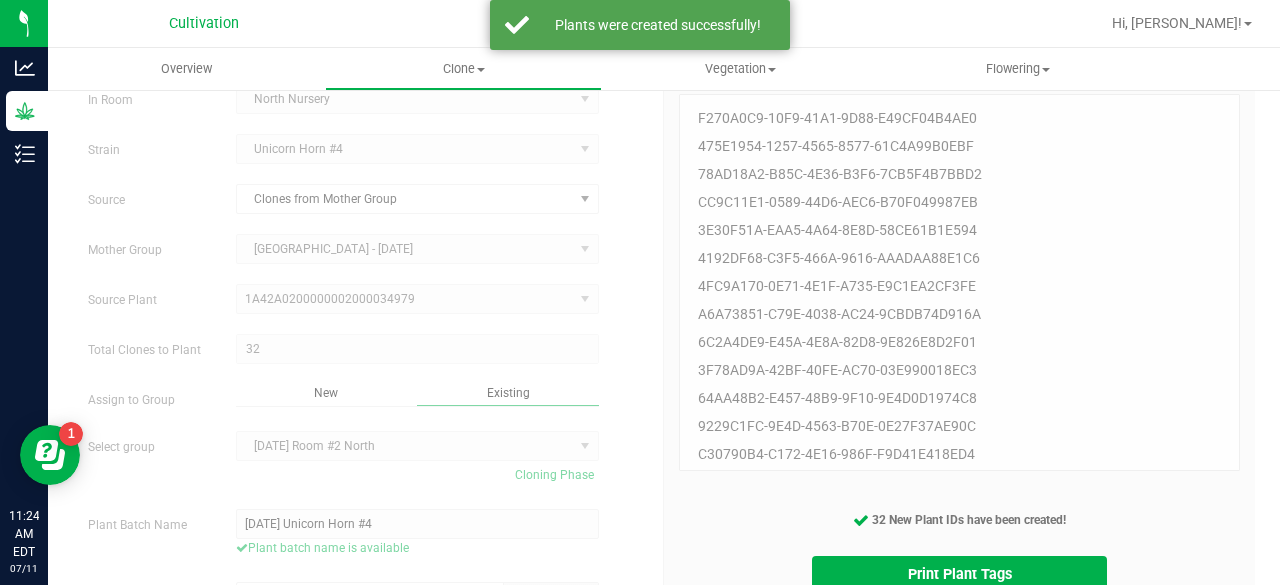 scroll, scrollTop: 159, scrollLeft: 0, axis: vertical 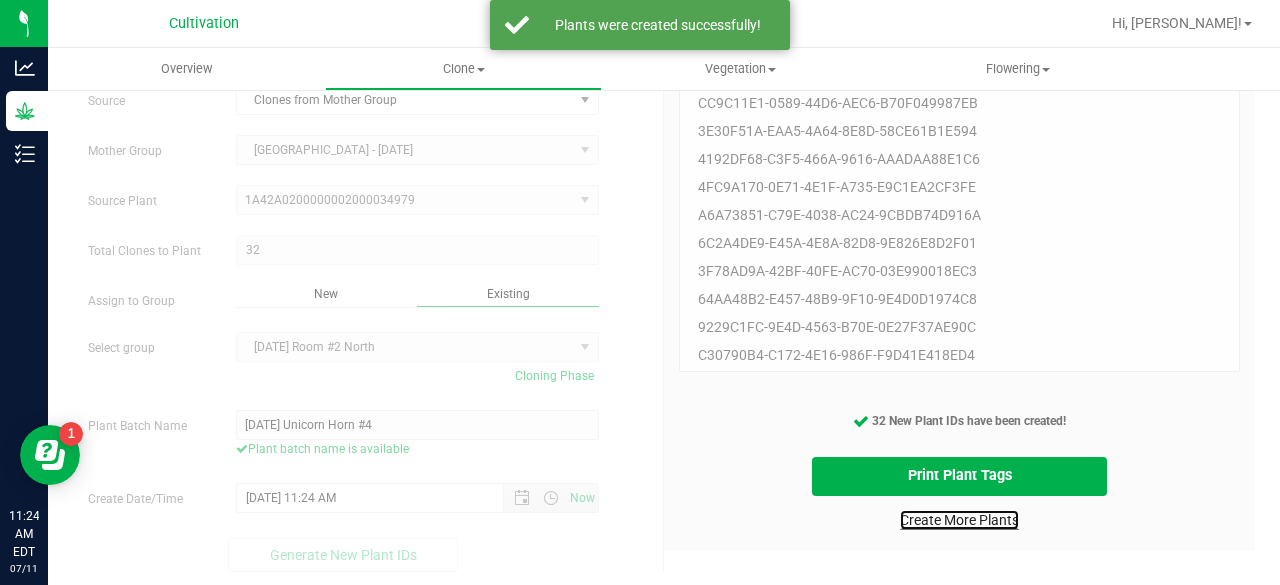 click on "Create More Plants" at bounding box center (959, 520) 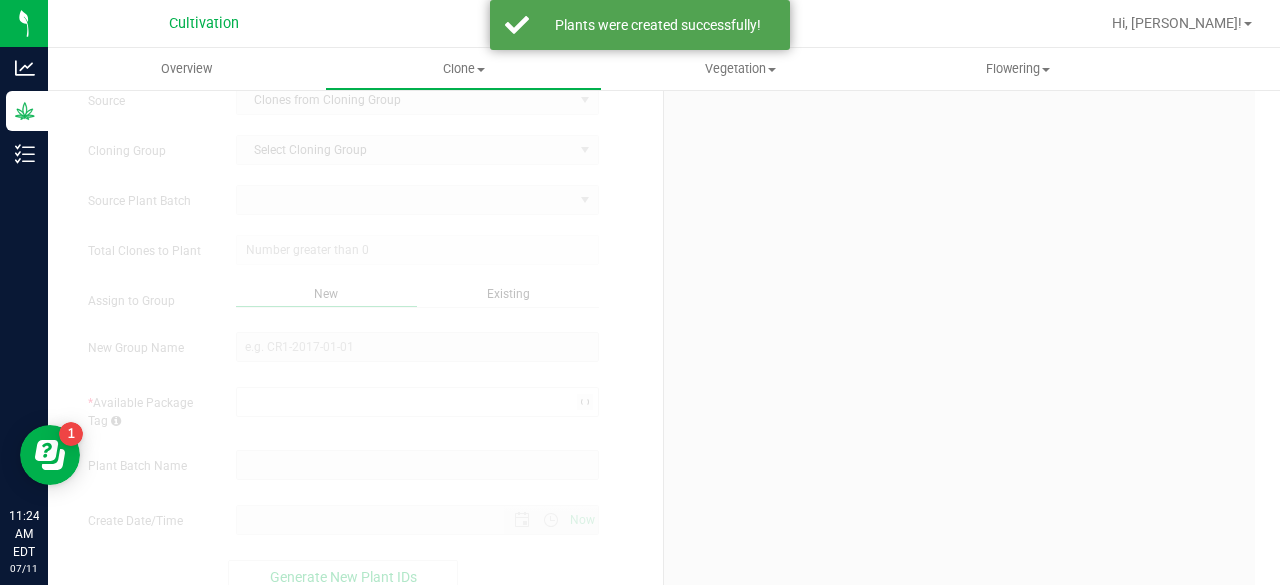 scroll, scrollTop: 0, scrollLeft: 0, axis: both 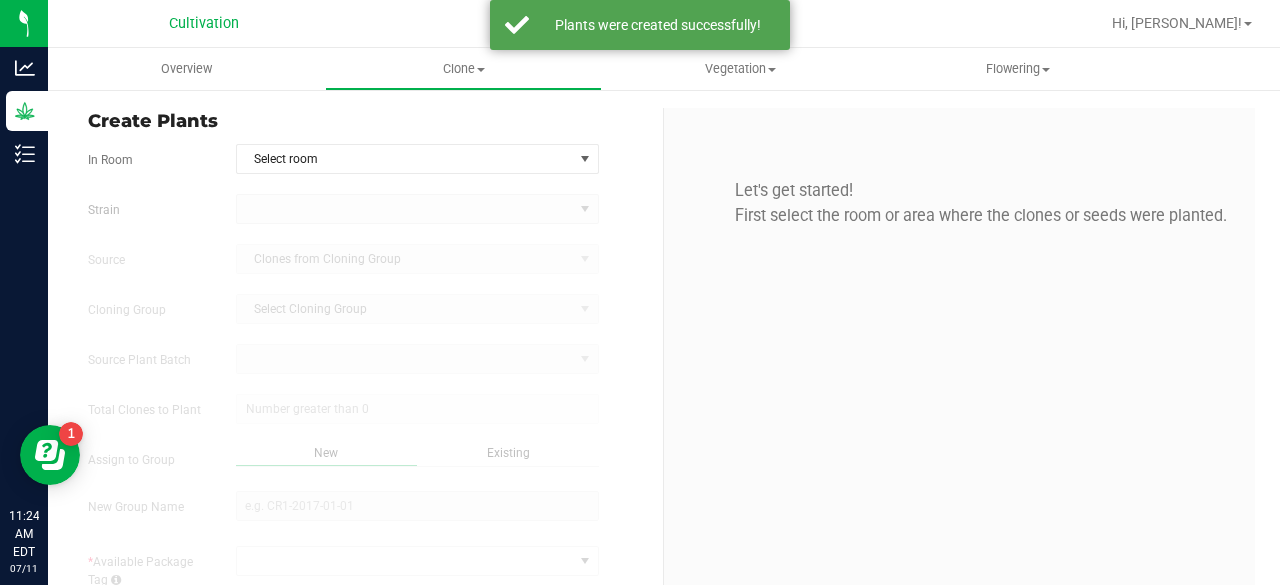 type on "[DATE] 11:24 AM" 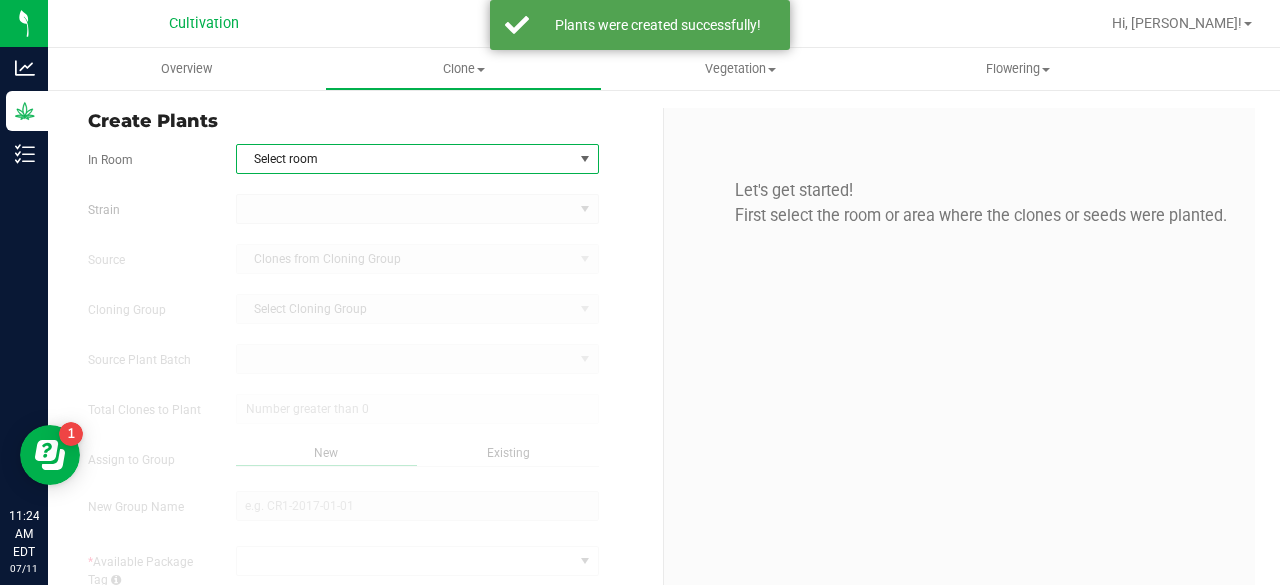 click on "Select room" at bounding box center [405, 159] 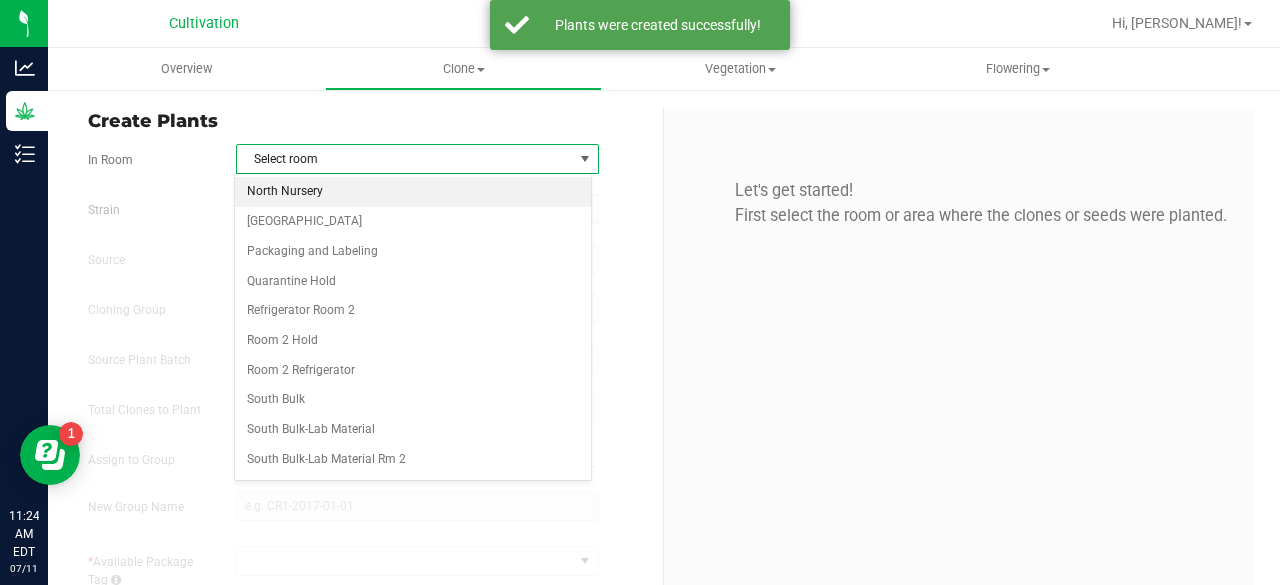 click on "North Nursery" at bounding box center [413, 192] 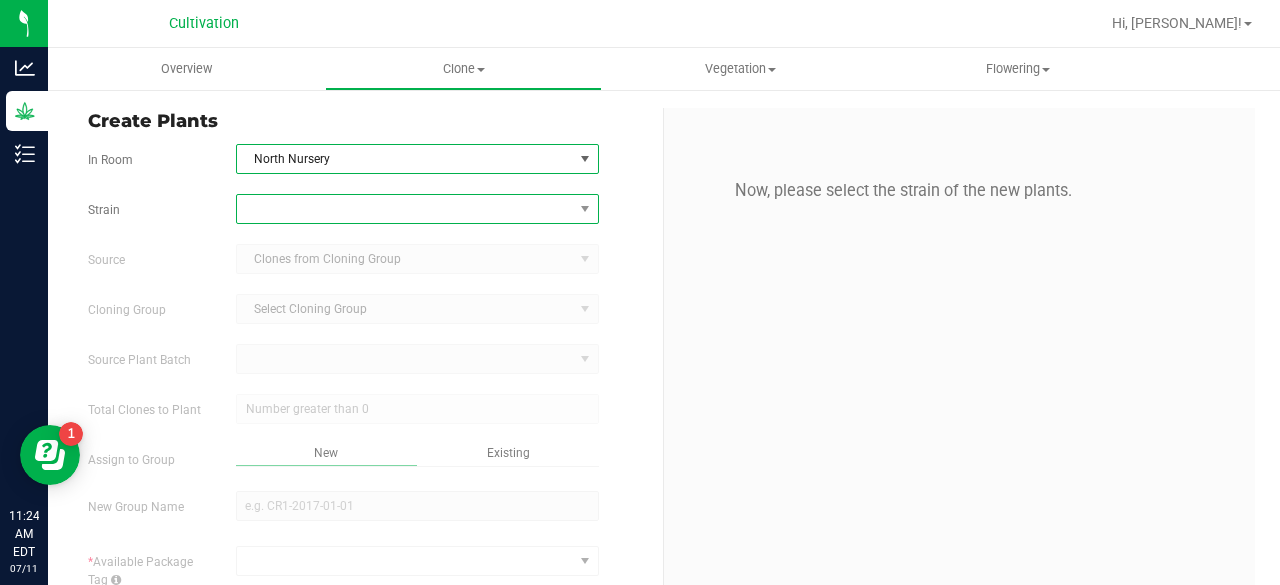 click at bounding box center (405, 209) 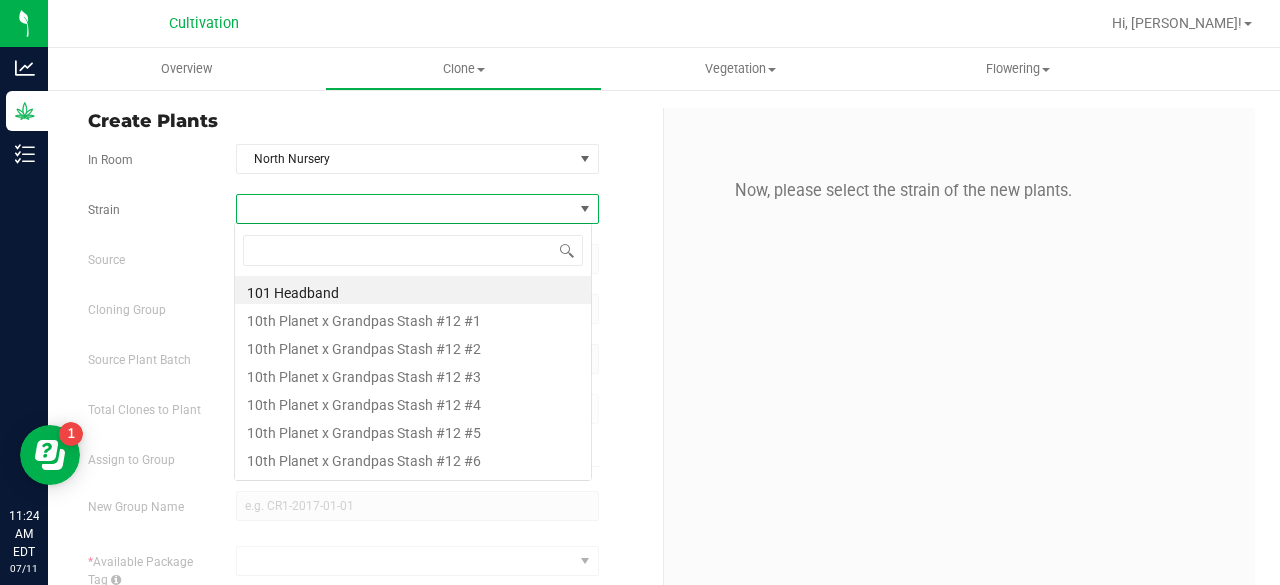 scroll, scrollTop: 99970, scrollLeft: 99641, axis: both 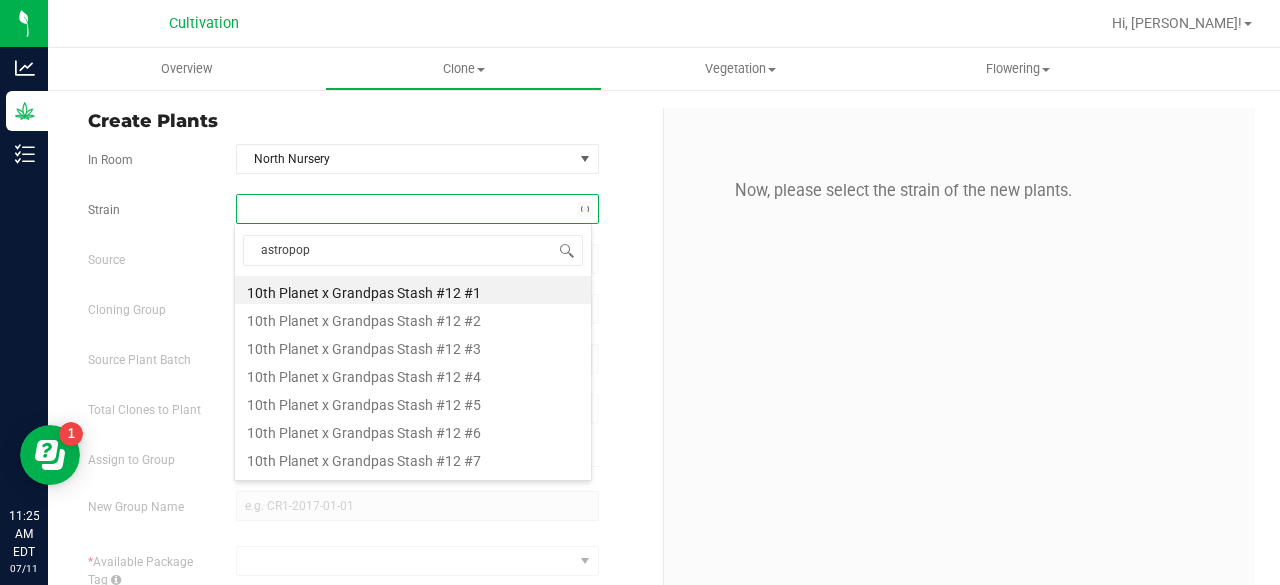 type on "astropop" 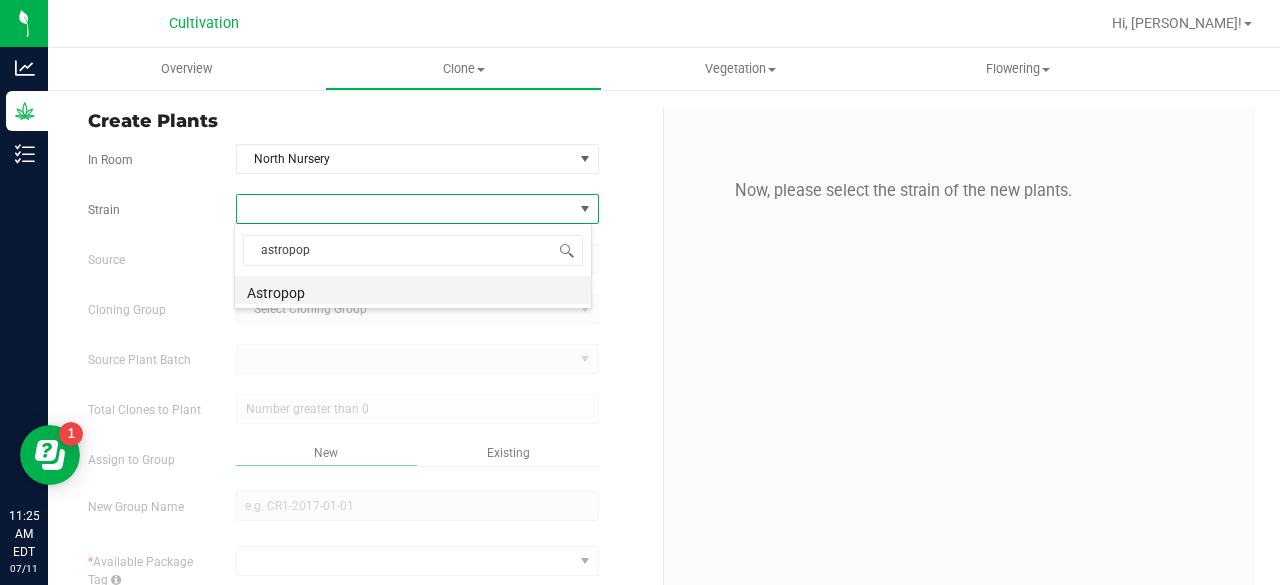 click on "Astropop" at bounding box center (413, 290) 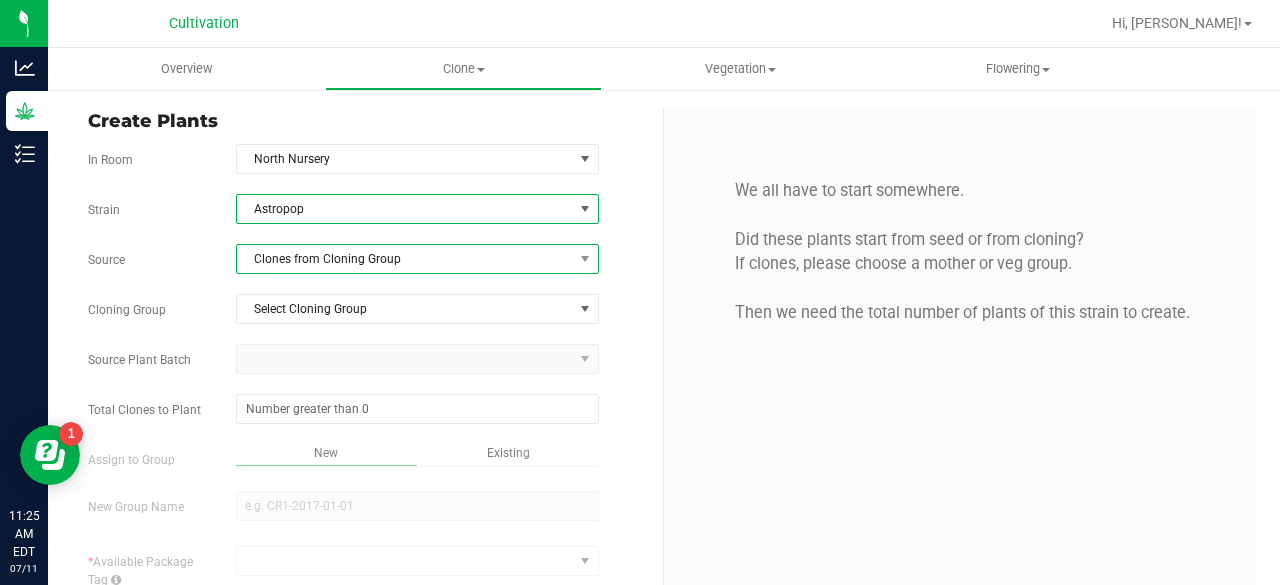 click on "Clones from Cloning Group" at bounding box center (405, 259) 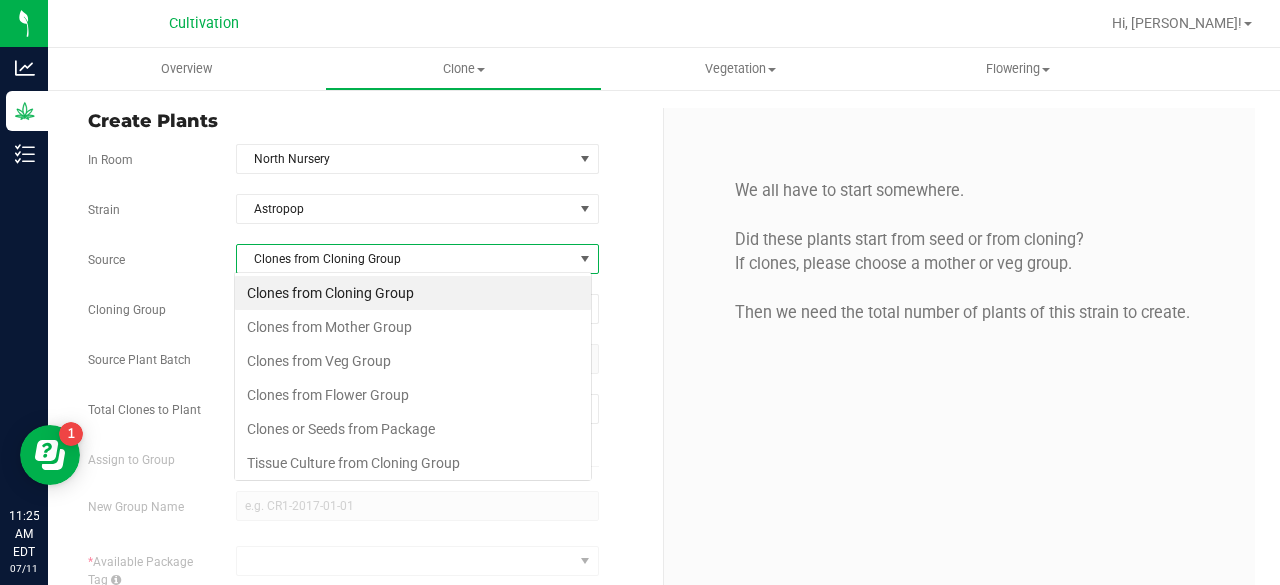 scroll, scrollTop: 99970, scrollLeft: 99641, axis: both 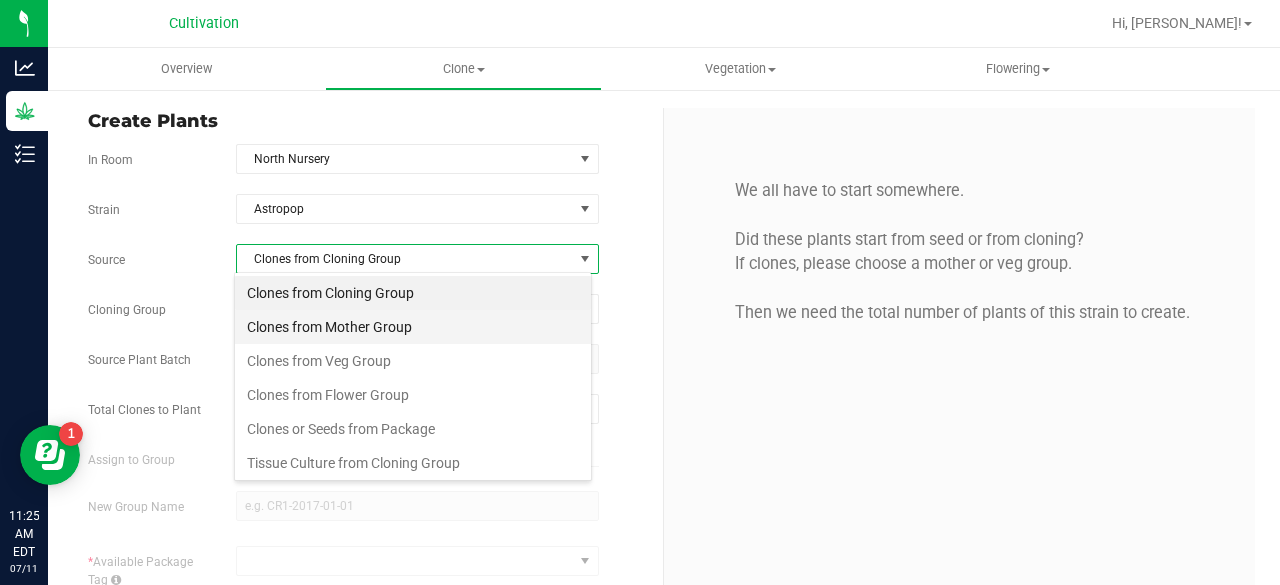click on "Clones from Mother Group" at bounding box center (413, 327) 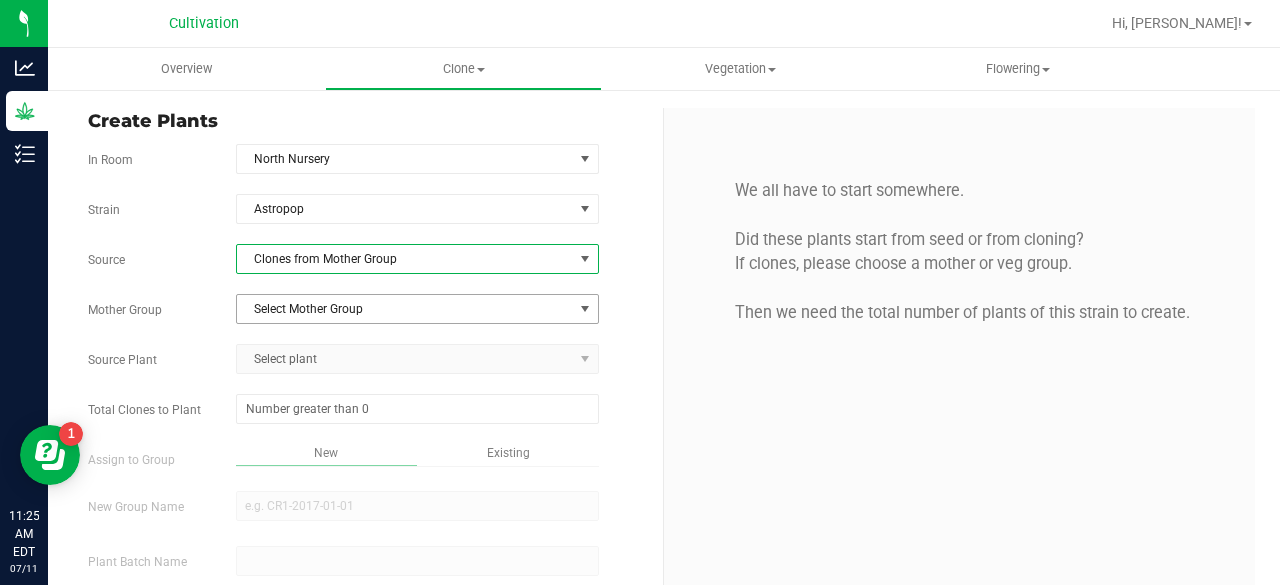 click on "Select Mother Group" at bounding box center [405, 309] 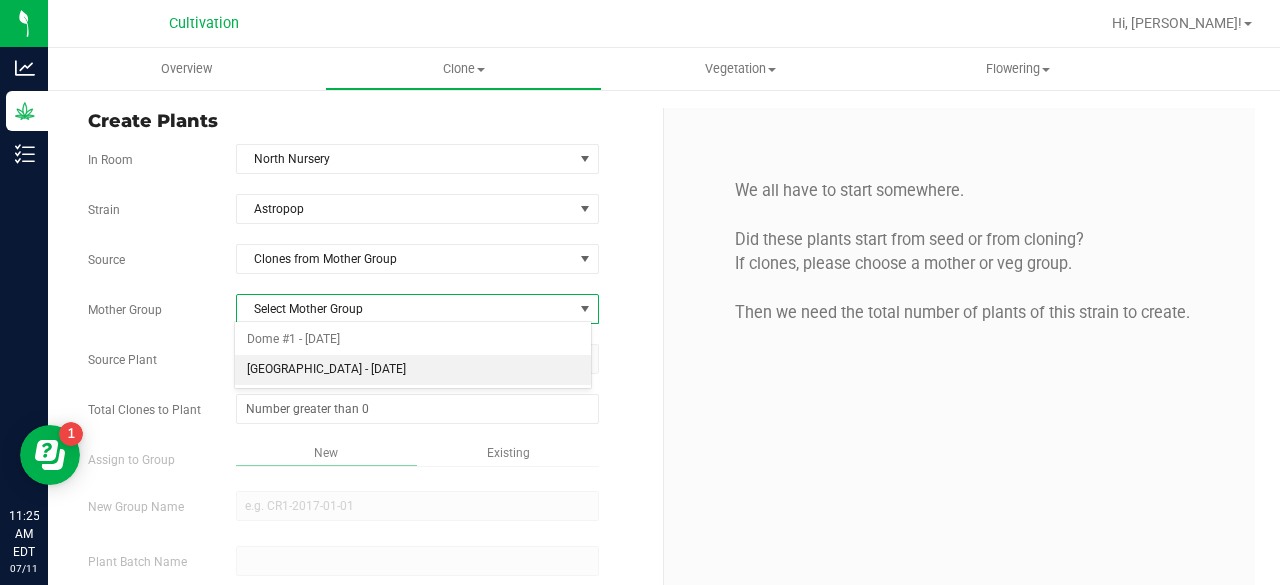 click on "[GEOGRAPHIC_DATA]  - [DATE]" at bounding box center (413, 370) 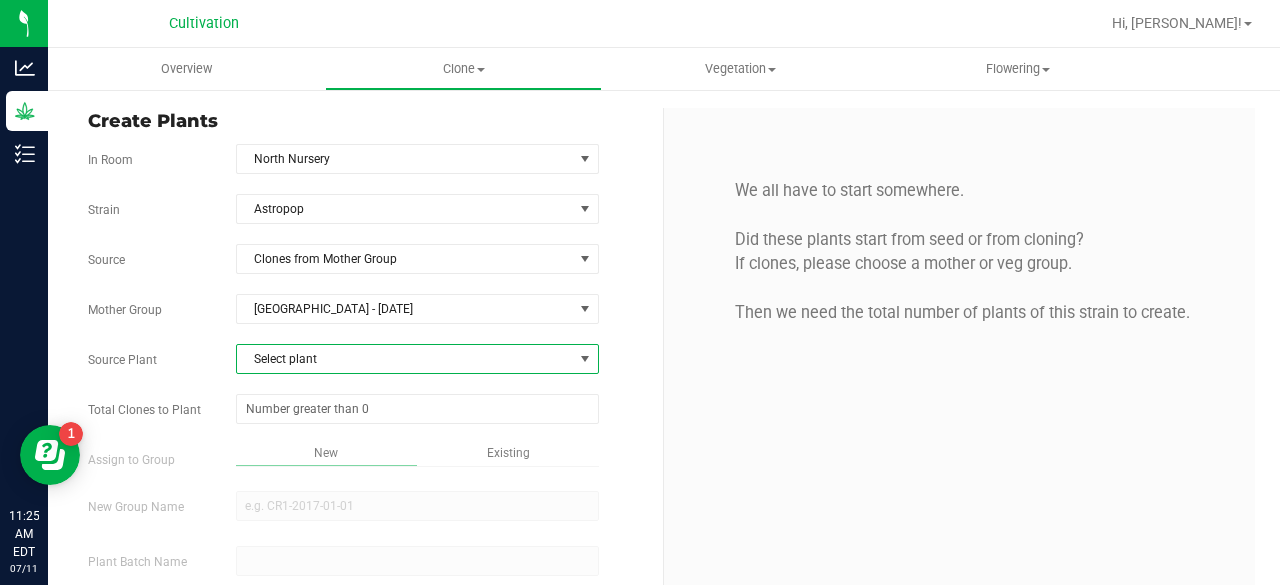 click on "Select plant" at bounding box center [405, 359] 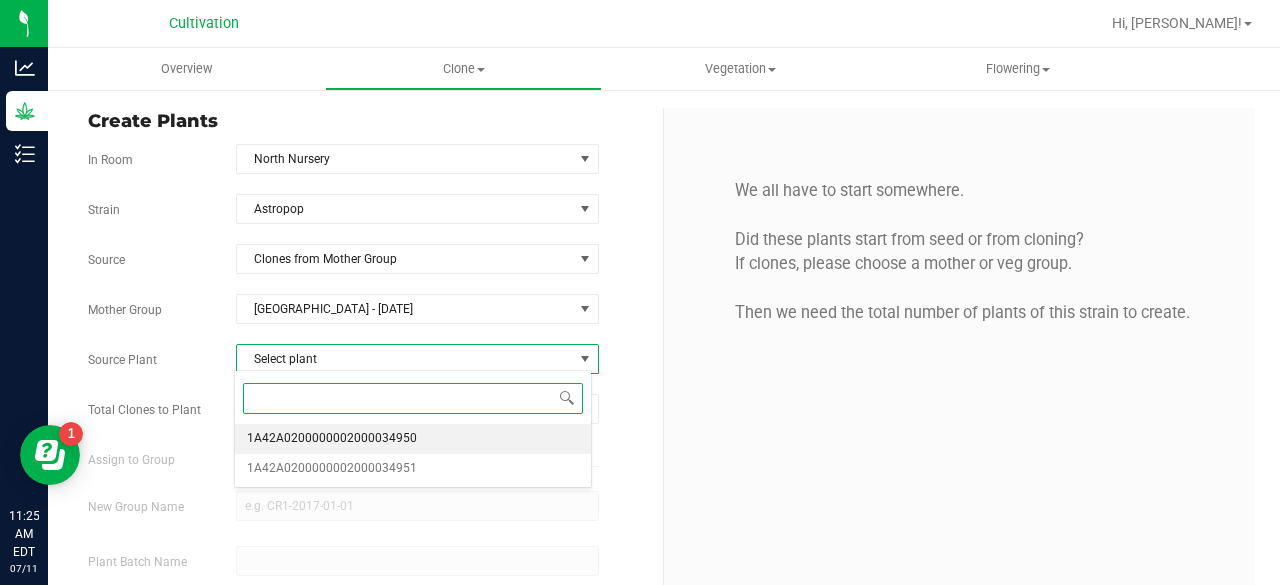 click on "1A42A0200000002000034950" at bounding box center [413, 439] 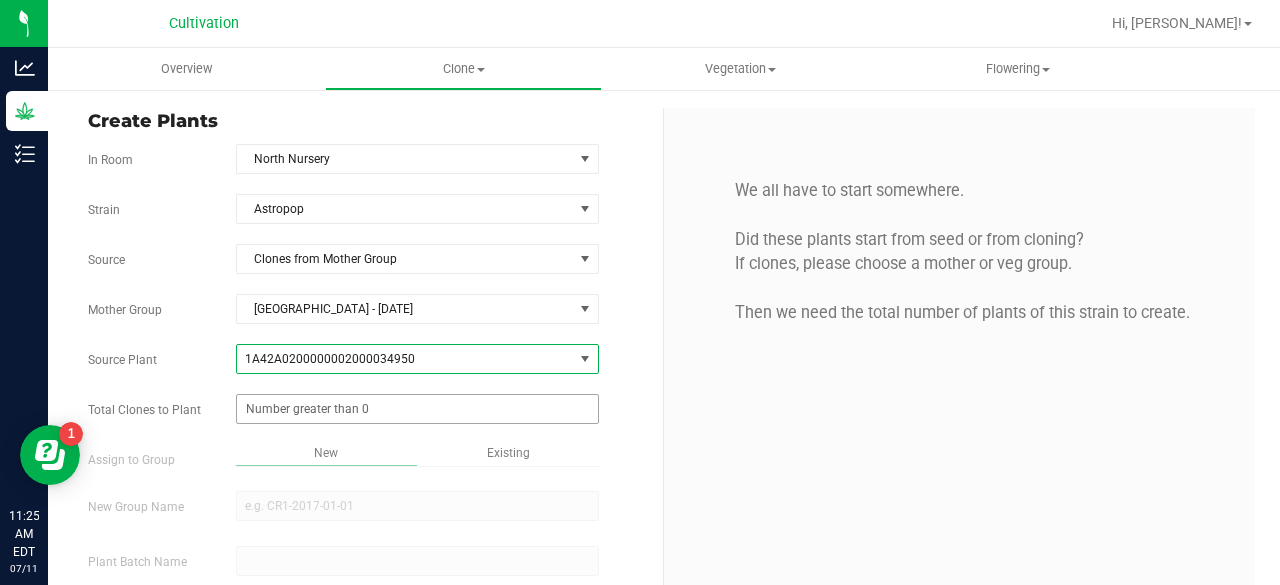 click at bounding box center [417, 409] 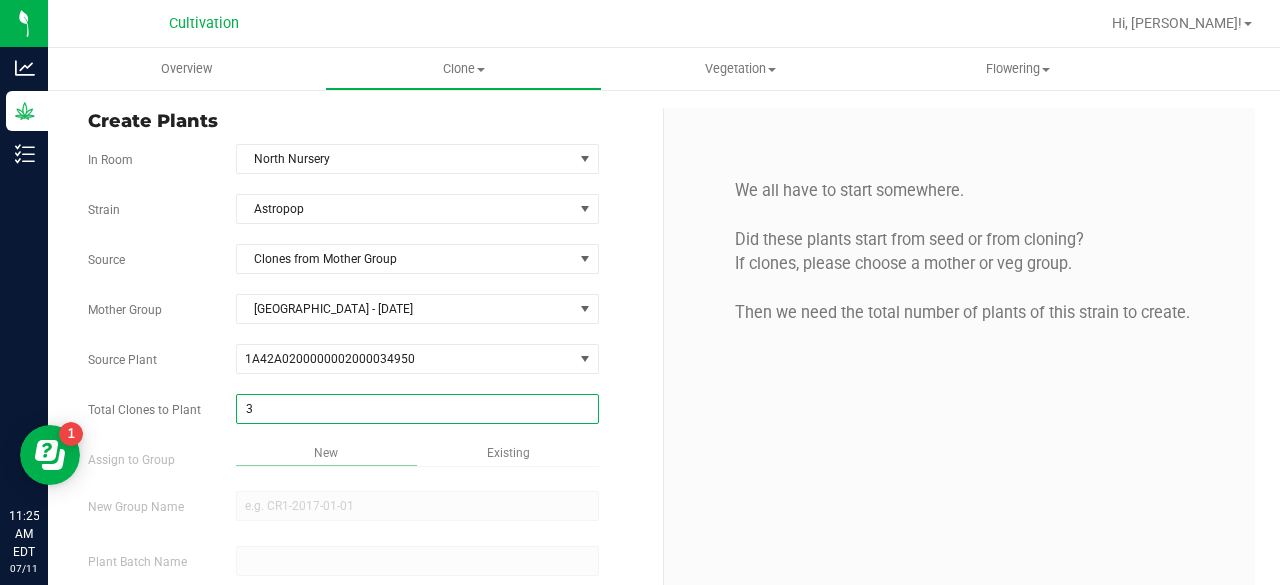 type on "32" 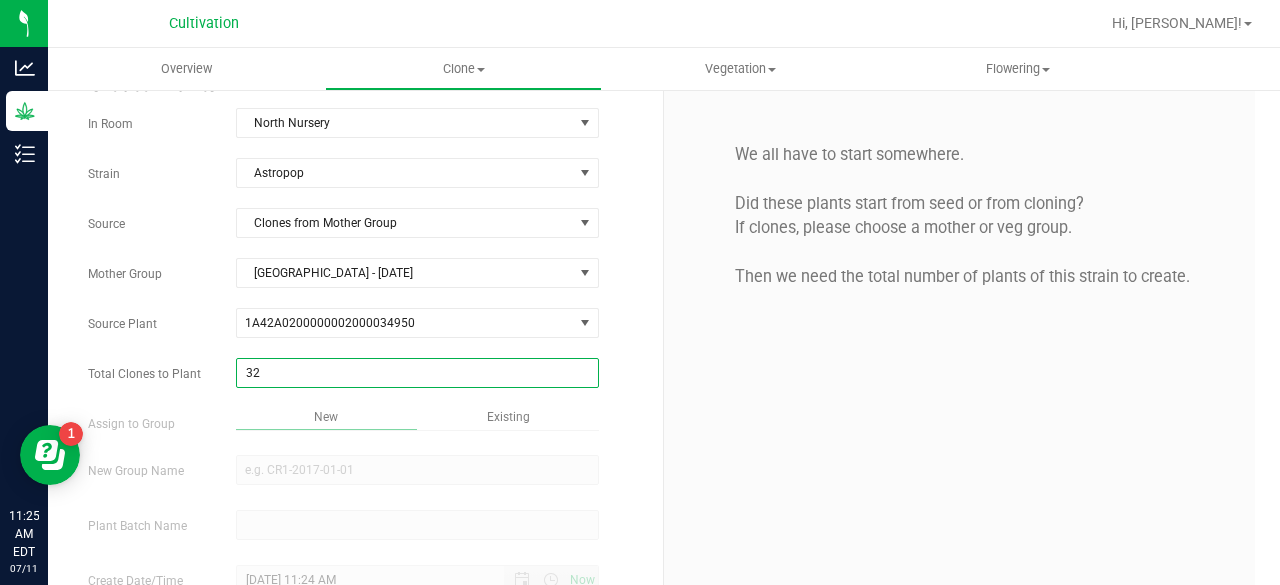 scroll, scrollTop: 40, scrollLeft: 0, axis: vertical 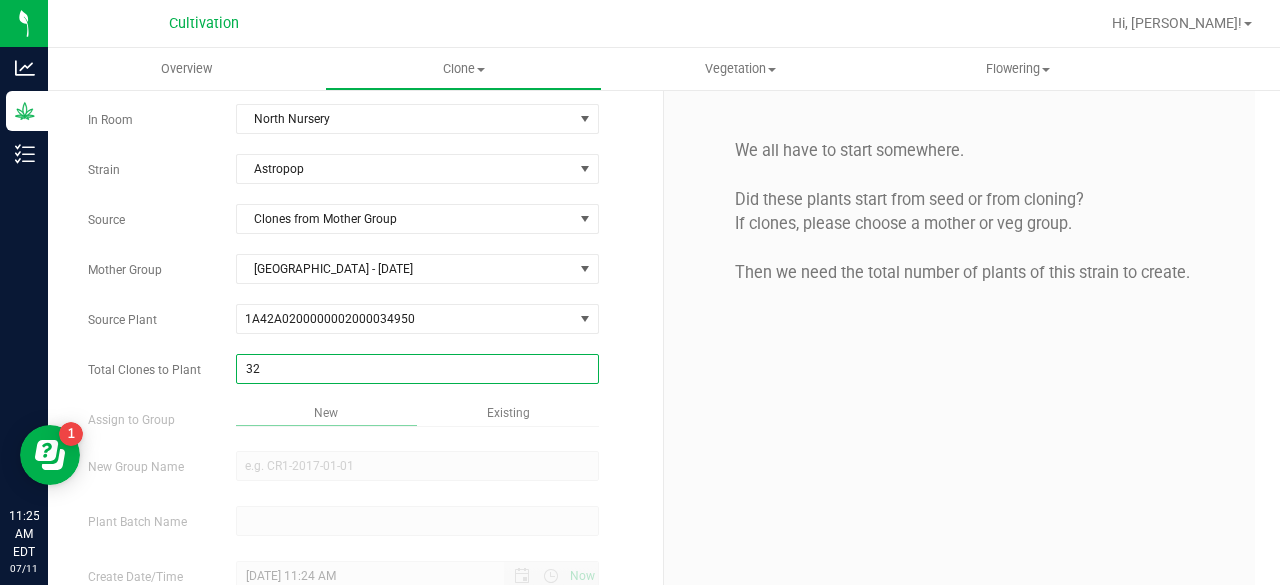 type on "32" 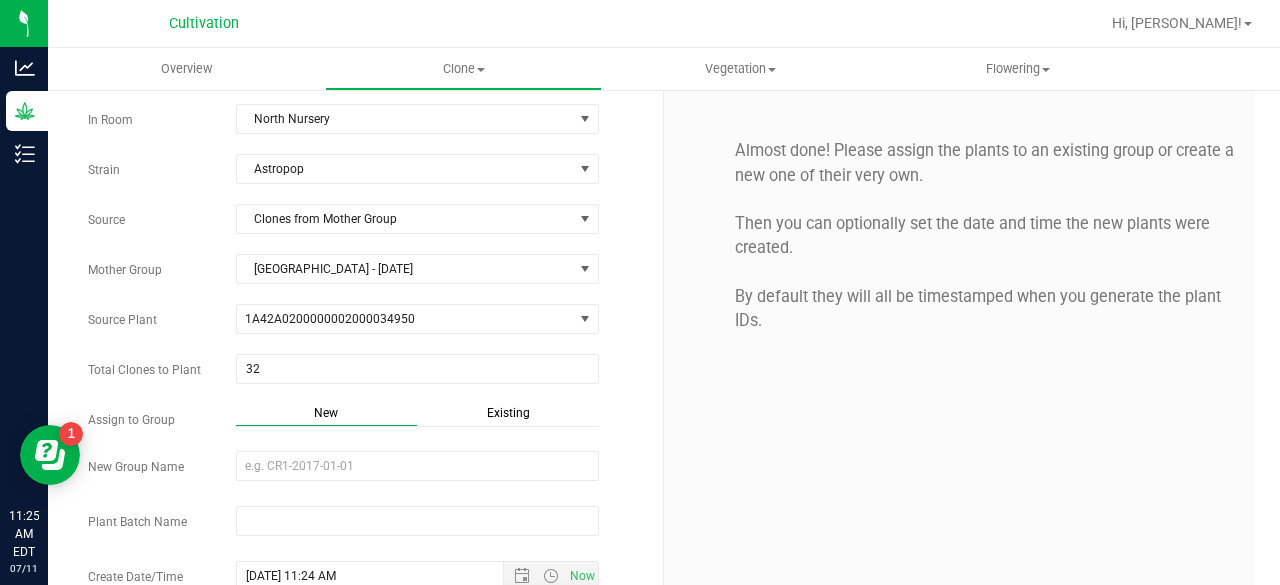 click on "Existing" at bounding box center [508, 413] 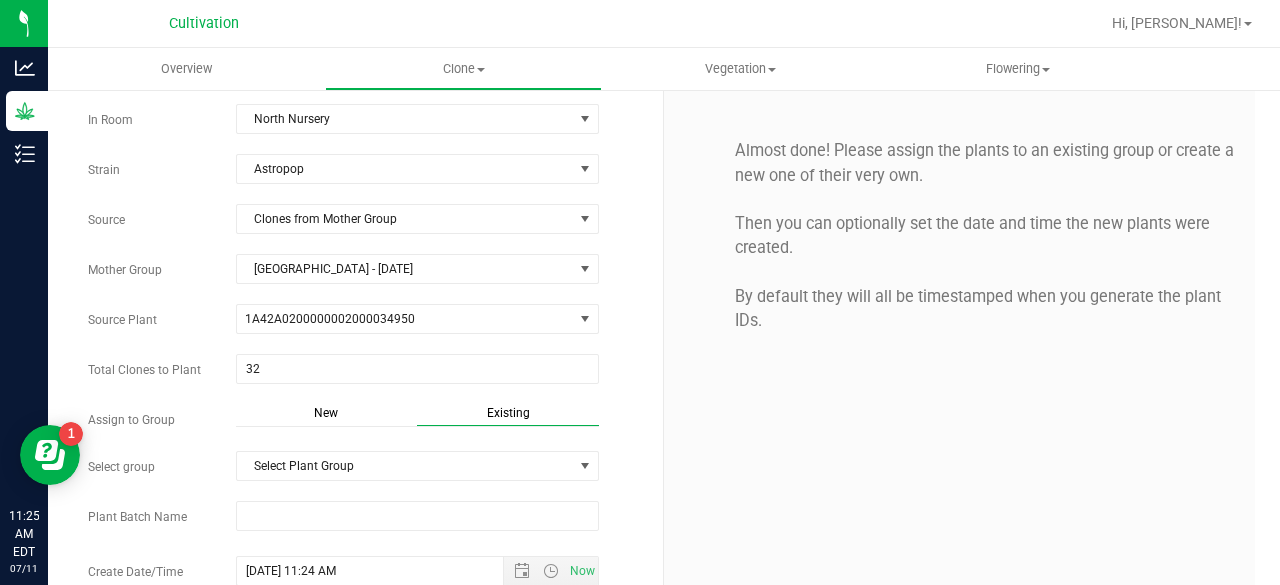 scroll, scrollTop: 114, scrollLeft: 0, axis: vertical 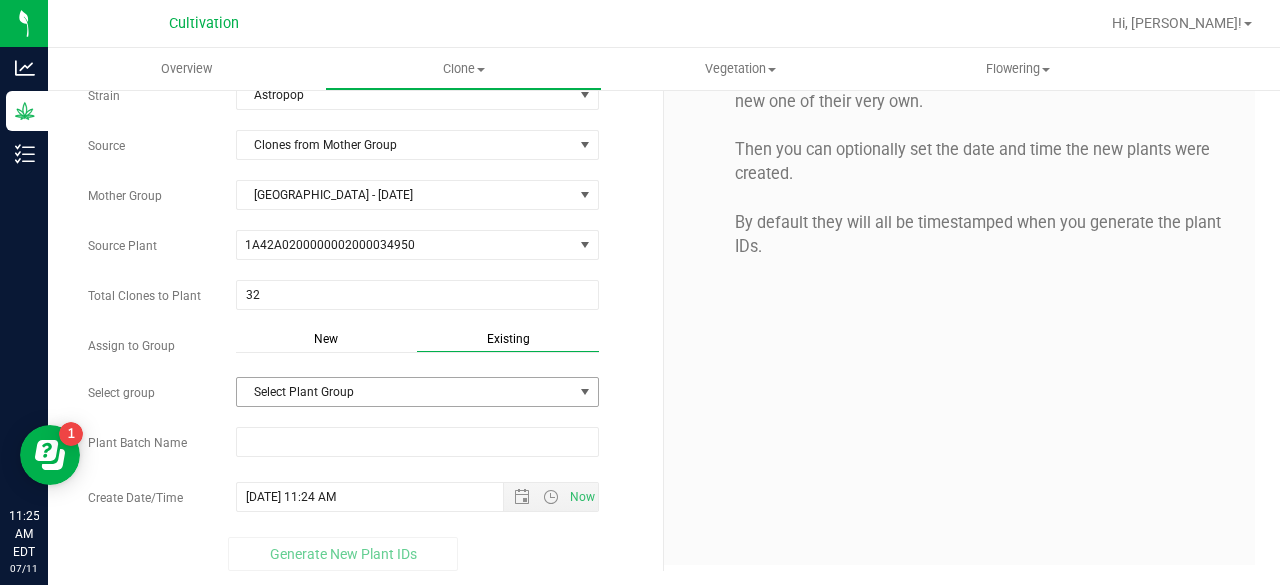click on "Select Plant Group" at bounding box center [405, 392] 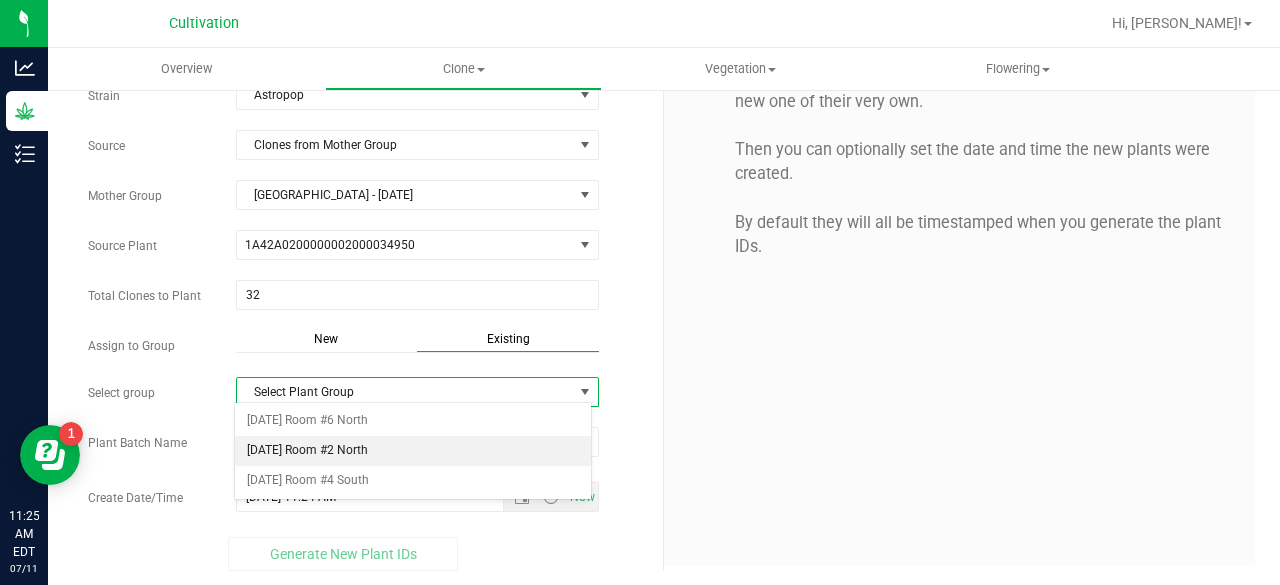 click on "[DATE] Room #2 North" at bounding box center [413, 451] 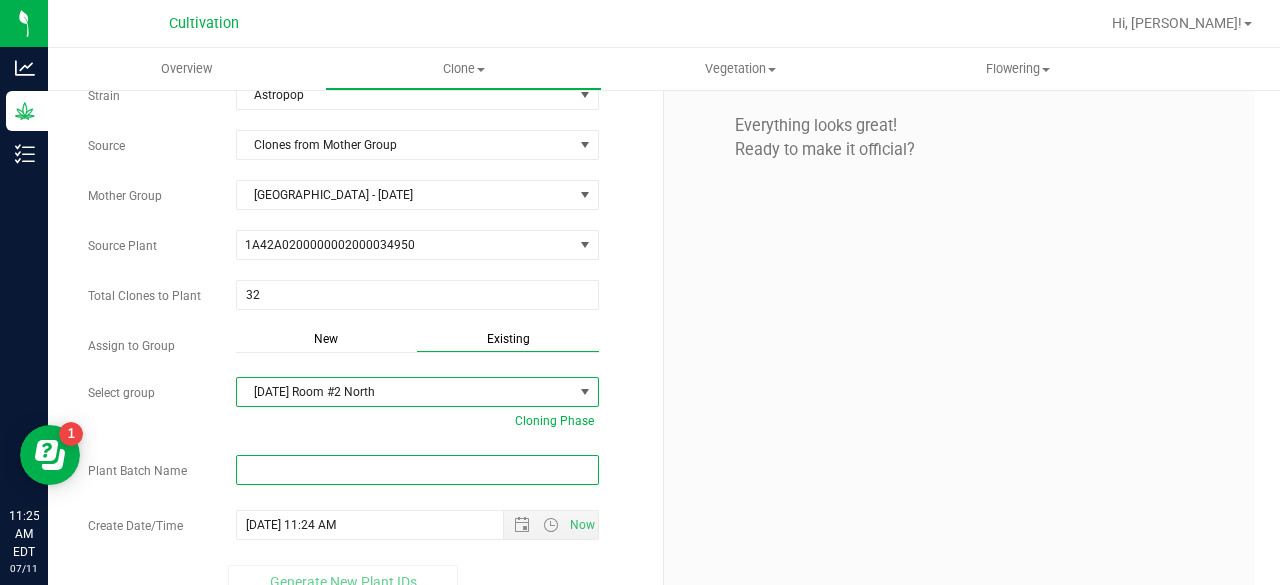 click at bounding box center (417, 470) 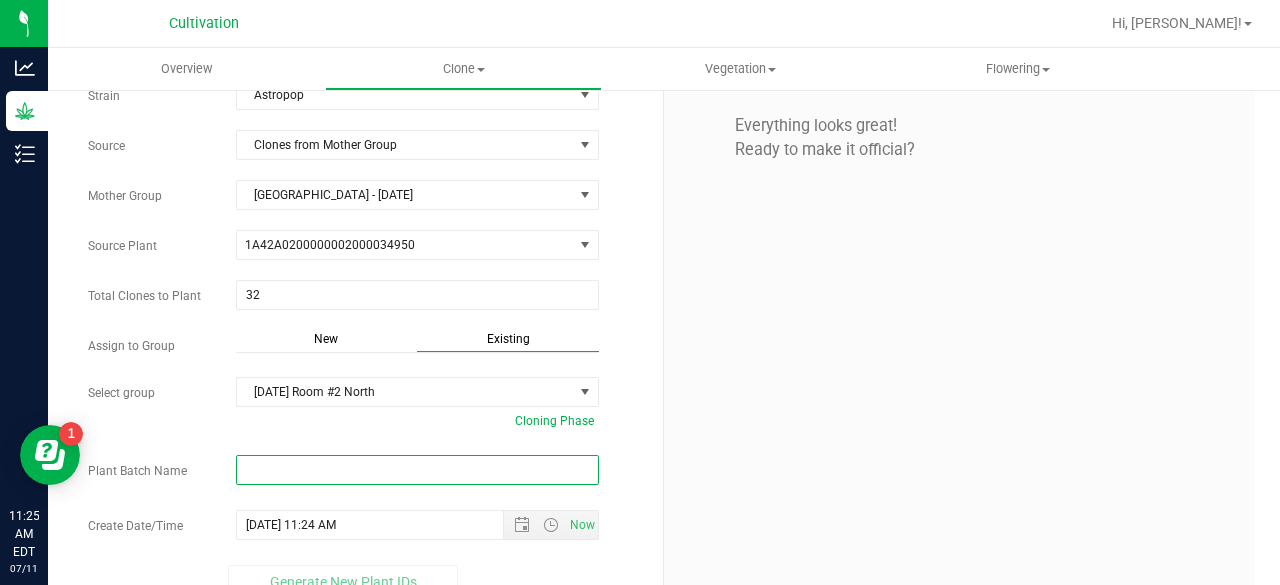 paste on "[DATE]" 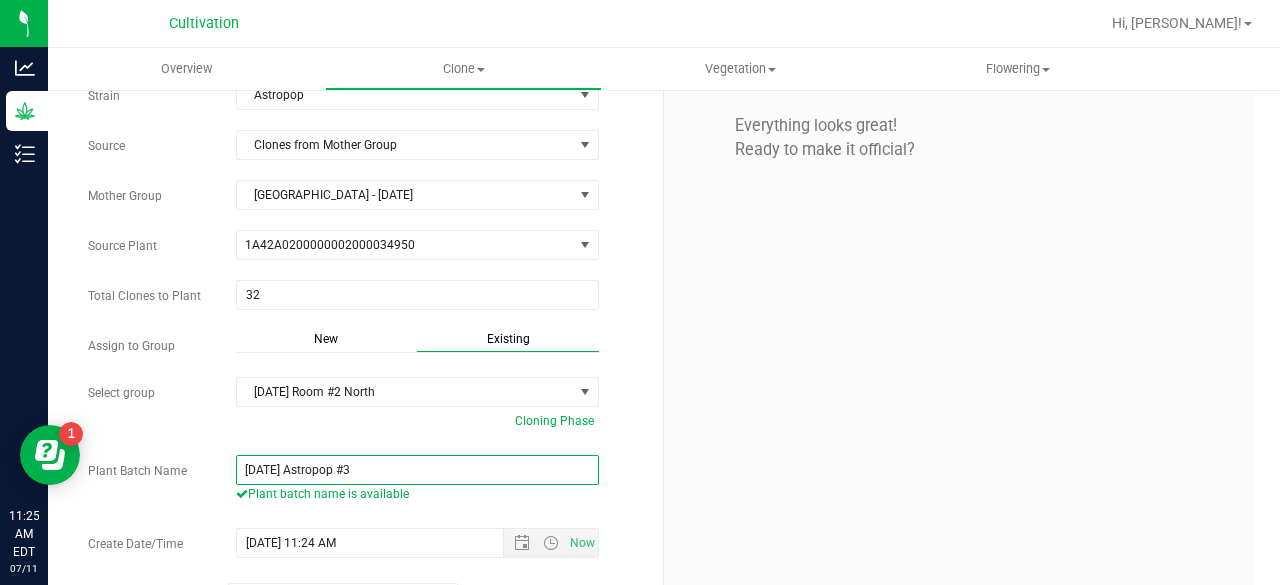 scroll, scrollTop: 160, scrollLeft: 0, axis: vertical 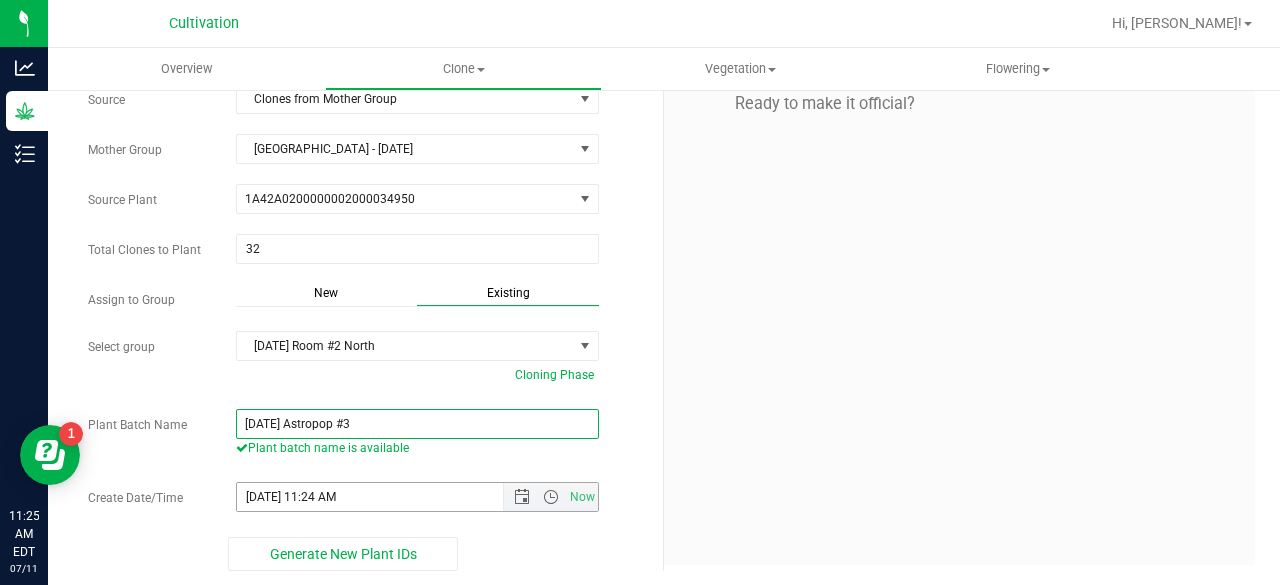 type on "[DATE] Astropop #3" 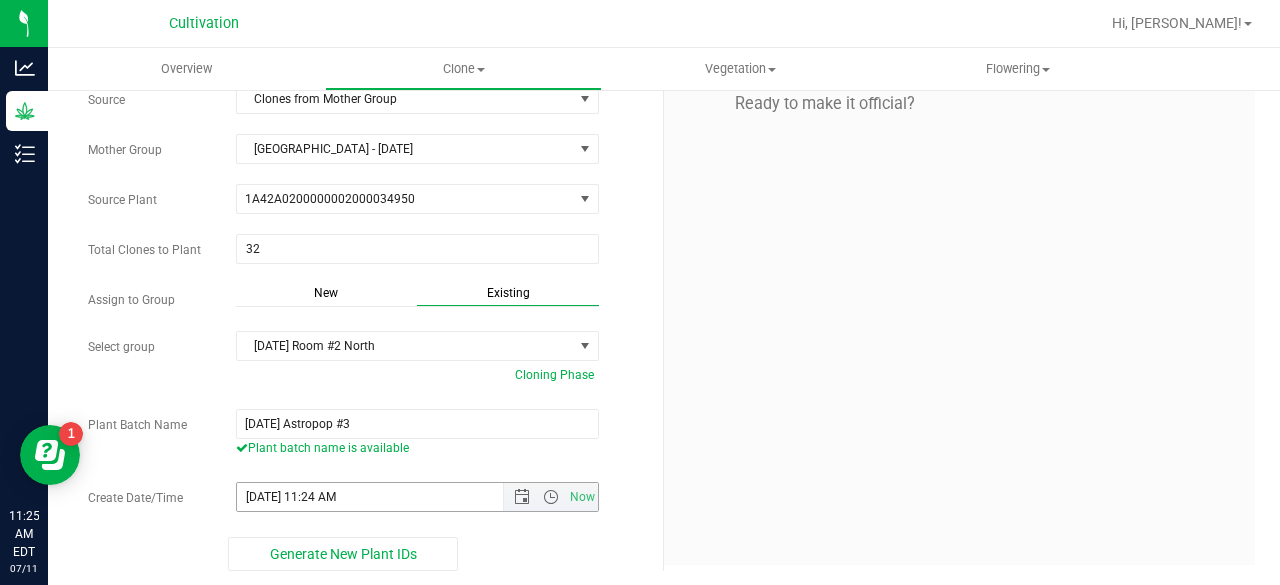 click on "Now" at bounding box center (550, 497) 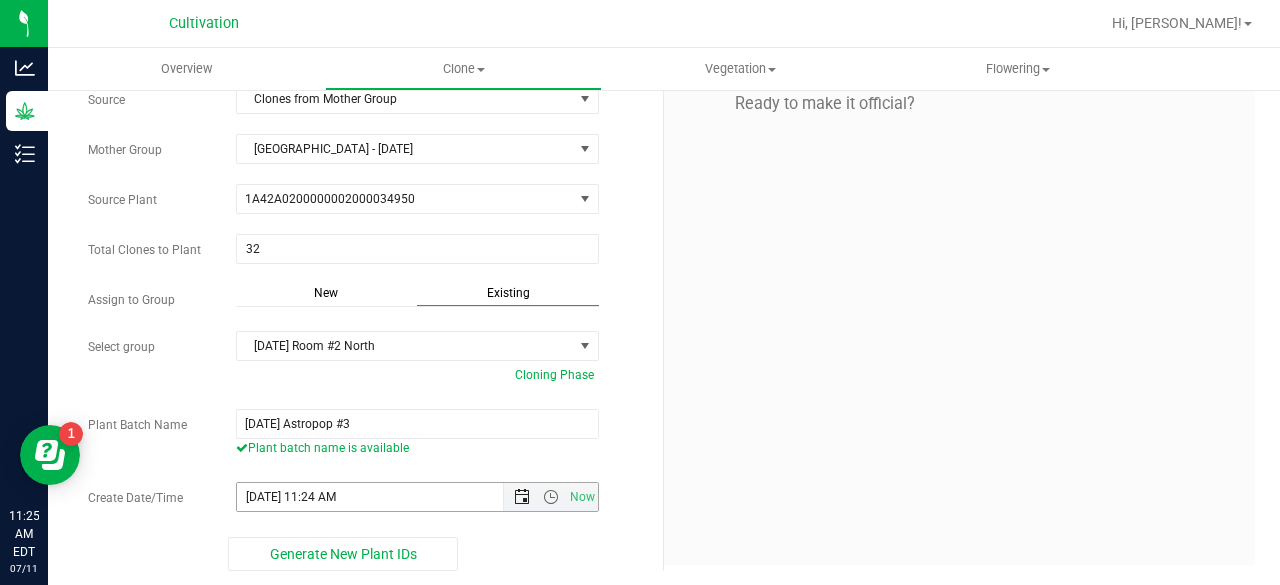 click at bounding box center (522, 497) 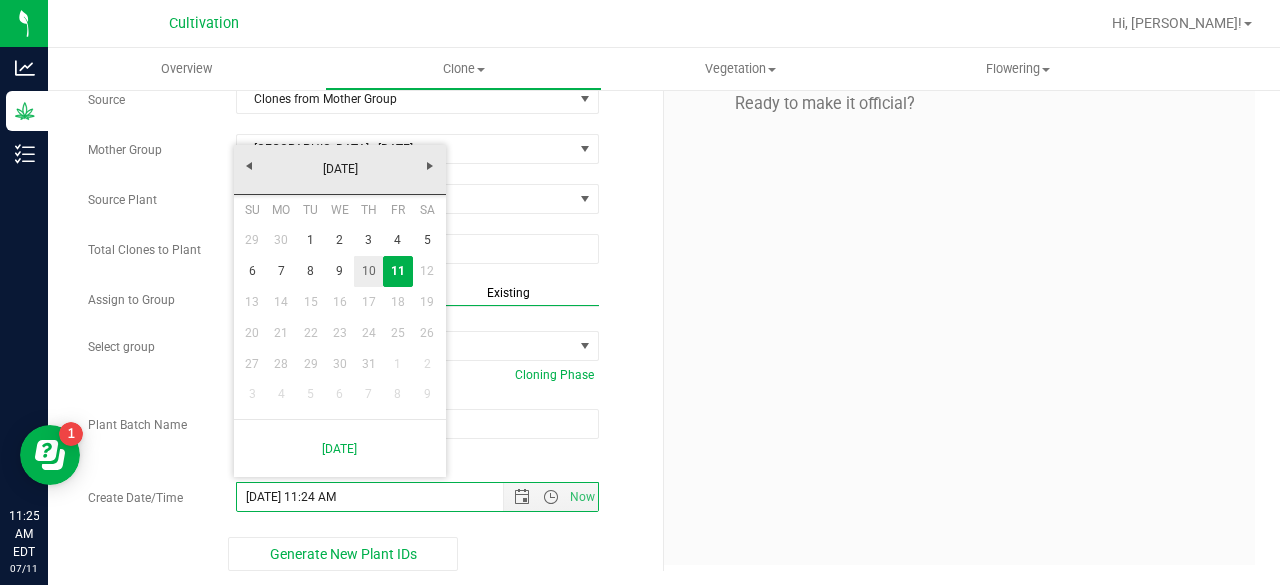 click on "10" at bounding box center [368, 271] 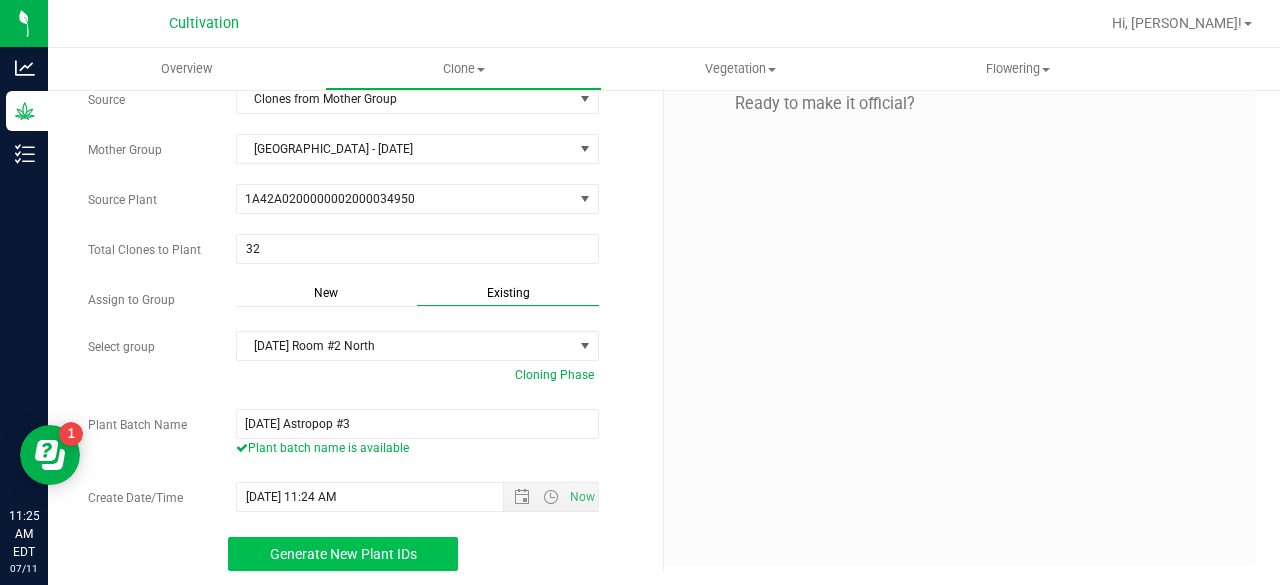click on "Generate New Plant IDs" at bounding box center [343, 554] 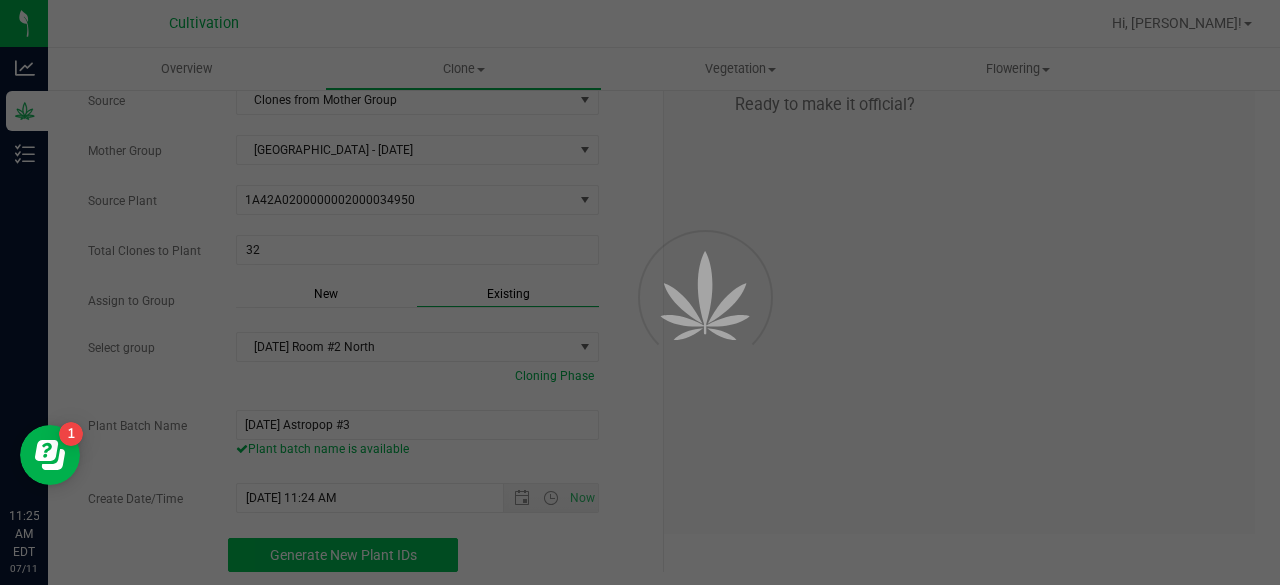 scroll, scrollTop: 60, scrollLeft: 0, axis: vertical 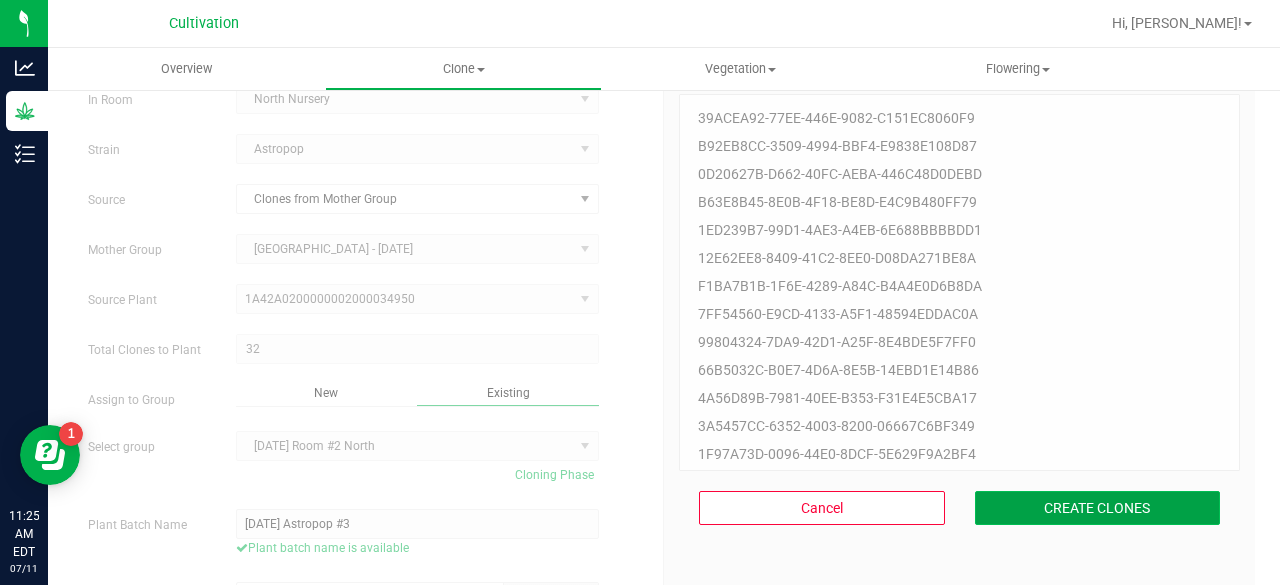 click on "CREATE CLONES" at bounding box center (1098, 508) 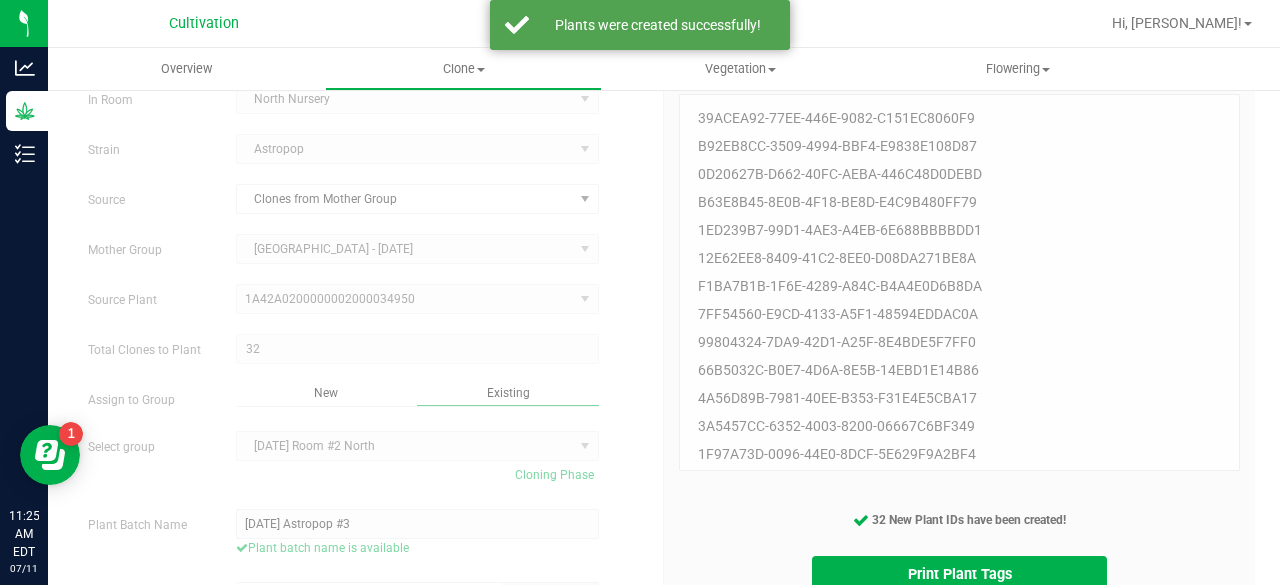 scroll, scrollTop: 159, scrollLeft: 0, axis: vertical 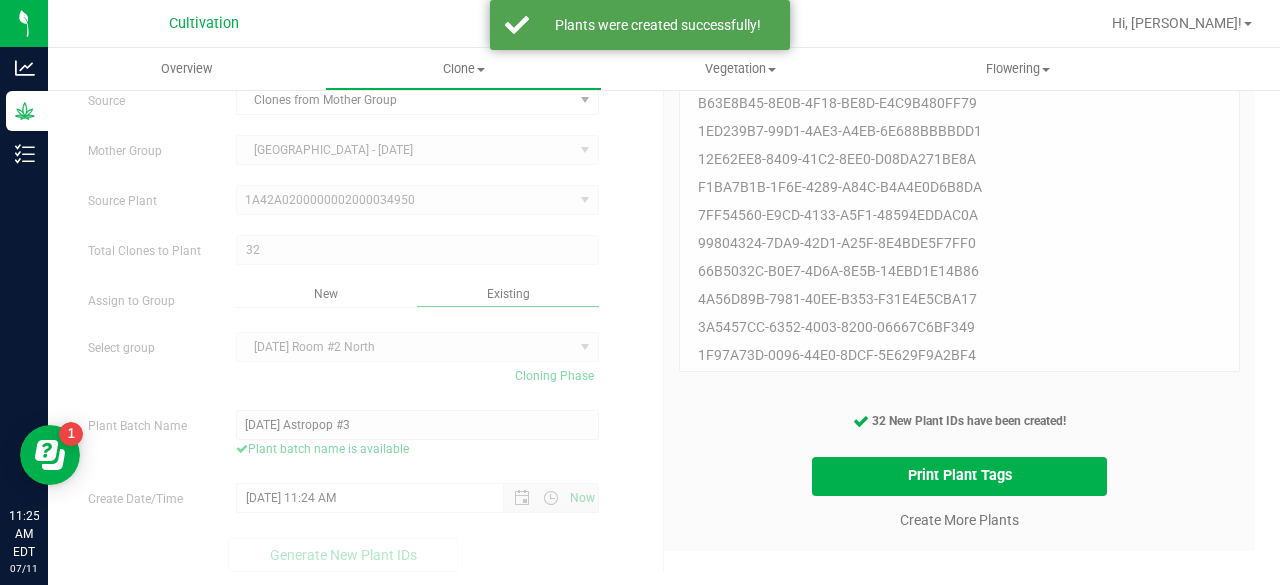 click on "Create More Plants" at bounding box center (959, 519) 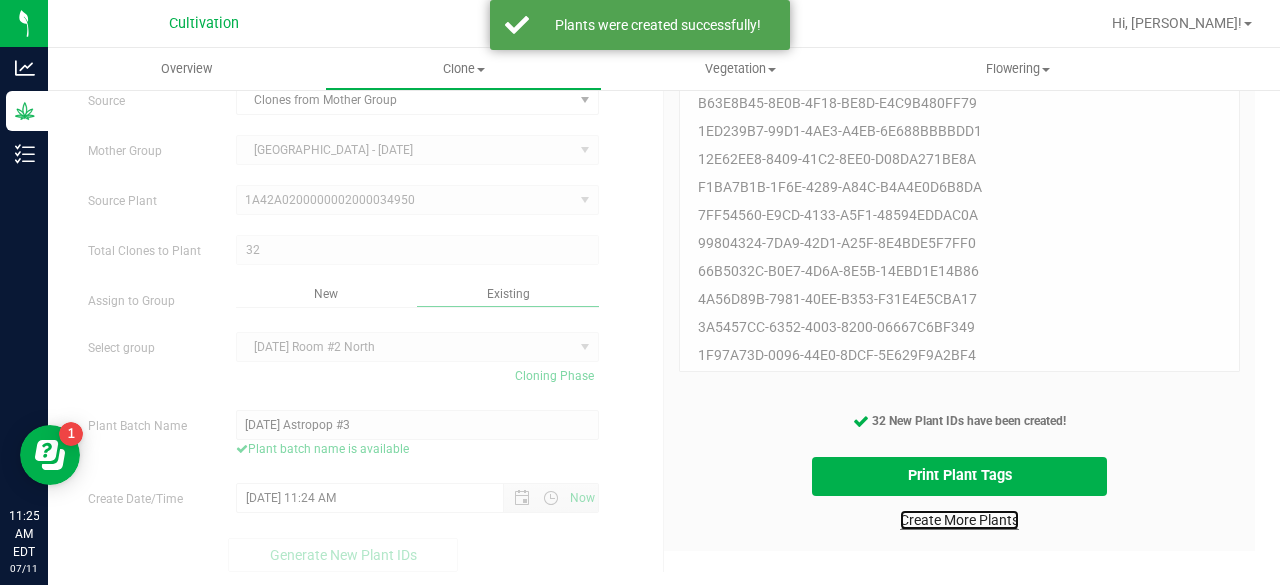 click on "Create More Plants" at bounding box center (959, 520) 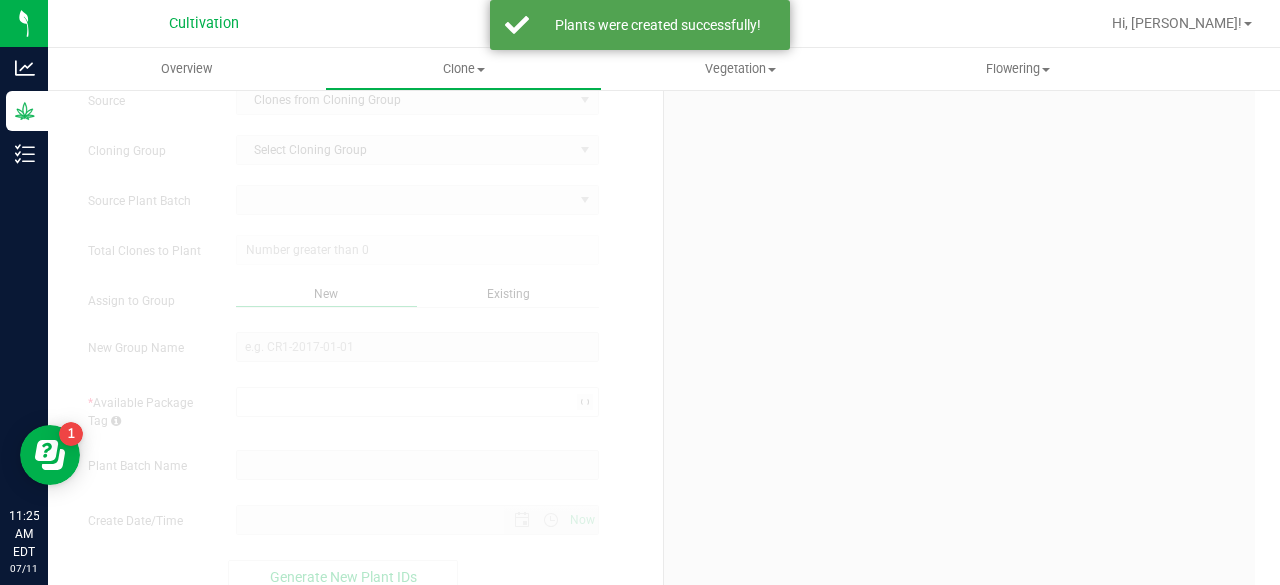 scroll, scrollTop: 0, scrollLeft: 0, axis: both 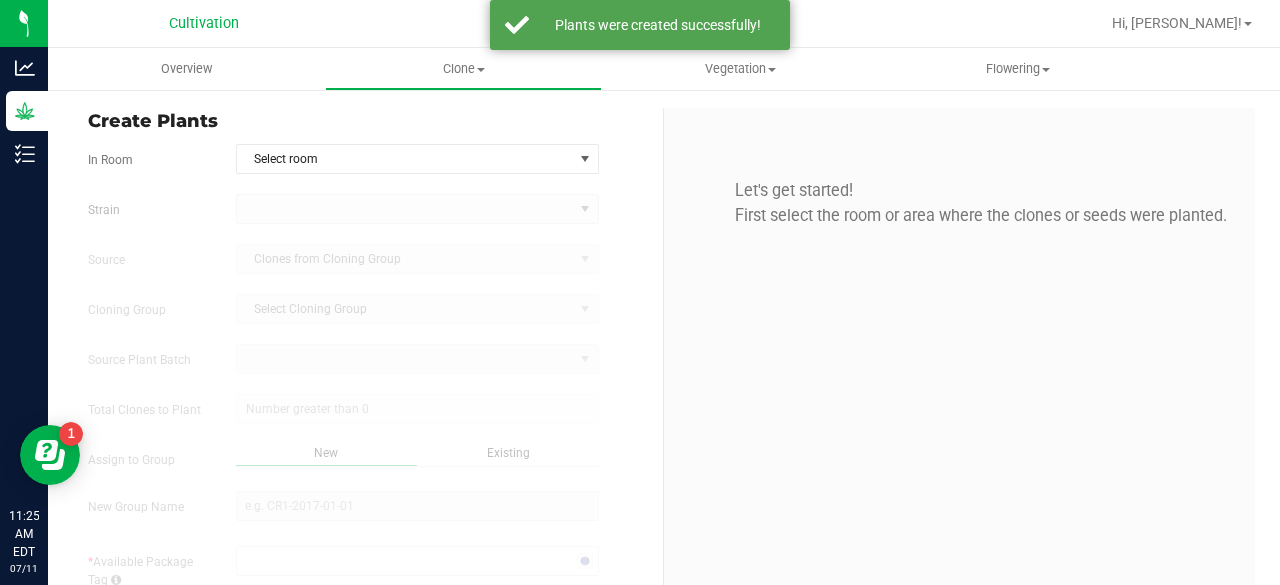 type on "[DATE] 11:25 AM" 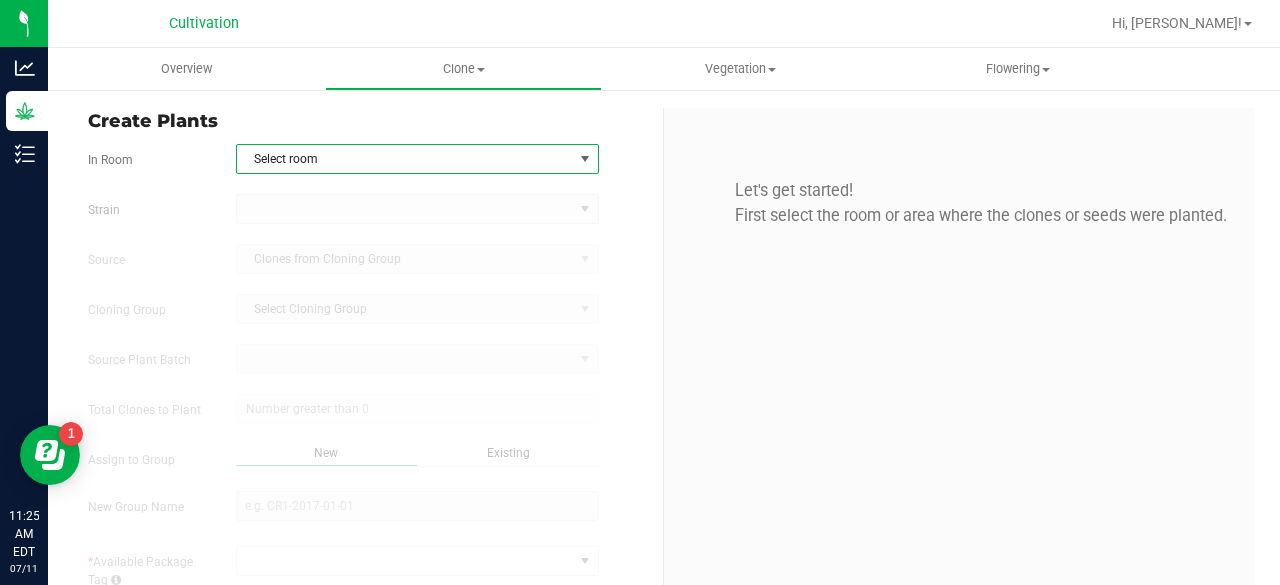 click on "Select room" at bounding box center (405, 159) 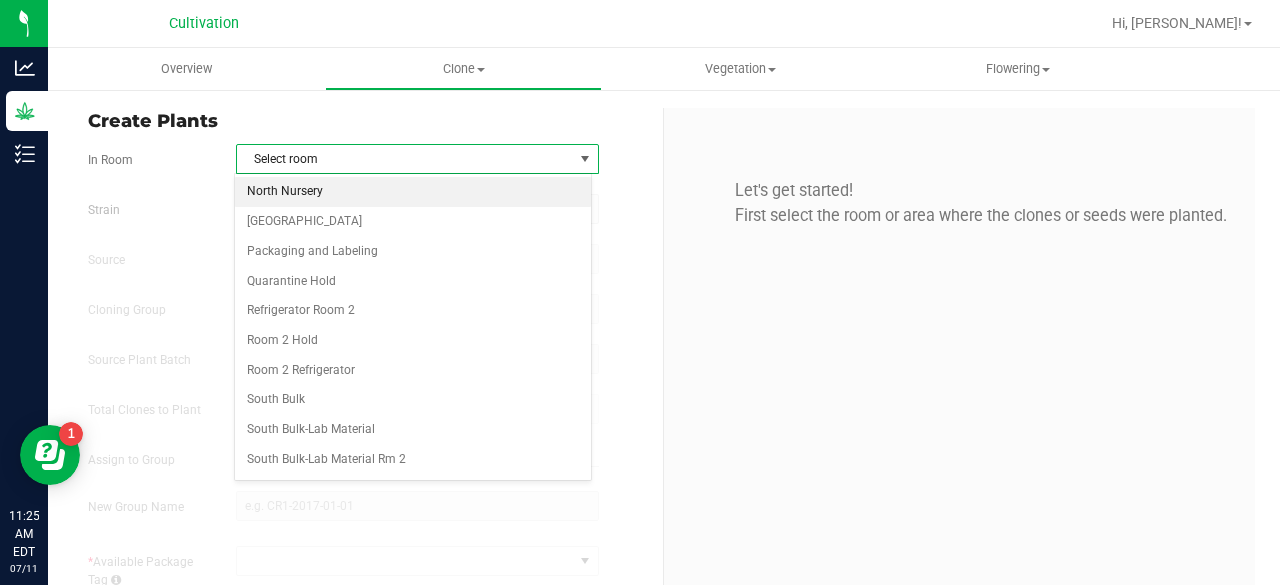 click on "North Nursery" at bounding box center [413, 192] 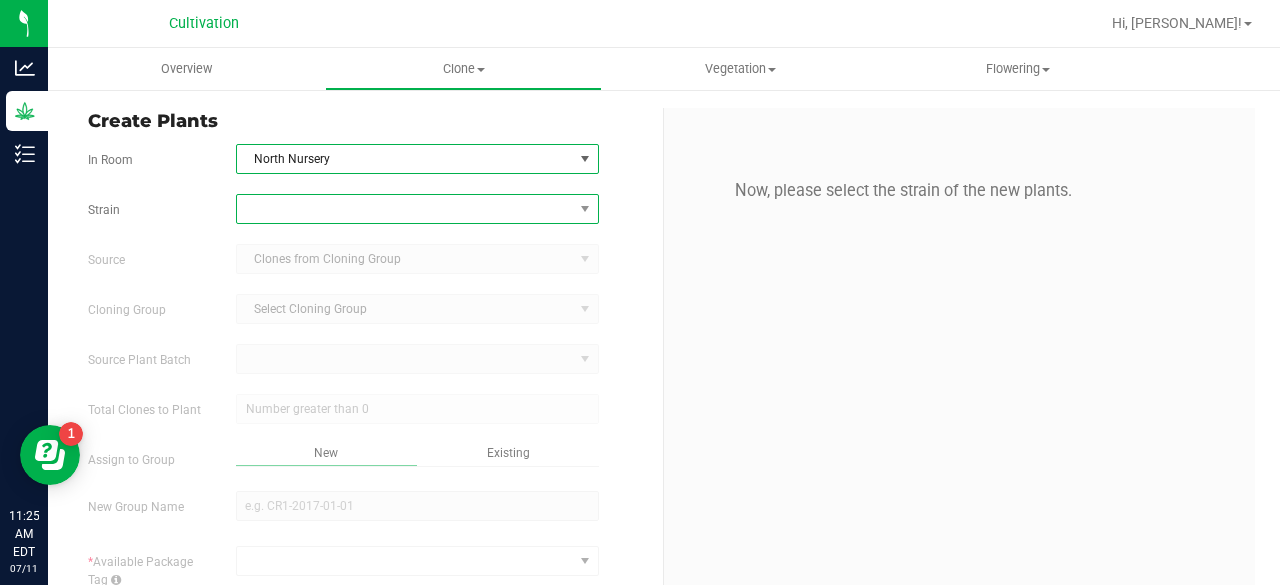 click at bounding box center (405, 209) 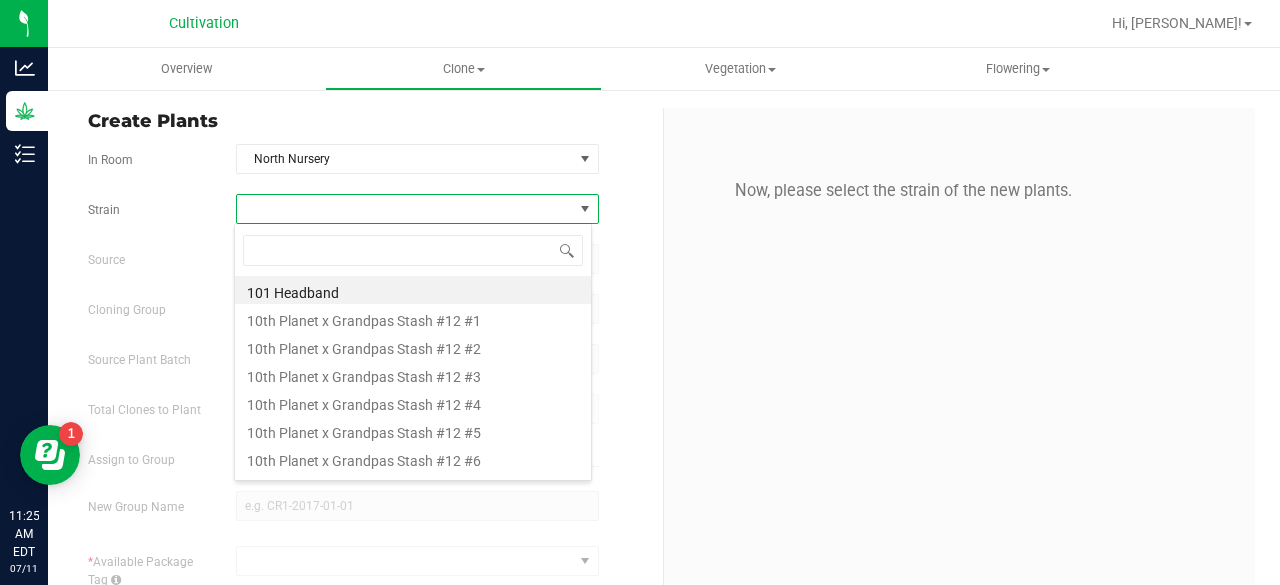 scroll, scrollTop: 99970, scrollLeft: 99641, axis: both 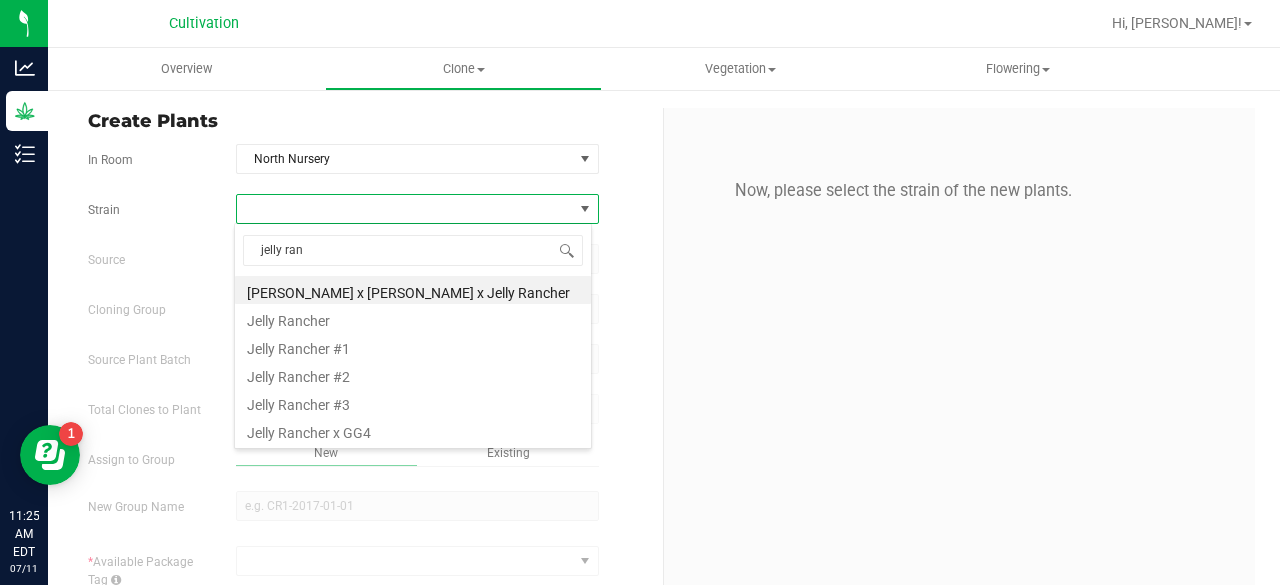 type on "jelly ranc" 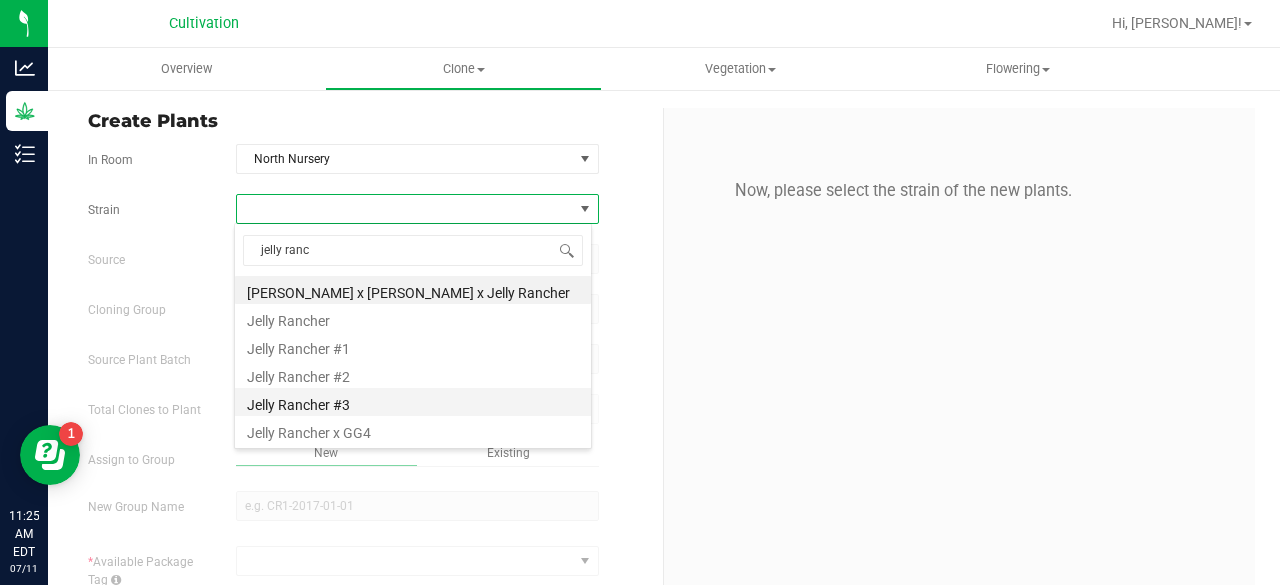 click on "Jelly Rancher #3" at bounding box center (413, 402) 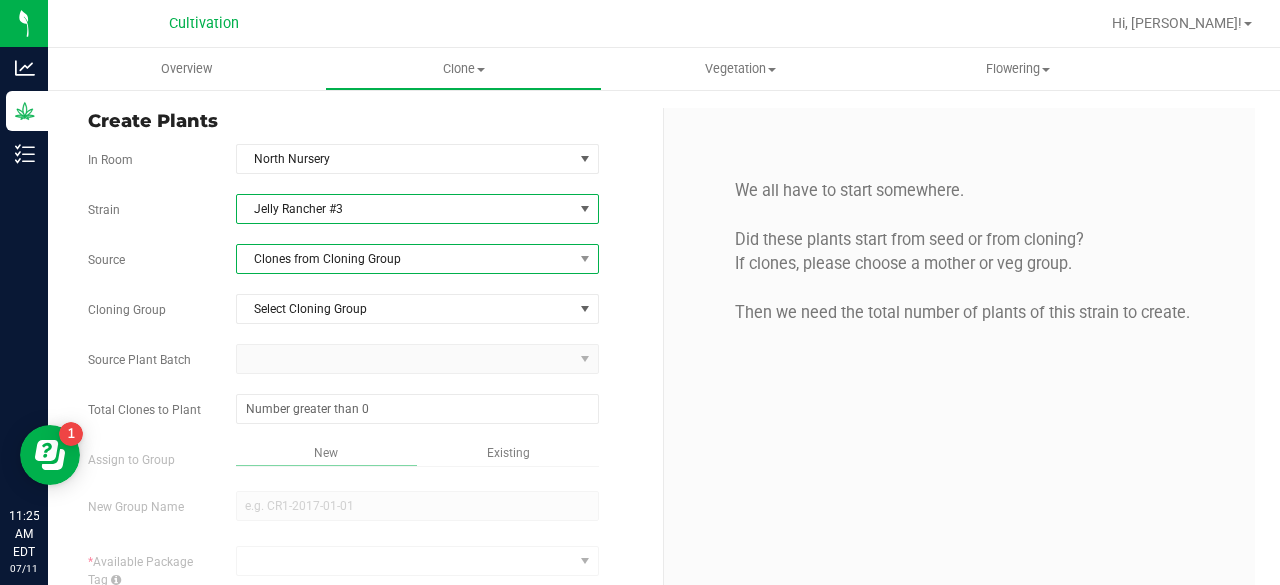 click on "Clones from Cloning Group" at bounding box center (405, 259) 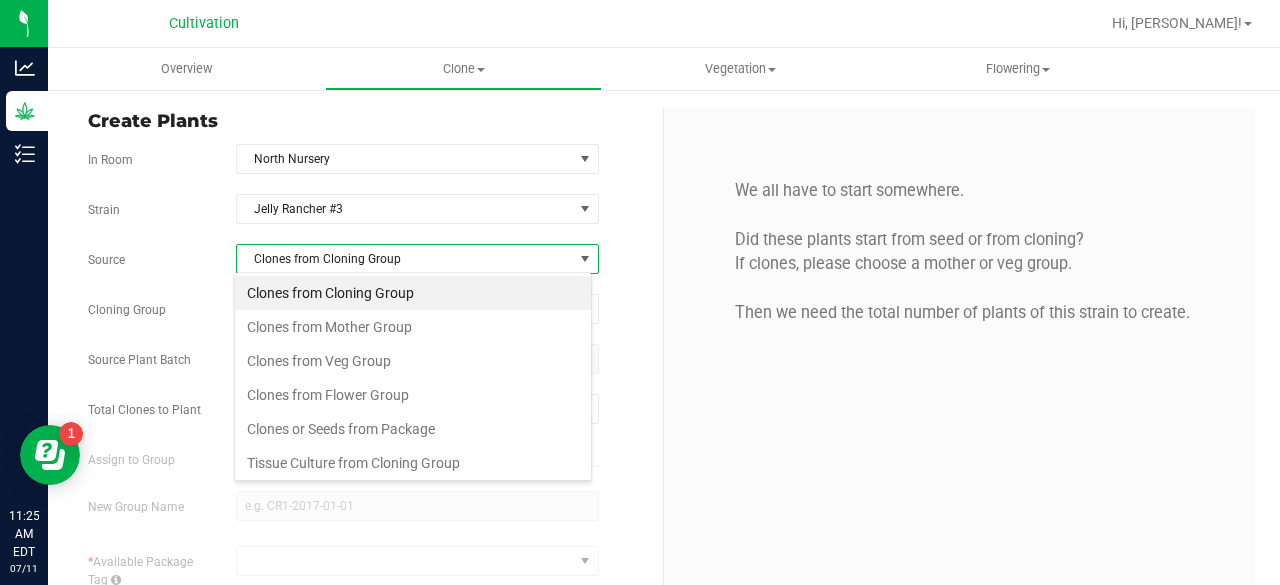scroll, scrollTop: 99970, scrollLeft: 99641, axis: both 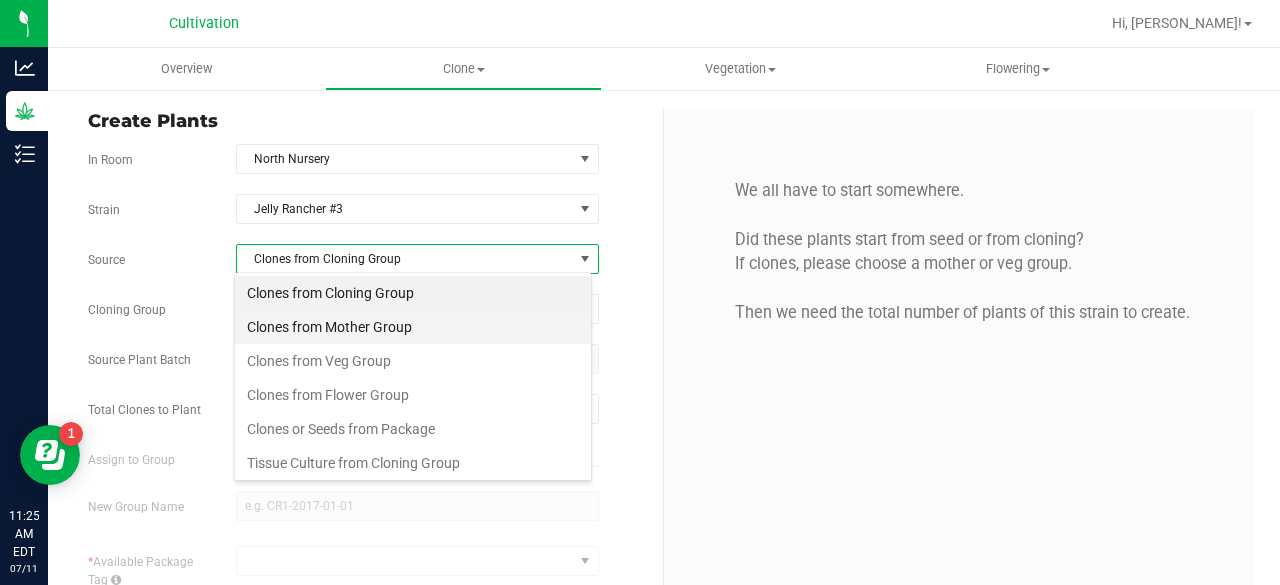 click on "Clones from Mother Group" at bounding box center (413, 327) 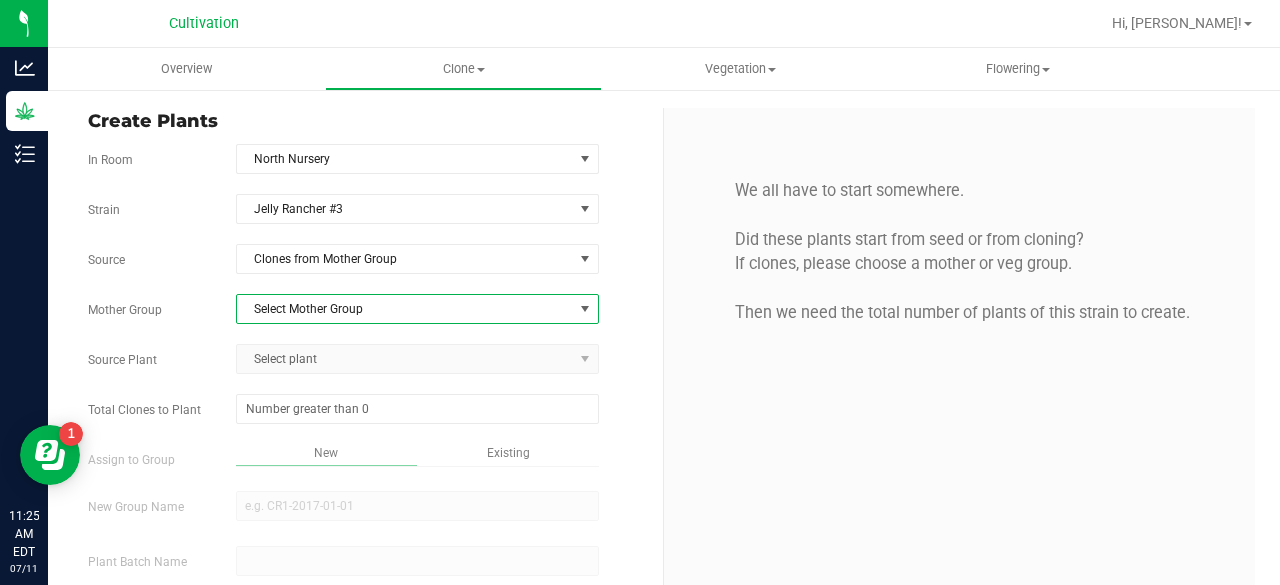 click on "Select Mother Group" at bounding box center (405, 309) 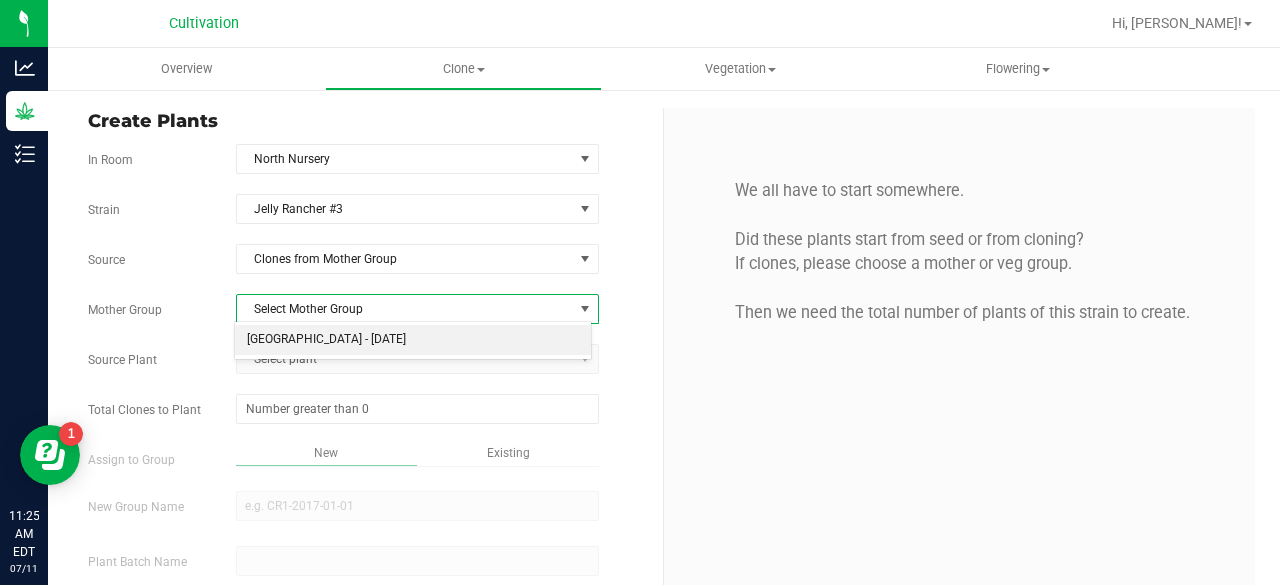 click on "[GEOGRAPHIC_DATA]  - [DATE]" at bounding box center (413, 340) 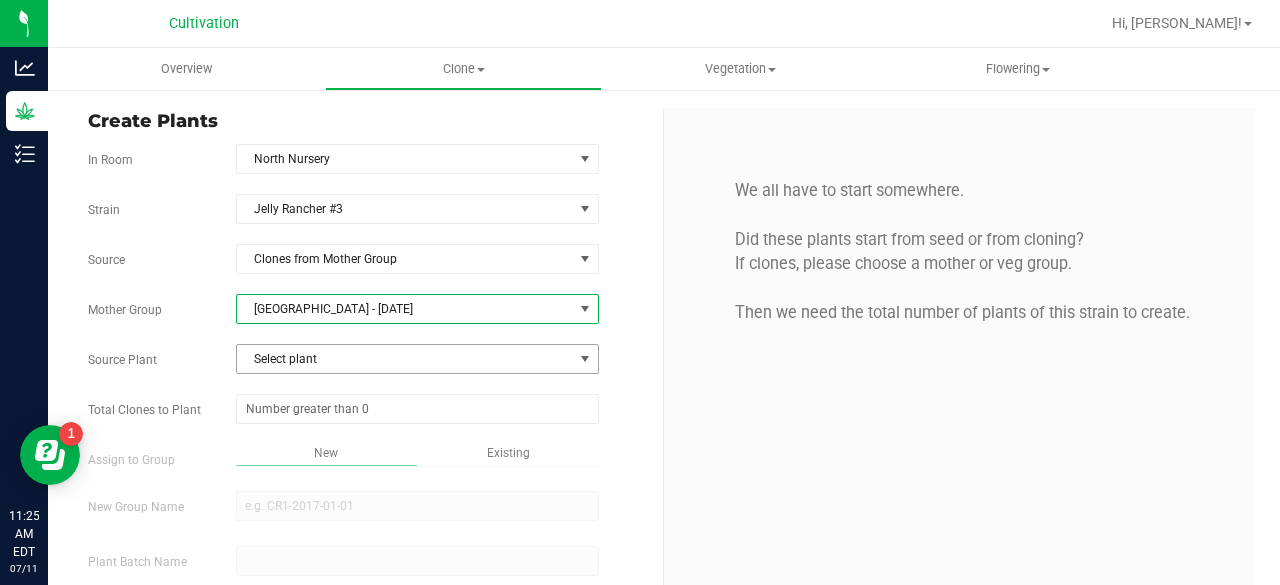click on "Select plant" at bounding box center (405, 359) 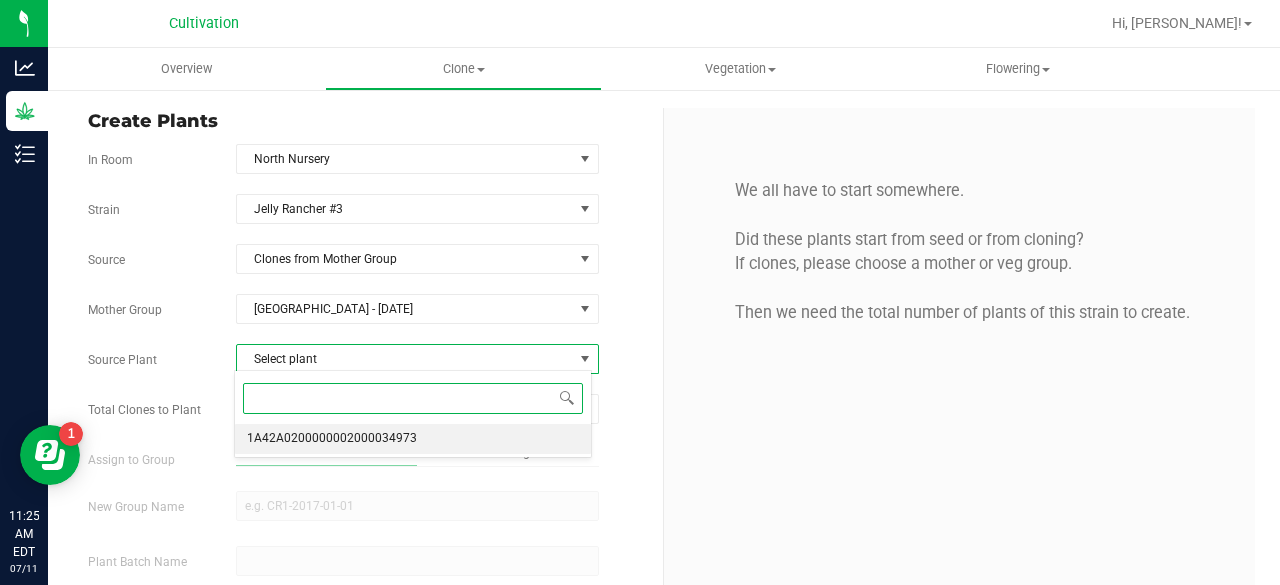 click on "1A42A0200000002000034973" at bounding box center [332, 439] 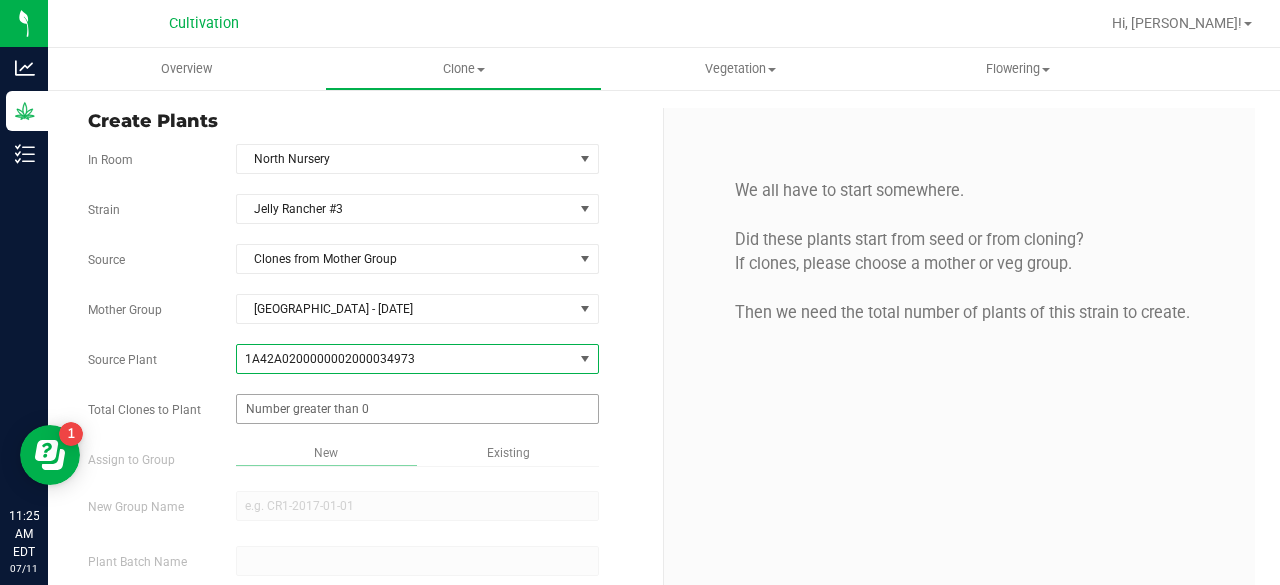click at bounding box center [417, 409] 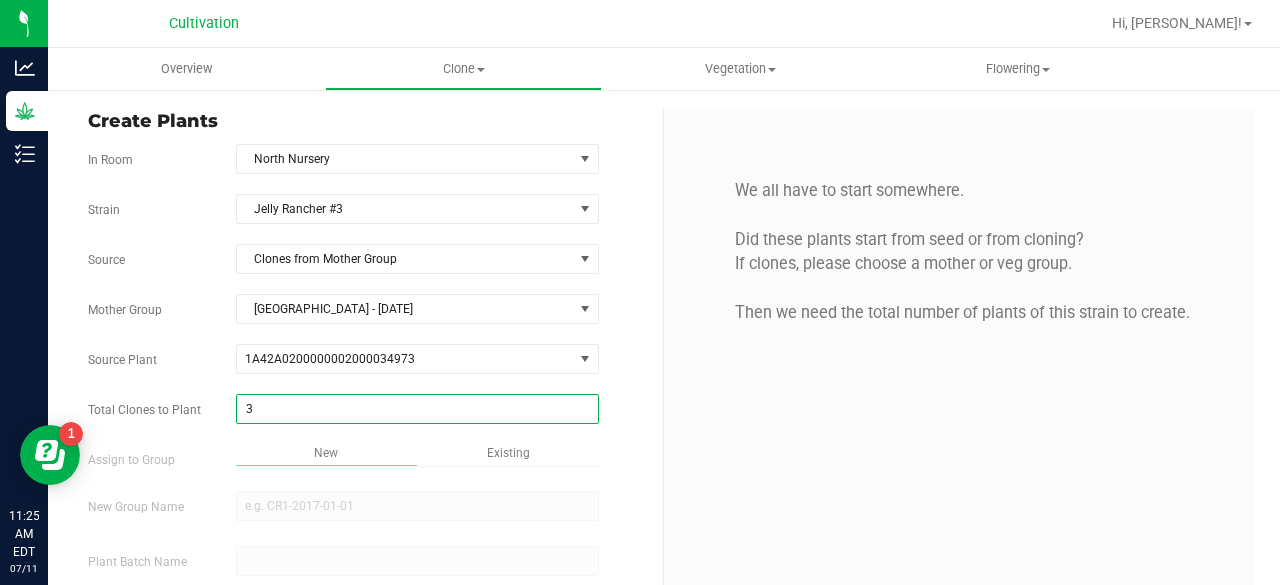 type on "32" 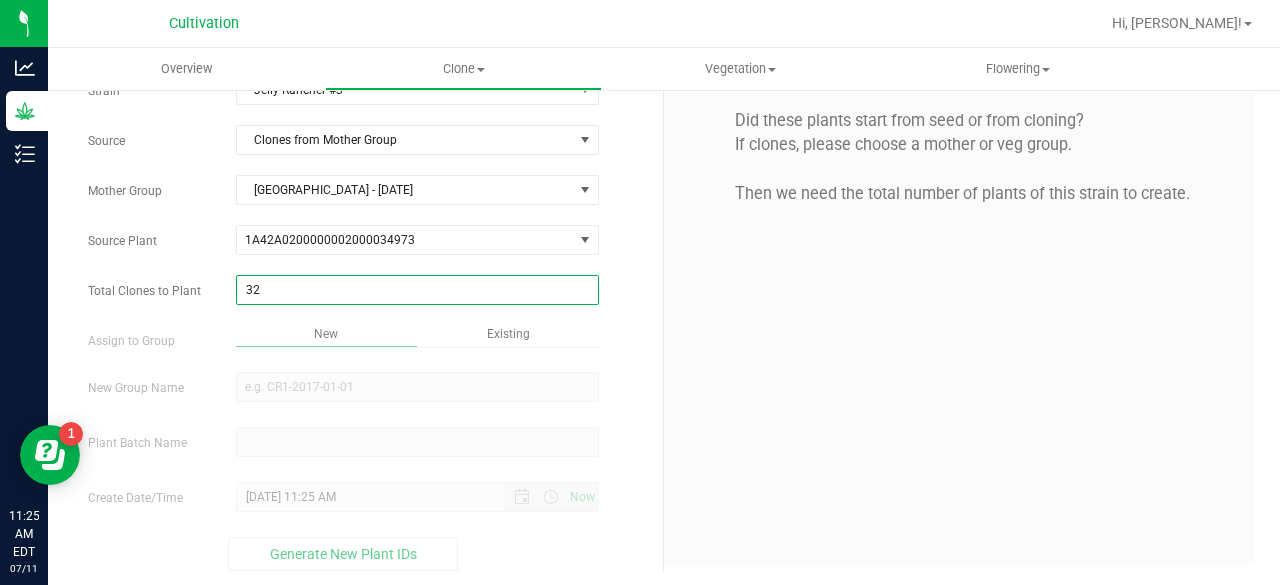 scroll, scrollTop: 119, scrollLeft: 0, axis: vertical 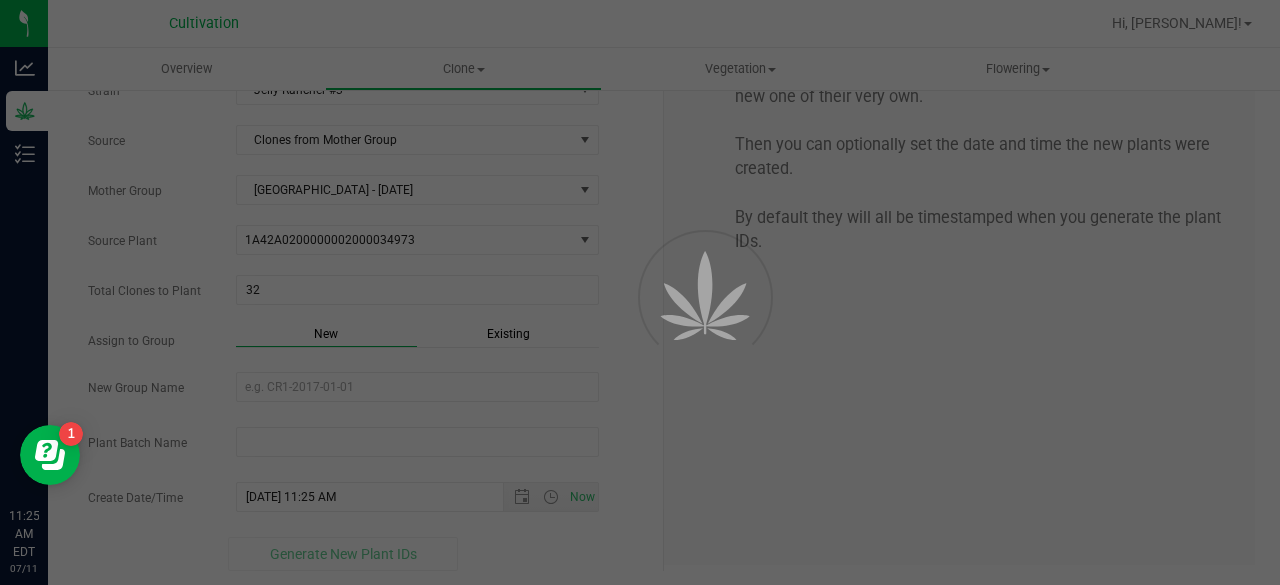 click on "Overview
Clone
Create plants
Cloning groups
Cloning plant batches
Apply to plants
Vegetation" at bounding box center (664, 316) 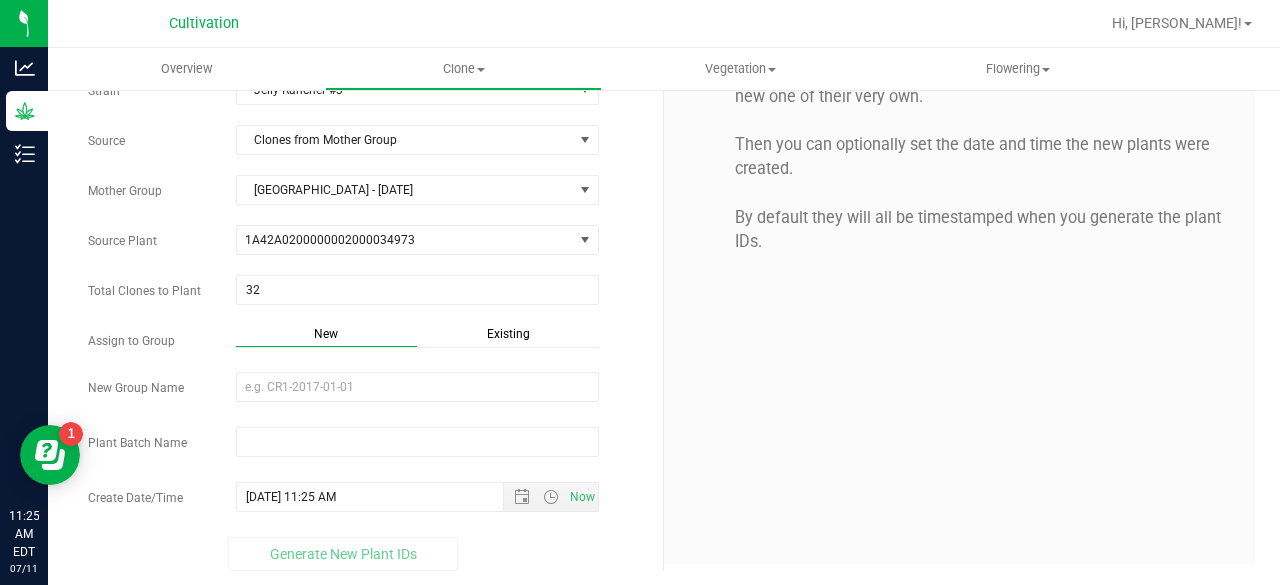 click on "Existing" at bounding box center [508, 334] 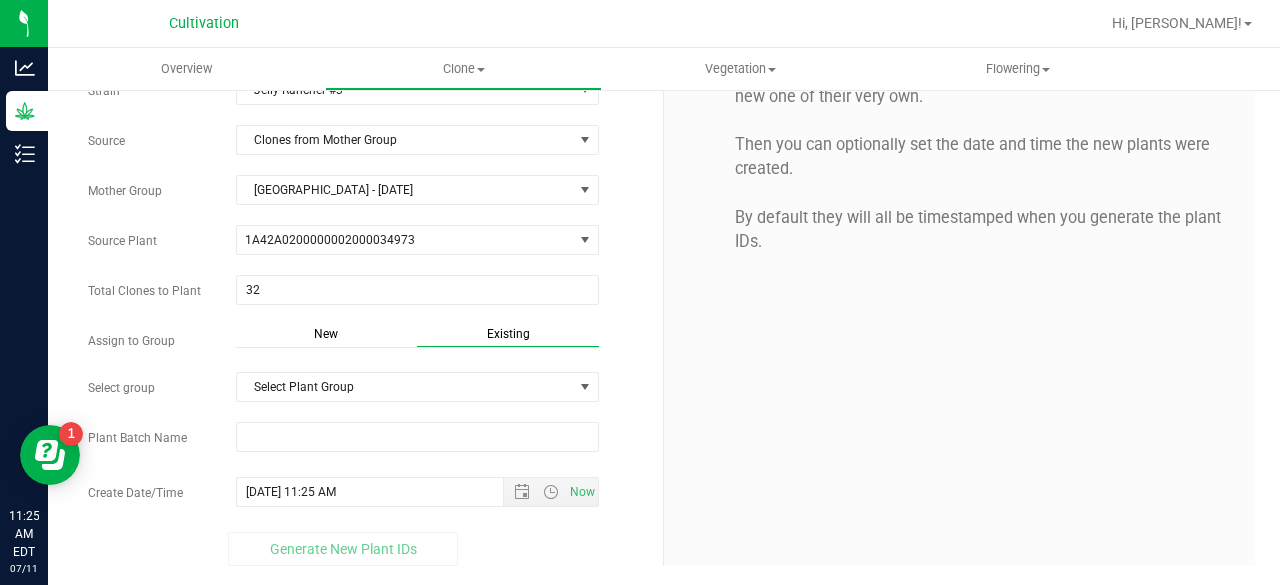 scroll, scrollTop: 114, scrollLeft: 0, axis: vertical 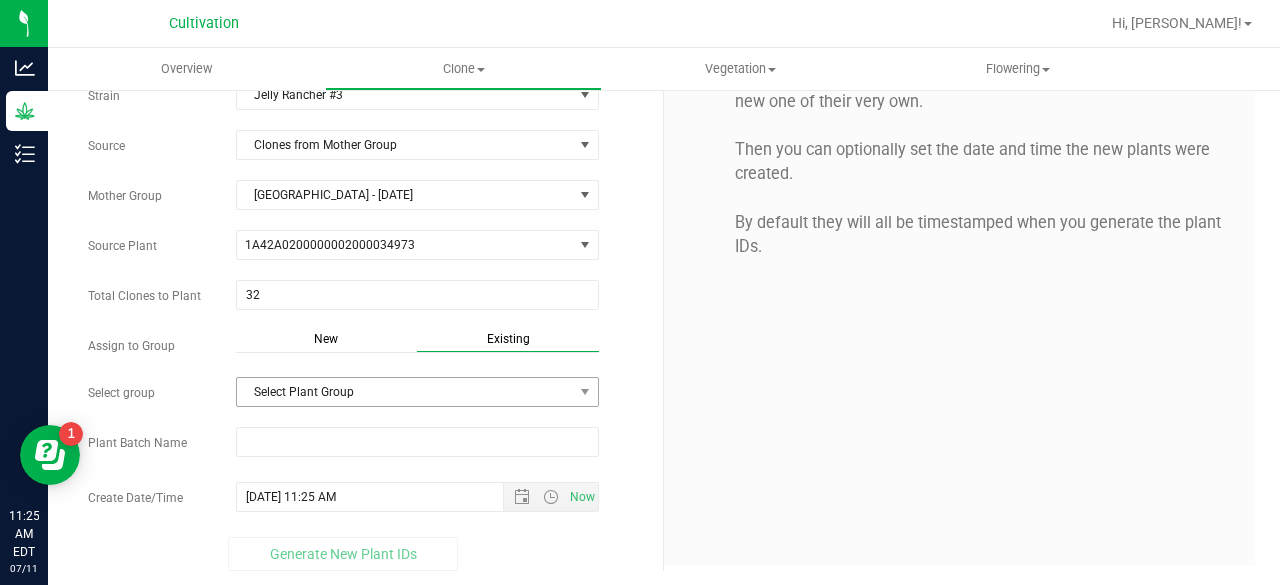 click on "Select Plant Group" at bounding box center (405, 392) 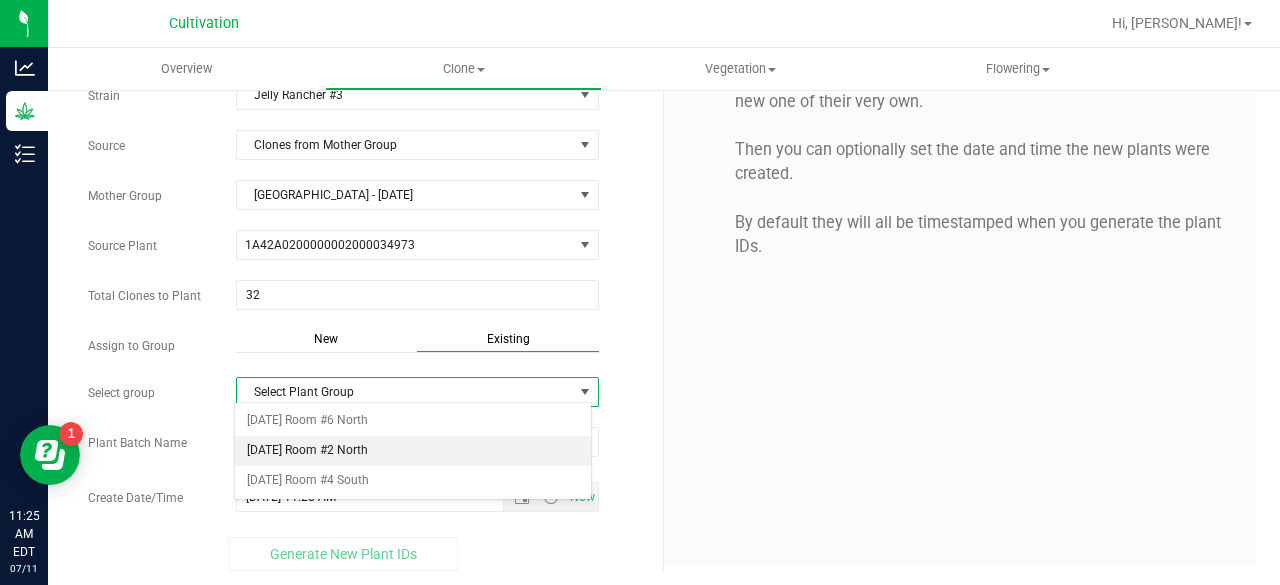 click on "[DATE] Room #2 North" at bounding box center (413, 451) 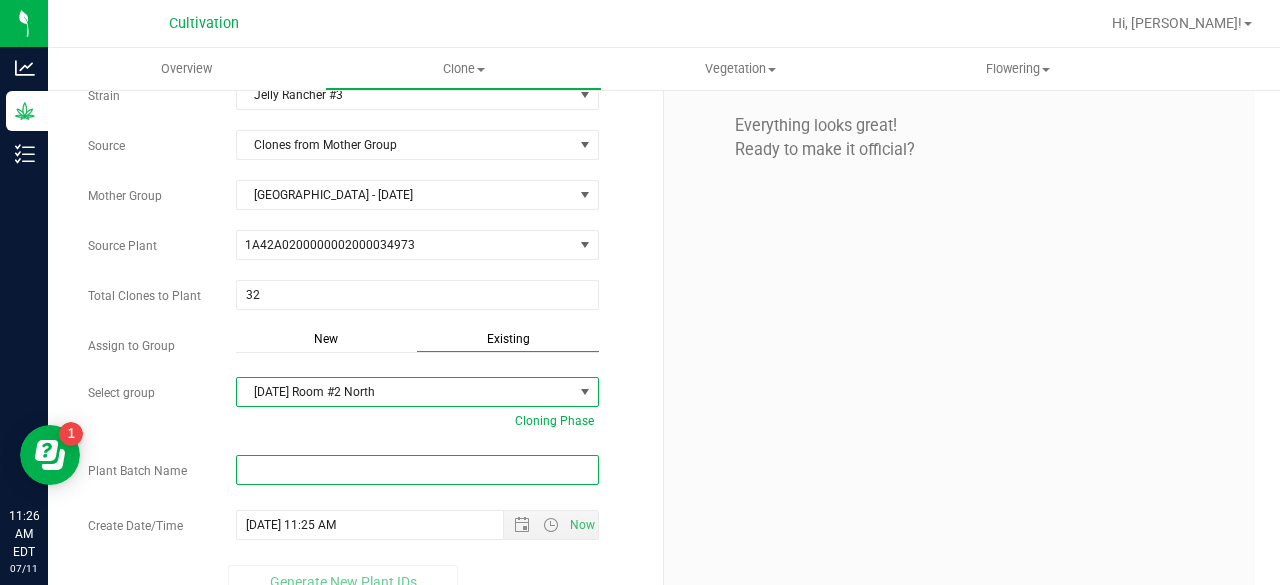 click at bounding box center [417, 470] 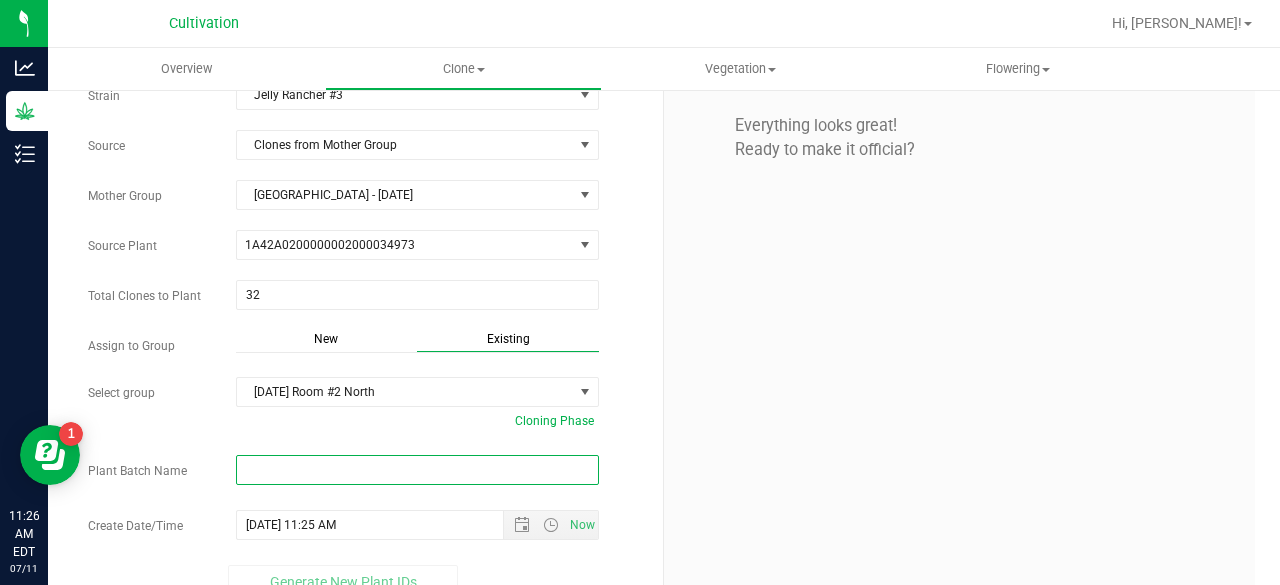 paste on "[DATE]" 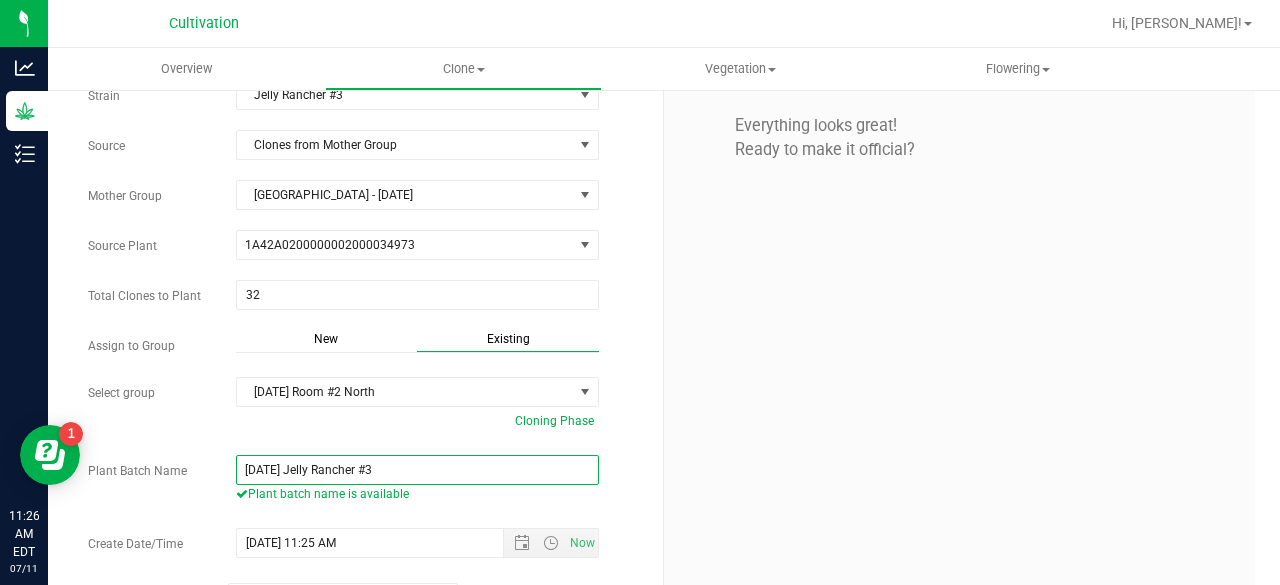 scroll, scrollTop: 160, scrollLeft: 0, axis: vertical 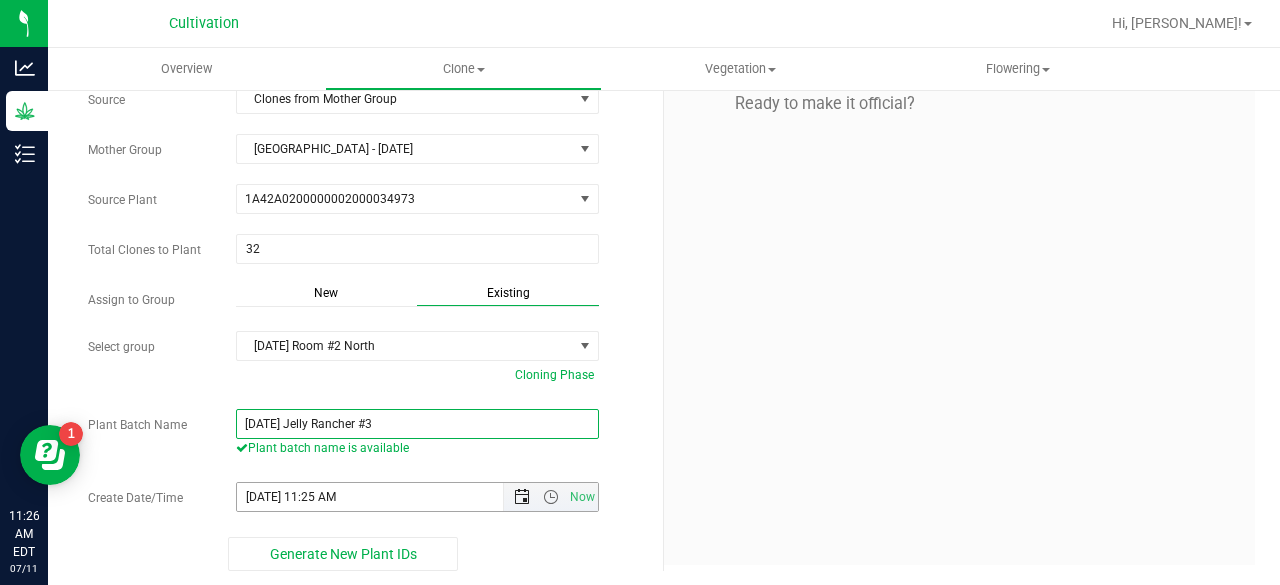click at bounding box center [522, 497] 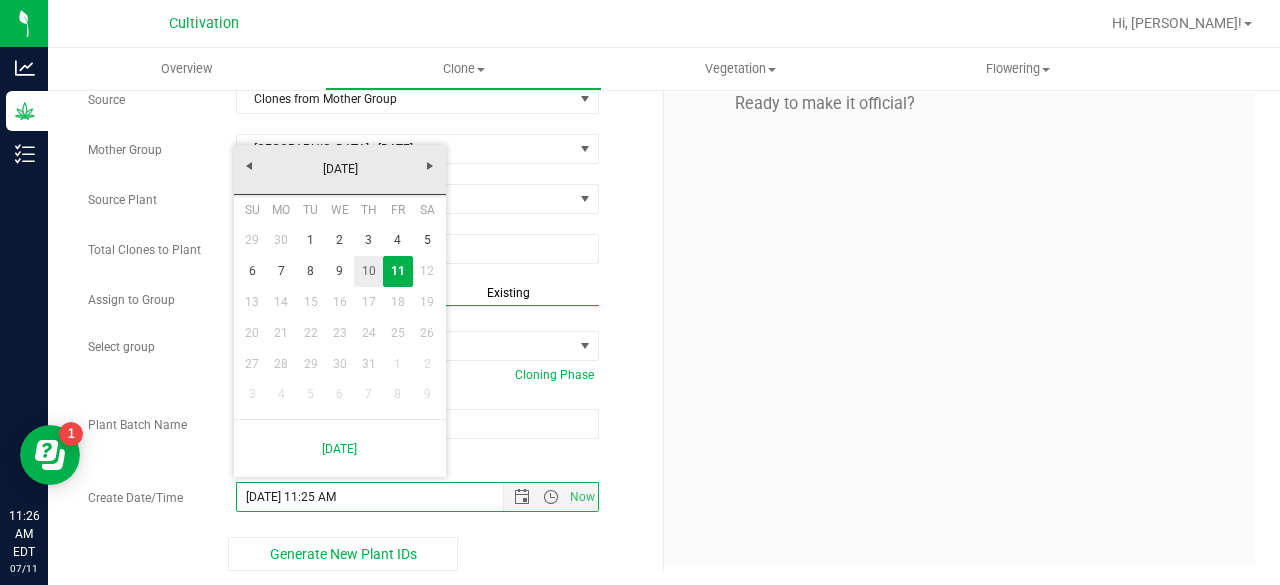 click on "10" at bounding box center (368, 271) 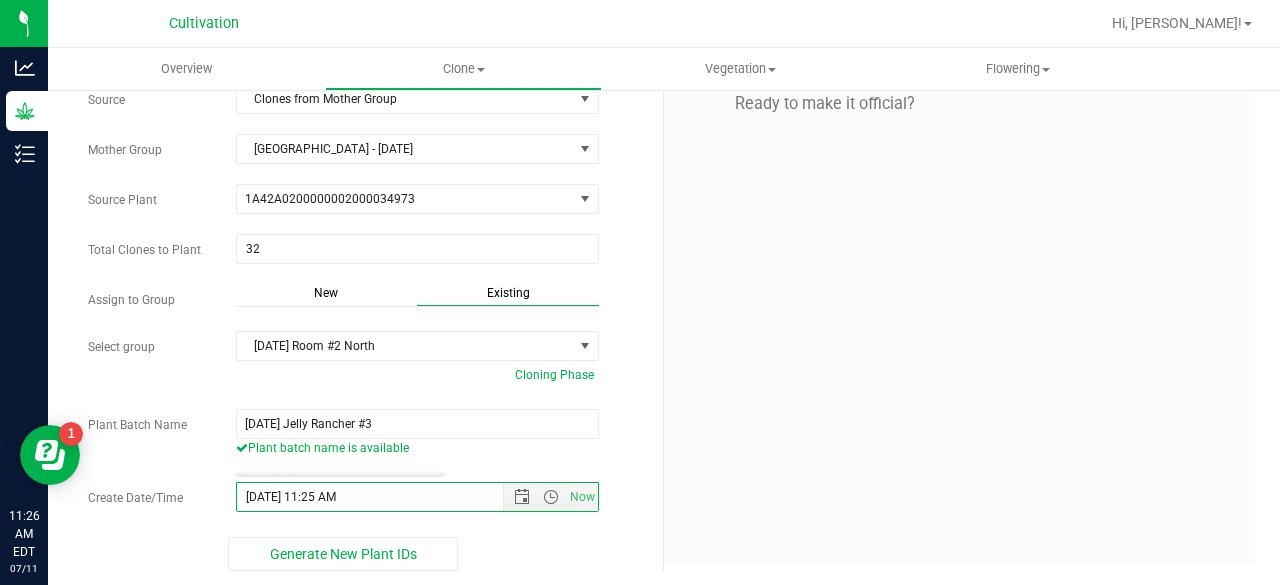 type on "[DATE] 11:25 AM" 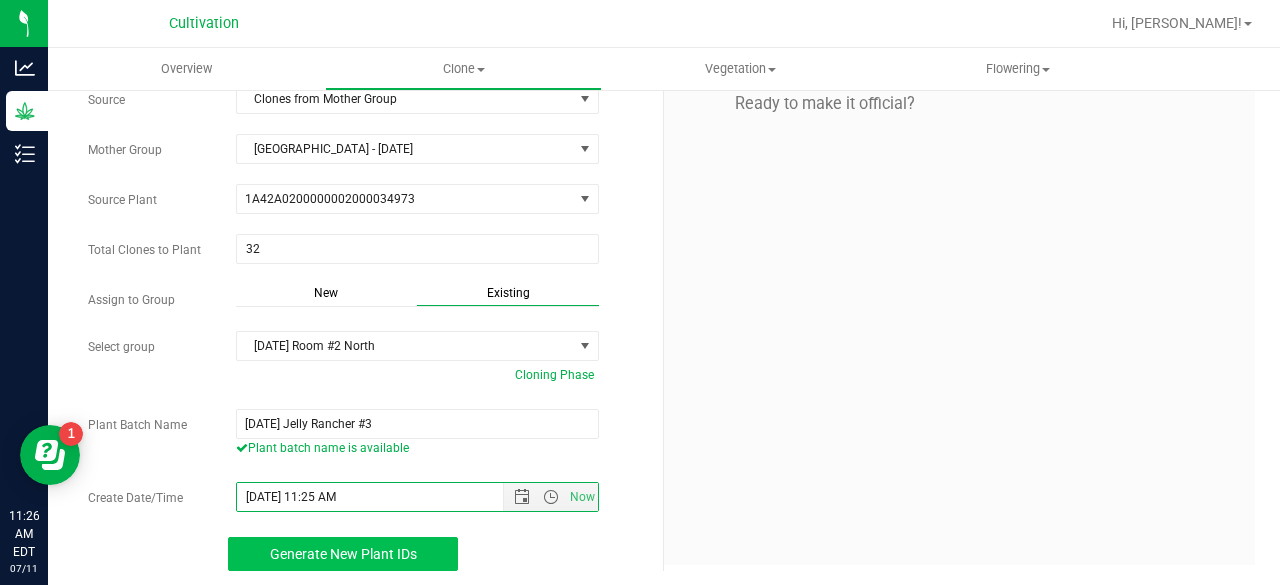 click on "Generate New Plant IDs" at bounding box center [343, 554] 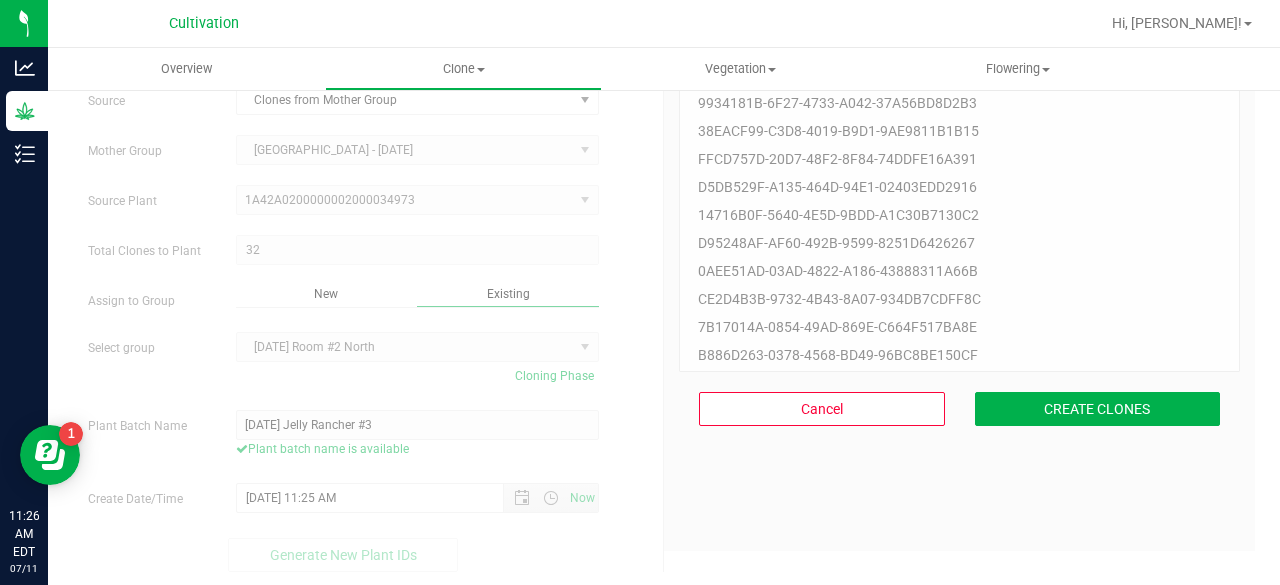 scroll, scrollTop: 60, scrollLeft: 0, axis: vertical 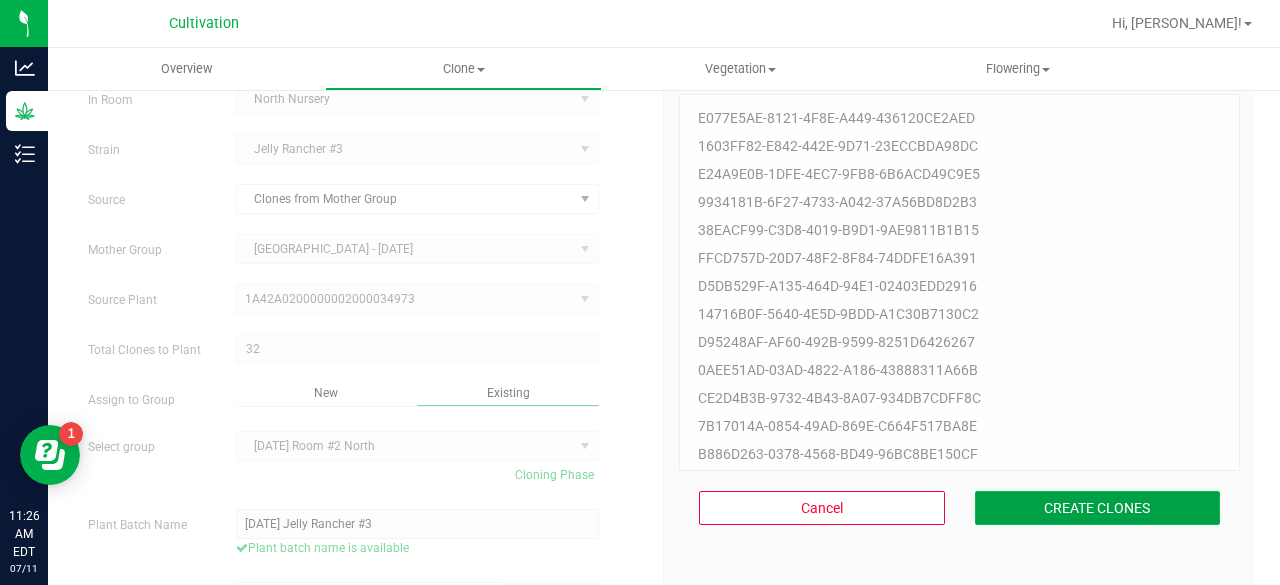 click on "CREATE CLONES" at bounding box center [1098, 508] 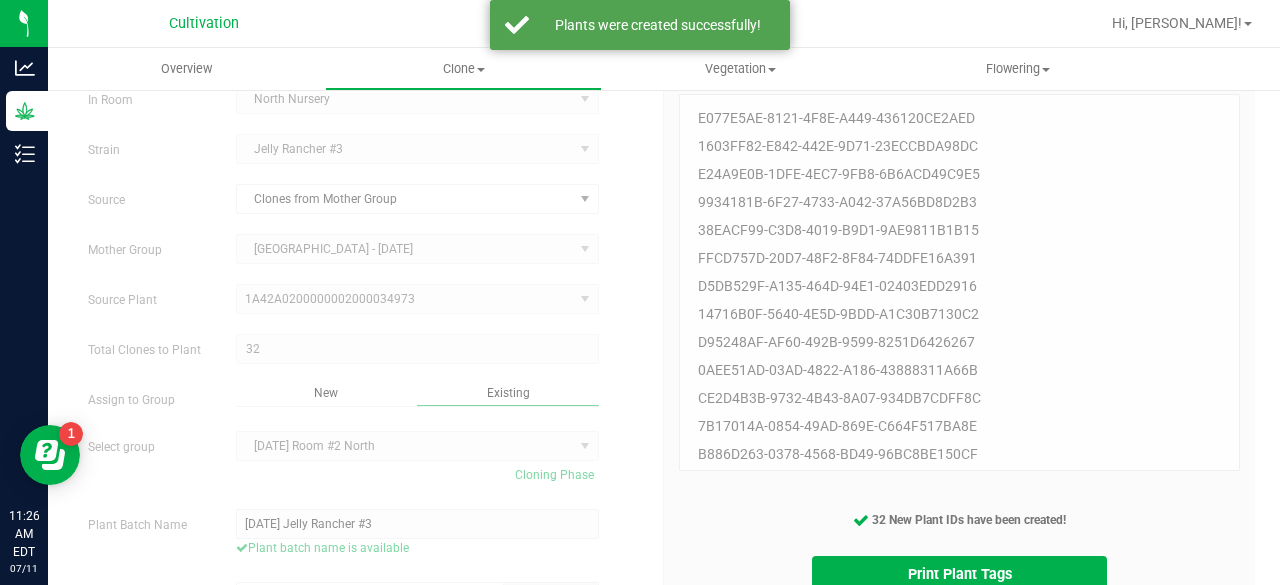 scroll, scrollTop: 159, scrollLeft: 0, axis: vertical 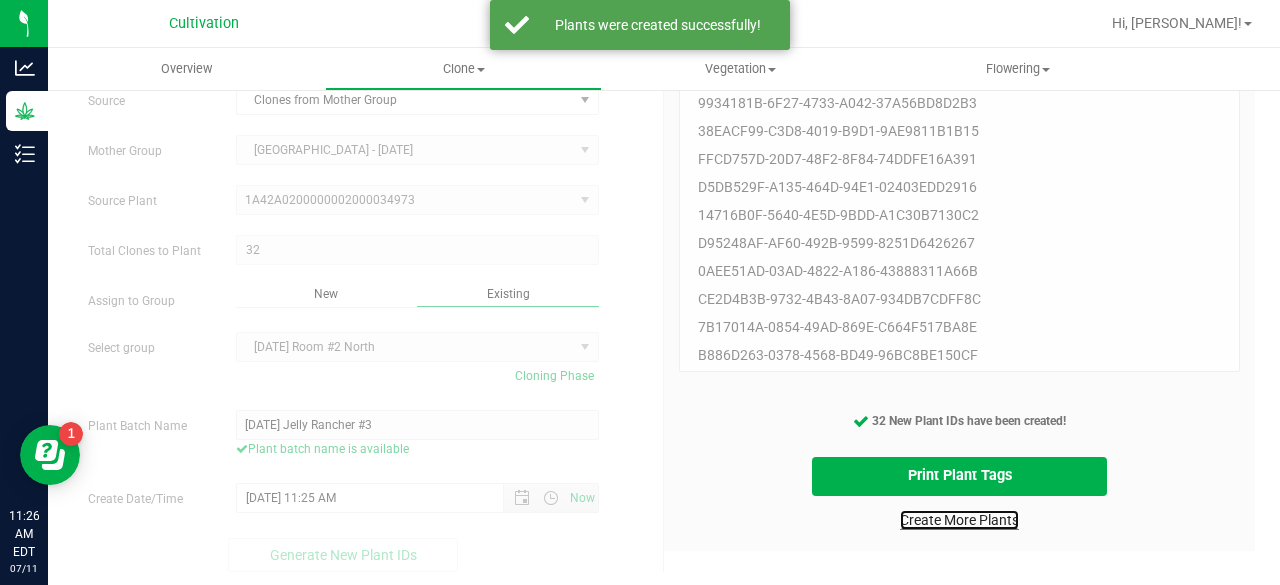 click on "Create More Plants" at bounding box center (959, 520) 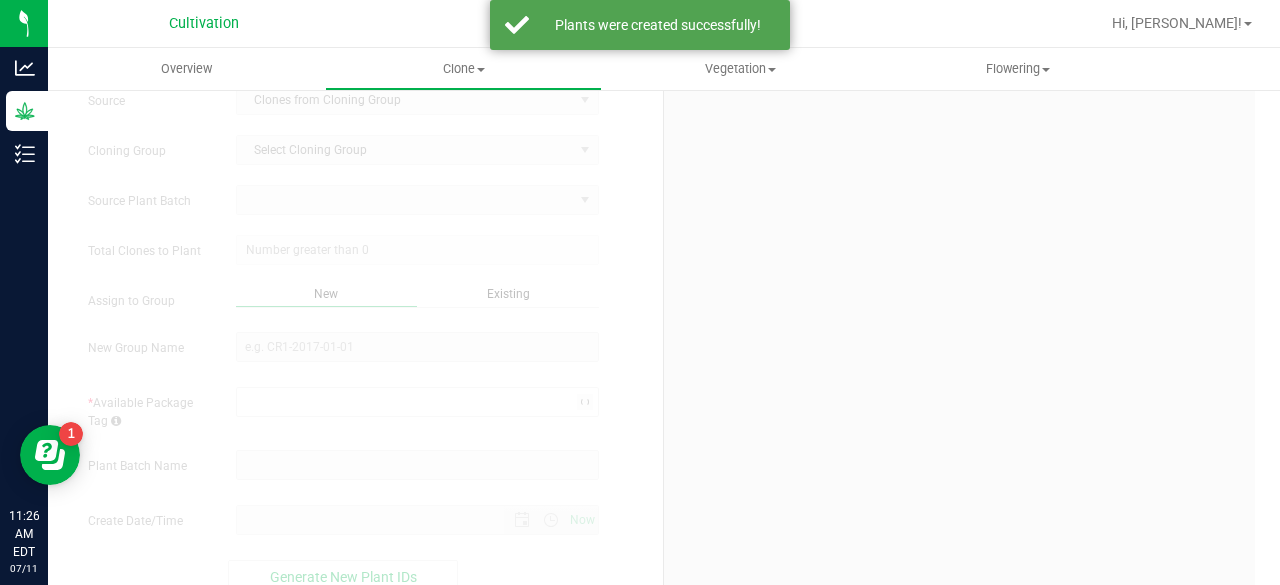 scroll, scrollTop: 0, scrollLeft: 0, axis: both 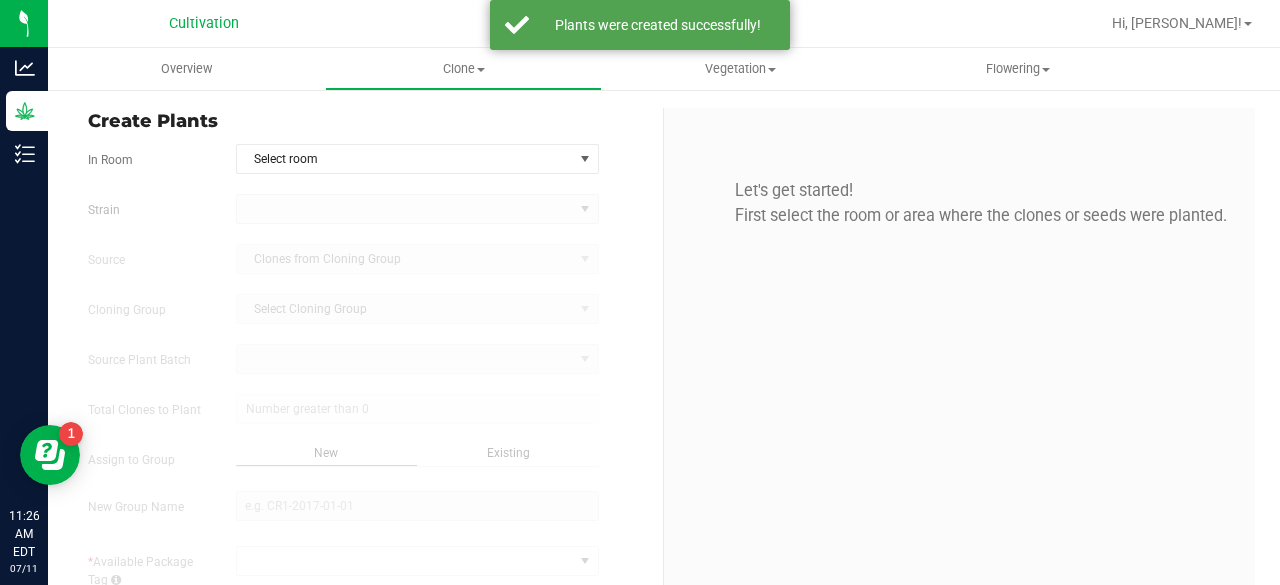 type on "[DATE] 11:26 AM" 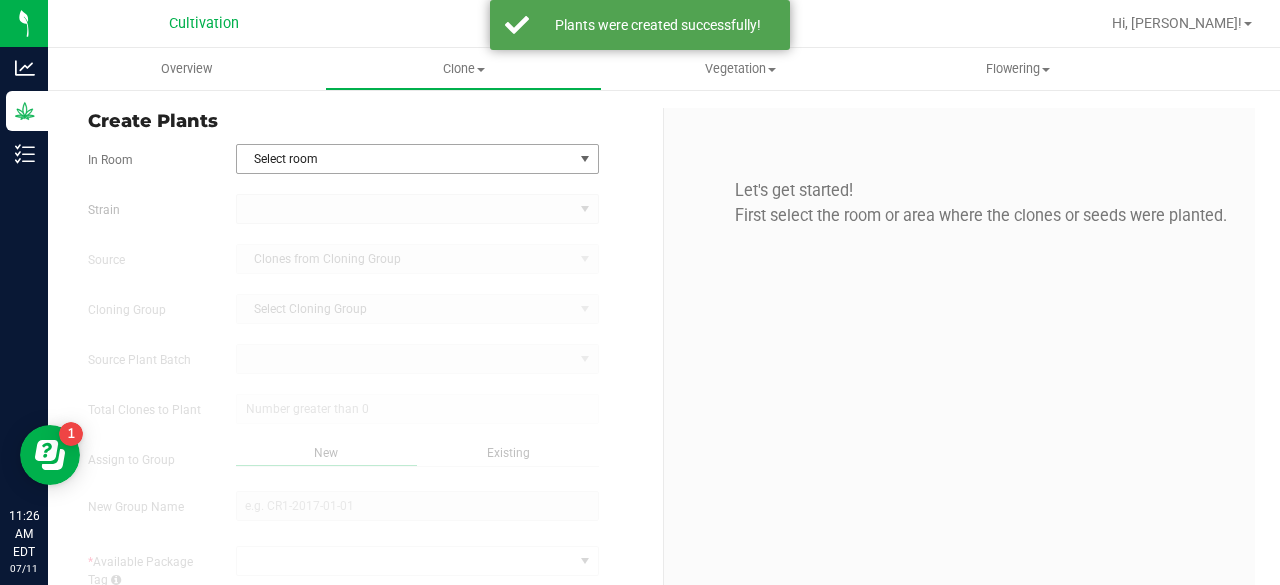 click on "Select room" at bounding box center (405, 159) 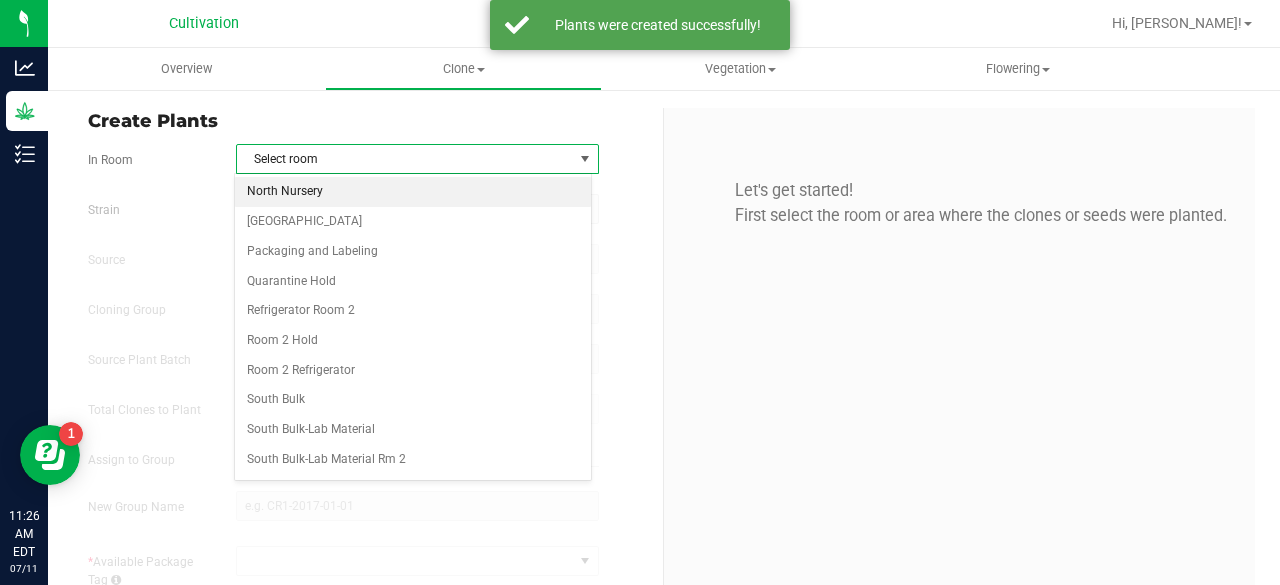 click on "North Nursery" at bounding box center (413, 192) 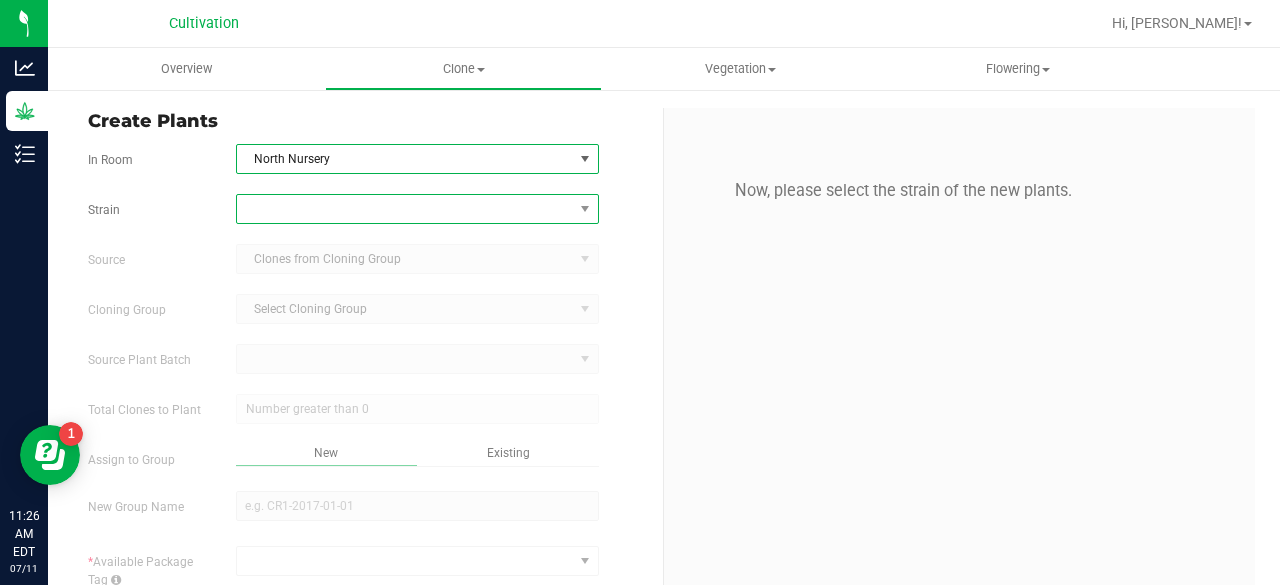 click at bounding box center [405, 209] 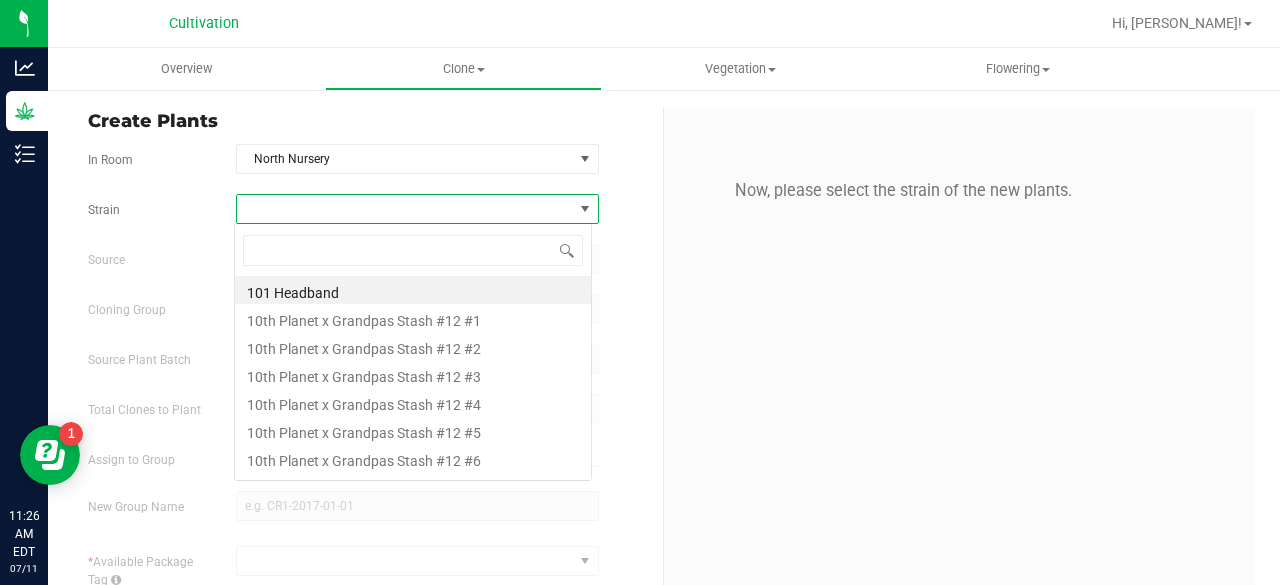 scroll, scrollTop: 99970, scrollLeft: 99641, axis: both 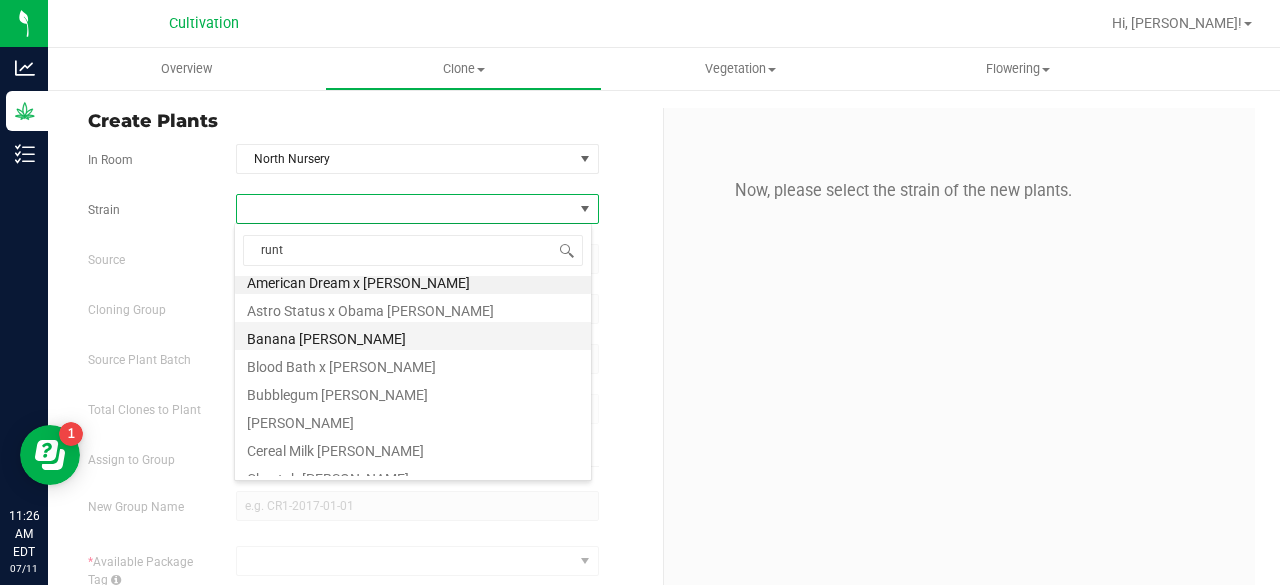 type on "[PERSON_NAME]" 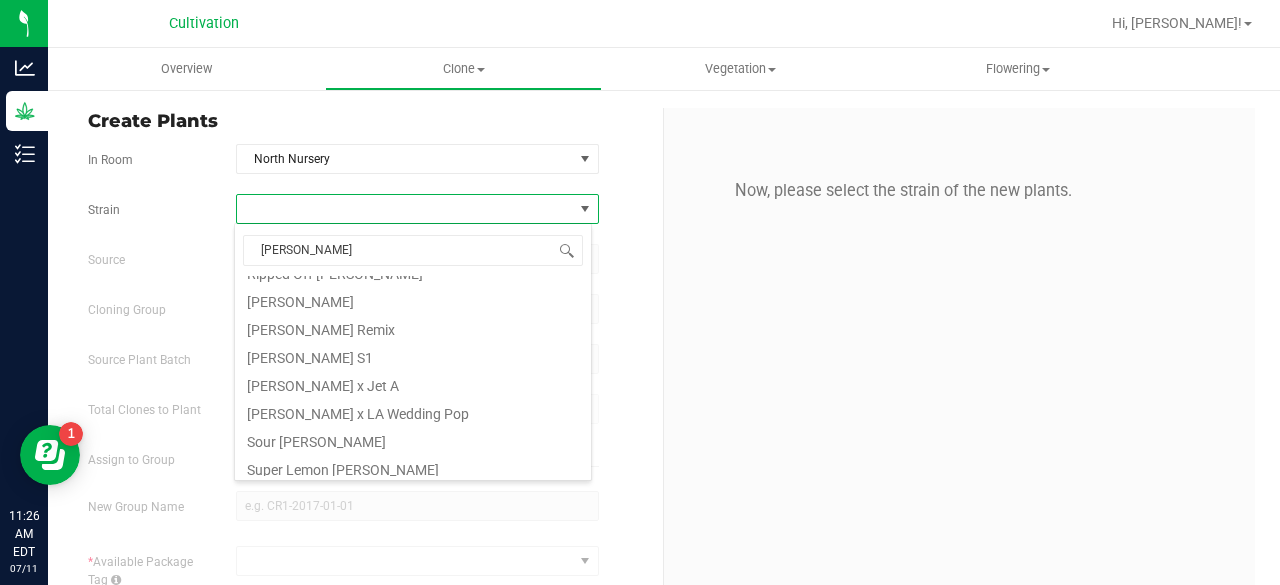 scroll, scrollTop: 522, scrollLeft: 0, axis: vertical 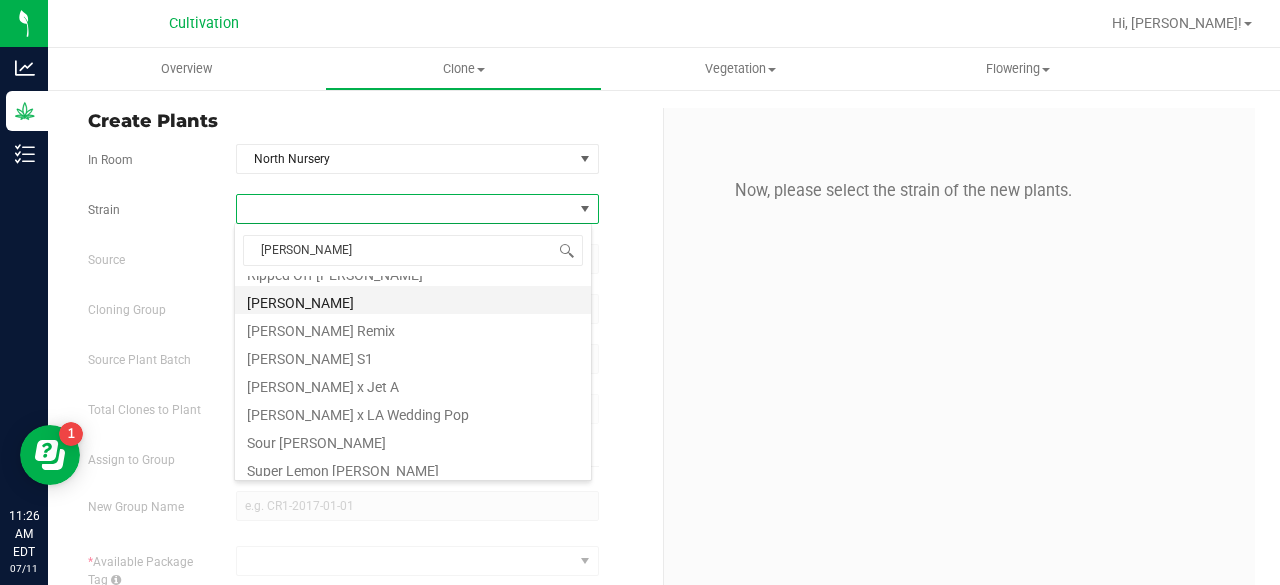 click on "[PERSON_NAME]" at bounding box center (413, 300) 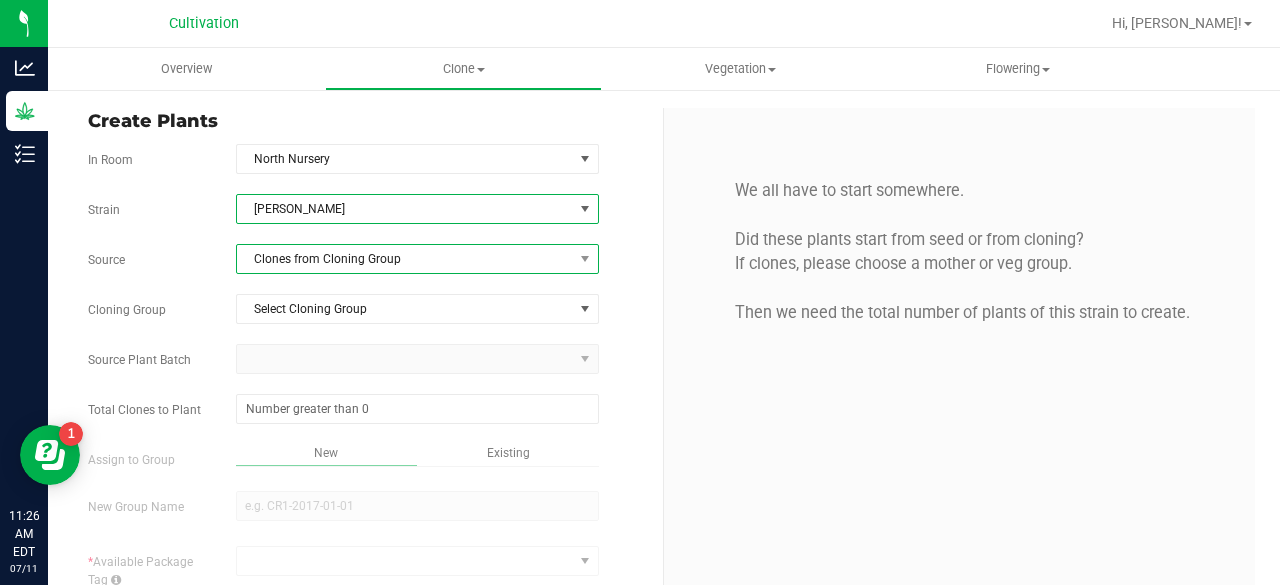 click on "Clones from Cloning Group" at bounding box center (405, 259) 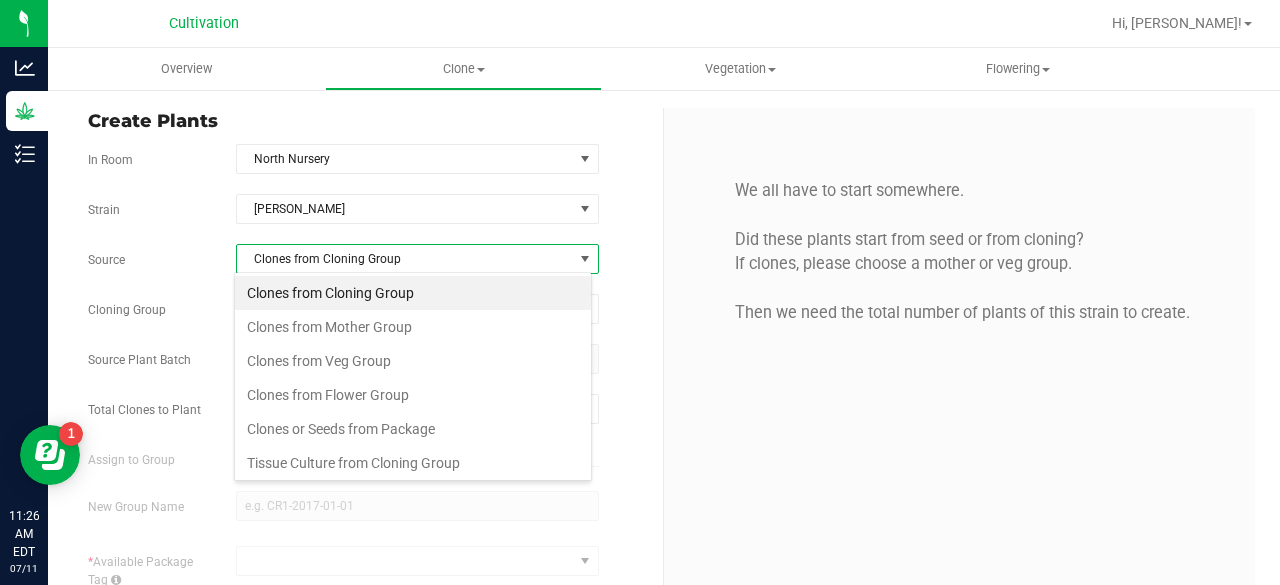 scroll, scrollTop: 99970, scrollLeft: 99641, axis: both 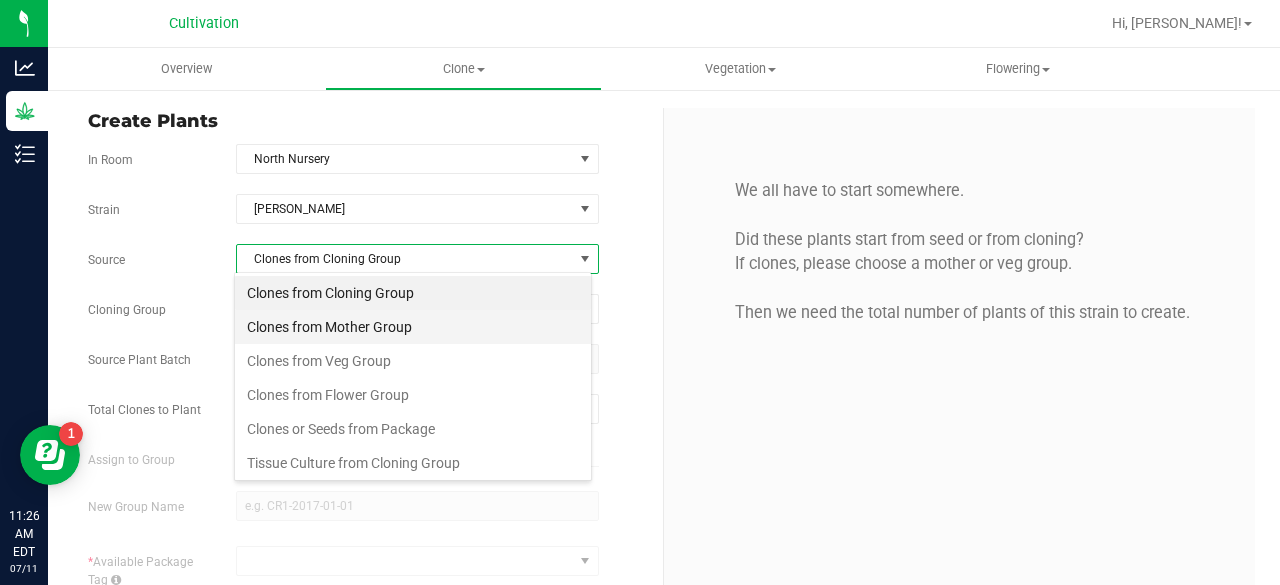click on "Clones from Mother Group" at bounding box center [413, 327] 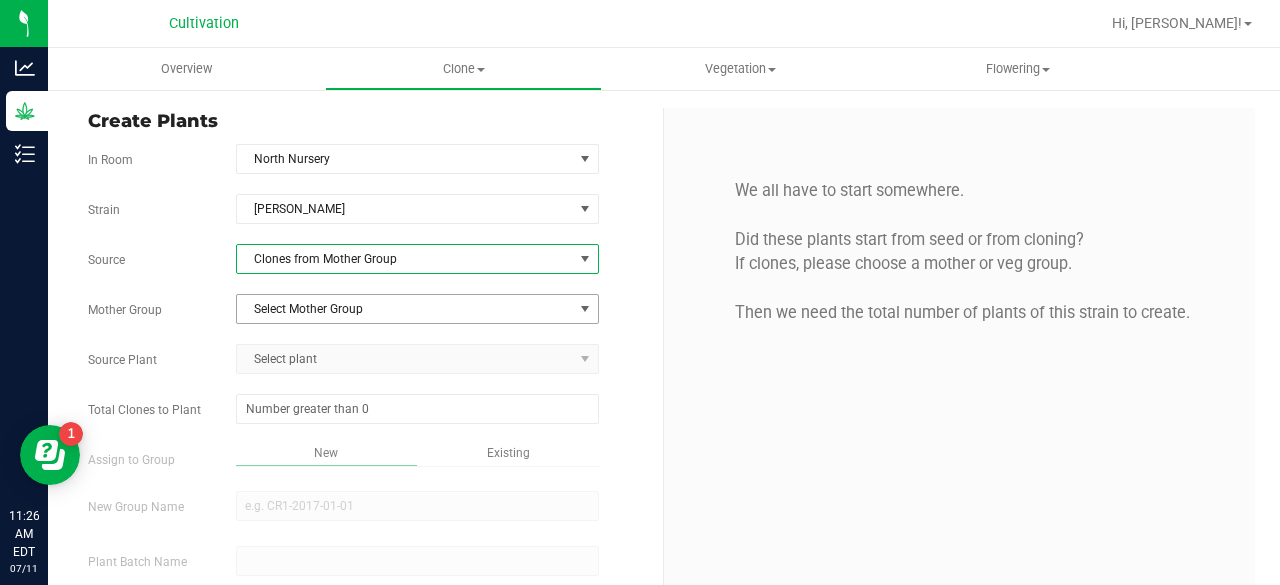 click on "Select Mother Group" at bounding box center [405, 309] 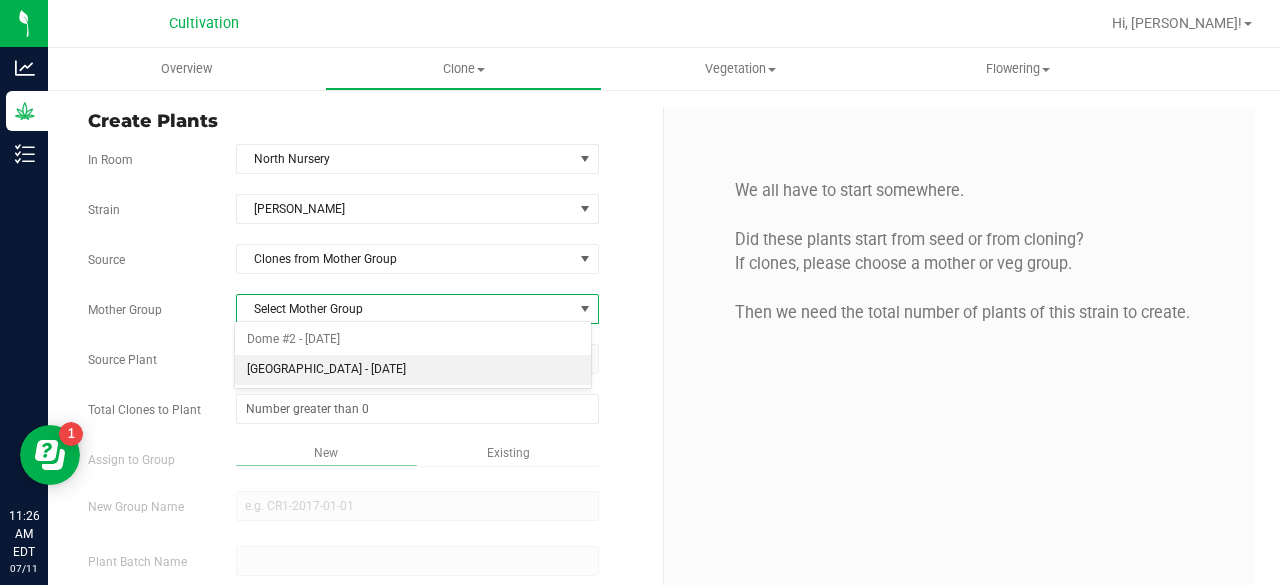 click on "[GEOGRAPHIC_DATA]  - [DATE]" at bounding box center [413, 370] 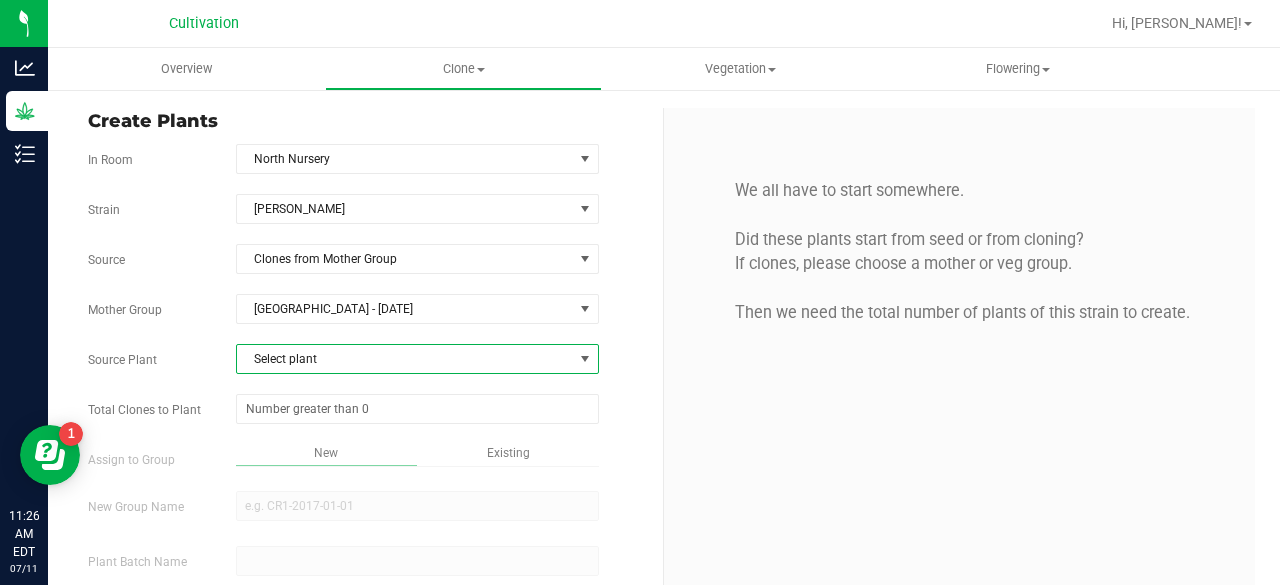 click on "Select plant" at bounding box center [405, 359] 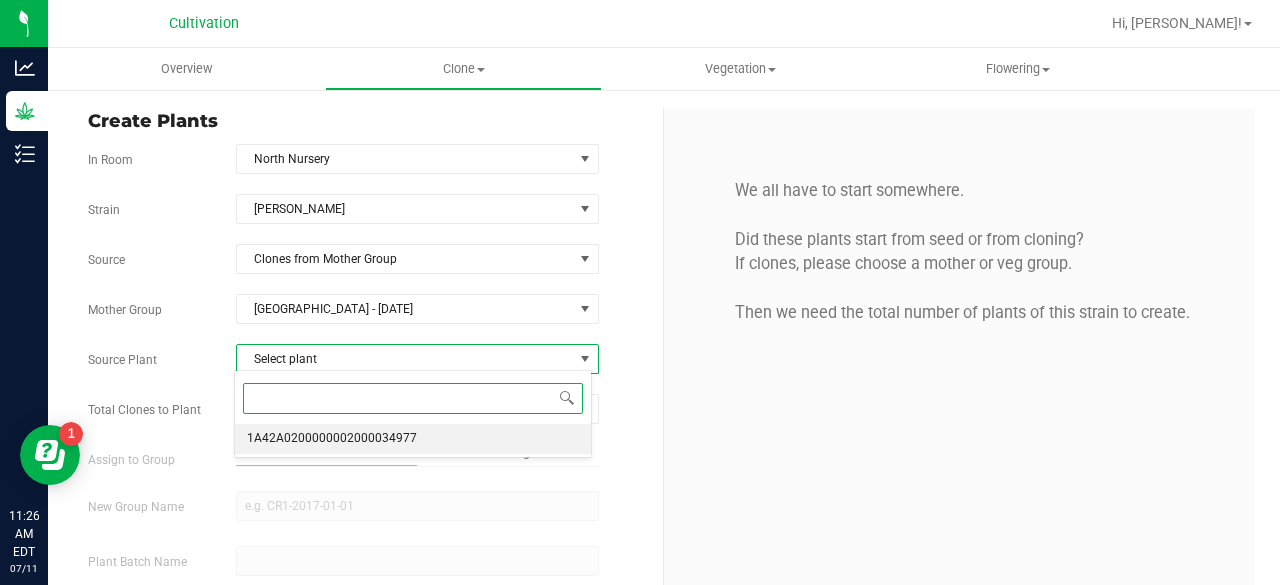 click on "1A42A0200000002000034977" at bounding box center (332, 439) 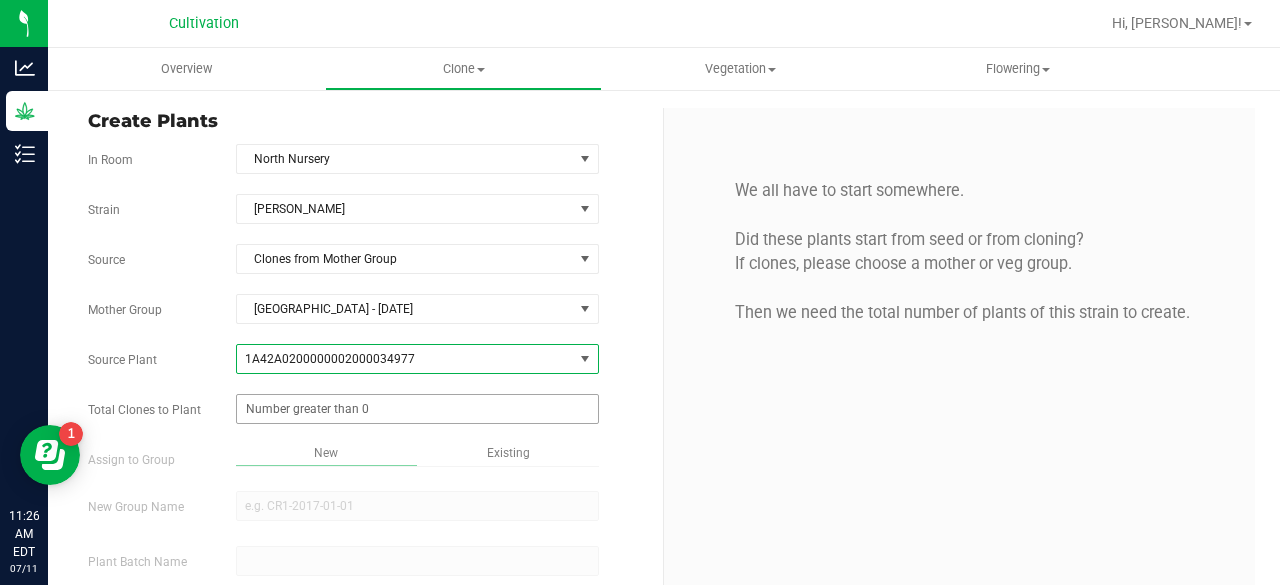 click at bounding box center (417, 409) 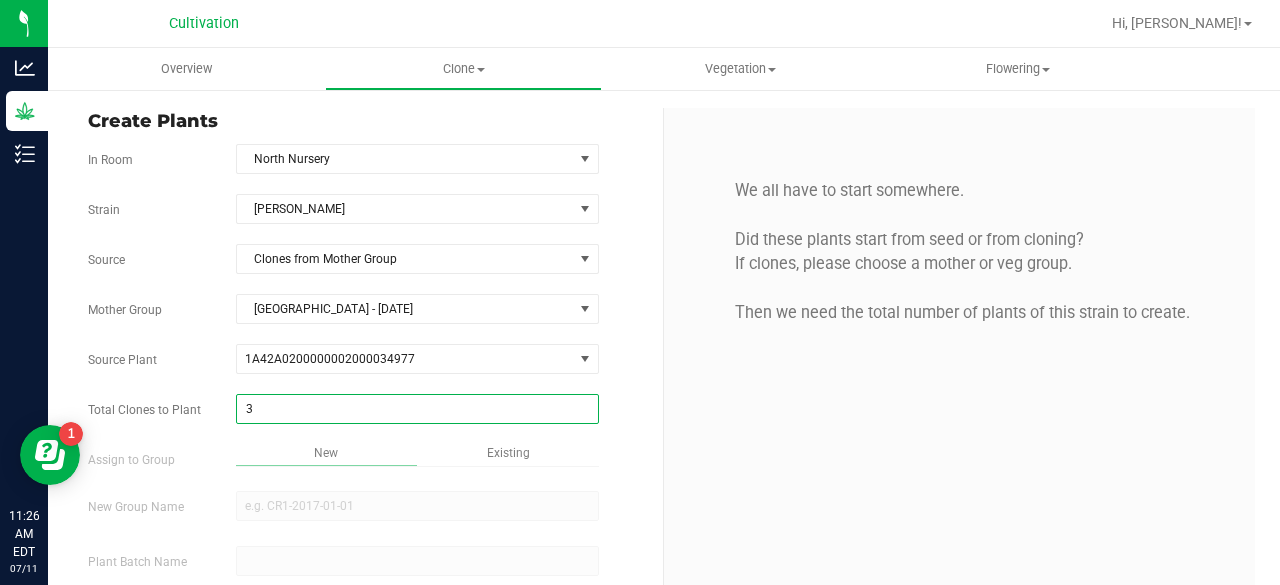 type on "32" 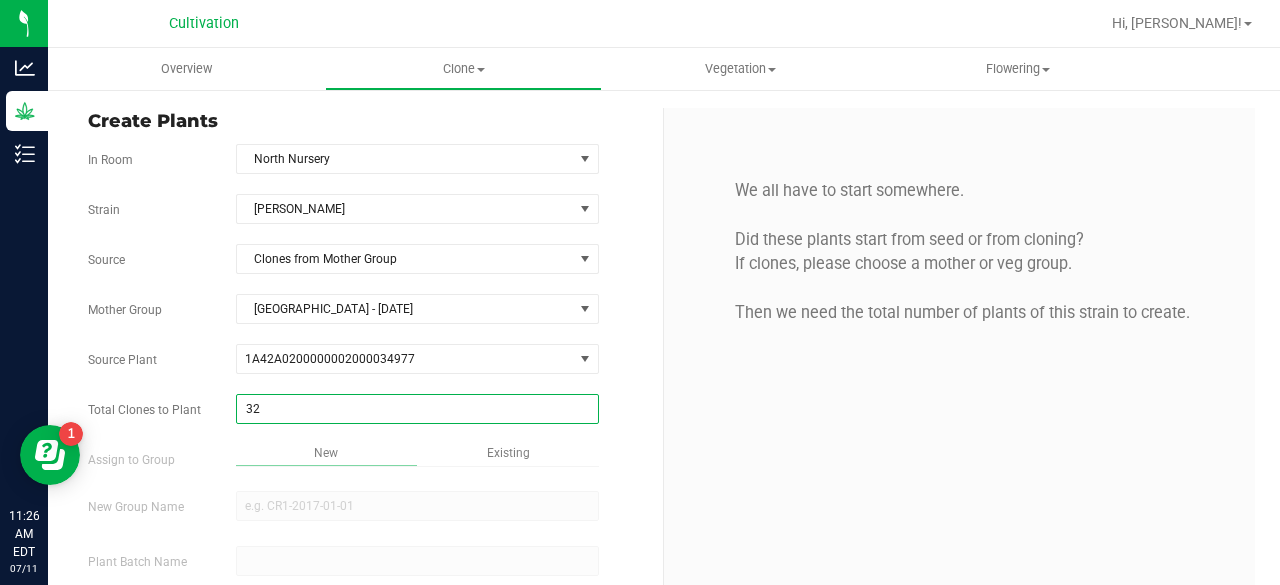 scroll, scrollTop: 119, scrollLeft: 0, axis: vertical 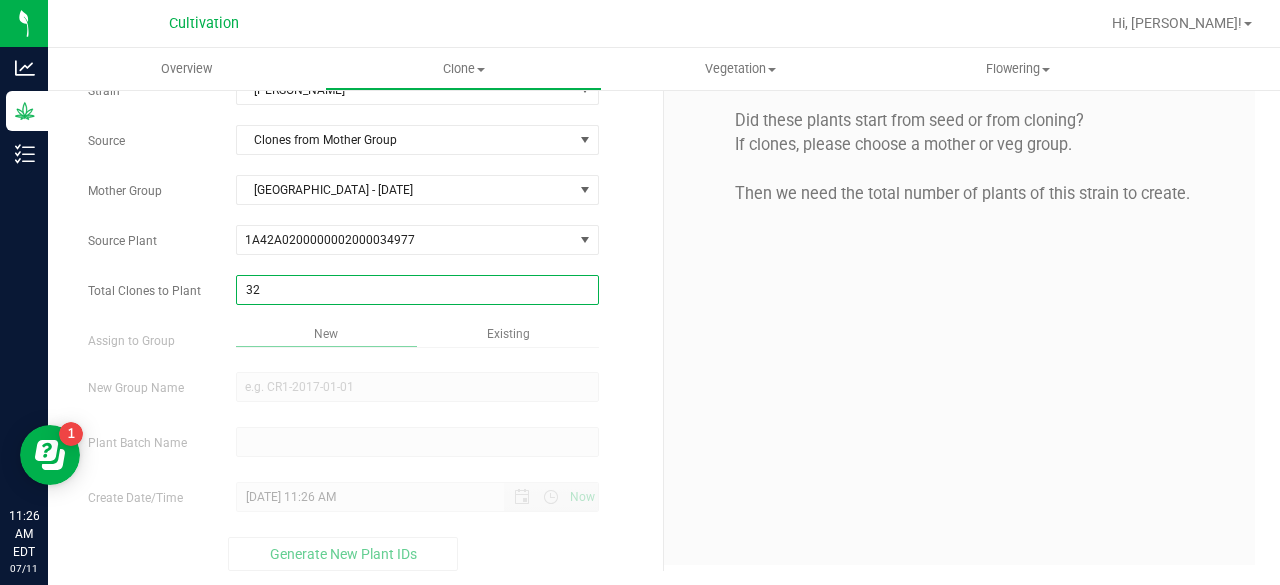 type on "32" 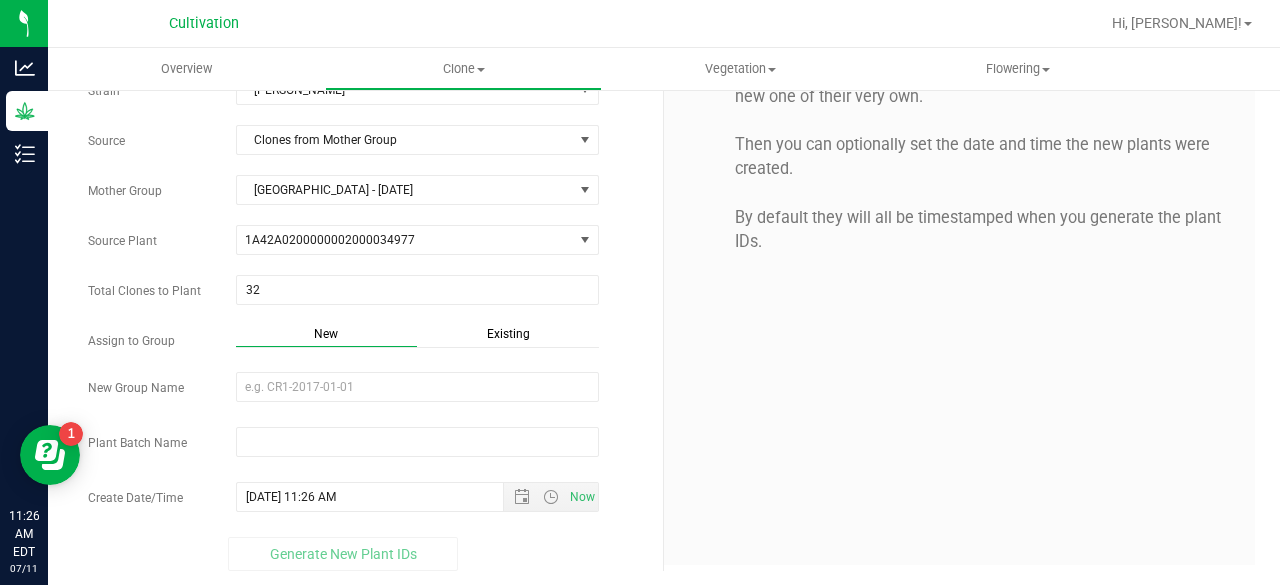 click on "Existing" at bounding box center [508, 334] 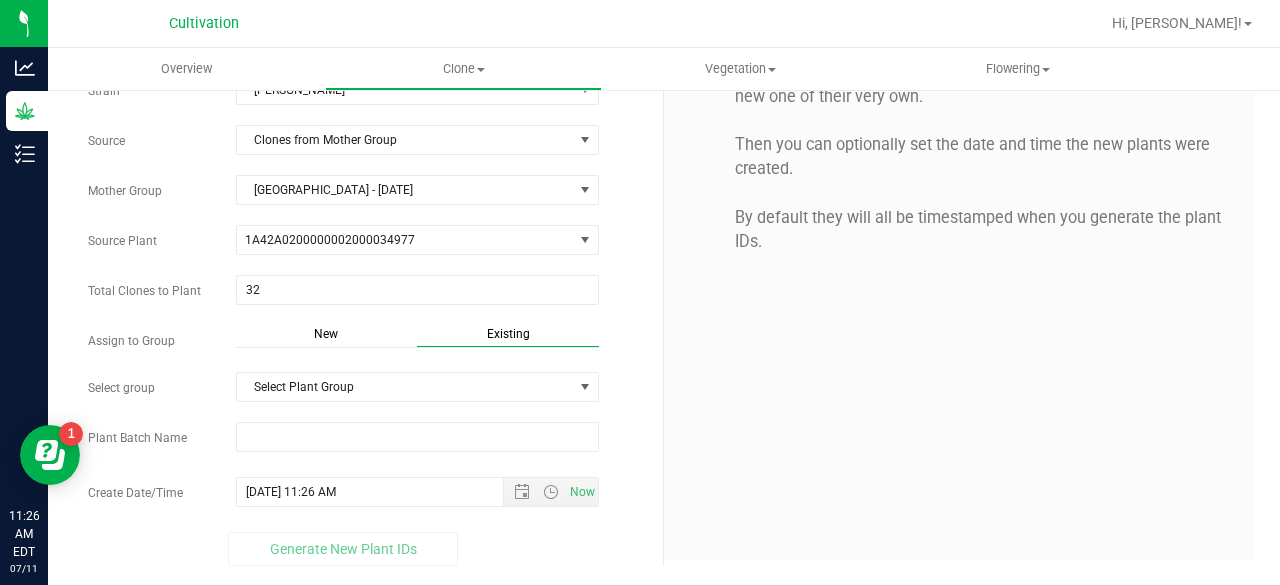 scroll, scrollTop: 114, scrollLeft: 0, axis: vertical 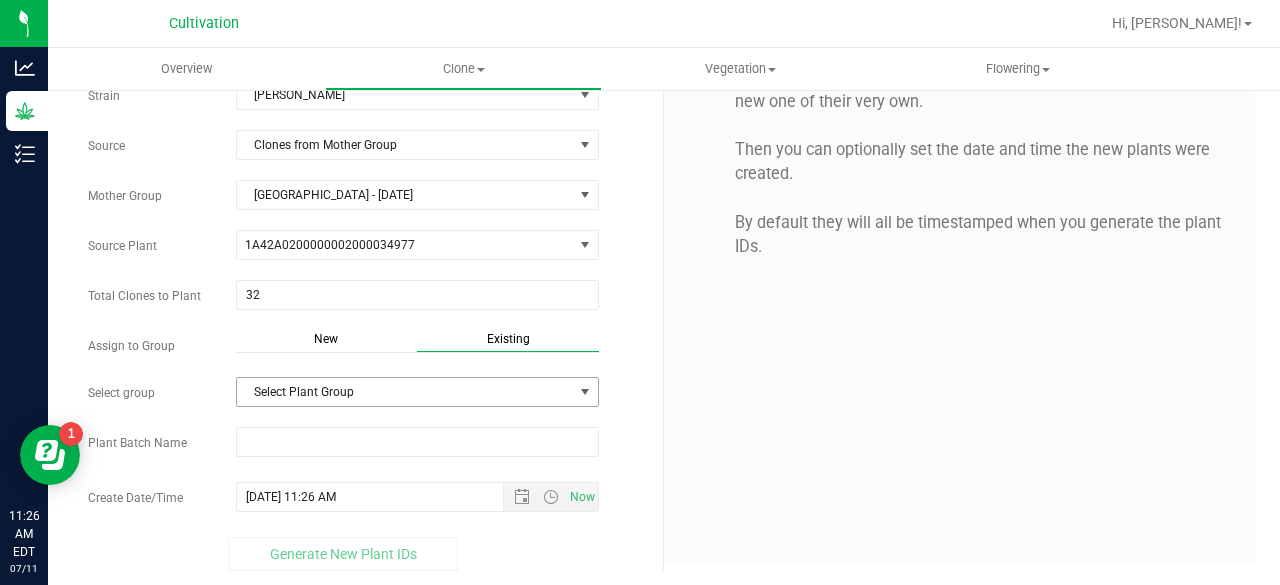 click on "Select Plant Group" at bounding box center (405, 392) 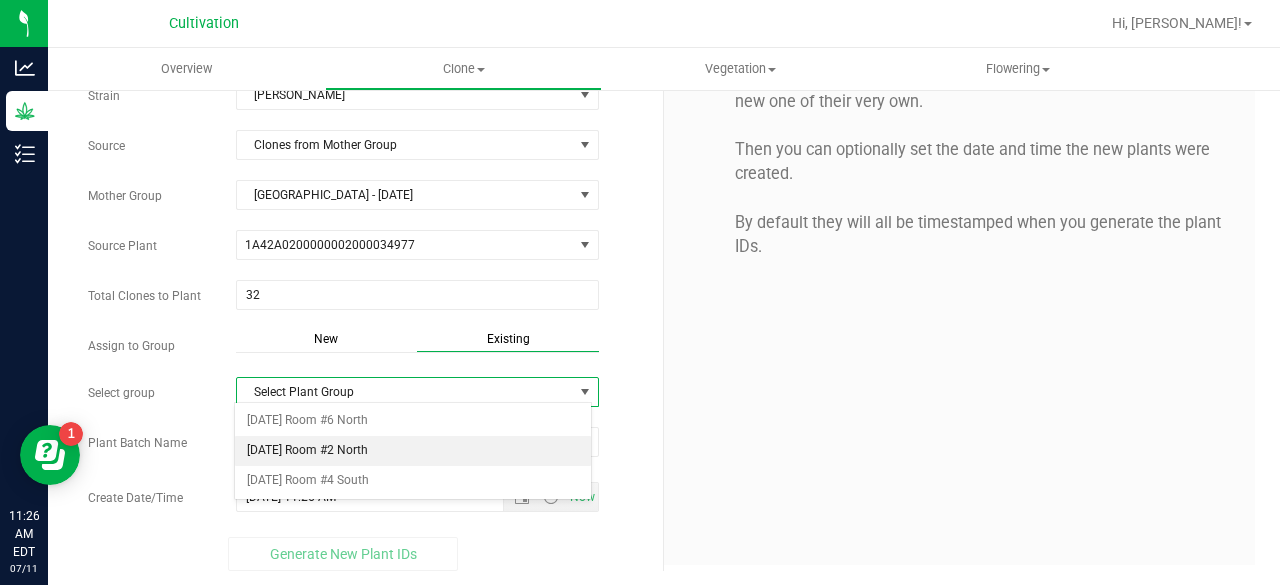 click on "[DATE] Room #2 North" at bounding box center [413, 451] 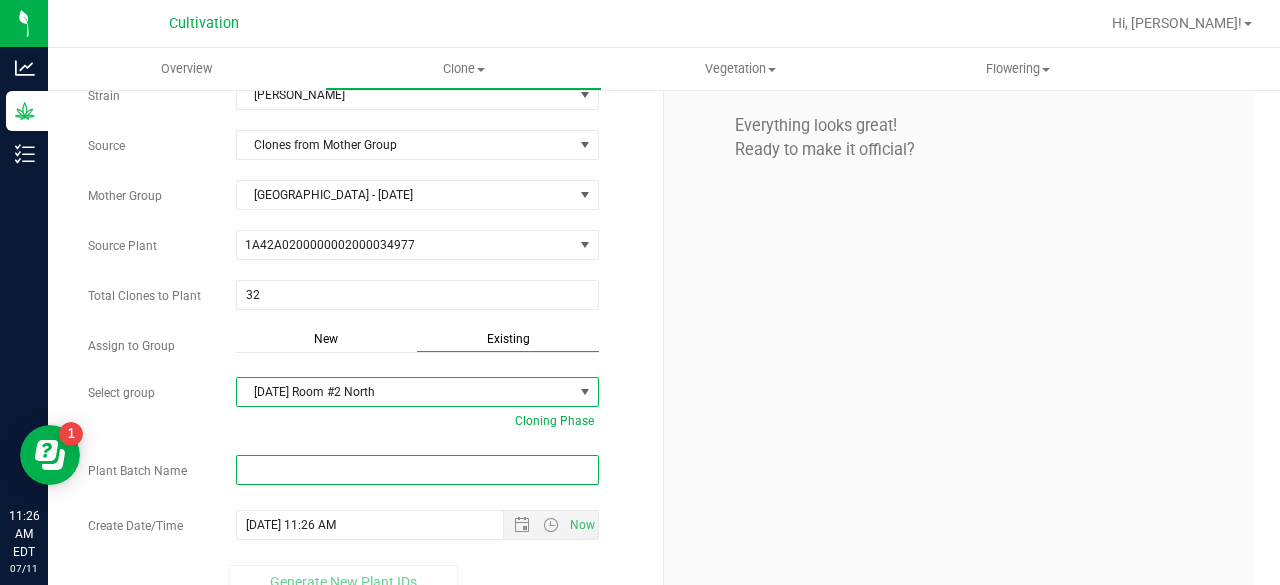 click at bounding box center [417, 470] 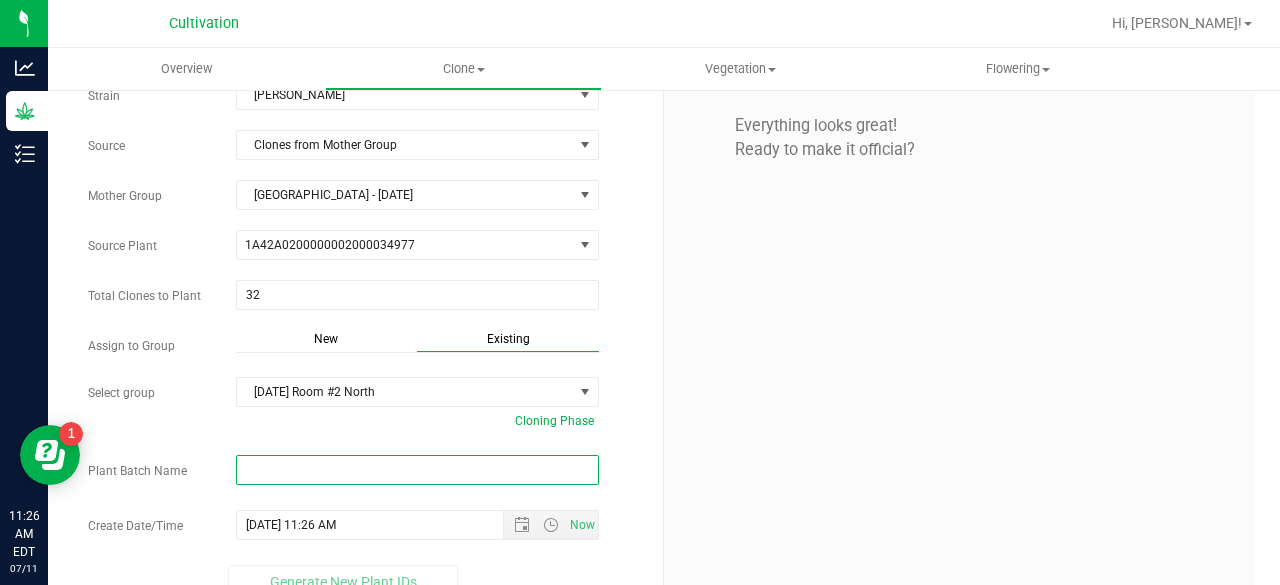 paste on "[DATE]" 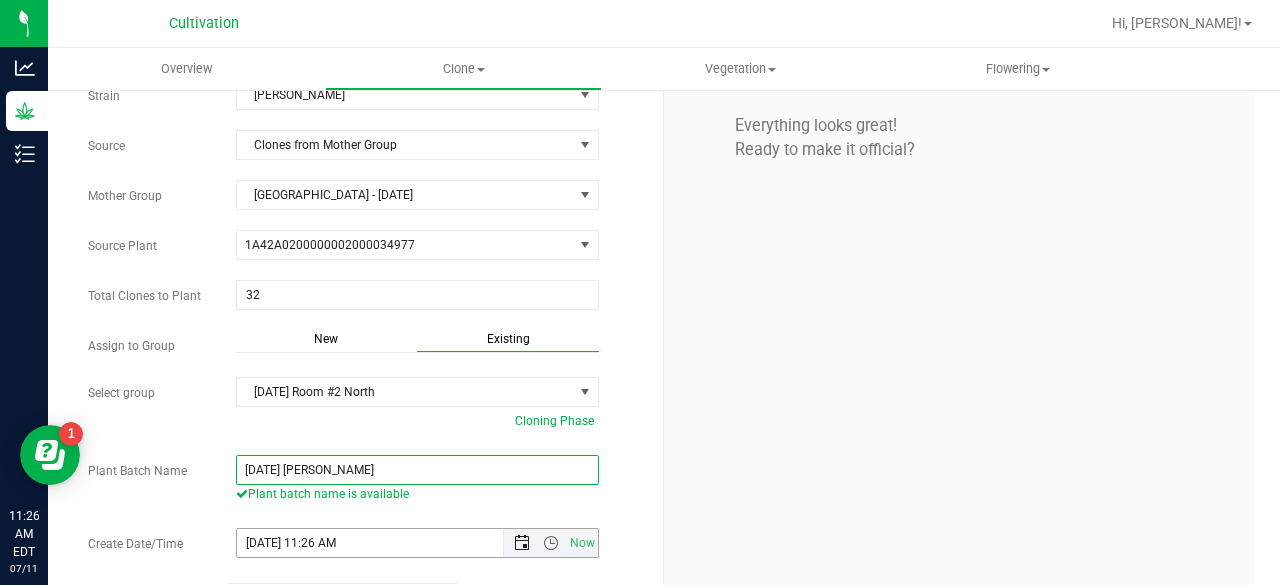 click at bounding box center (522, 543) 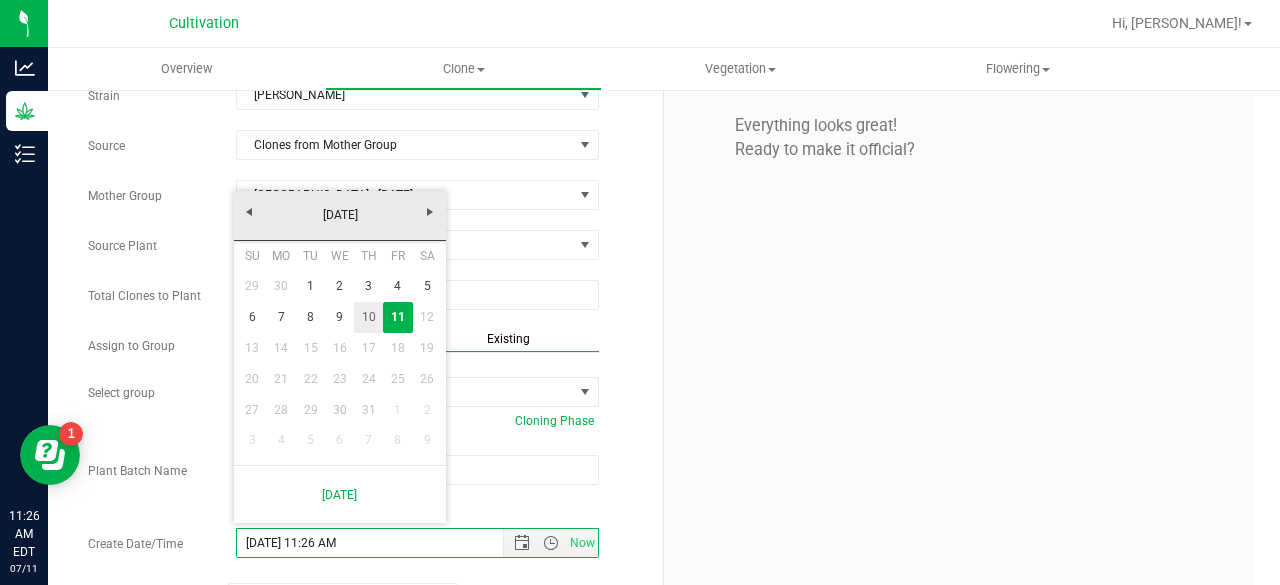 click on "10" at bounding box center (368, 317) 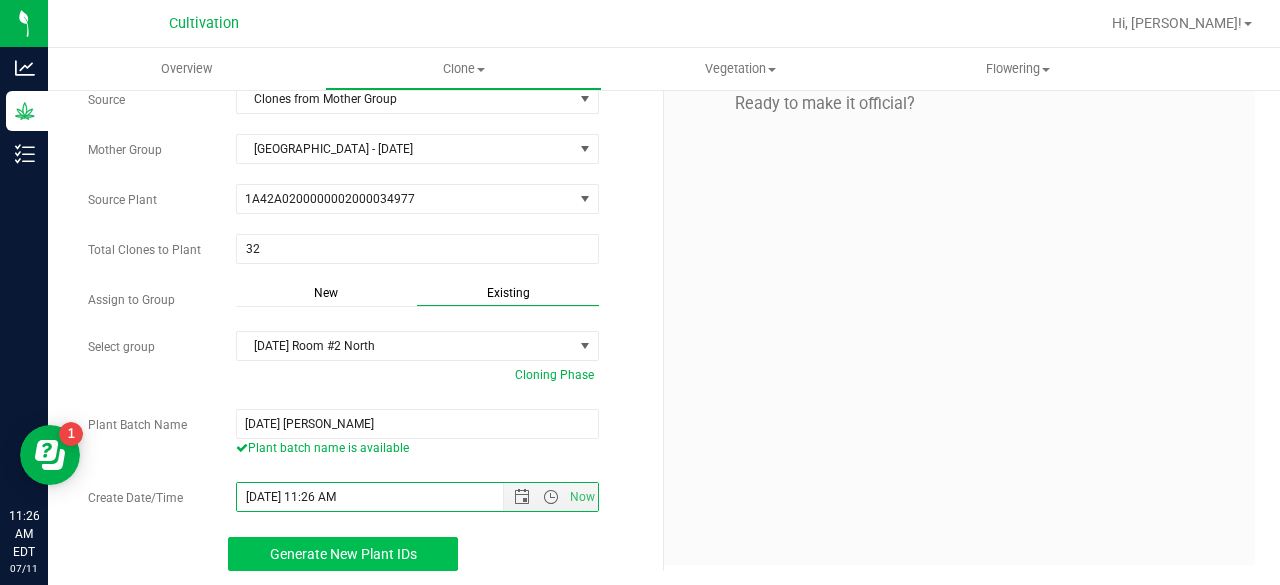click on "Generate New Plant IDs" at bounding box center (343, 554) 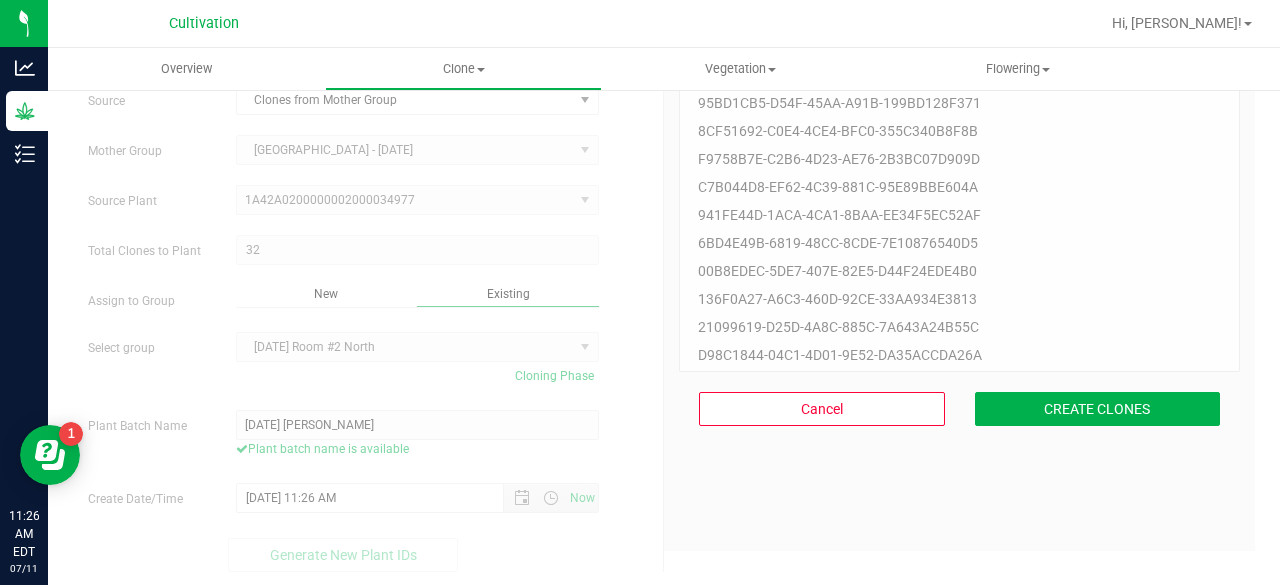 scroll, scrollTop: 60, scrollLeft: 0, axis: vertical 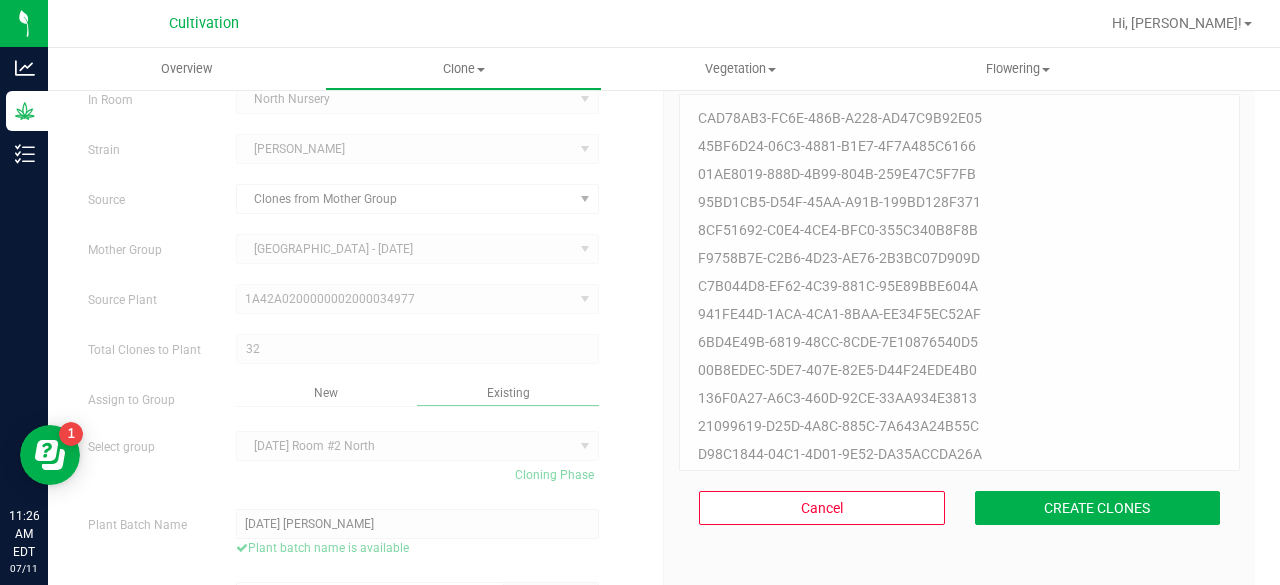 click on "Cancel
CREATE CLONES" at bounding box center [959, 508] 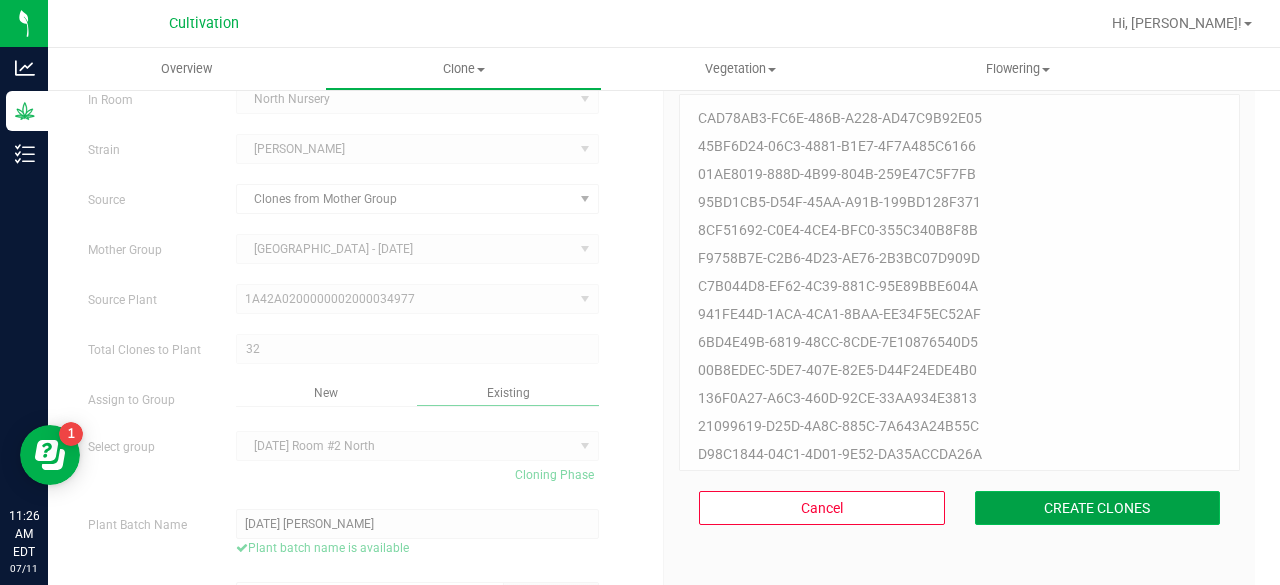 click on "CREATE CLONES" at bounding box center (1098, 508) 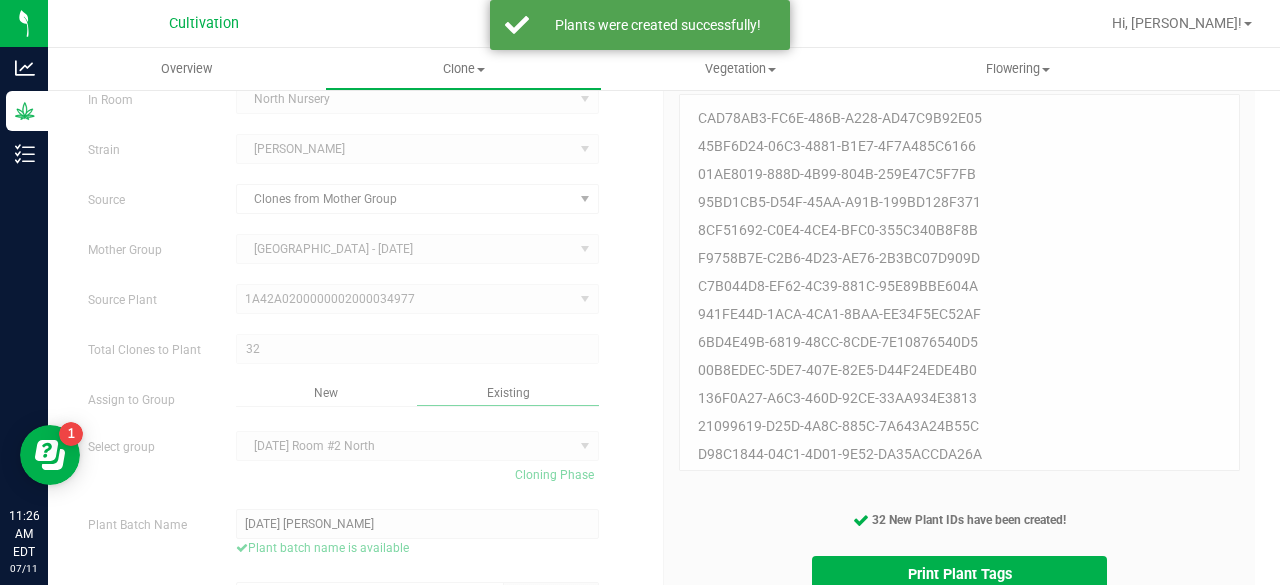 scroll, scrollTop: 159, scrollLeft: 0, axis: vertical 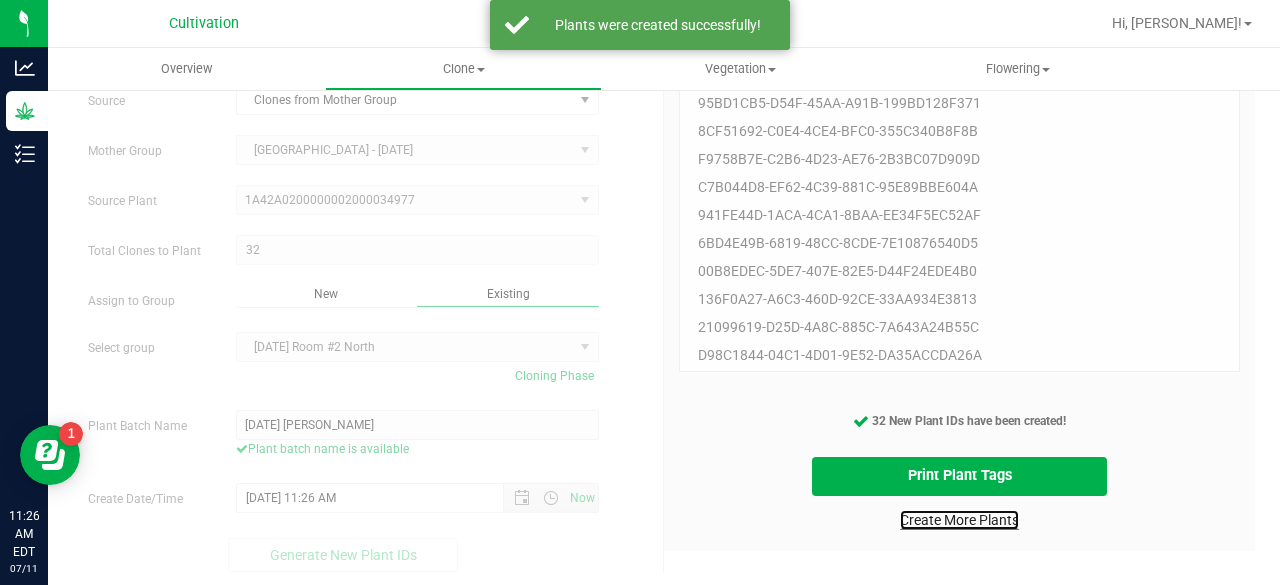 click on "Create More Plants" at bounding box center [959, 520] 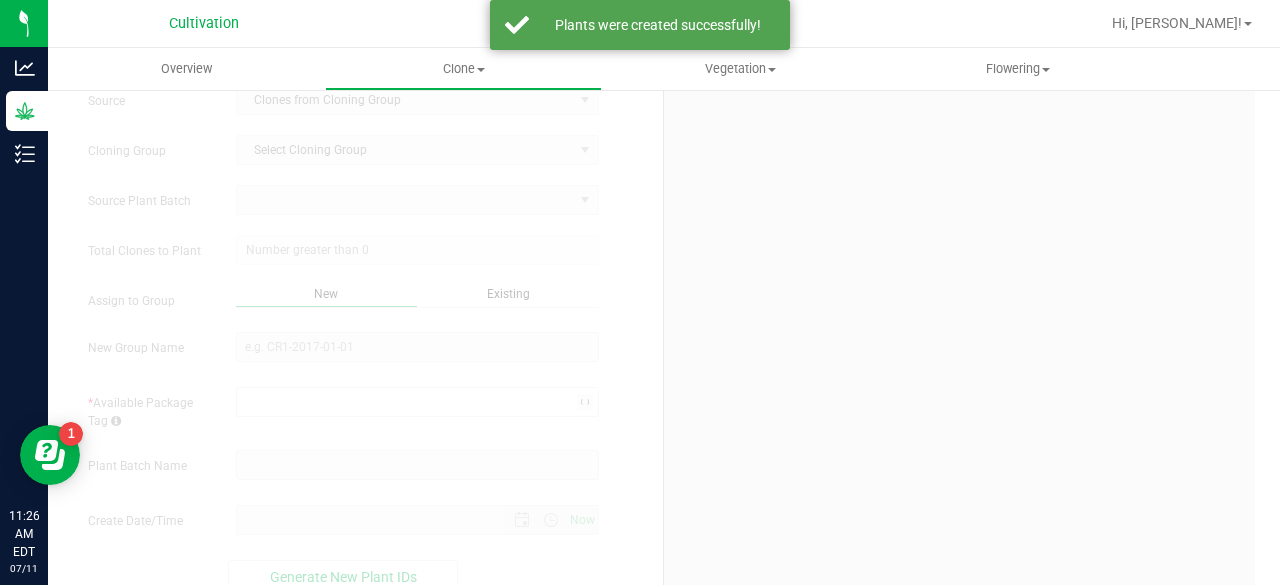 scroll, scrollTop: 0, scrollLeft: 0, axis: both 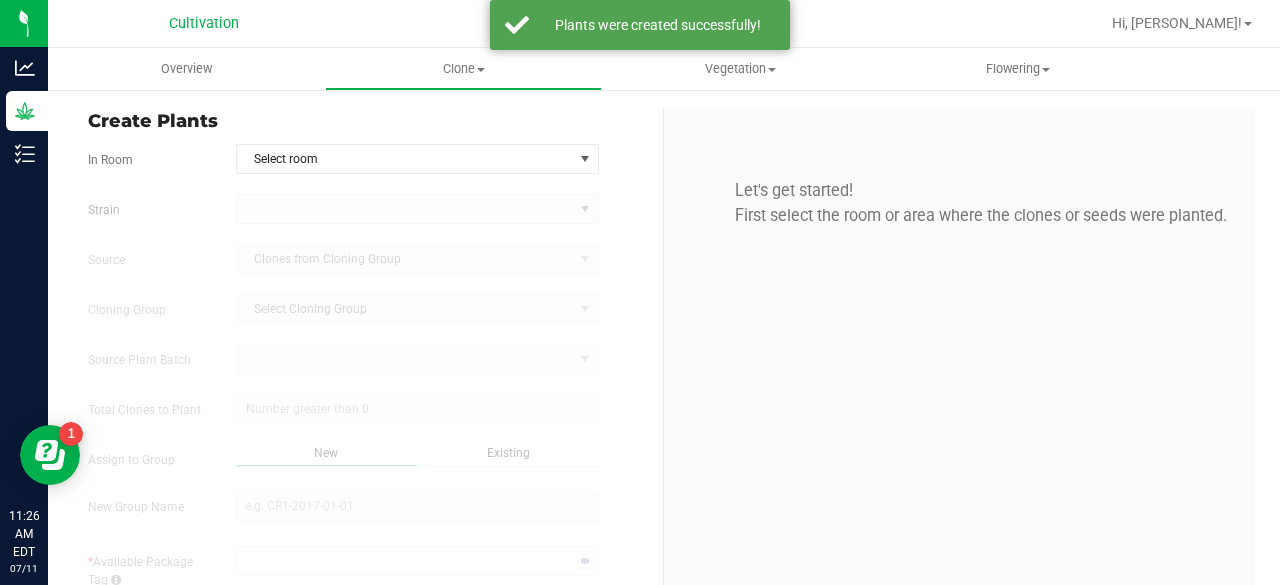 type on "[DATE] 11:26 AM" 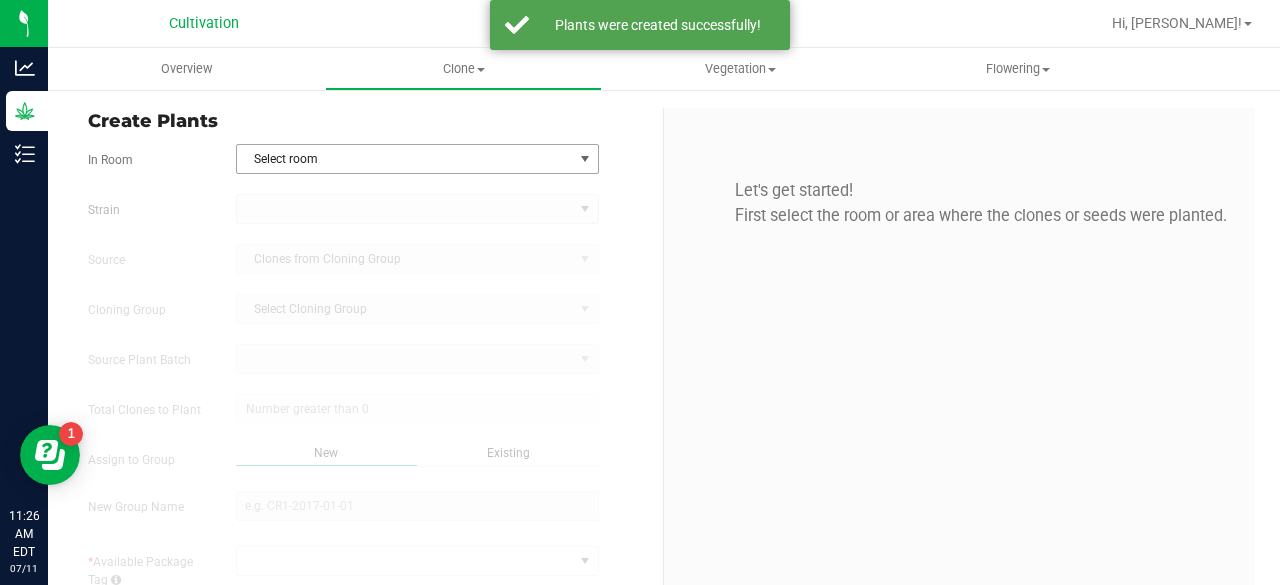 click on "Select room" at bounding box center (405, 159) 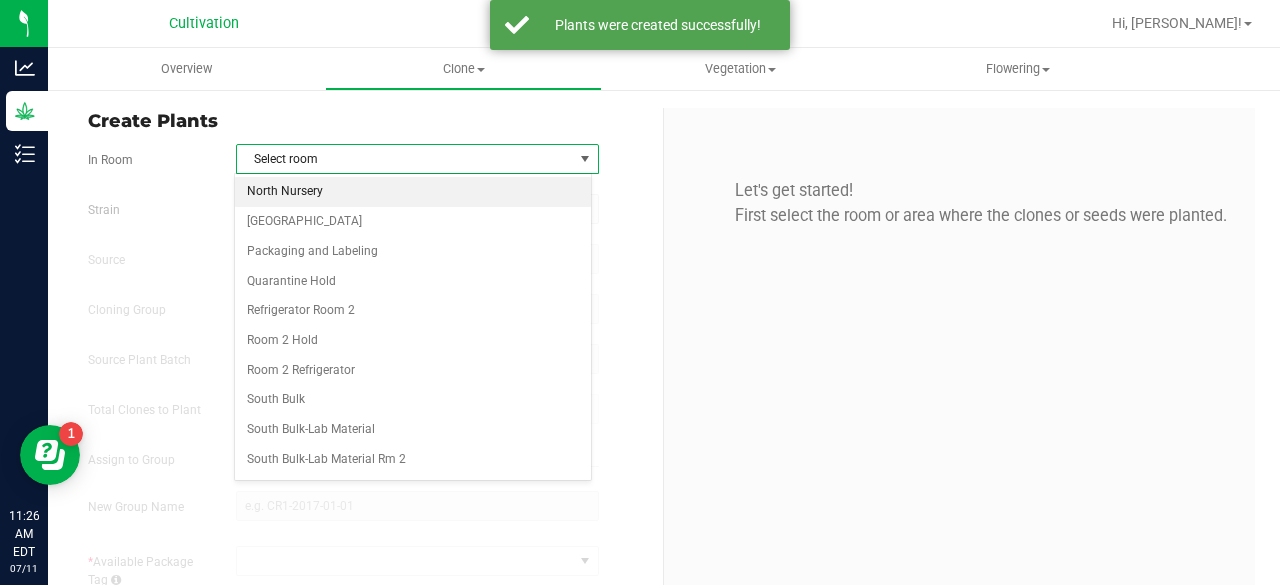 click on "North Nursery" at bounding box center [413, 192] 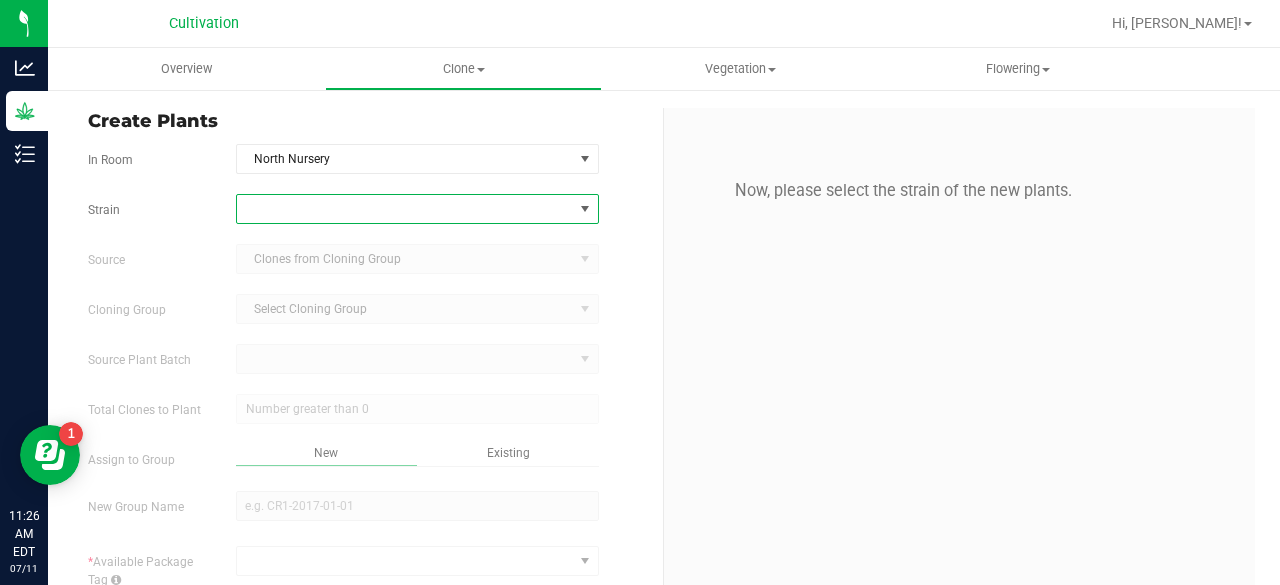 click at bounding box center [405, 209] 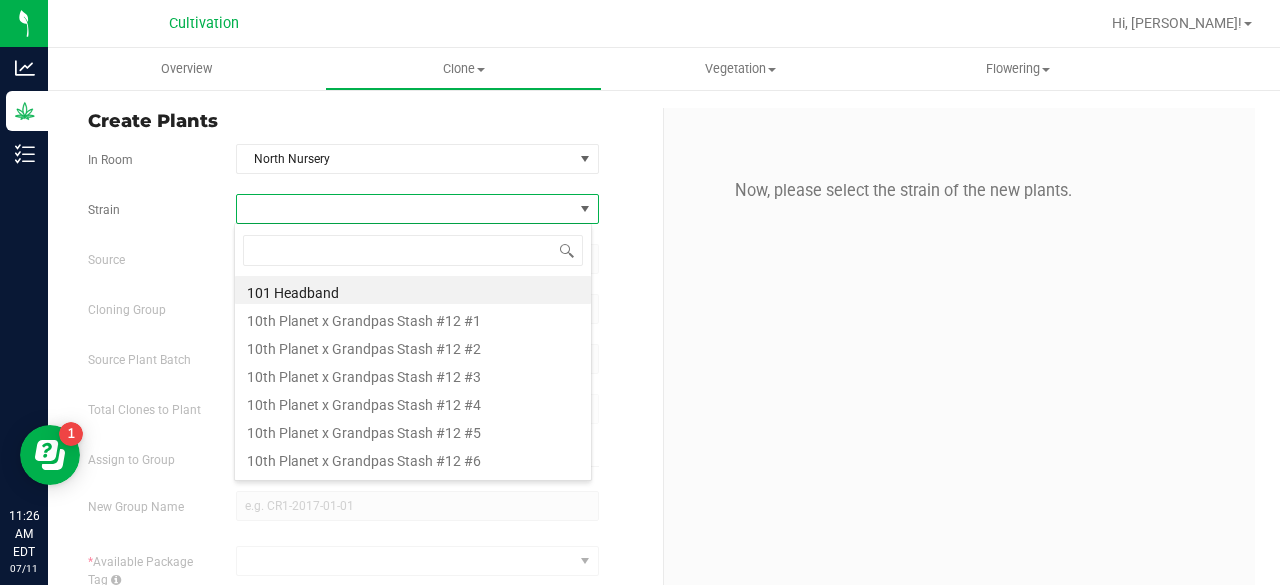 scroll, scrollTop: 99970, scrollLeft: 99641, axis: both 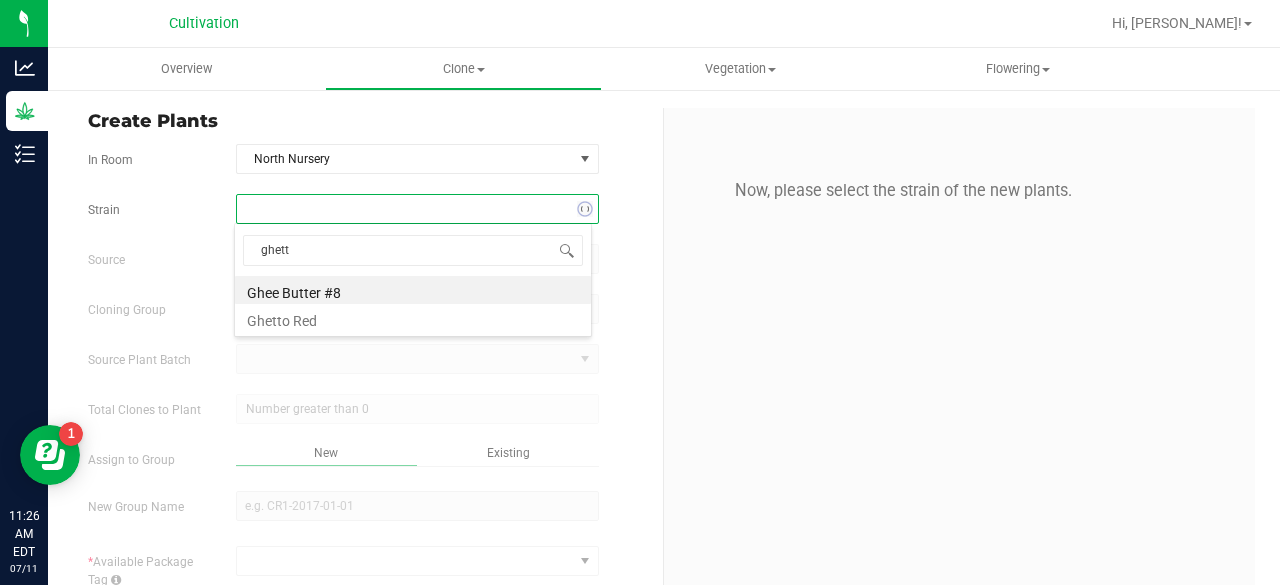 type on "ghetto" 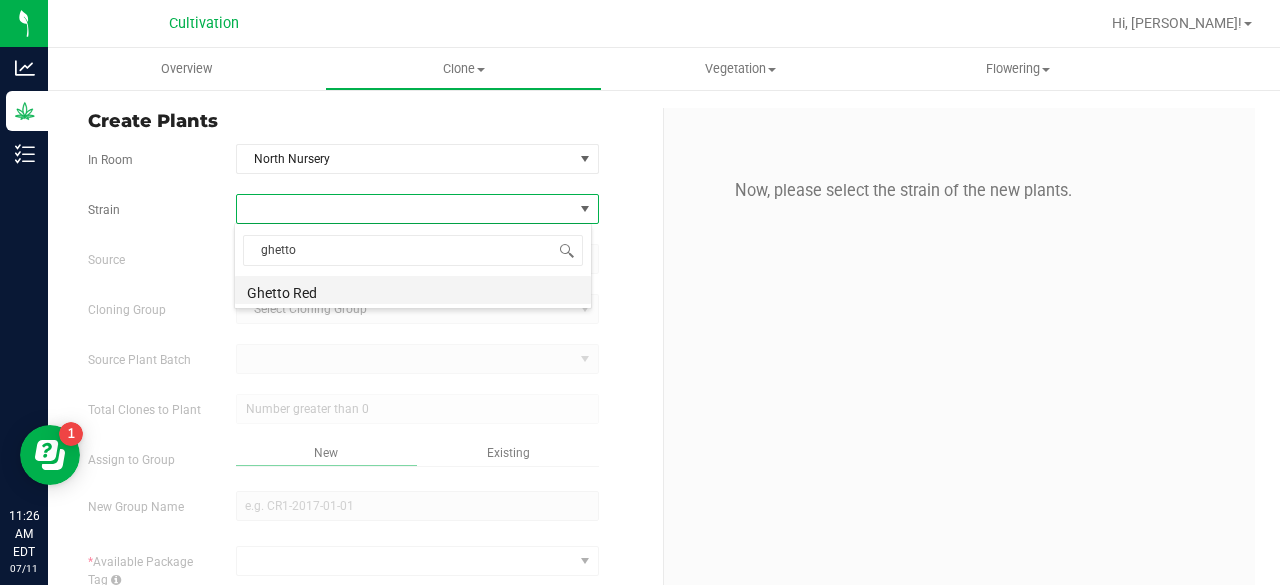 click on "Ghetto Red" at bounding box center [413, 290] 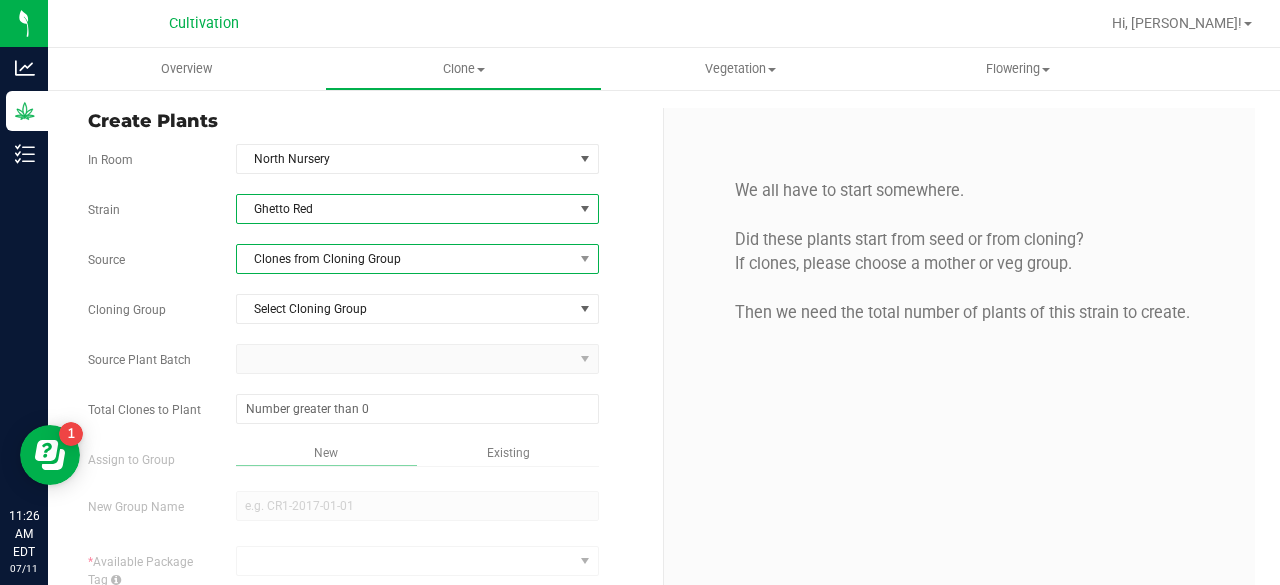 click on "Clones from Cloning Group" at bounding box center (405, 259) 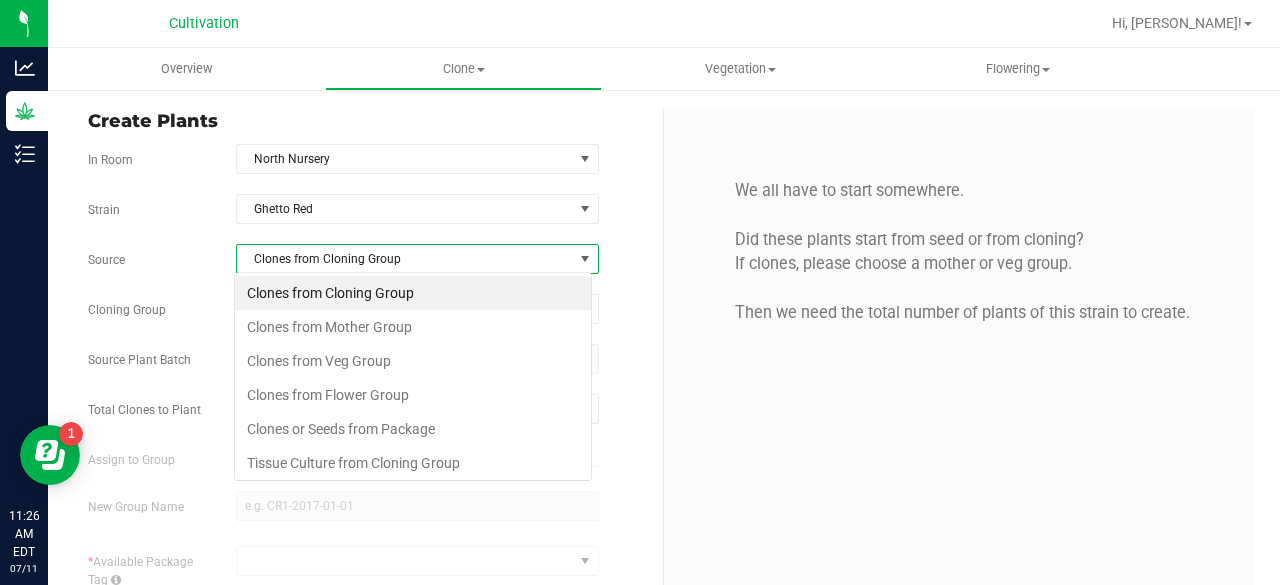 scroll, scrollTop: 99970, scrollLeft: 99641, axis: both 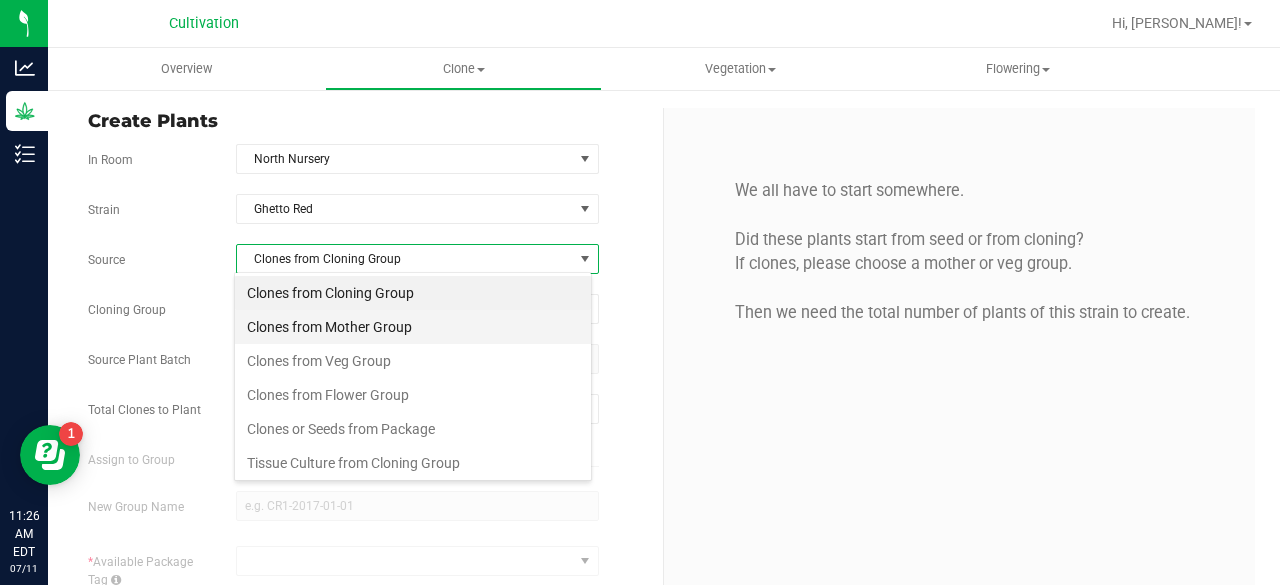 click on "Clones from Mother Group" at bounding box center (413, 327) 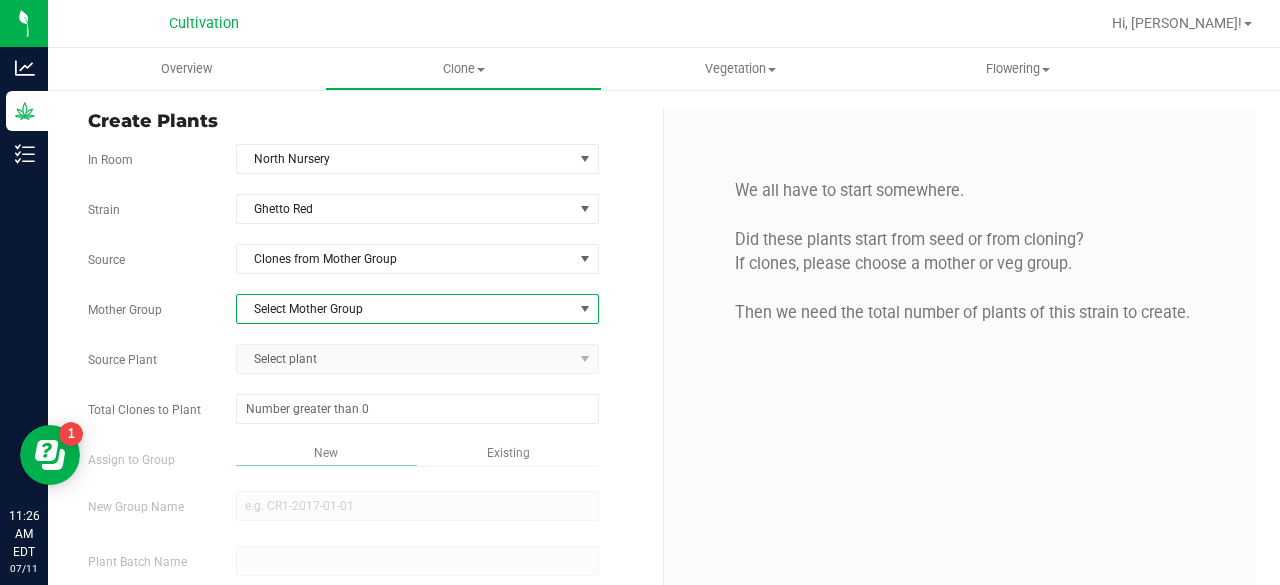 click on "Select Mother Group" at bounding box center [405, 309] 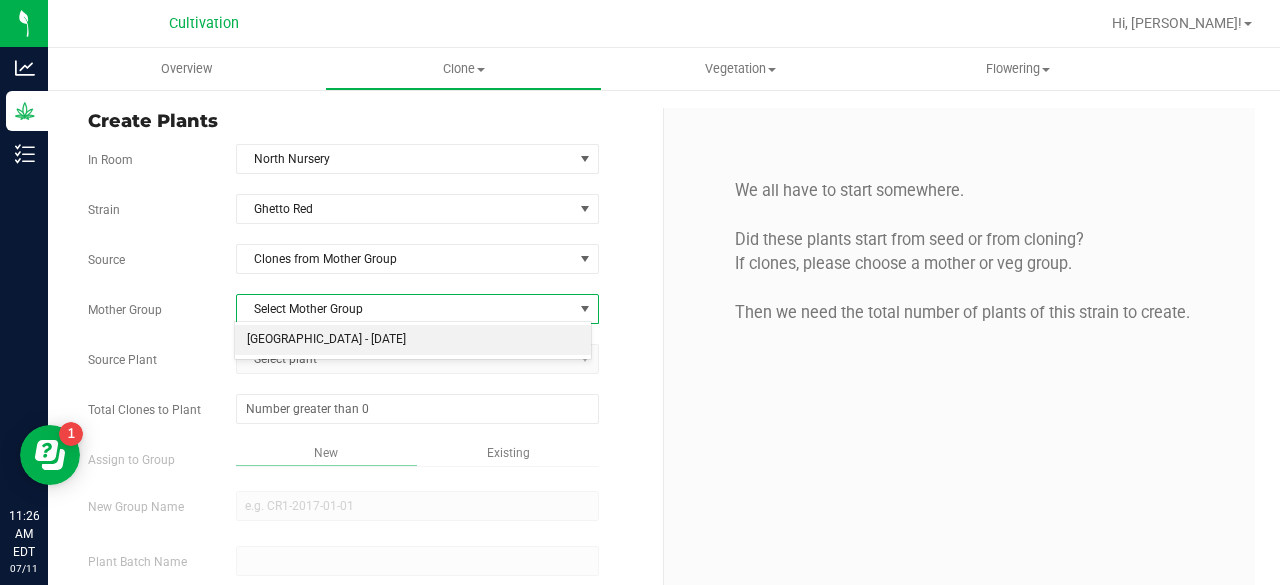 click on "[GEOGRAPHIC_DATA]  - [DATE]" at bounding box center [413, 340] 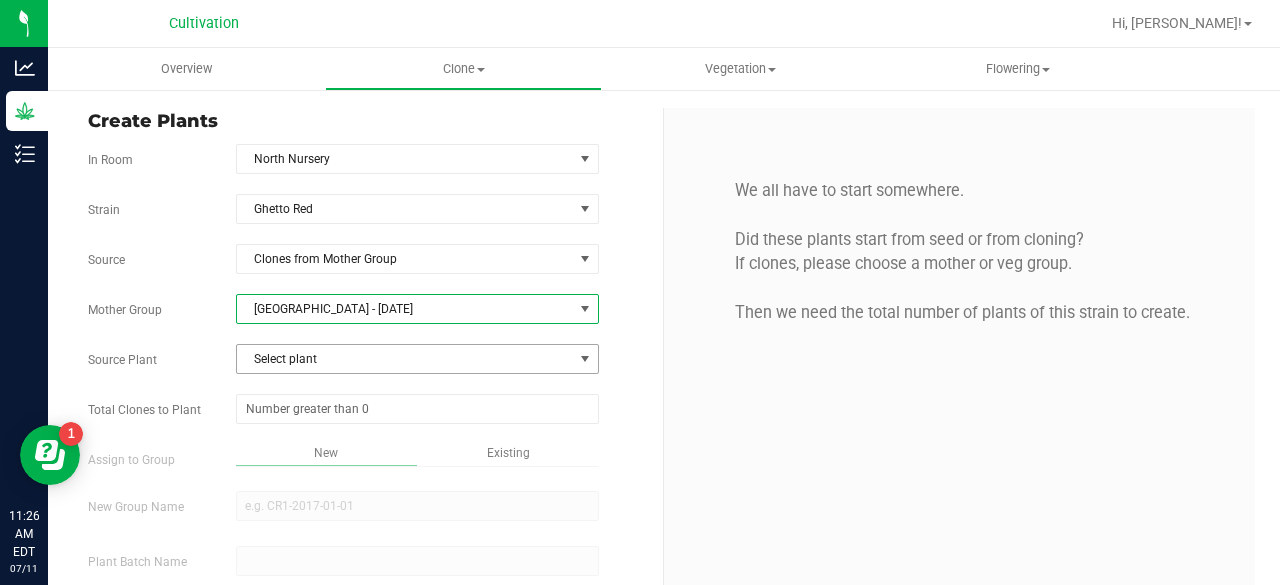 click on "Select plant" at bounding box center [405, 359] 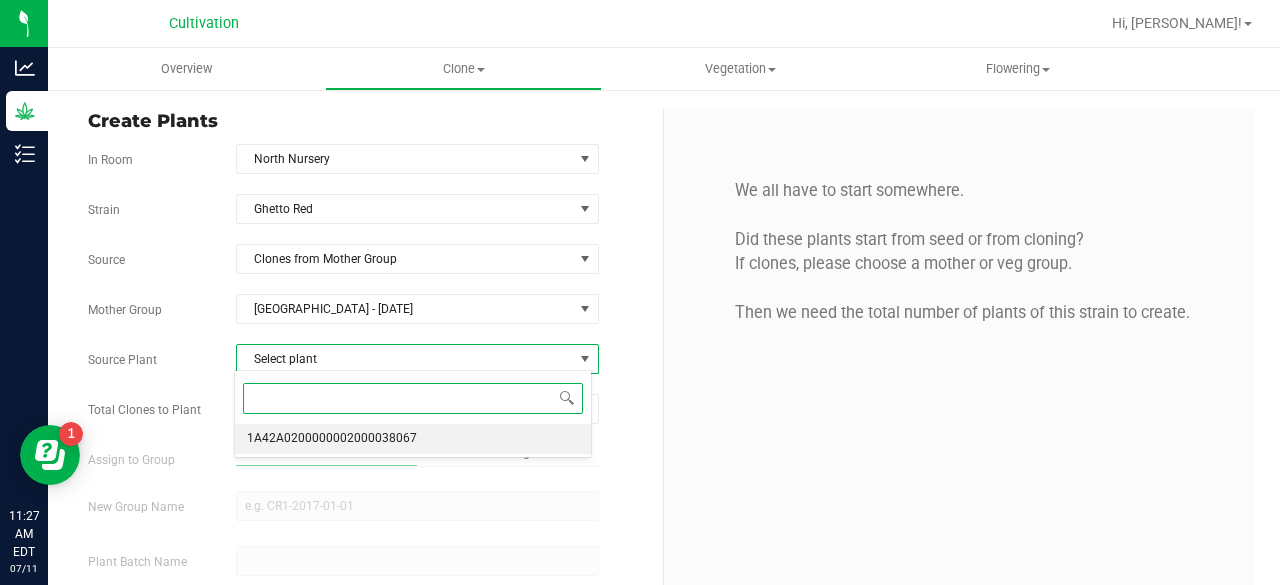click on "1A42A0200000002000038067" at bounding box center [332, 439] 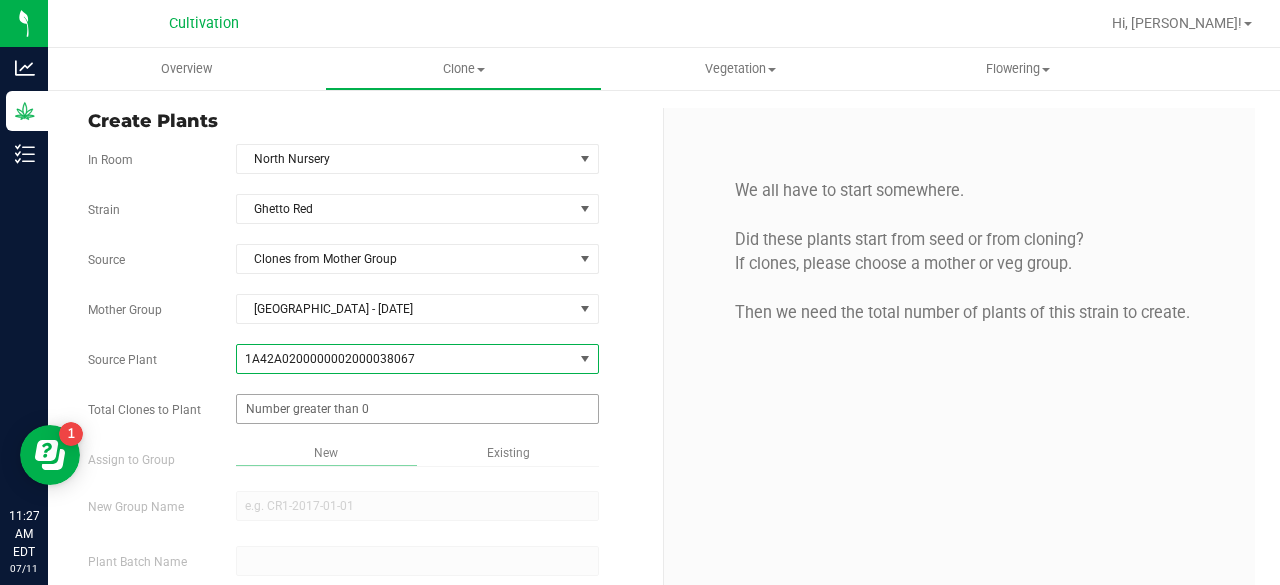click at bounding box center (417, 409) 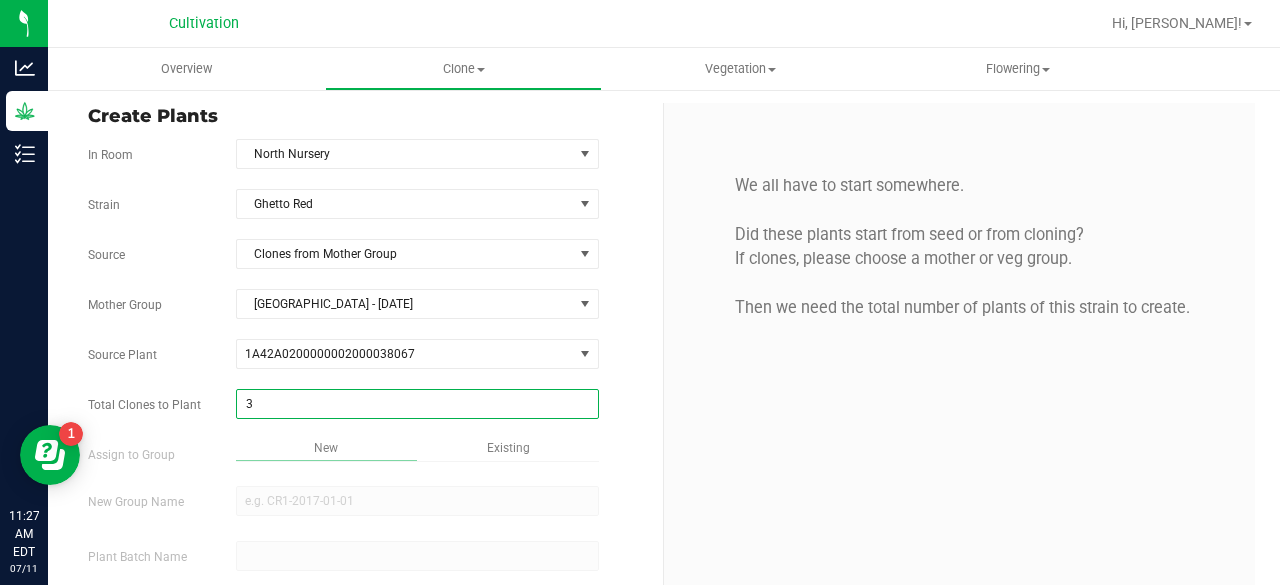 type on "32" 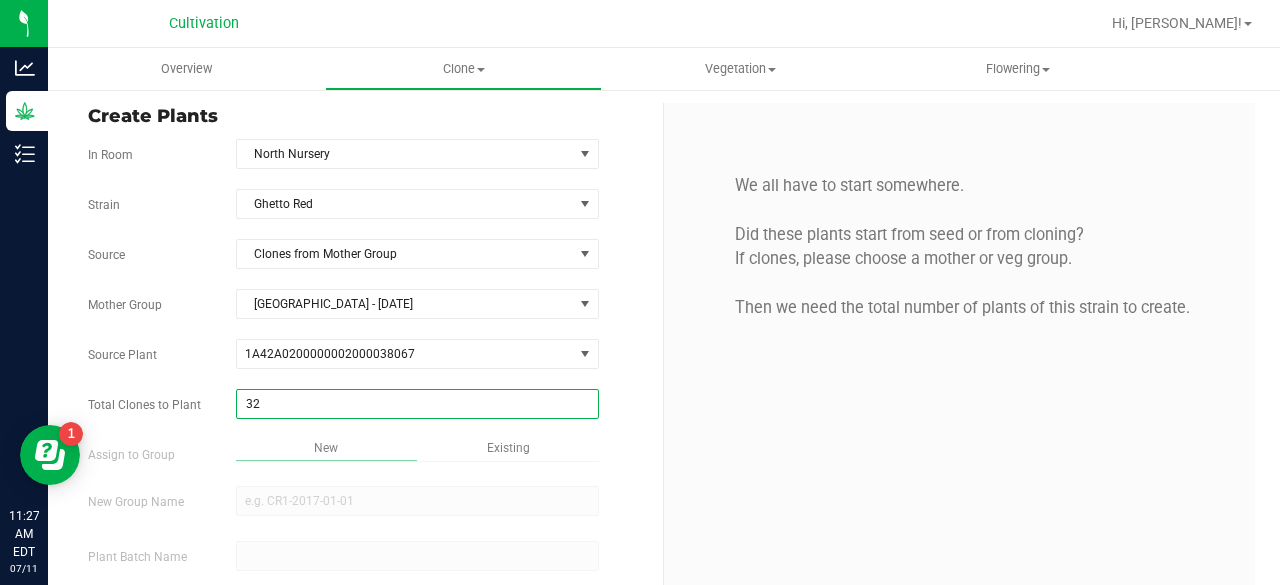 scroll, scrollTop: 119, scrollLeft: 0, axis: vertical 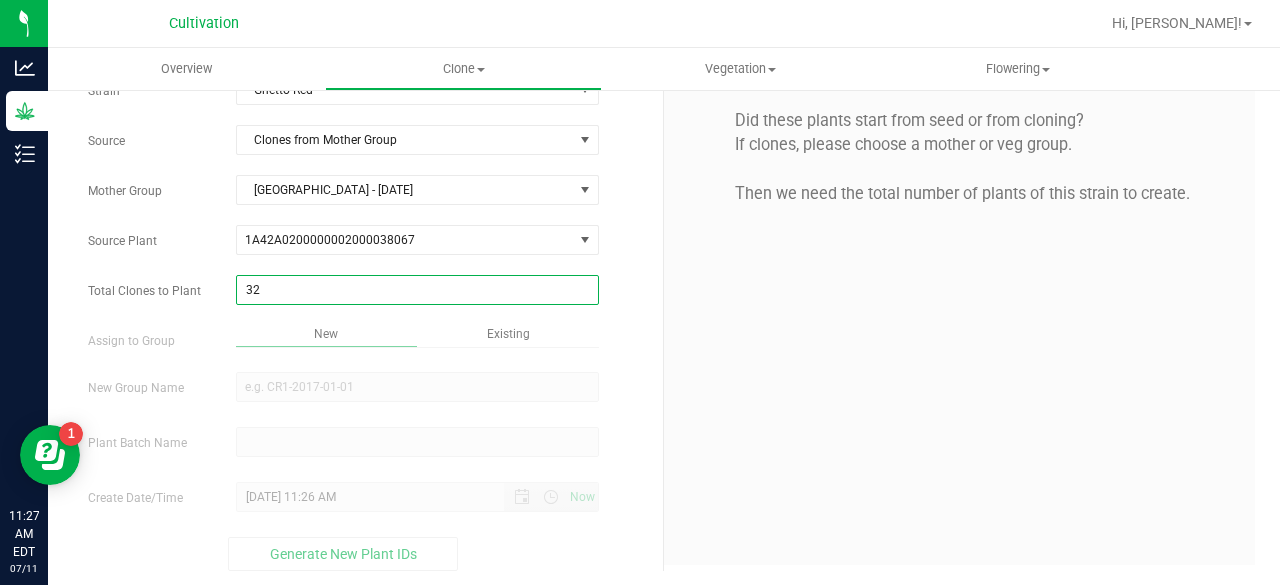type on "32" 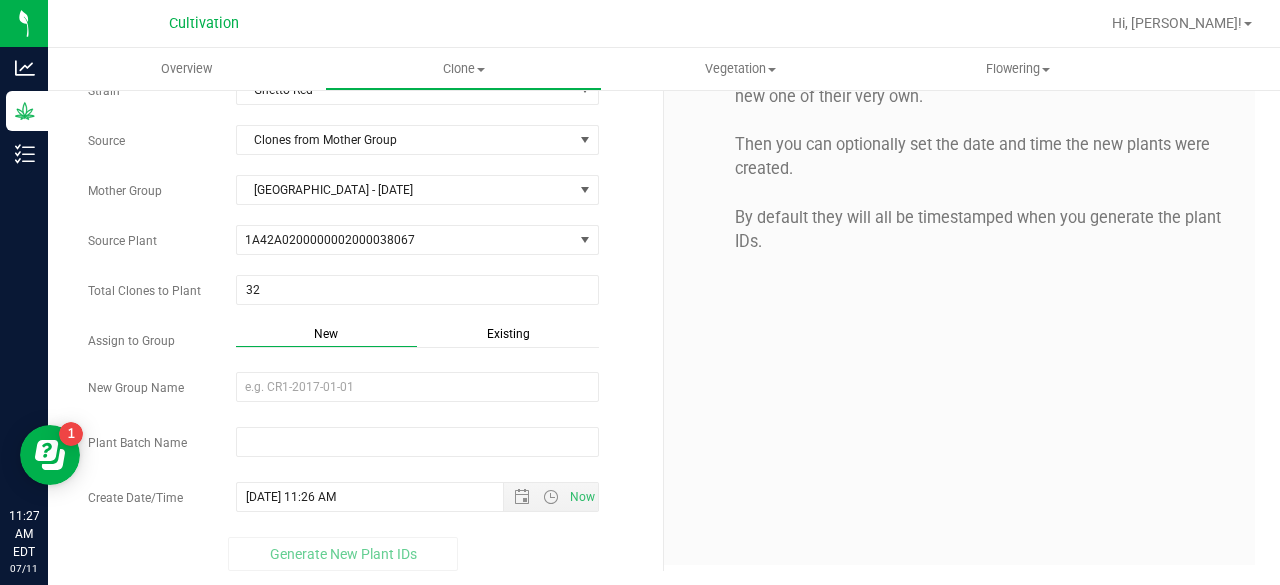 click on "Existing" at bounding box center [508, 334] 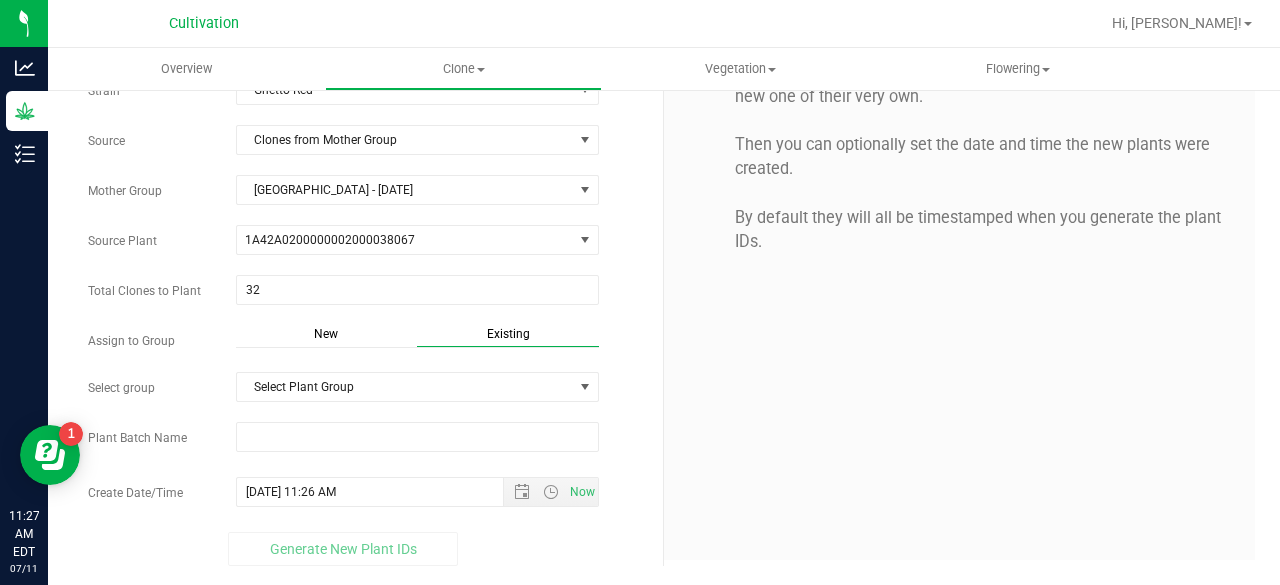 scroll, scrollTop: 114, scrollLeft: 0, axis: vertical 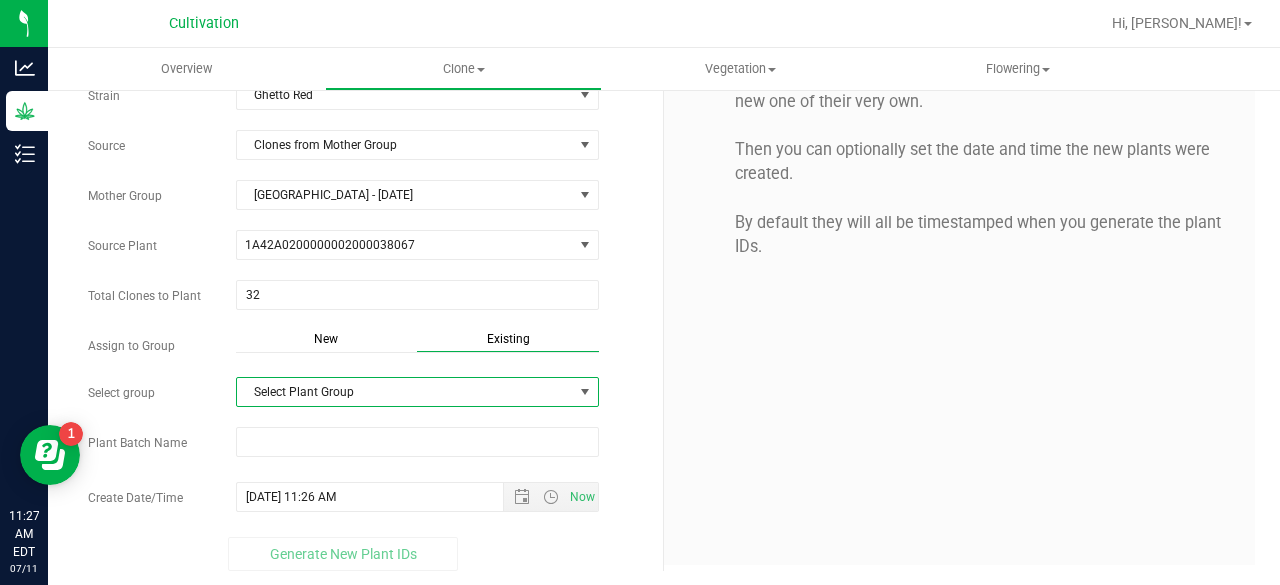 click on "Select Plant Group" at bounding box center [405, 392] 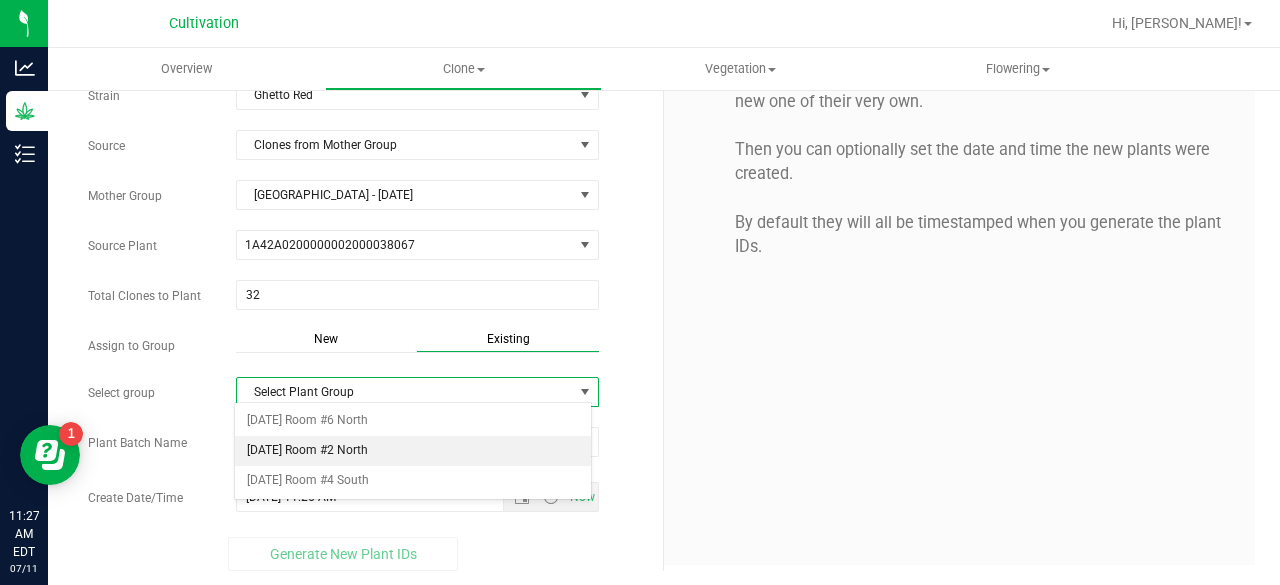 click on "[DATE] Room #2 North" at bounding box center (413, 451) 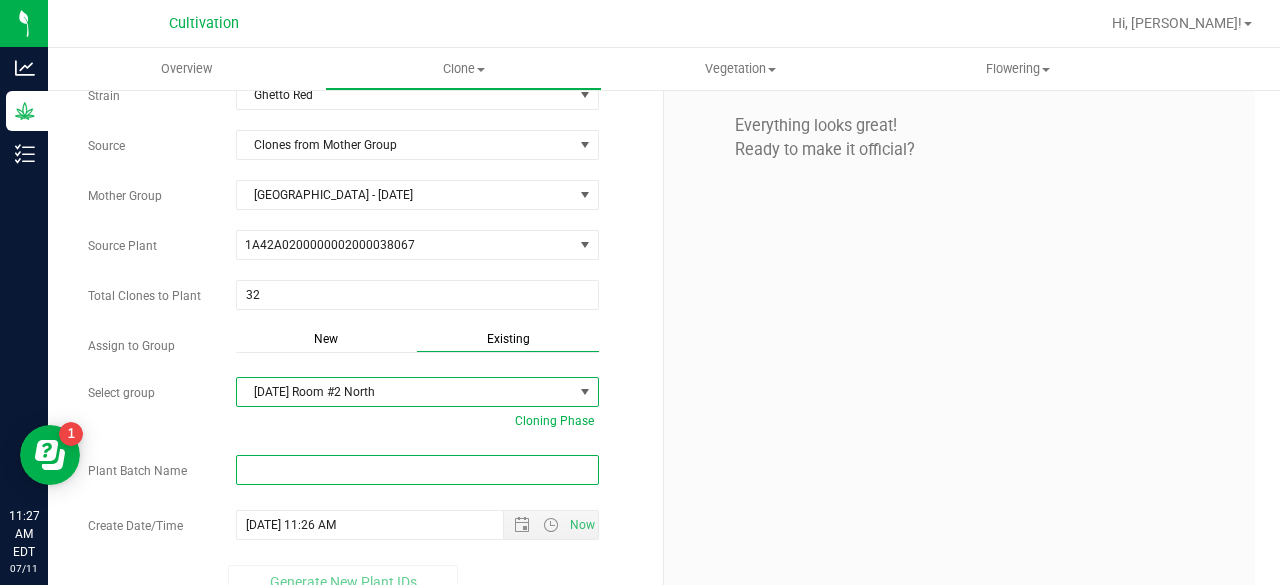 click at bounding box center (417, 470) 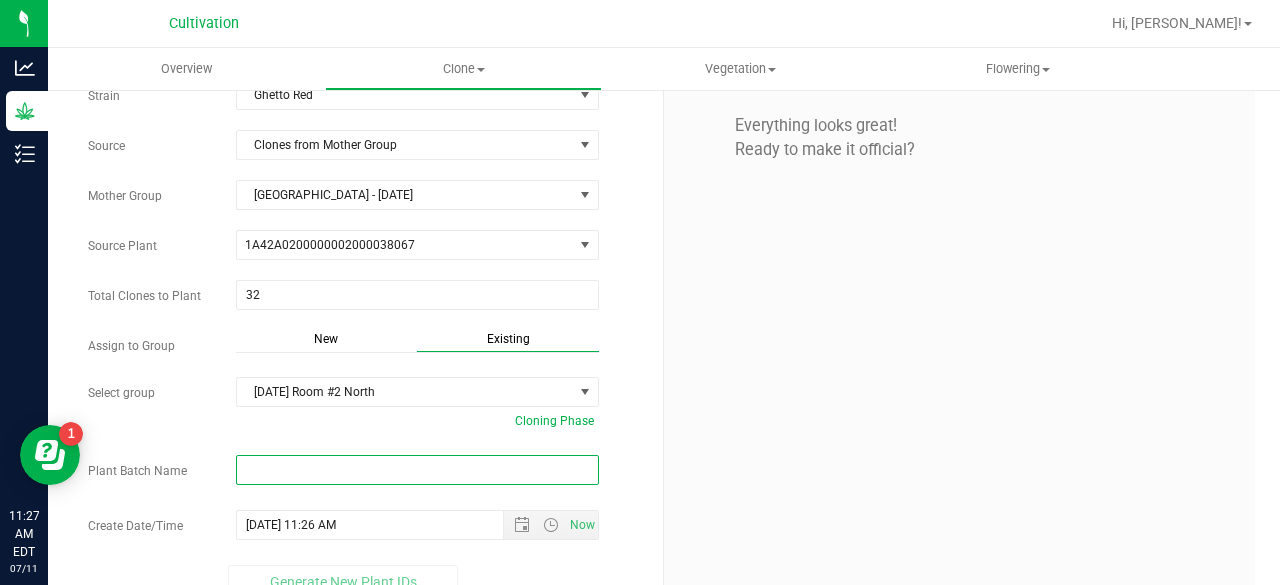 paste on "[DATE]" 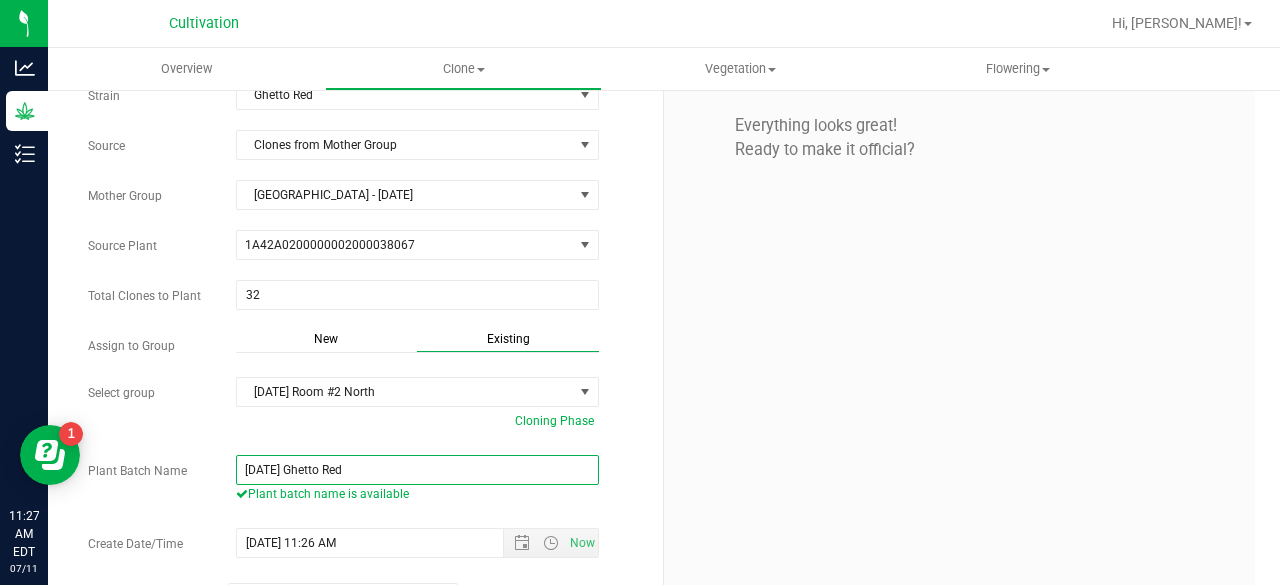 scroll, scrollTop: 160, scrollLeft: 0, axis: vertical 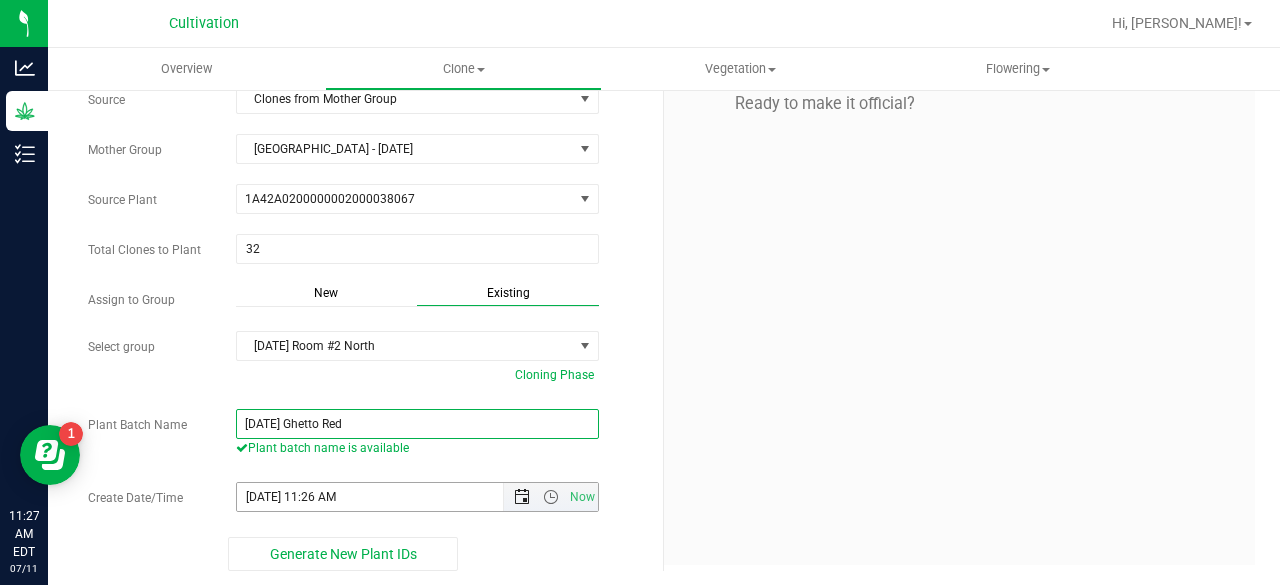 click at bounding box center [522, 497] 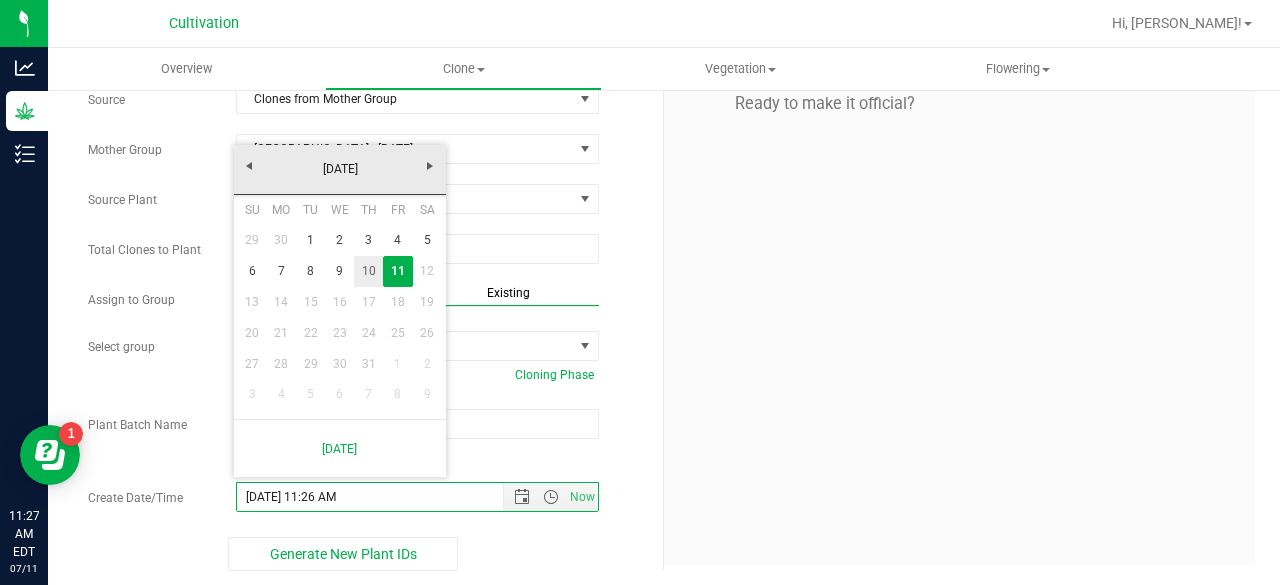 click on "10" at bounding box center (368, 271) 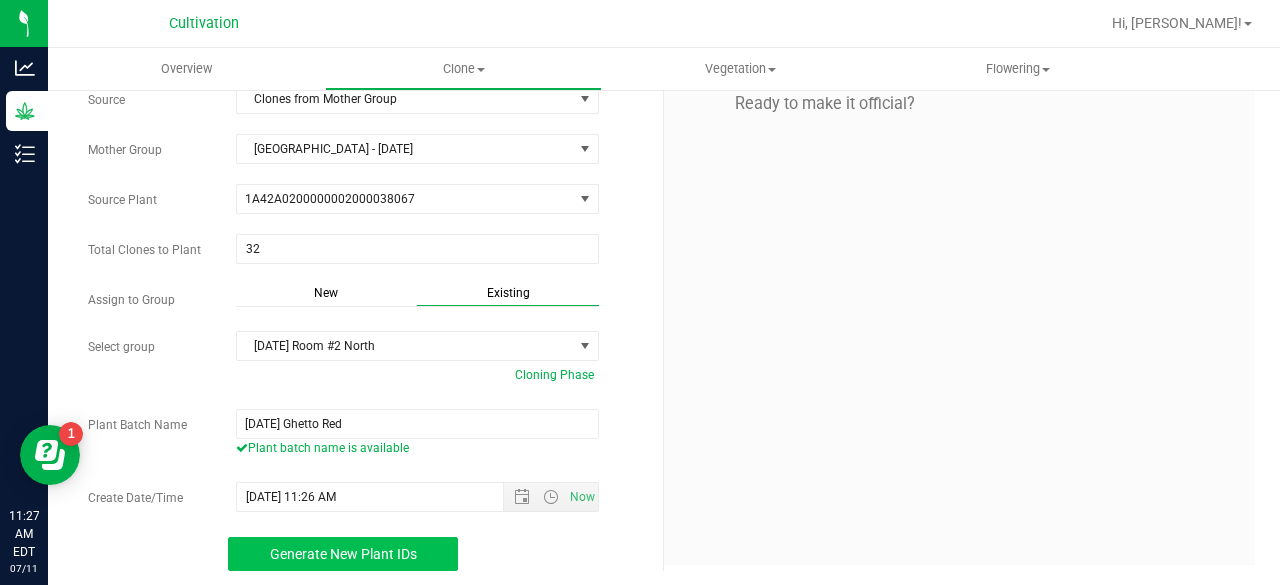 drag, startPoint x: 403, startPoint y: 553, endPoint x: 324, endPoint y: 533, distance: 81.49233 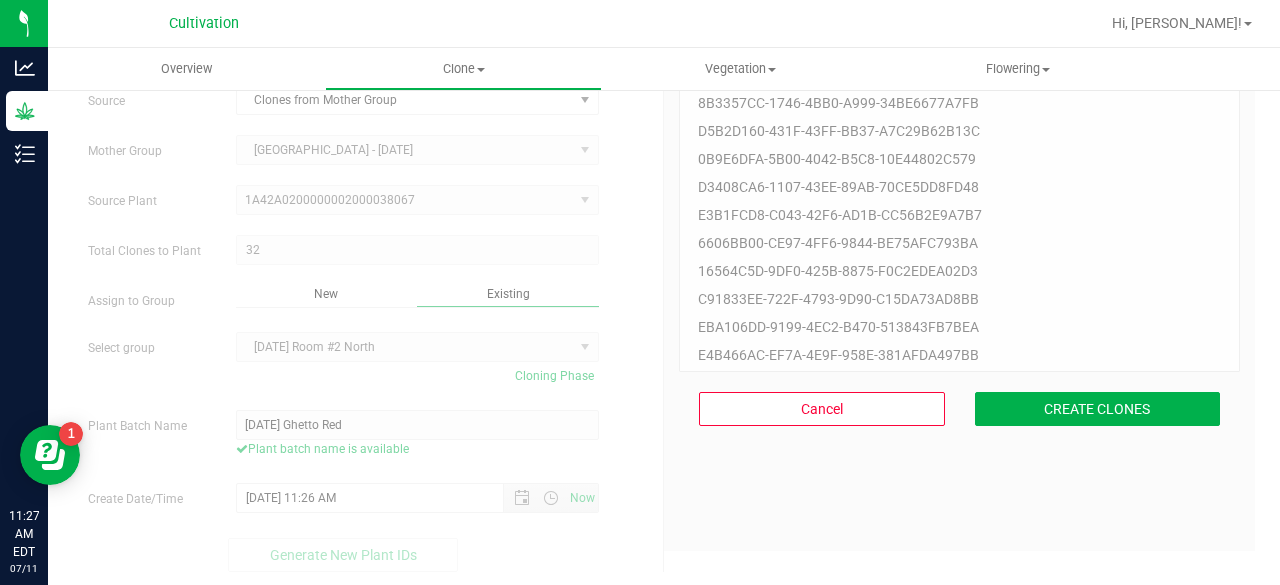 scroll, scrollTop: 60, scrollLeft: 0, axis: vertical 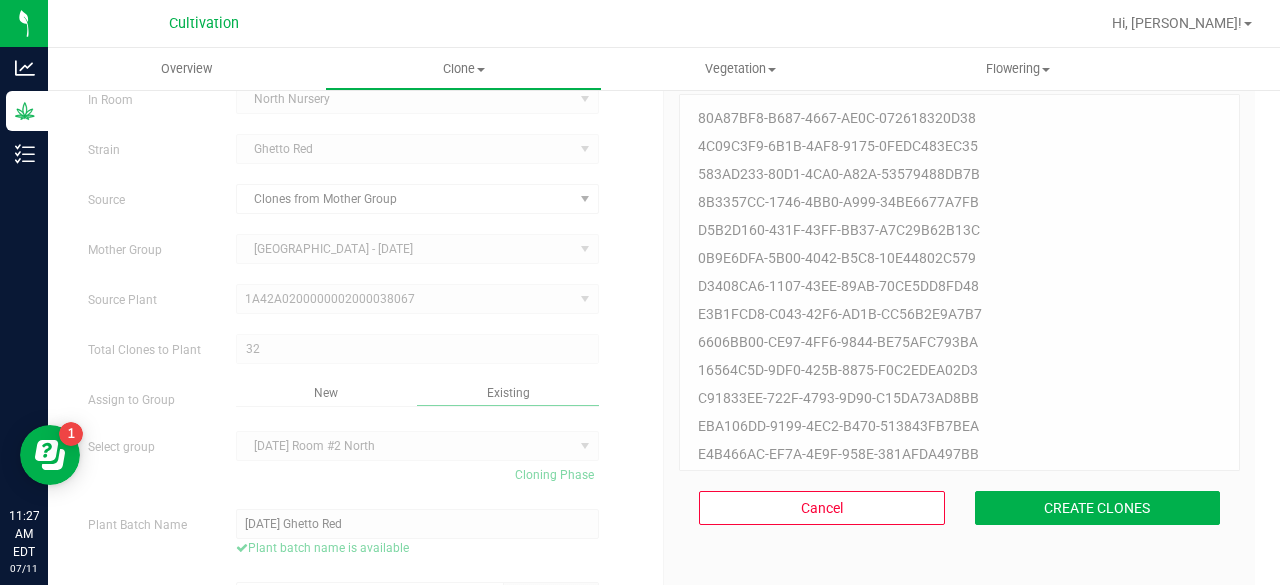 click on "Cancel
CREATE CLONES" at bounding box center [959, 508] 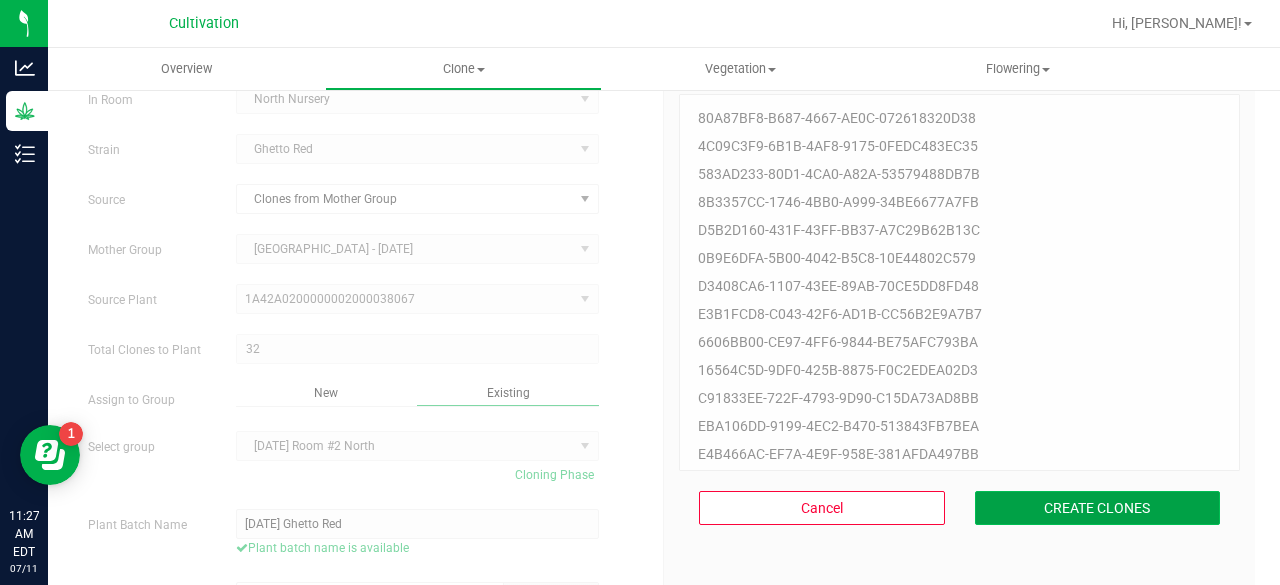 click on "CREATE CLONES" at bounding box center (1098, 508) 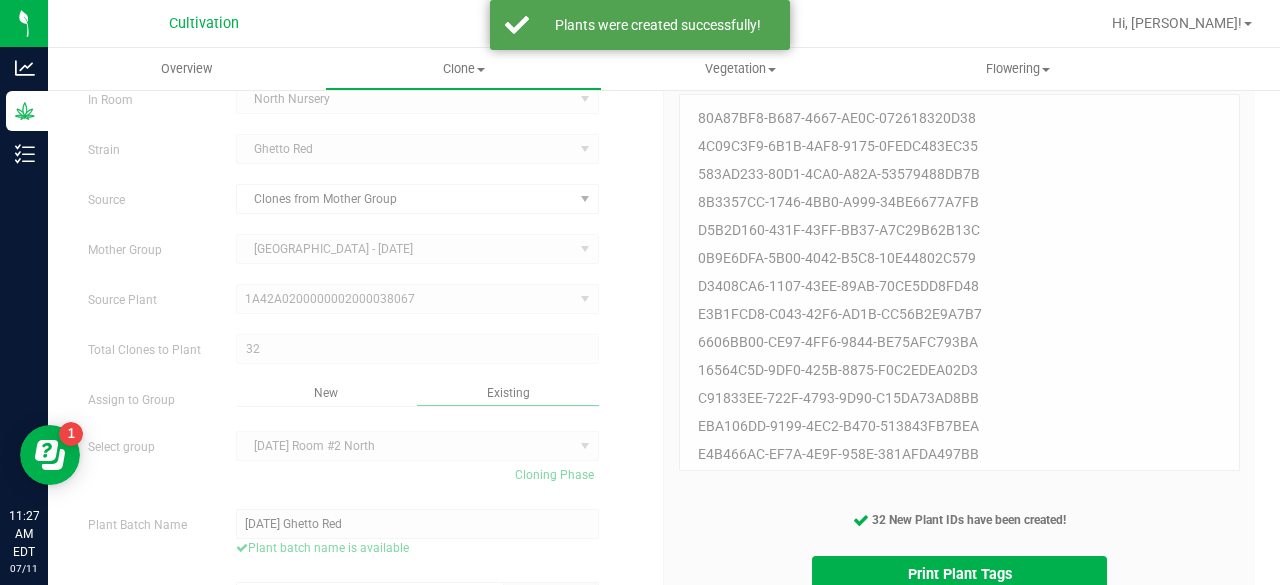 scroll, scrollTop: 159, scrollLeft: 0, axis: vertical 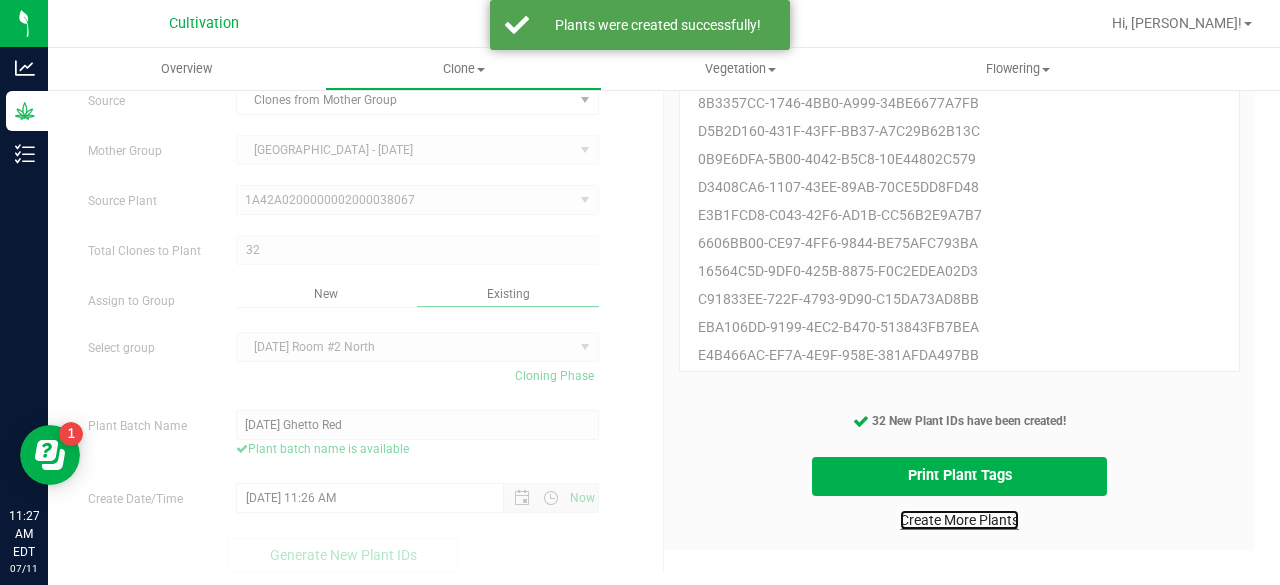 click on "Create More Plants" at bounding box center (959, 520) 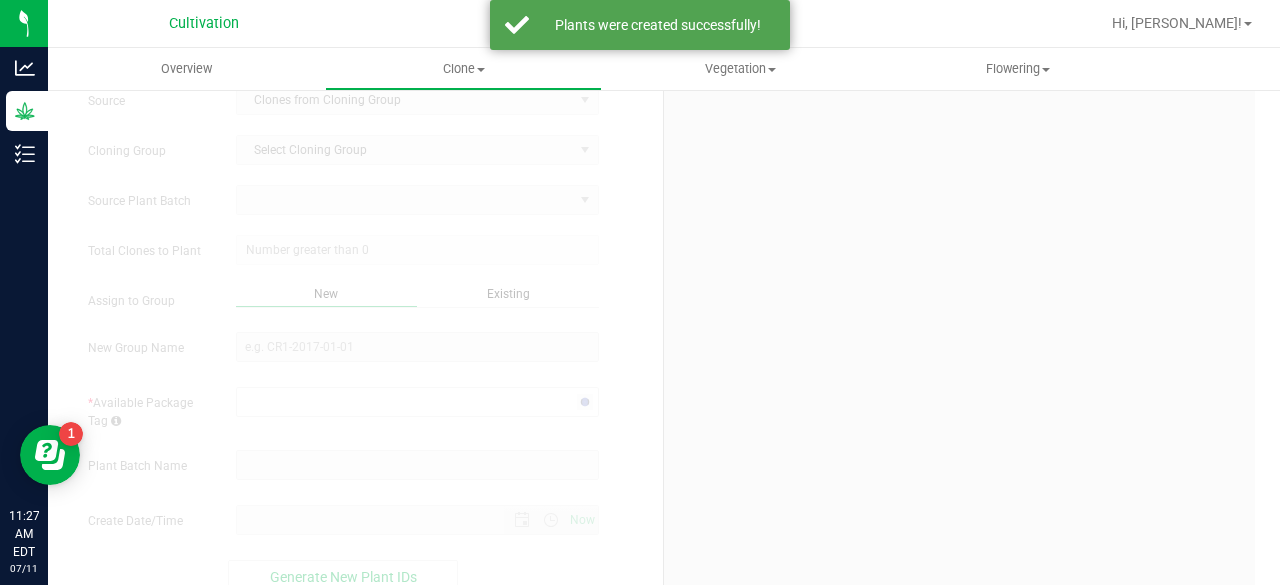 scroll, scrollTop: 0, scrollLeft: 0, axis: both 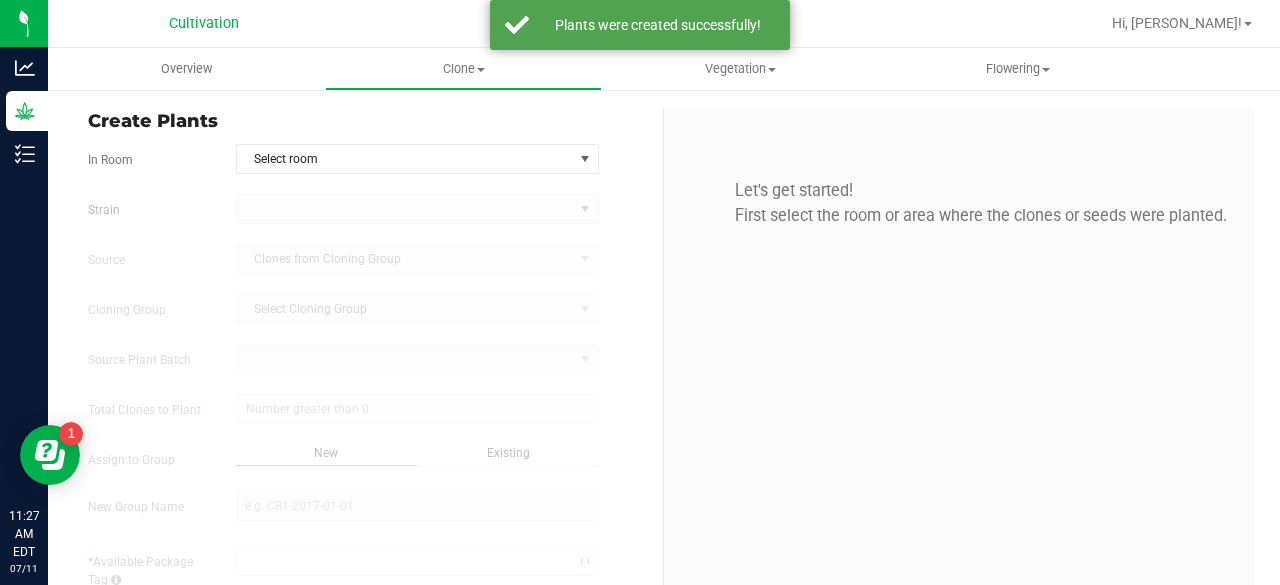 type on "[DATE] 11:27 AM" 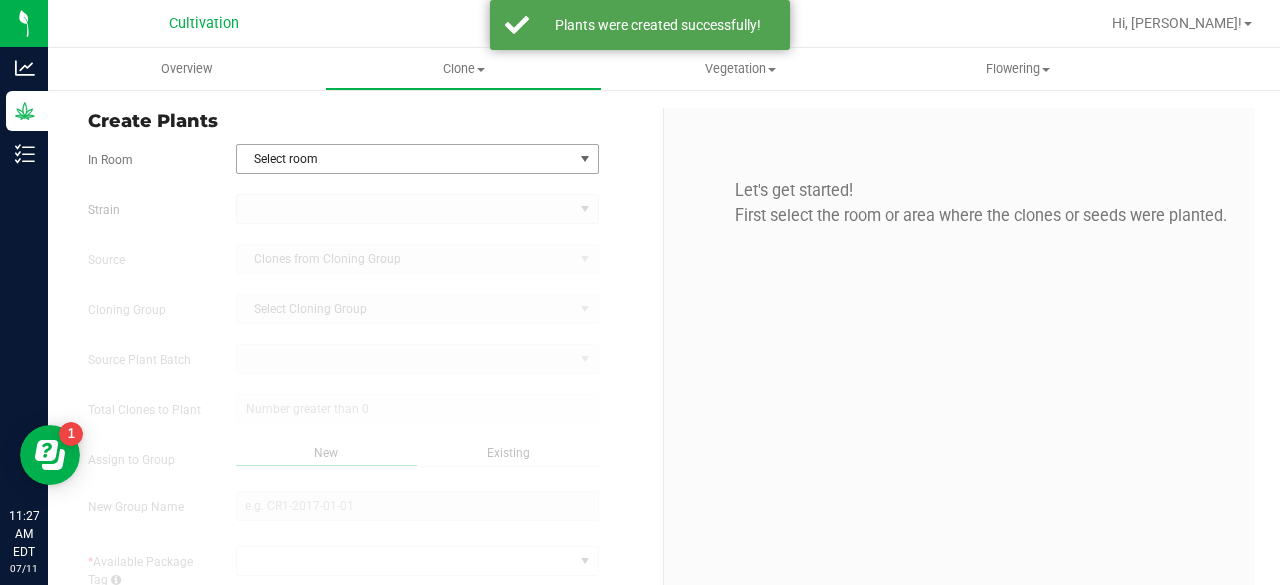click on "Select room" at bounding box center [405, 159] 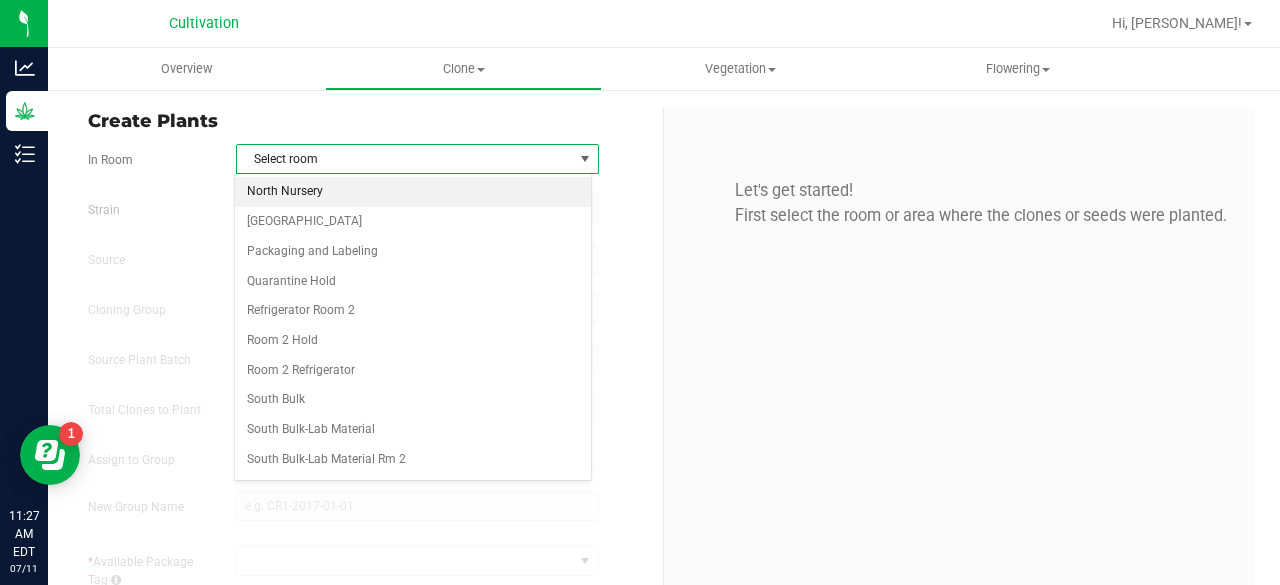 click on "North Nursery" at bounding box center [413, 192] 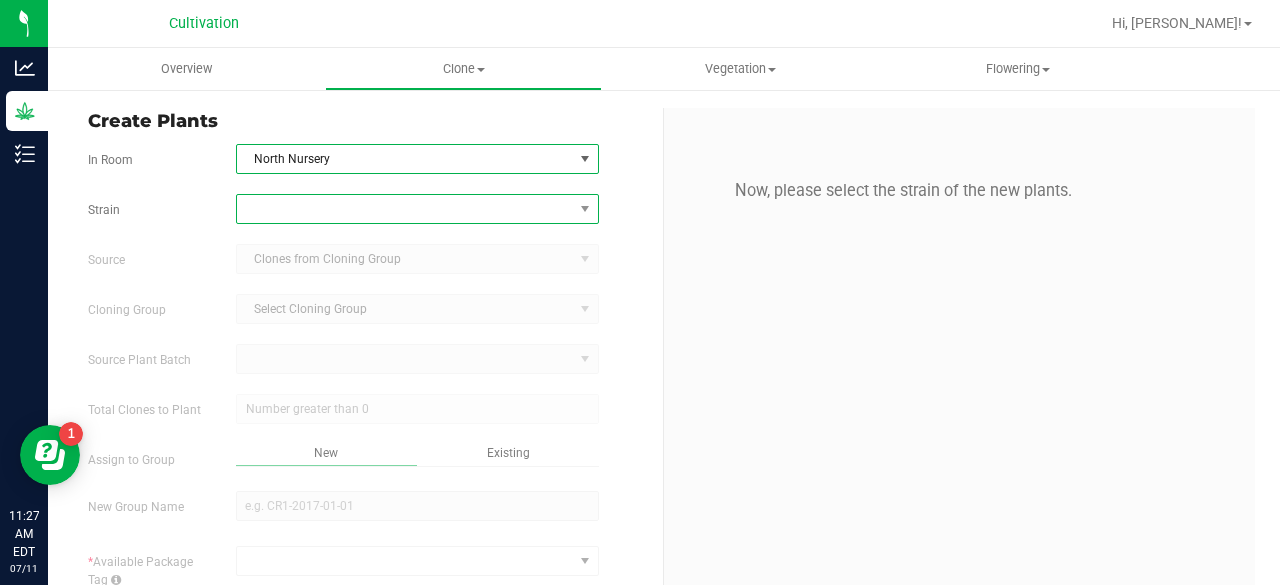 click at bounding box center (405, 209) 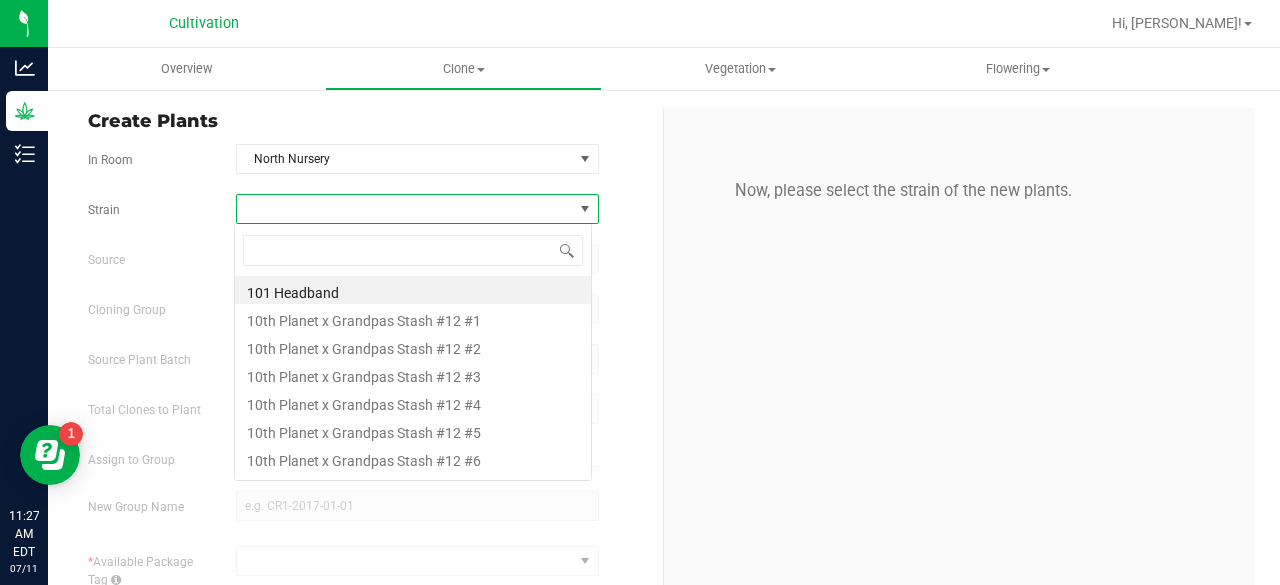 scroll, scrollTop: 99970, scrollLeft: 99641, axis: both 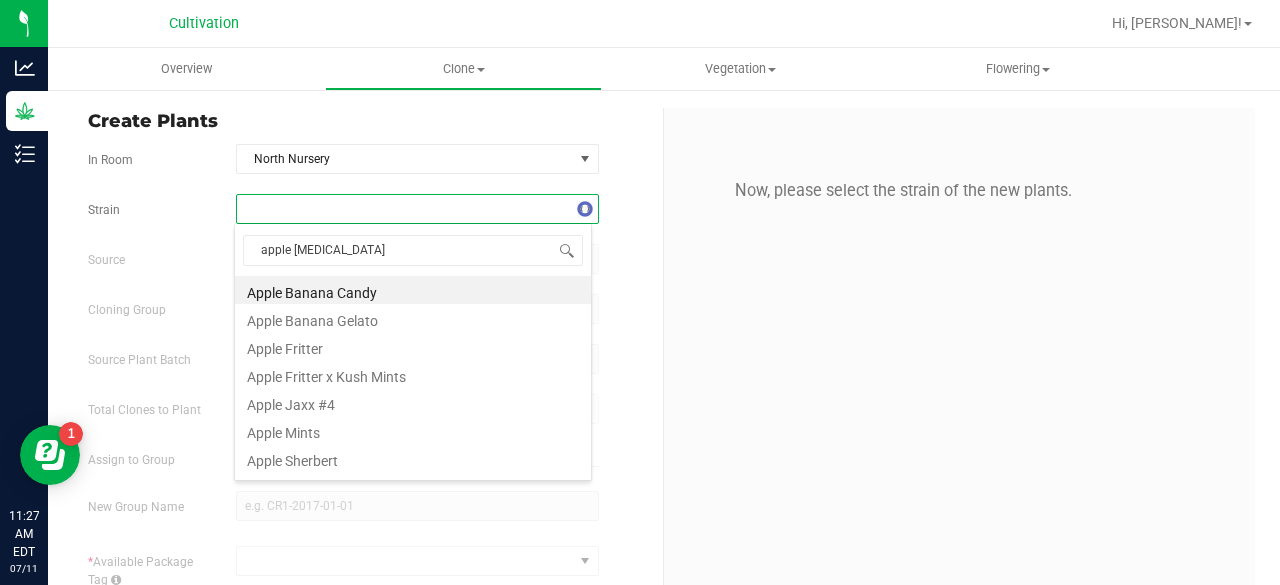type on "apple banana" 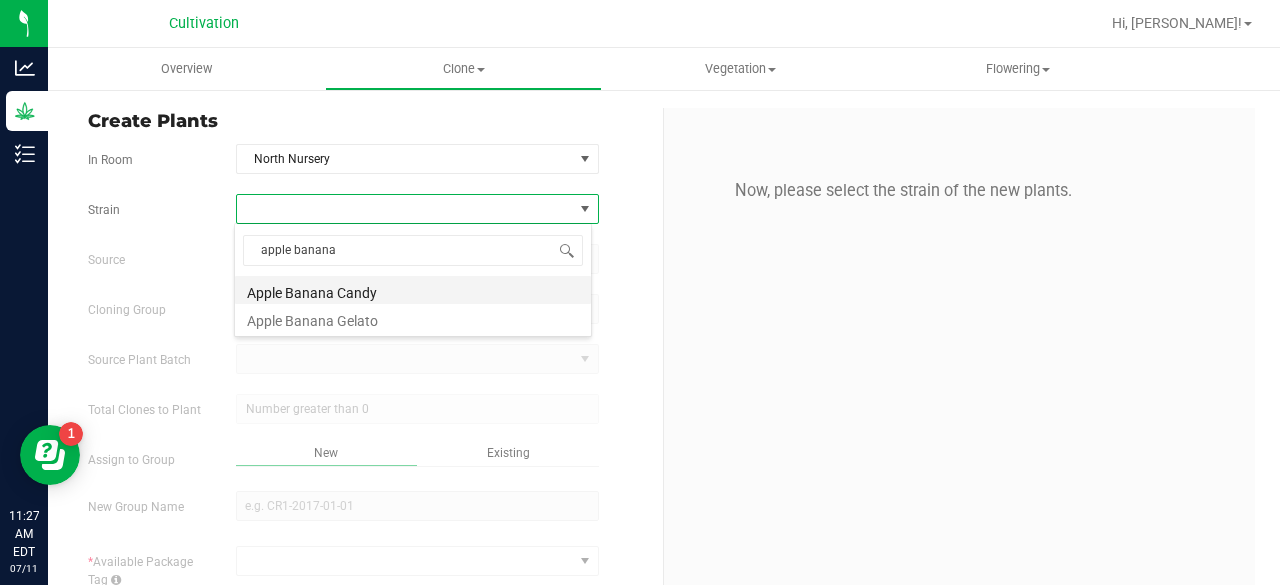 click on "Apple Banana Candy" at bounding box center (413, 290) 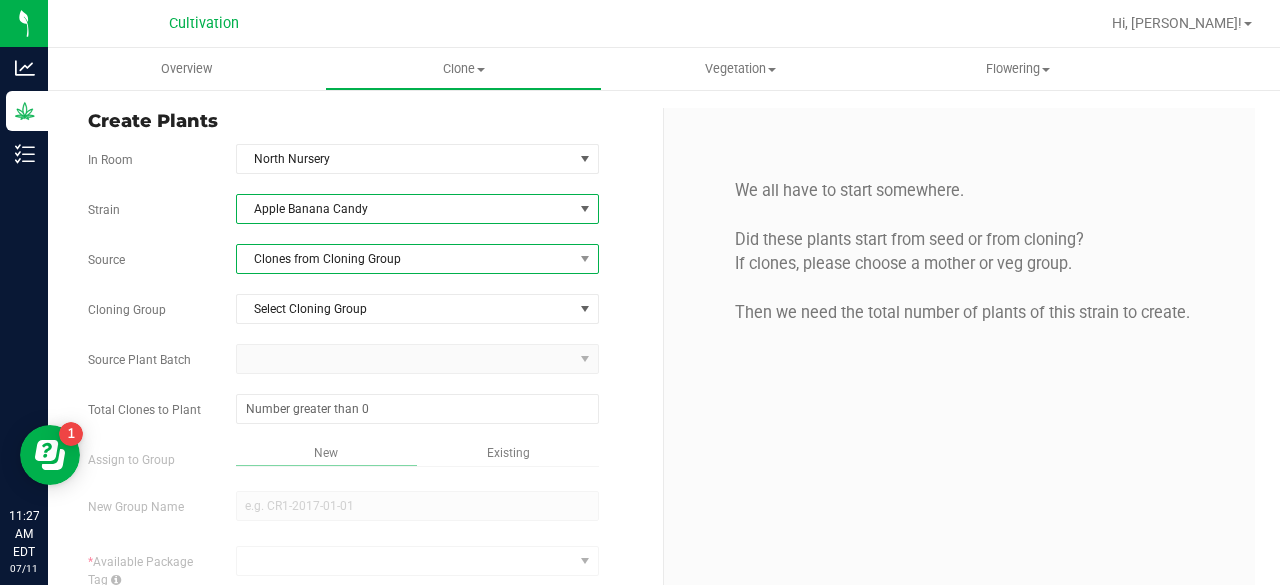 click on "Clones from Cloning Group" at bounding box center [405, 259] 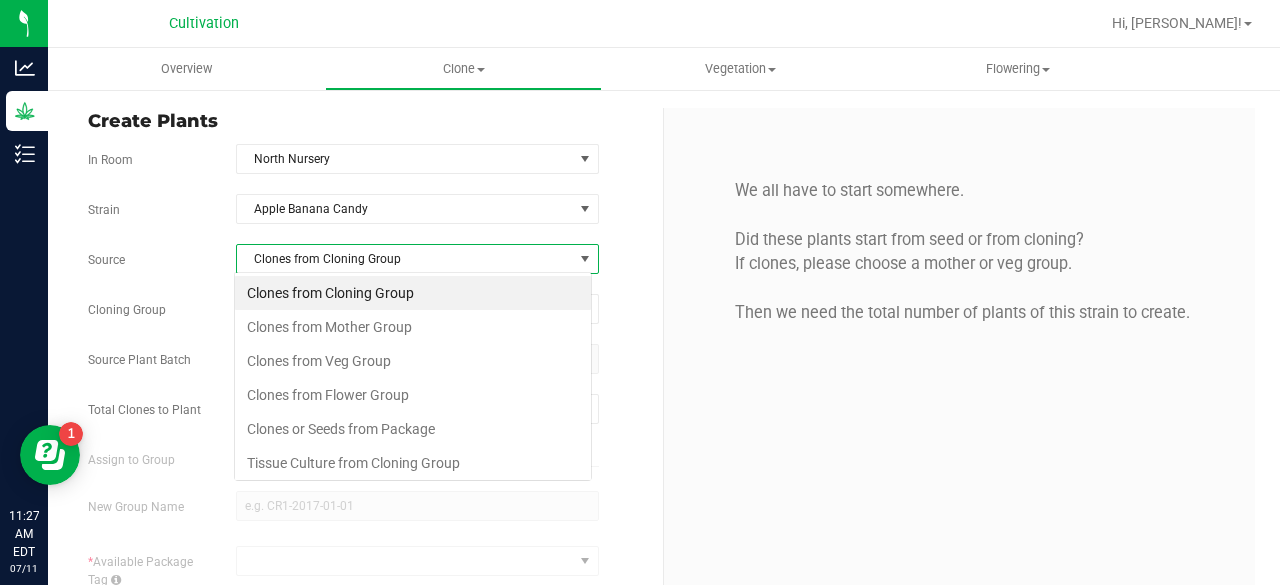 scroll, scrollTop: 99970, scrollLeft: 99641, axis: both 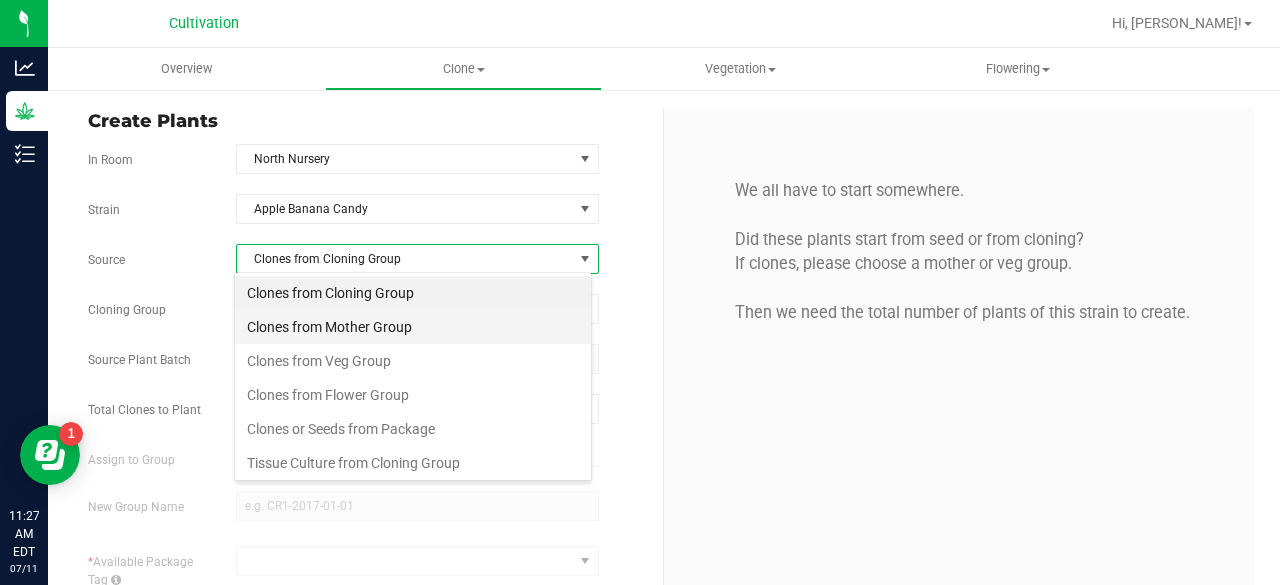 click on "Clones from Mother Group" at bounding box center (413, 327) 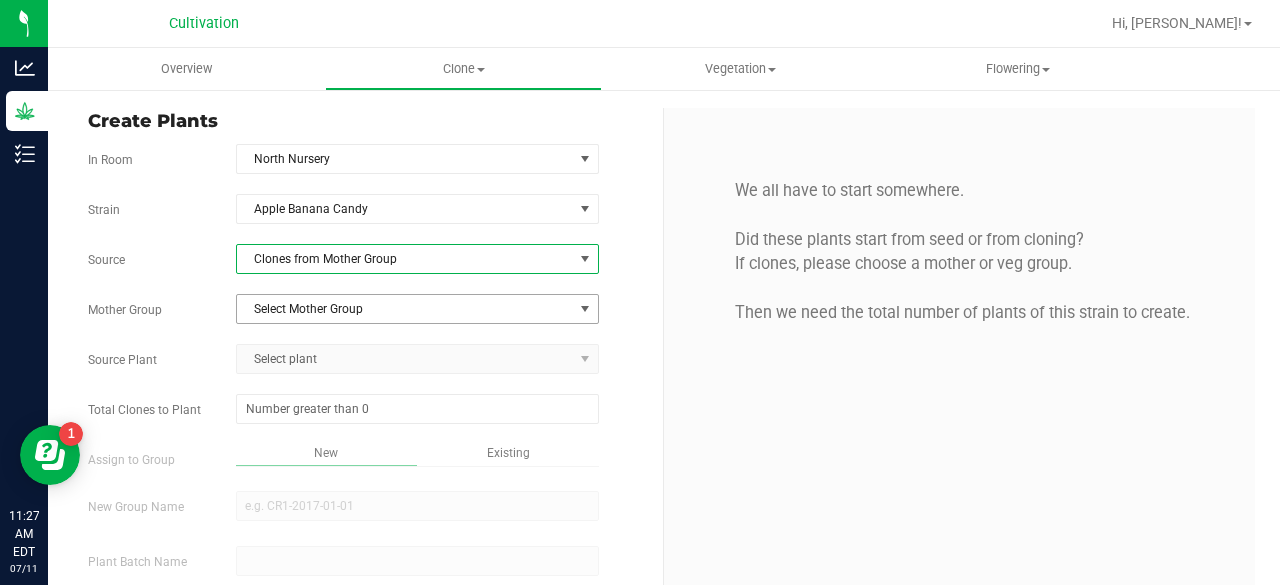 click on "Select Mother Group" at bounding box center (405, 309) 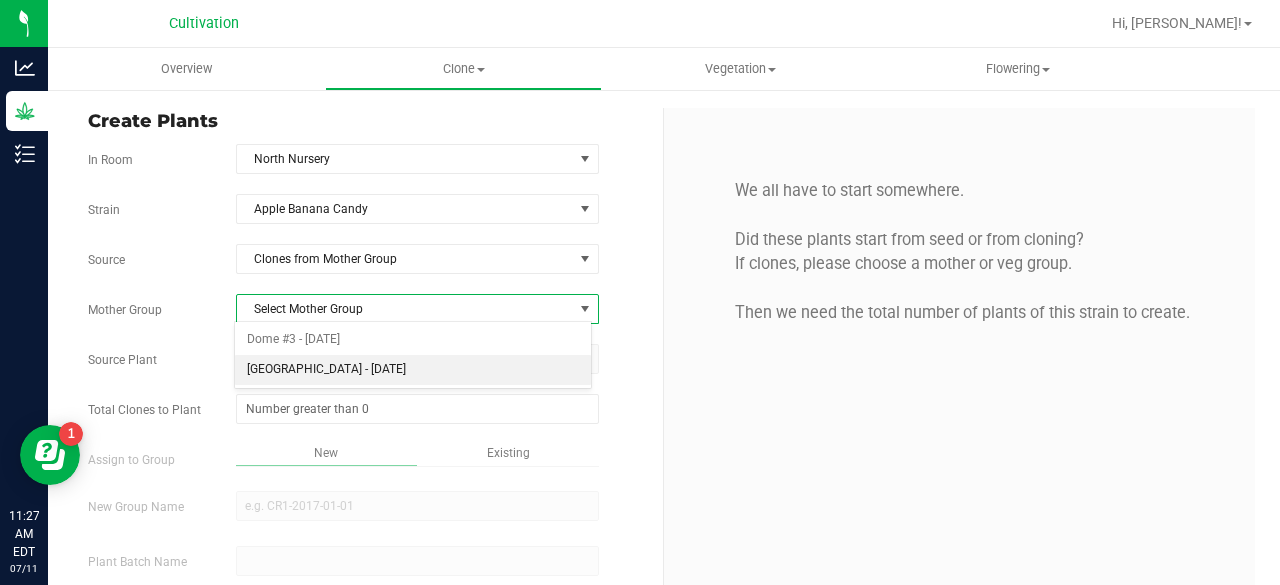 click on "[GEOGRAPHIC_DATA]  - [DATE]" at bounding box center [413, 370] 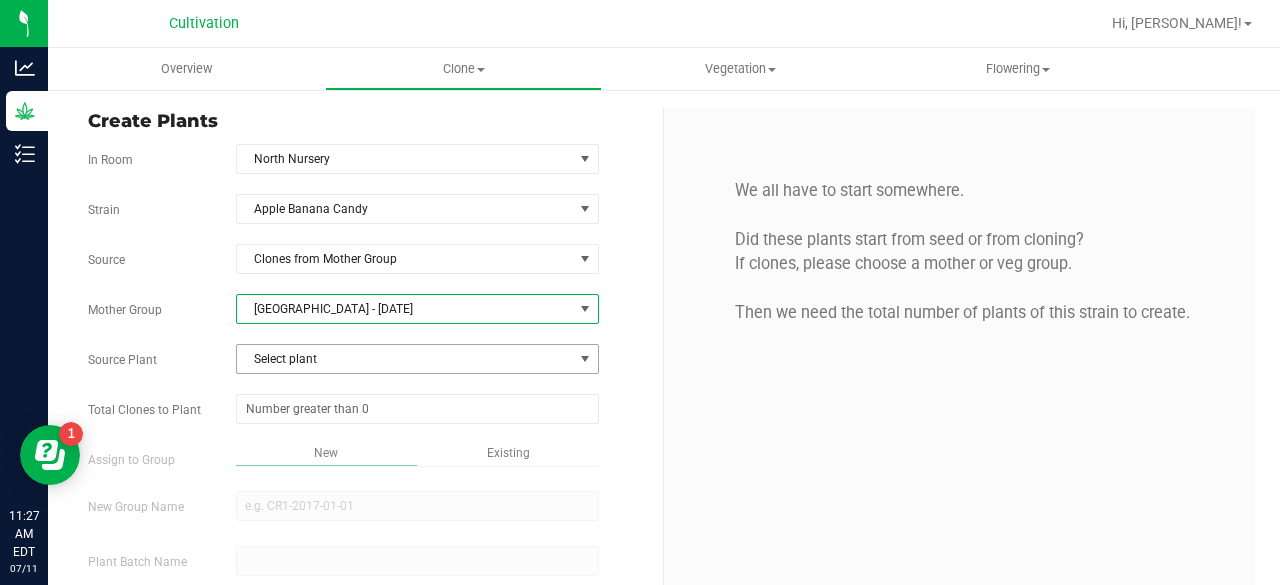 click on "Select plant" at bounding box center [405, 359] 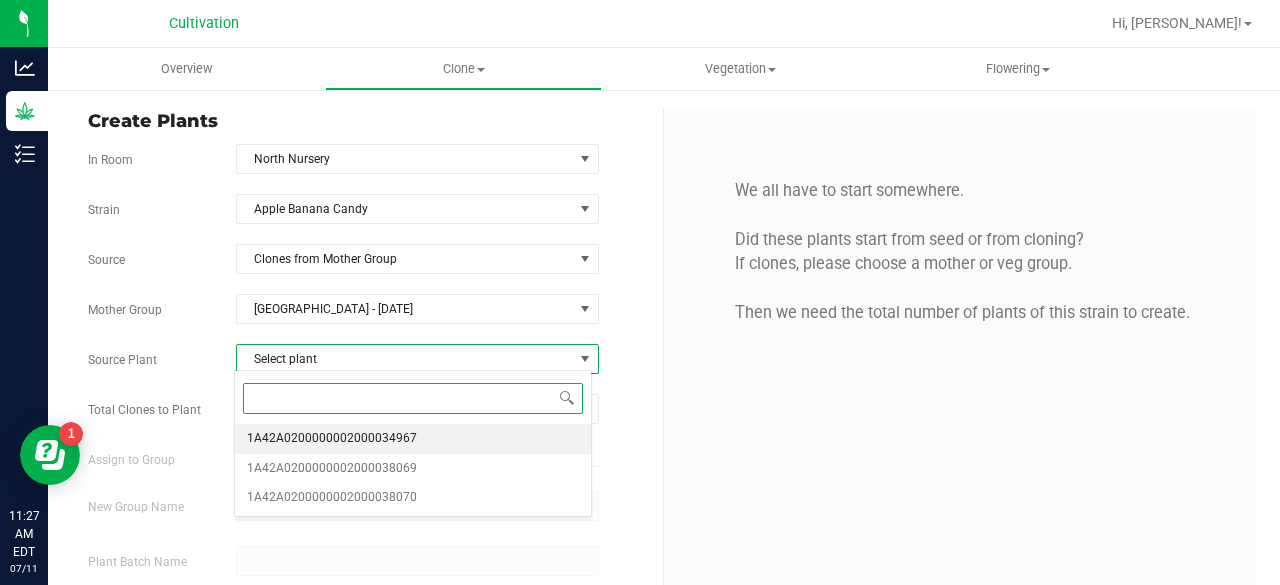 click on "1A42A0200000002000034967" at bounding box center (332, 439) 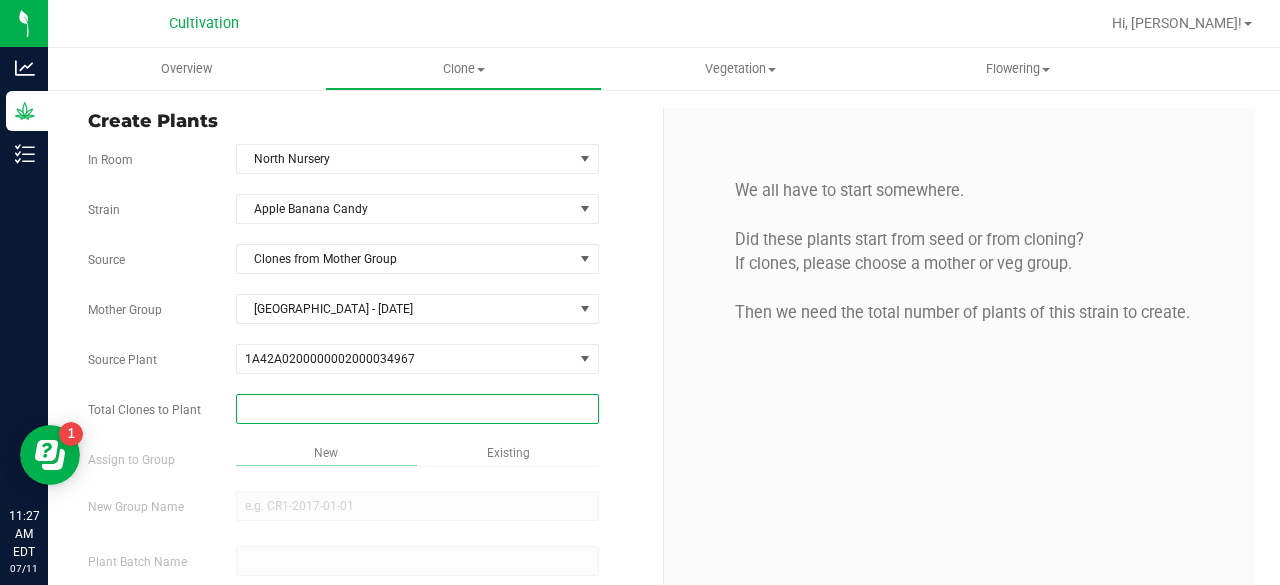 click at bounding box center [417, 409] 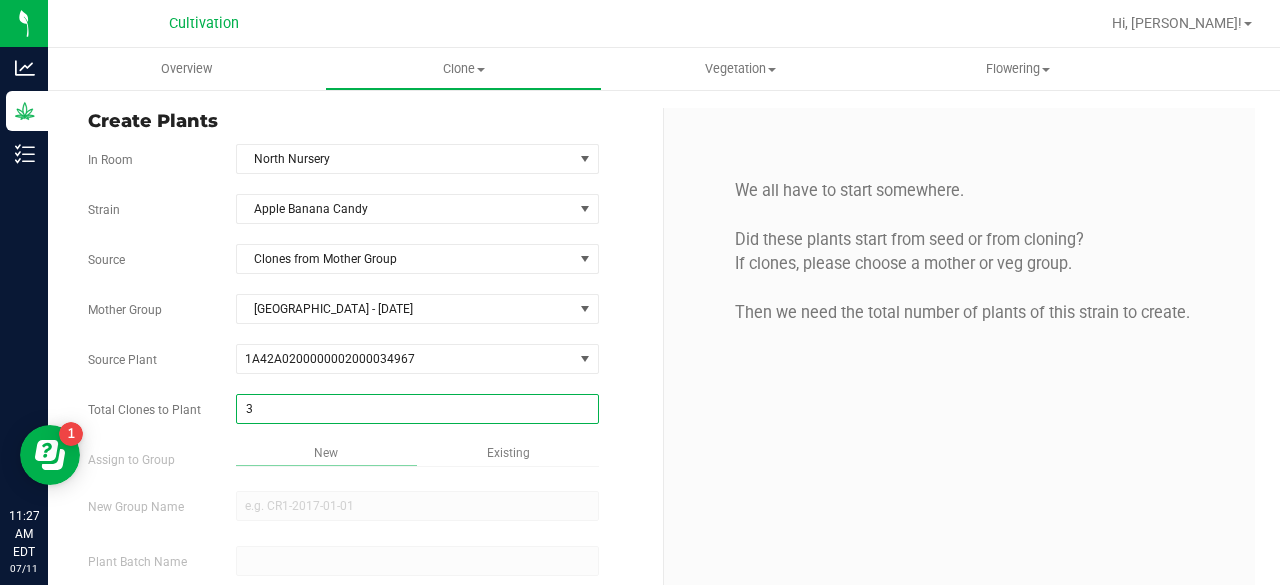 type on "32" 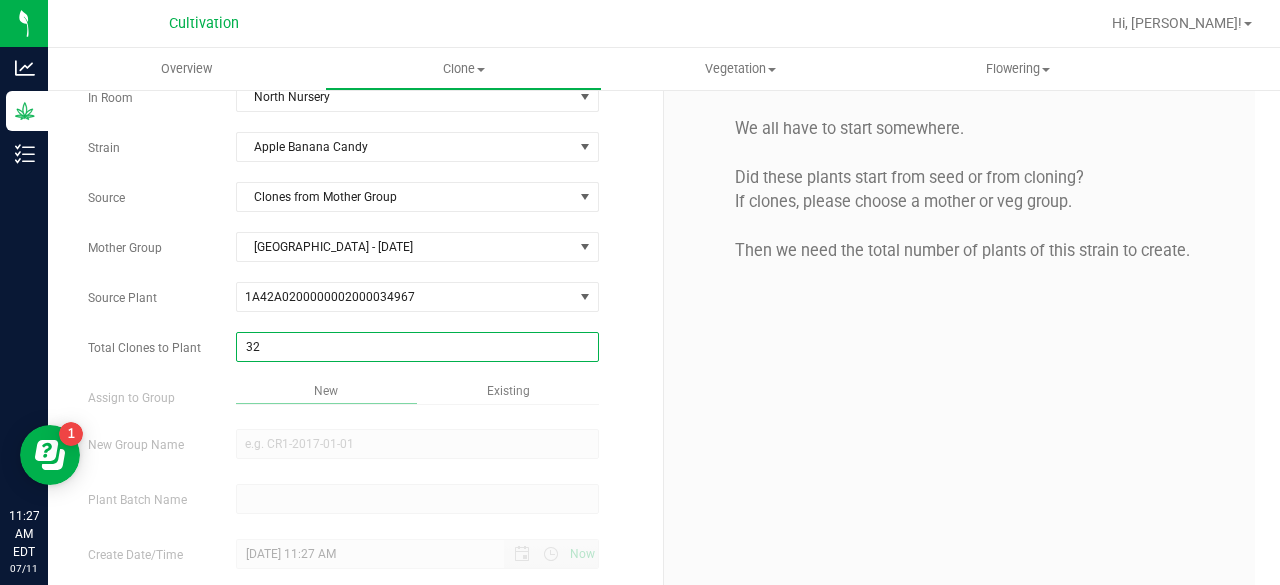 scroll, scrollTop: 63, scrollLeft: 0, axis: vertical 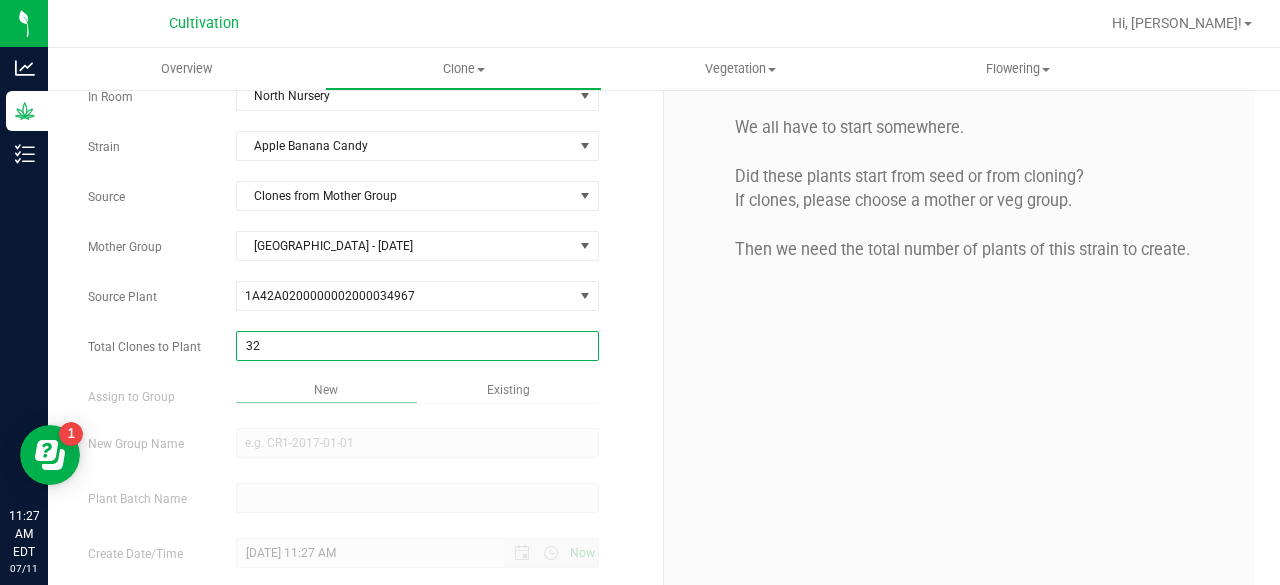 type on "32" 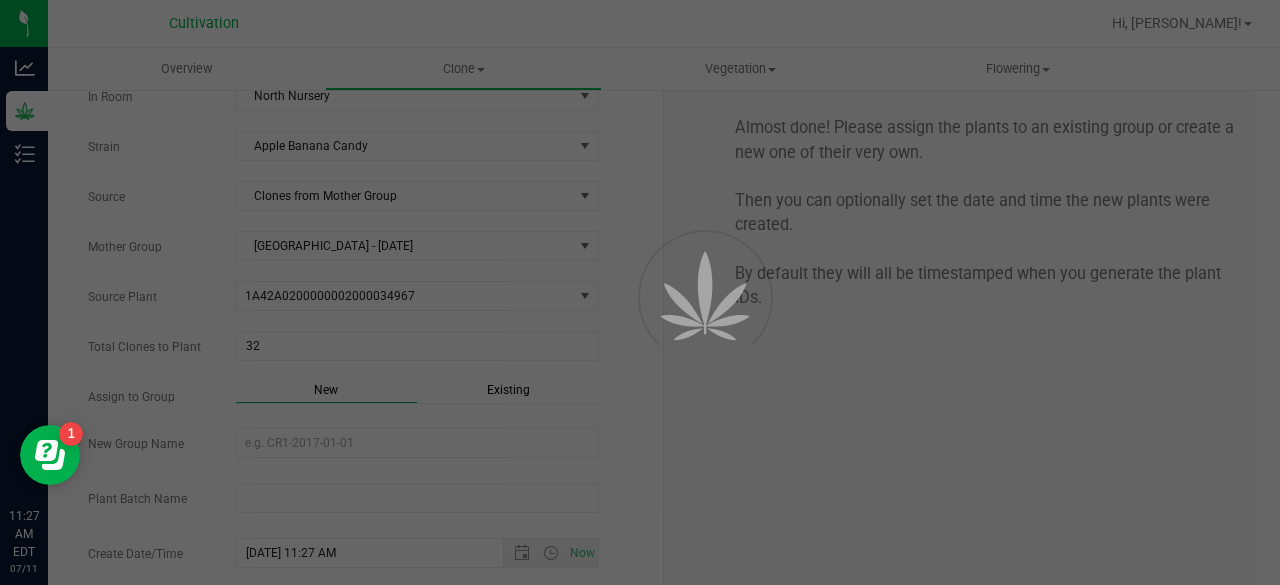 click on "Overview
Clone
Create plants
Cloning groups
Cloning plant batches
Apply to plants
Vegetation" at bounding box center (664, 316) 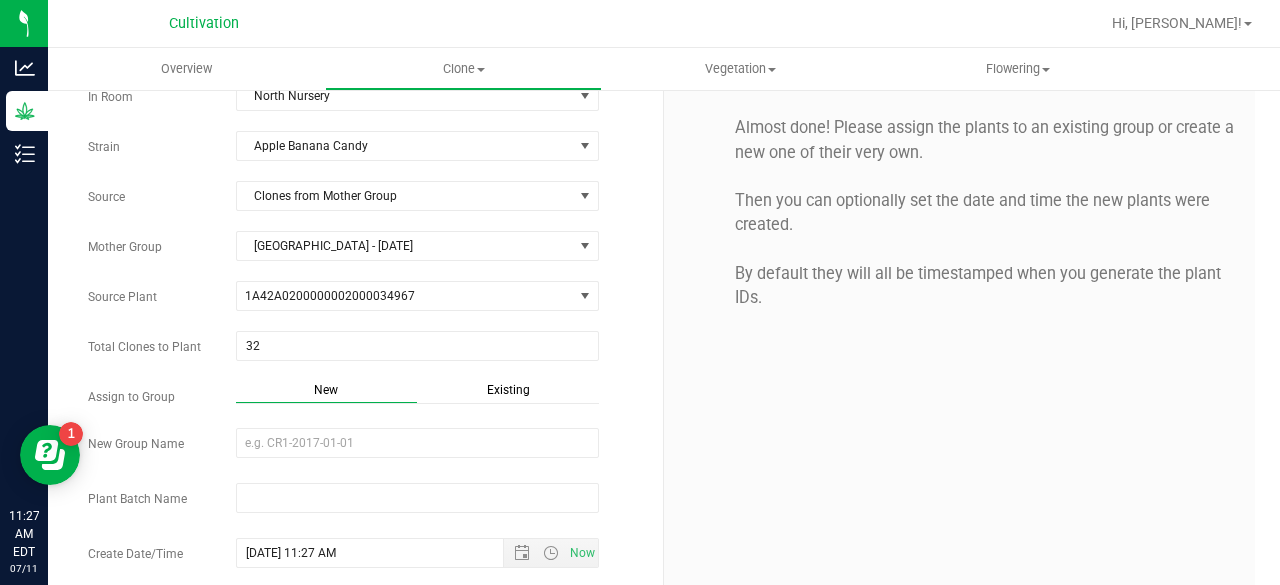 click on "Existing" at bounding box center (508, 390) 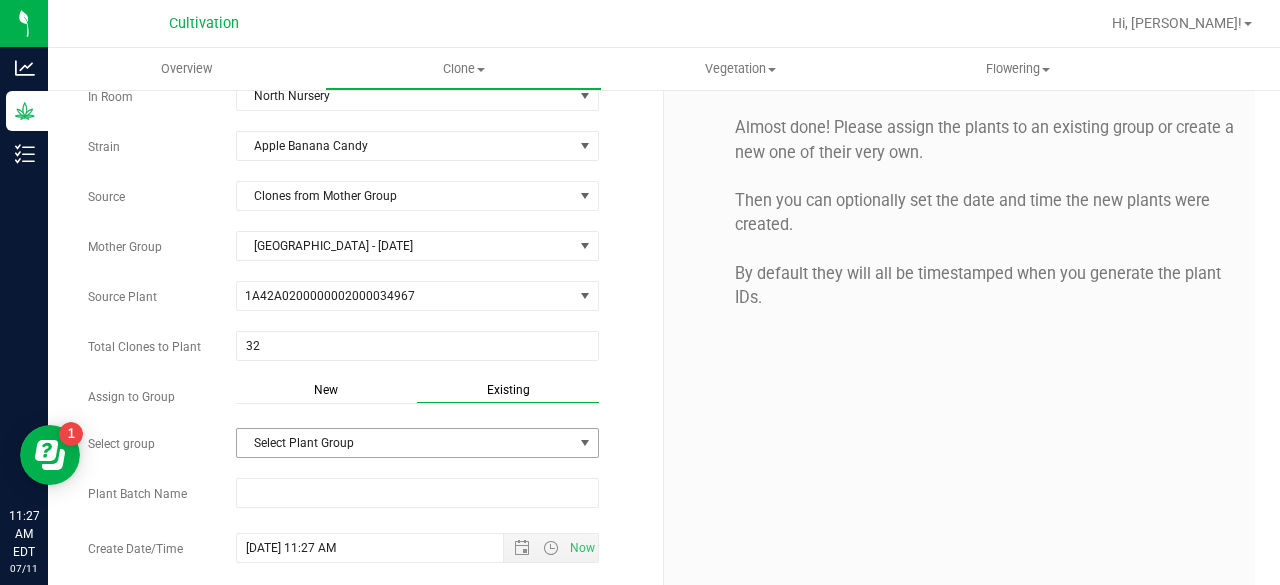 click on "Select Plant Group" at bounding box center [405, 443] 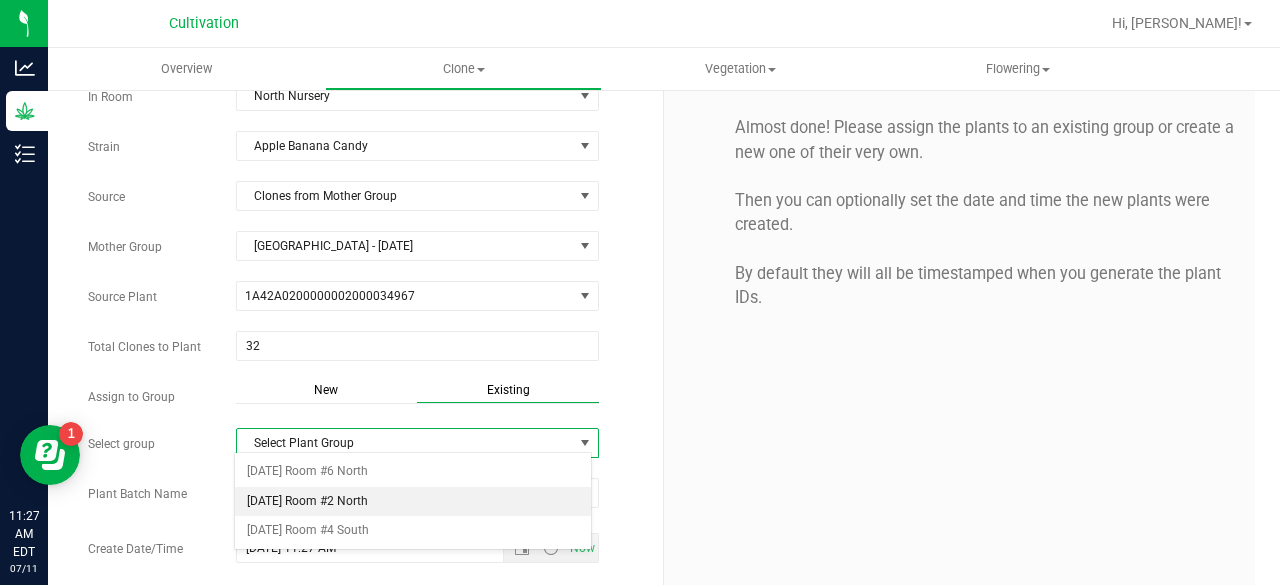 click on "[DATE] Room #2 North" at bounding box center [413, 502] 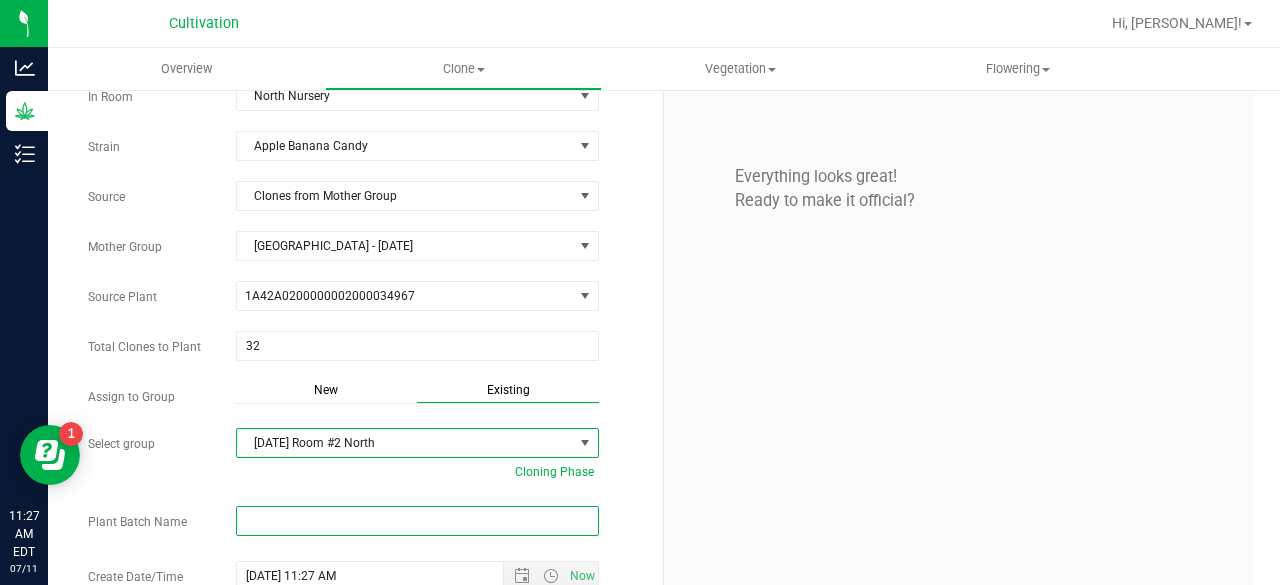 click at bounding box center (417, 521) 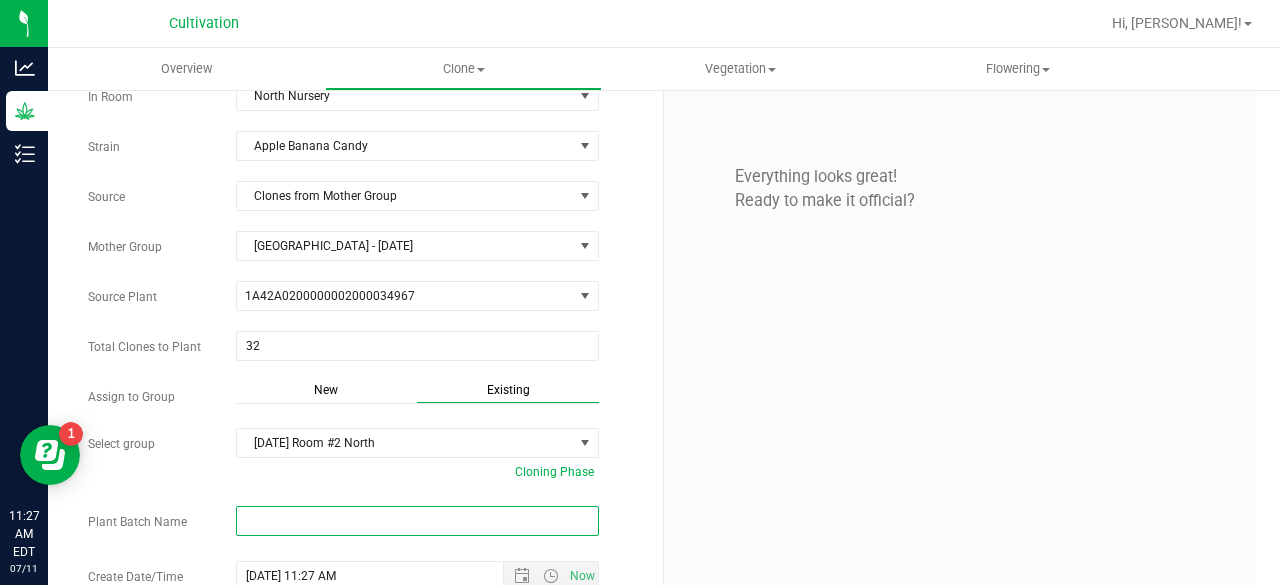 paste on "[DATE]" 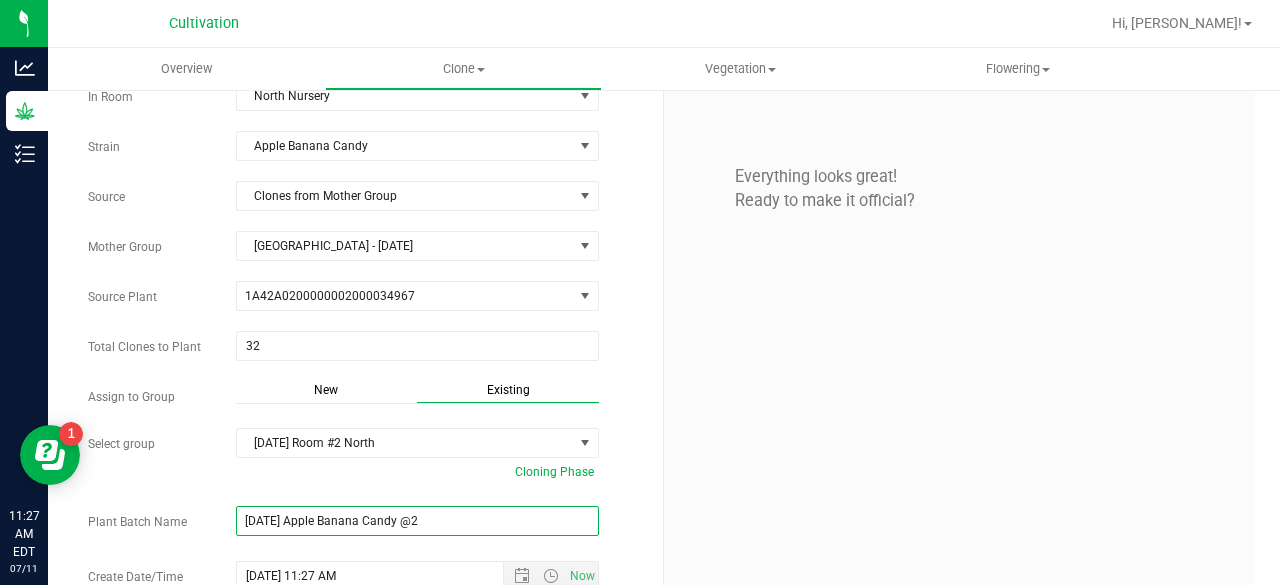 scroll, scrollTop: 142, scrollLeft: 0, axis: vertical 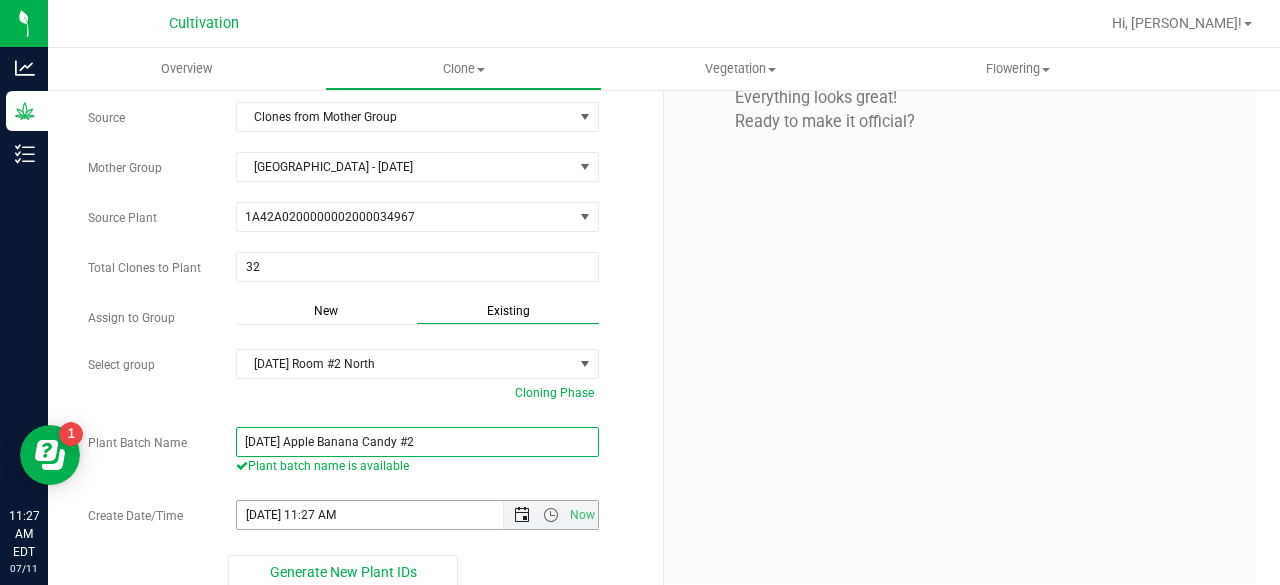 click at bounding box center (522, 515) 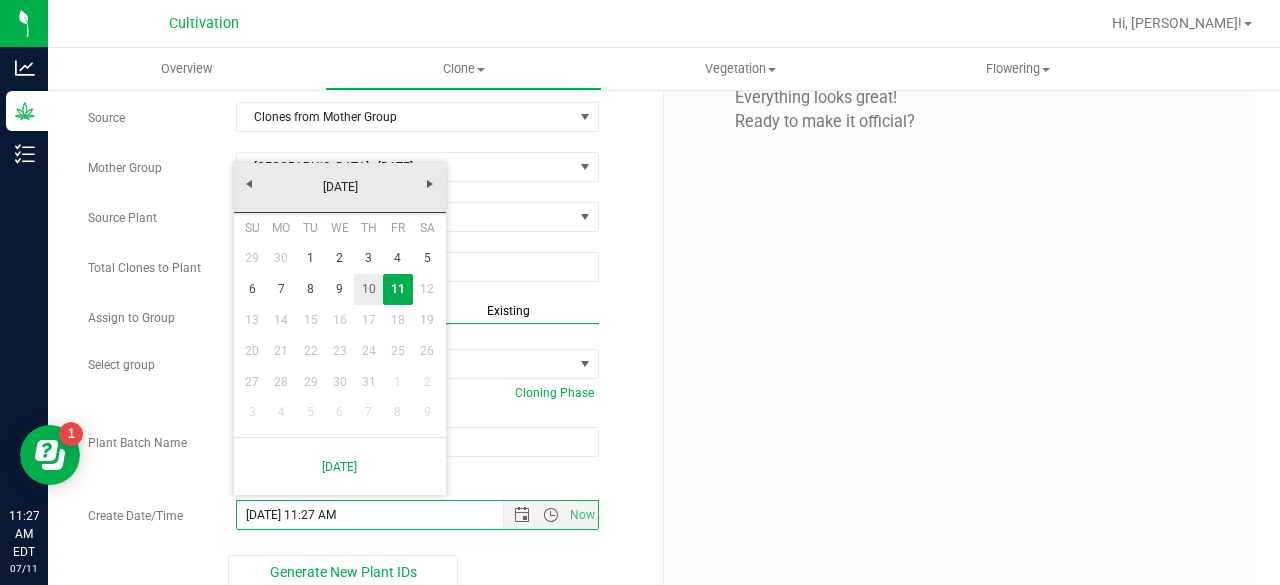 click on "10" at bounding box center (368, 289) 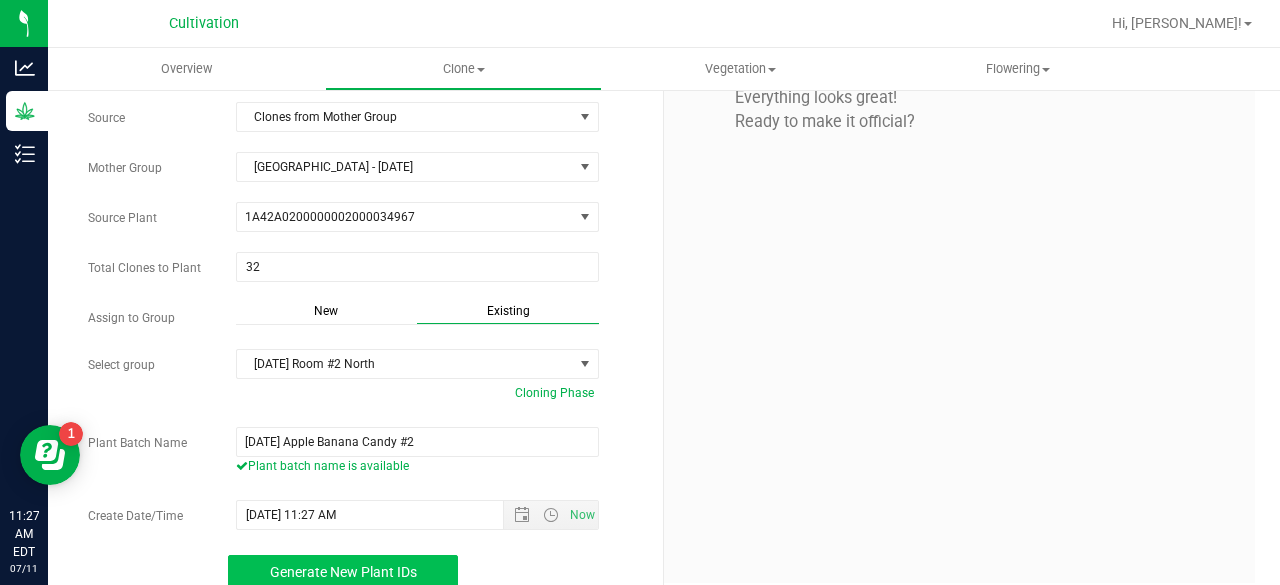 click on "Generate New Plant IDs" at bounding box center (343, 572) 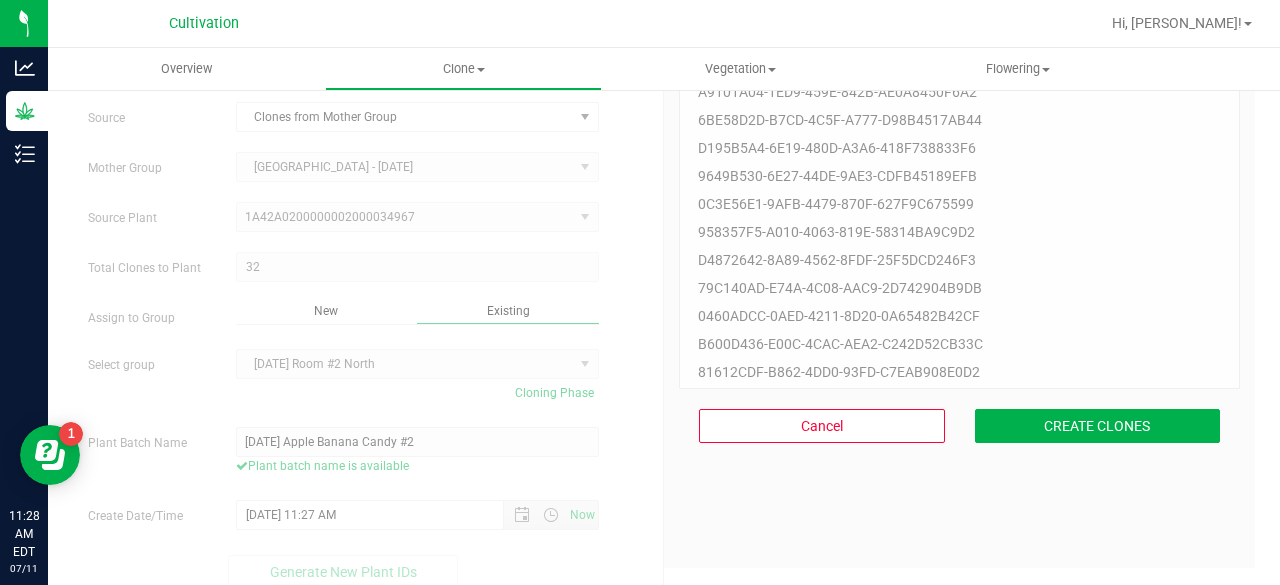scroll, scrollTop: 60, scrollLeft: 0, axis: vertical 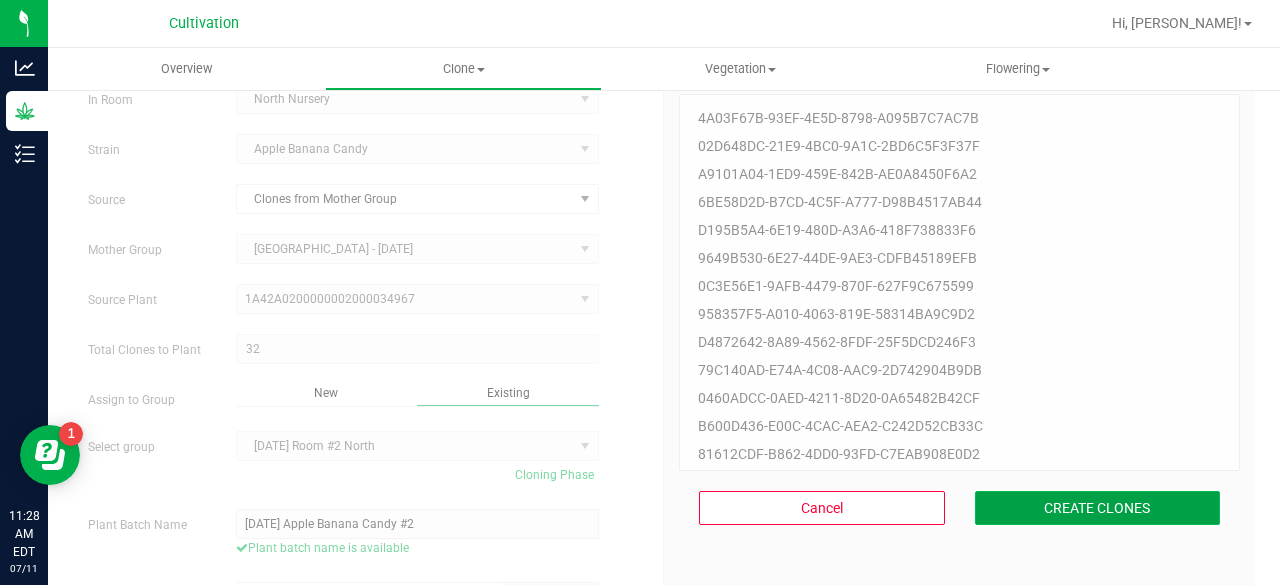 click on "CREATE CLONES" at bounding box center [1098, 508] 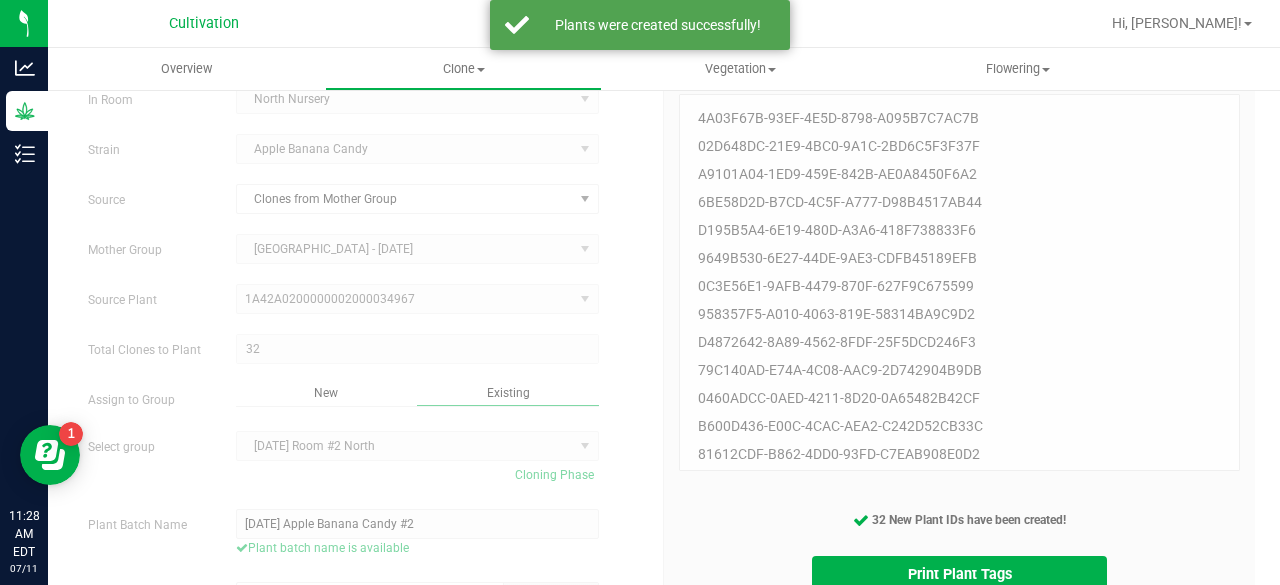 scroll, scrollTop: 159, scrollLeft: 0, axis: vertical 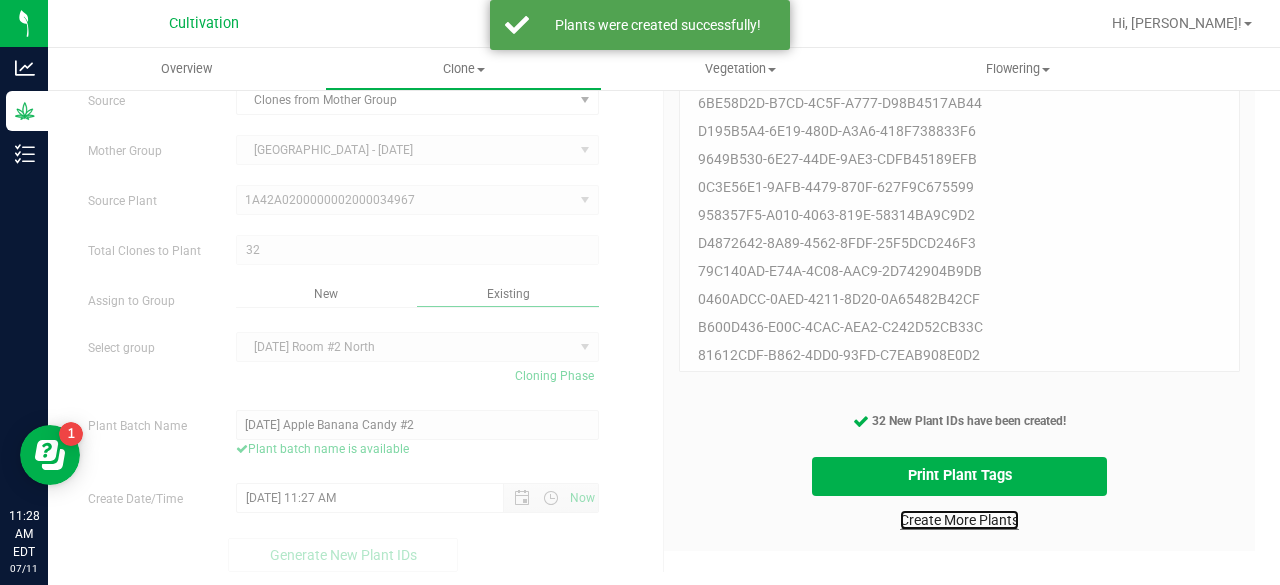 click on "Create More Plants" at bounding box center [959, 520] 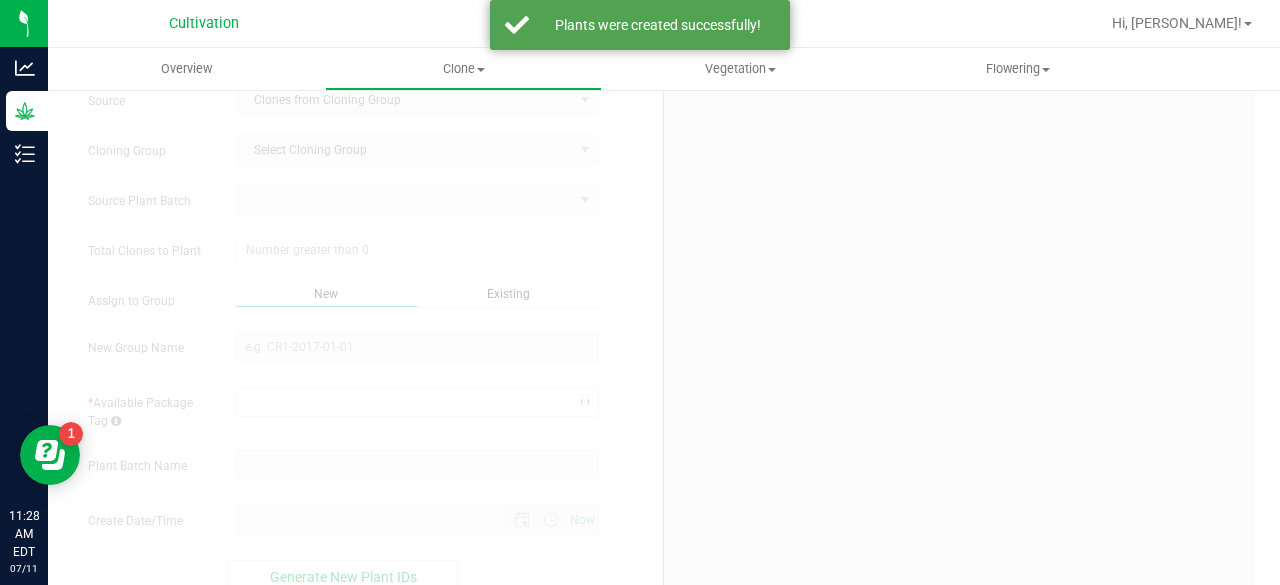 scroll, scrollTop: 0, scrollLeft: 0, axis: both 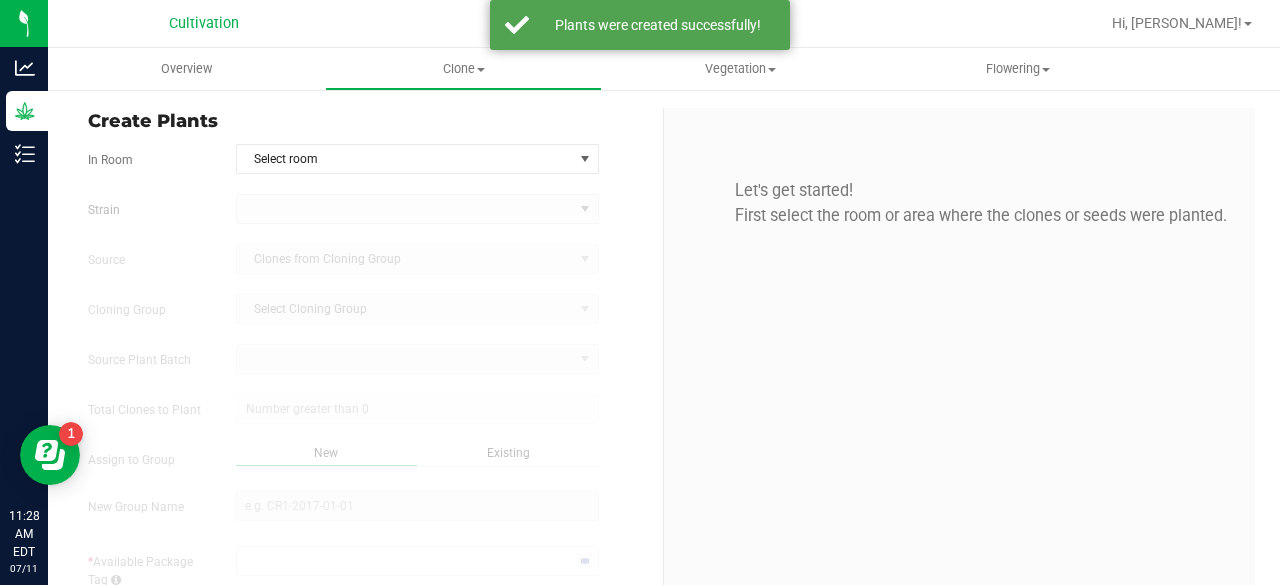 type on "[DATE] 11:28 AM" 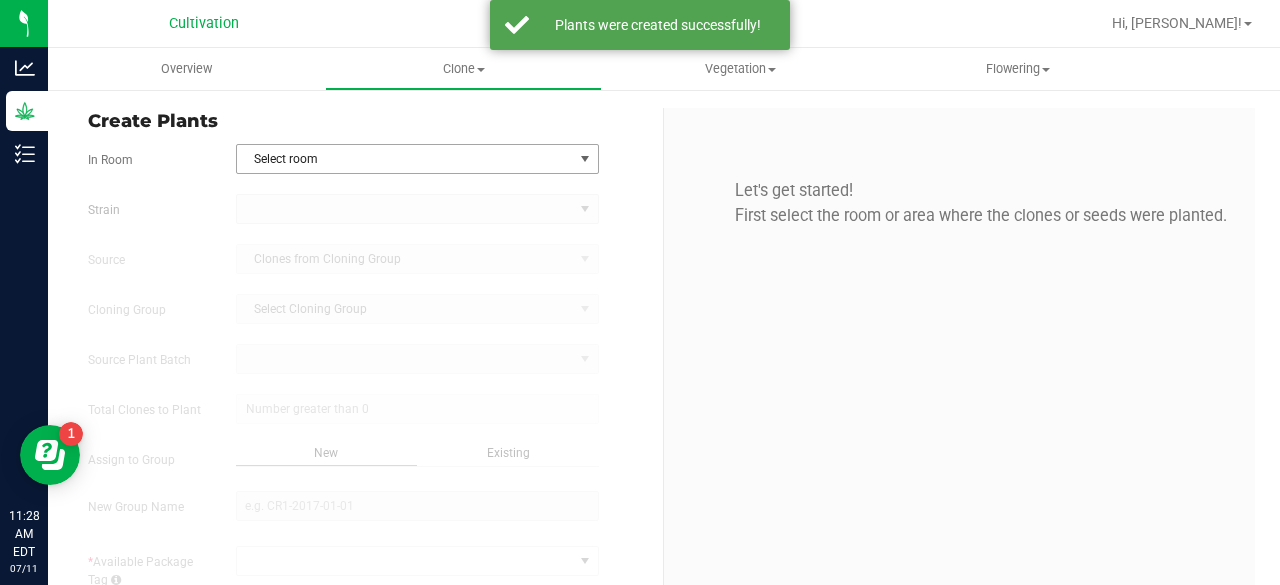 click on "Select room" at bounding box center (405, 159) 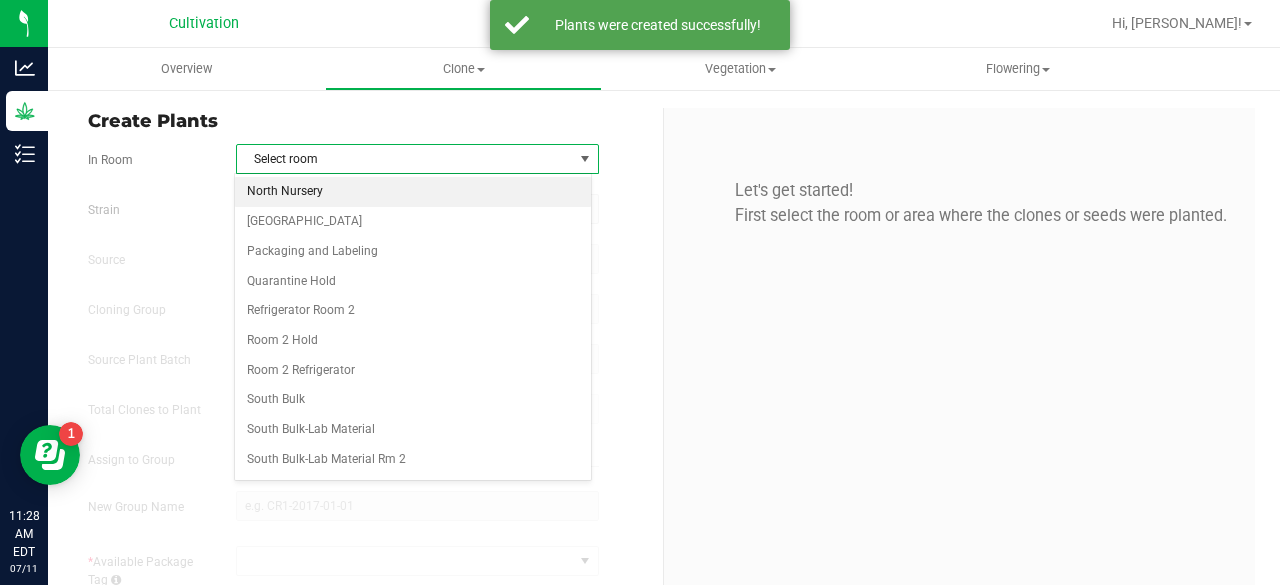 click on "North Nursery" at bounding box center [413, 192] 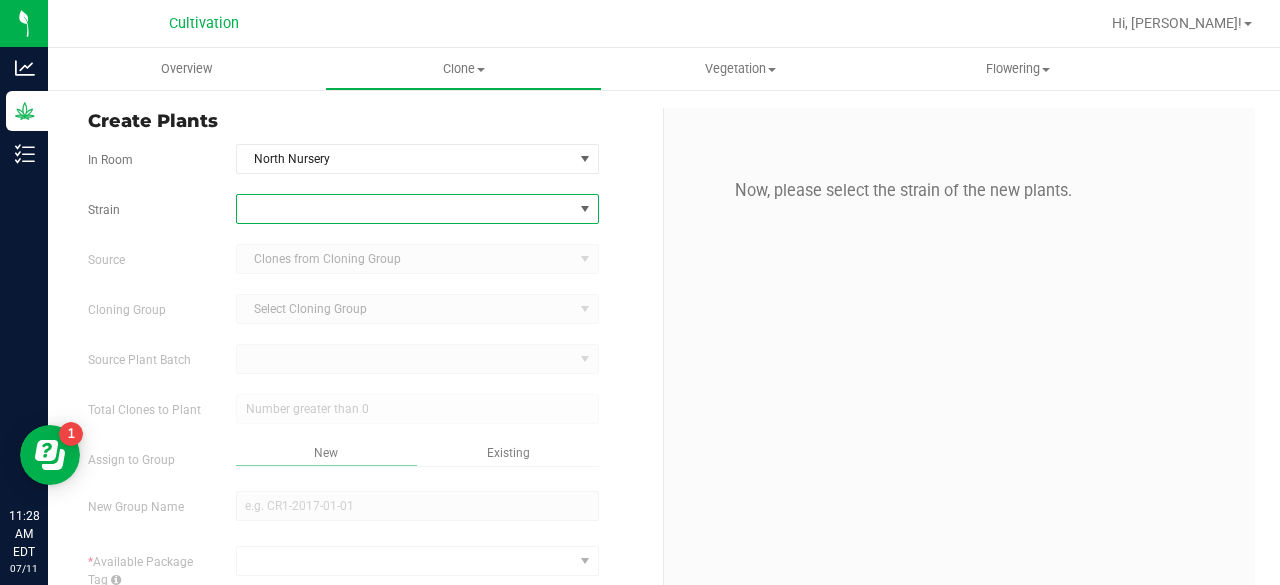 click at bounding box center [405, 209] 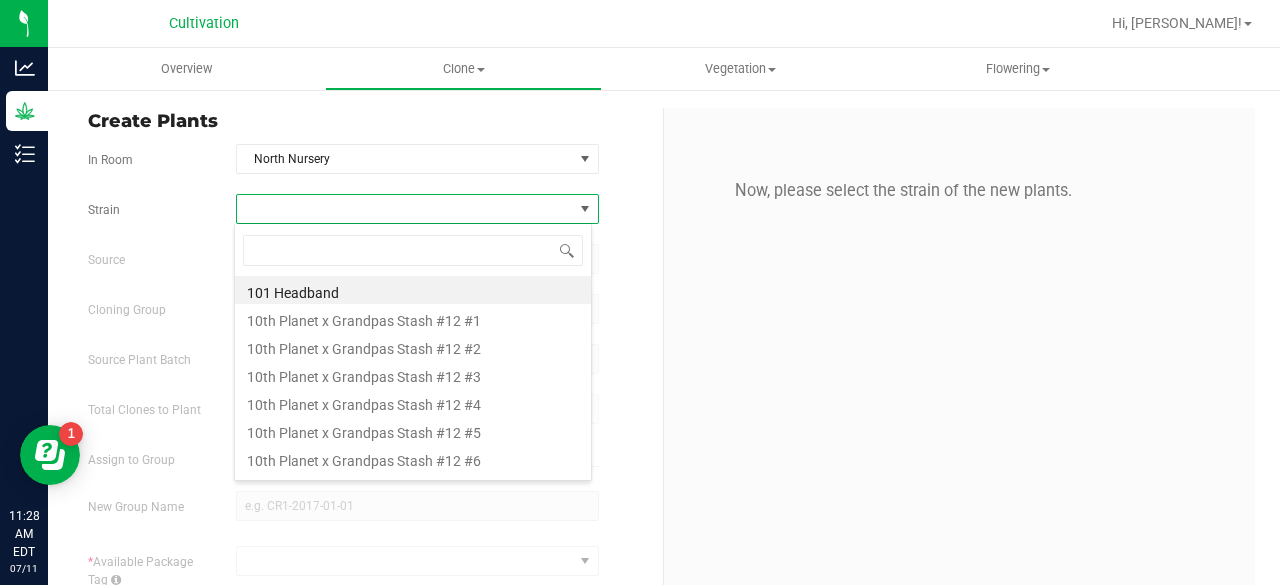 scroll, scrollTop: 99970, scrollLeft: 99641, axis: both 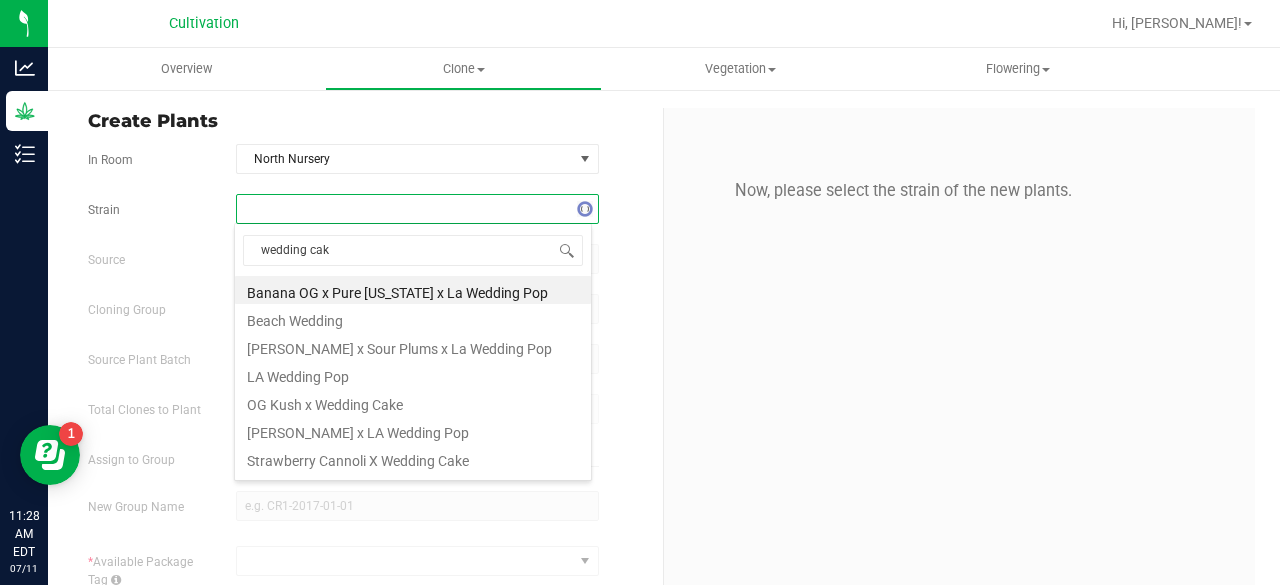 type on "wedding cake" 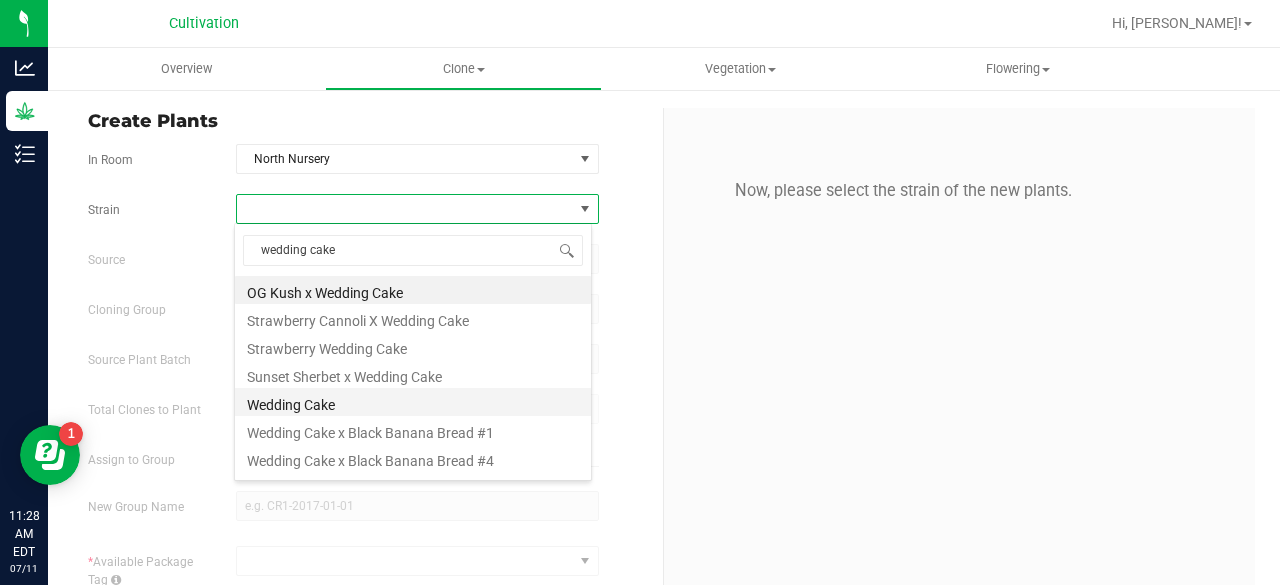 click on "Wedding Cake" at bounding box center [413, 402] 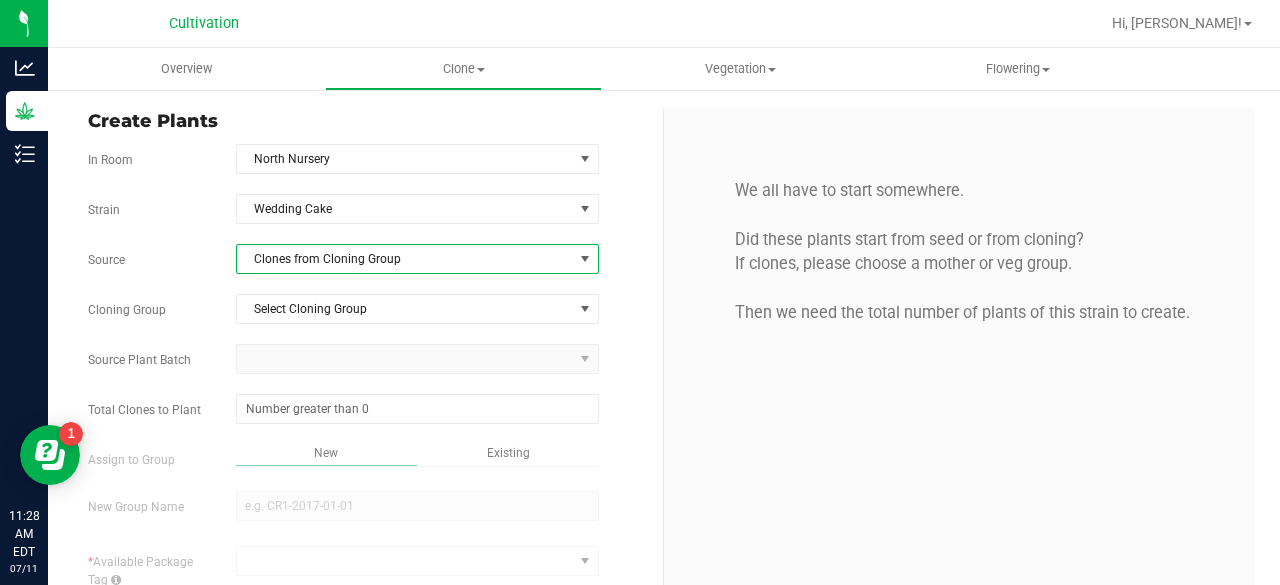 click on "Clones from Cloning Group" at bounding box center (405, 259) 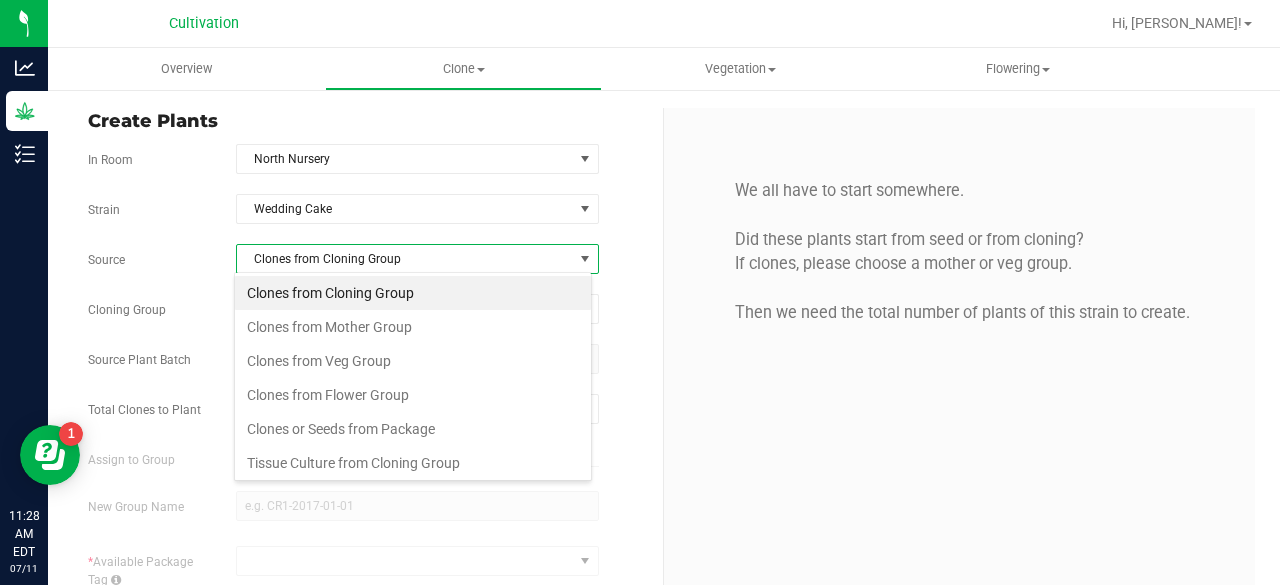 scroll, scrollTop: 99970, scrollLeft: 99641, axis: both 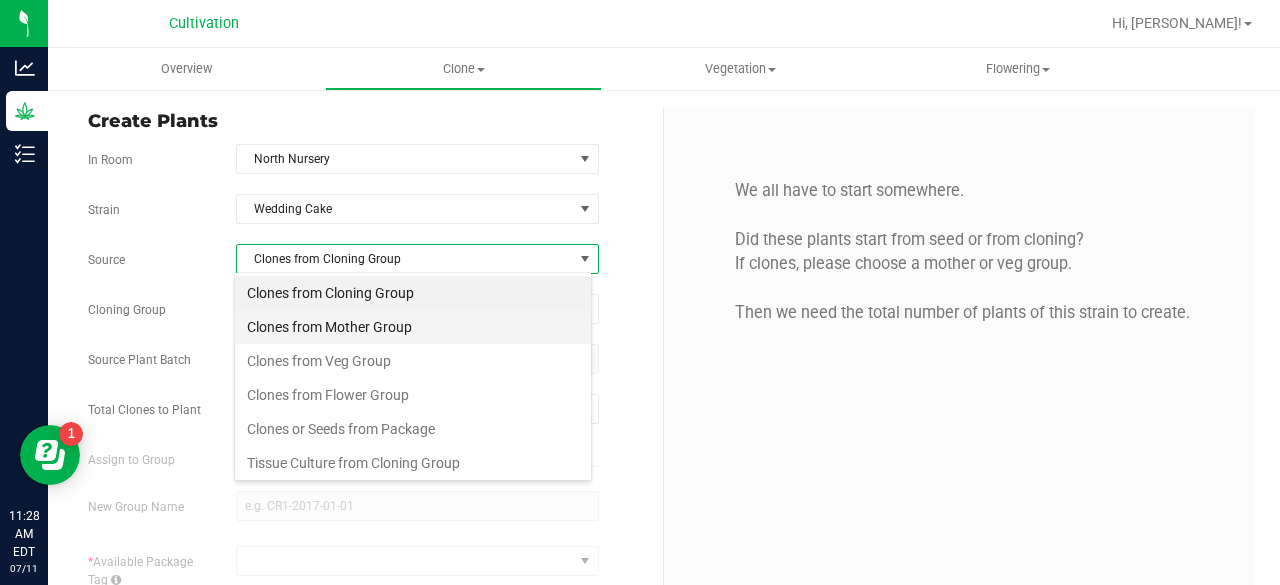 click on "Clones from Mother Group" at bounding box center [413, 327] 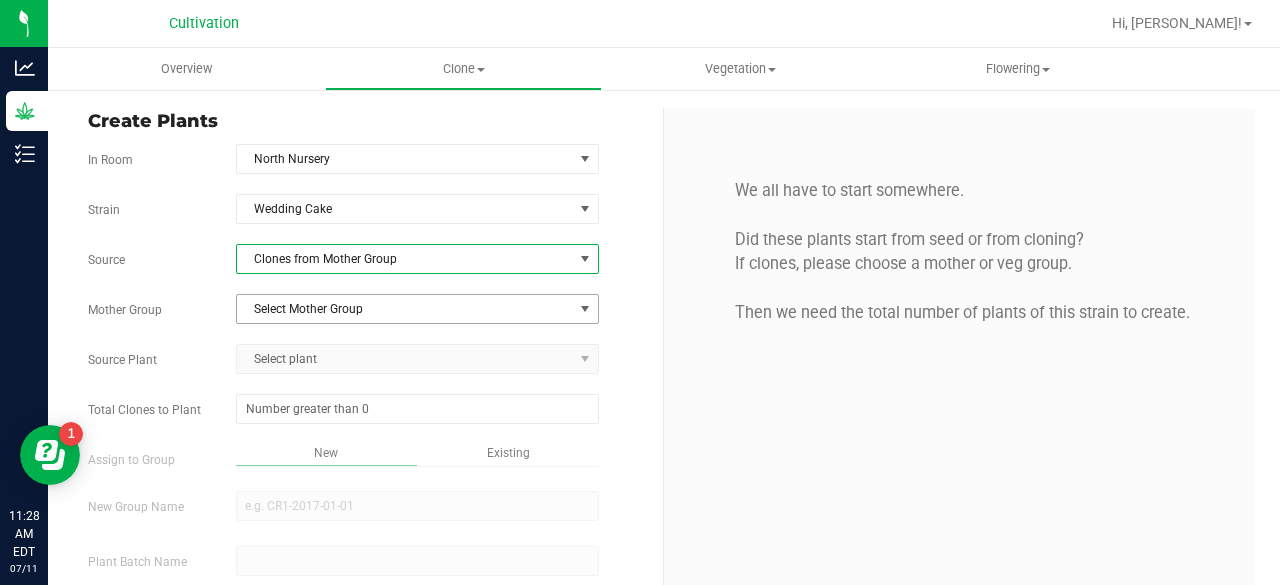 click on "Select Mother Group" at bounding box center (405, 309) 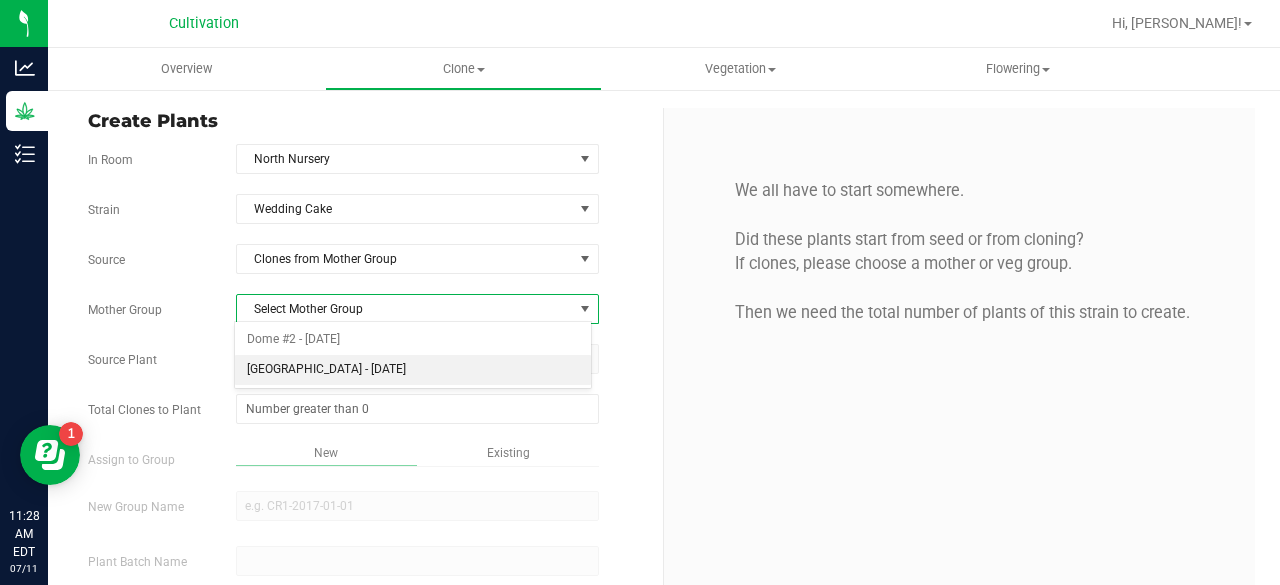 click on "[GEOGRAPHIC_DATA]  - [DATE]" at bounding box center [413, 370] 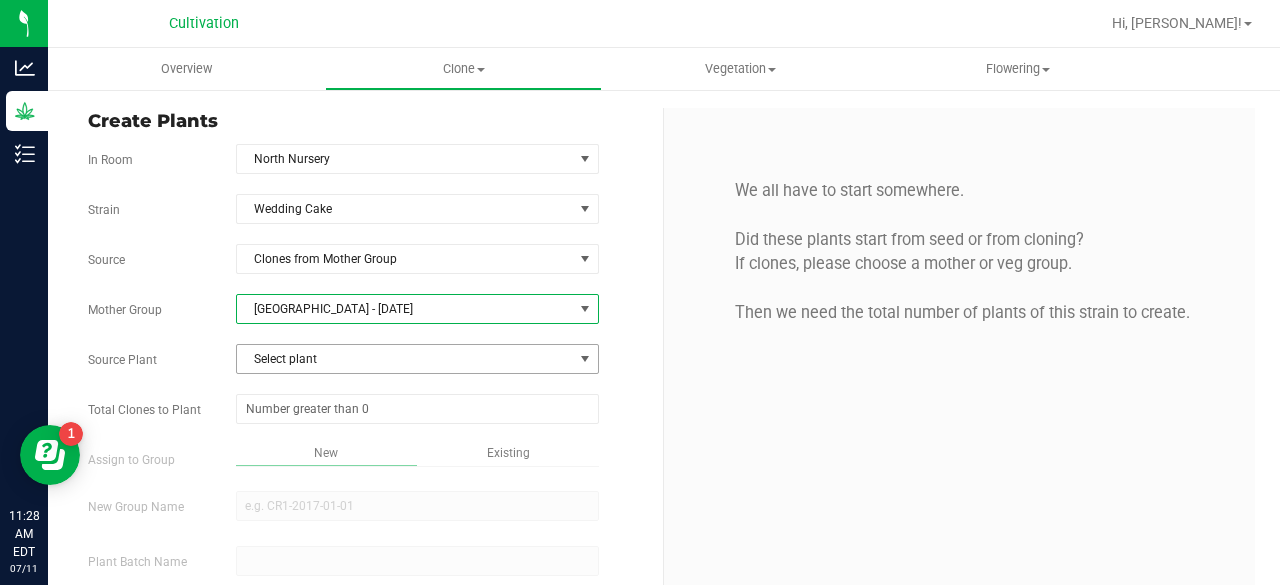 click on "Select plant" at bounding box center (405, 359) 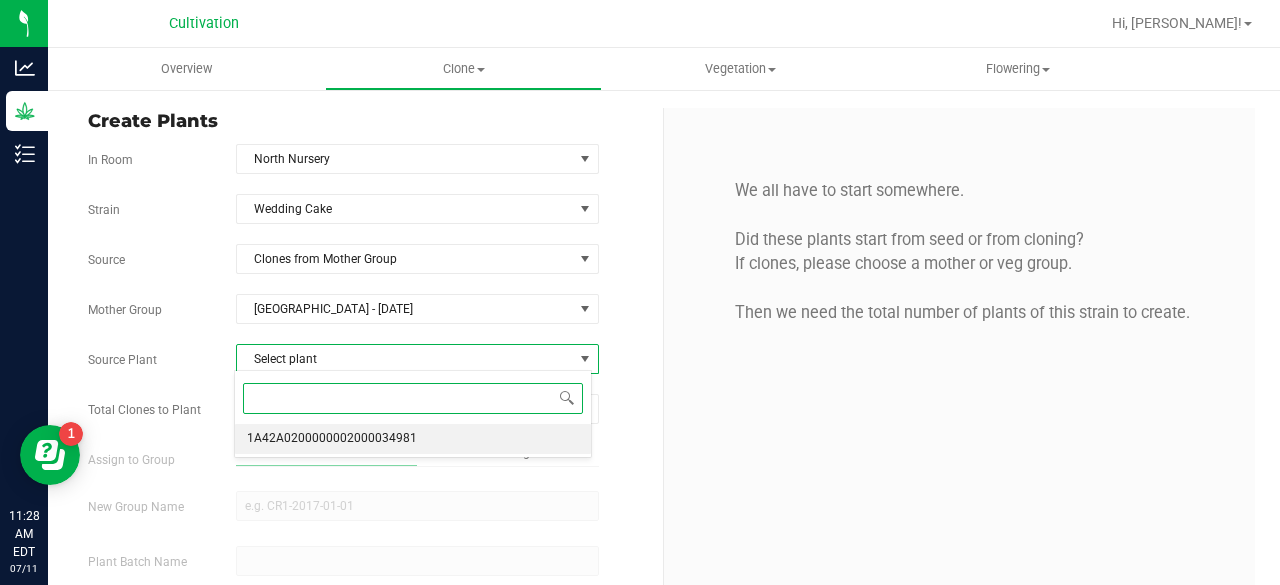 click on "1A42A0200000002000034981" at bounding box center (332, 439) 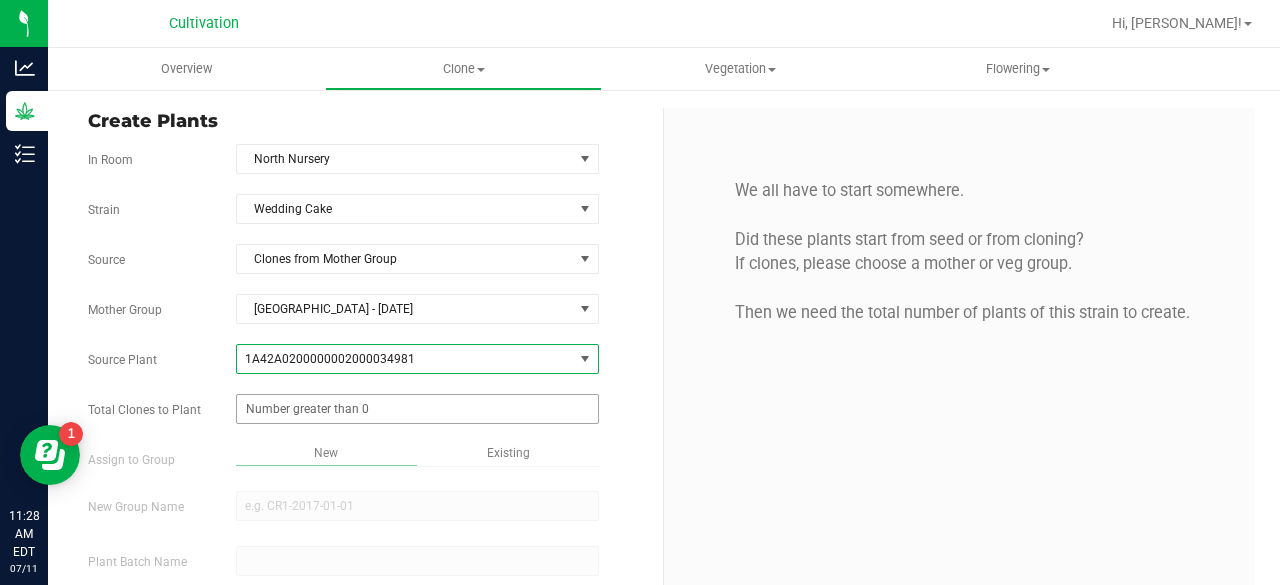 click at bounding box center [417, 409] 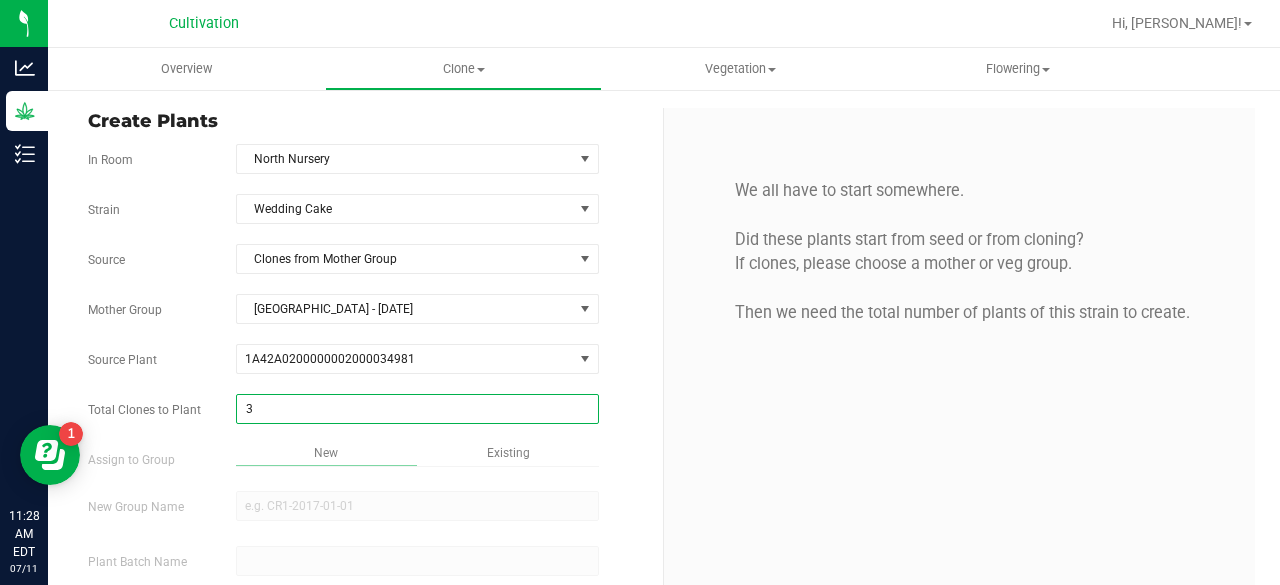 type on "32" 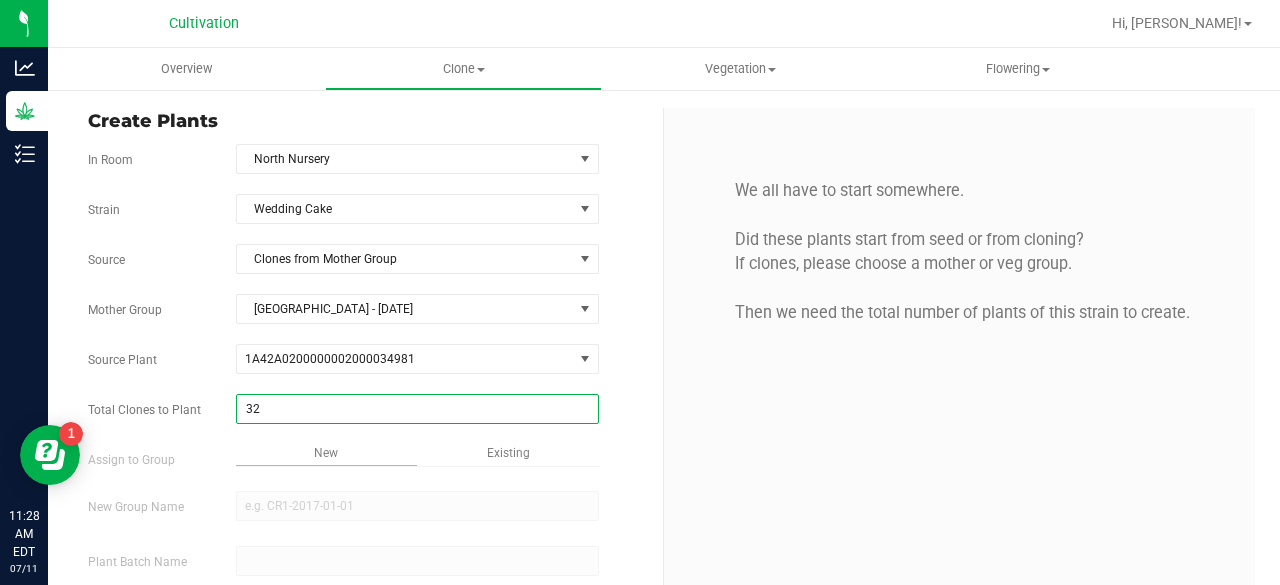 scroll, scrollTop: 119, scrollLeft: 0, axis: vertical 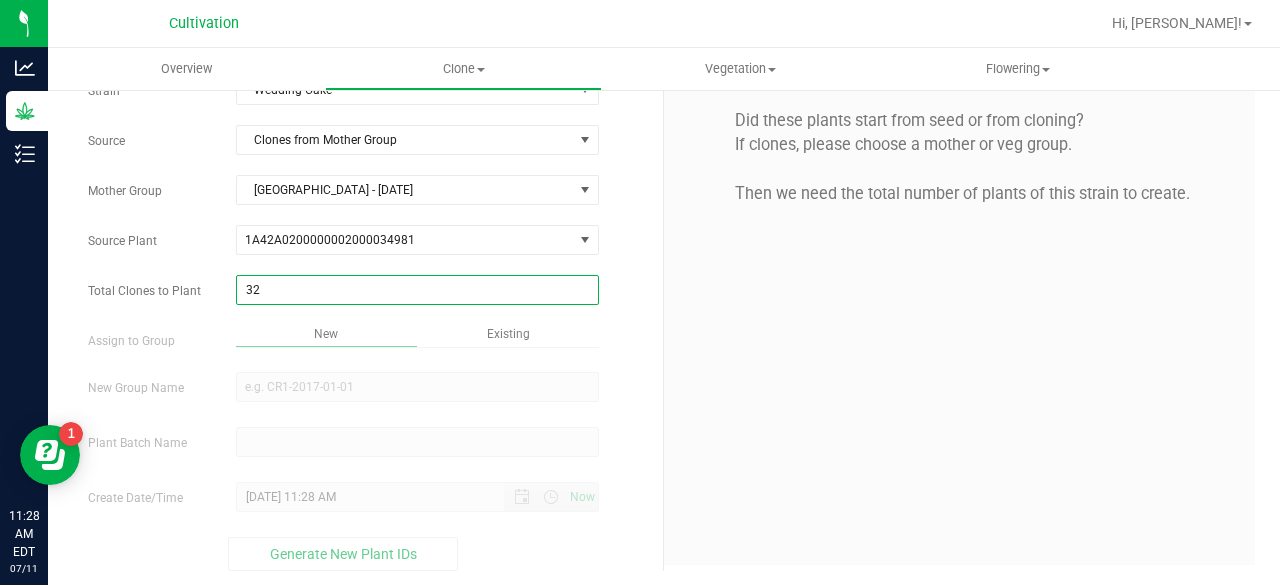 type on "32" 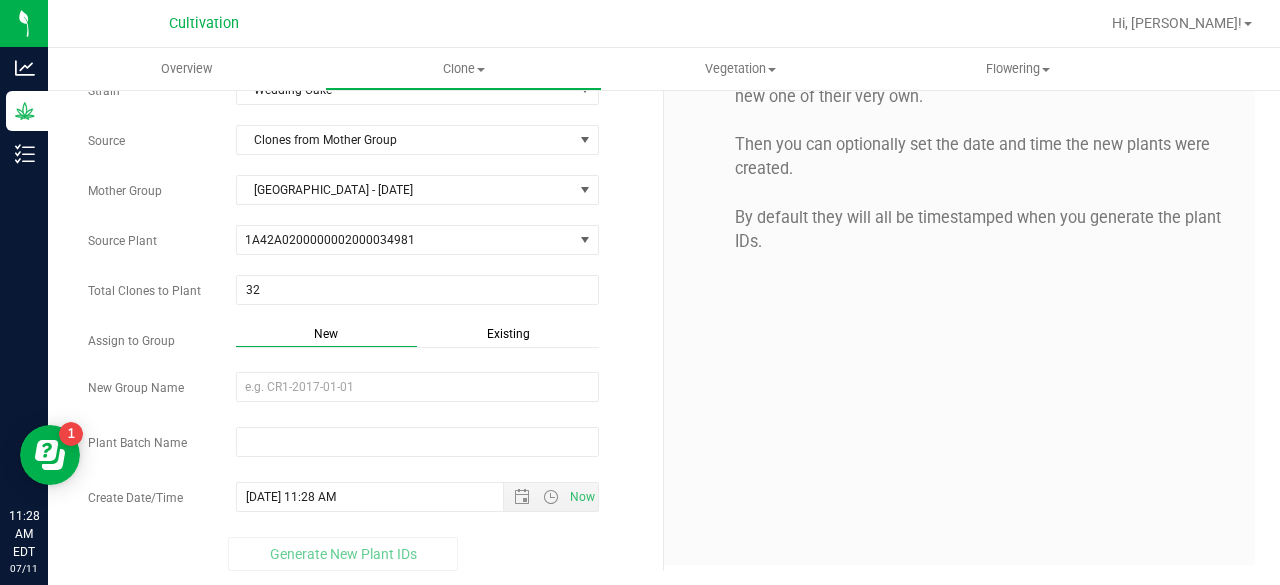 click on "Existing" at bounding box center [508, 336] 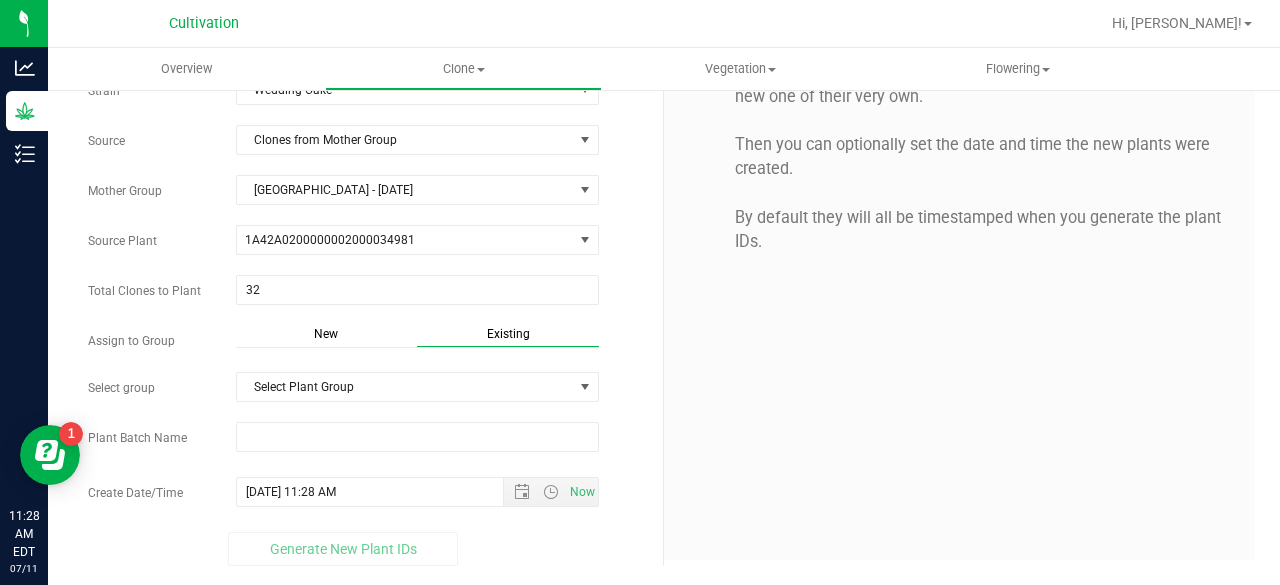 scroll, scrollTop: 114, scrollLeft: 0, axis: vertical 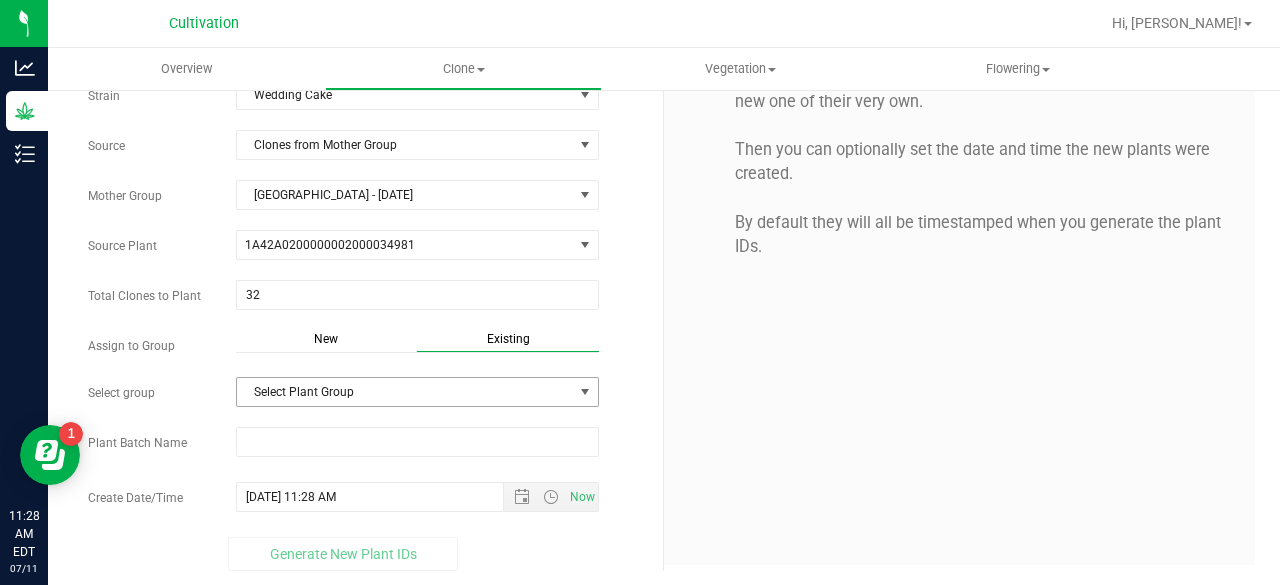 click on "Select Plant Group" at bounding box center (405, 392) 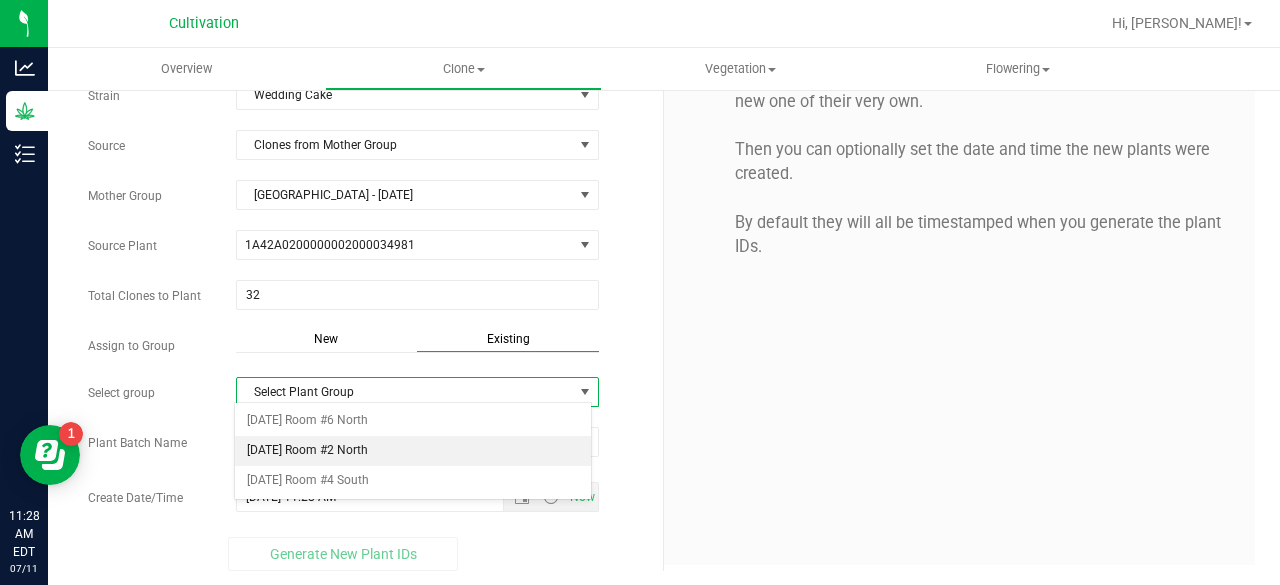 click on "[DATE] Room #2 North" at bounding box center (413, 451) 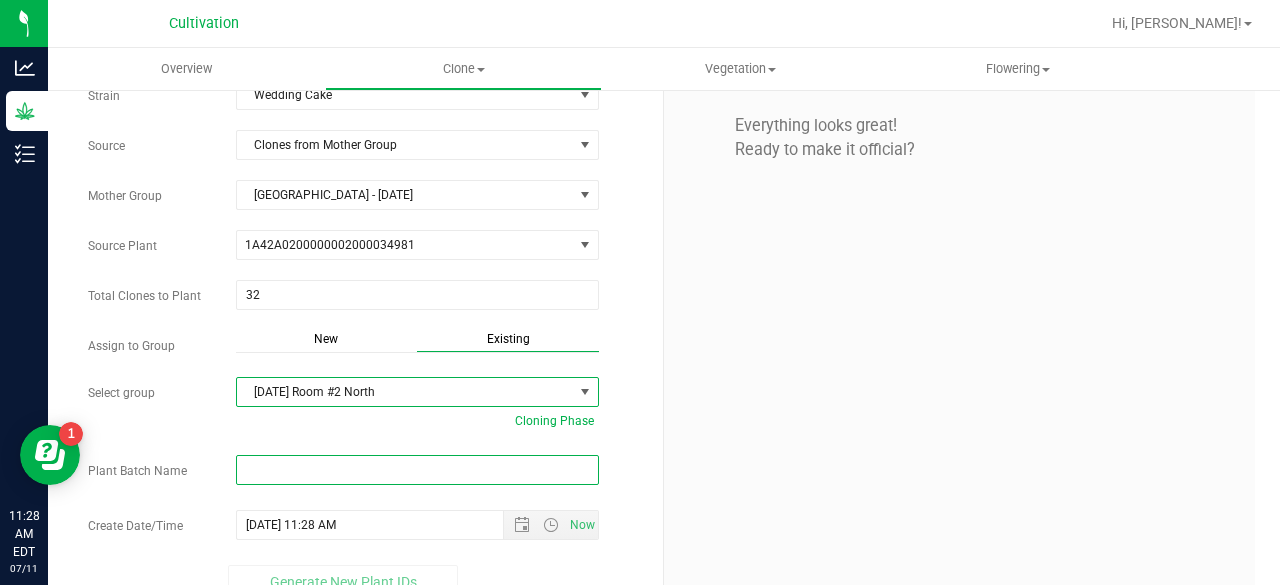 click at bounding box center [417, 470] 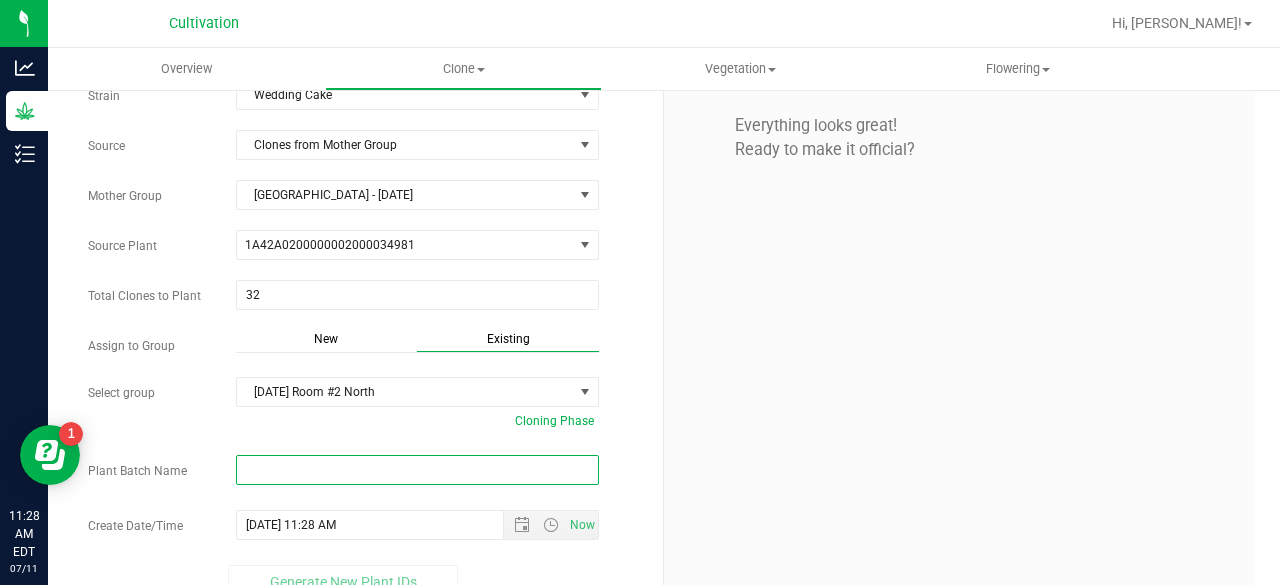 paste on "[DATE]" 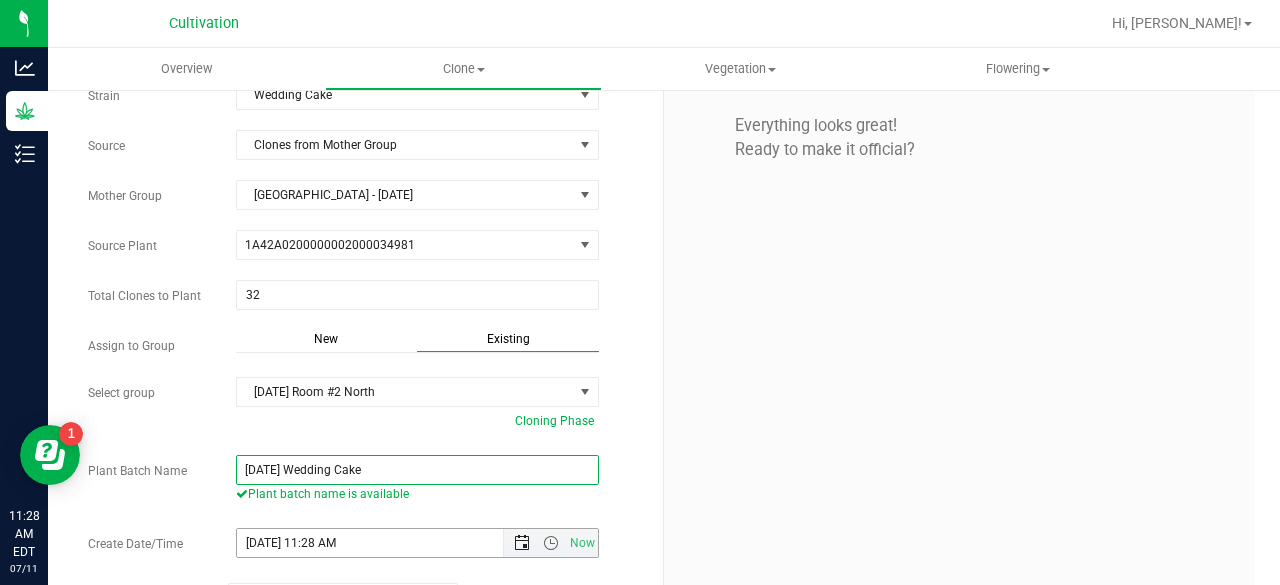 click at bounding box center (522, 543) 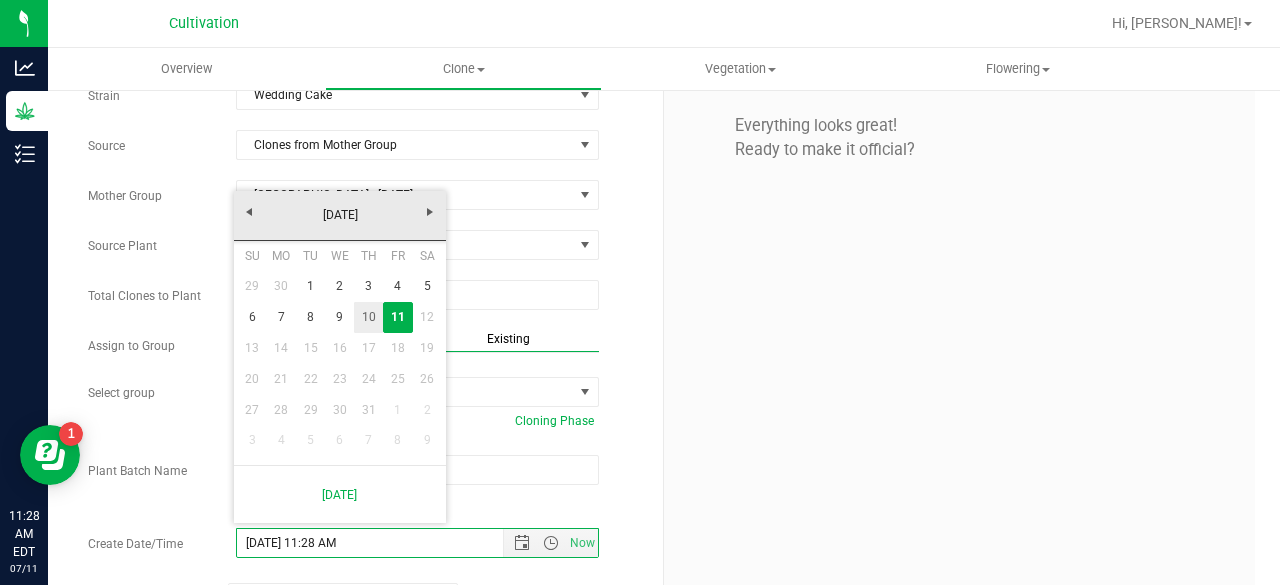 click on "10" at bounding box center [368, 317] 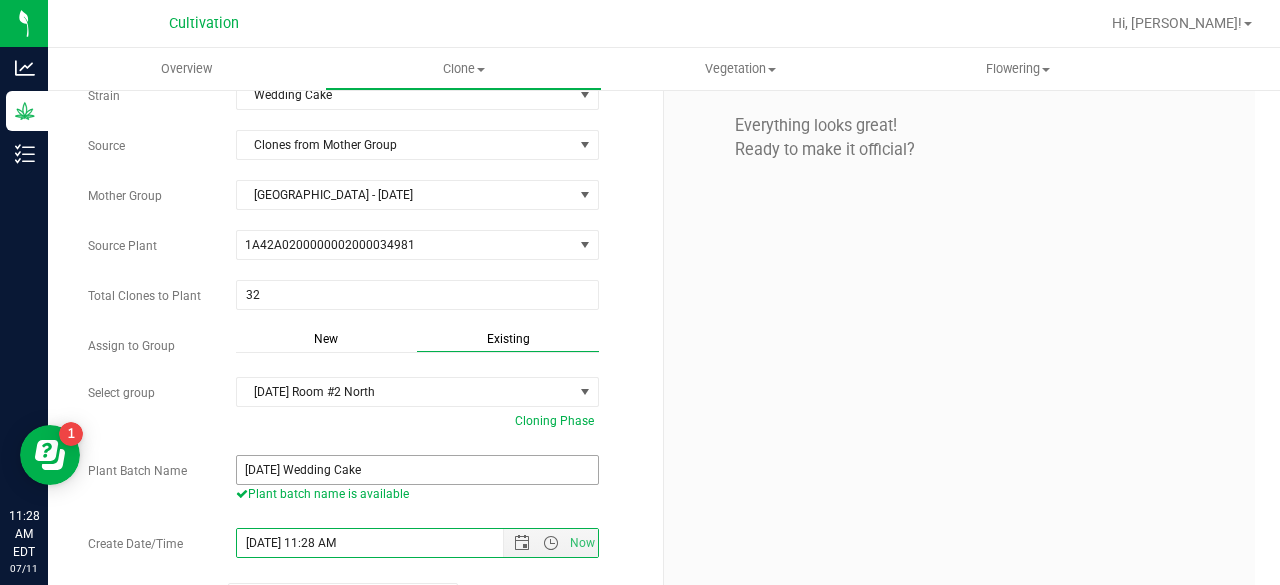 scroll, scrollTop: 160, scrollLeft: 0, axis: vertical 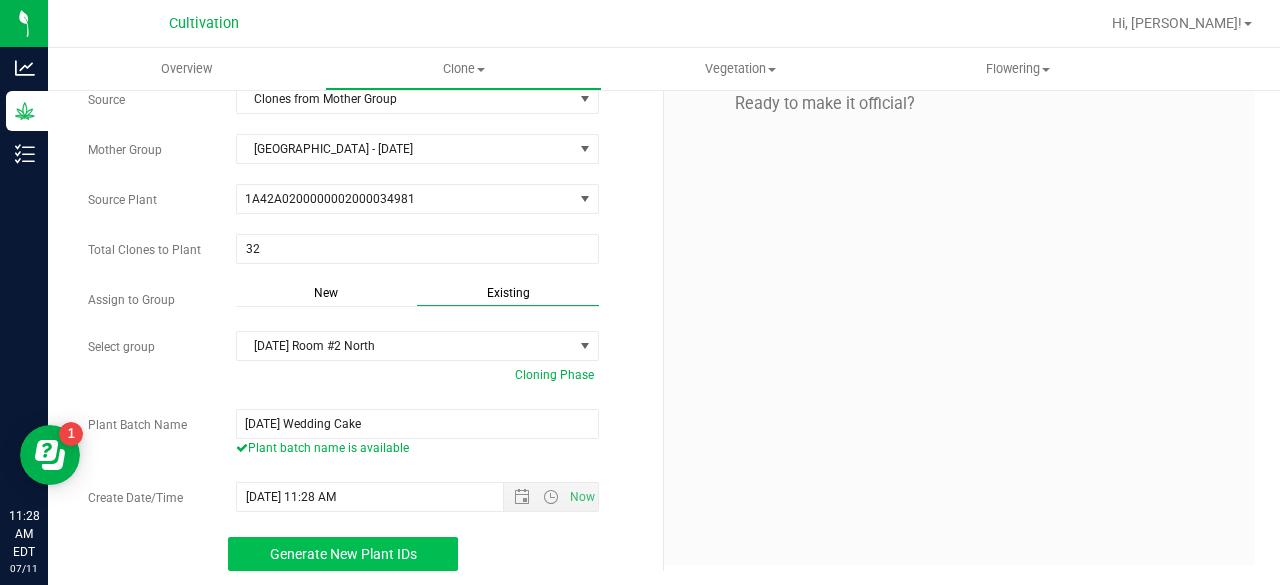 click on "Generate New Plant IDs" at bounding box center (343, 554) 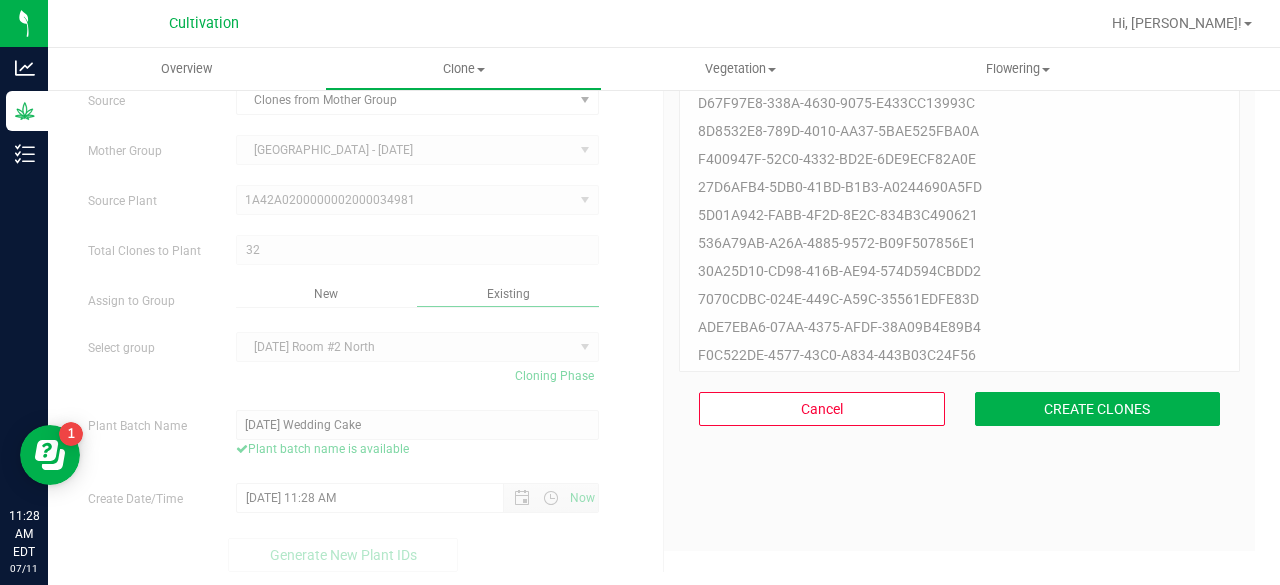 scroll, scrollTop: 60, scrollLeft: 0, axis: vertical 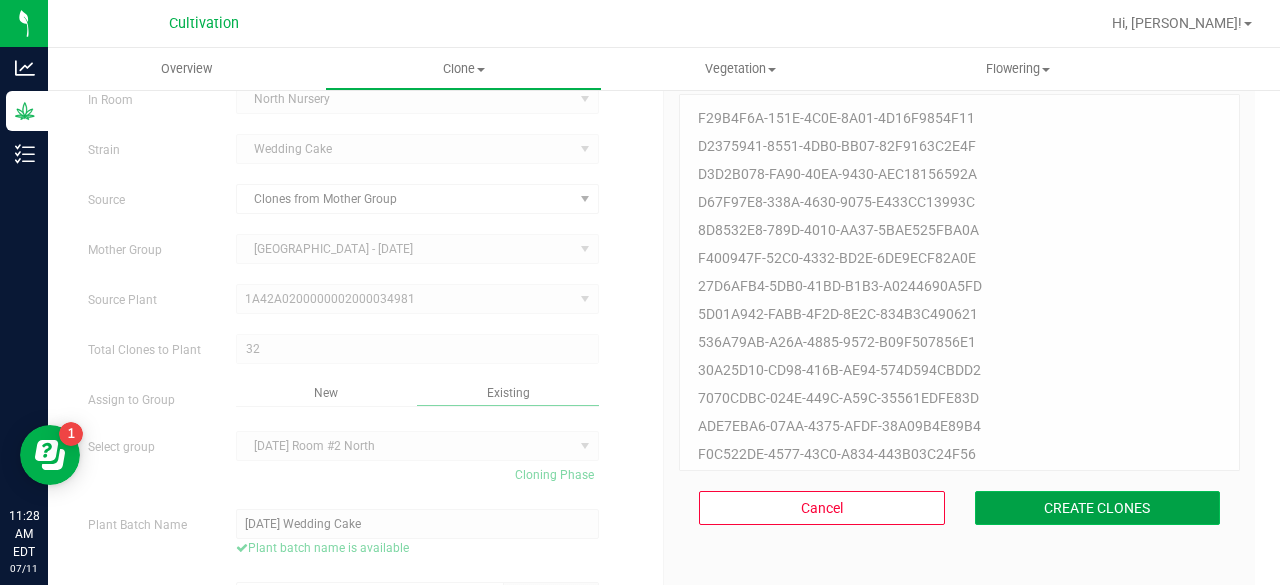 click on "CREATE CLONES" at bounding box center [1098, 508] 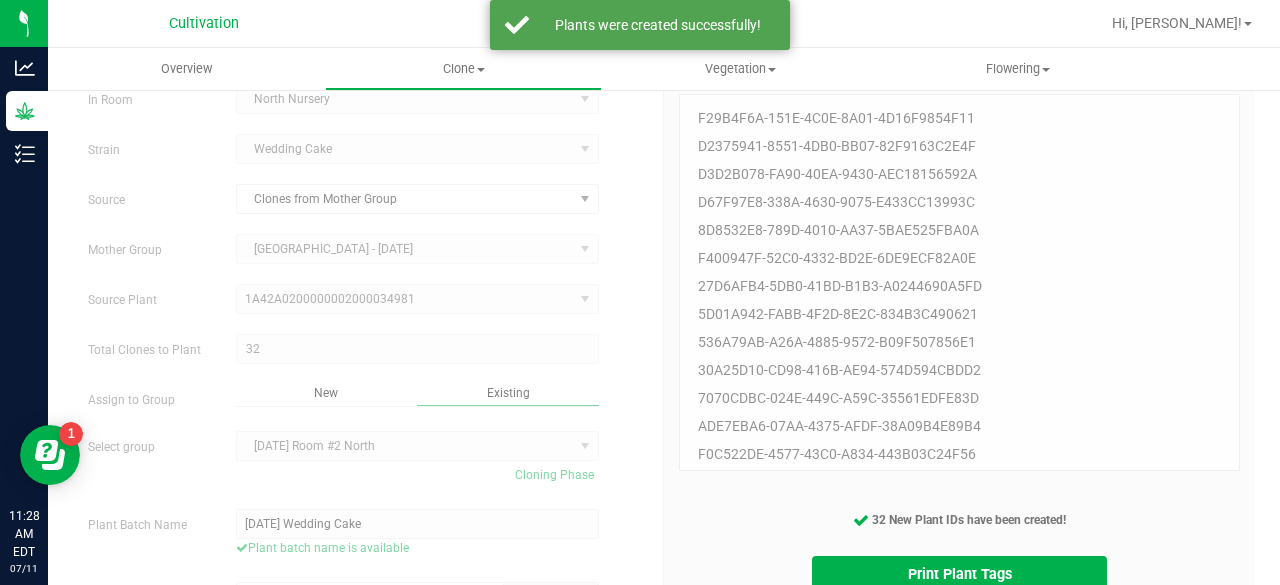 scroll, scrollTop: 159, scrollLeft: 0, axis: vertical 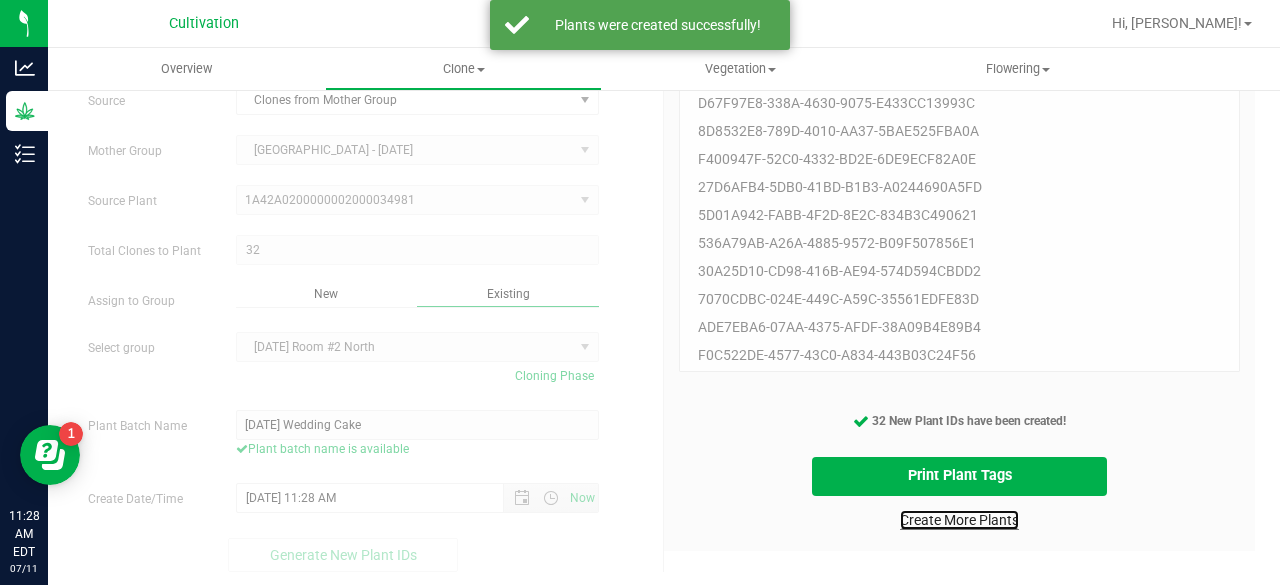 click on "Create More Plants" at bounding box center [959, 520] 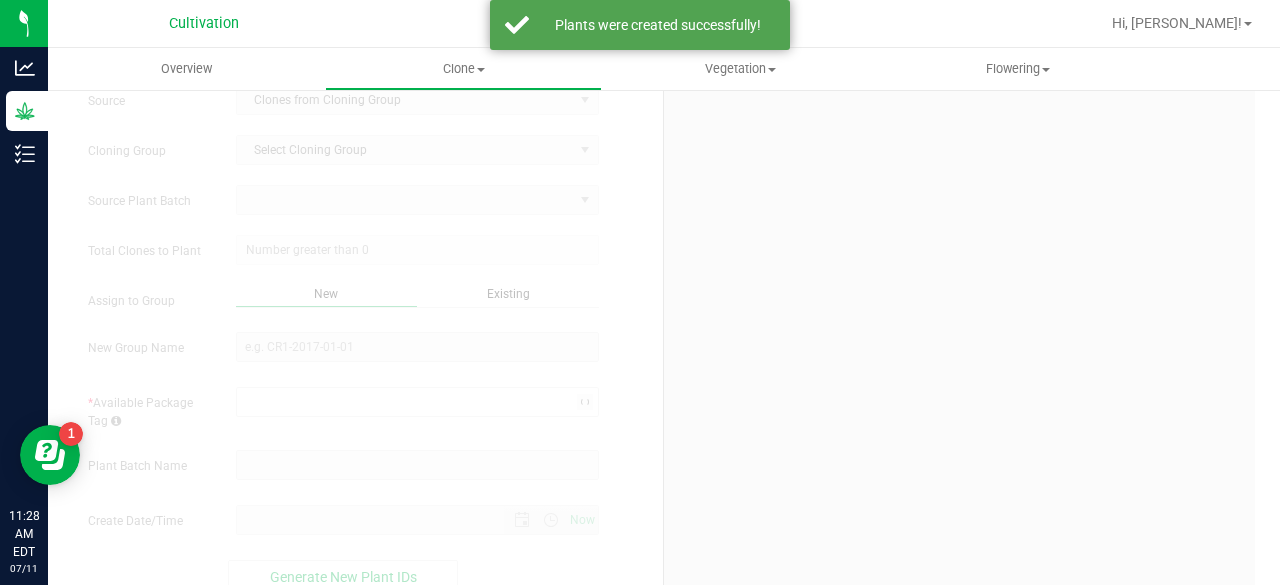 scroll, scrollTop: 0, scrollLeft: 0, axis: both 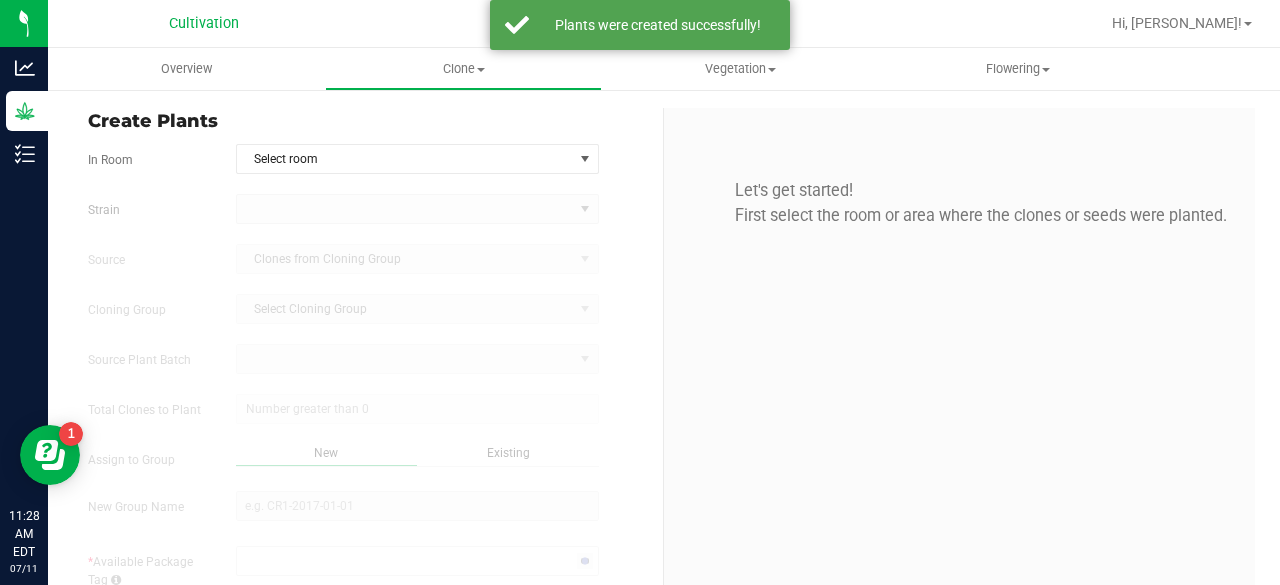 type on "[DATE] 11:28 AM" 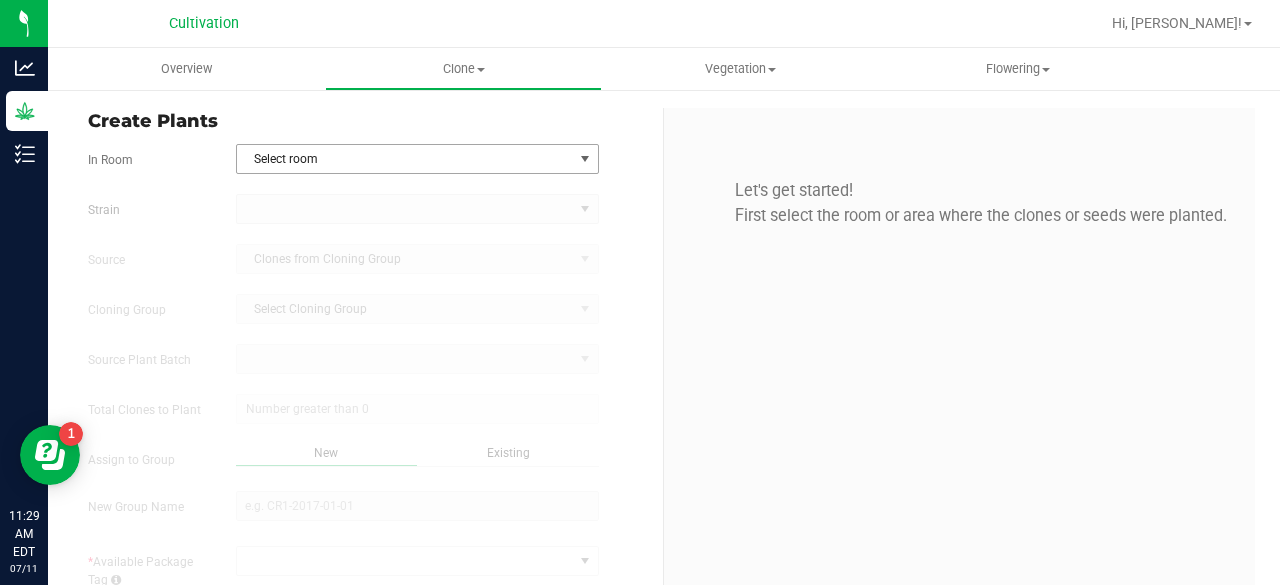 click on "Select room" at bounding box center (405, 159) 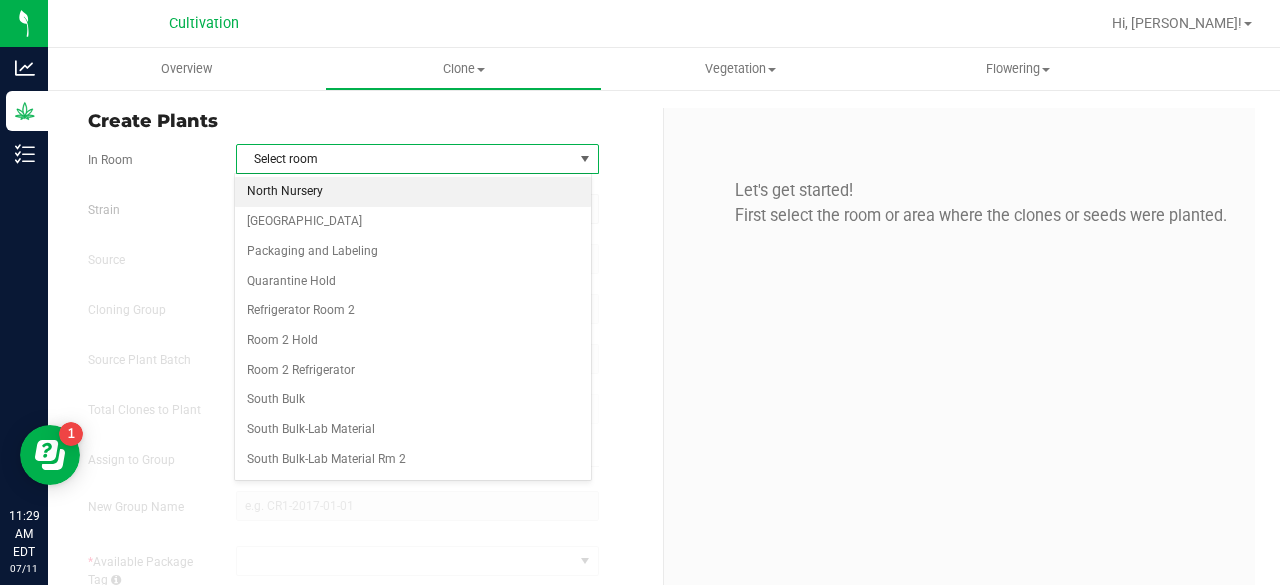 click on "North Nursery" at bounding box center [413, 192] 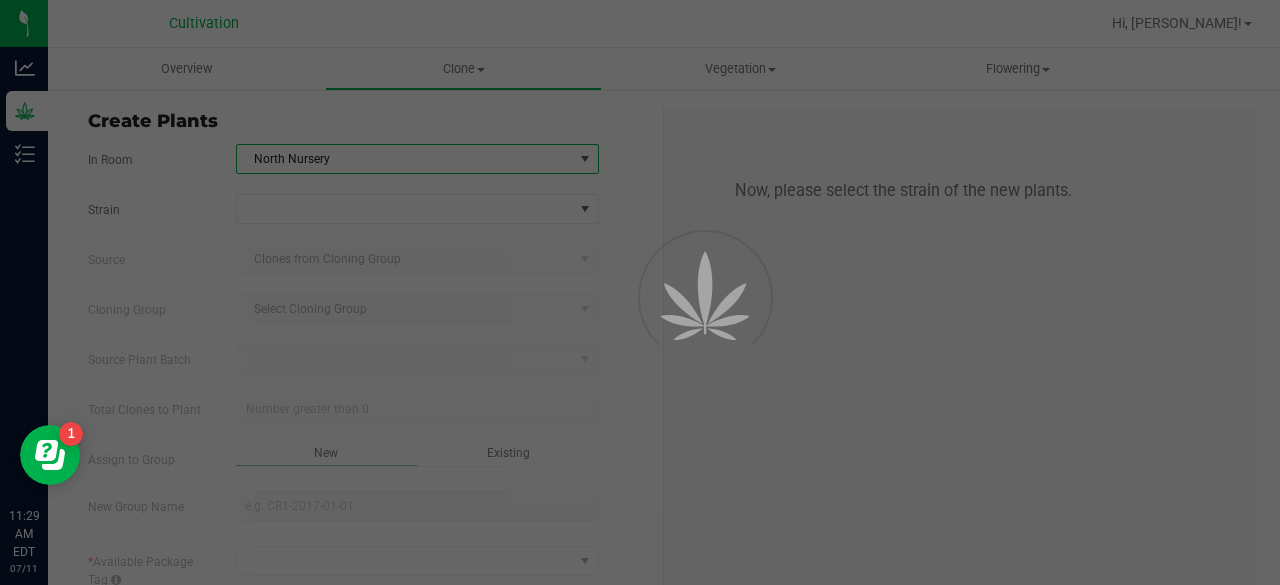 click at bounding box center [640, 292] 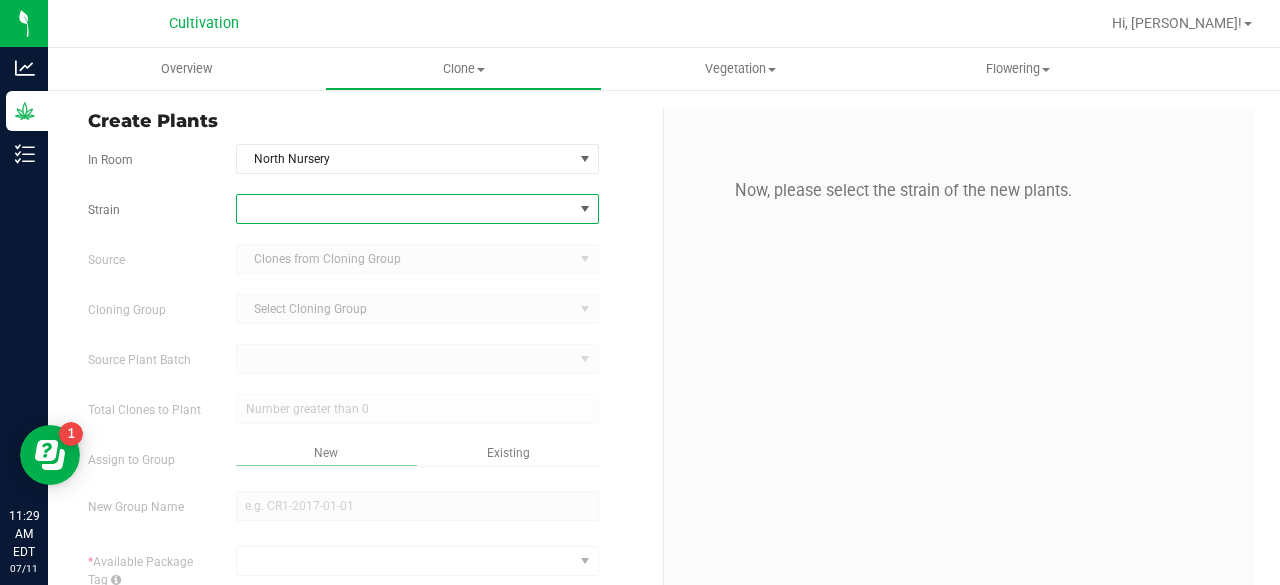 click at bounding box center (405, 209) 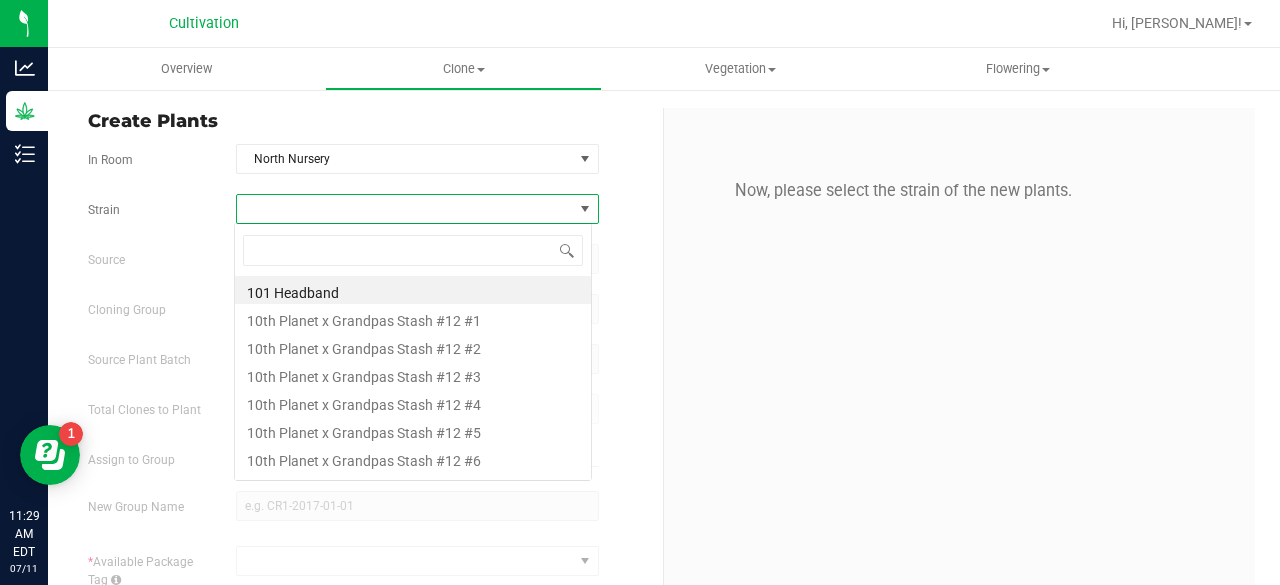 scroll, scrollTop: 99970, scrollLeft: 99641, axis: both 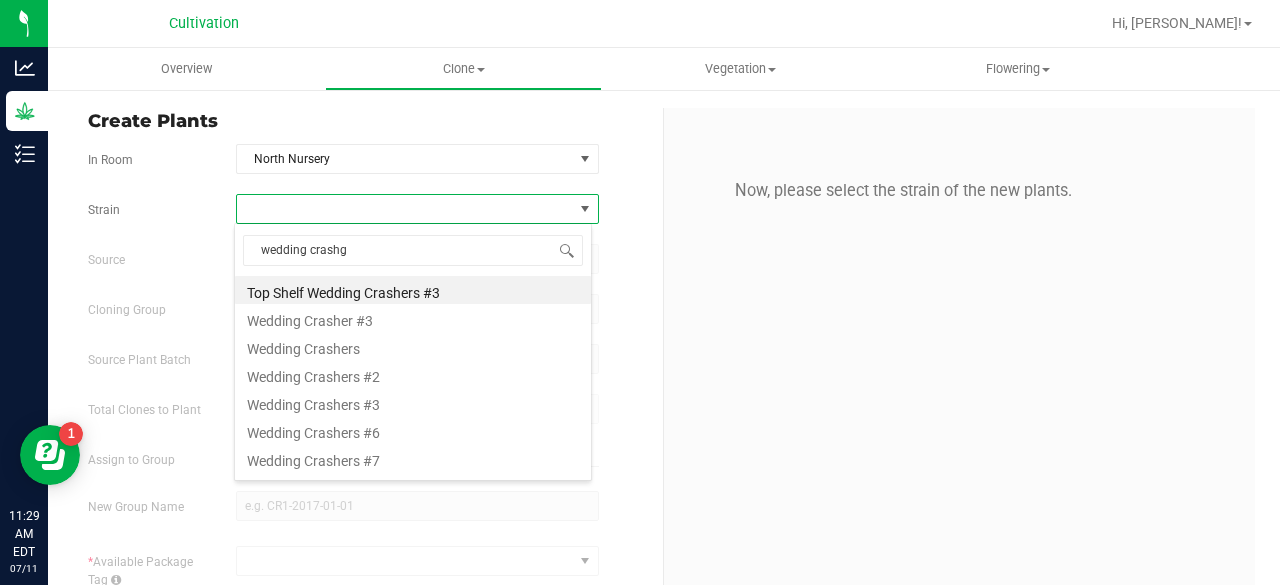 type on "wedding crash" 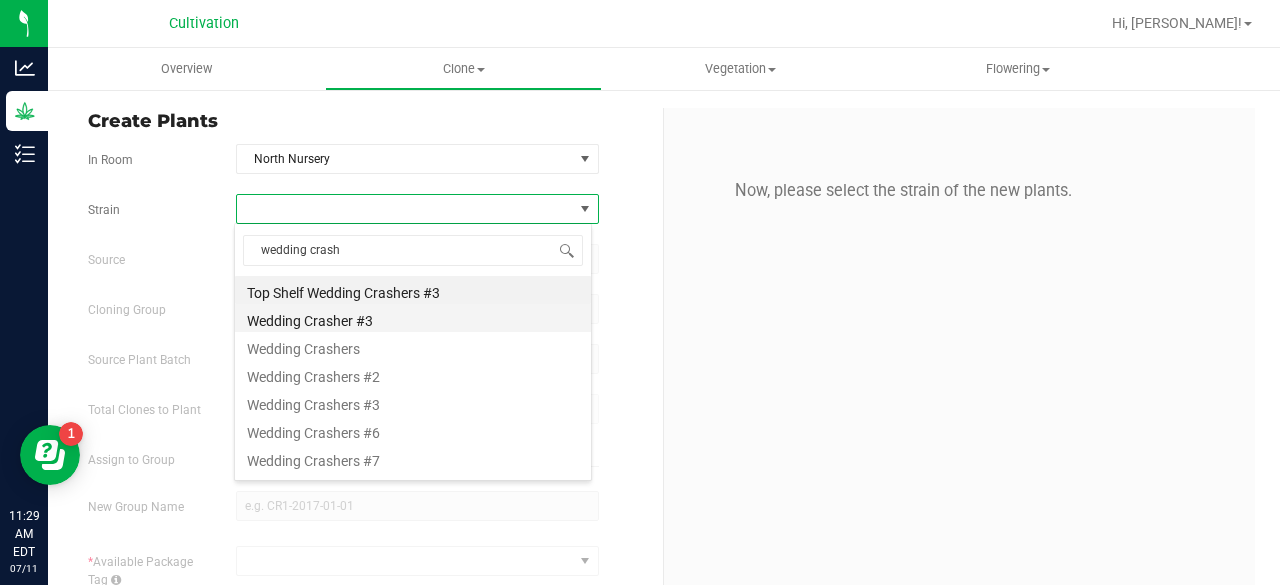 click on "Wedding Crasher #3" at bounding box center [413, 318] 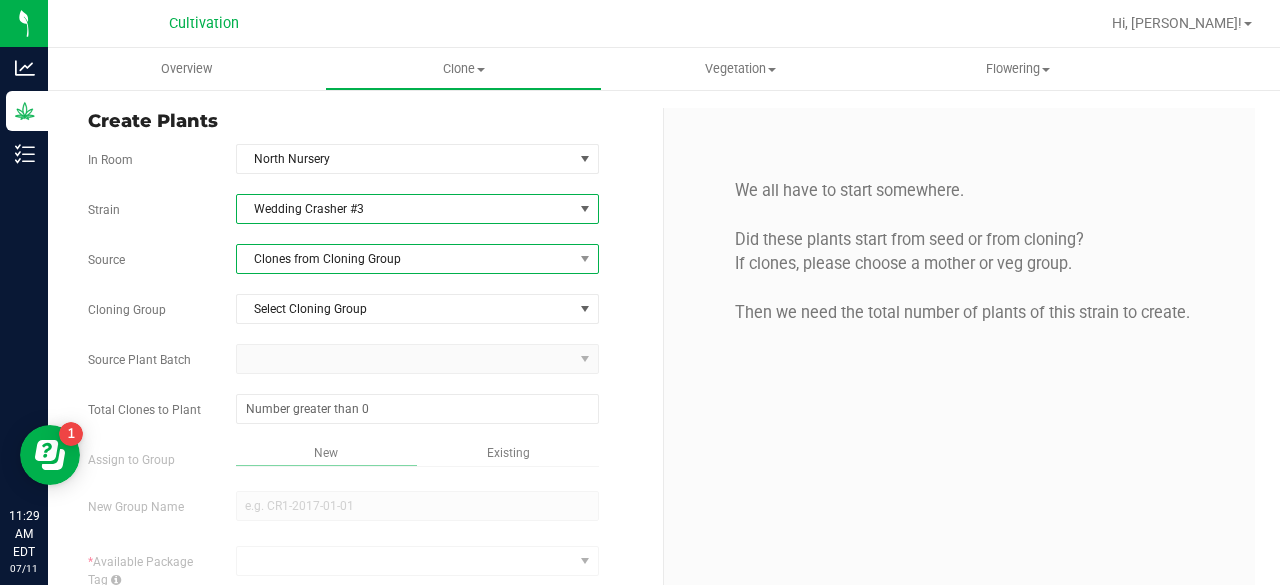 click on "Clones from Cloning Group" at bounding box center (405, 259) 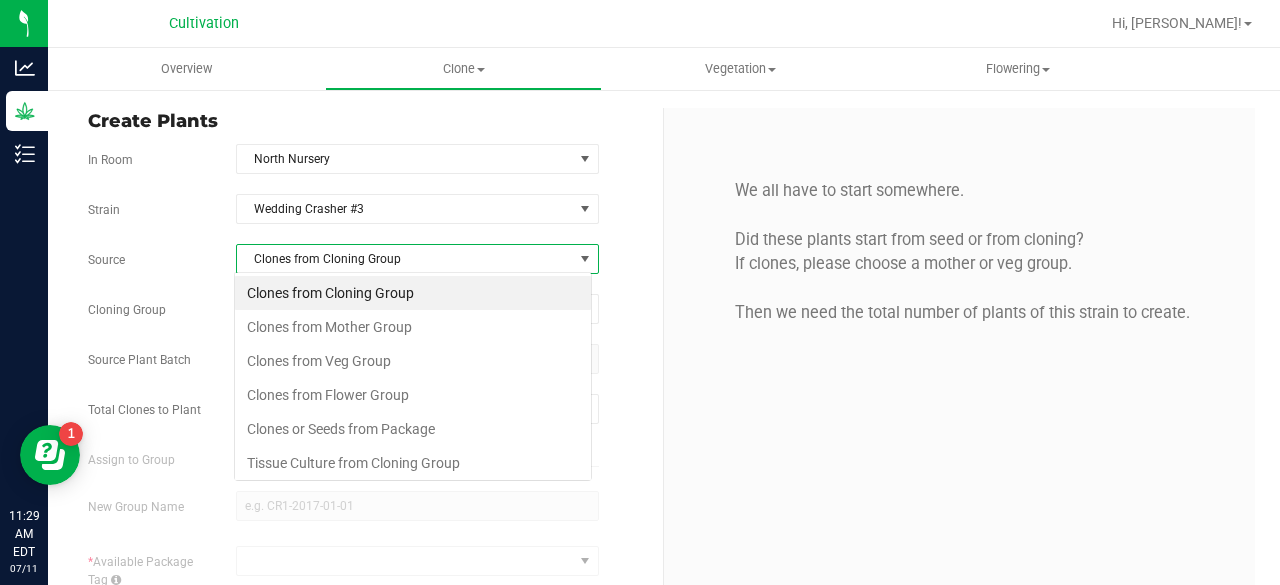 scroll, scrollTop: 99970, scrollLeft: 99641, axis: both 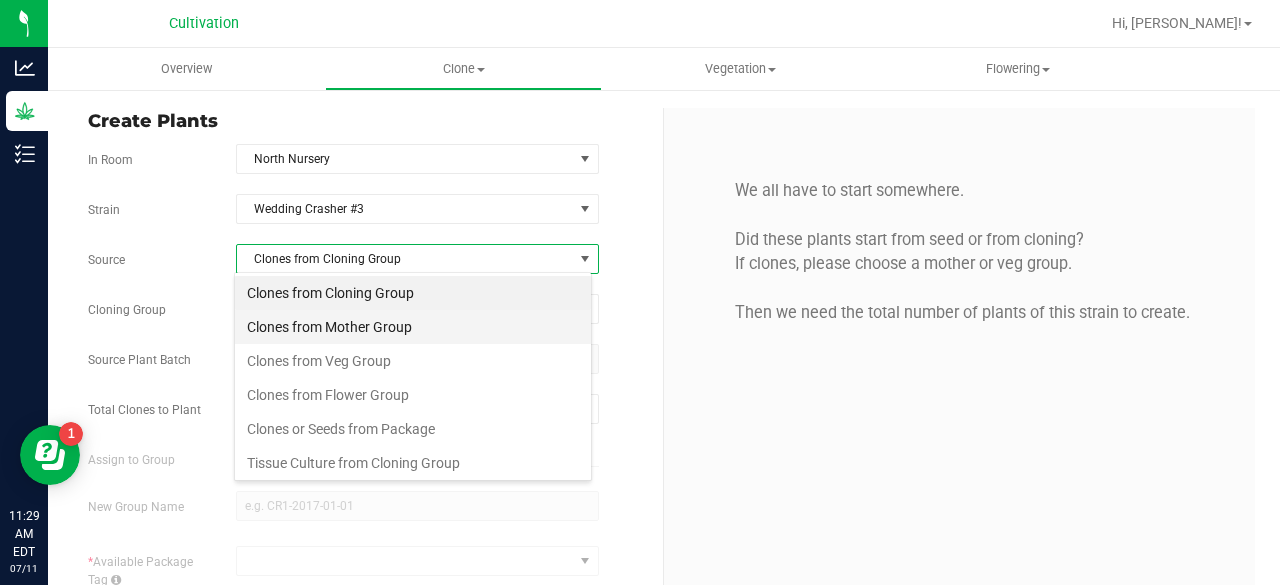 click on "Clones from Mother Group" at bounding box center (413, 327) 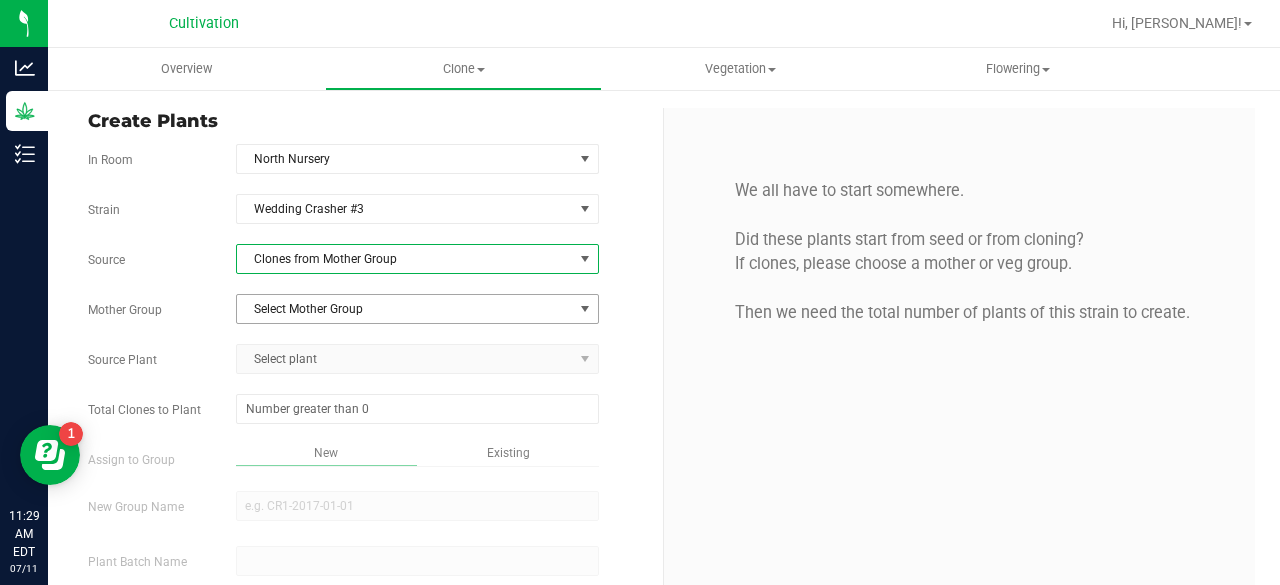click on "Select Mother Group" at bounding box center (405, 309) 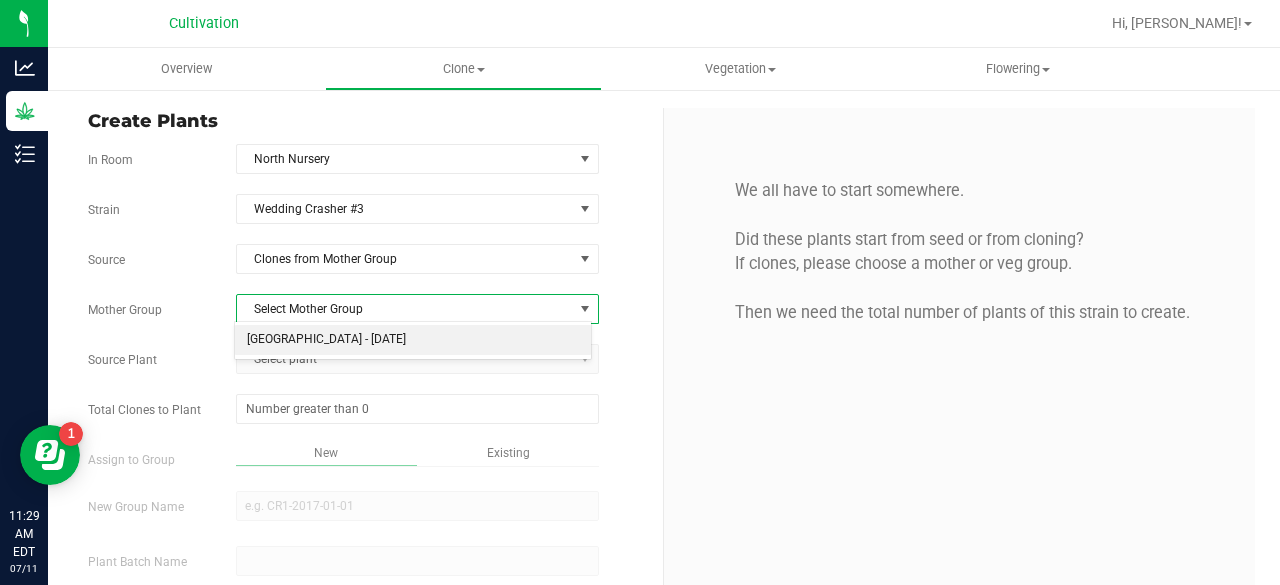 click on "[GEOGRAPHIC_DATA]  - [DATE]" at bounding box center [413, 340] 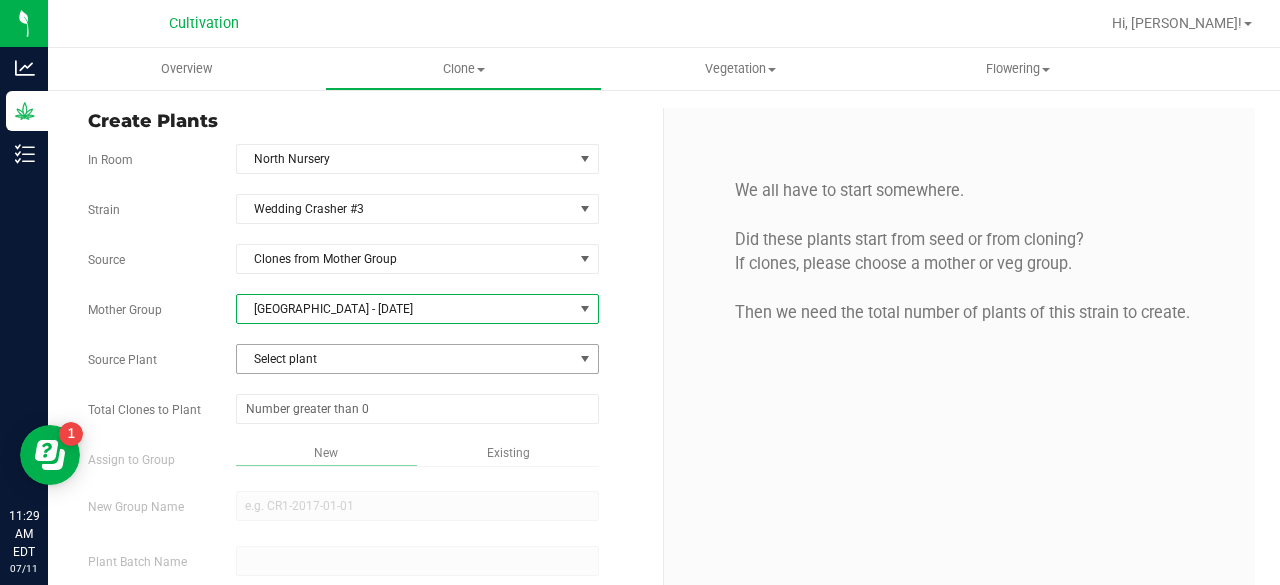 click on "Select plant" at bounding box center [405, 359] 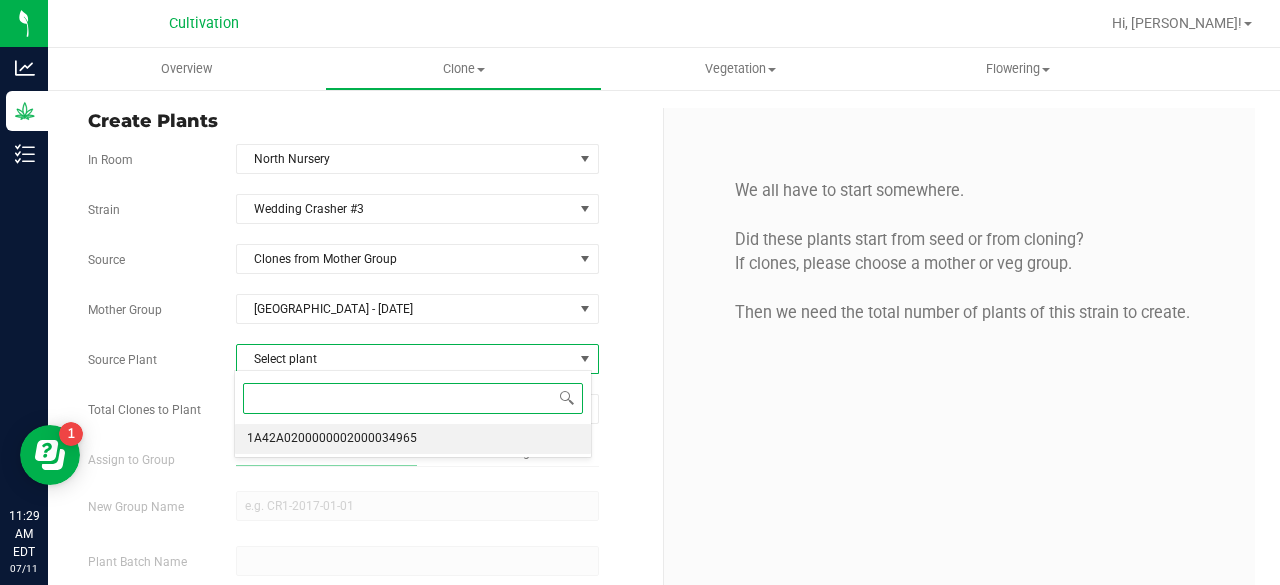 click on "1A42A0200000002000034965" at bounding box center (332, 439) 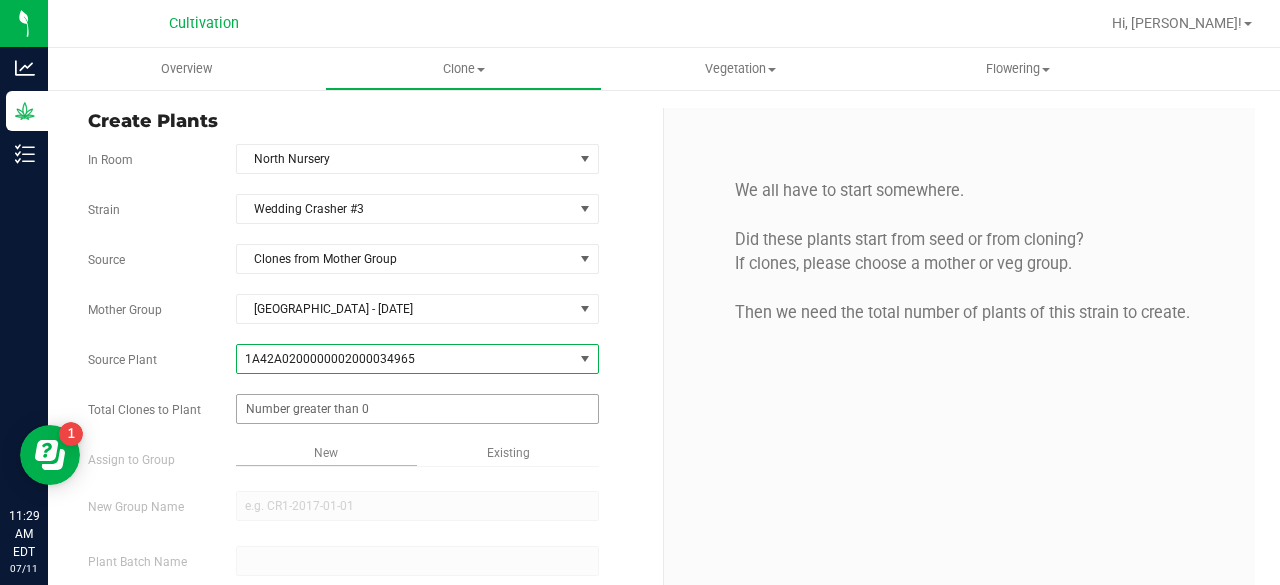 click at bounding box center [417, 409] 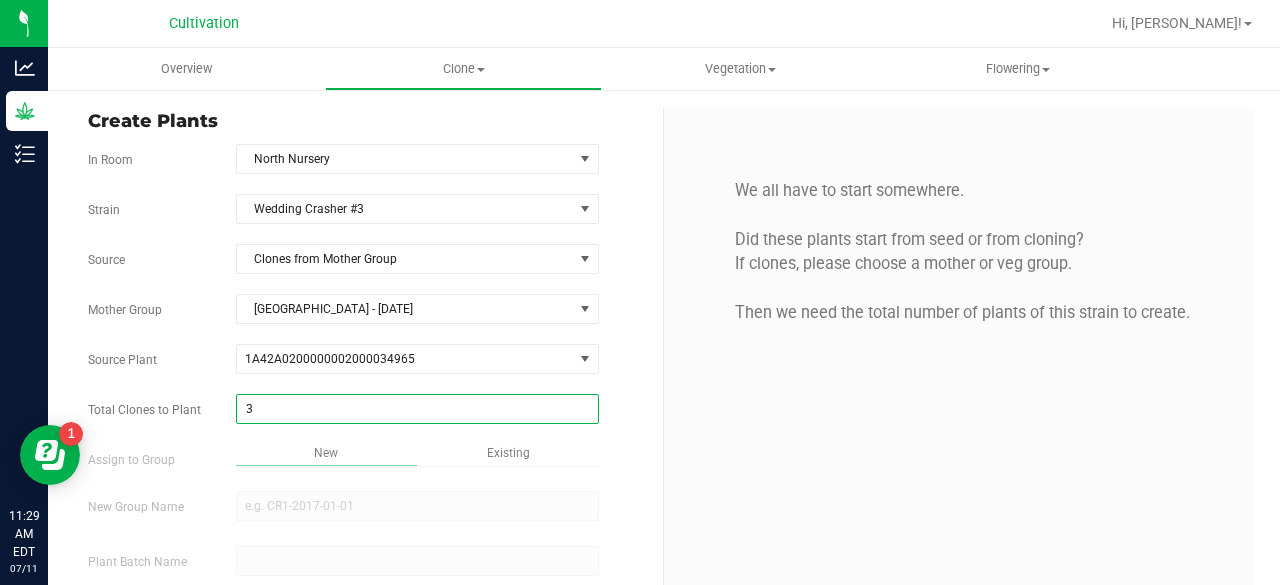 type on "32" 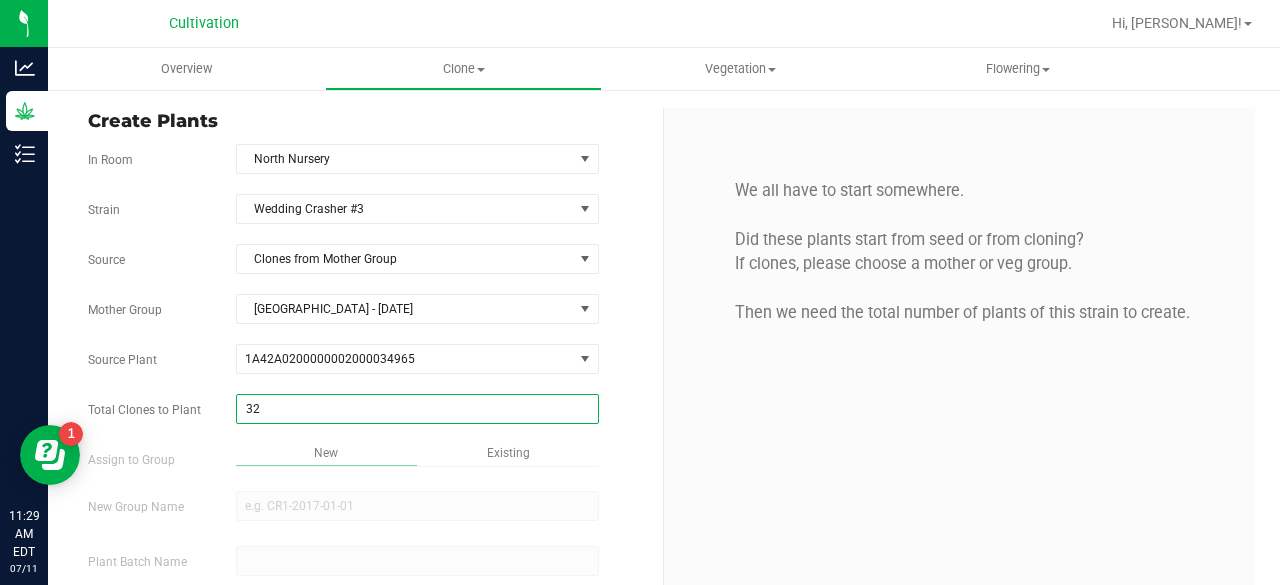 scroll, scrollTop: 109, scrollLeft: 0, axis: vertical 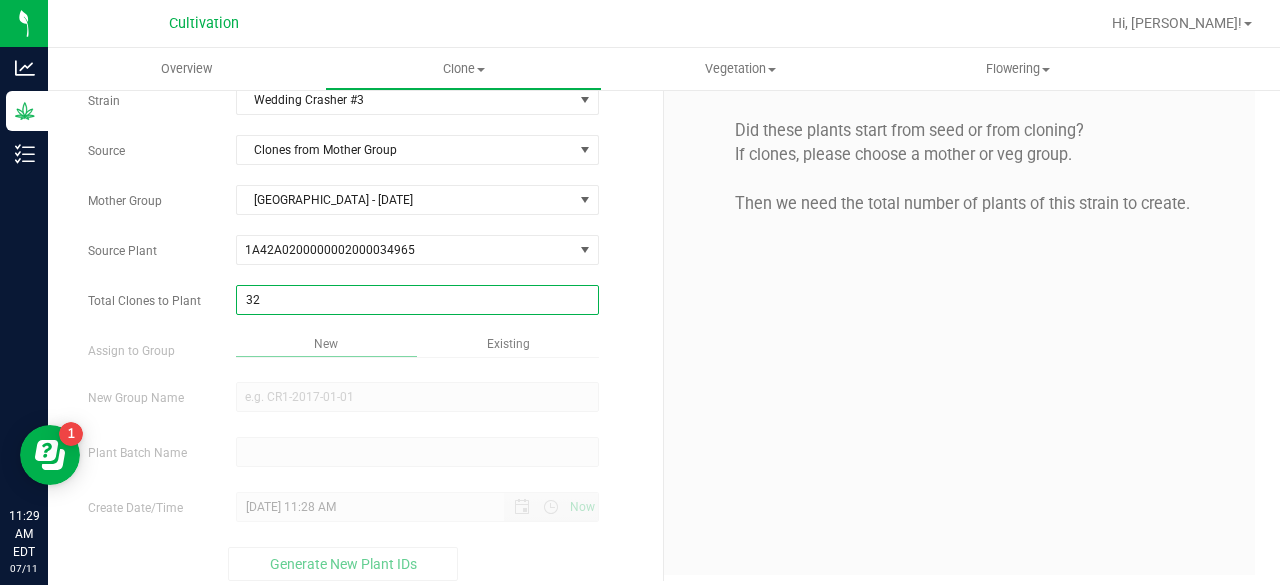 type on "32" 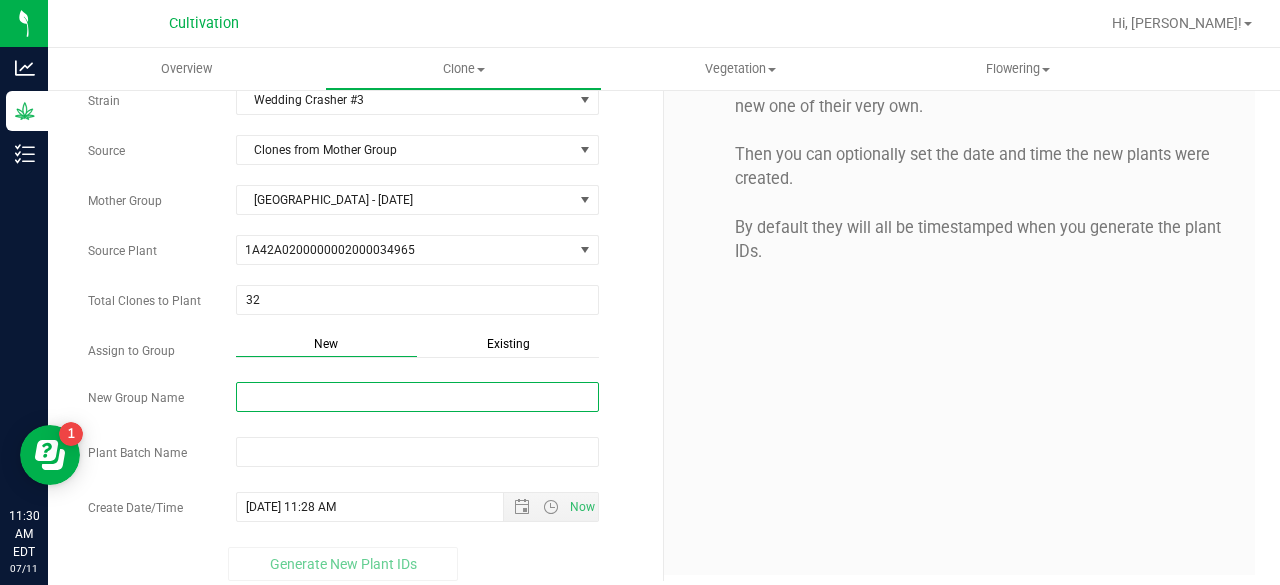 click on "New Group Name" at bounding box center (417, 397) 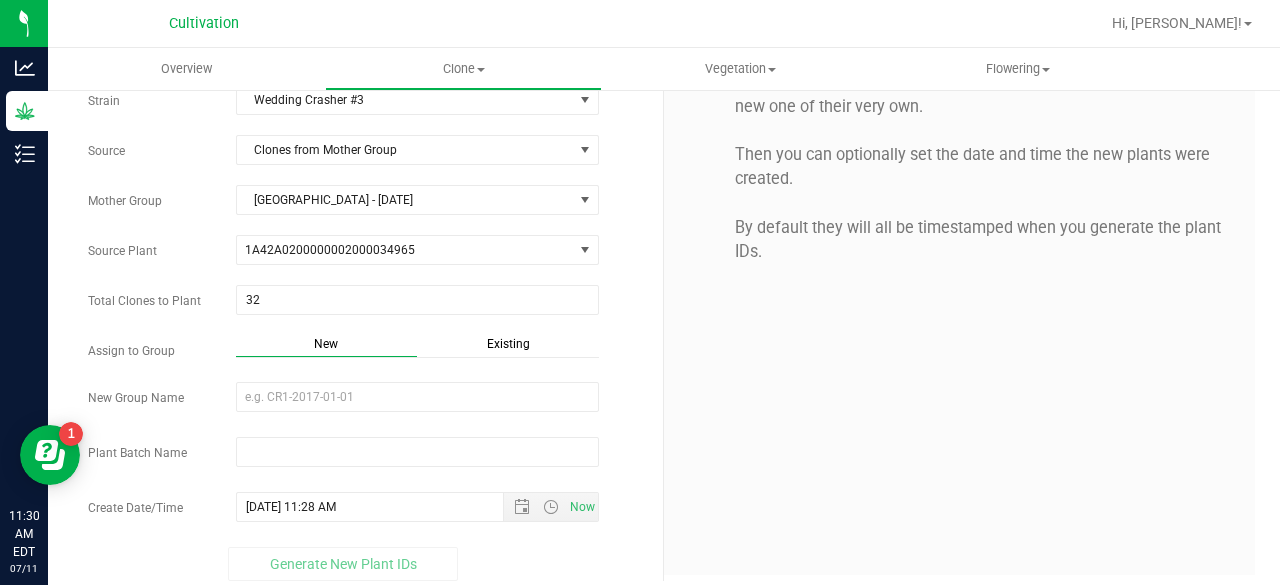 click on "Existing" at bounding box center [508, 344] 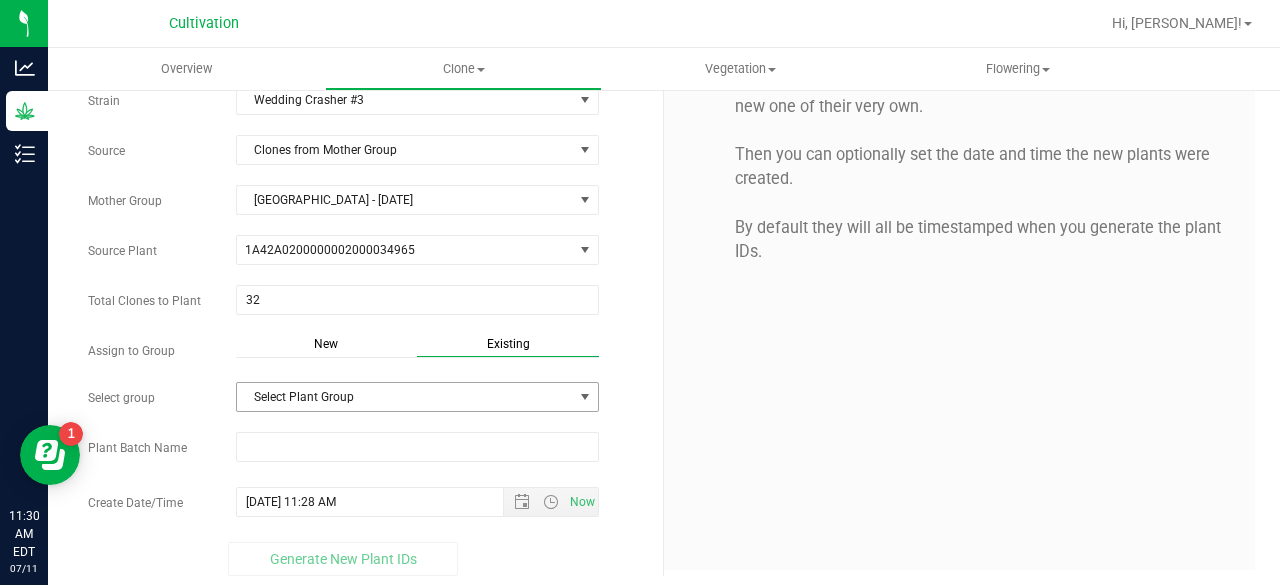 click on "Select Plant Group" at bounding box center (405, 397) 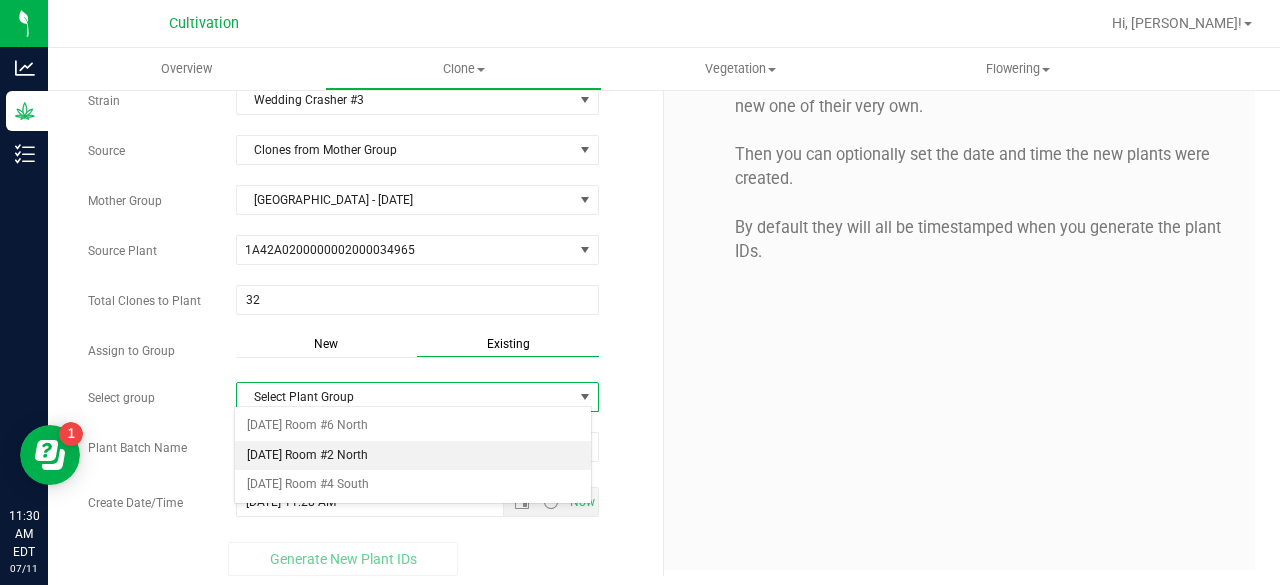 click on "[DATE] Room #2 North" at bounding box center [413, 456] 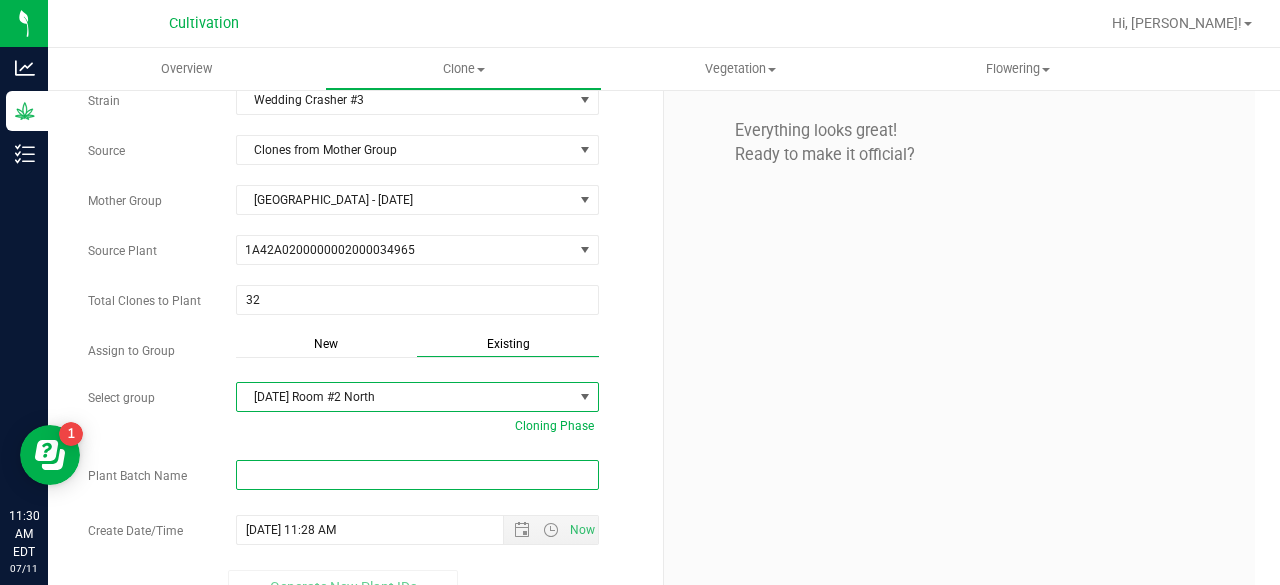 click at bounding box center (417, 475) 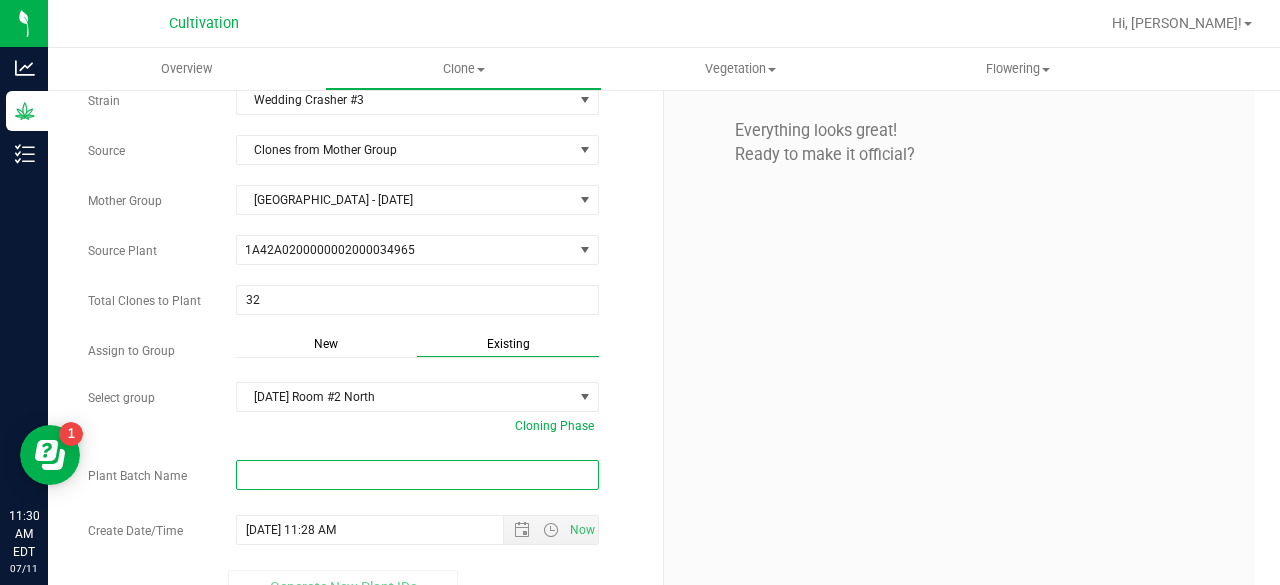 paste on "[DATE]" 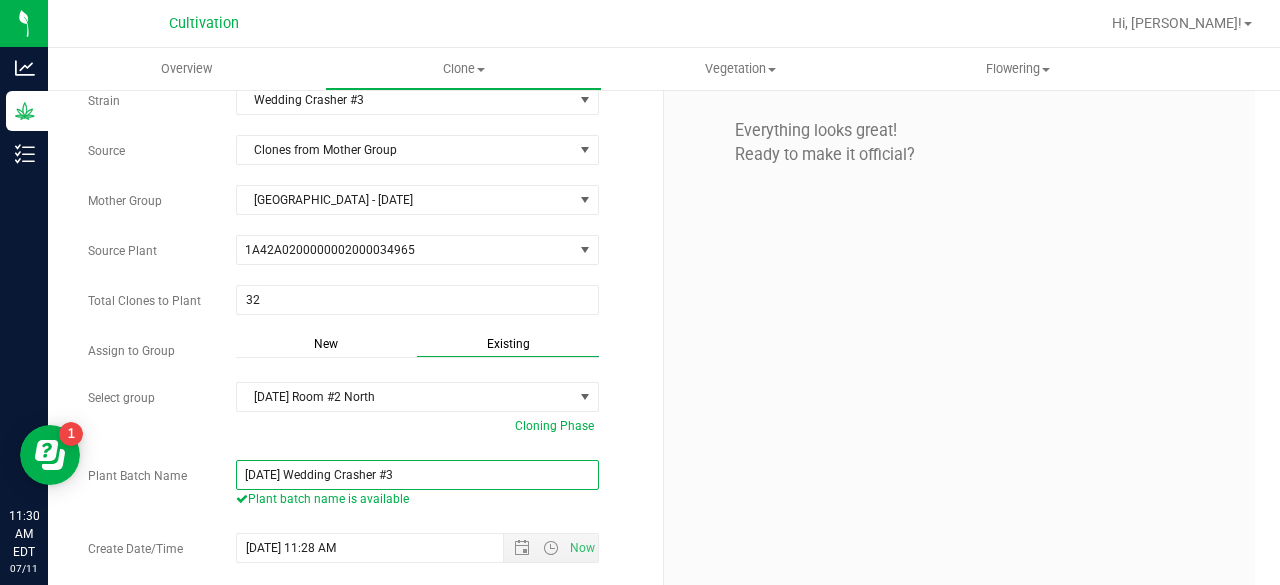 scroll, scrollTop: 160, scrollLeft: 0, axis: vertical 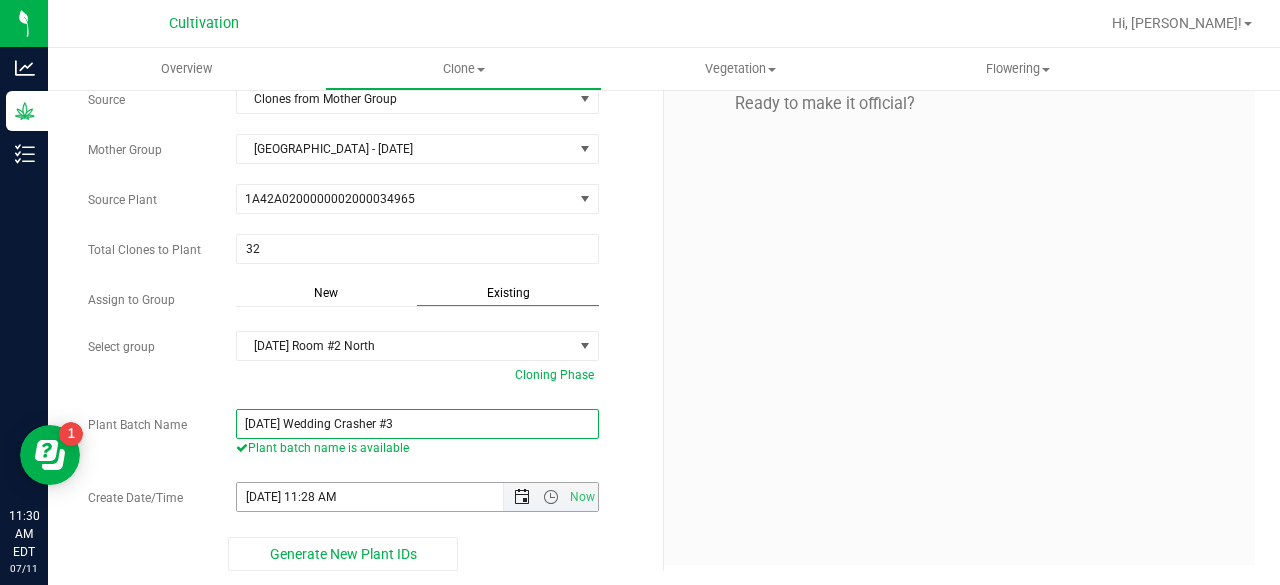 click at bounding box center [522, 497] 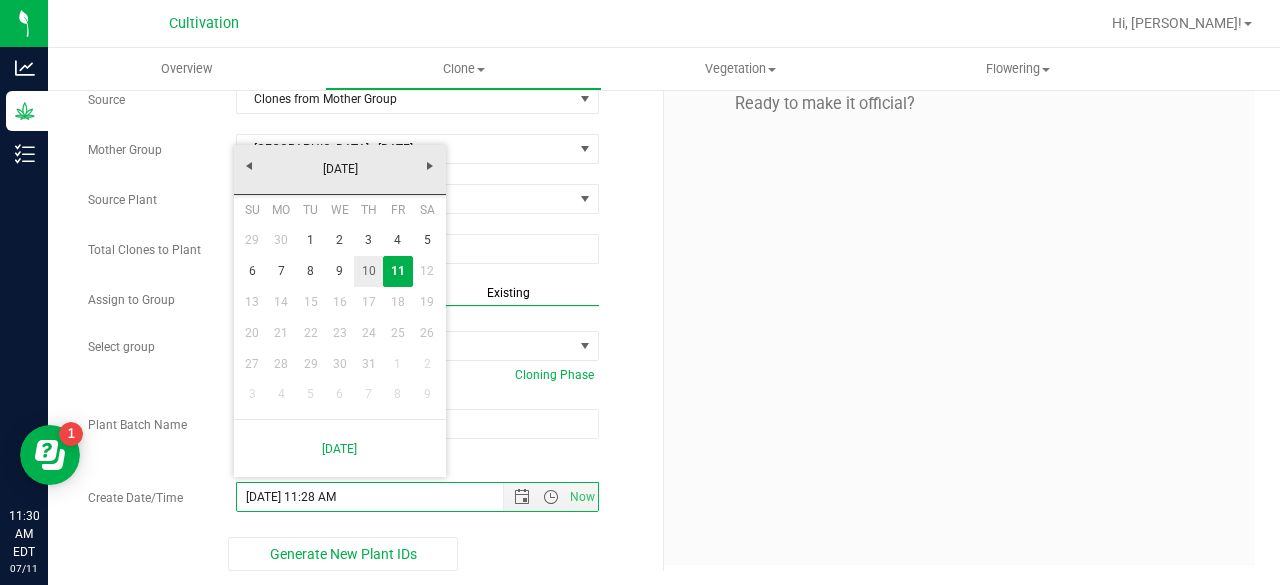 click on "10" at bounding box center [368, 271] 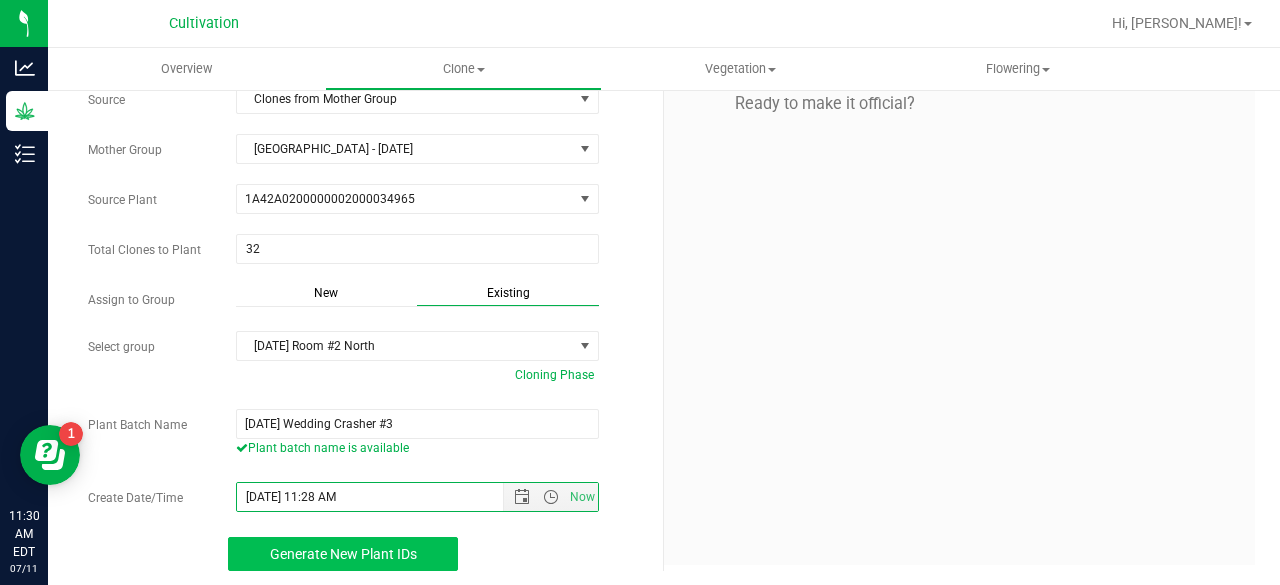 click on "Generate New Plant IDs" at bounding box center [343, 554] 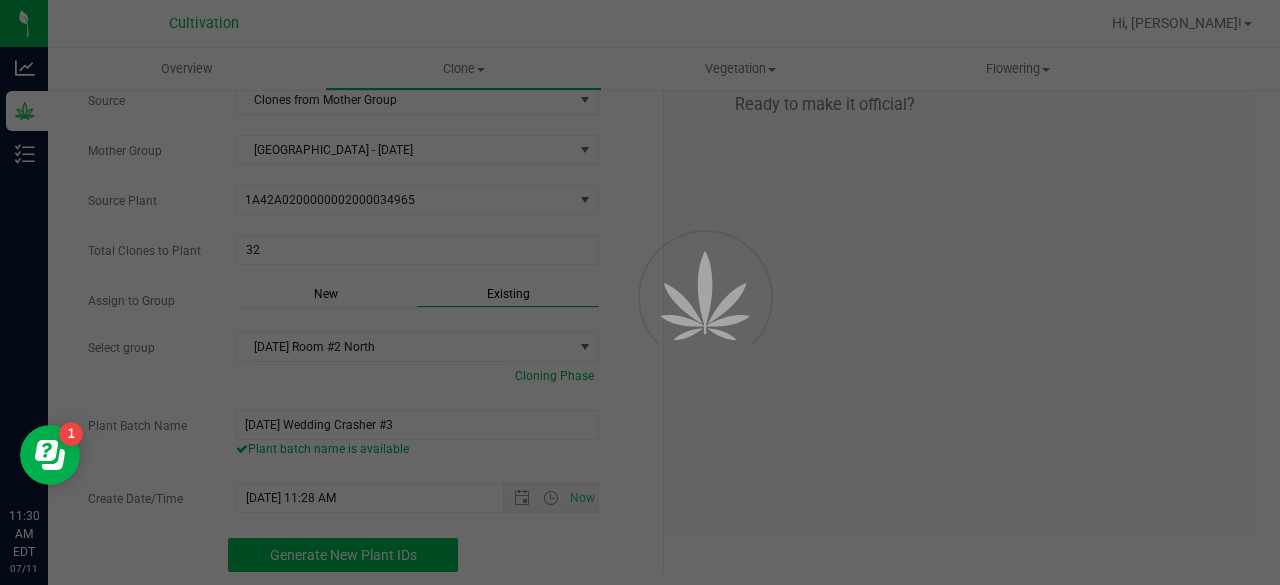 scroll, scrollTop: 60, scrollLeft: 0, axis: vertical 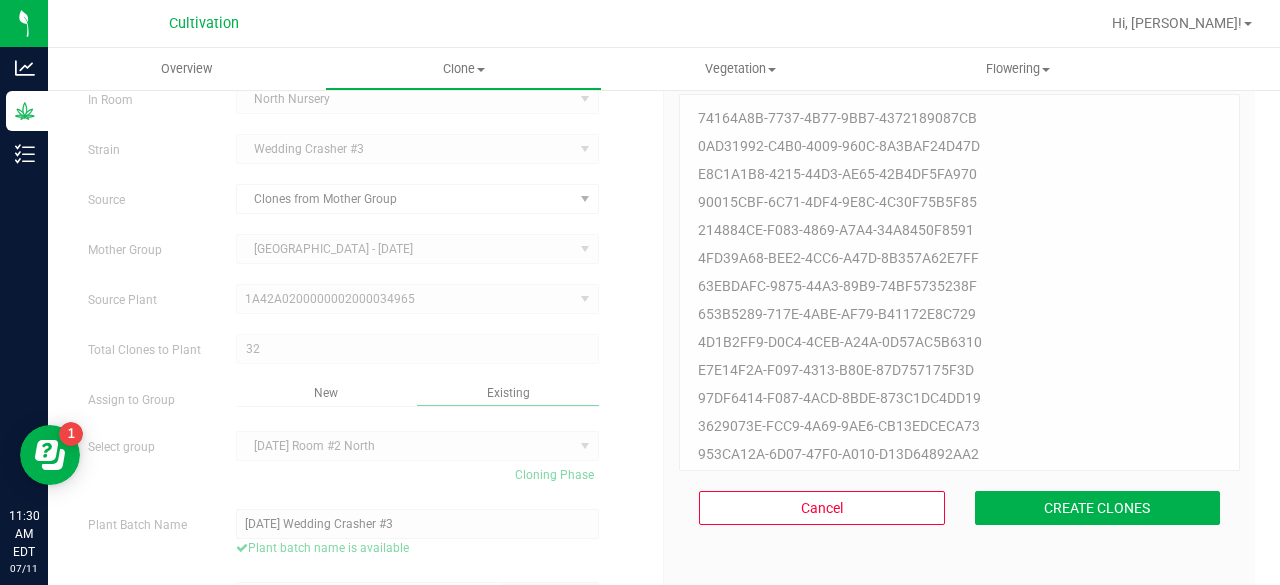 click on "Cancel
CREATE CLONES" at bounding box center (959, 508) 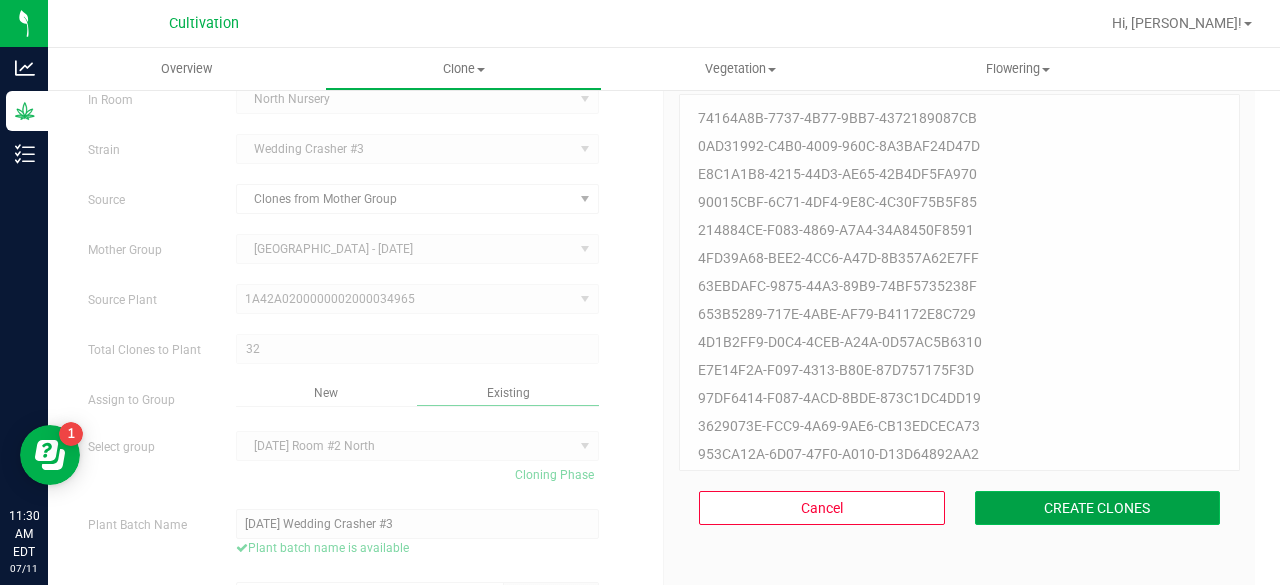 click on "CREATE CLONES" at bounding box center [1098, 508] 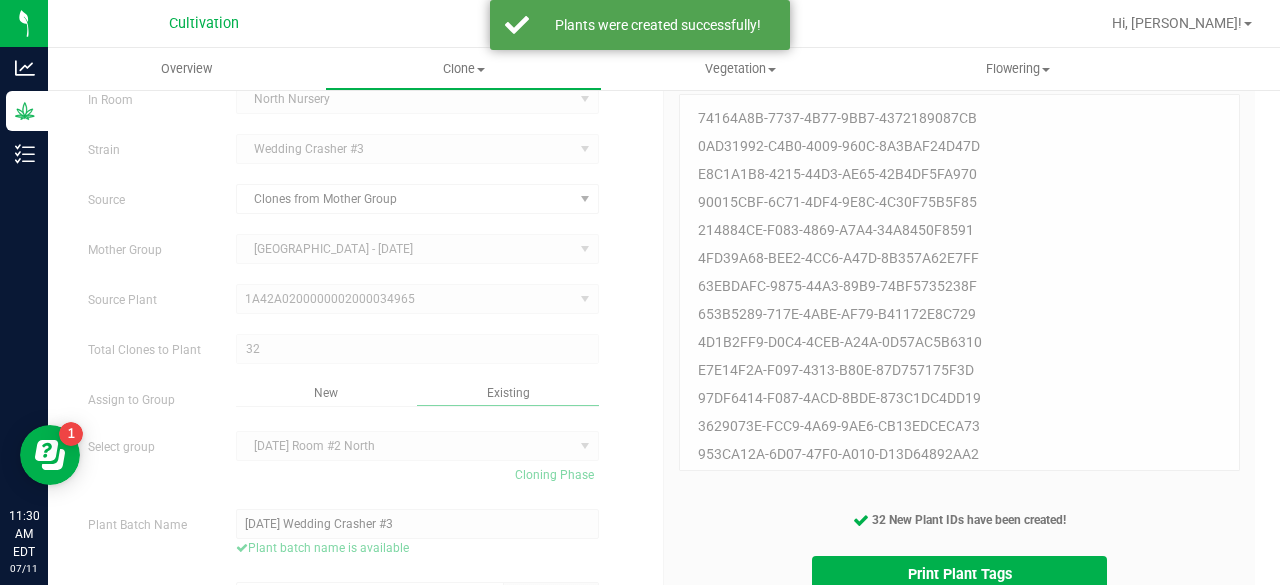 scroll, scrollTop: 159, scrollLeft: 0, axis: vertical 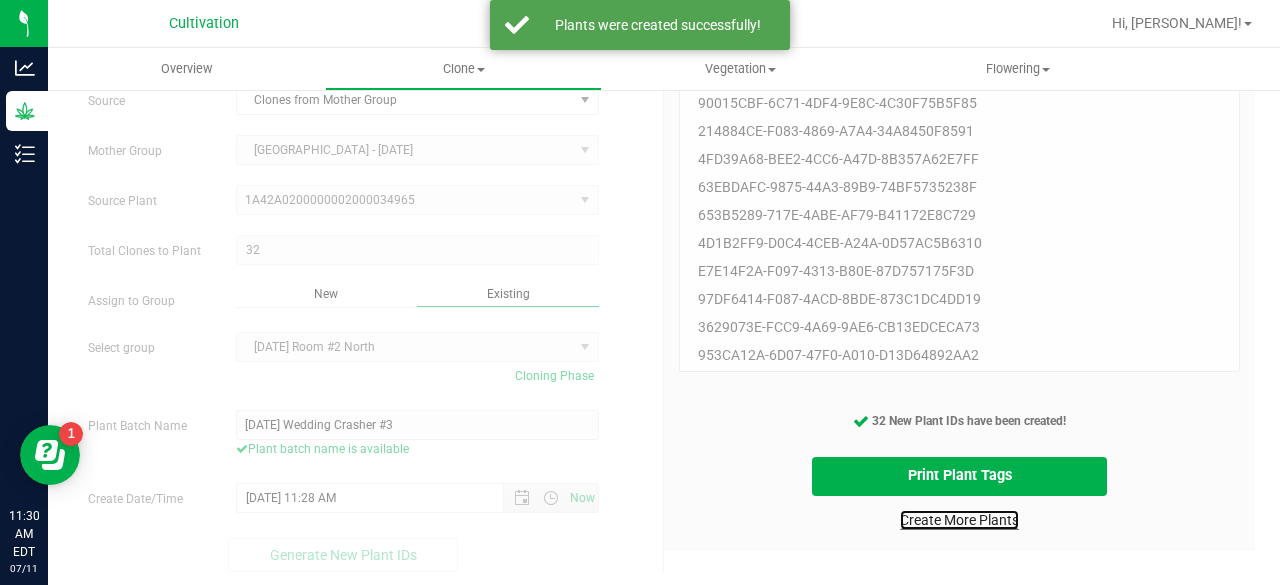 click on "Create More Plants" at bounding box center (959, 520) 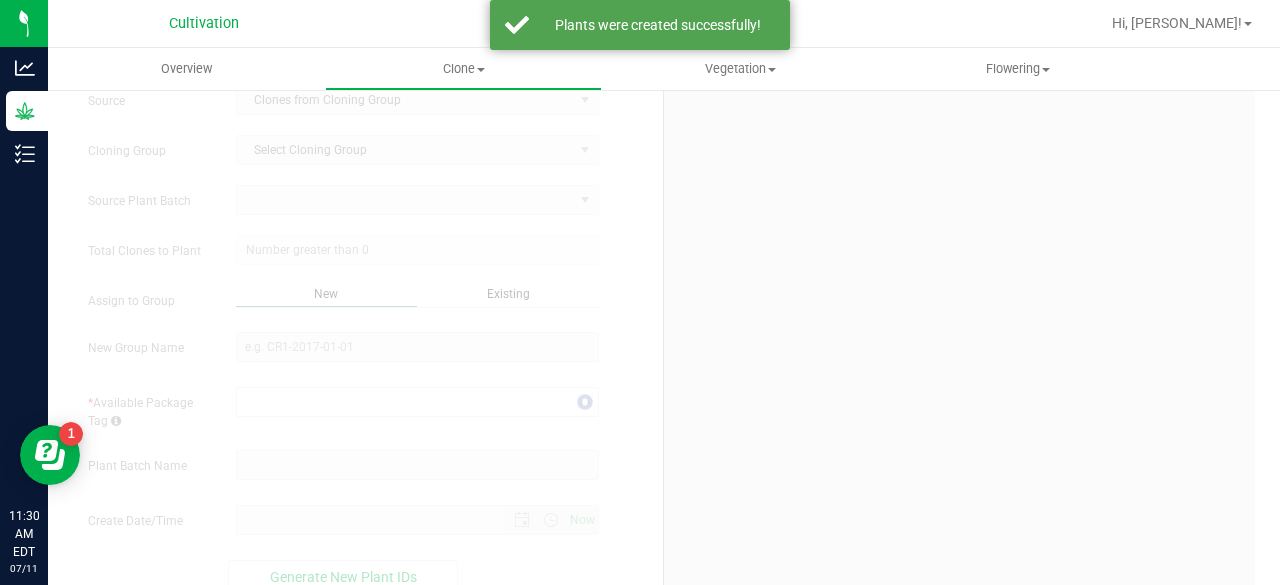 scroll, scrollTop: 0, scrollLeft: 0, axis: both 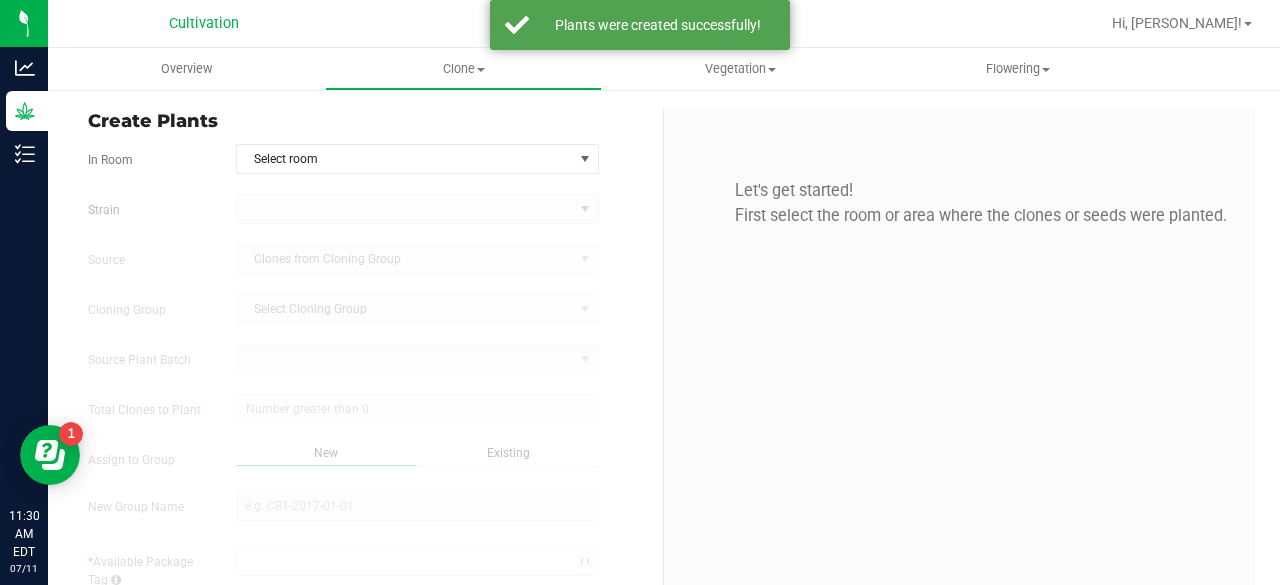 type on "[DATE] 11:30 AM" 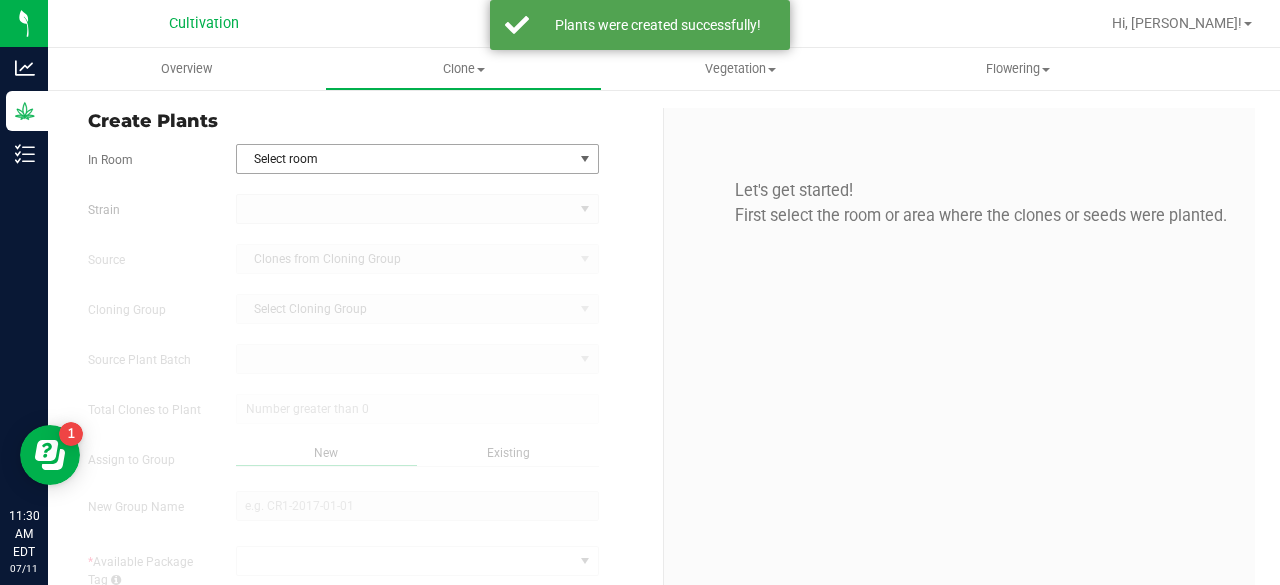 click on "Select room" at bounding box center [405, 159] 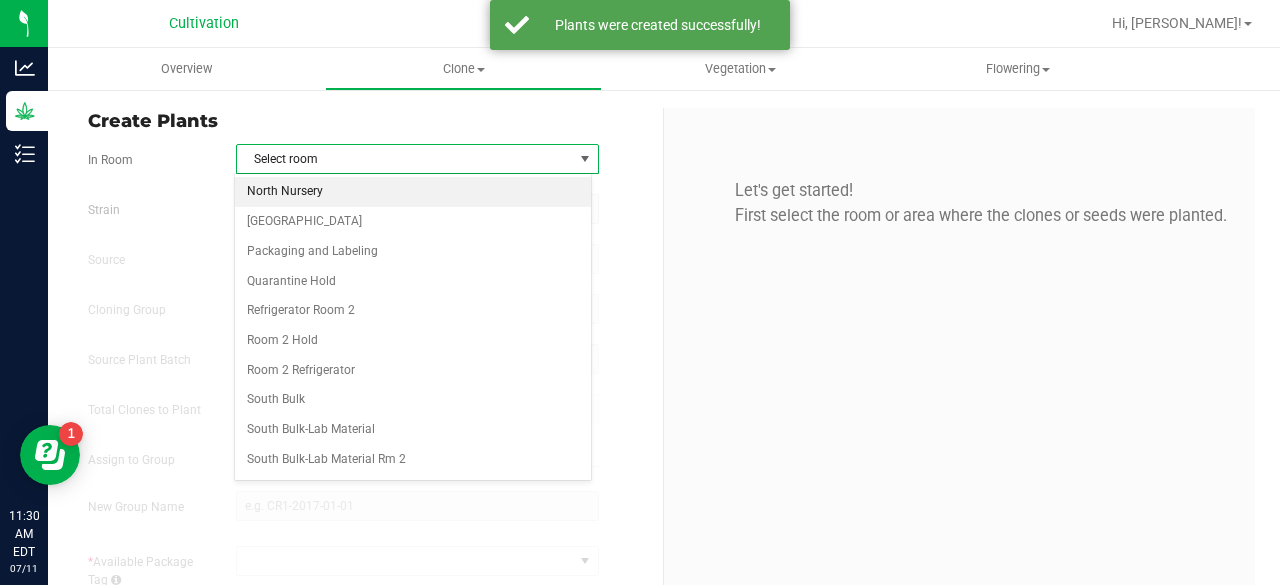 click on "North Nursery" at bounding box center [413, 192] 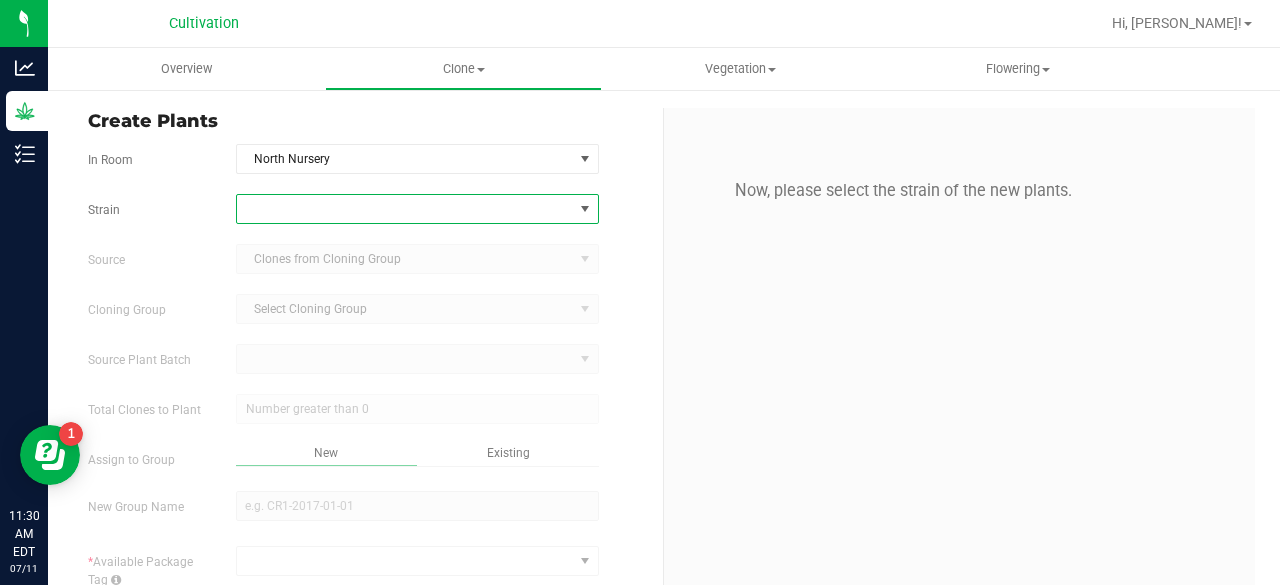 click at bounding box center (405, 209) 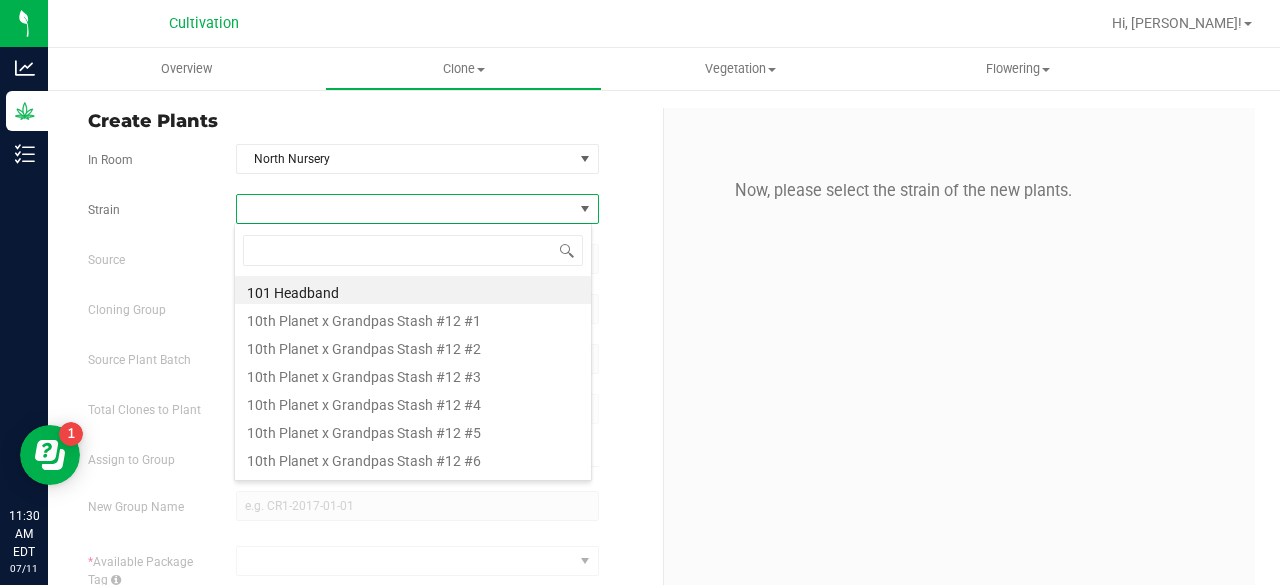 scroll, scrollTop: 99970, scrollLeft: 99641, axis: both 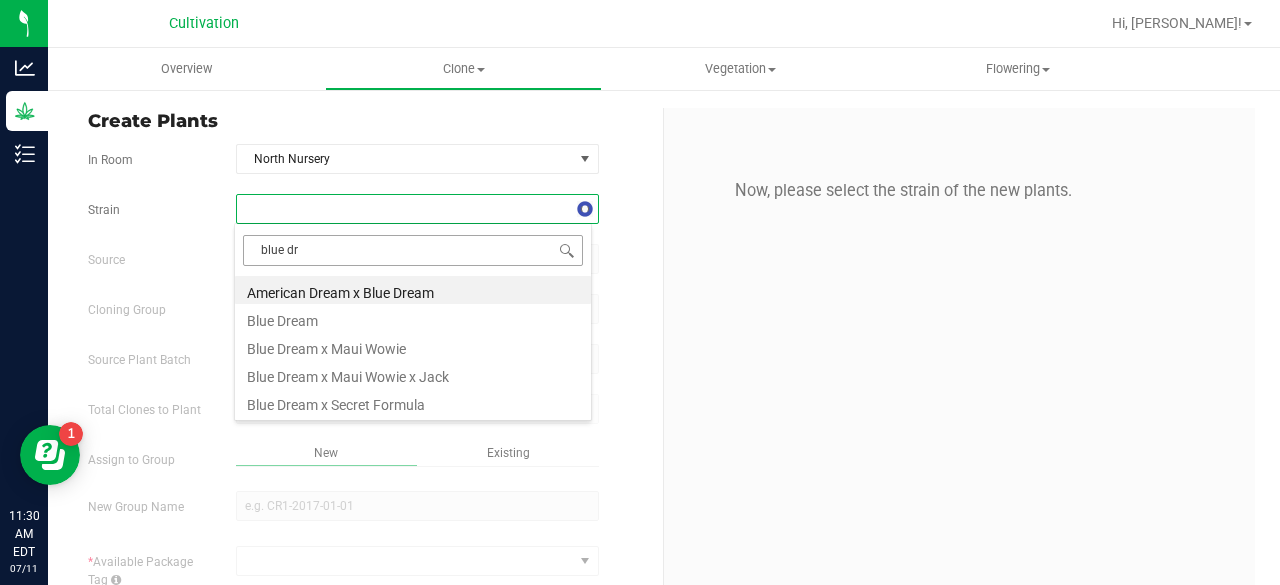 type on "blue dre" 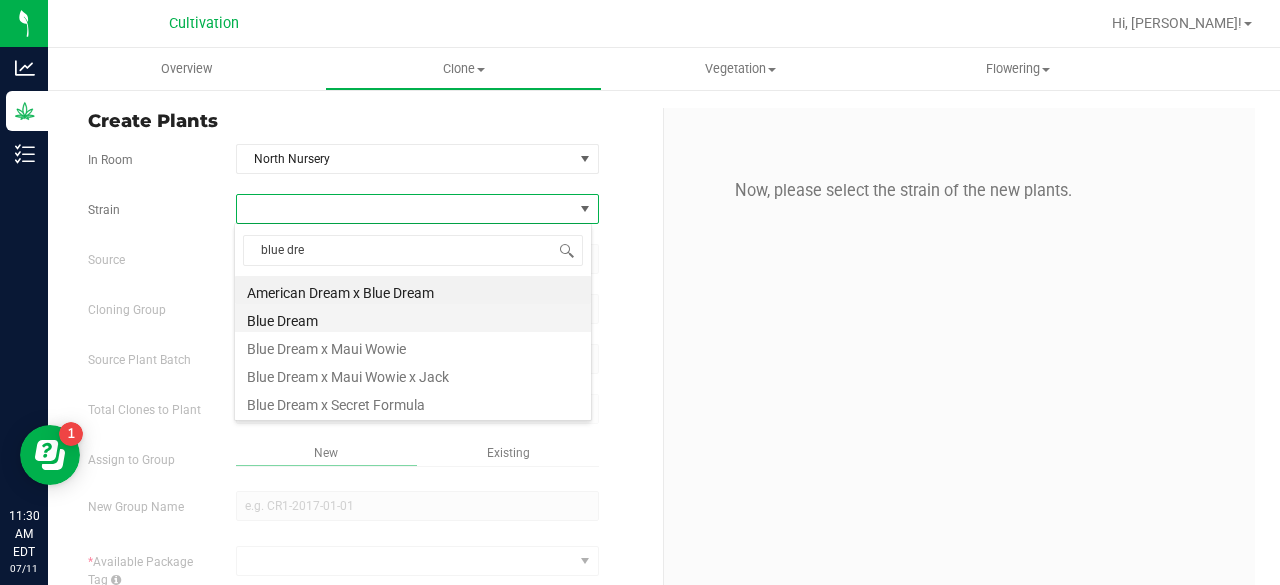 click on "Blue Dream" at bounding box center [413, 318] 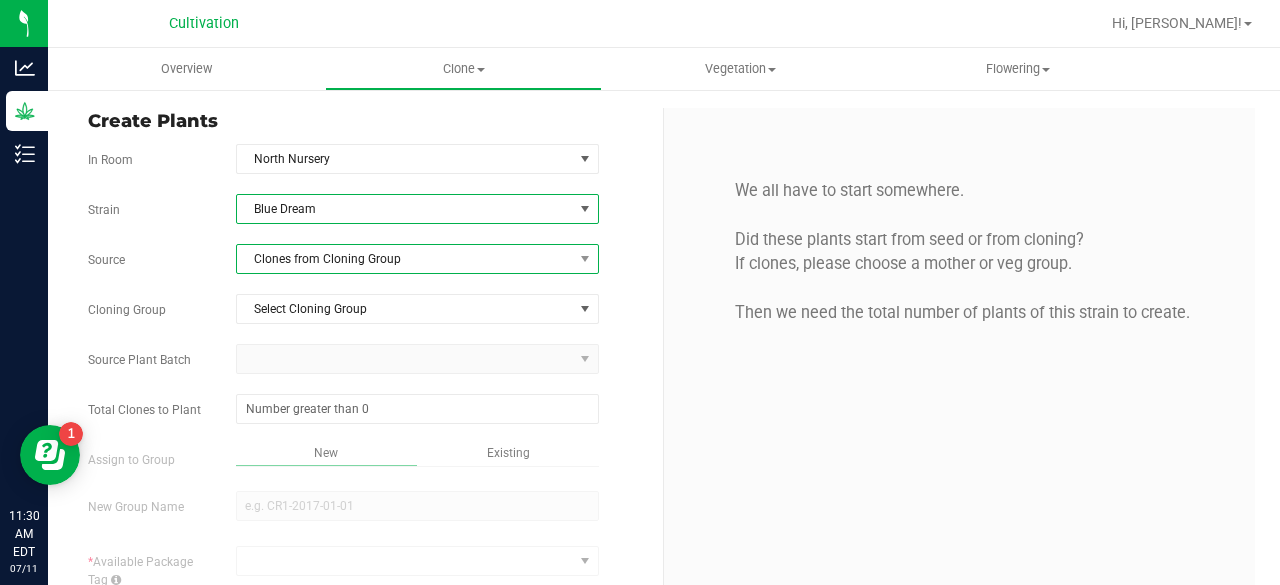 click on "Clones from Cloning Group" at bounding box center (405, 259) 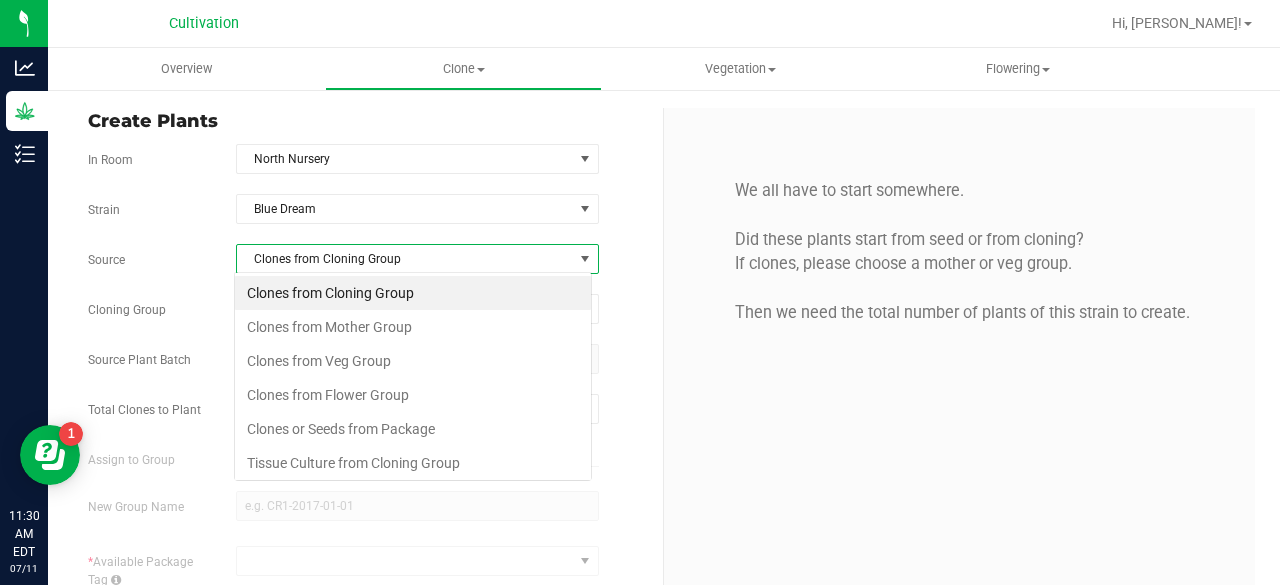 scroll, scrollTop: 99970, scrollLeft: 99641, axis: both 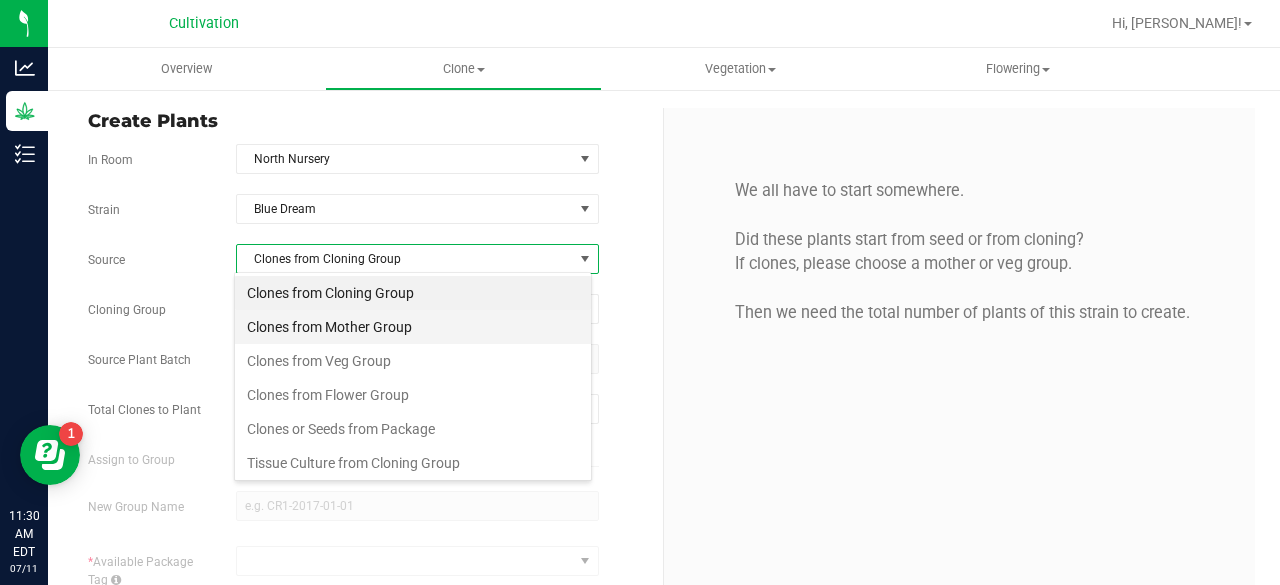 click on "Clones from Mother Group" at bounding box center (413, 327) 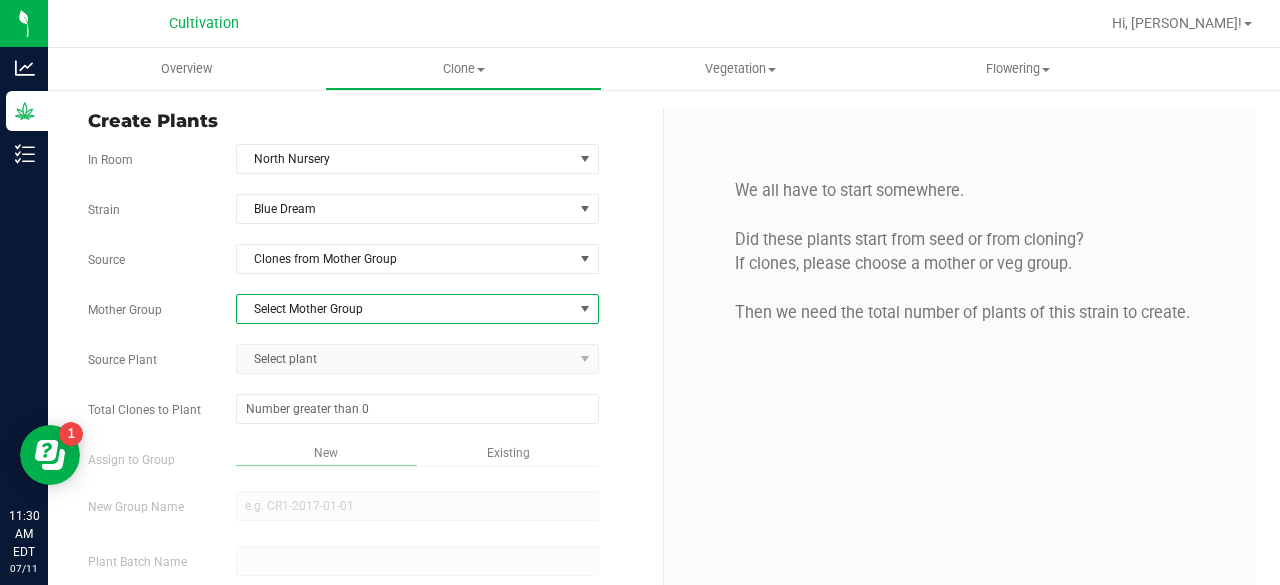 click on "Select Mother Group" at bounding box center (405, 309) 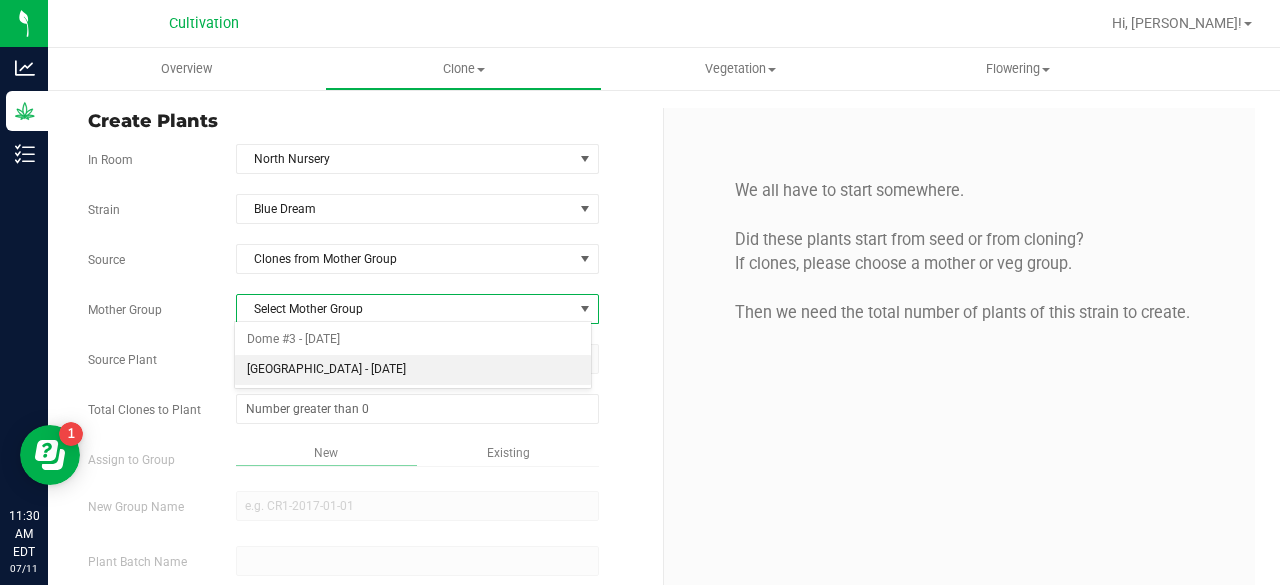click on "[GEOGRAPHIC_DATA]  - [DATE]" at bounding box center [413, 370] 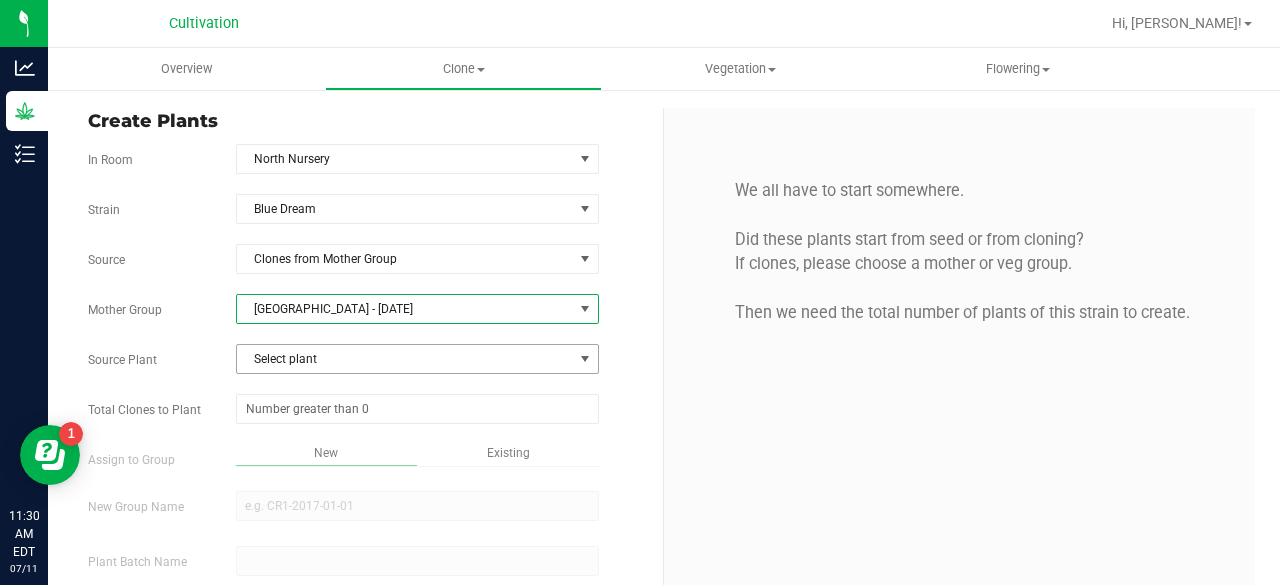 click on "Select plant" at bounding box center [405, 359] 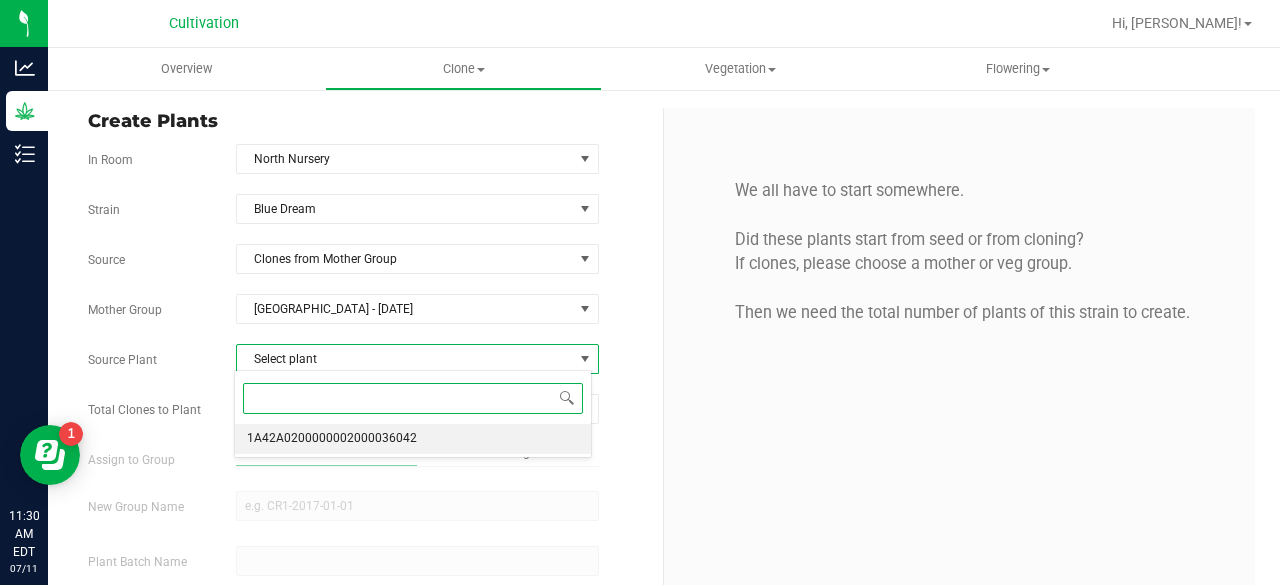click on "1A42A0200000002000036042" at bounding box center [332, 439] 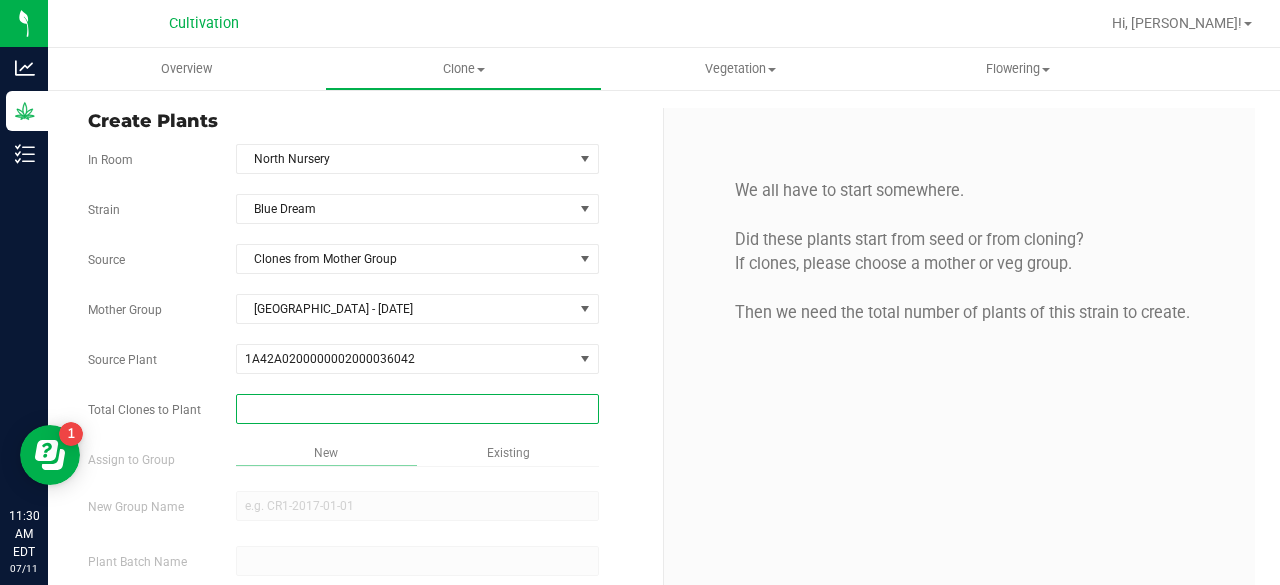 click at bounding box center (417, 409) 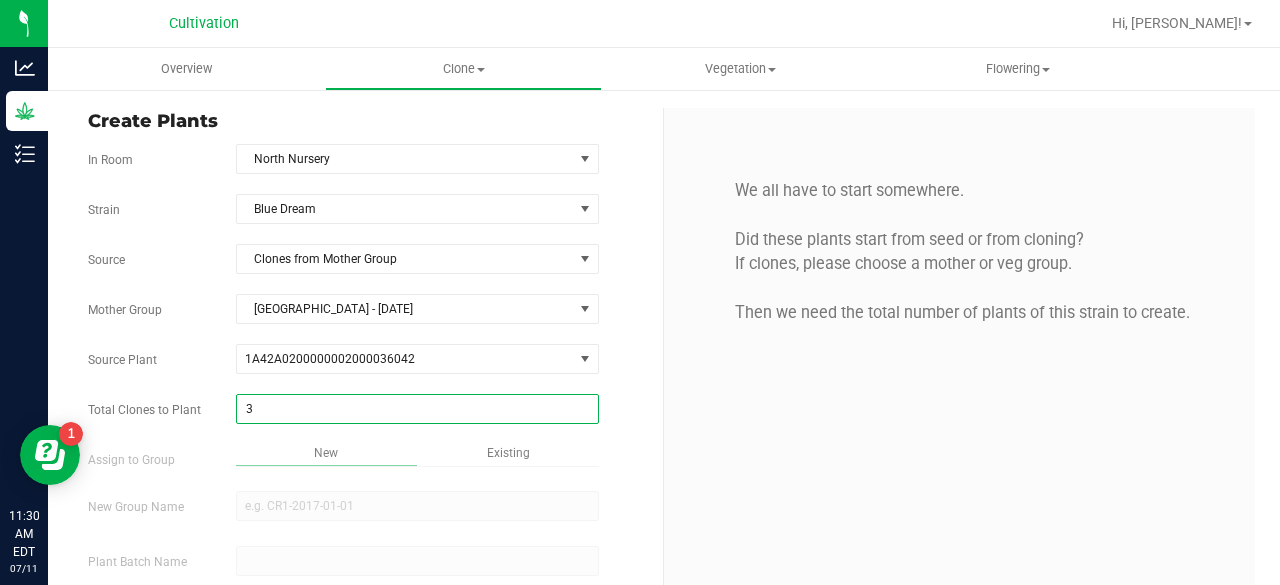 type on "32" 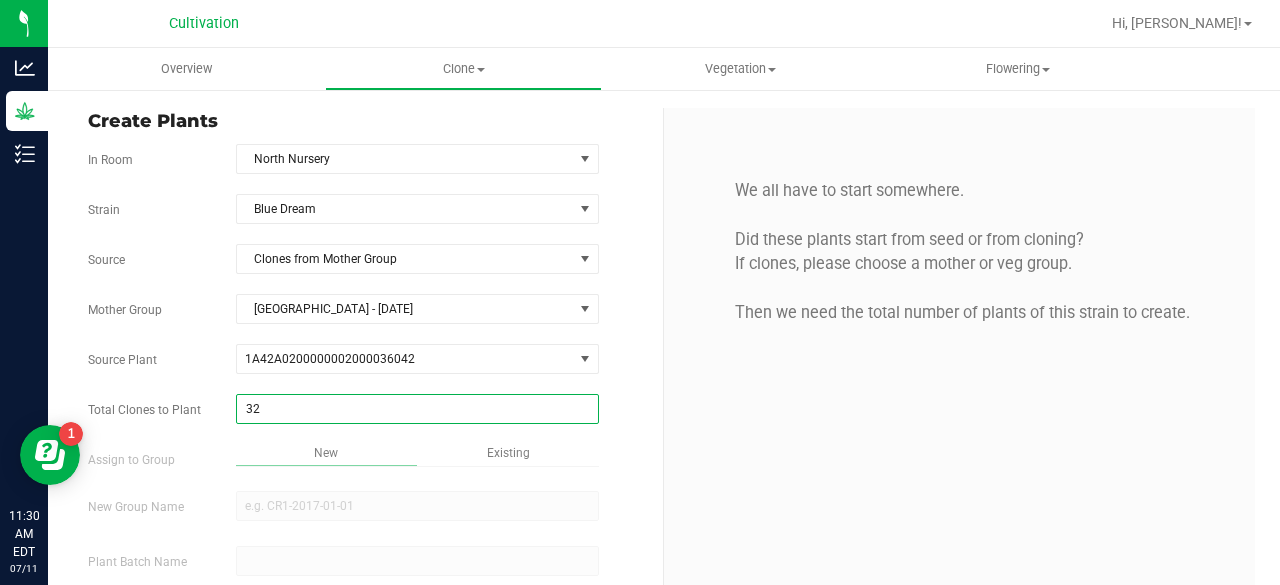 type on "32" 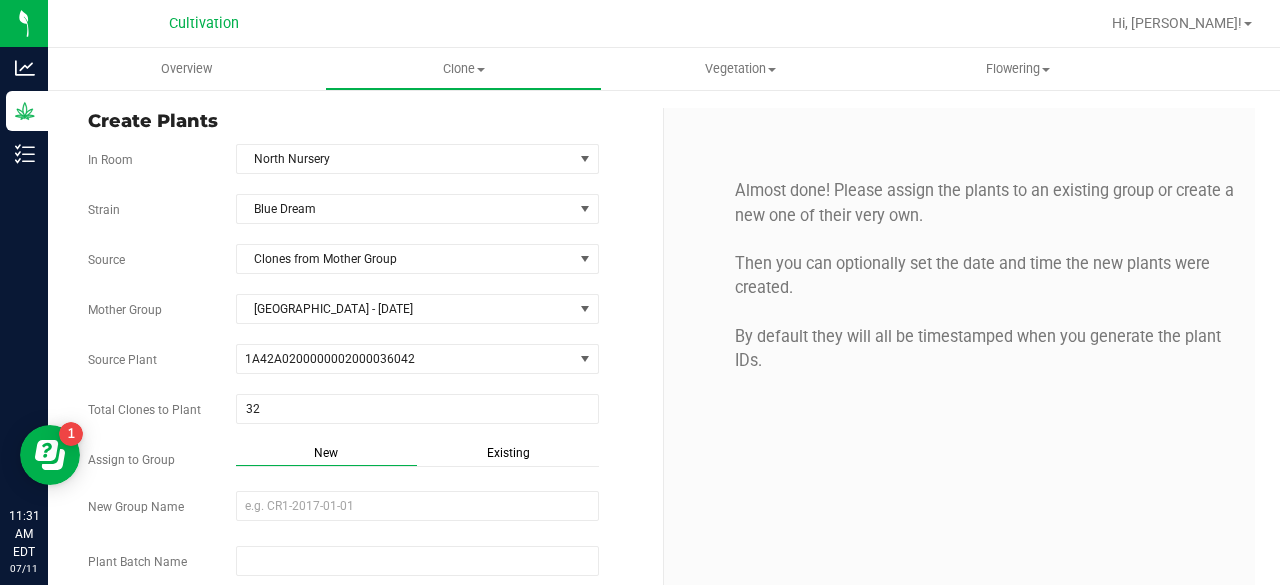 click on "Existing" at bounding box center [508, 455] 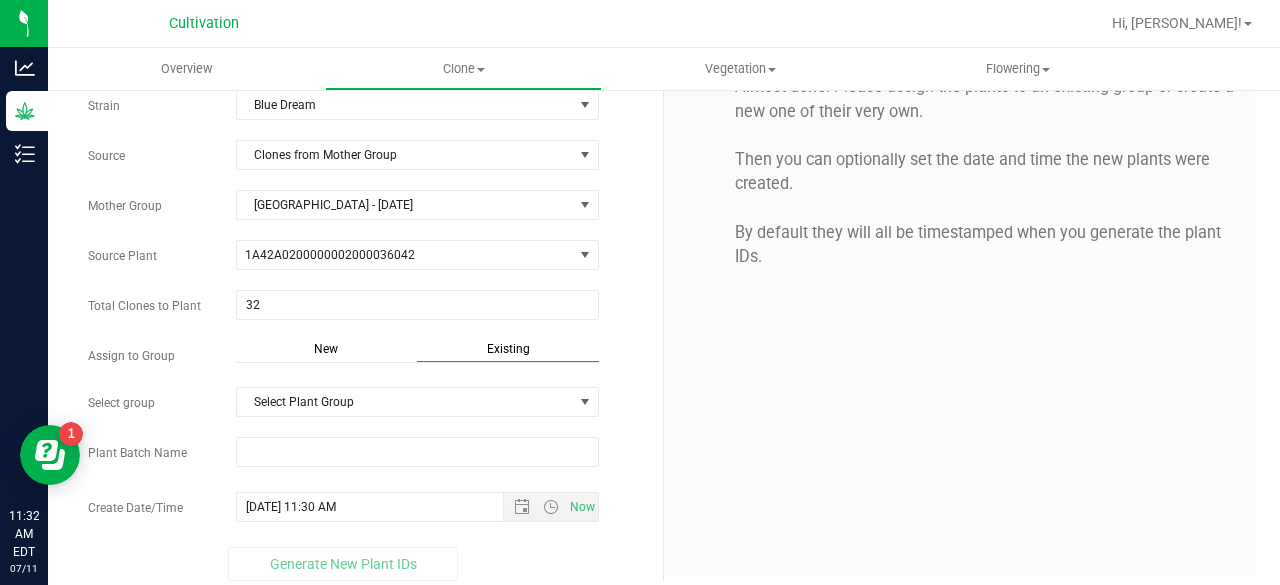 scroll, scrollTop: 114, scrollLeft: 0, axis: vertical 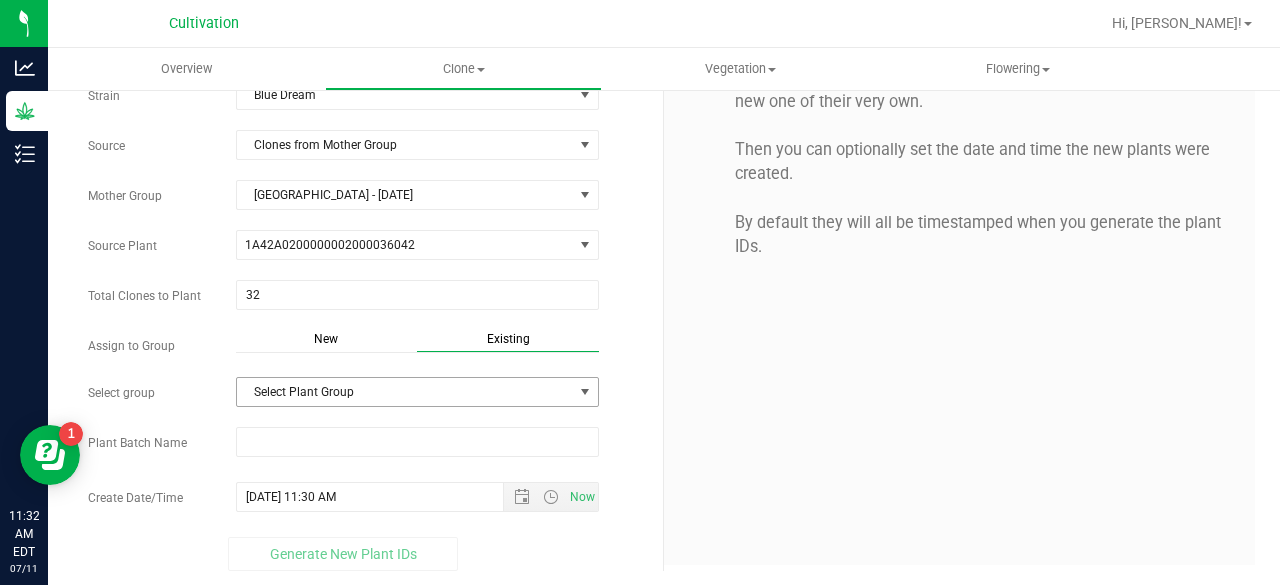 click on "Select Plant Group" at bounding box center [405, 392] 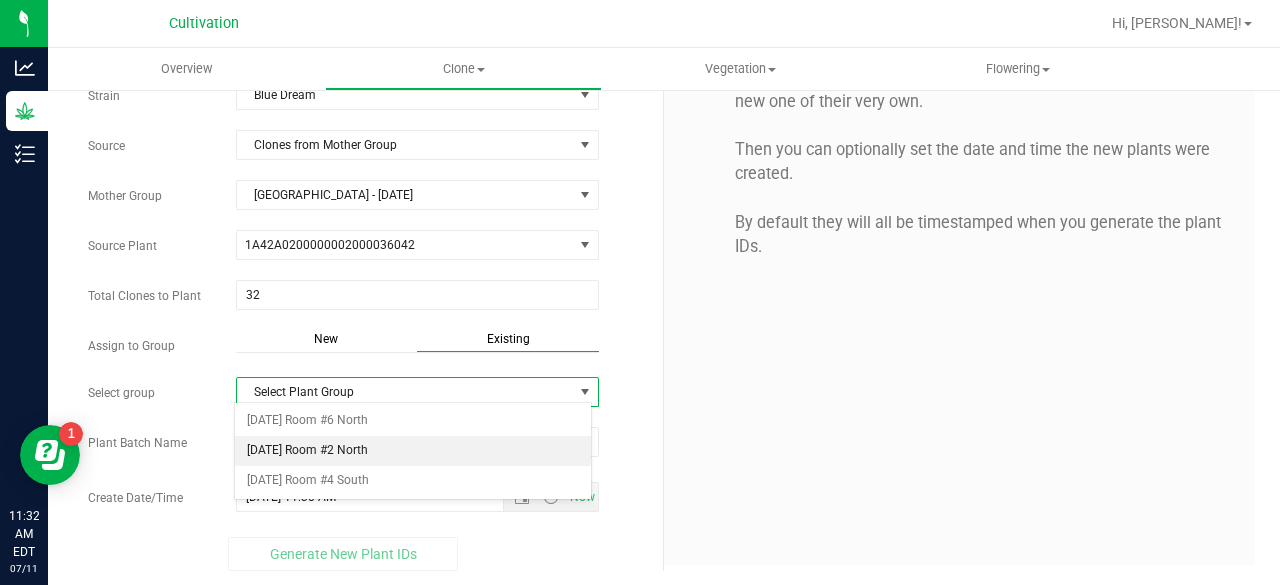 click on "[DATE] Room #2 North" at bounding box center [413, 451] 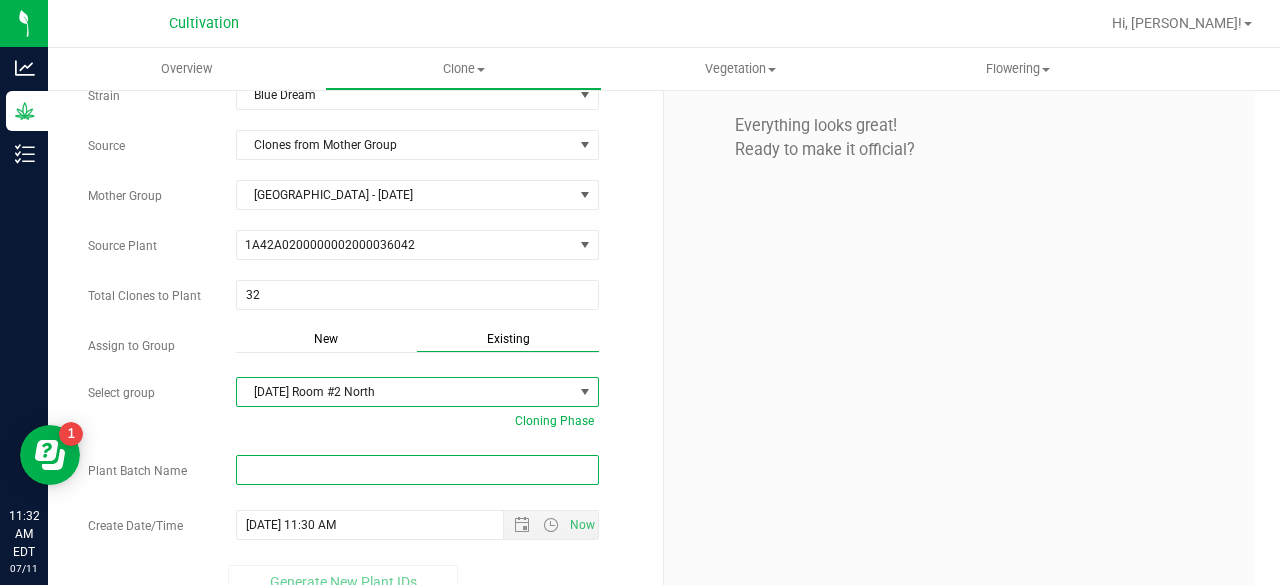 click at bounding box center (417, 470) 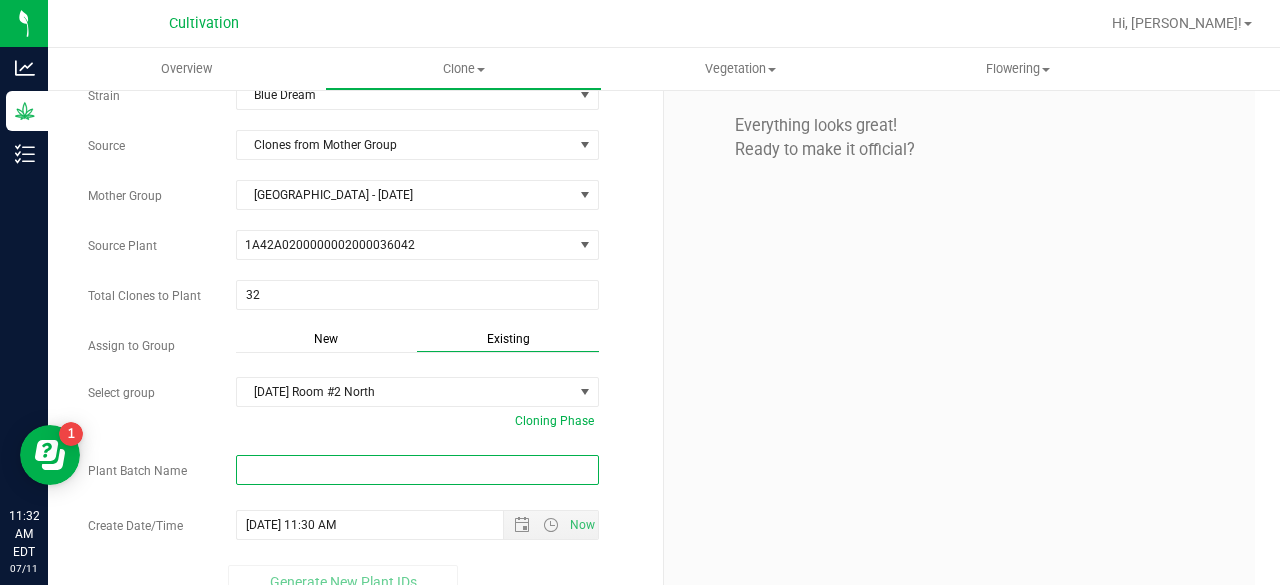 paste on "[DATE]" 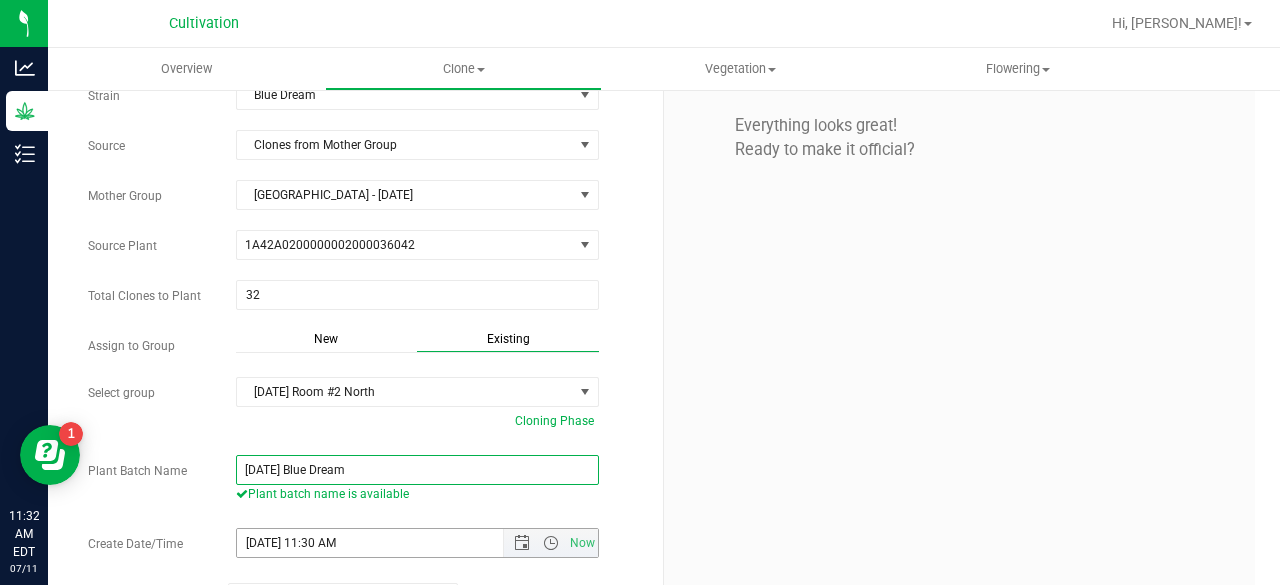 type on "[DATE] Blue Dream" 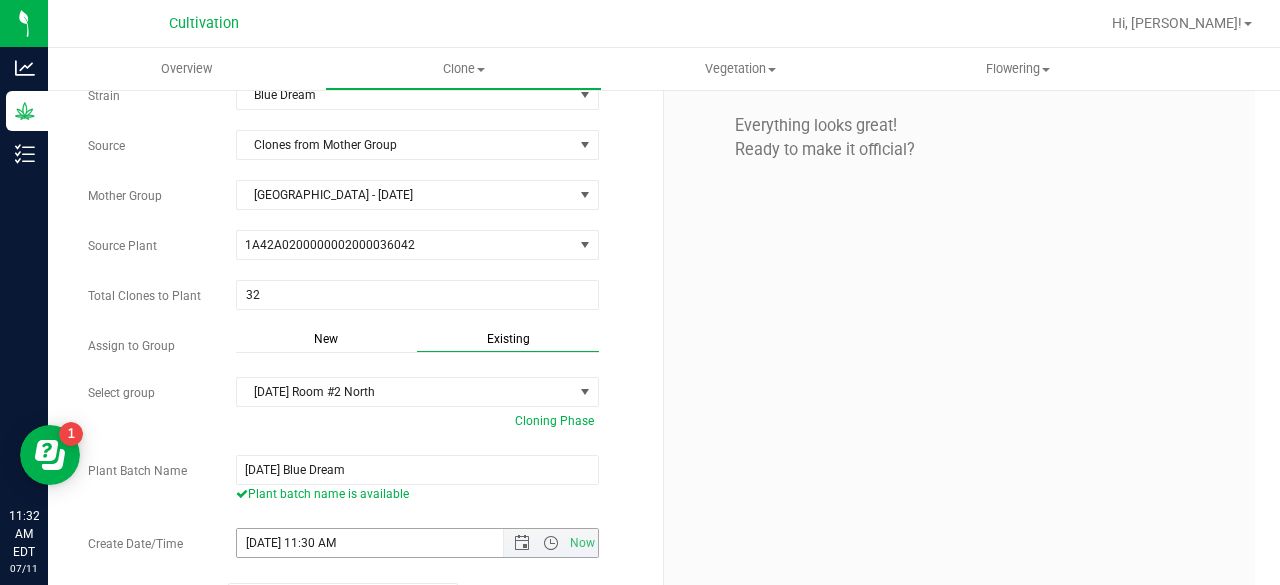 click on "Now" at bounding box center [550, 543] 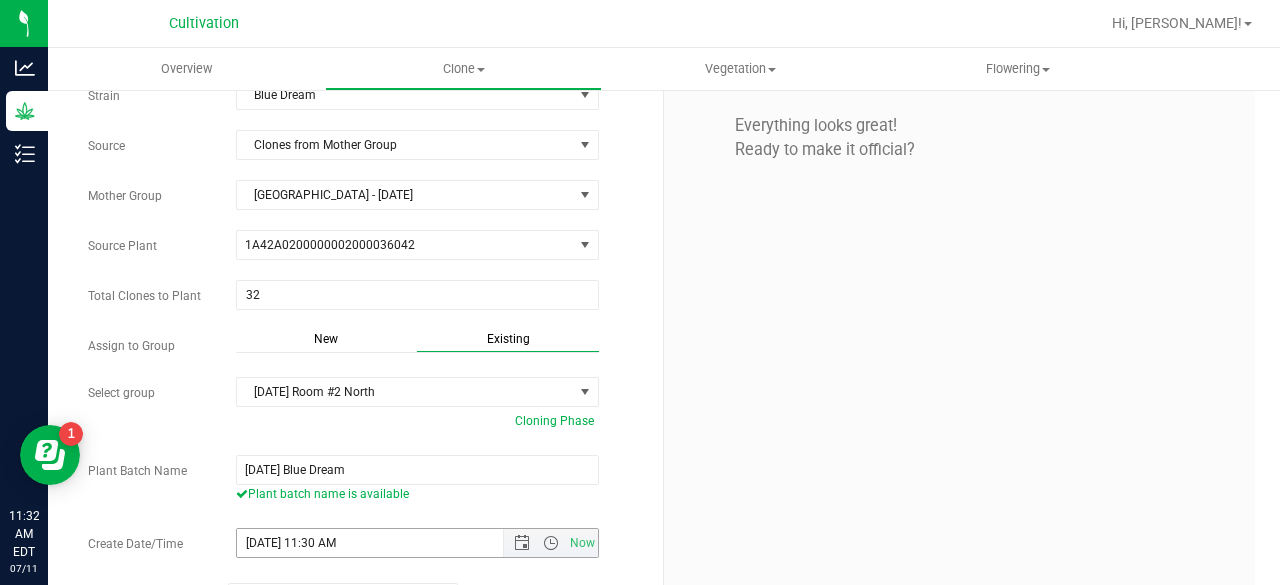 click on "Strain
Blue Dream
Source
Clones from Mother Group
Mother Group
[GEOGRAPHIC_DATA]  - [DATE] Select Mother Group Dome #3 - [DATE] North Mother Room  - [DATE]
Source Plant
1A42A0200000002000036042 1A42A0200000002000036042
Total Clones to Plant
32 32" at bounding box center (368, 348) 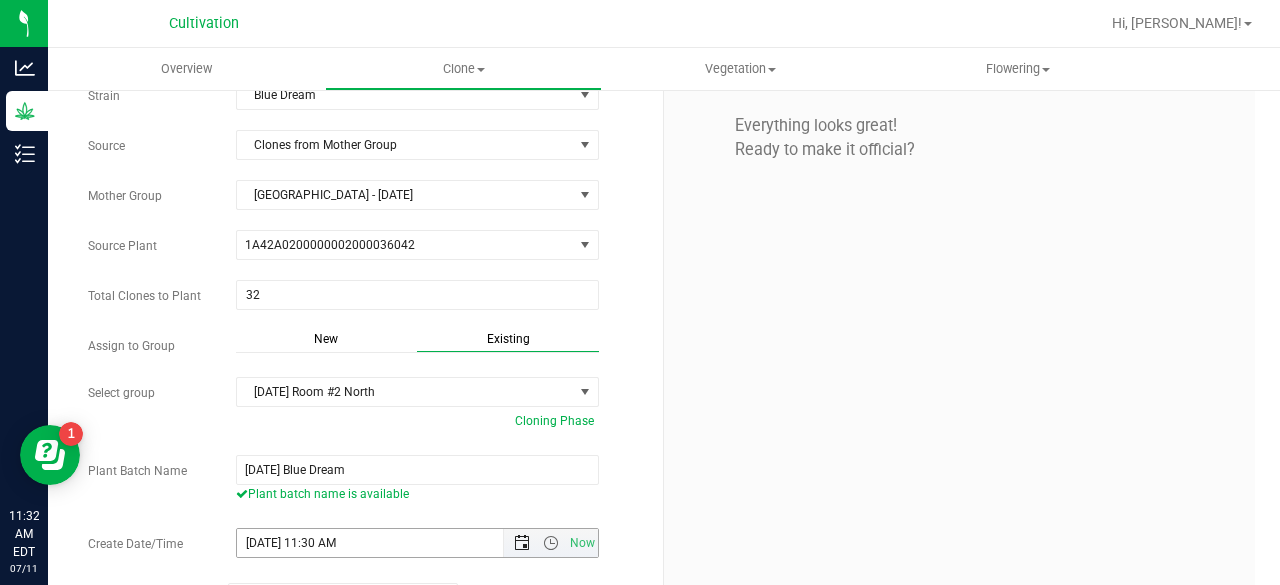 click at bounding box center [522, 543] 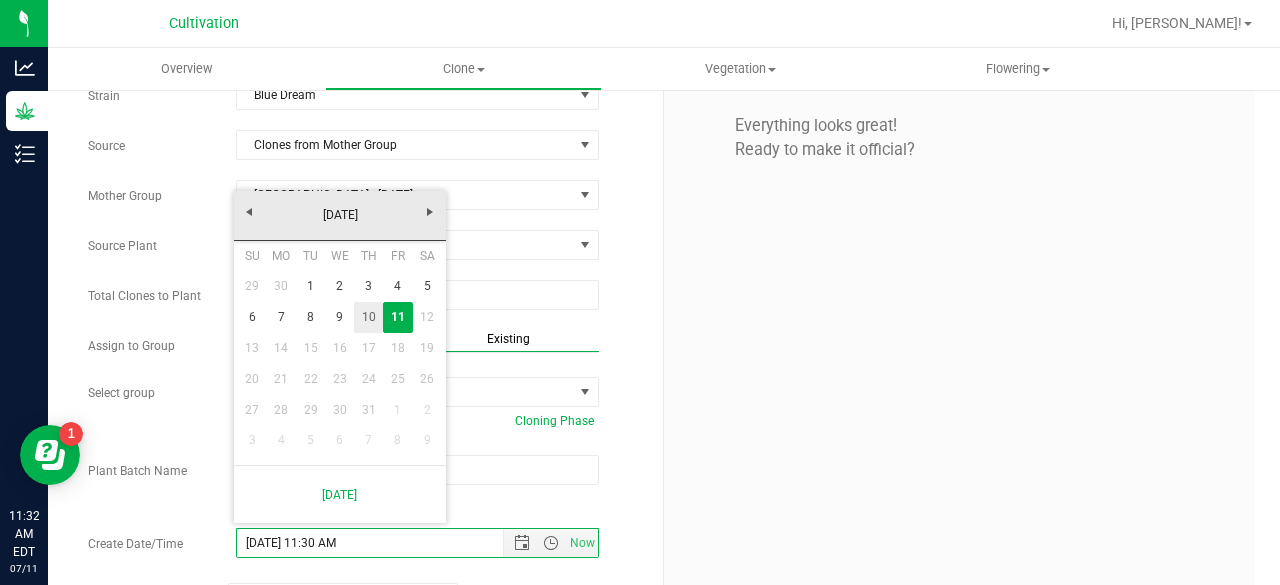 click on "10" at bounding box center (368, 317) 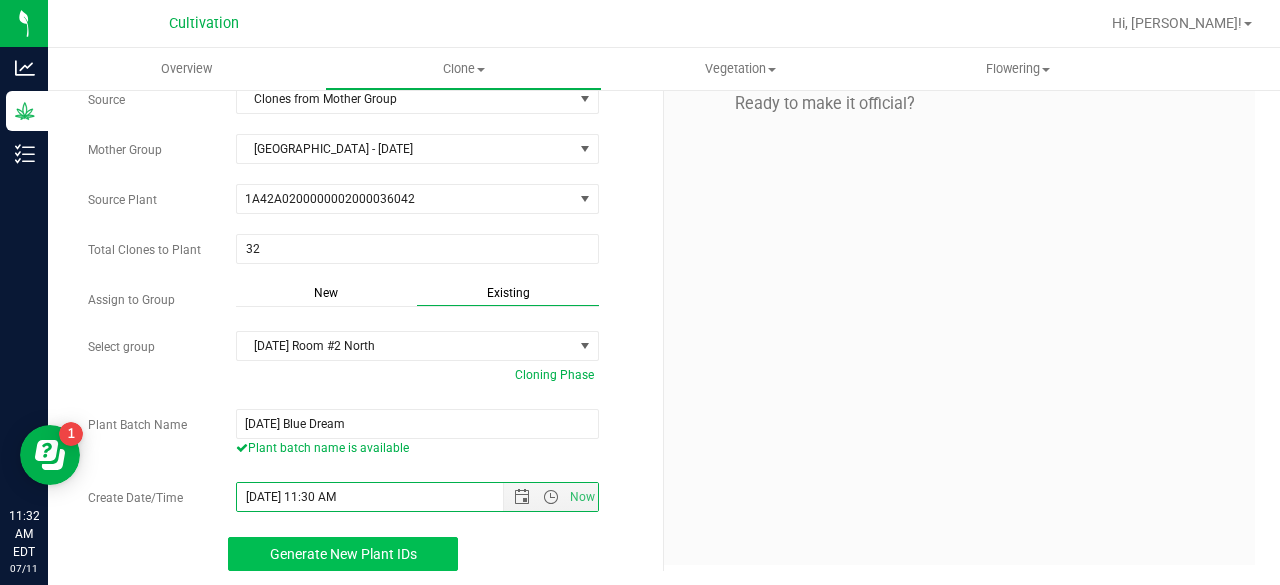 click on "Generate New Plant IDs" at bounding box center (343, 554) 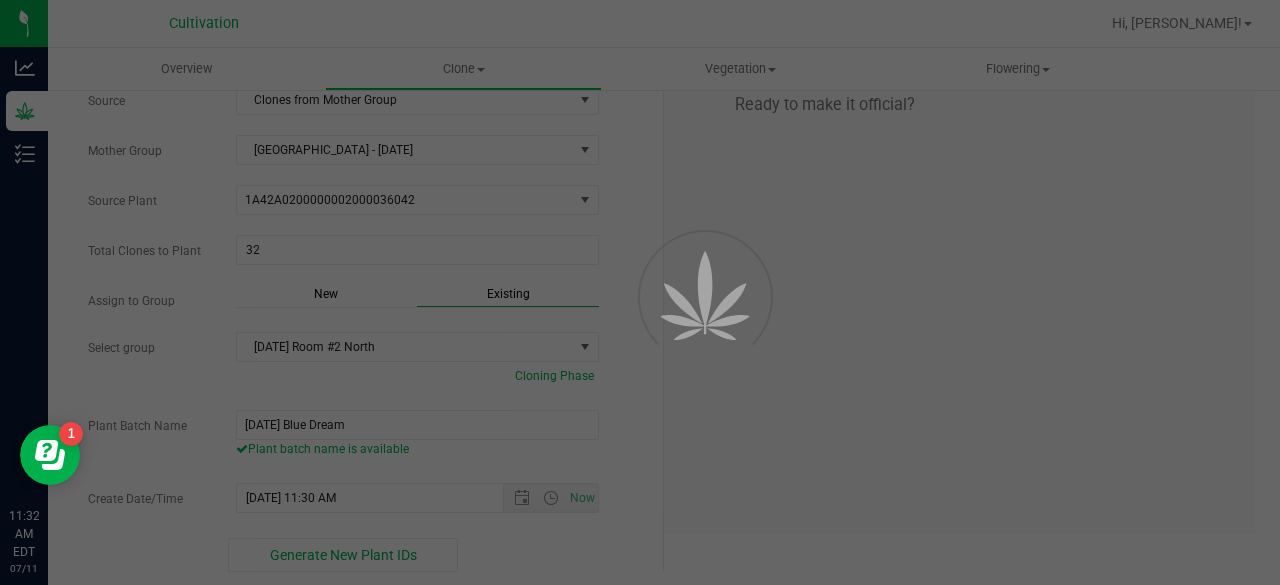 scroll, scrollTop: 60, scrollLeft: 0, axis: vertical 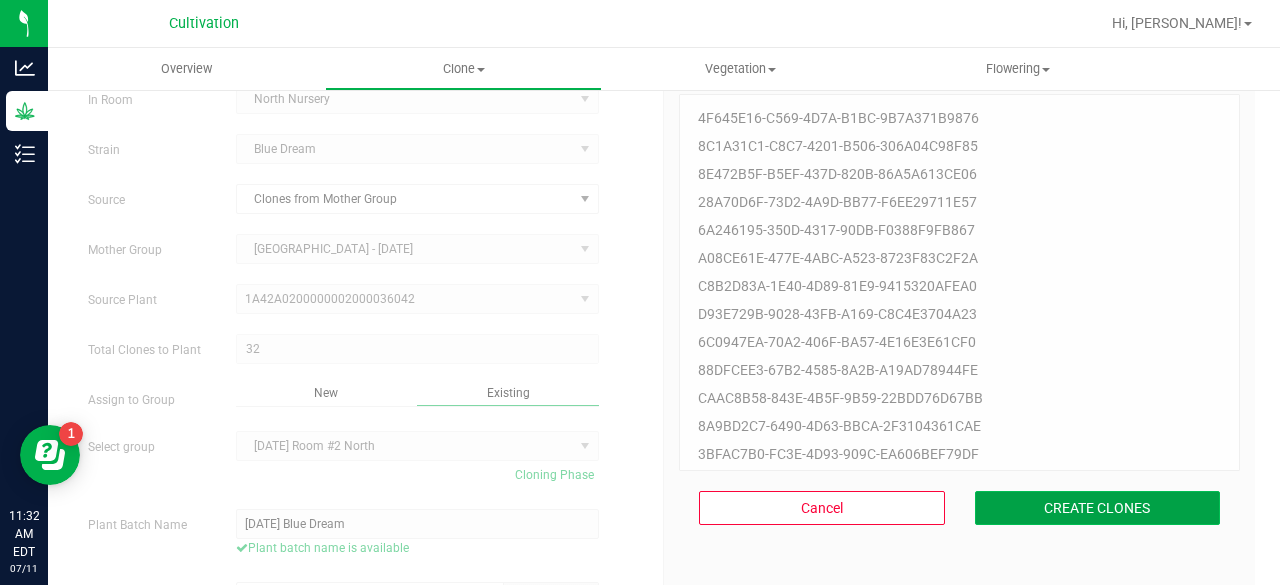 click on "CREATE CLONES" at bounding box center (1098, 508) 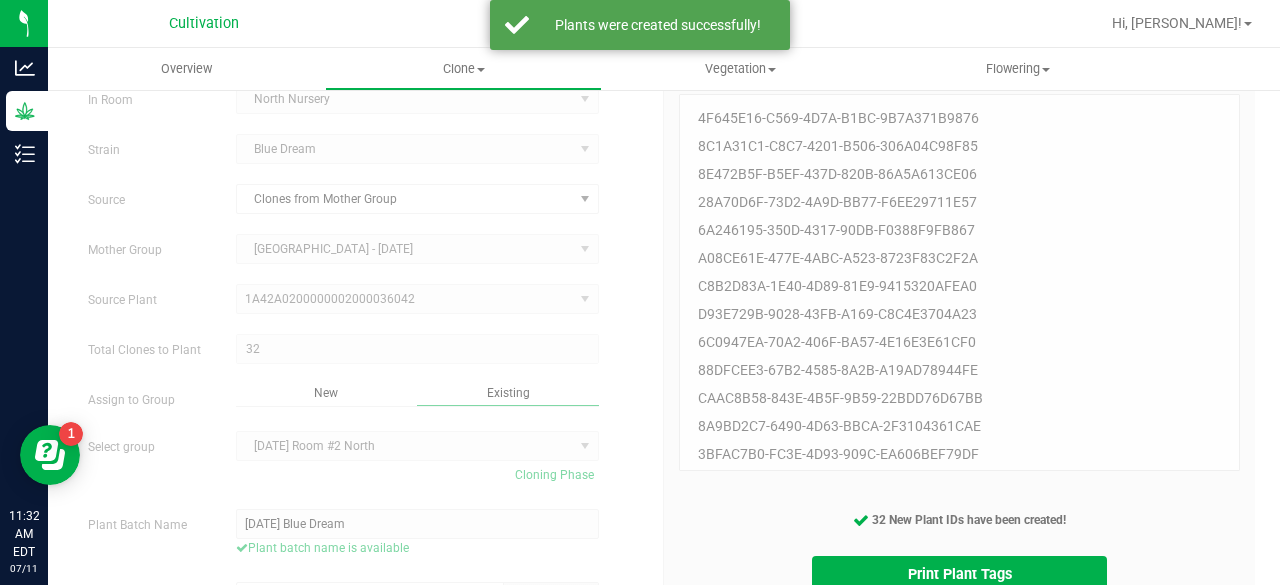 scroll, scrollTop: 159, scrollLeft: 0, axis: vertical 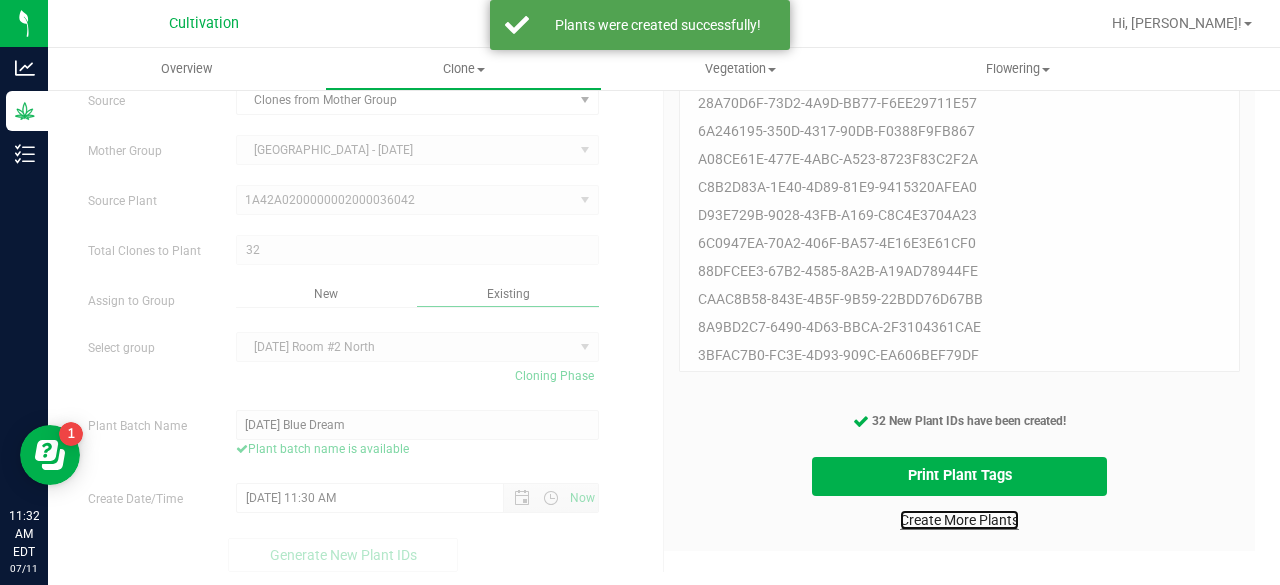 click on "Create More Plants" at bounding box center (959, 520) 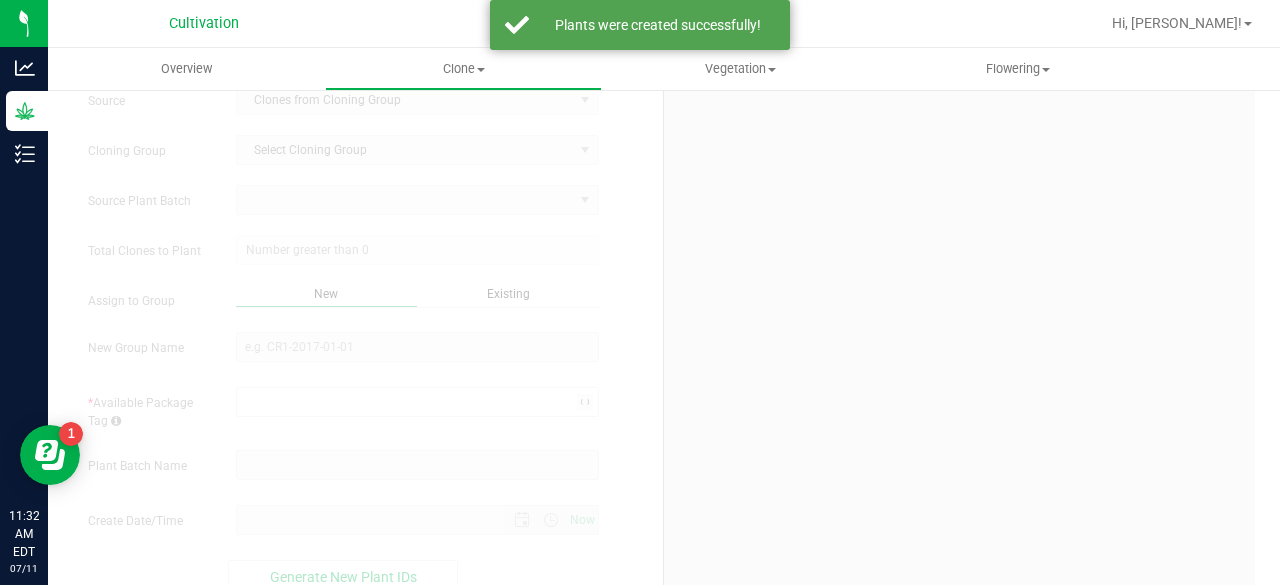 scroll, scrollTop: 0, scrollLeft: 0, axis: both 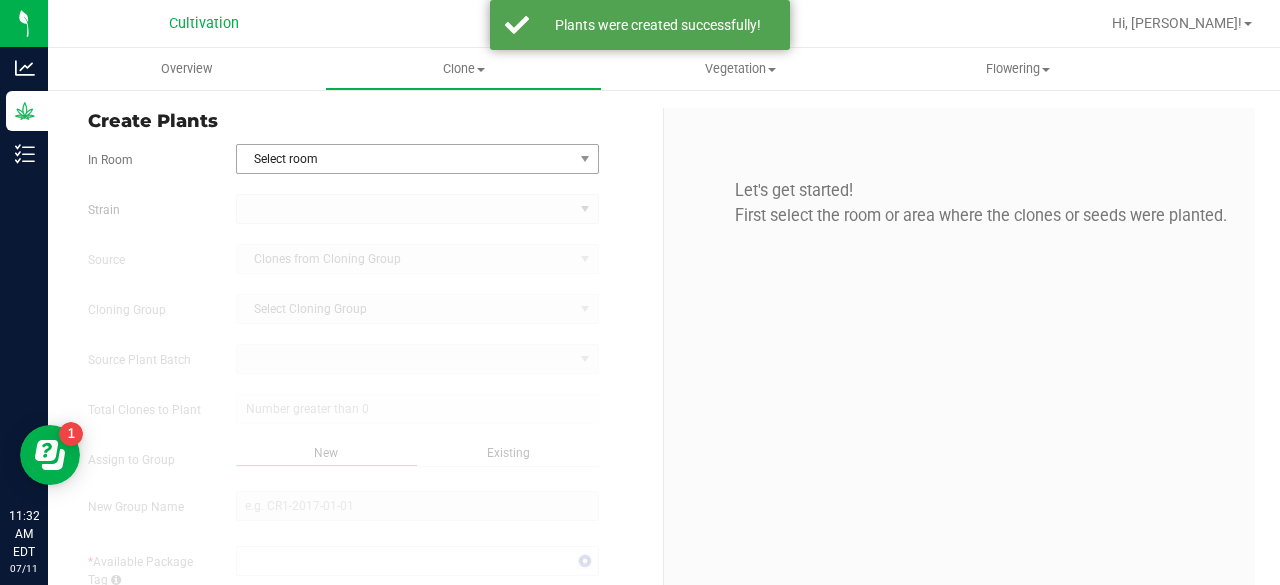 type on "[DATE] 11:32 AM" 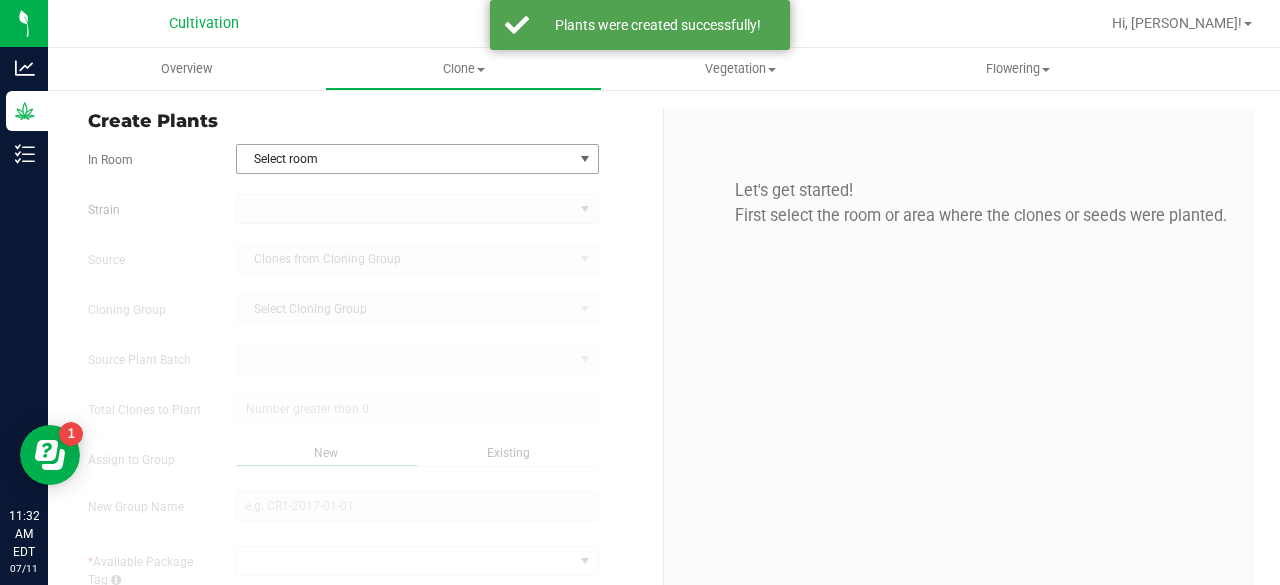 click on "Select room" at bounding box center (405, 159) 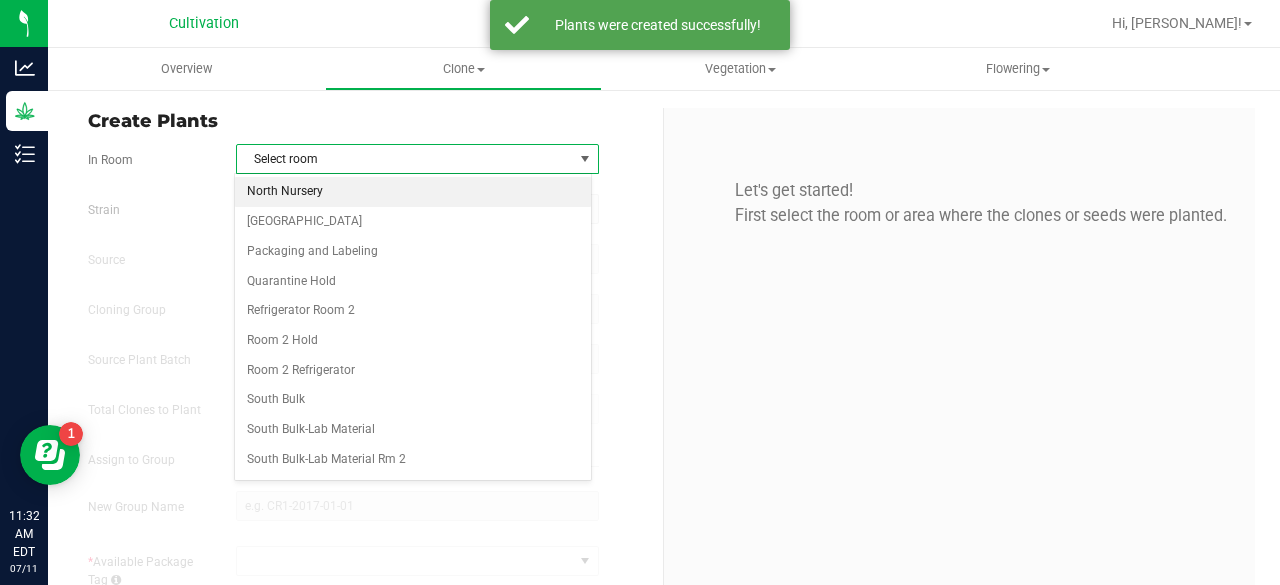 click on "North Nursery" at bounding box center [413, 192] 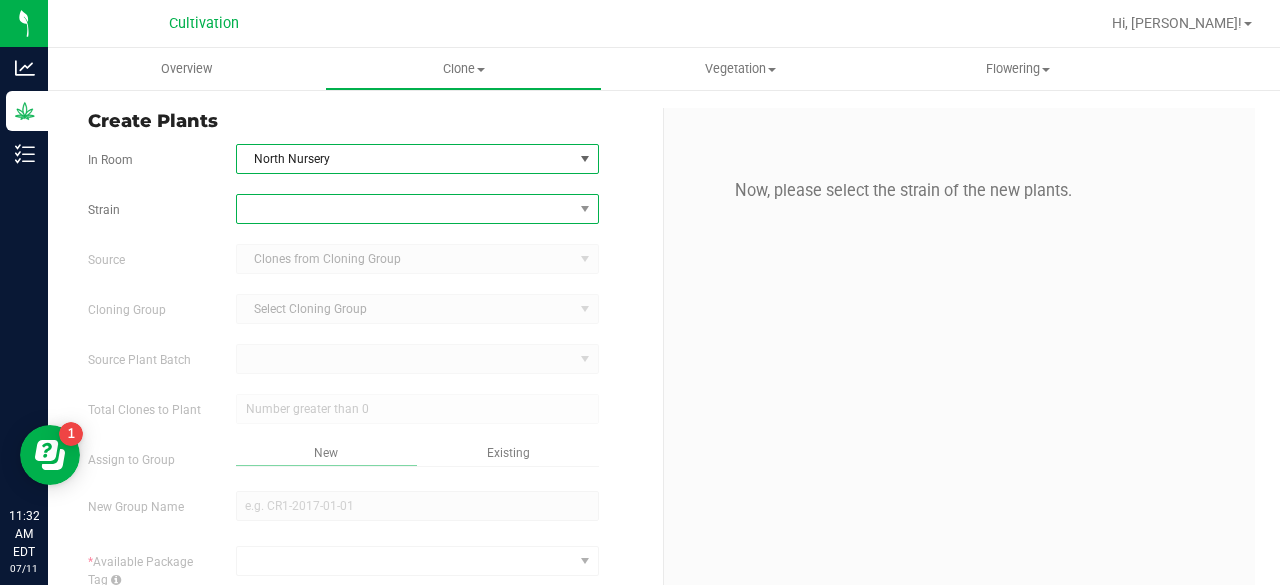 click at bounding box center (405, 209) 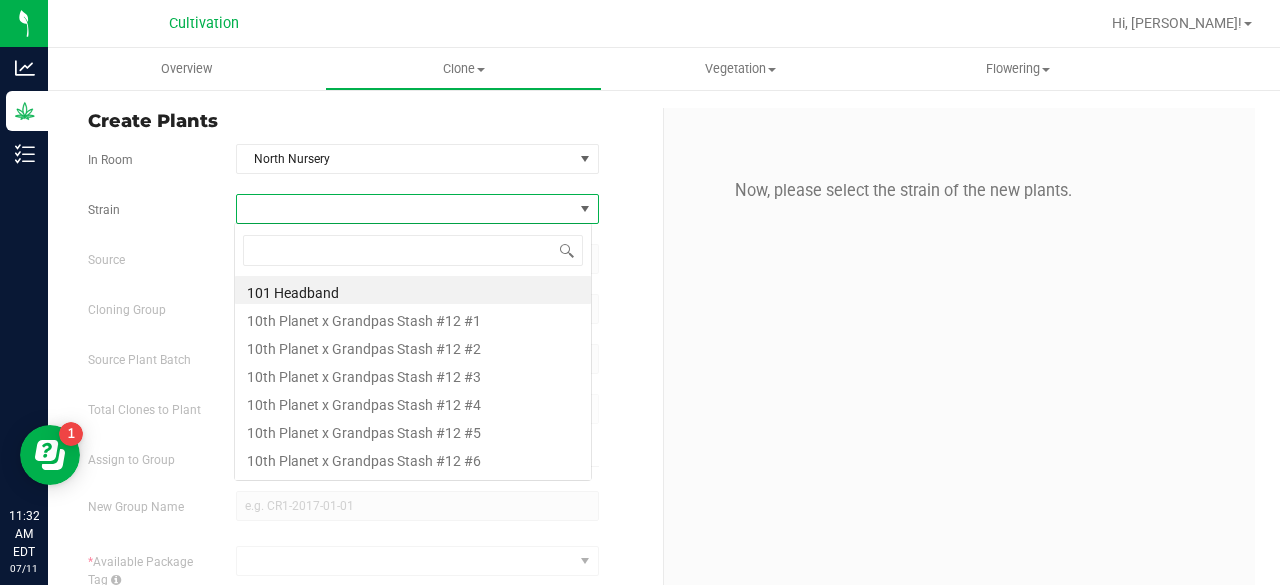 scroll, scrollTop: 99970, scrollLeft: 99641, axis: both 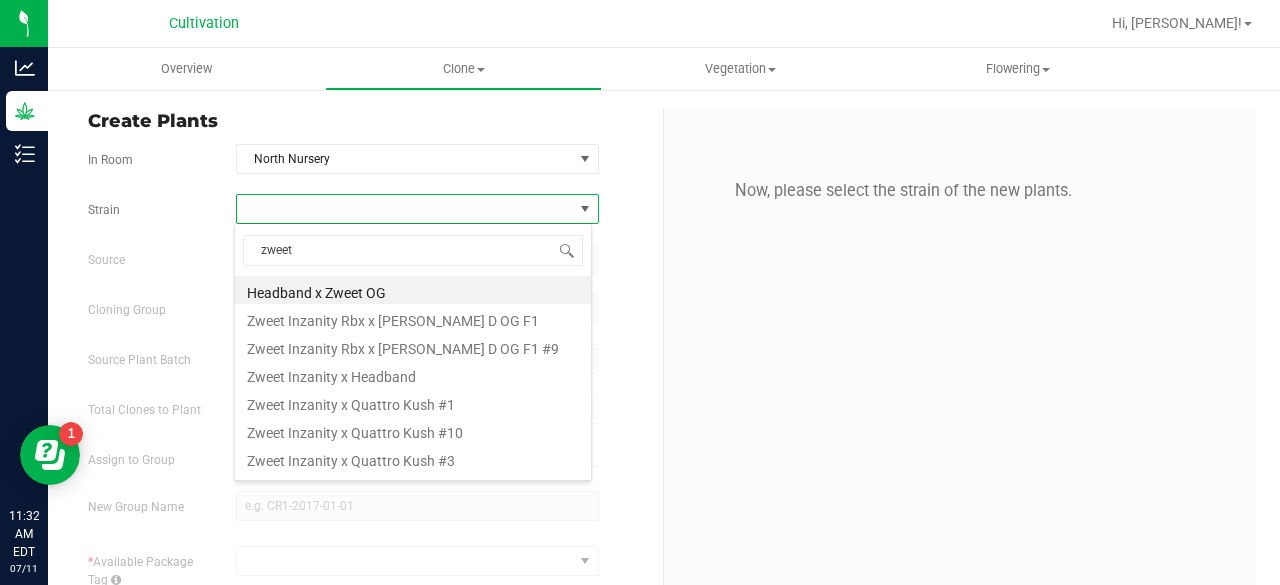 type on "zweet o" 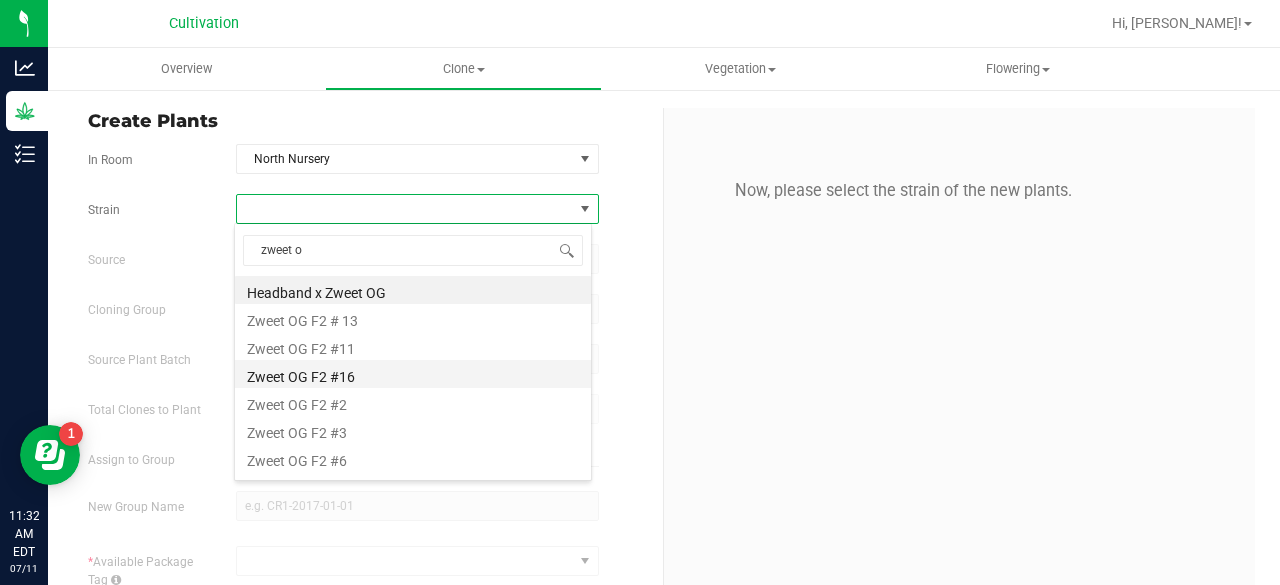 click on "Zweet OG F2 #16" at bounding box center [413, 374] 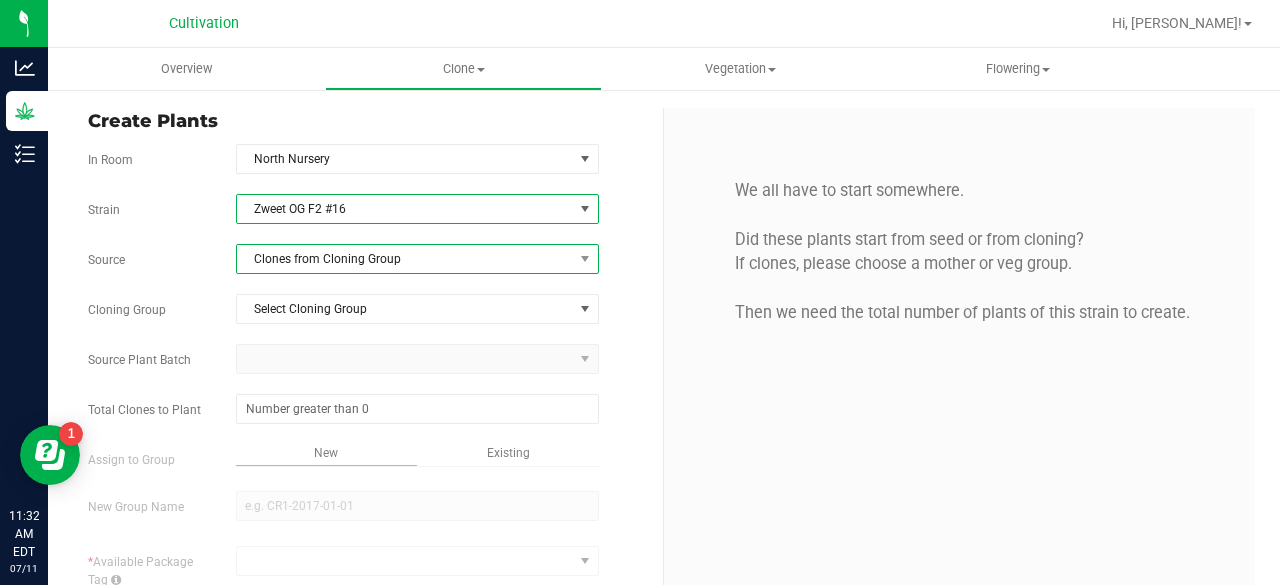 click on "Clones from Cloning Group" at bounding box center (405, 259) 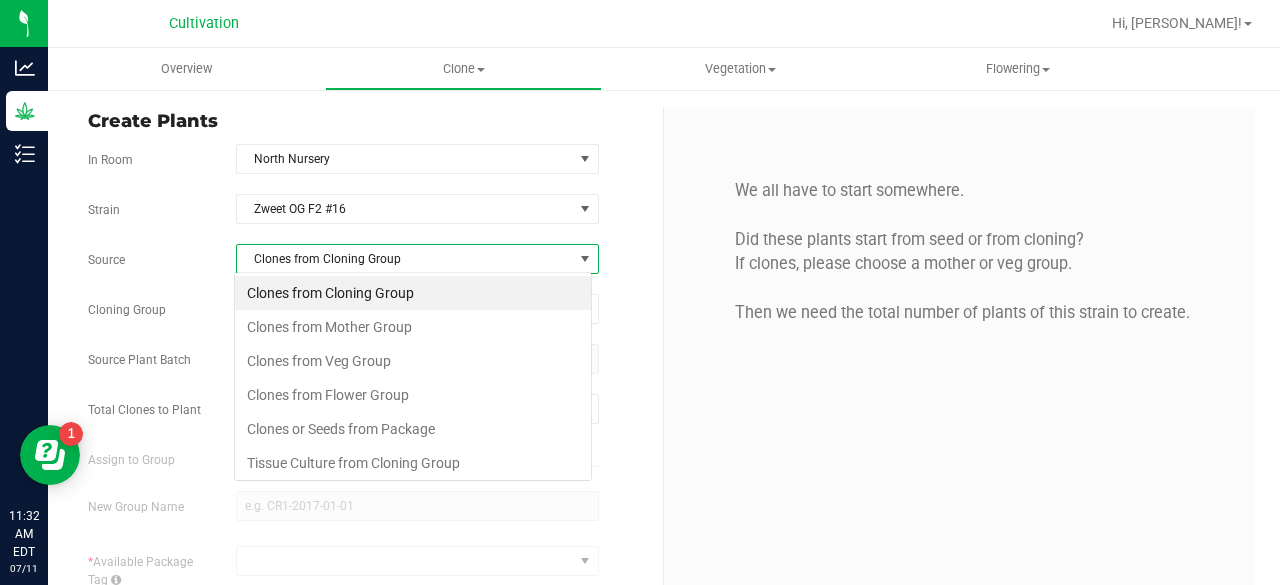 scroll, scrollTop: 99970, scrollLeft: 99641, axis: both 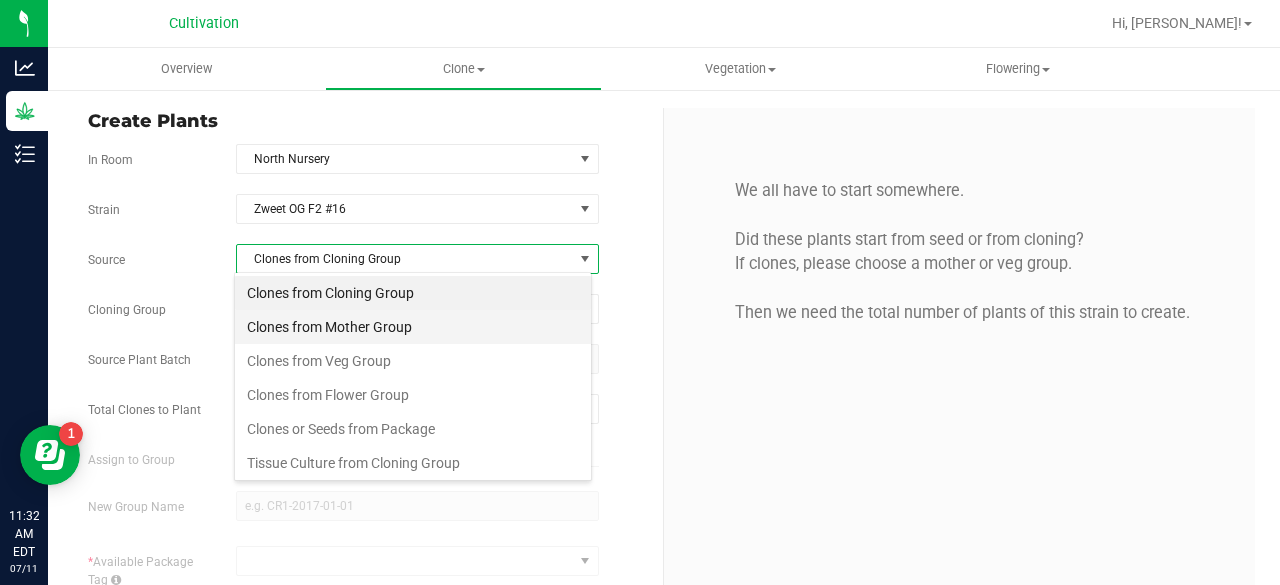 click on "Clones from Mother Group" at bounding box center (413, 327) 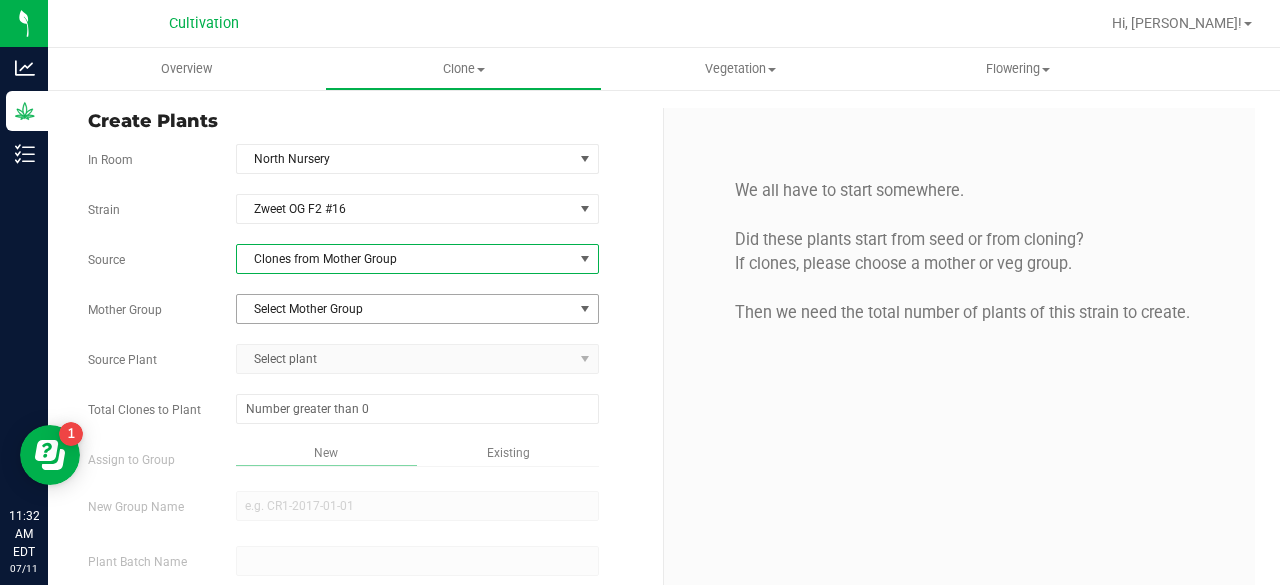 click on "Select Mother Group" at bounding box center [405, 309] 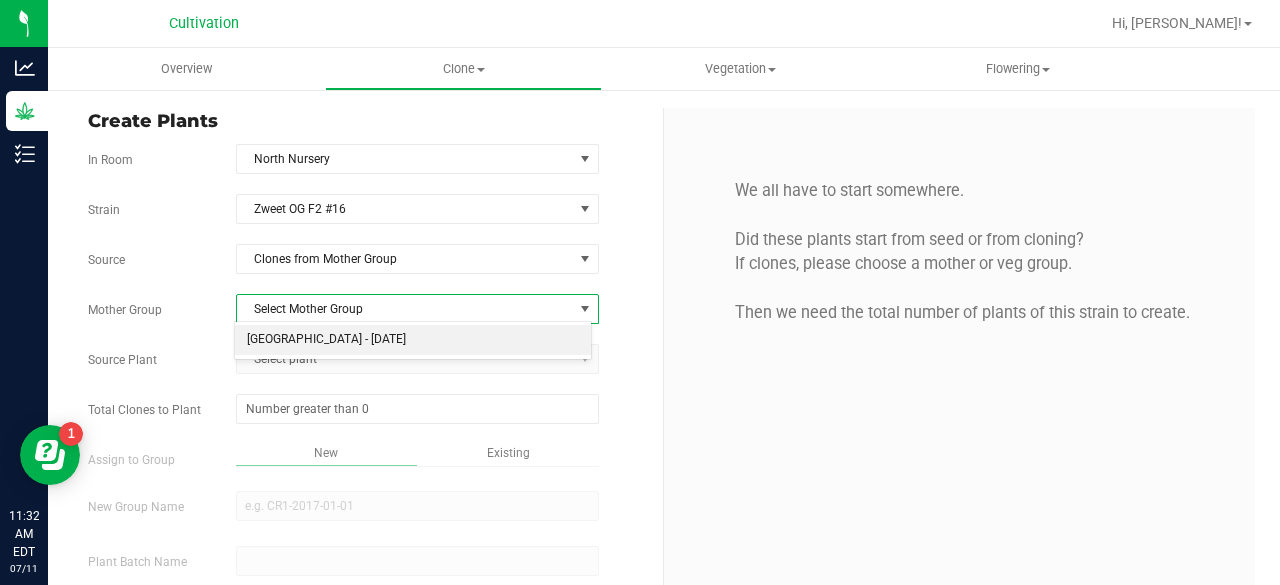 click on "[GEOGRAPHIC_DATA]  - [DATE]" at bounding box center [413, 340] 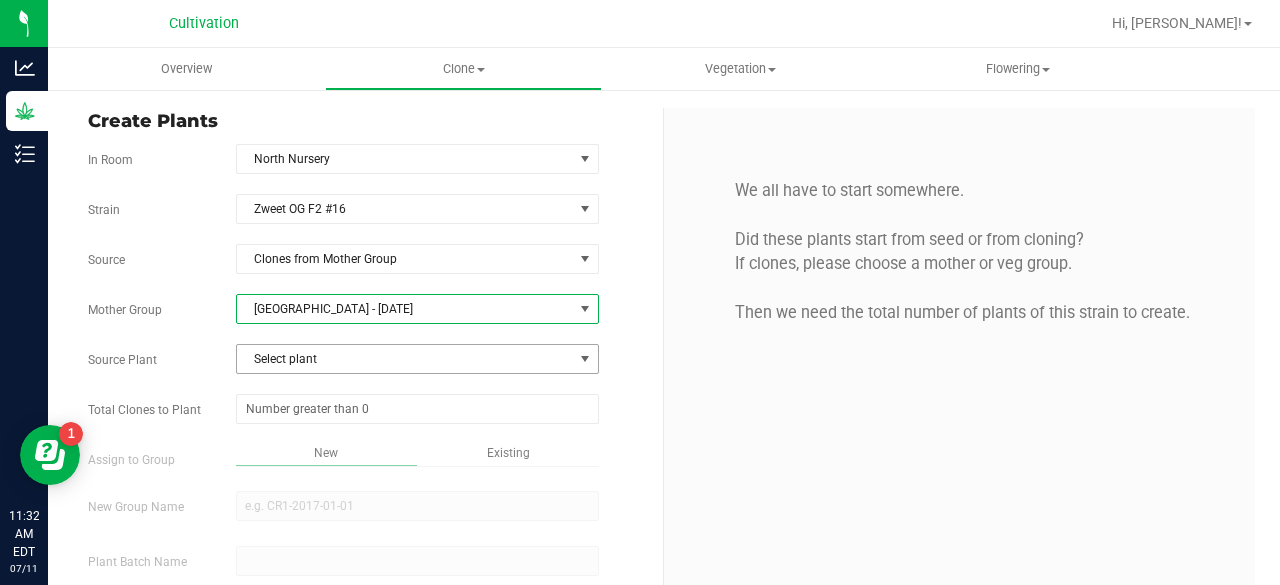 click on "Select plant" at bounding box center [405, 359] 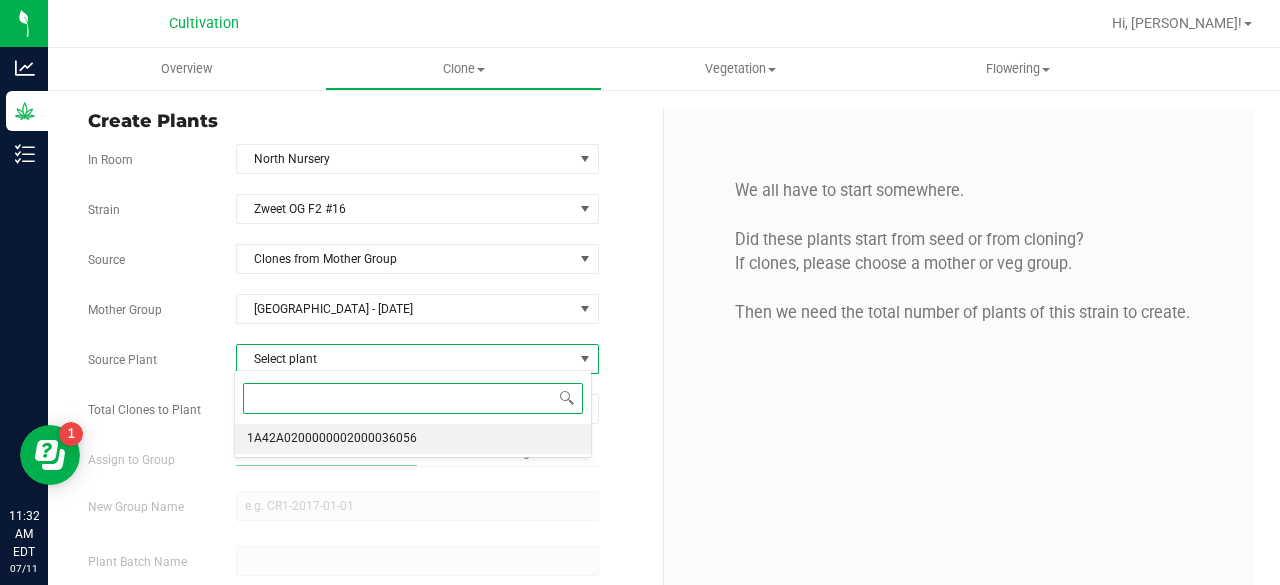 click on "1A42A0200000002000036056" at bounding box center [332, 439] 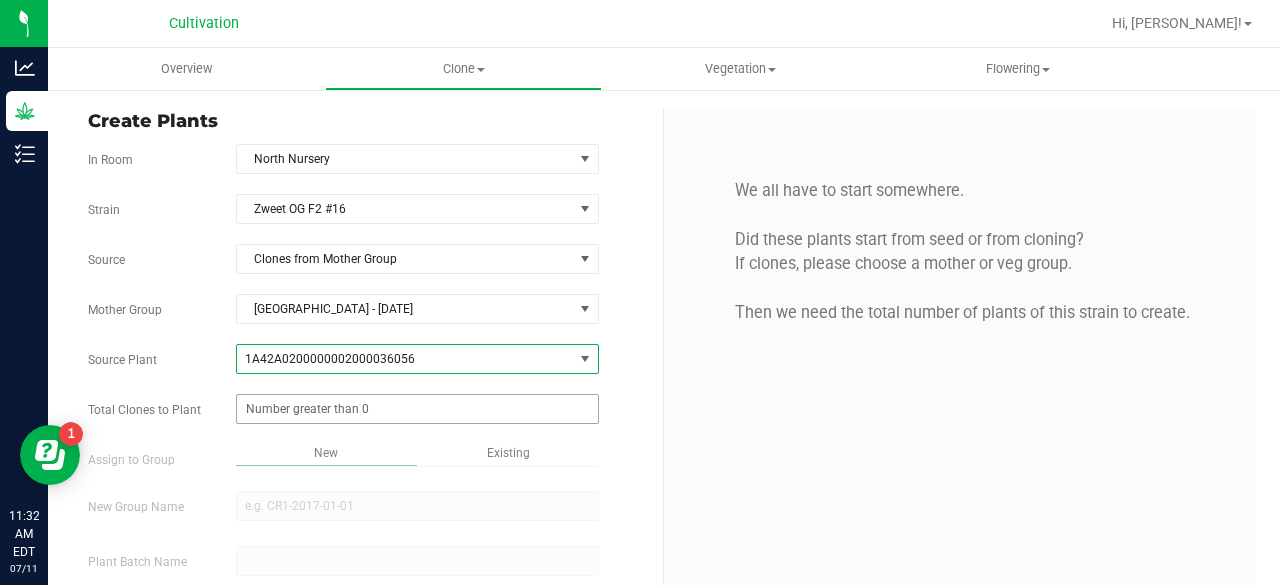 click at bounding box center [417, 409] 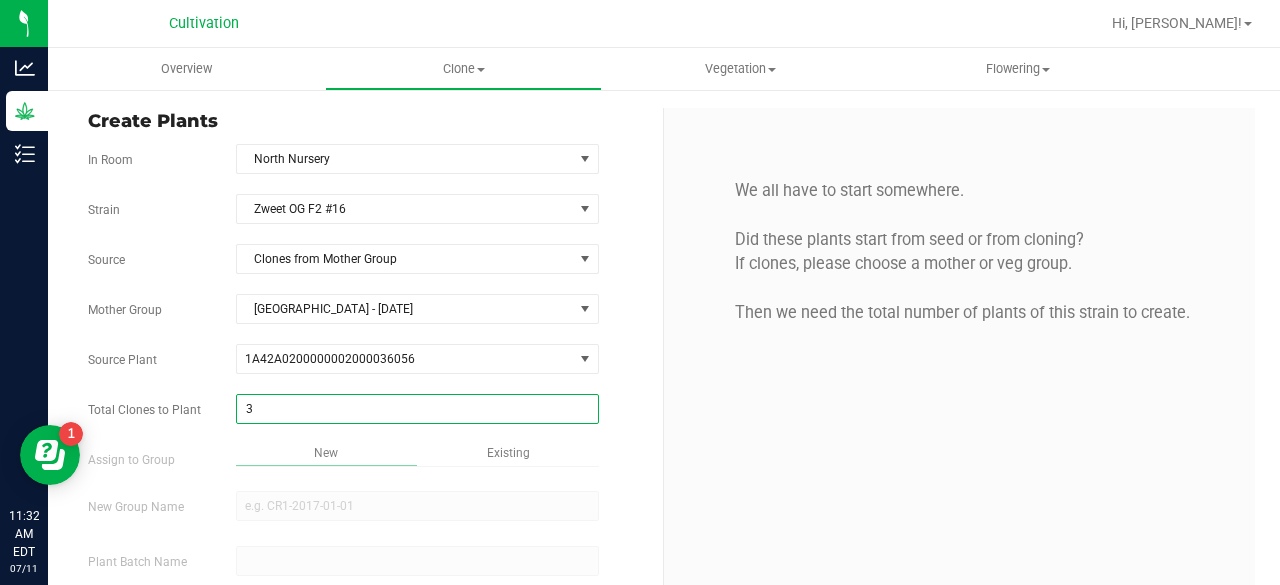 type on "32" 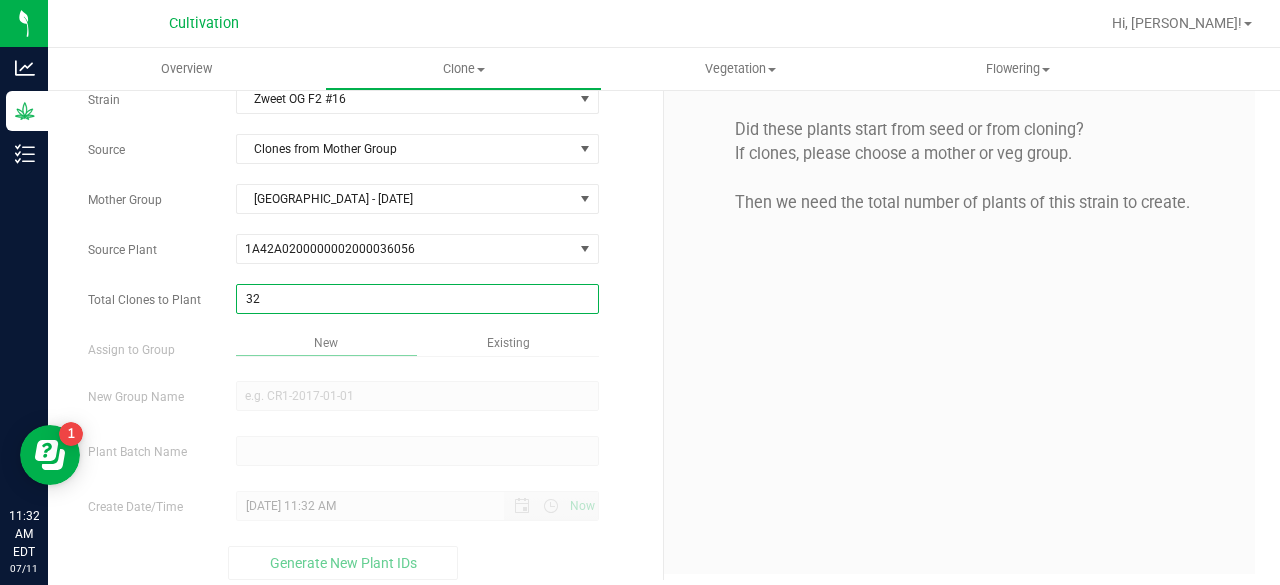 scroll, scrollTop: 111, scrollLeft: 0, axis: vertical 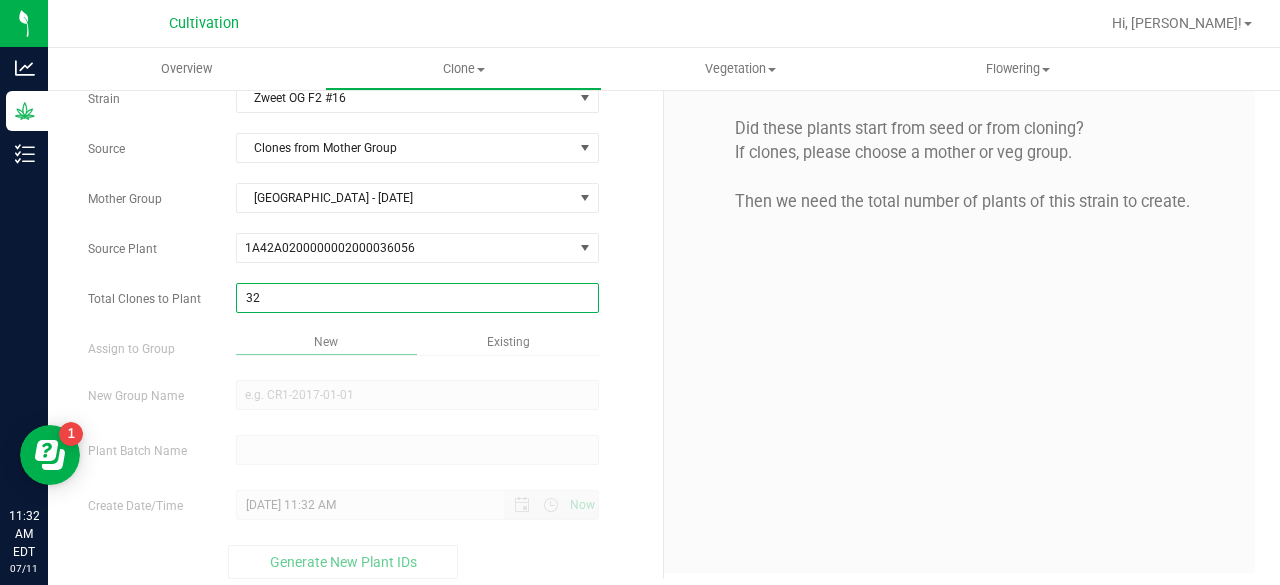 type on "32" 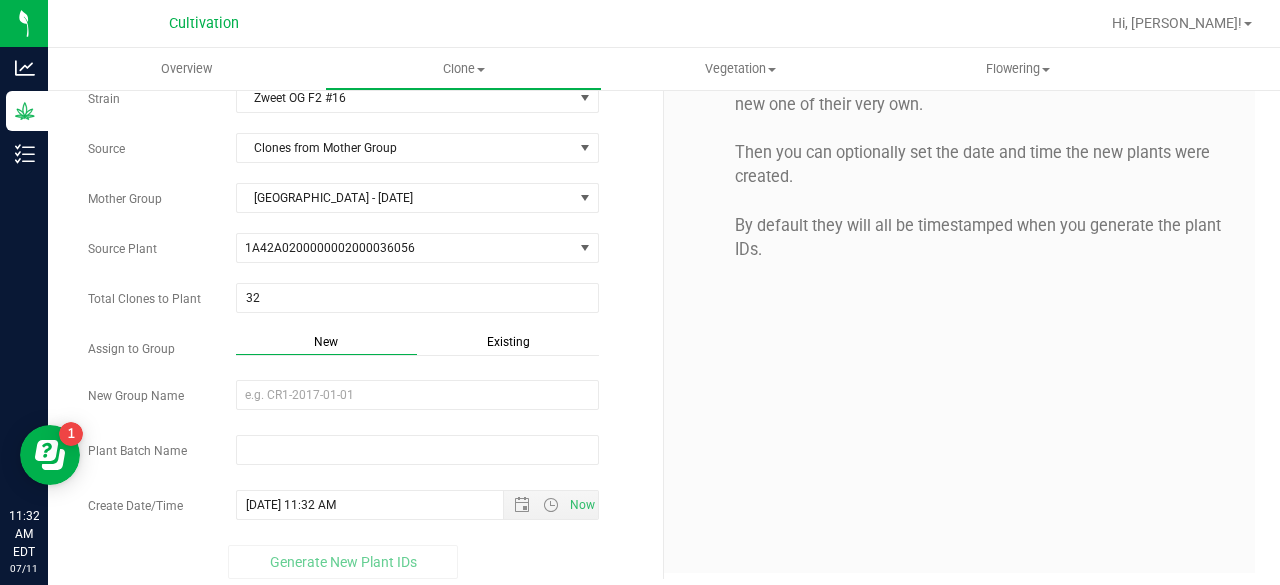 click on "Existing" at bounding box center [508, 342] 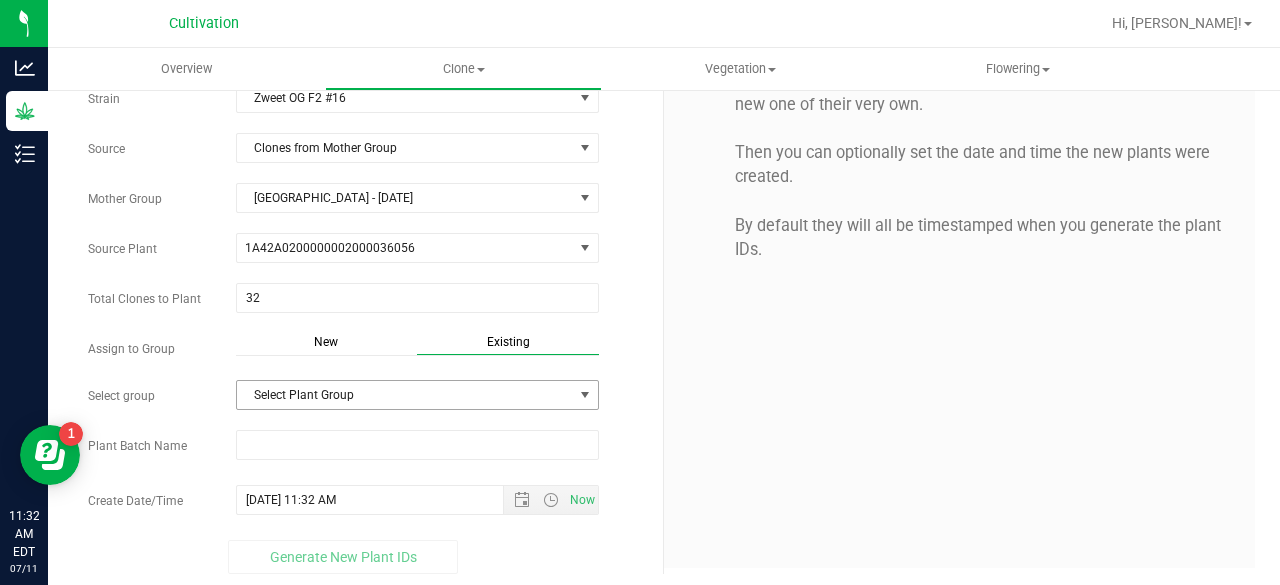 click on "Select Plant Group" at bounding box center [405, 395] 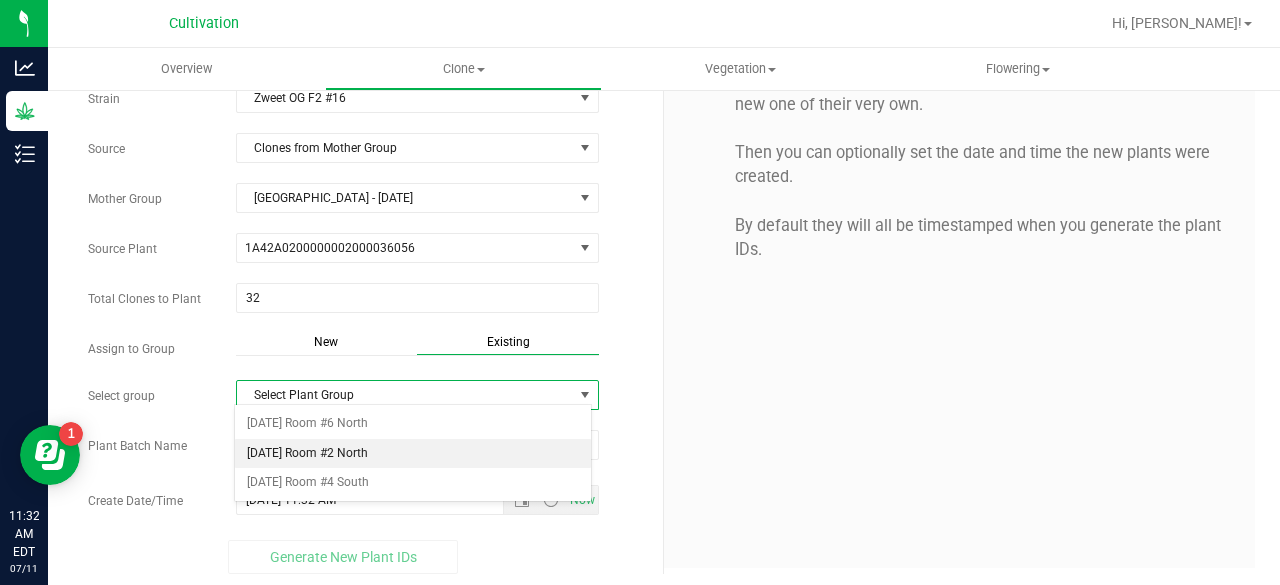 click on "[DATE] Room #2 North" at bounding box center [413, 454] 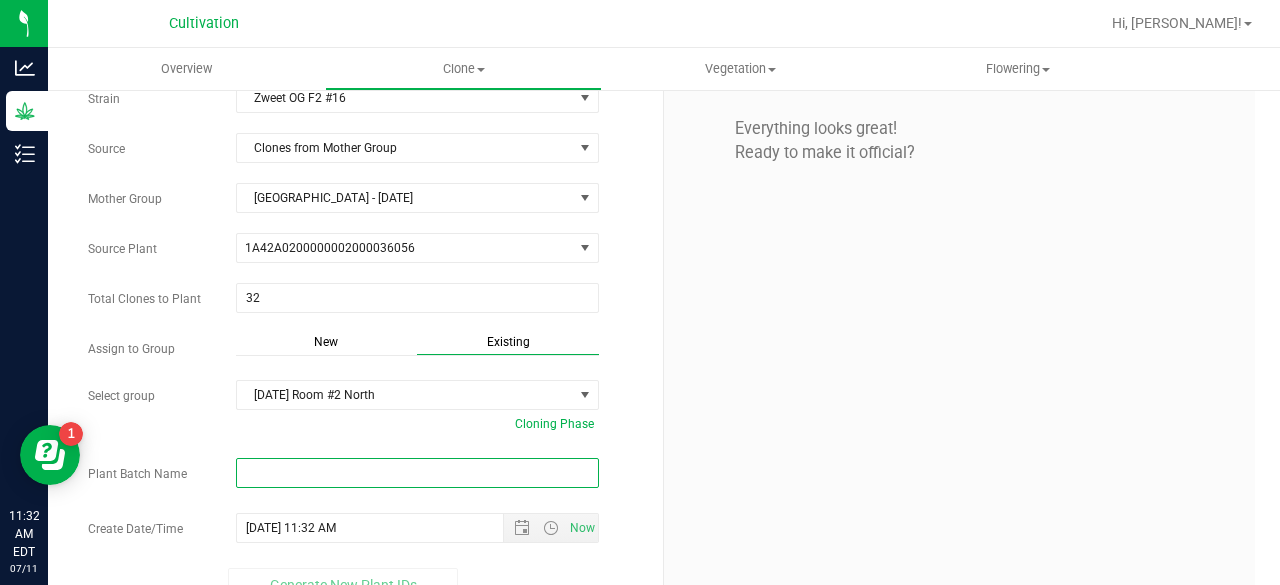 click at bounding box center [417, 473] 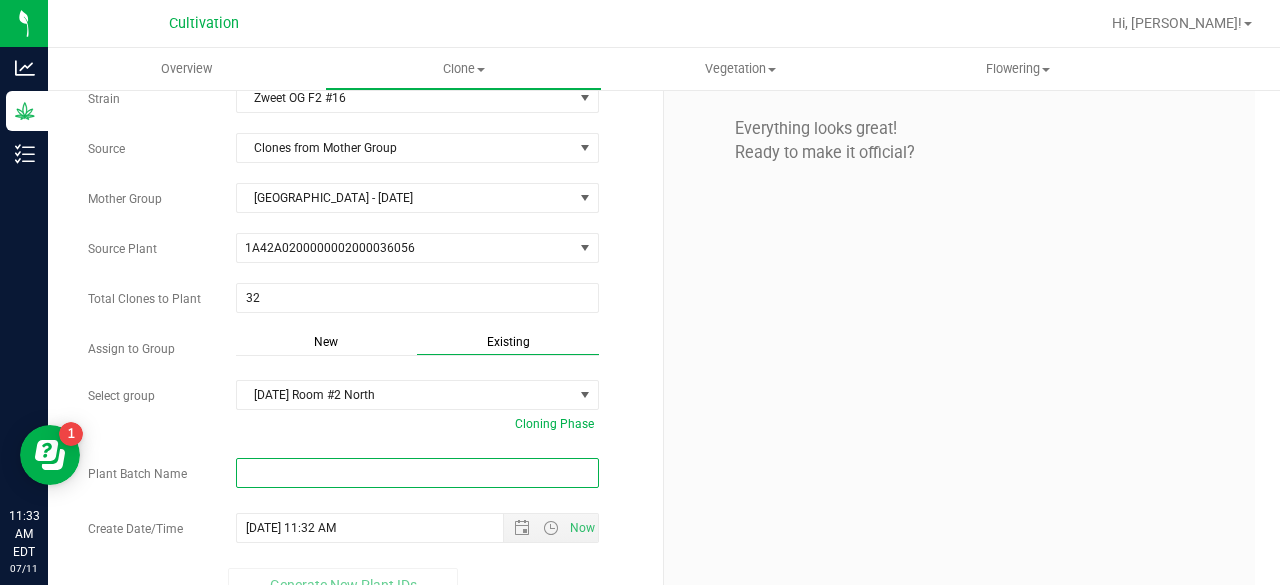 paste on "[DATE]" 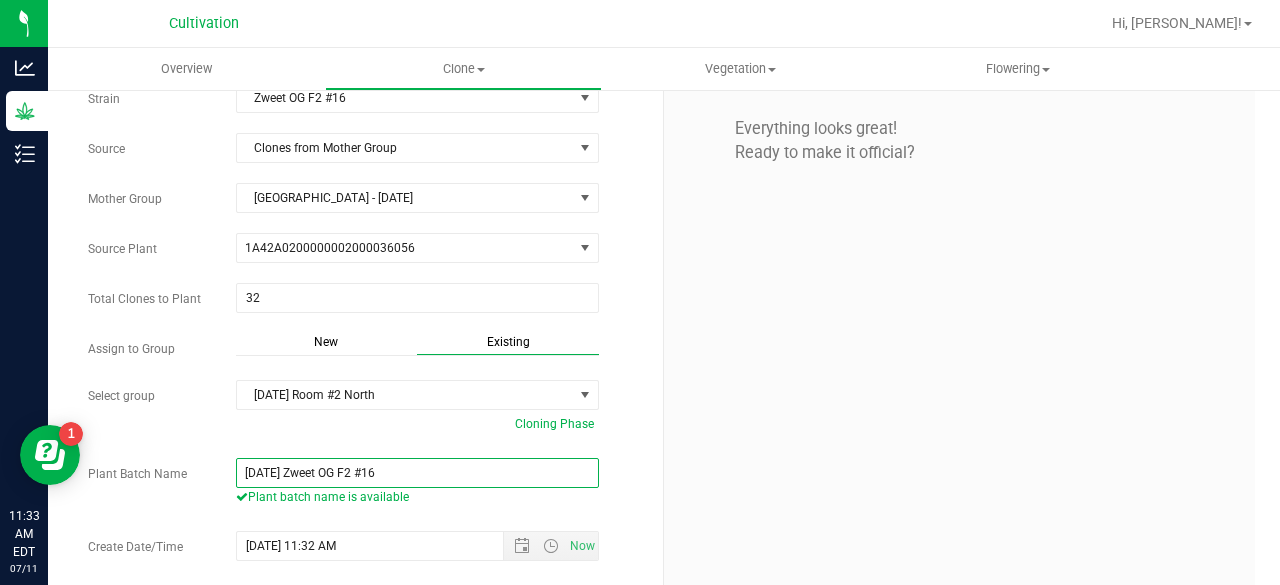 scroll, scrollTop: 160, scrollLeft: 0, axis: vertical 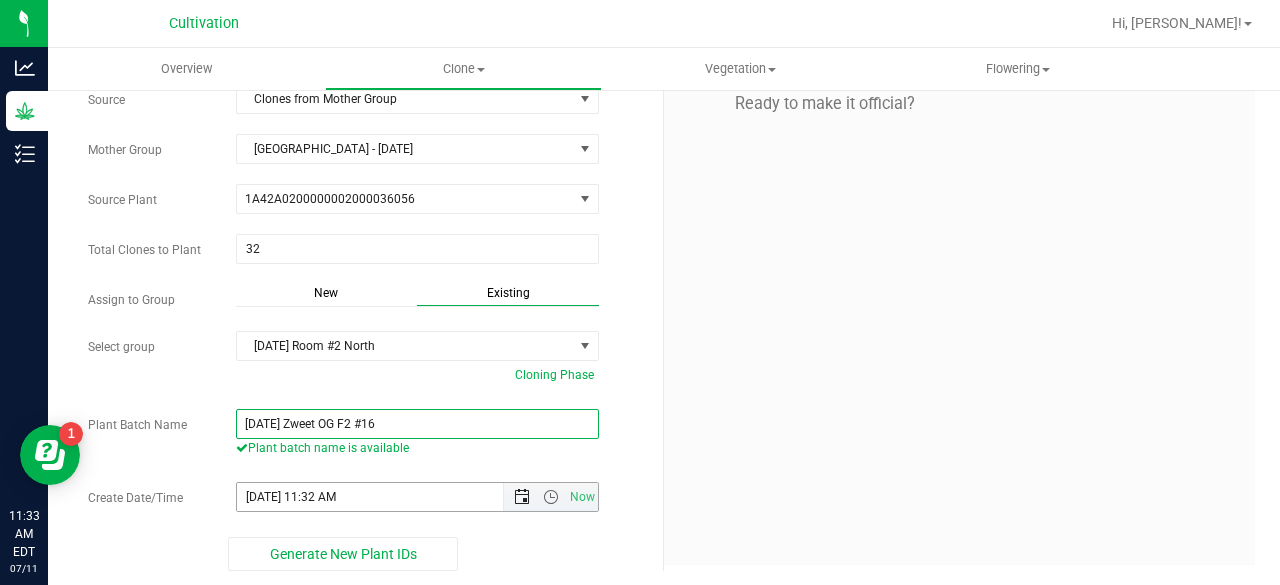click at bounding box center (522, 497) 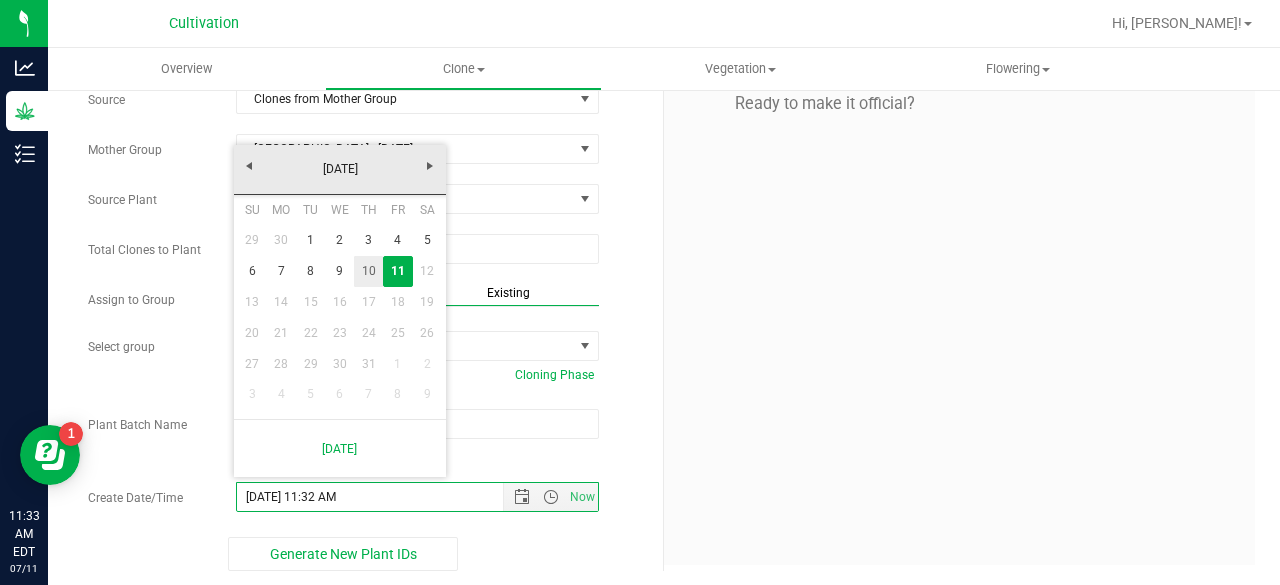 click on "10" at bounding box center (368, 271) 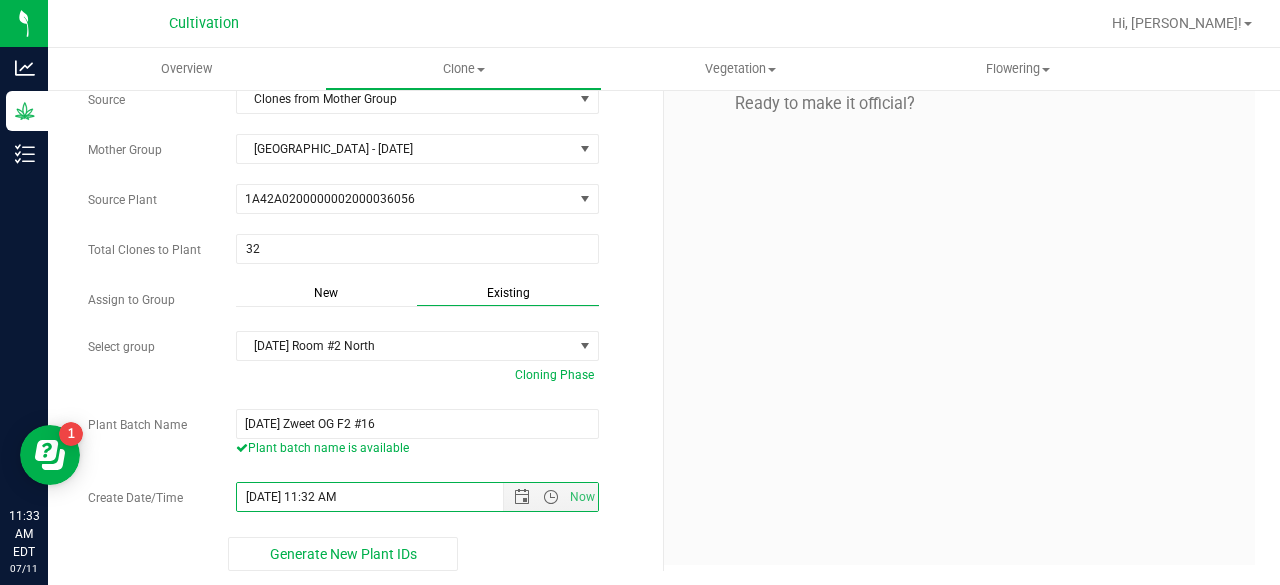 click on "Create Plants
In Room
North Nursery Select room North Nursery North TC Room Packaging and Labeling Quarantine Hold Refrigerator Room 2 Room 2 Hold Room 2 Refrigerator South Bulk South Bulk-Lab Material South Bulk-Lab Material Rm 2 South Bulk-Packaging South Bulk-Preroll South Bulk-Preroll Material South Nursery South Retail Inventory South Retail-Unusable
[GEOGRAPHIC_DATA]
Zweet OG F2 #16
Source
Clones from Mother Group" at bounding box center [664, 259] 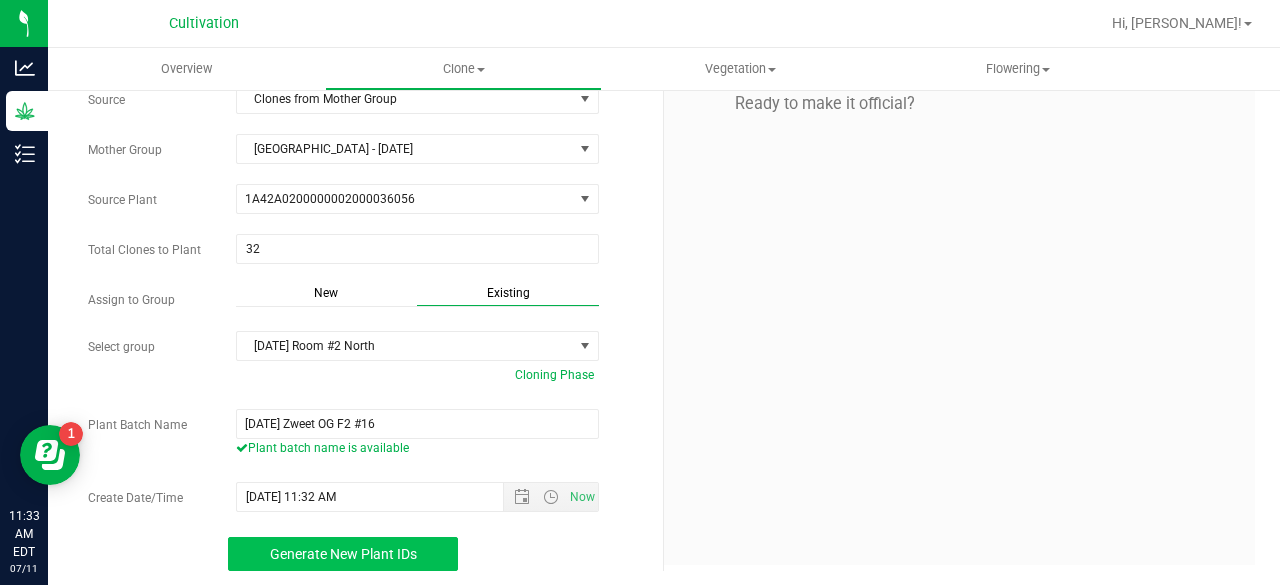 click on "Generate New Plant IDs" at bounding box center [343, 554] 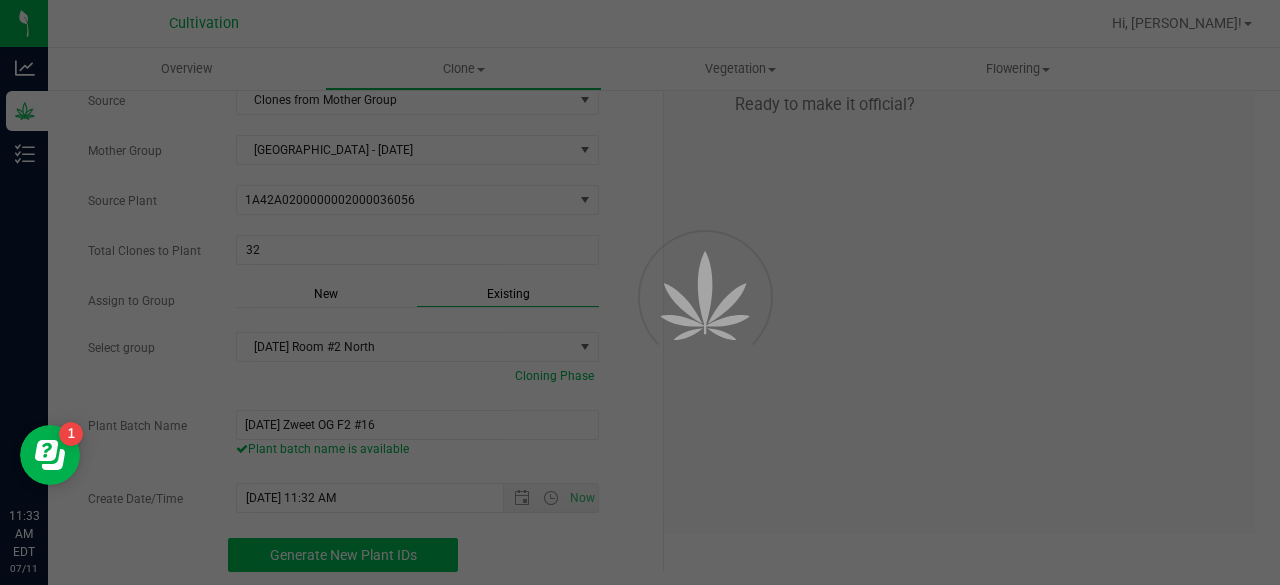 scroll, scrollTop: 60, scrollLeft: 0, axis: vertical 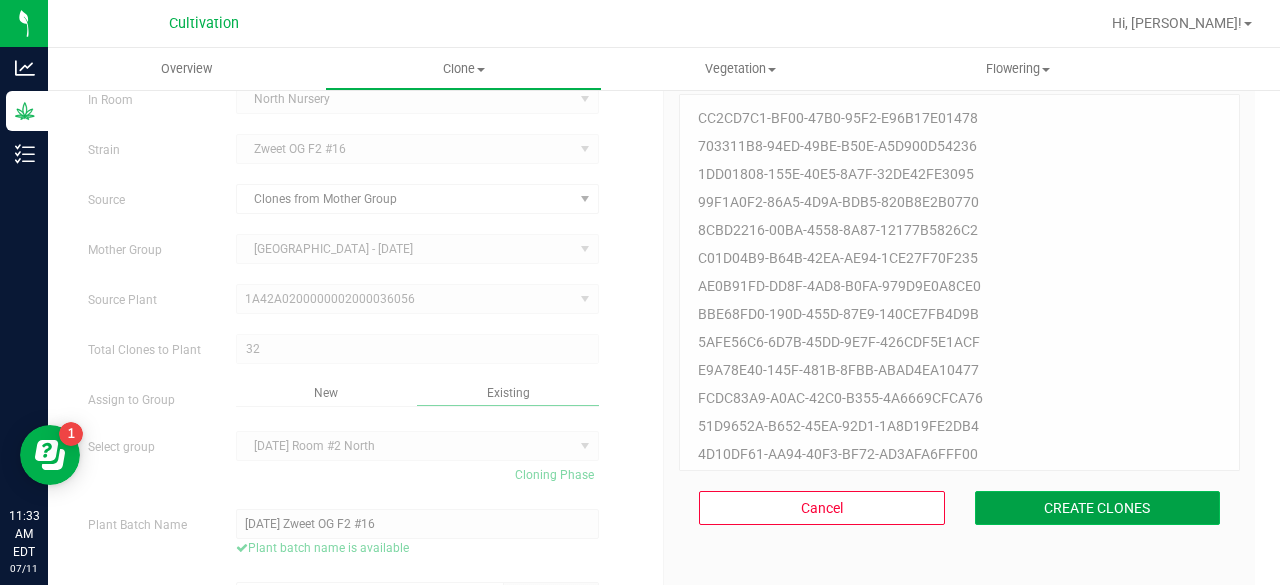 click on "CREATE CLONES" at bounding box center [1098, 508] 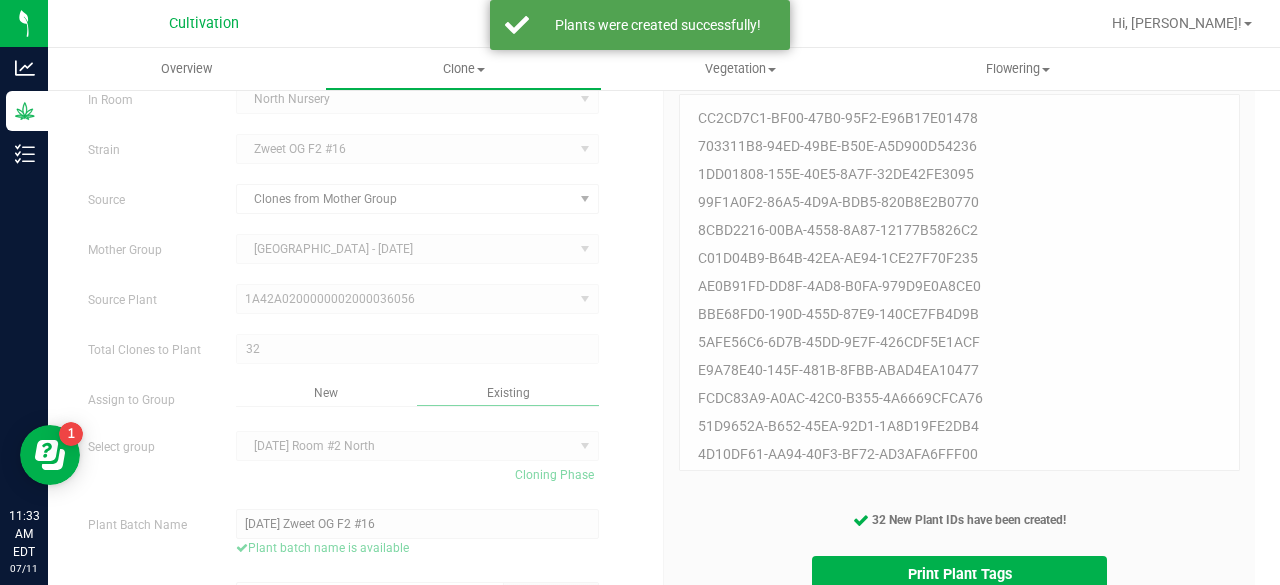 scroll, scrollTop: 159, scrollLeft: 0, axis: vertical 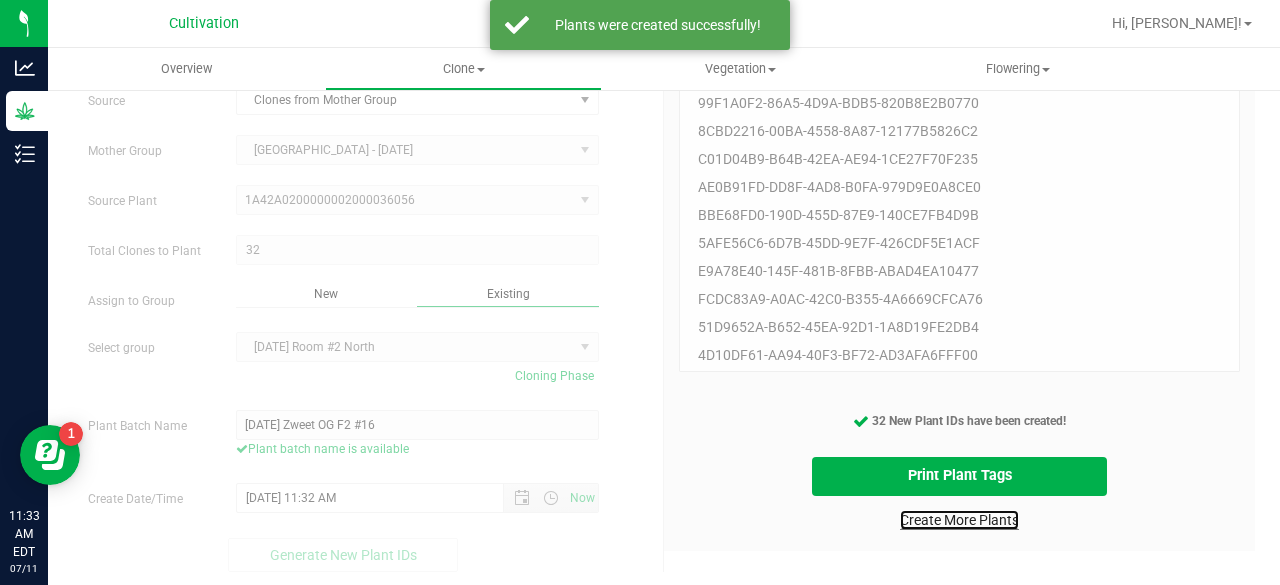 click on "Create More Plants" at bounding box center (959, 520) 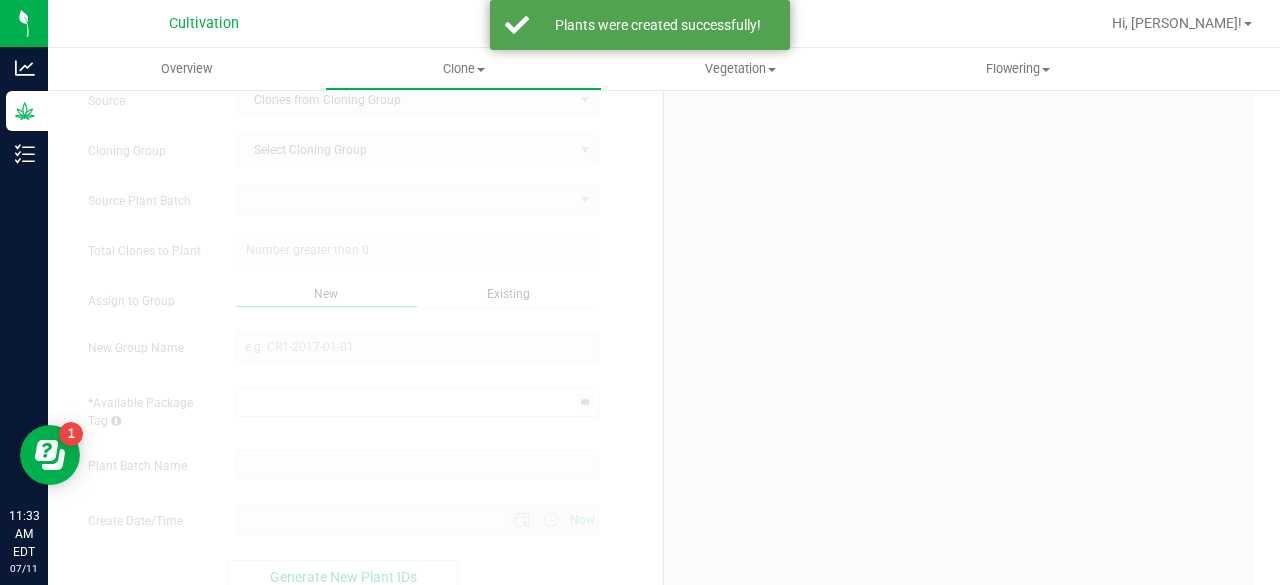 scroll, scrollTop: 0, scrollLeft: 0, axis: both 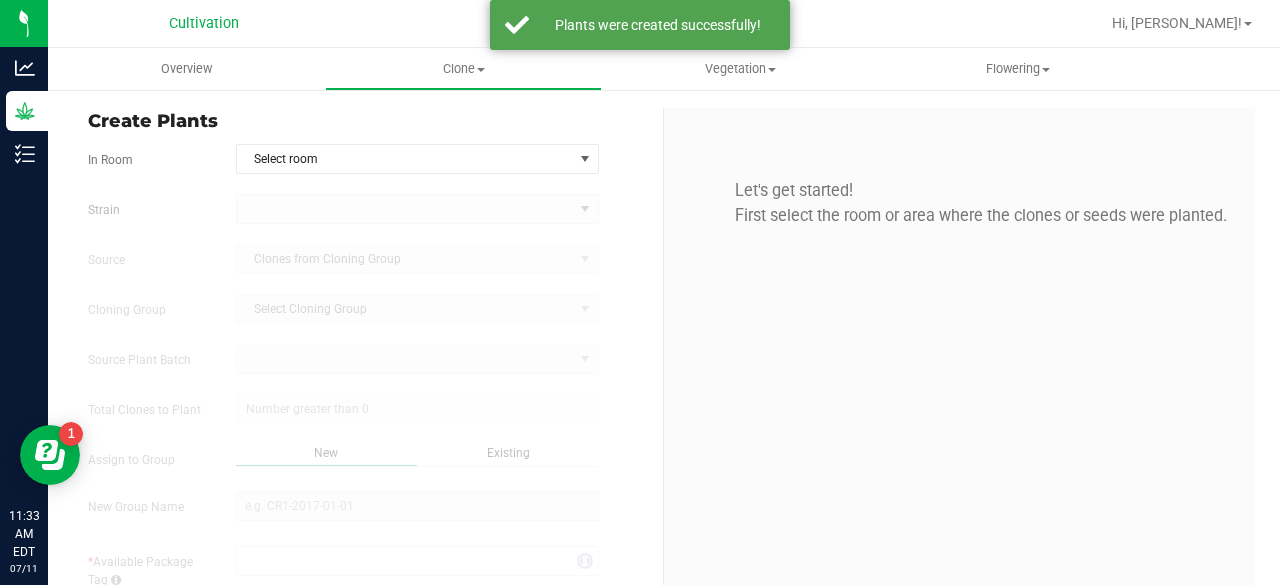 type on "[DATE] 11:33 AM" 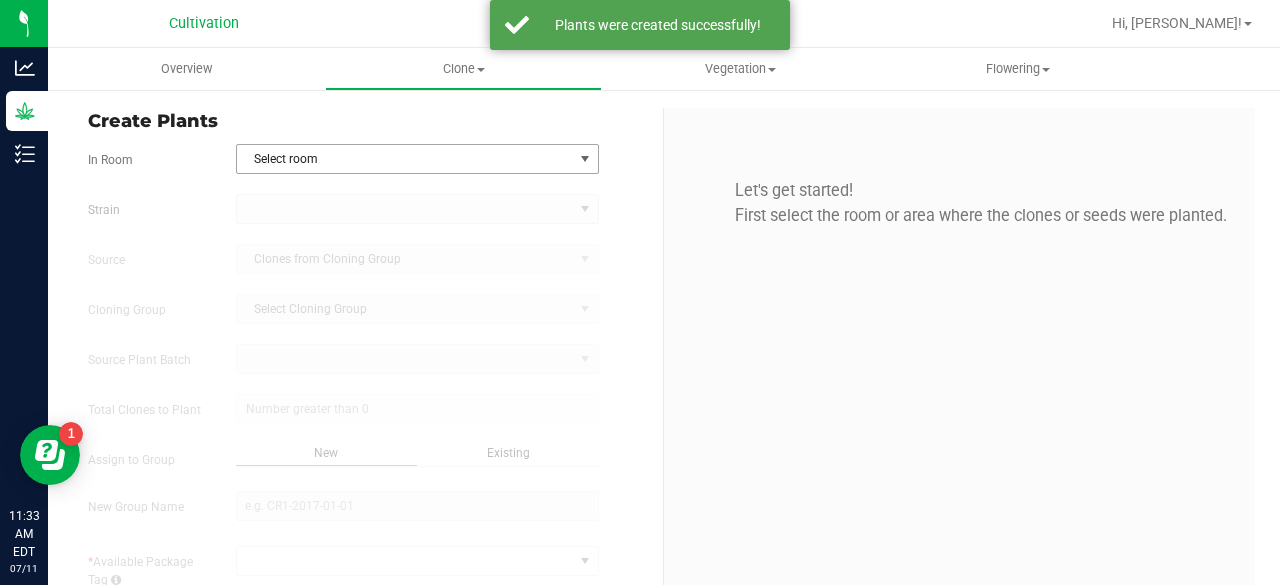 click on "Select room" at bounding box center (405, 159) 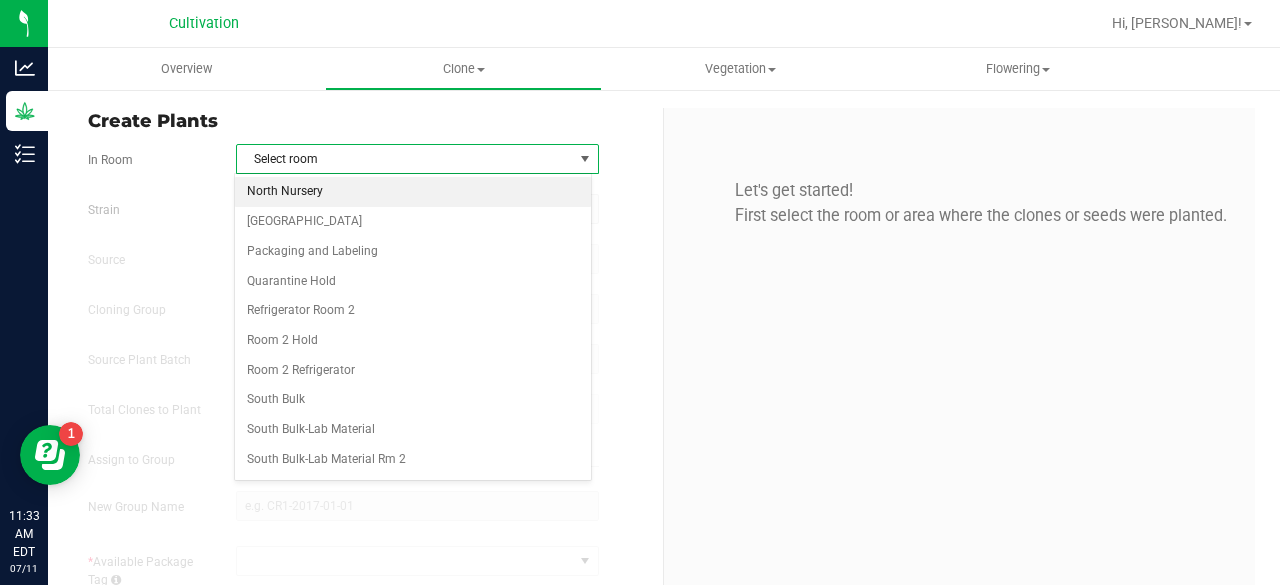 click on "North Nursery" at bounding box center (413, 192) 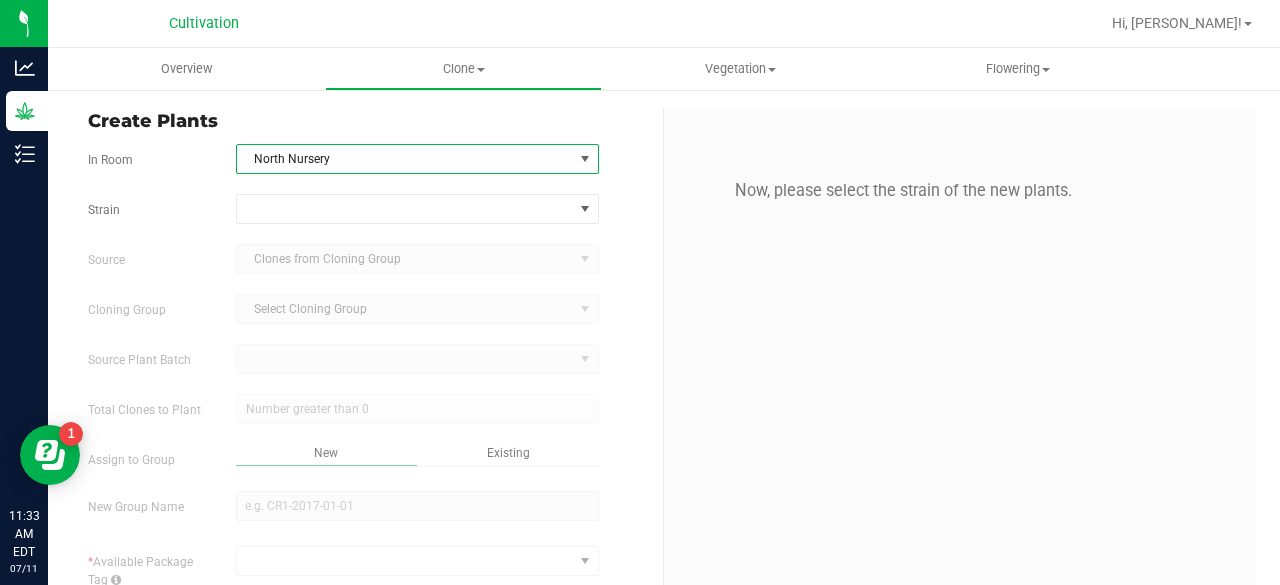 click on "Strain
Source
Clones from Cloning Group
Cloning Group
Select Cloning Group Select Cloning Group
Source Plant Batch
Total Clones to Plant
Assign to Group
*" at bounding box center (368, 473) 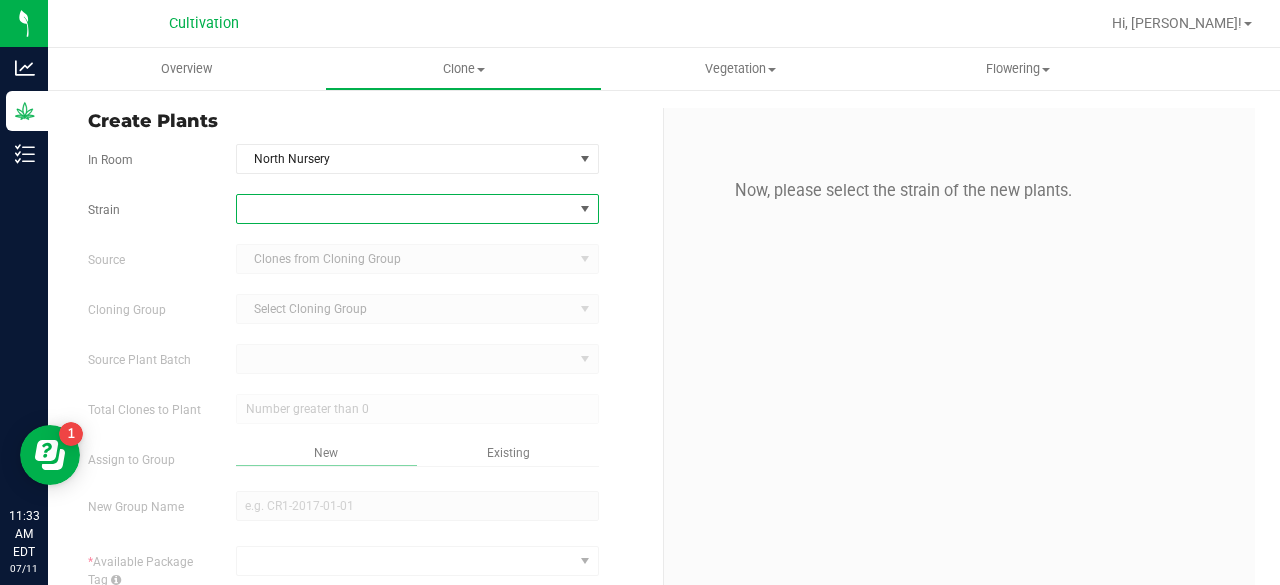 click at bounding box center (405, 209) 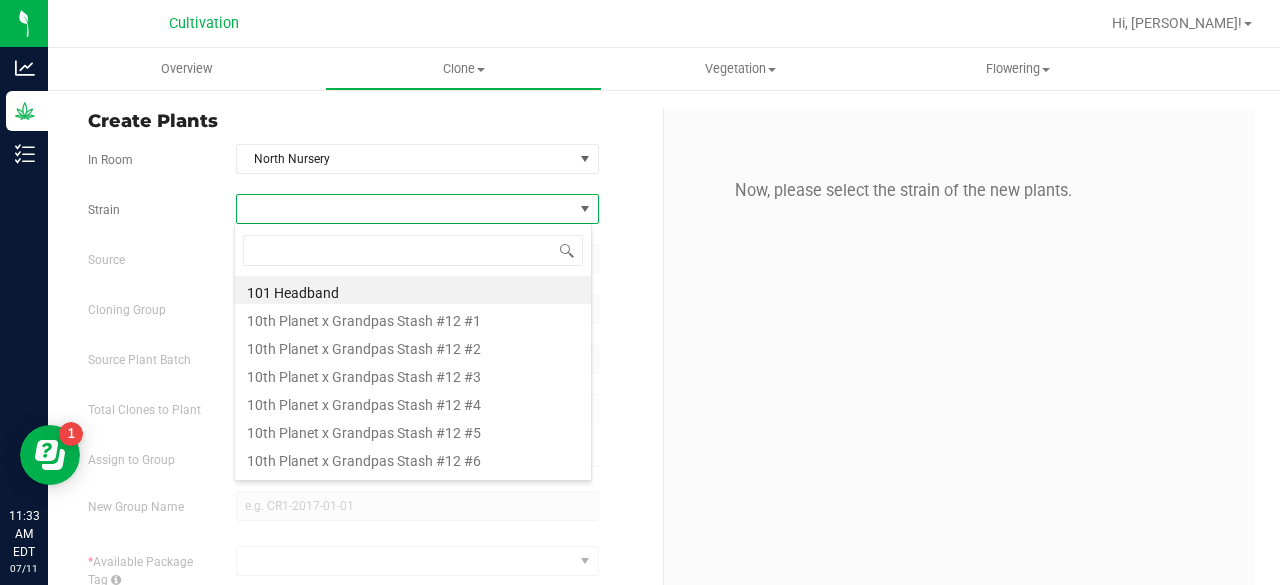 scroll, scrollTop: 99970, scrollLeft: 99641, axis: both 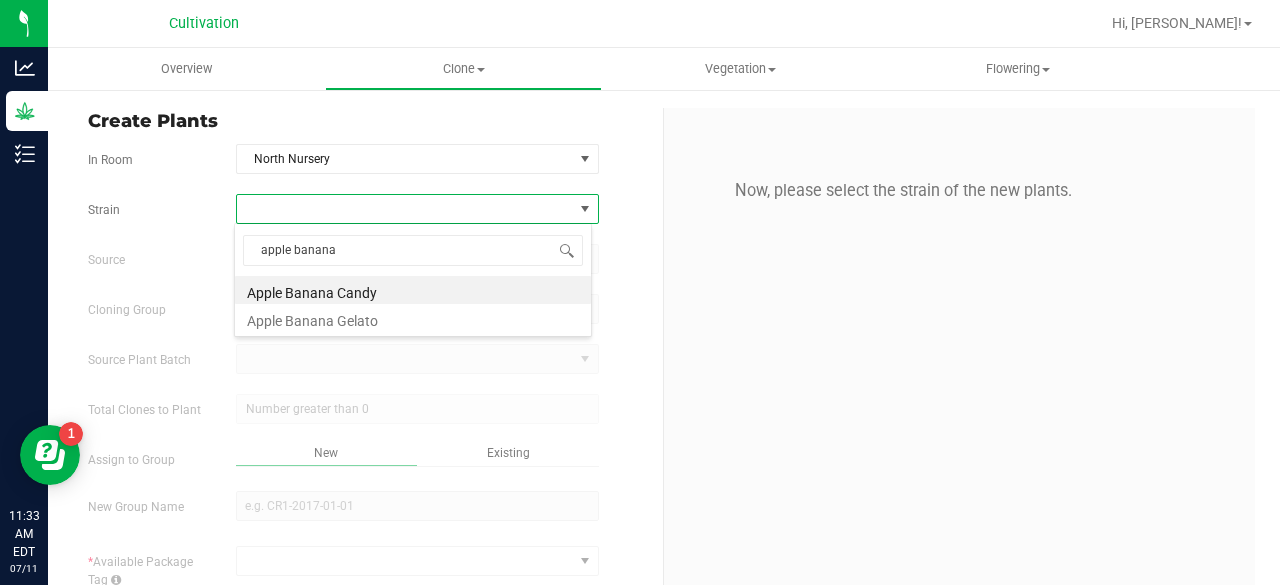 type on "apple banana c" 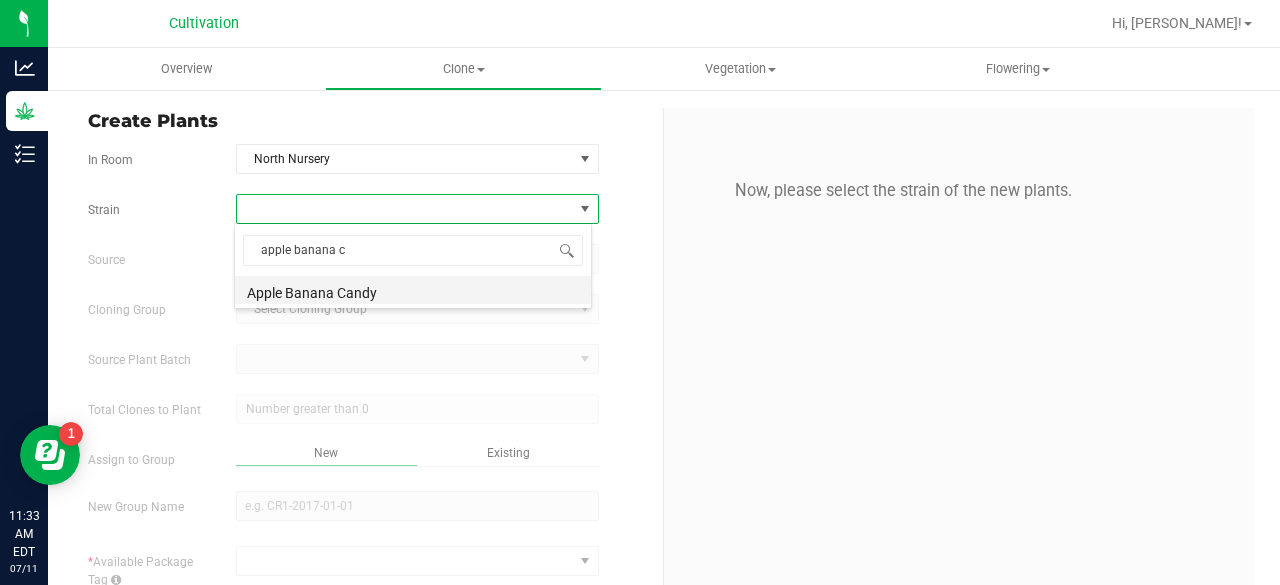 click on "Apple Banana Candy" at bounding box center (413, 290) 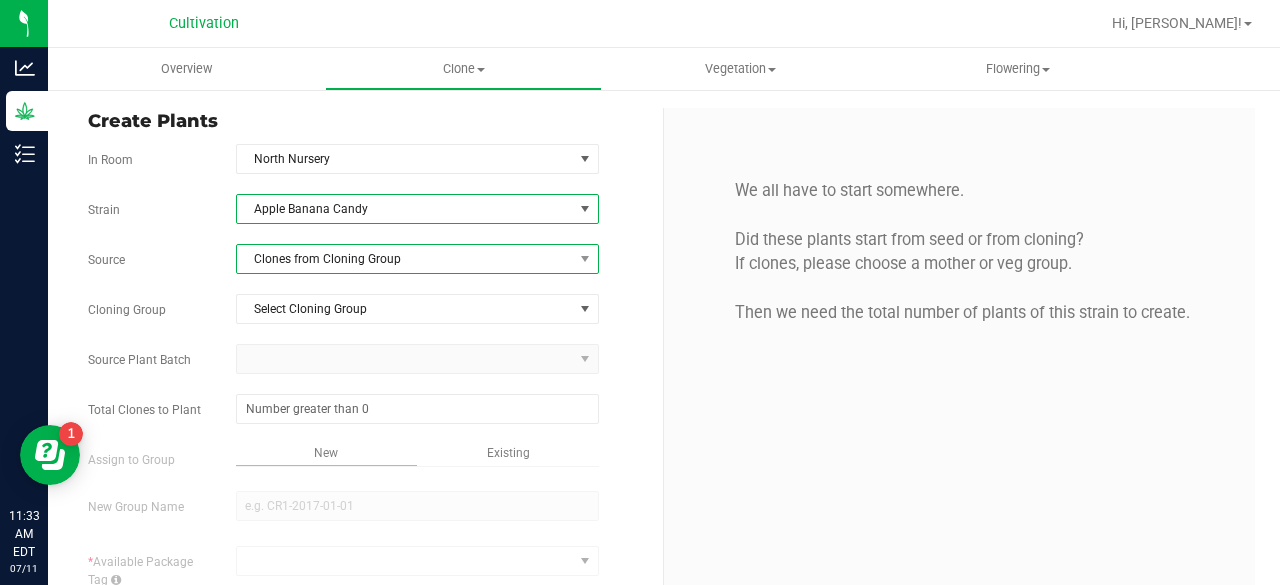 click on "Clones from Cloning Group" at bounding box center (405, 259) 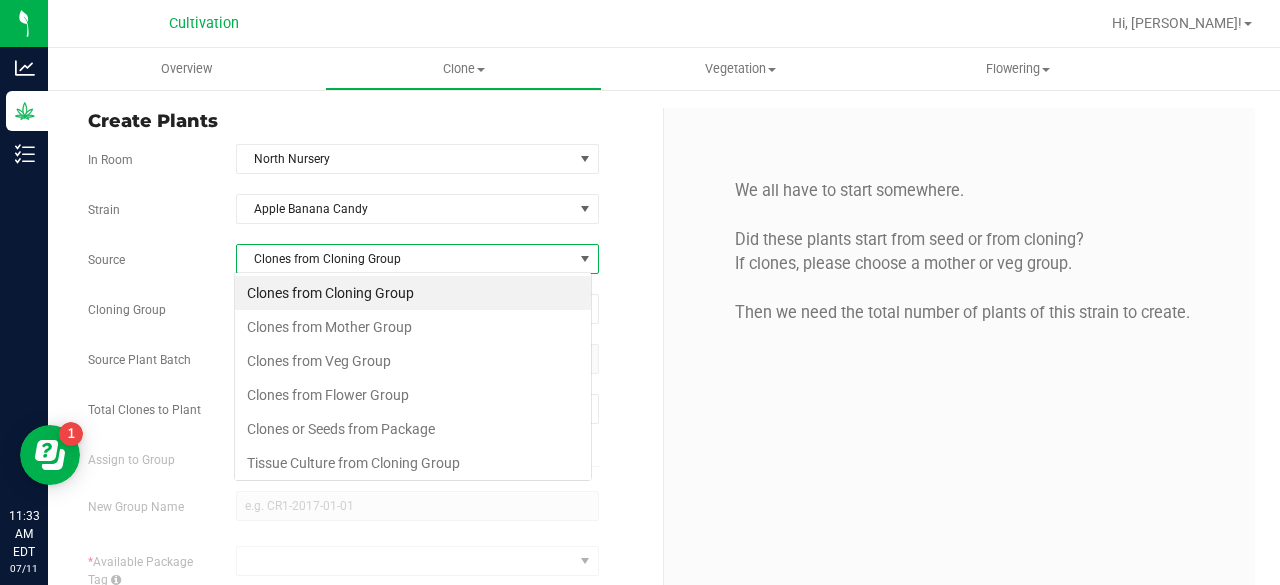scroll, scrollTop: 99970, scrollLeft: 99641, axis: both 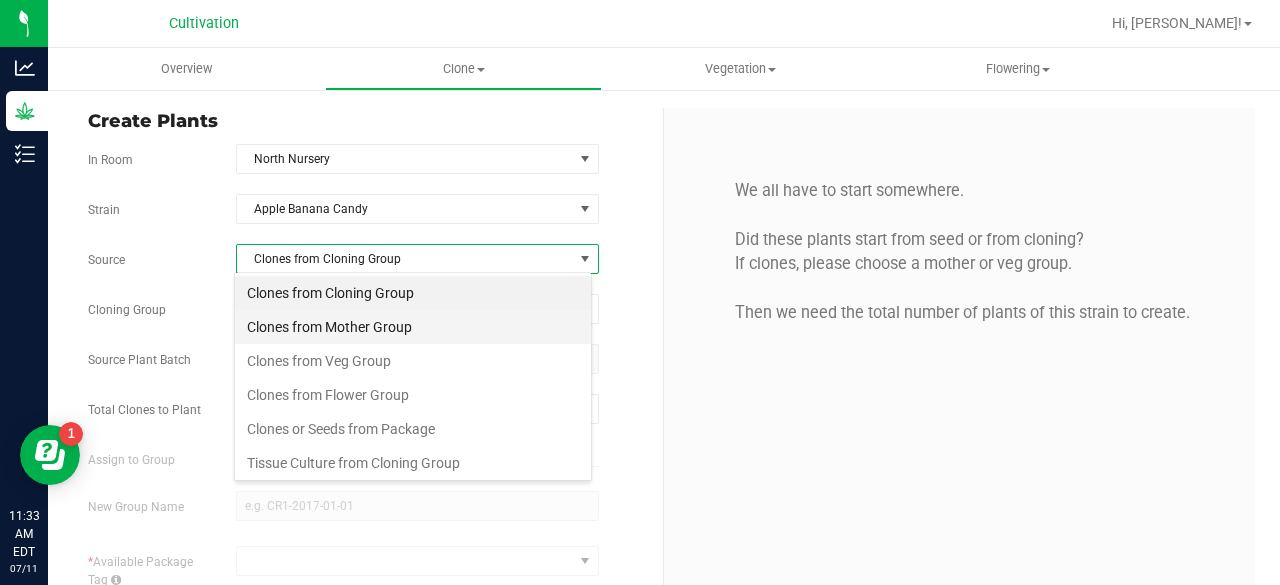 click on "Clones from Mother Group" at bounding box center [413, 327] 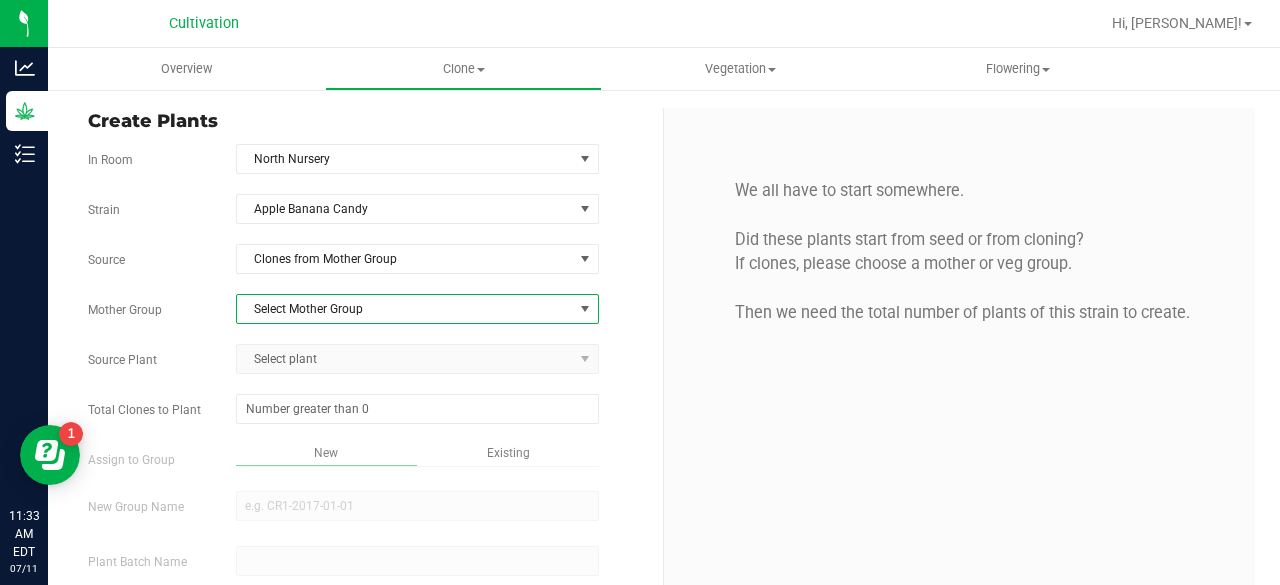 click on "Select Mother Group" at bounding box center (405, 309) 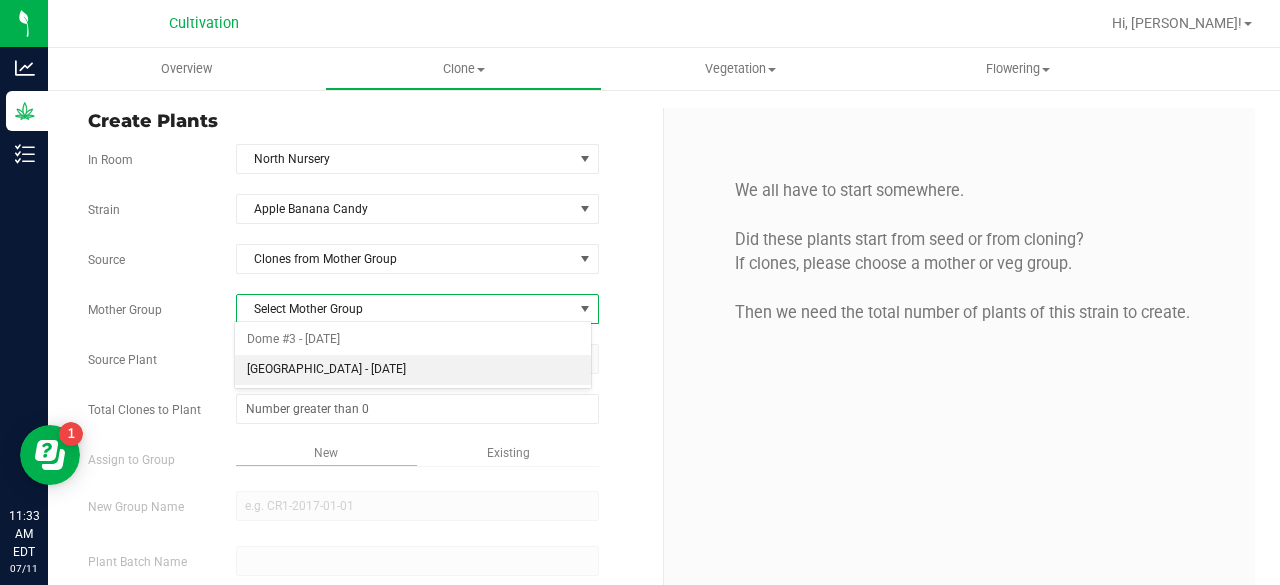 click on "[GEOGRAPHIC_DATA]  - [DATE]" at bounding box center (413, 370) 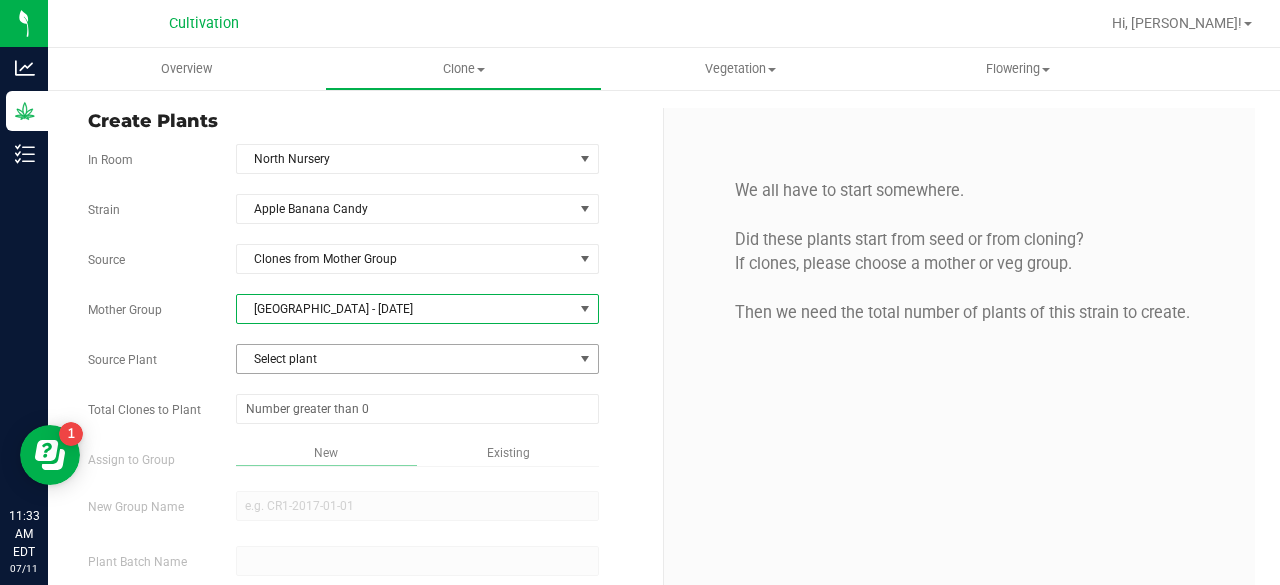 click on "Select plant" at bounding box center [405, 359] 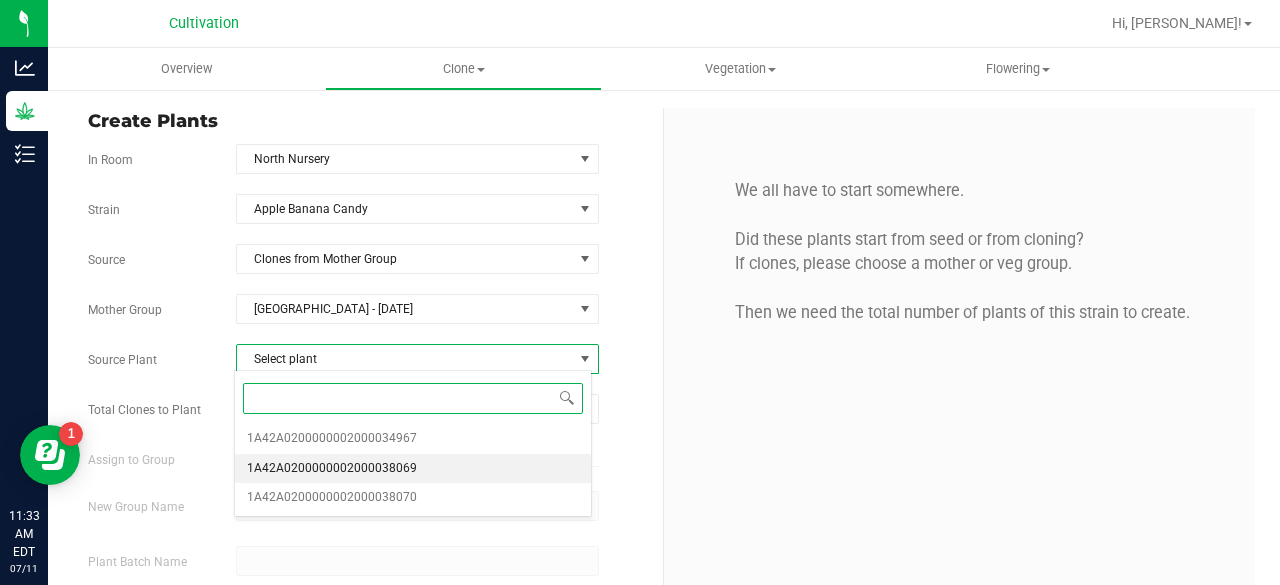 click on "1A42A0200000002000038069" at bounding box center [332, 469] 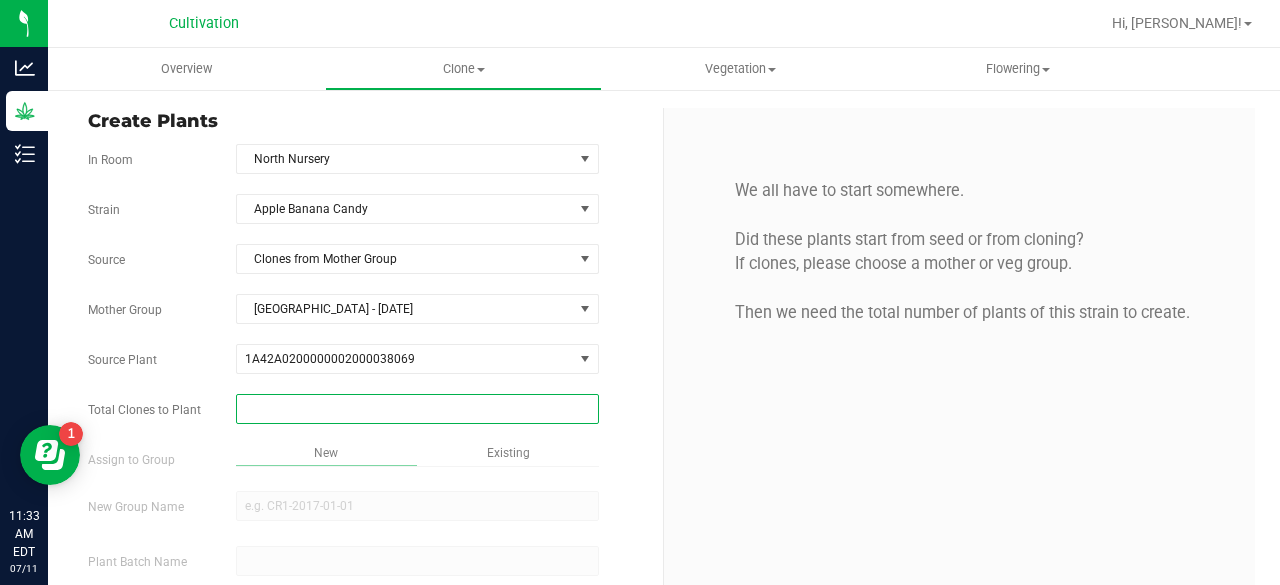 click at bounding box center [417, 409] 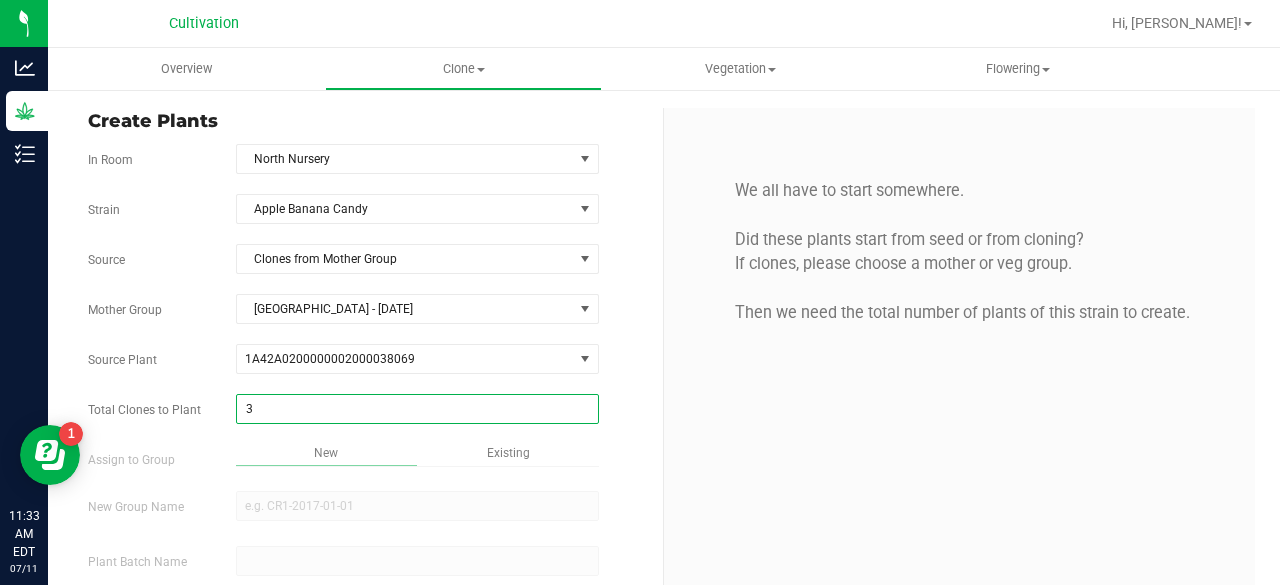 type on "32" 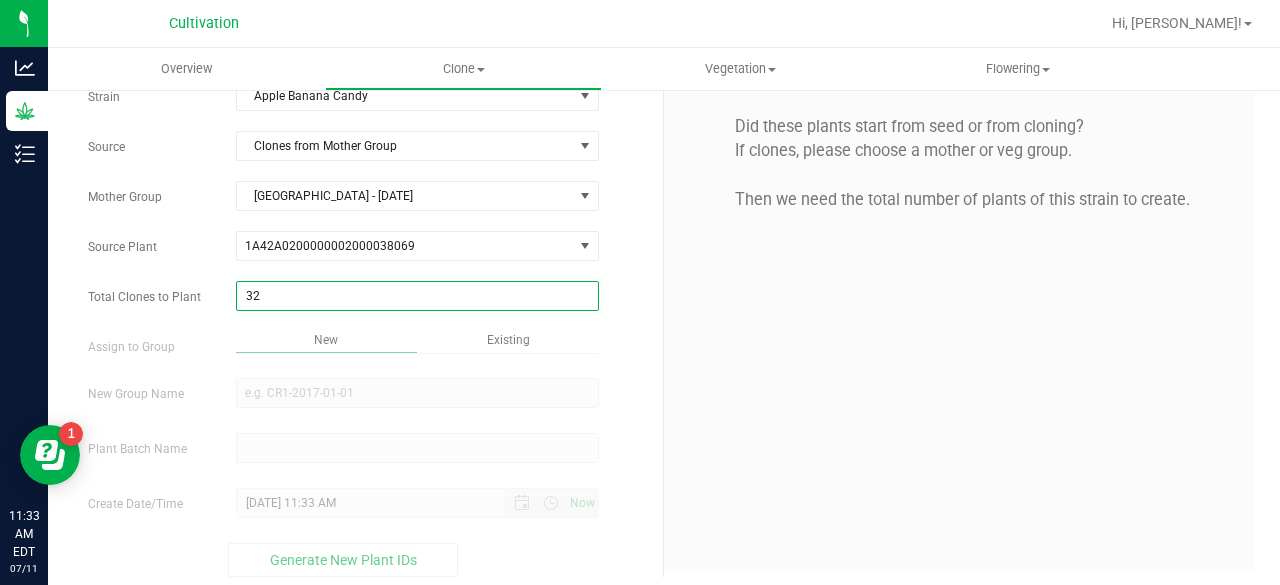 scroll, scrollTop: 114, scrollLeft: 0, axis: vertical 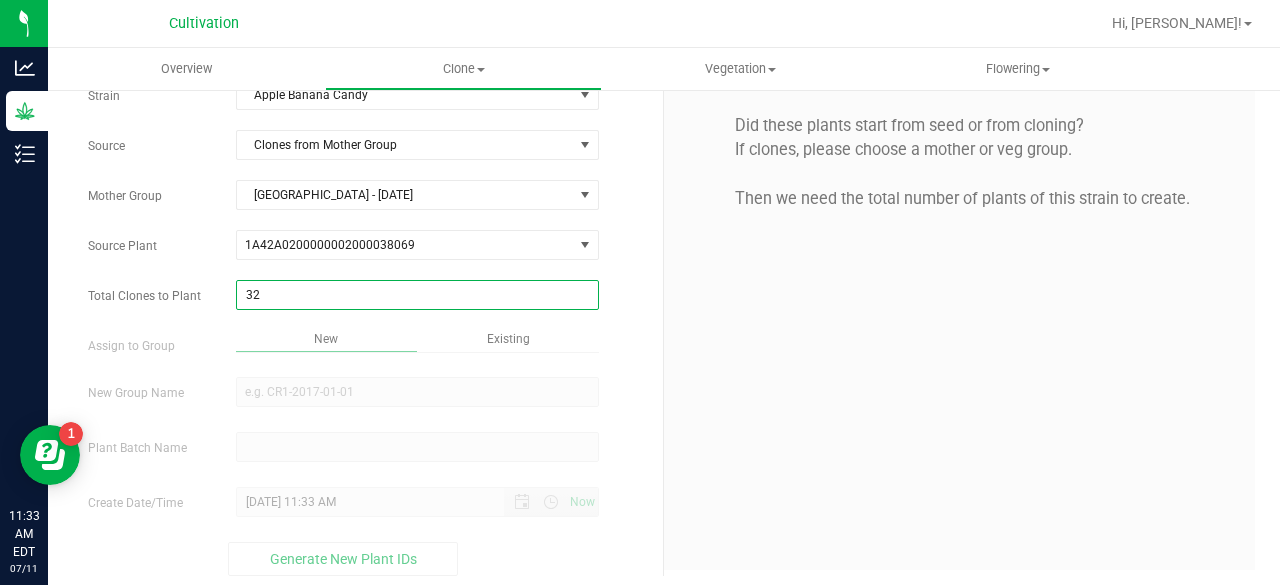 type on "32" 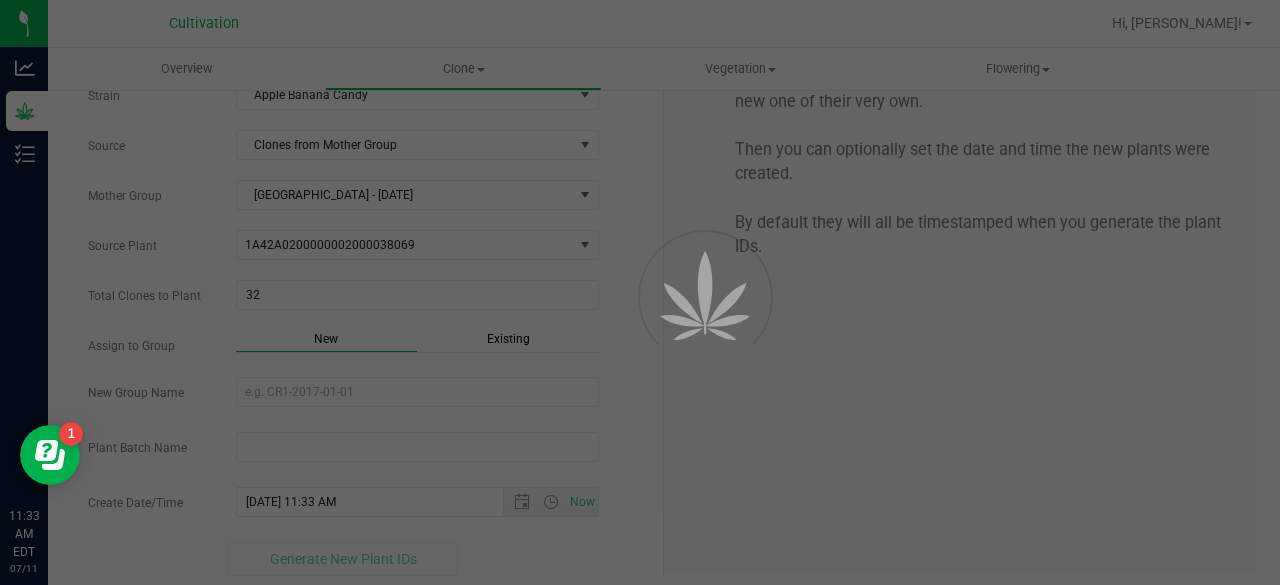 click on "Overview
Clone
Create plants
Cloning groups
Cloning plant batches
Apply to plants
Vegetation" at bounding box center (664, 316) 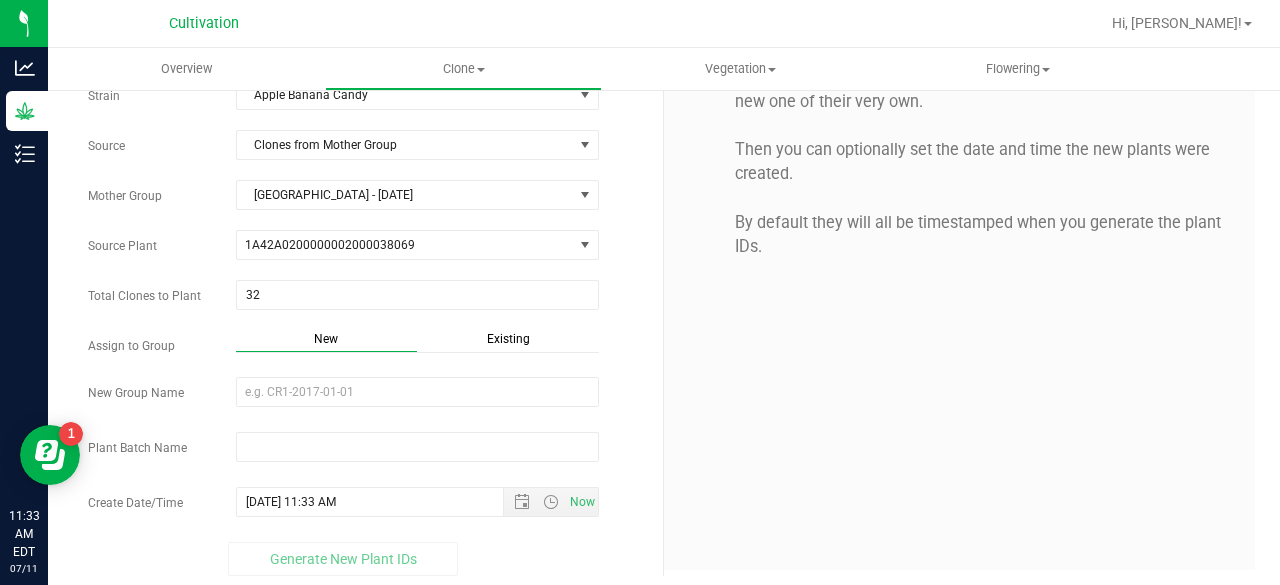 click on "Existing" at bounding box center [508, 339] 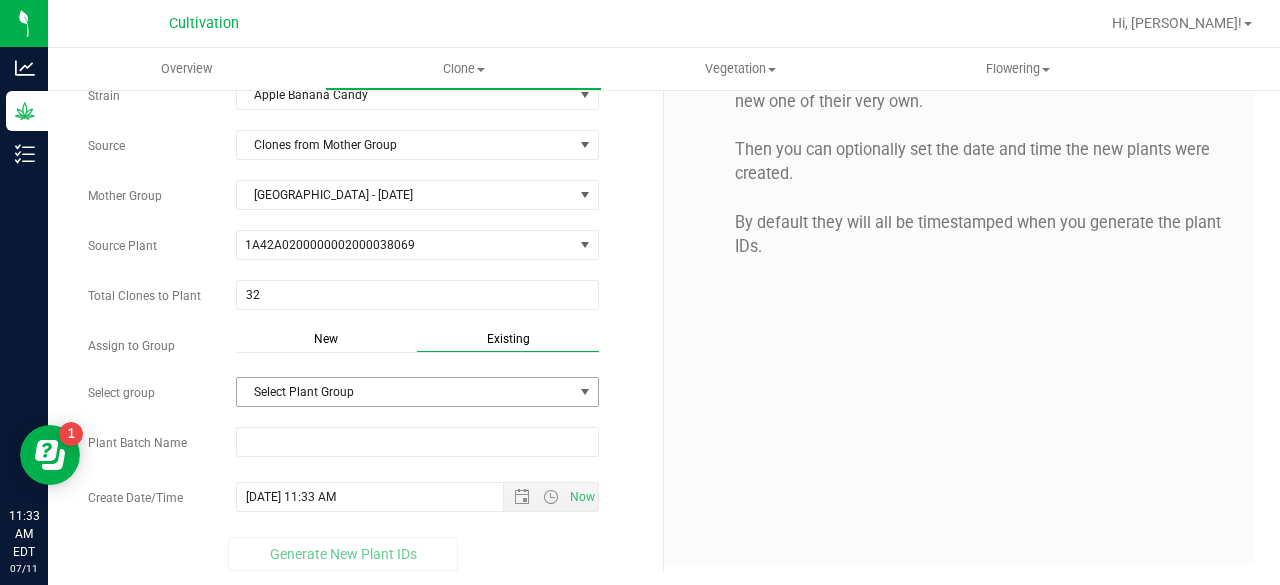 click on "Select Plant Group" at bounding box center (405, 392) 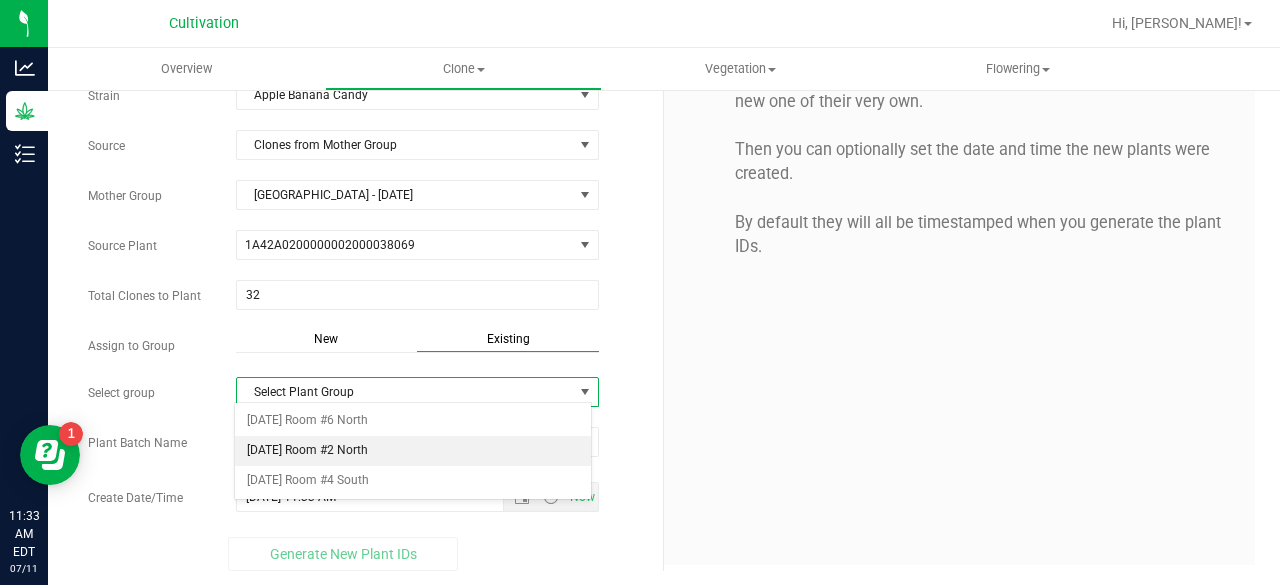 click on "[DATE] Room #2 North" at bounding box center [413, 451] 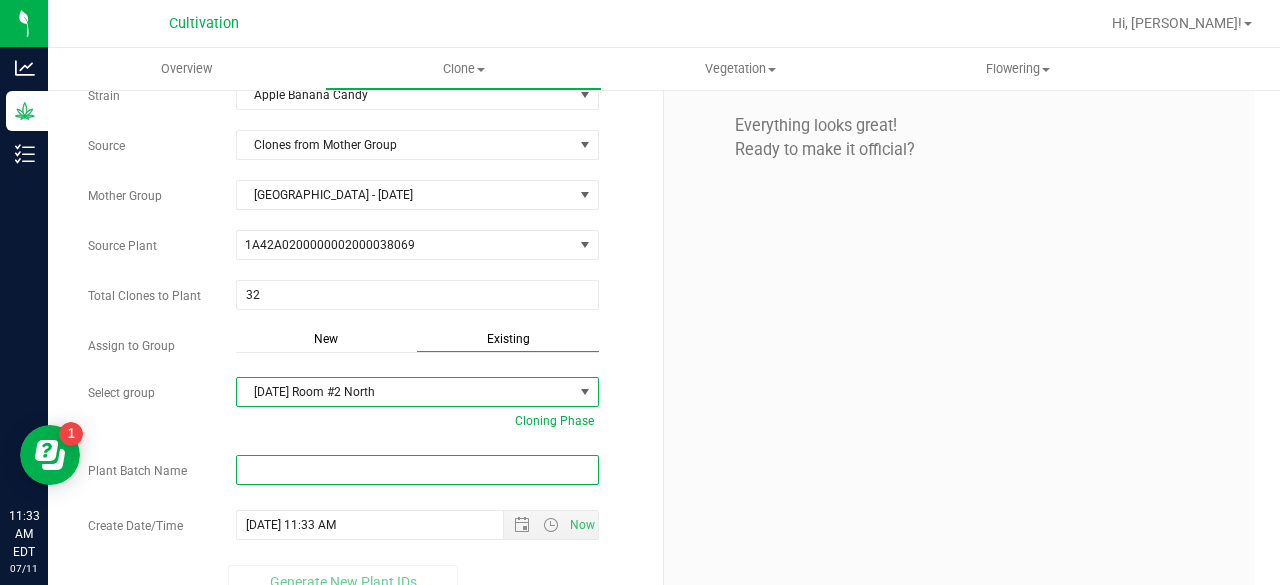 click at bounding box center (417, 470) 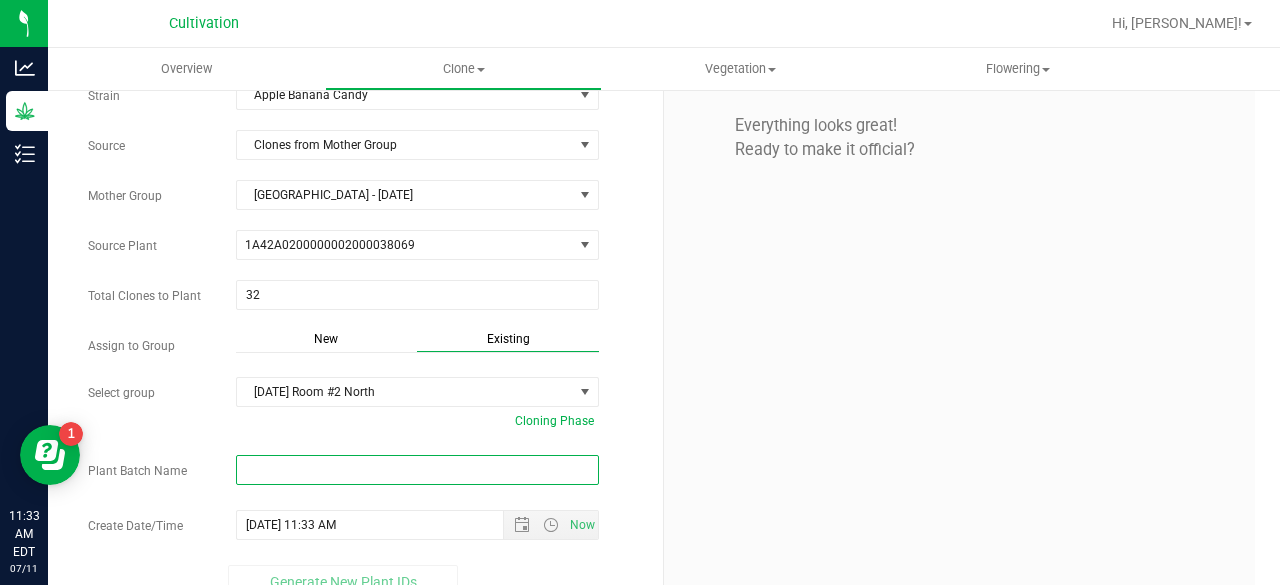 paste on "[DATE]" 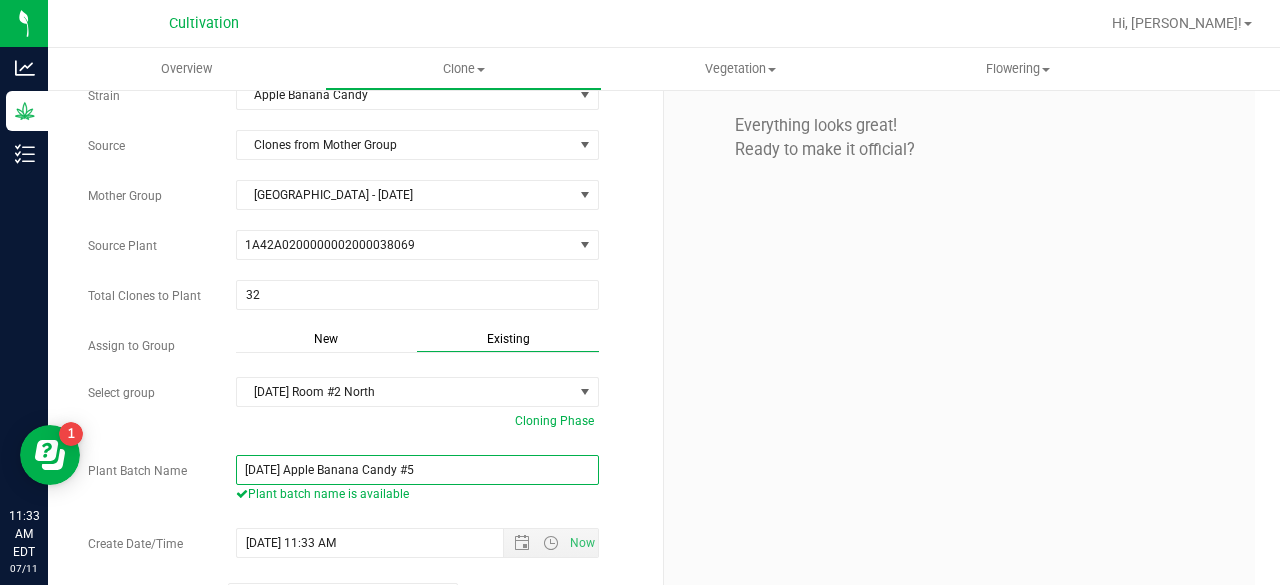 scroll, scrollTop: 160, scrollLeft: 0, axis: vertical 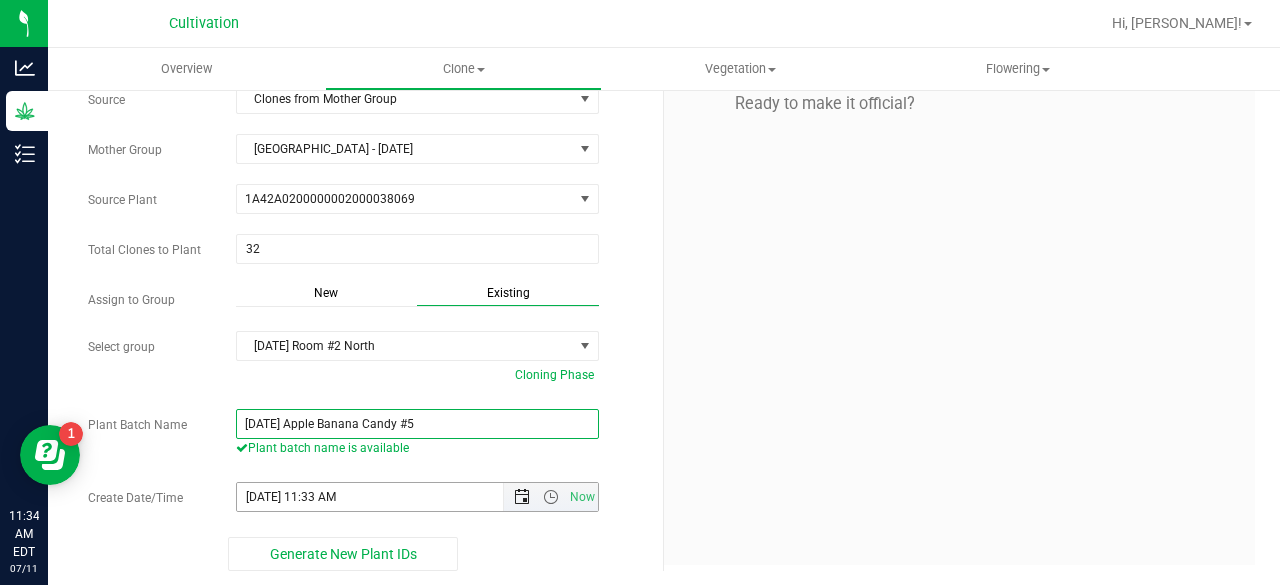 click at bounding box center (522, 497) 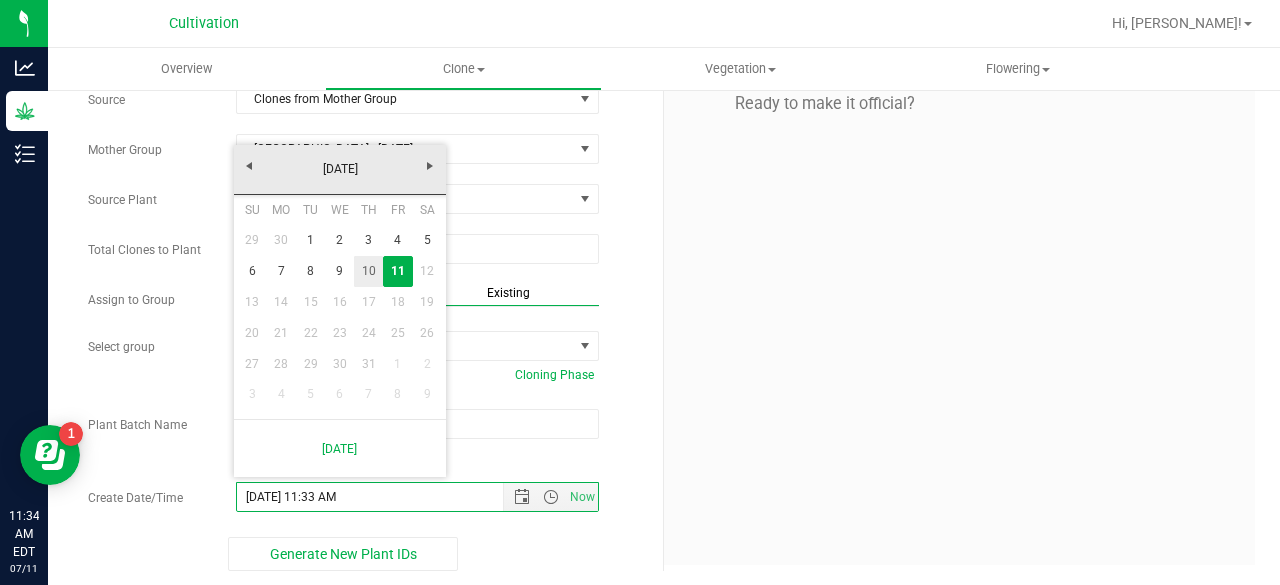 click on "10" at bounding box center [368, 271] 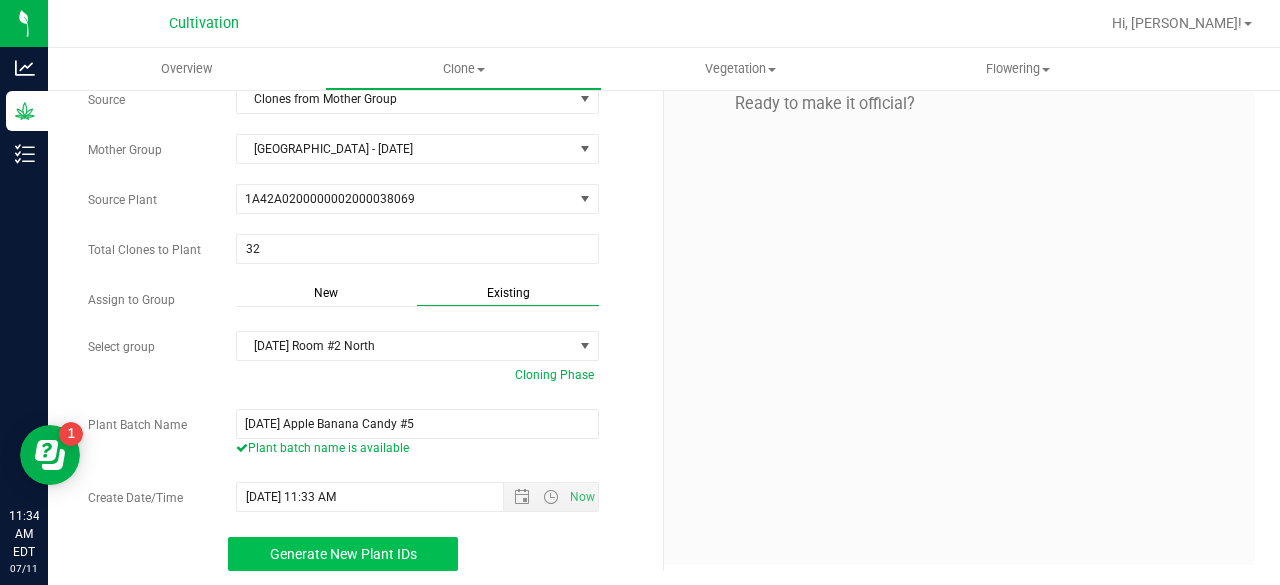 click on "Generate New Plant IDs" at bounding box center (343, 554) 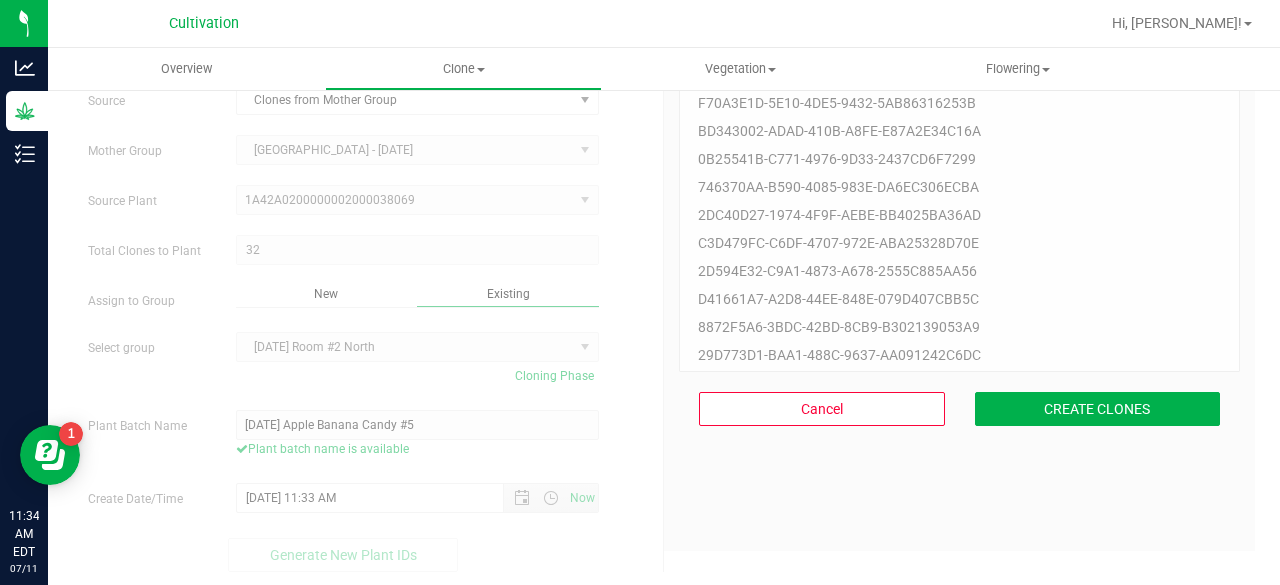 scroll, scrollTop: 60, scrollLeft: 0, axis: vertical 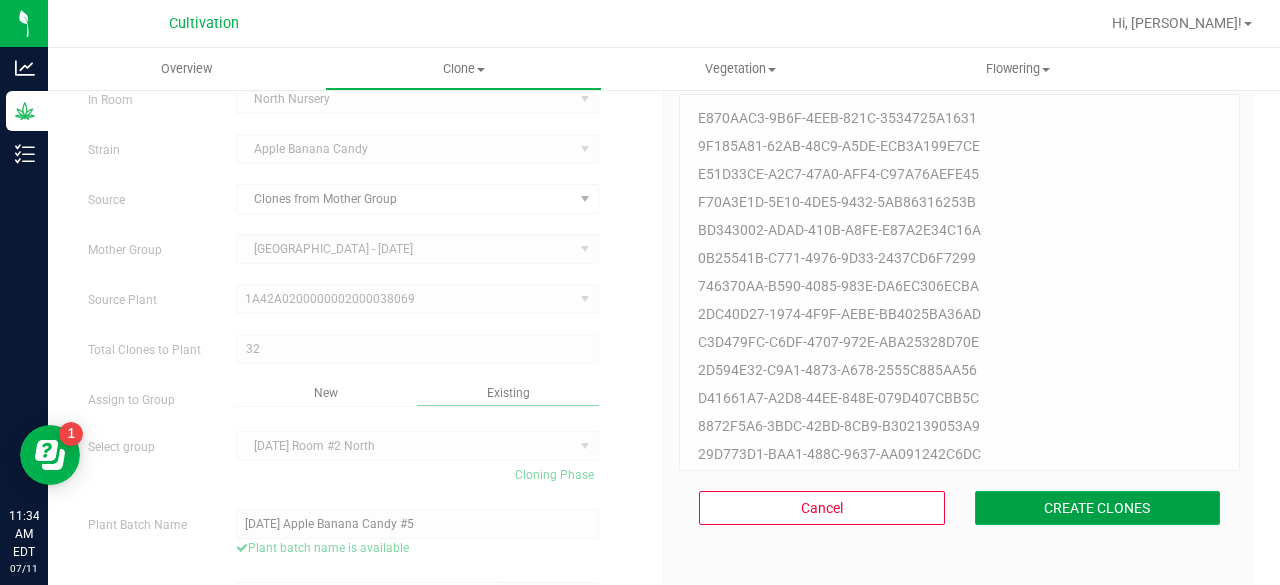 click on "CREATE CLONES" at bounding box center (1098, 508) 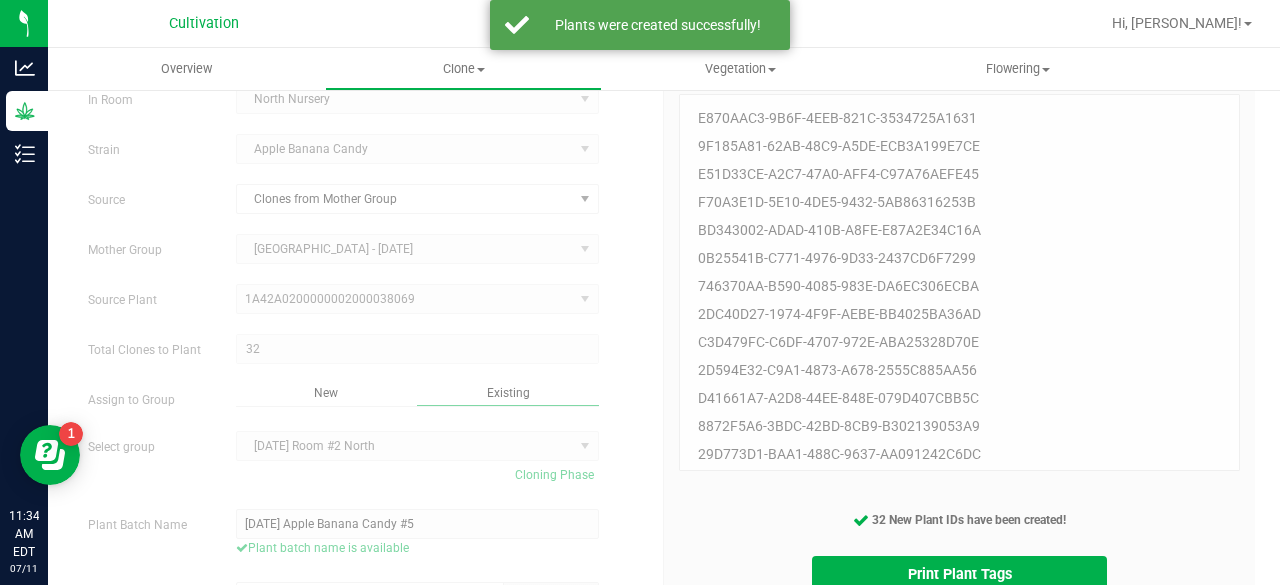 scroll, scrollTop: 159, scrollLeft: 0, axis: vertical 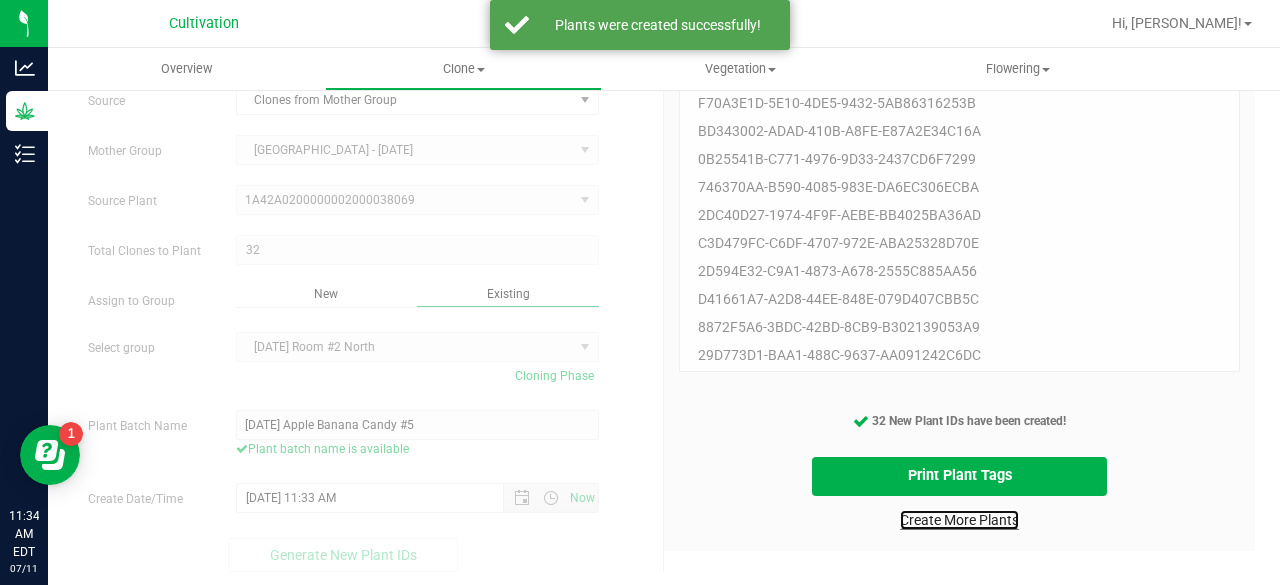 click on "Create More Plants" at bounding box center (959, 520) 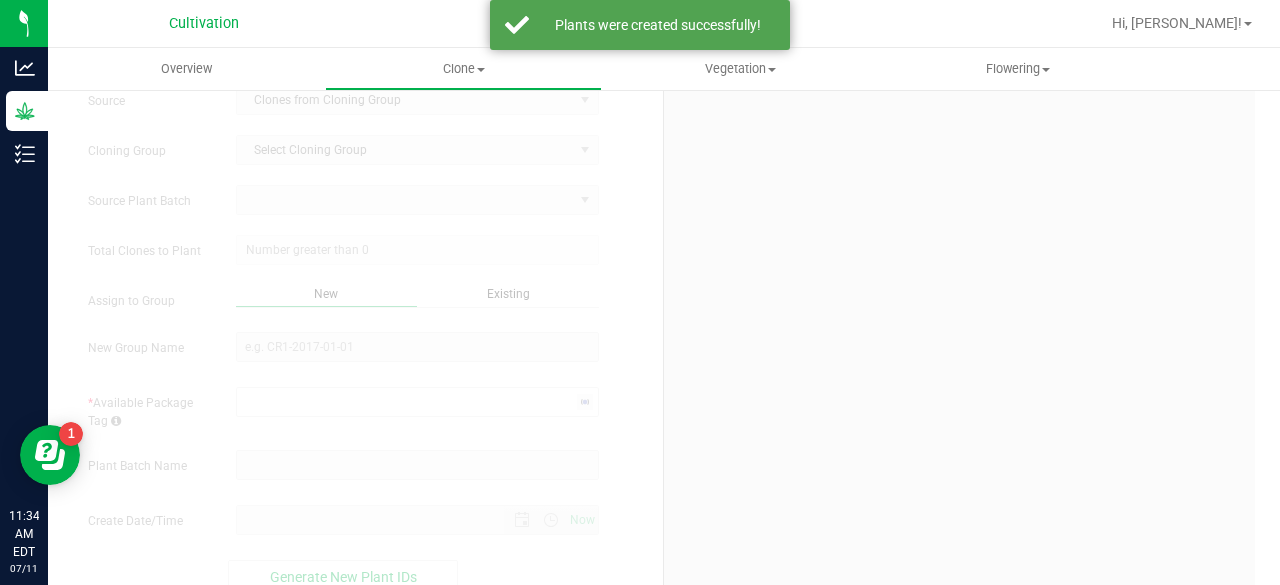 scroll, scrollTop: 0, scrollLeft: 0, axis: both 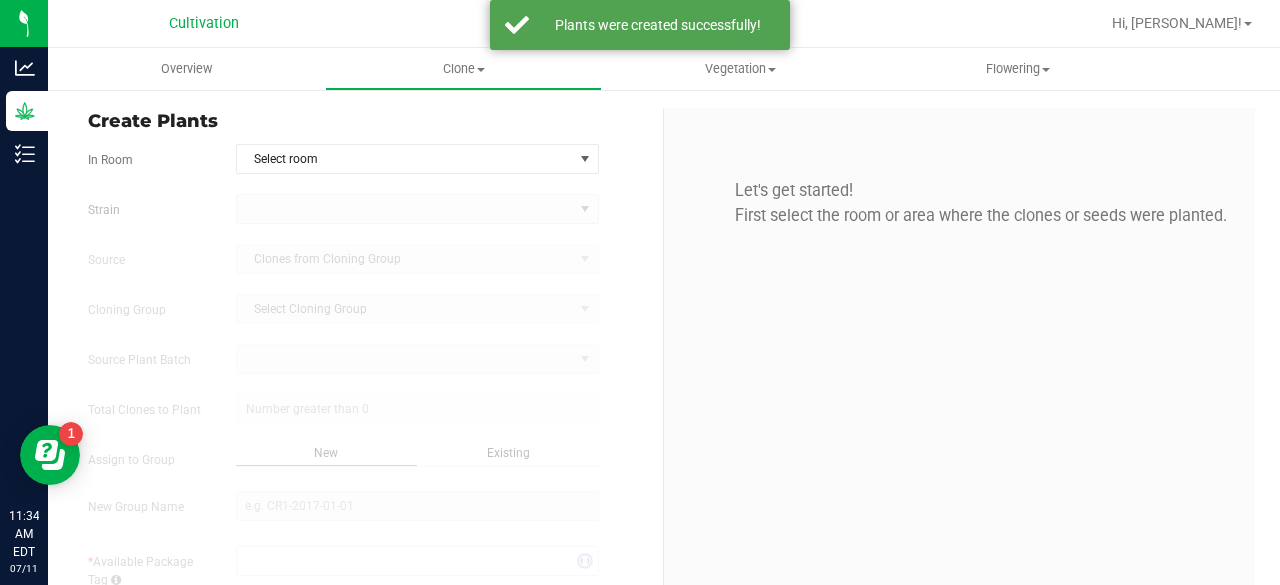 type on "[DATE] 11:34 AM" 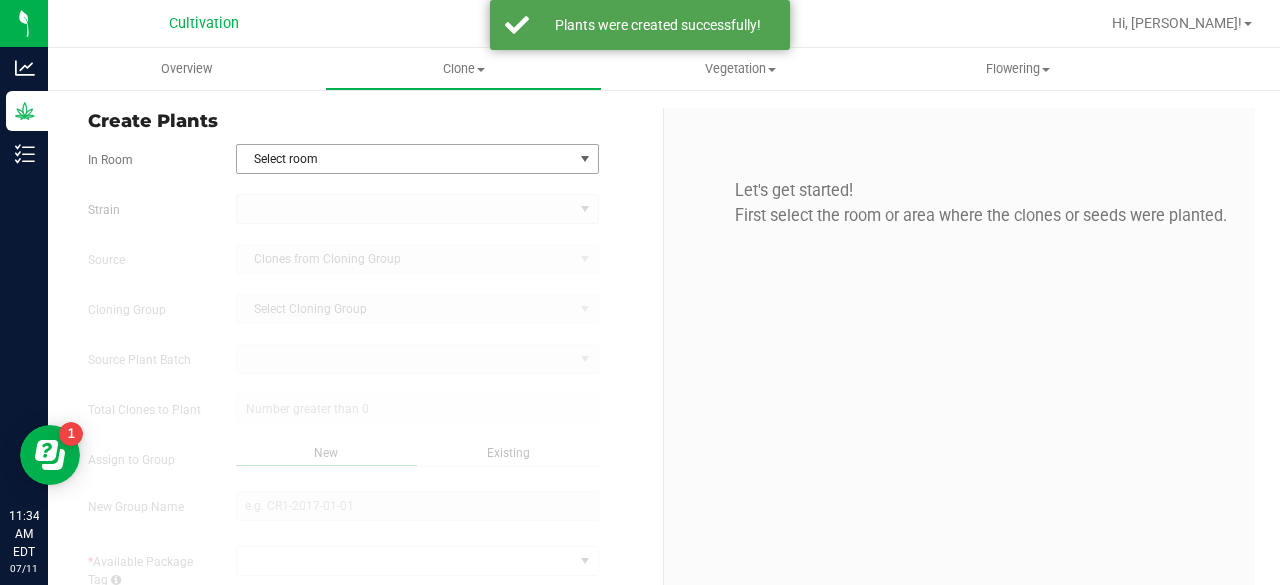 click on "Select room" at bounding box center (405, 159) 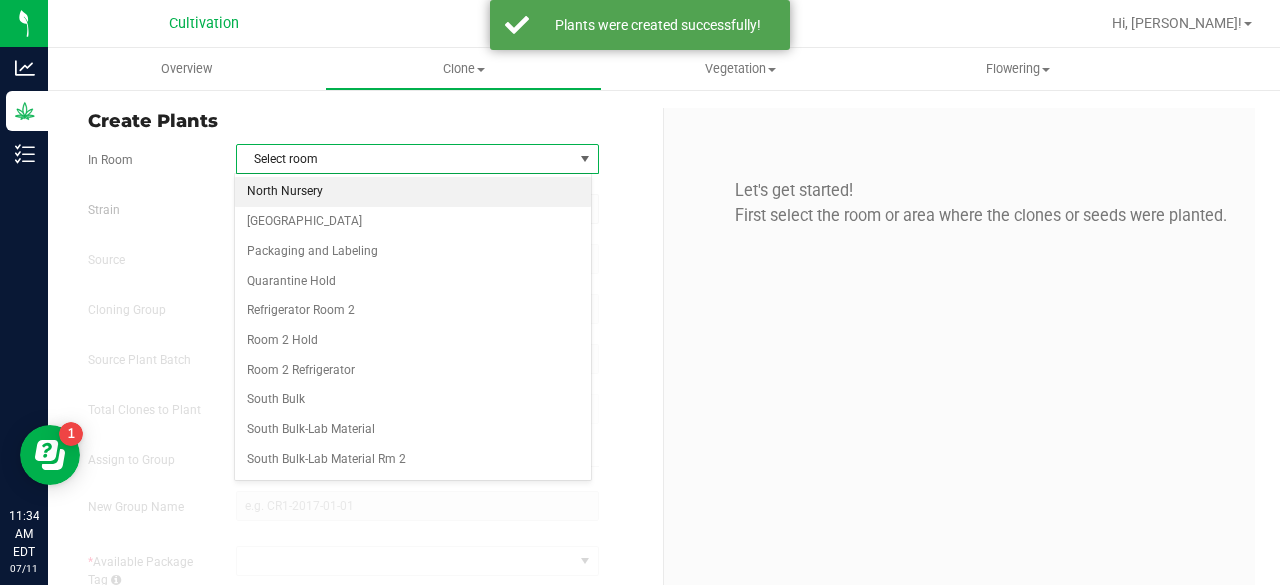 click on "North Nursery" at bounding box center [413, 192] 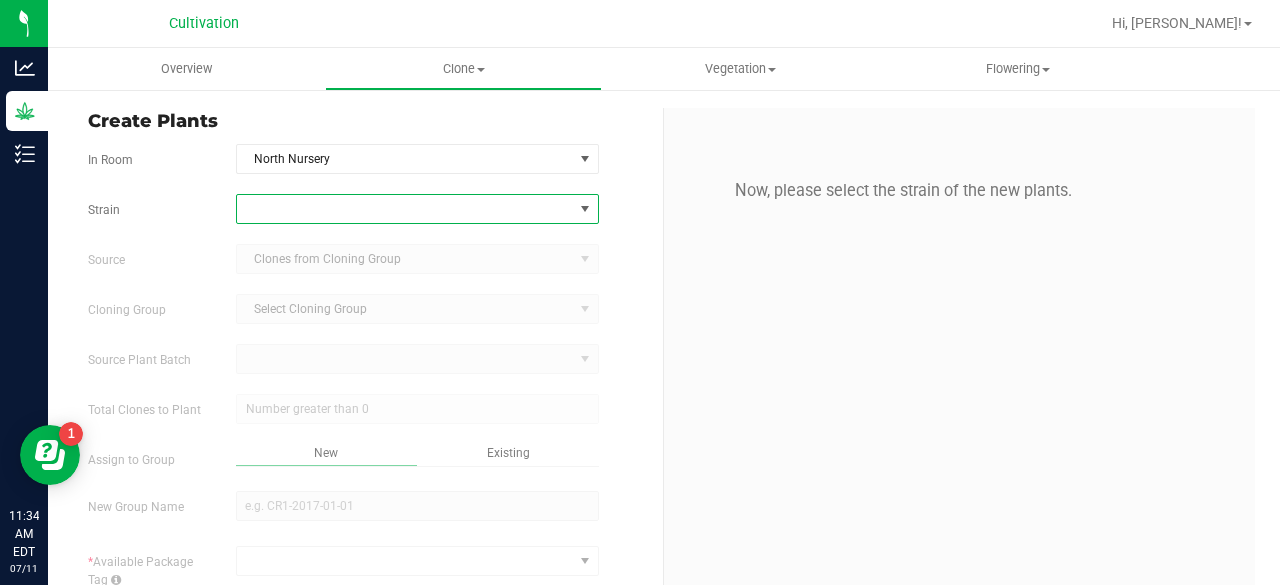 click at bounding box center [405, 209] 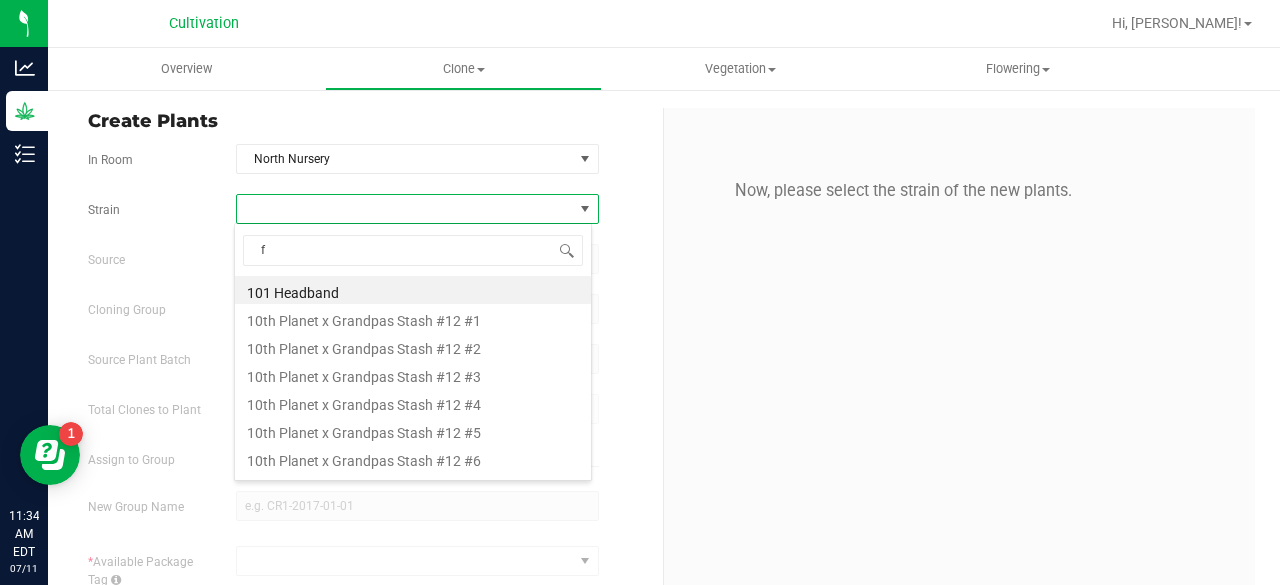 scroll, scrollTop: 99970, scrollLeft: 99641, axis: both 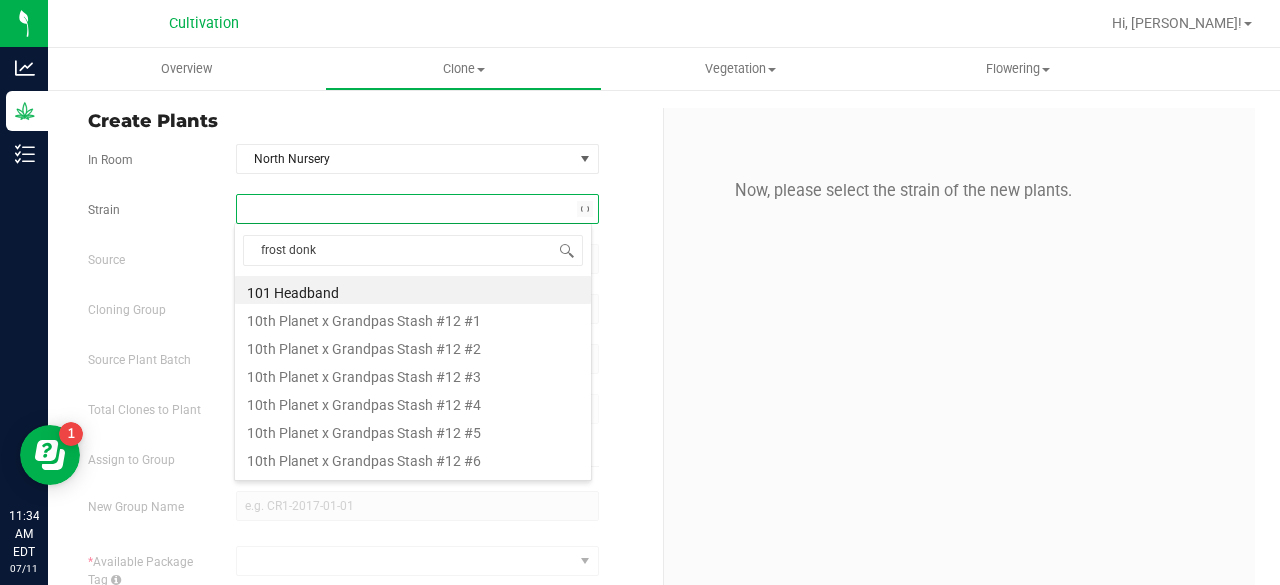 type on "frost donke" 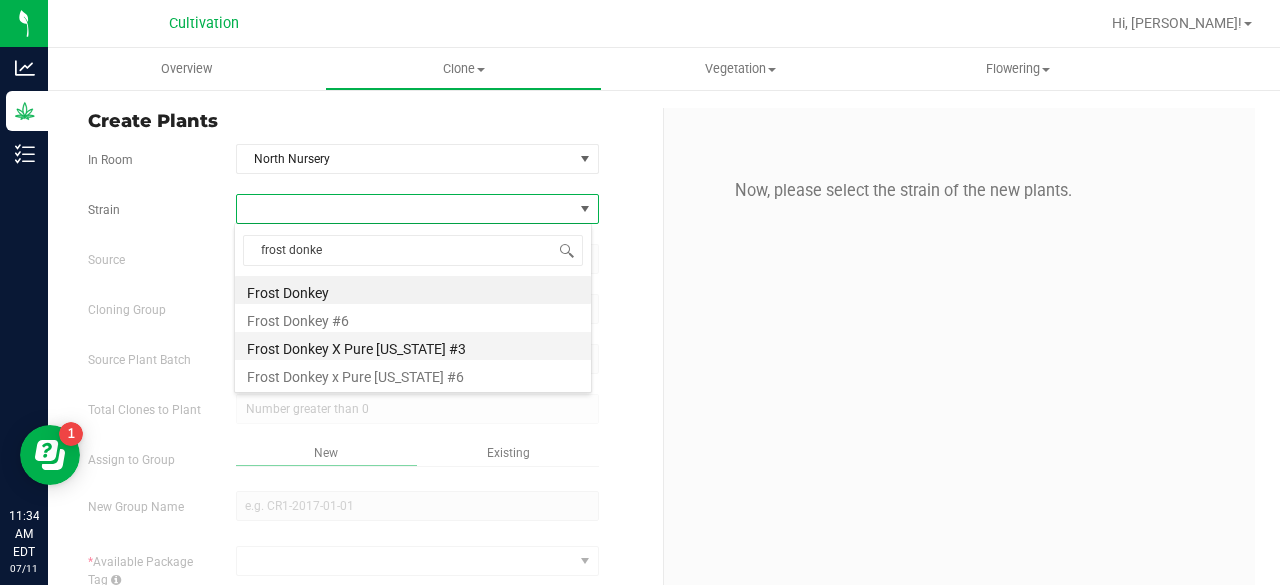 click on "Frost Donkey X Pure [US_STATE] #3" at bounding box center [413, 346] 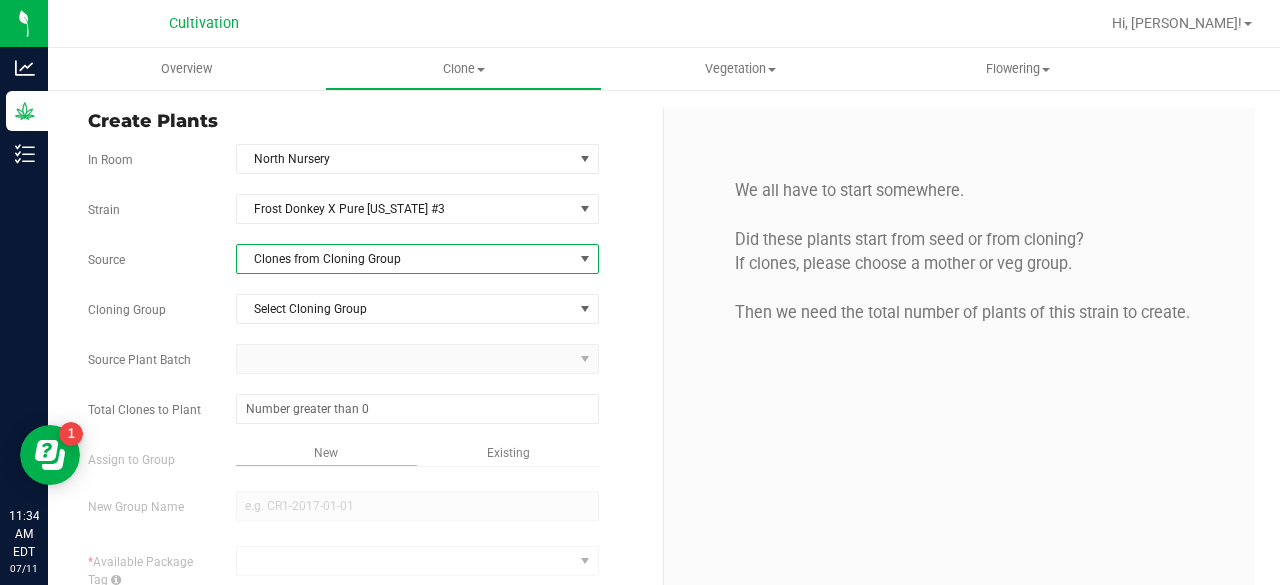 click on "Clones from Cloning Group" at bounding box center [405, 259] 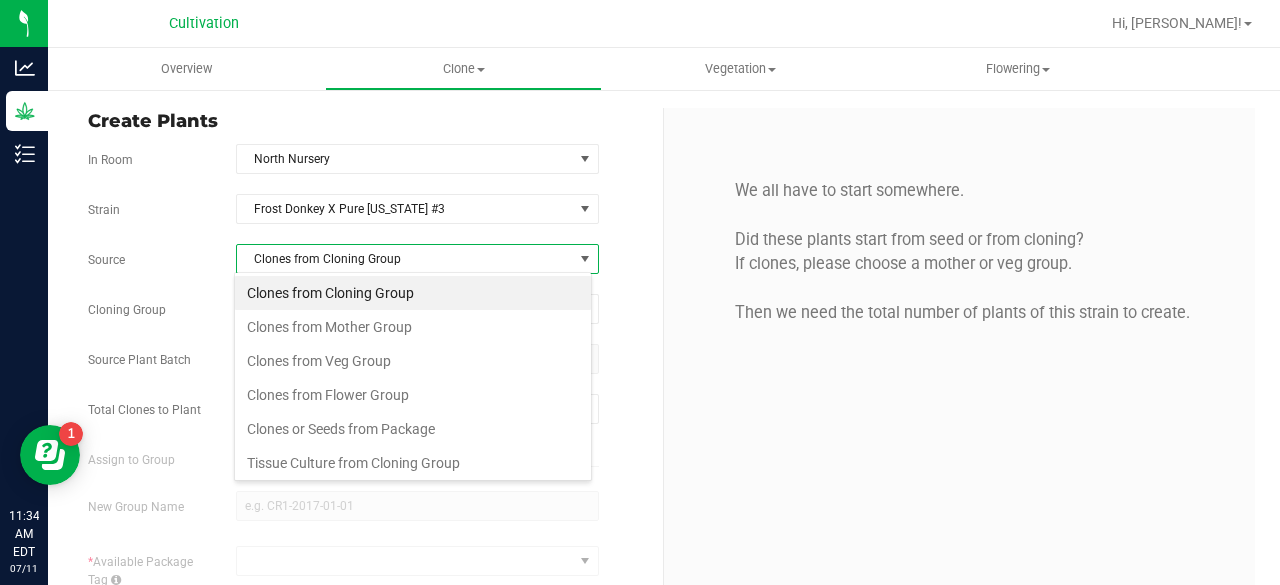 scroll, scrollTop: 99970, scrollLeft: 99641, axis: both 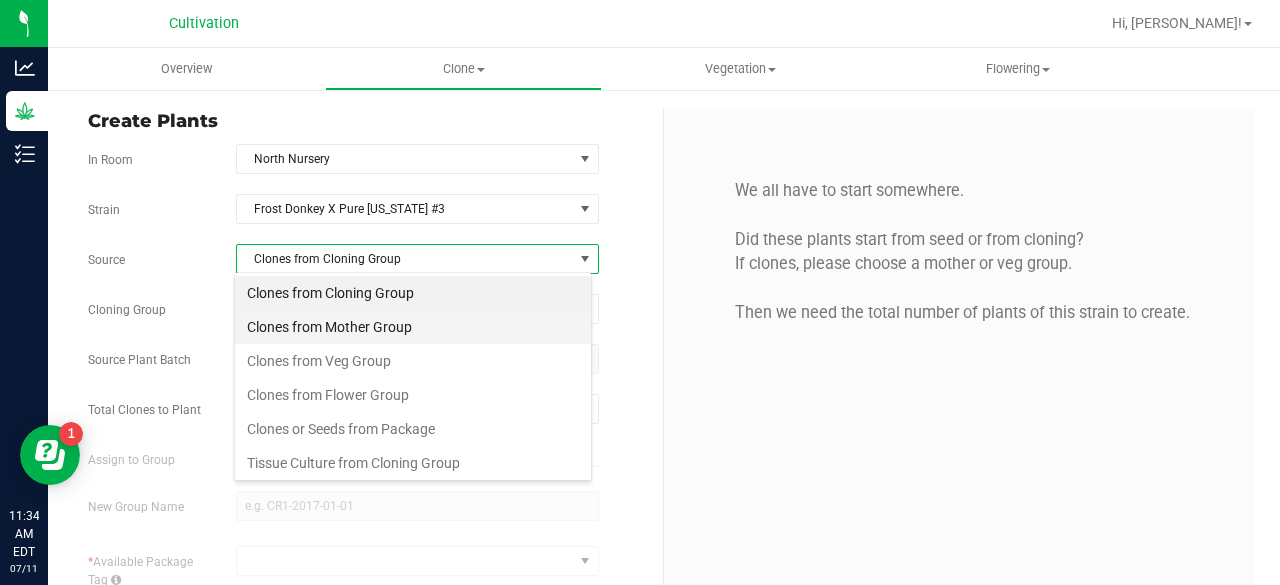click on "Clones from Mother Group" at bounding box center [413, 327] 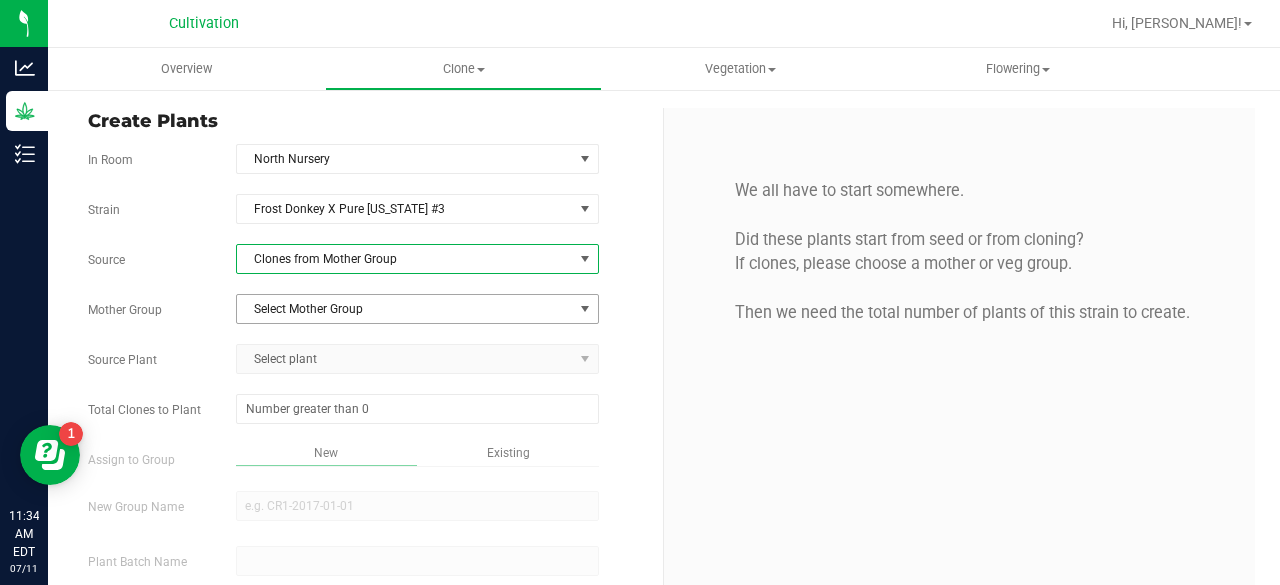 click on "Select Mother Group" at bounding box center (405, 309) 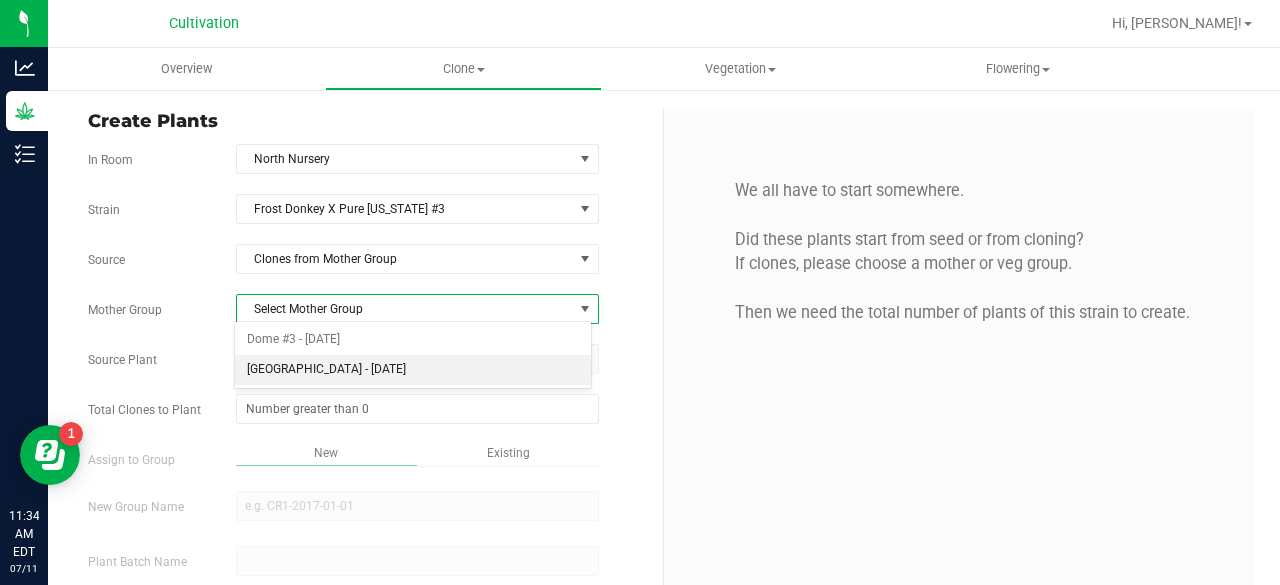 click on "[GEOGRAPHIC_DATA]  - [DATE]" at bounding box center [413, 370] 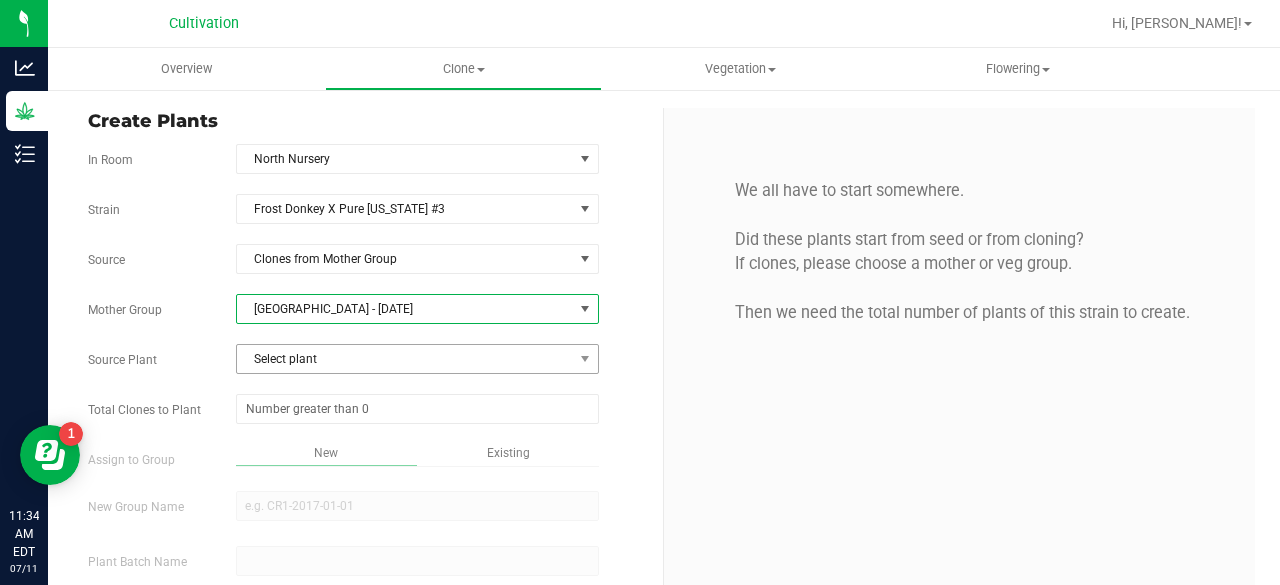 click on "Select plant" at bounding box center [405, 359] 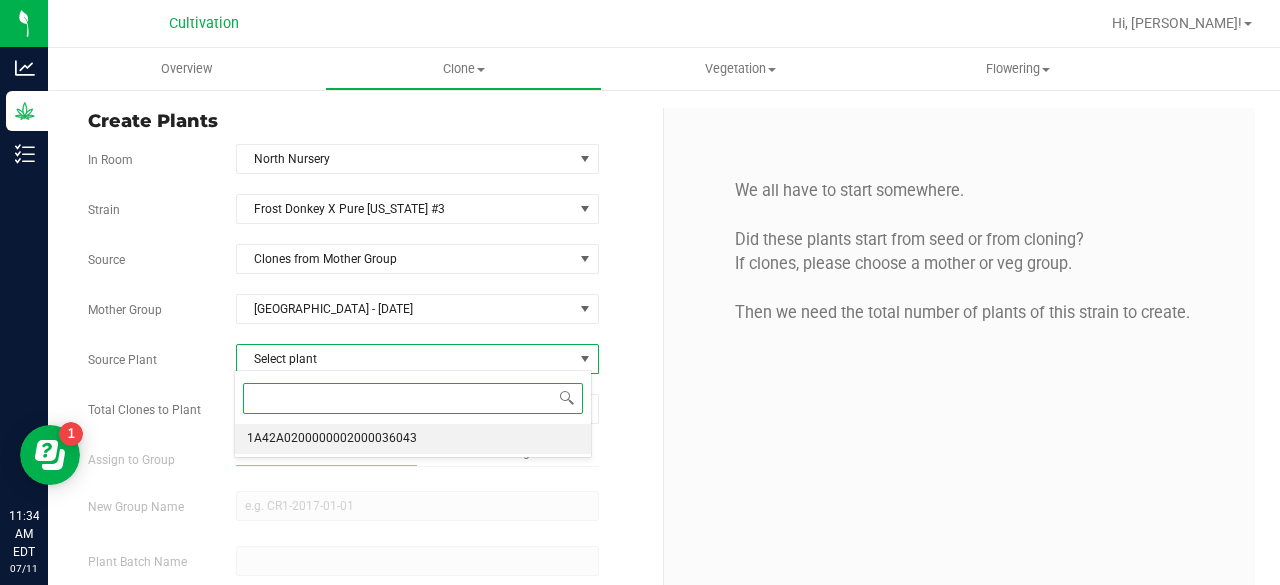 click on "1A42A0200000002000036043" at bounding box center (332, 439) 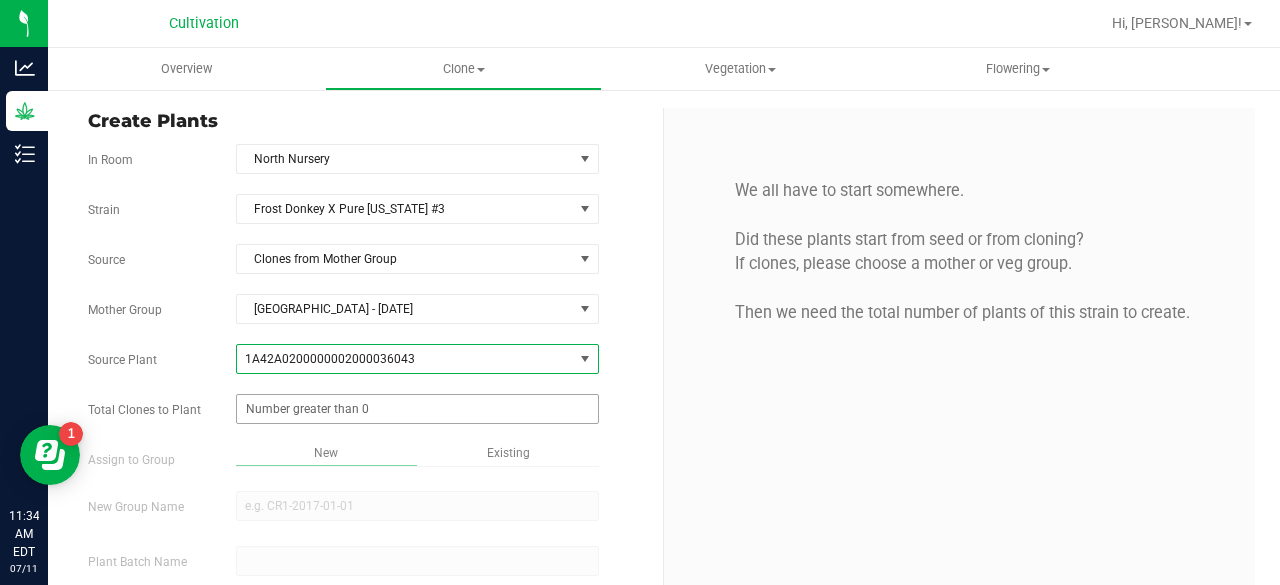 click at bounding box center [417, 409] 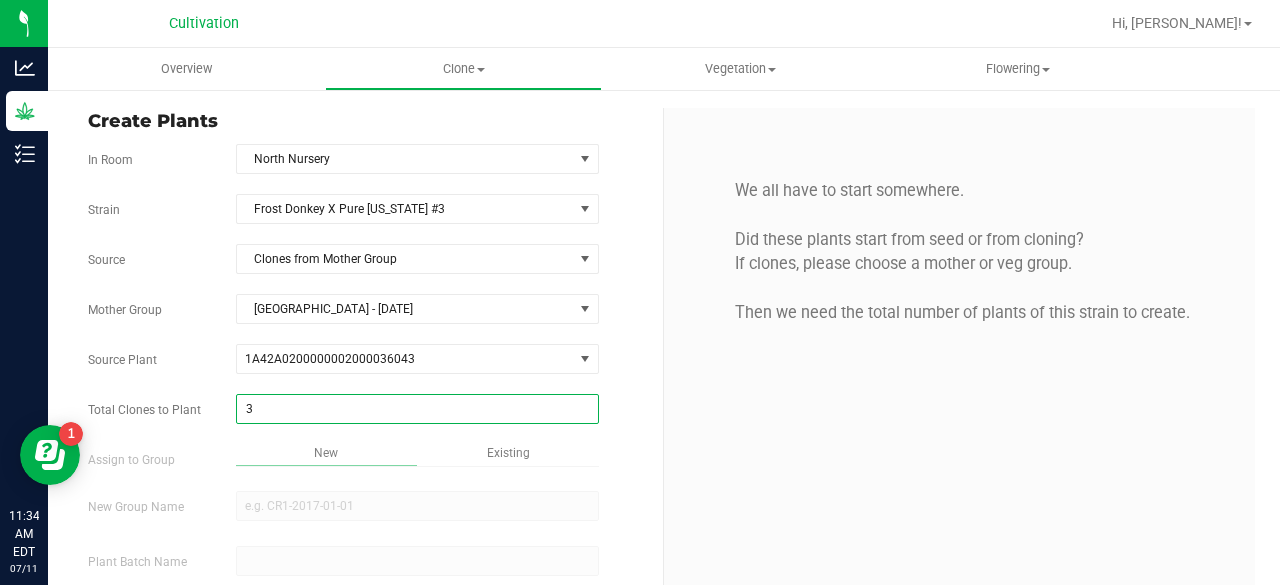 type on "32" 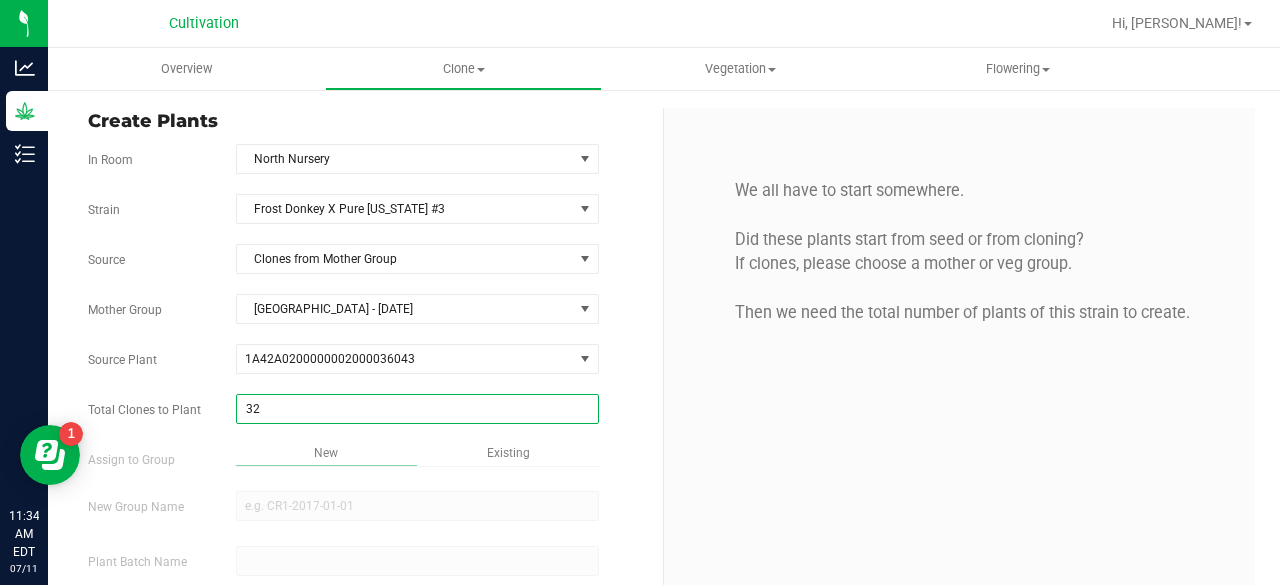 scroll, scrollTop: 119, scrollLeft: 0, axis: vertical 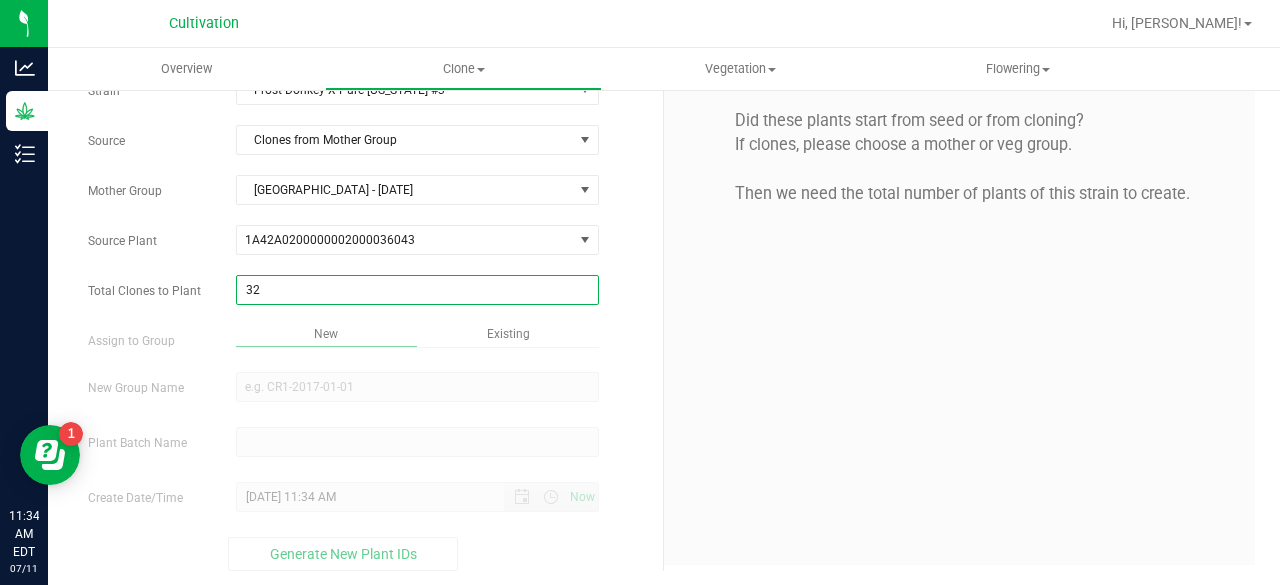 type on "32" 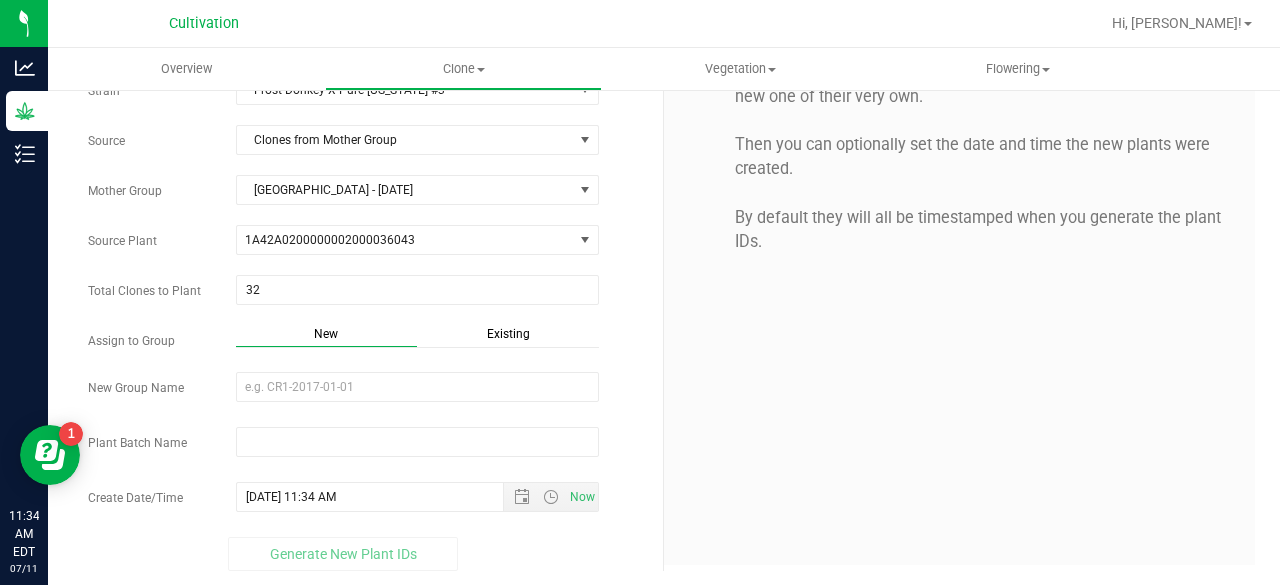 click on "Existing" at bounding box center [508, 334] 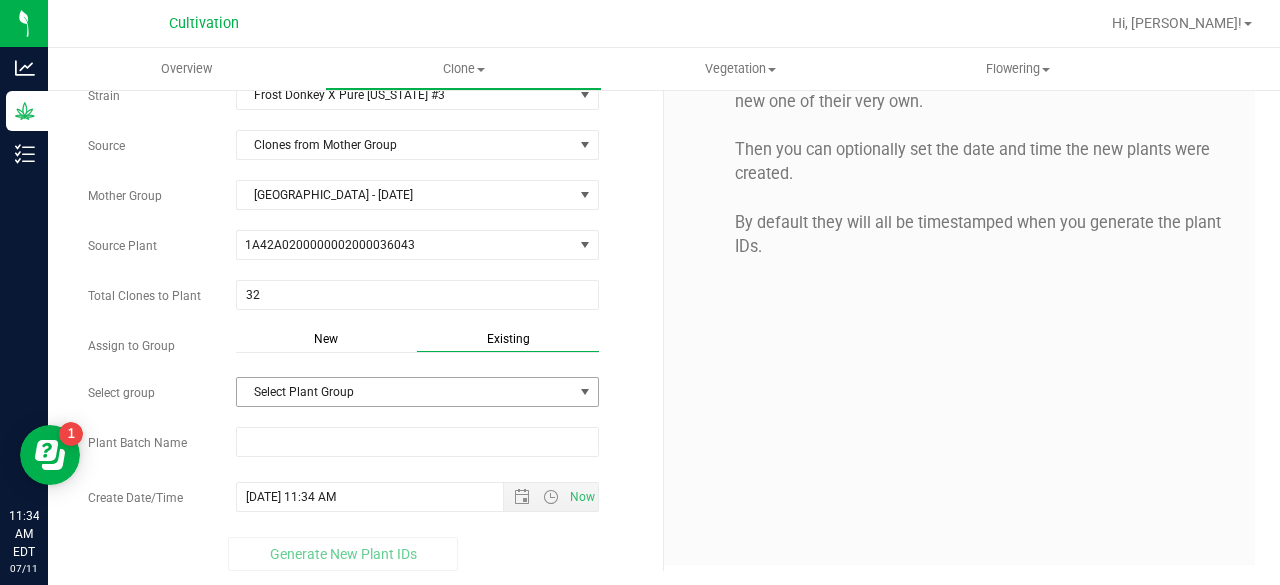 click on "Select Plant Group" at bounding box center (405, 392) 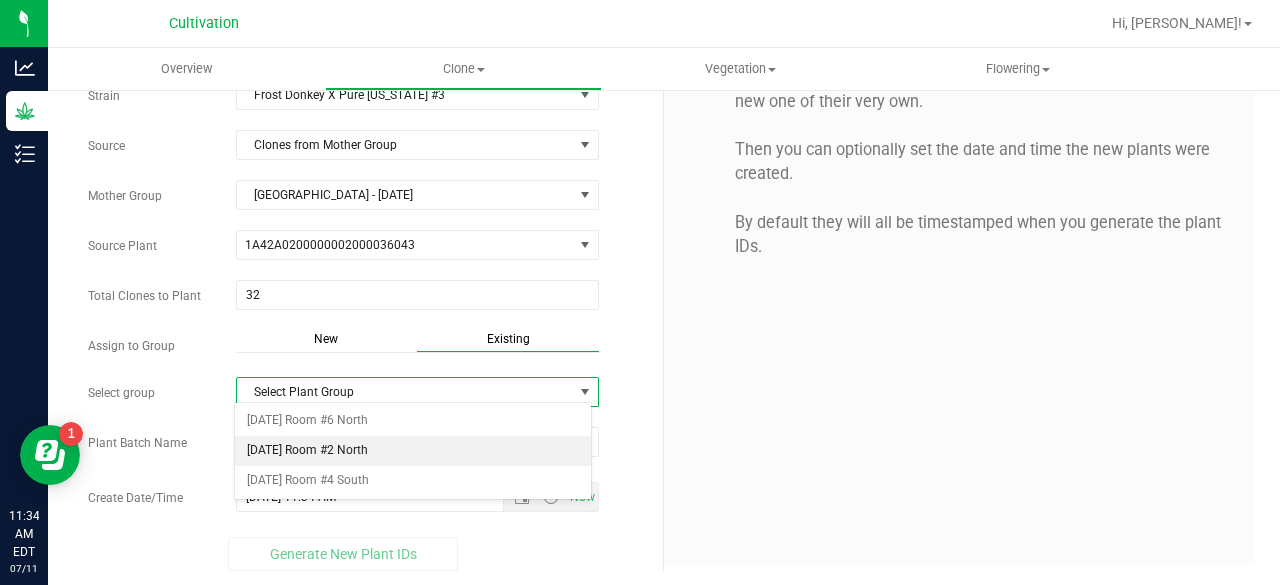 click on "[DATE] Room #2 North" at bounding box center (413, 451) 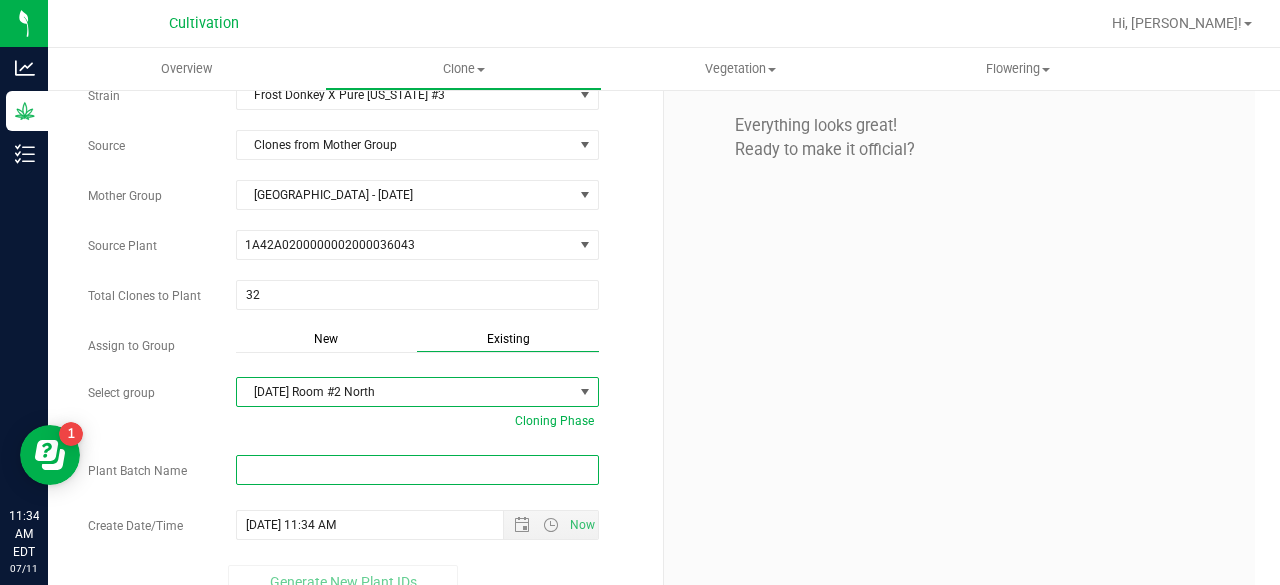 click at bounding box center [417, 470] 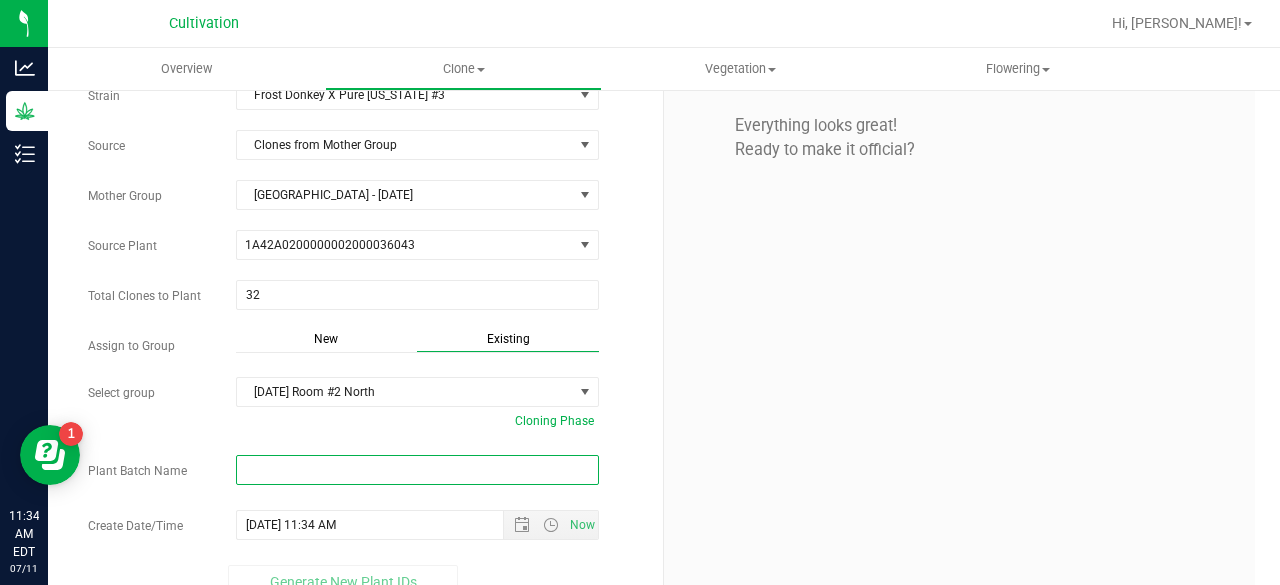 paste on "[DATE]" 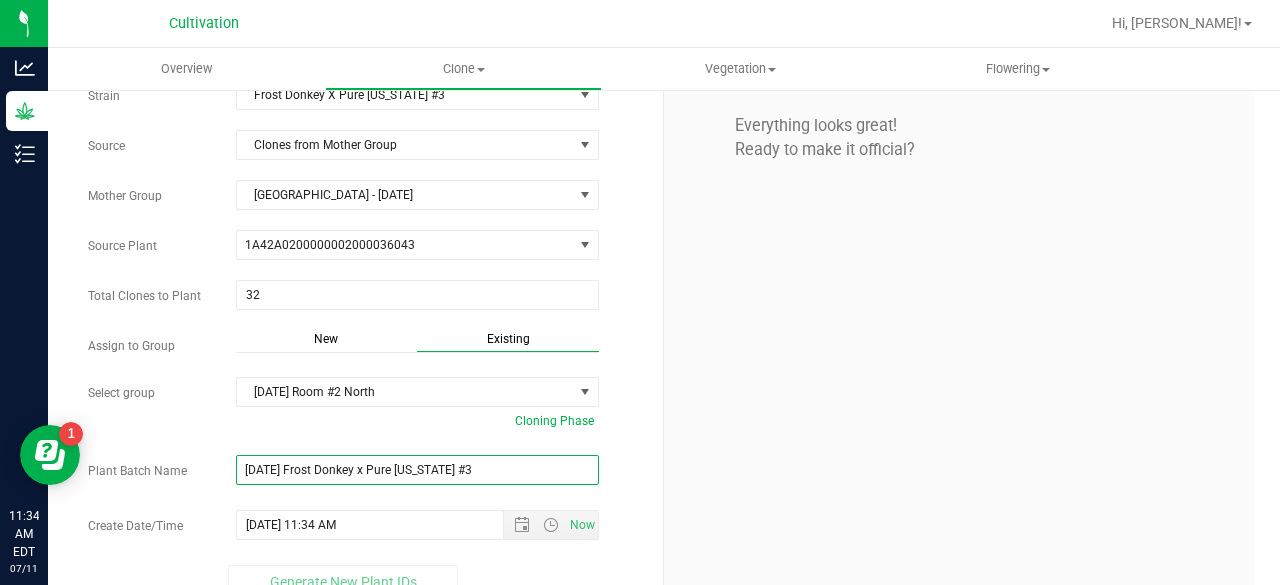 scroll, scrollTop: 142, scrollLeft: 0, axis: vertical 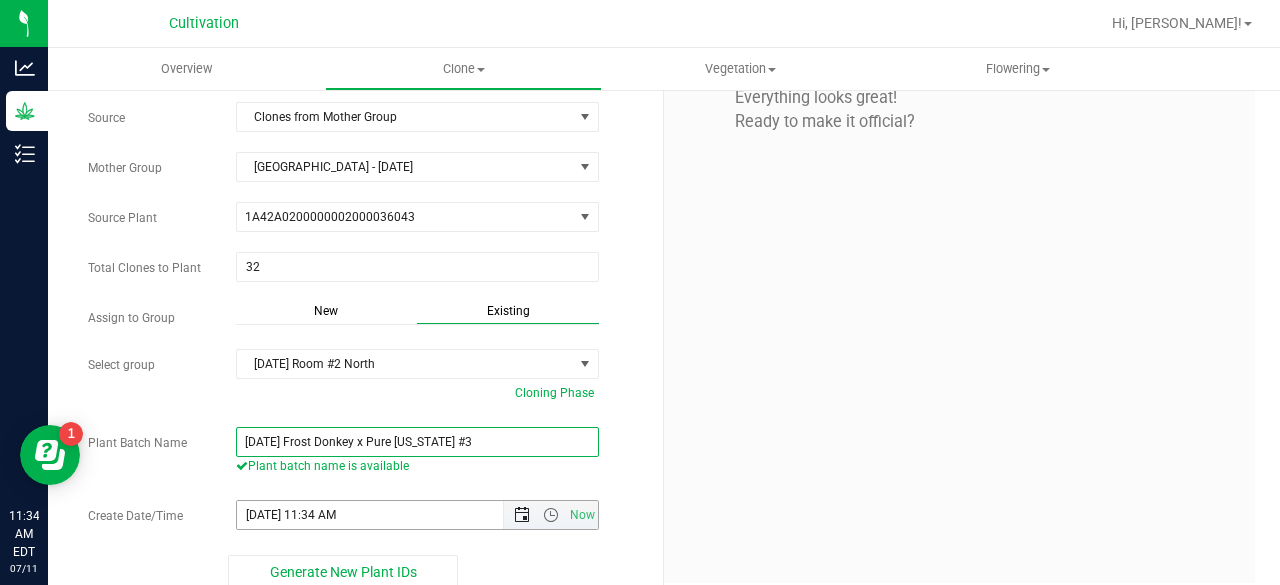 click at bounding box center (522, 515) 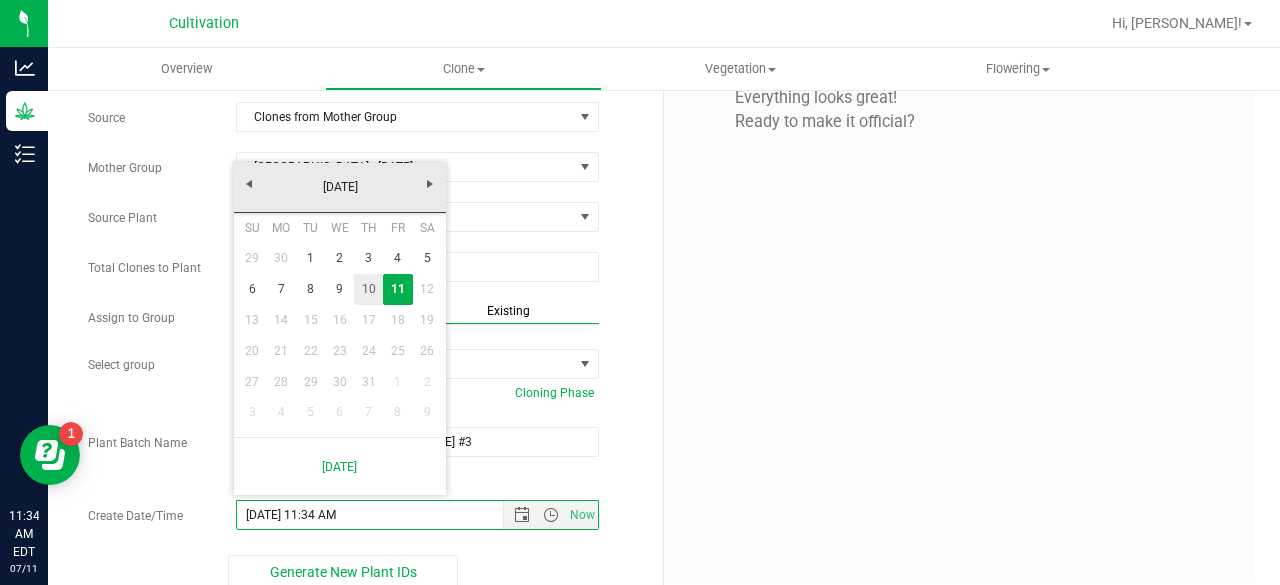 click on "10" at bounding box center (368, 289) 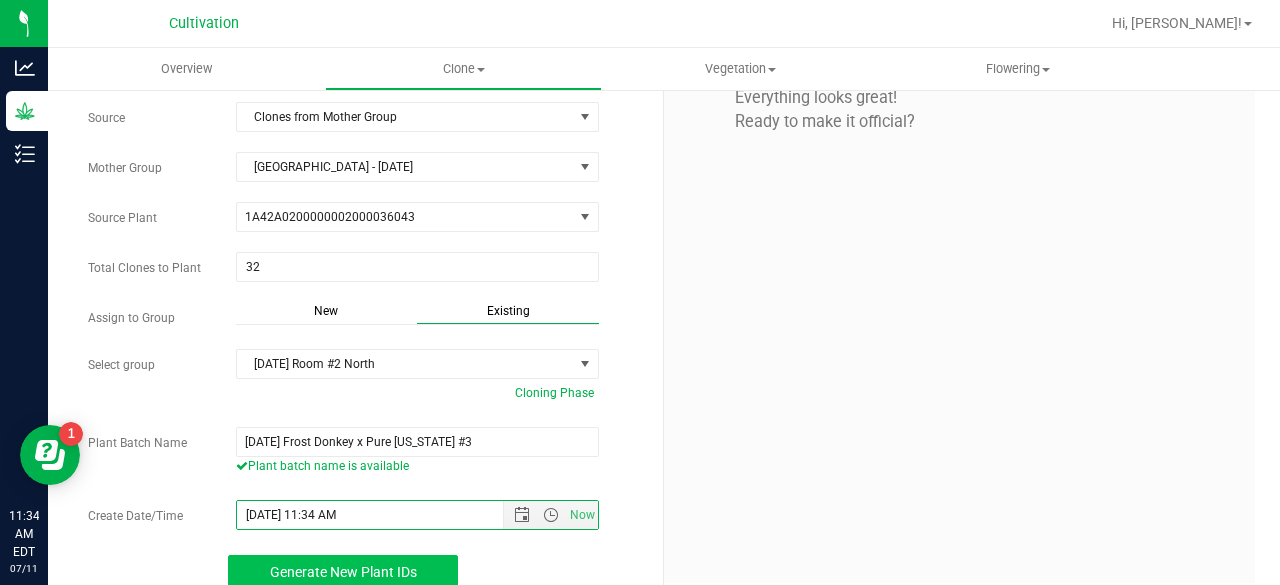 click on "Generate New Plant IDs" at bounding box center (343, 572) 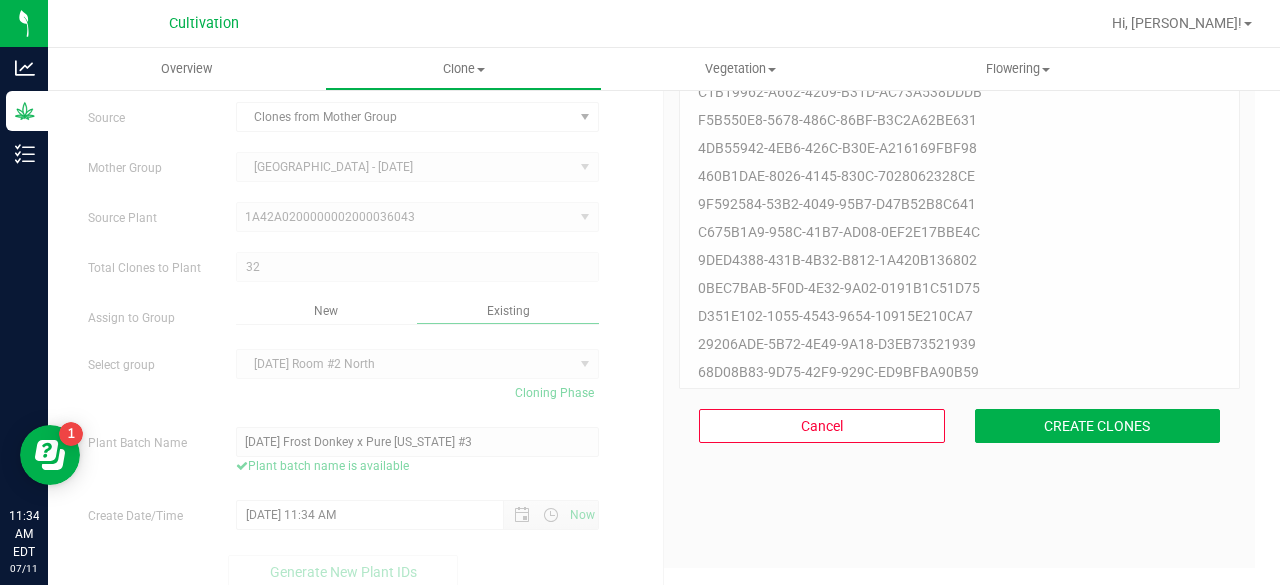 scroll, scrollTop: 60, scrollLeft: 0, axis: vertical 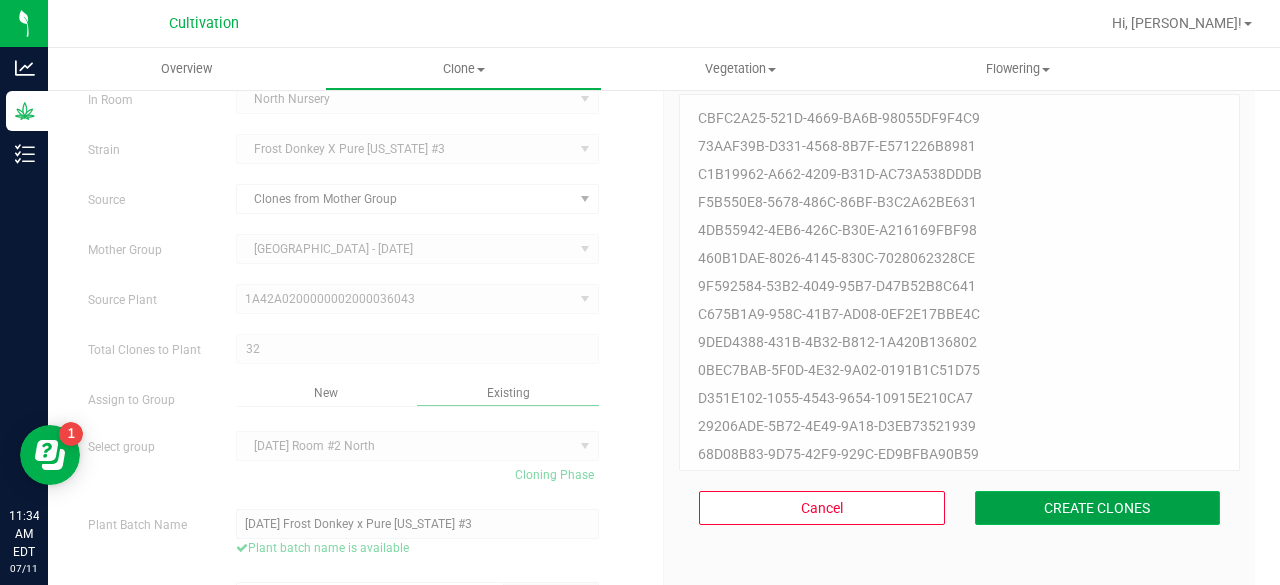 click on "CREATE CLONES" at bounding box center [1098, 508] 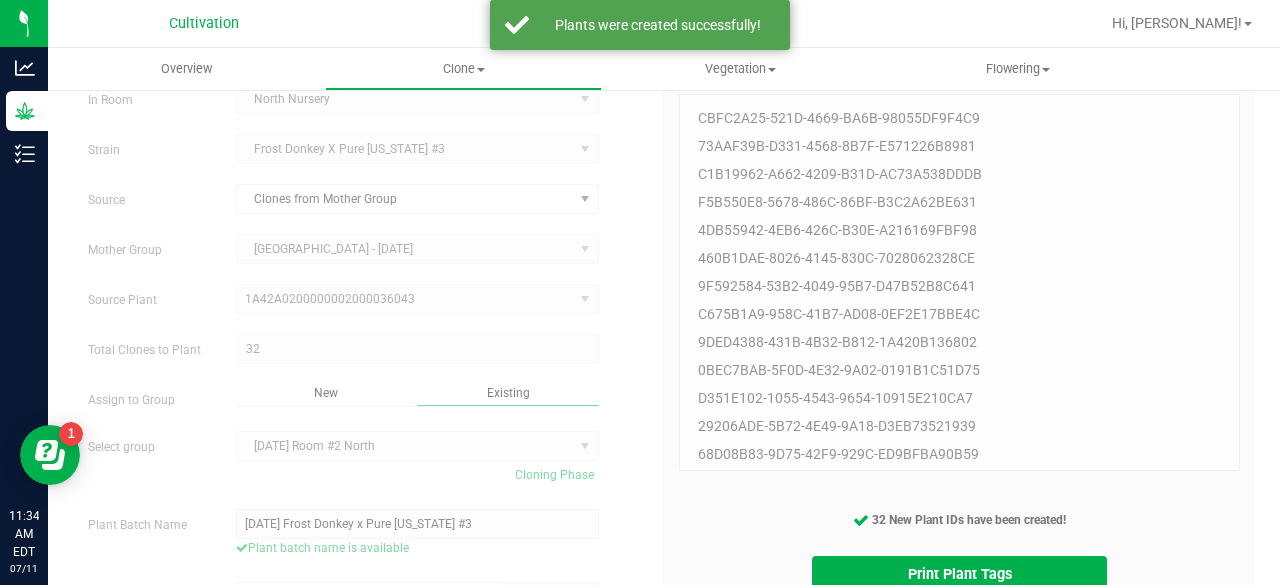 scroll, scrollTop: 159, scrollLeft: 0, axis: vertical 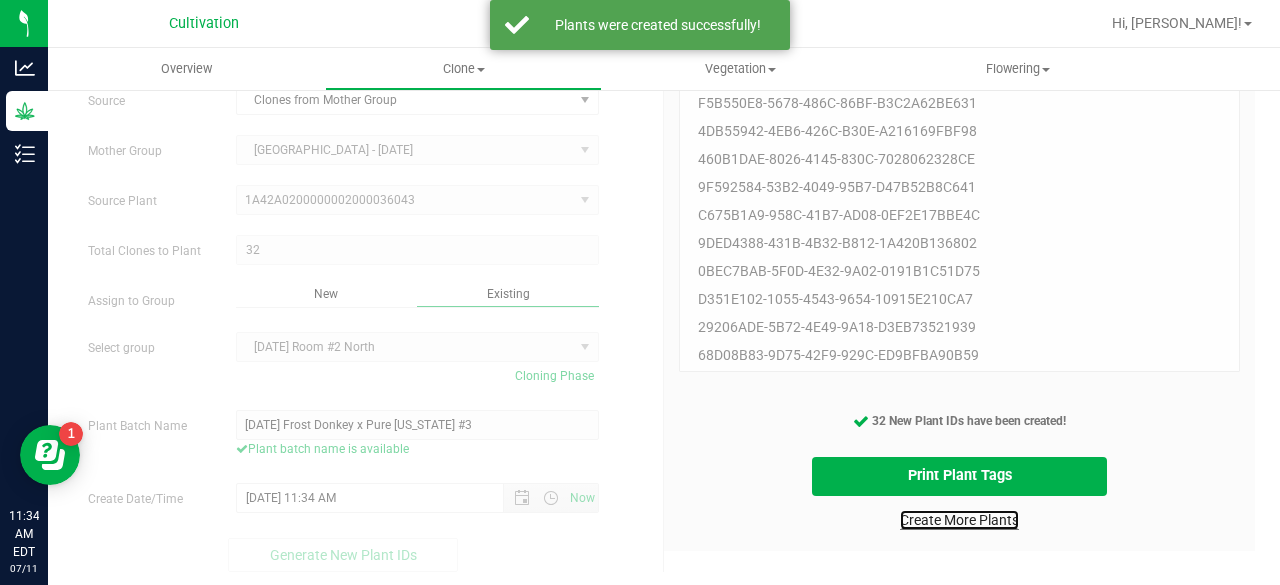click on "Create More Plants" at bounding box center [959, 520] 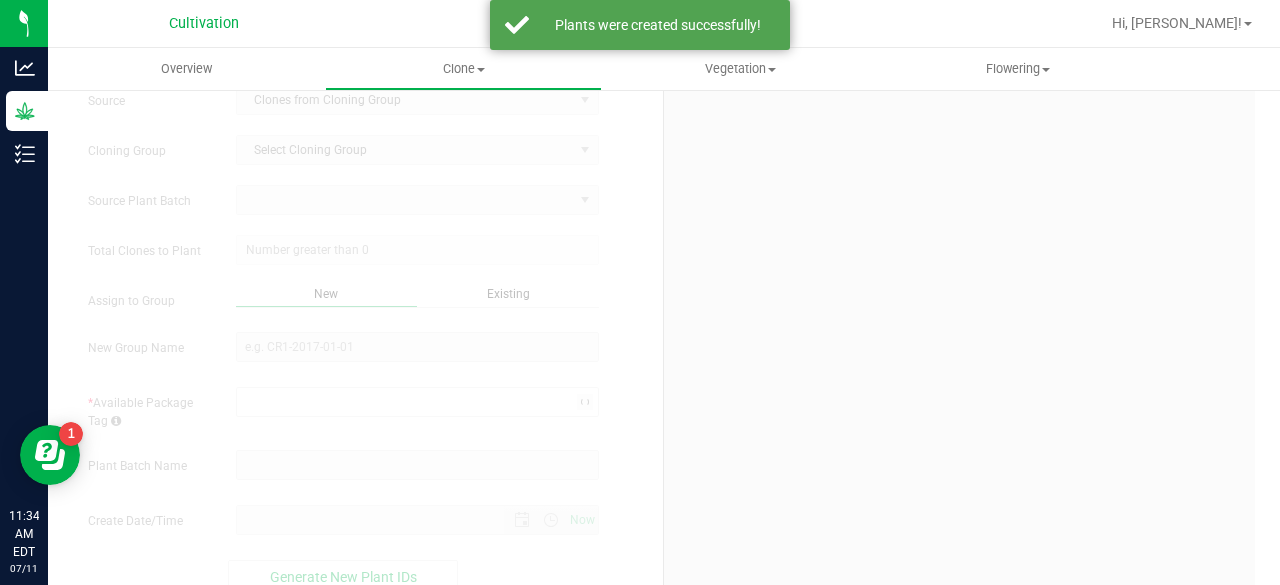 scroll, scrollTop: 0, scrollLeft: 0, axis: both 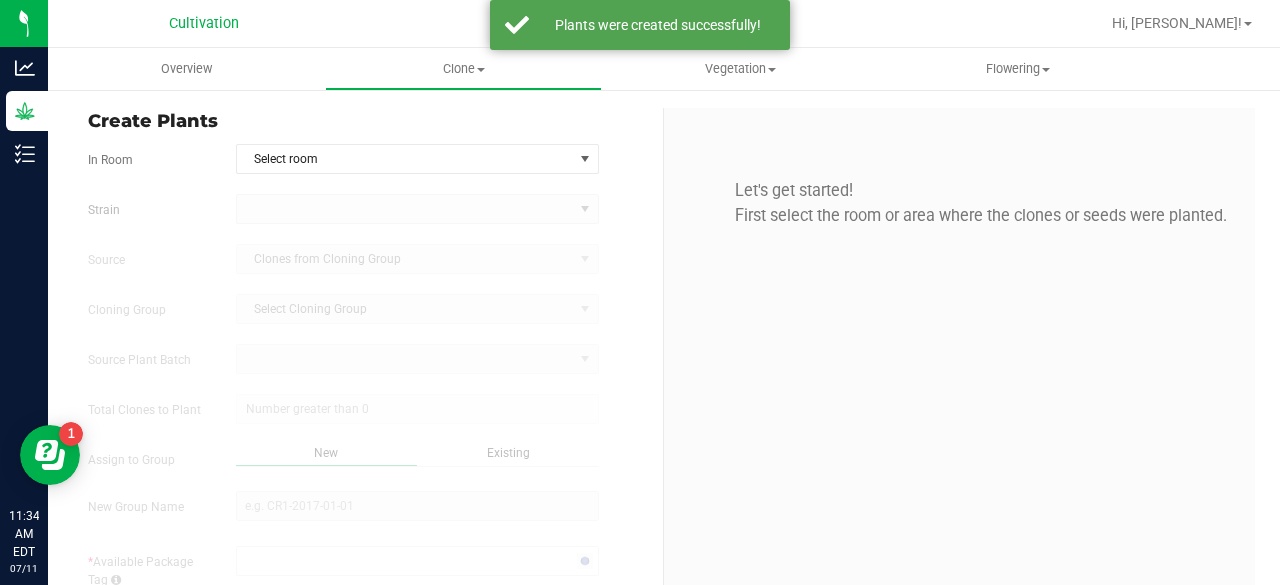 type on "[DATE] 11:34 AM" 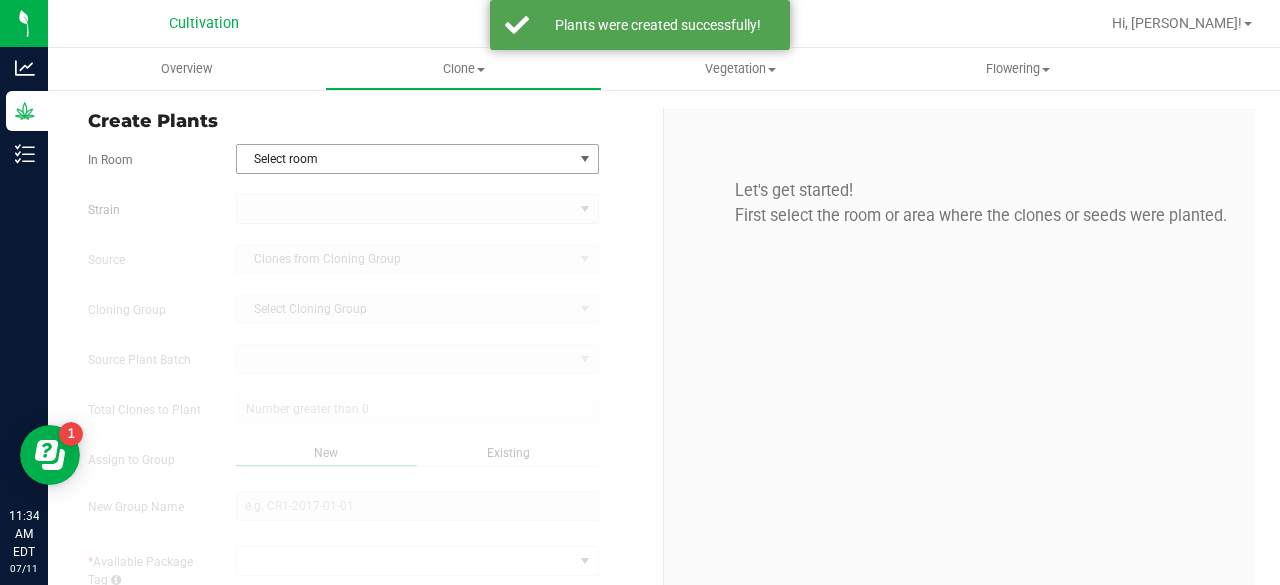 click on "Select room" at bounding box center [405, 159] 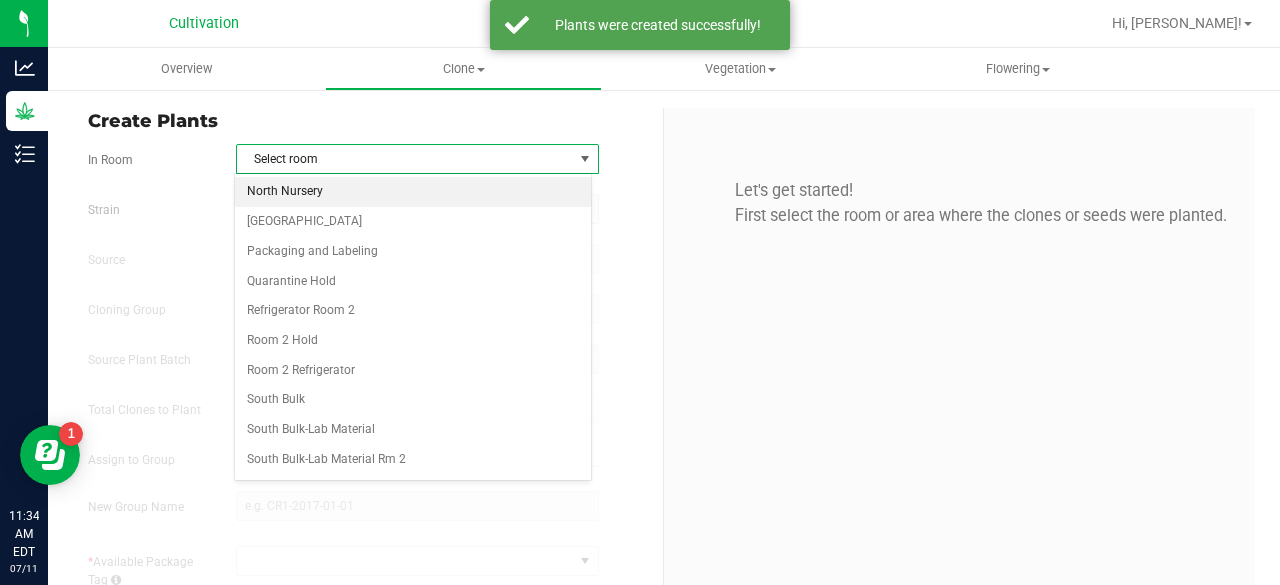 click on "North Nursery" at bounding box center [413, 192] 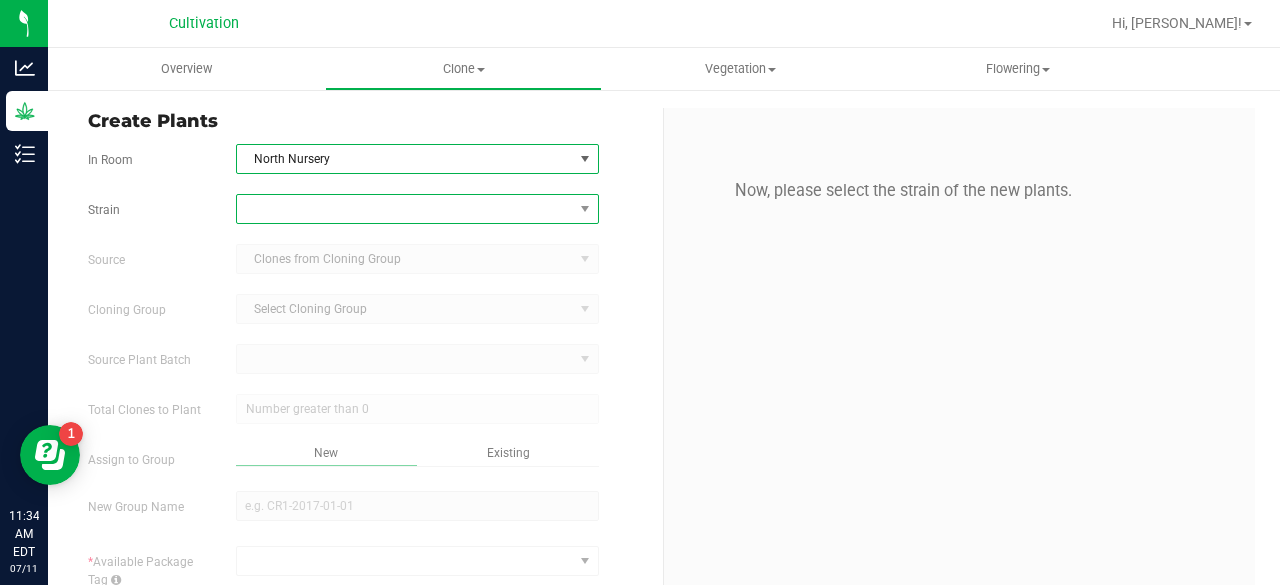 click at bounding box center [405, 209] 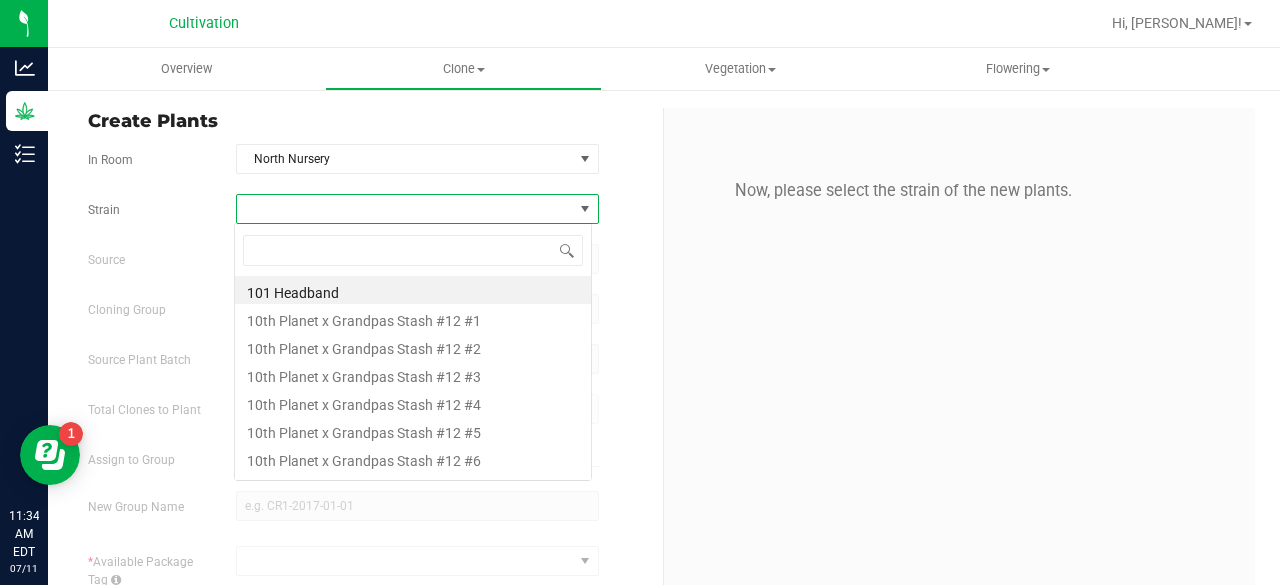 scroll, scrollTop: 99970, scrollLeft: 99641, axis: both 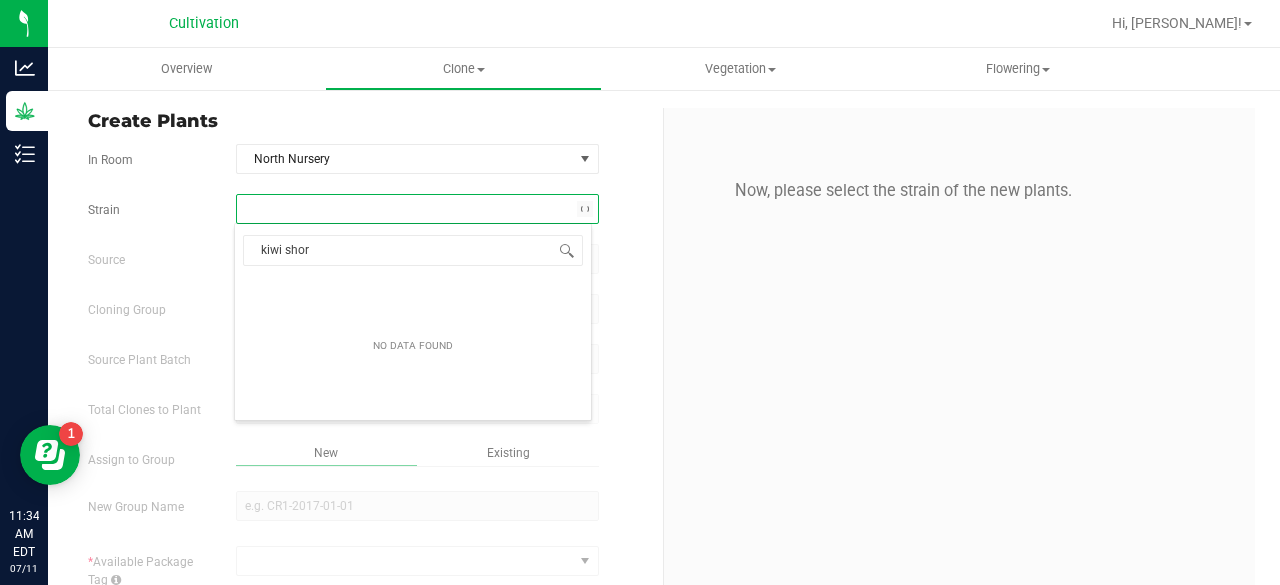 type on "kiwi short" 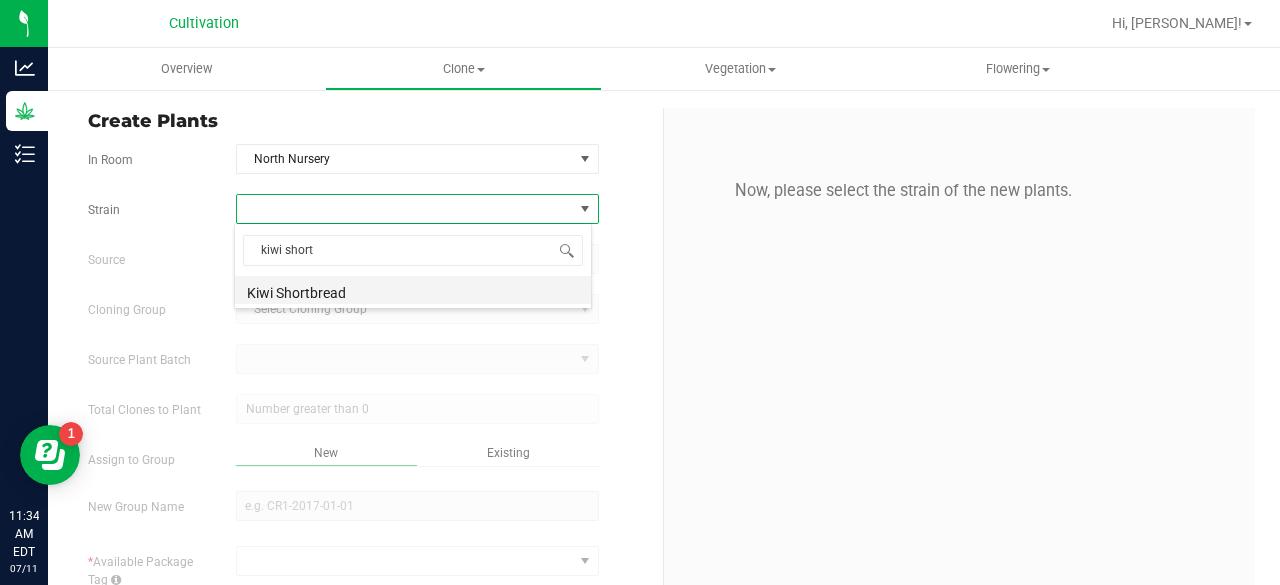 click on "Kiwi Shortbread" at bounding box center (413, 290) 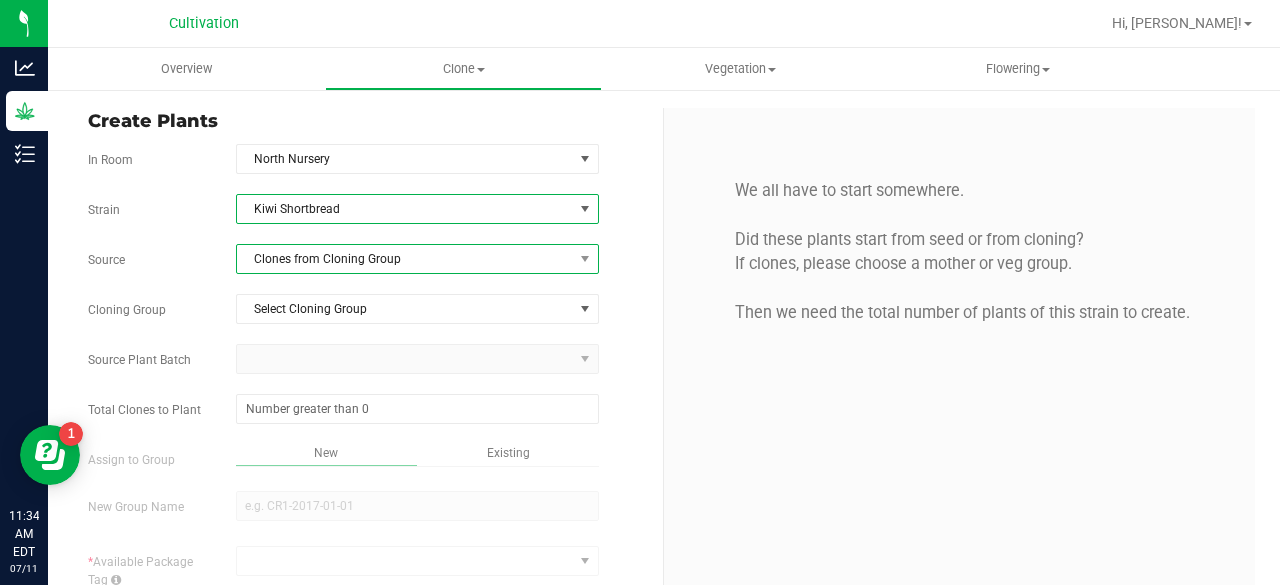 click on "Clones from Cloning Group" at bounding box center (405, 259) 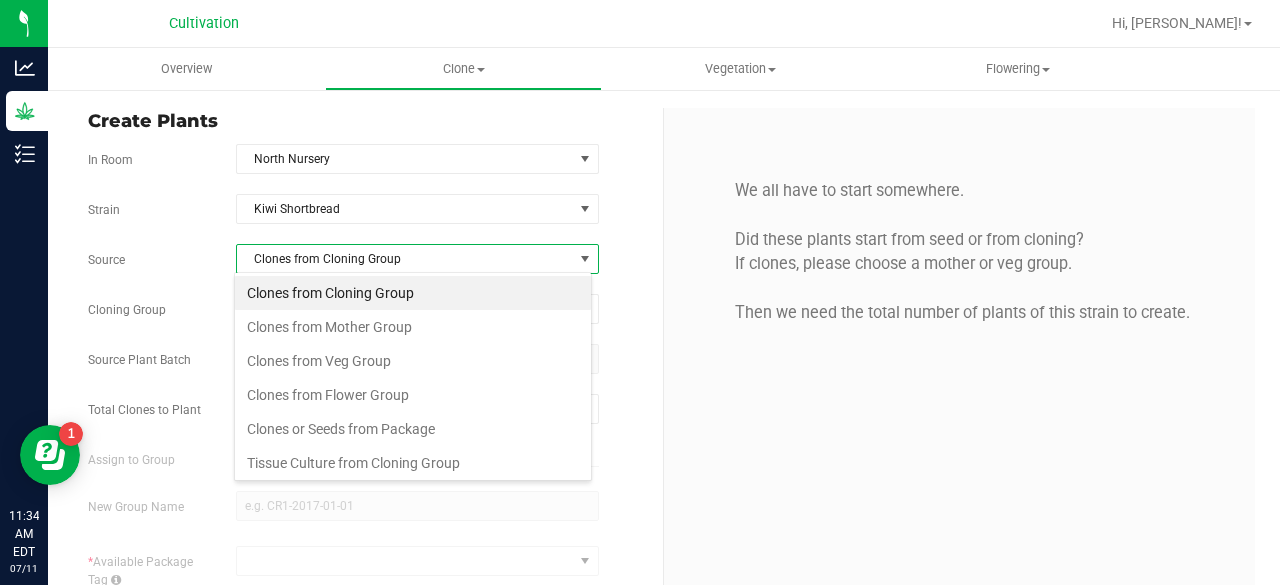 scroll, scrollTop: 99970, scrollLeft: 99641, axis: both 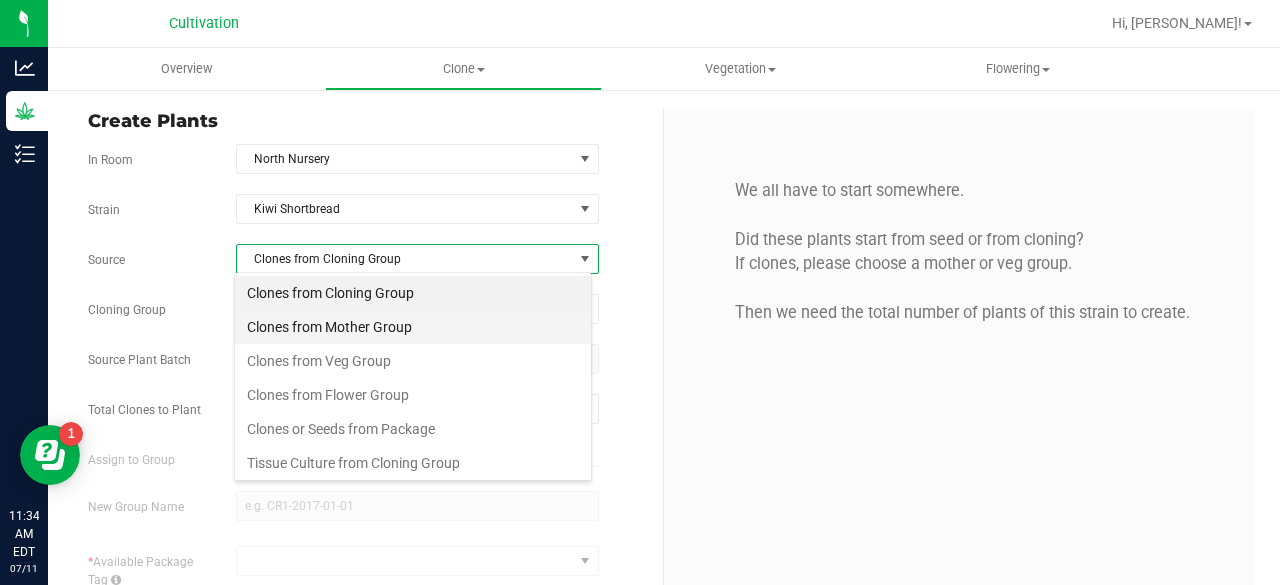 click on "Clones from Mother Group" at bounding box center [413, 327] 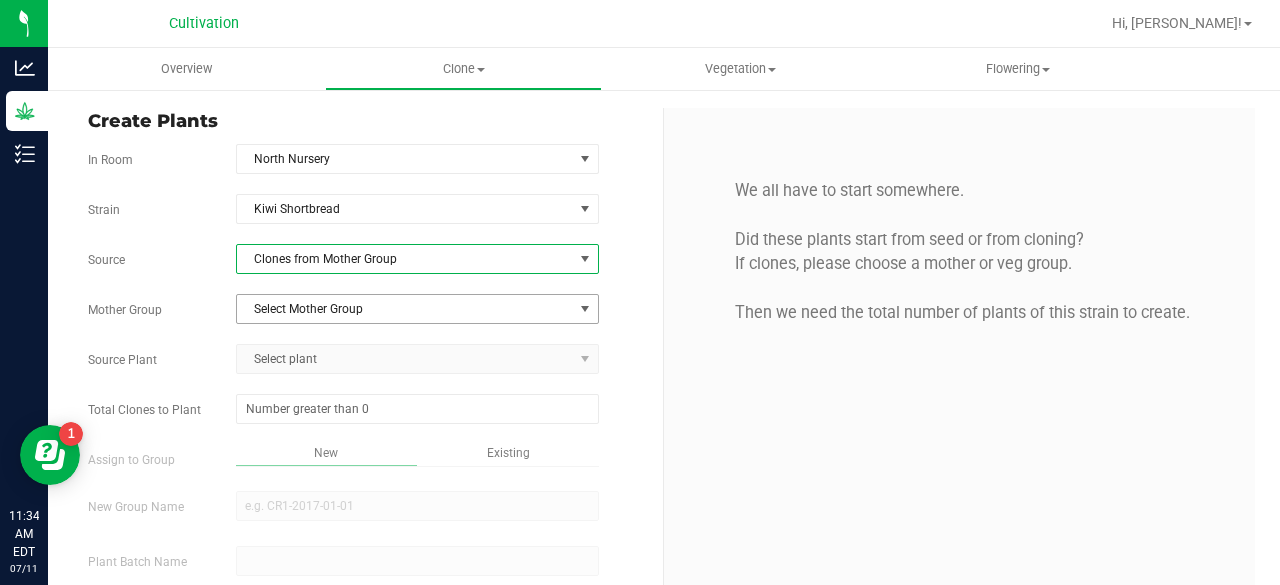 click on "Select Mother Group" at bounding box center [405, 309] 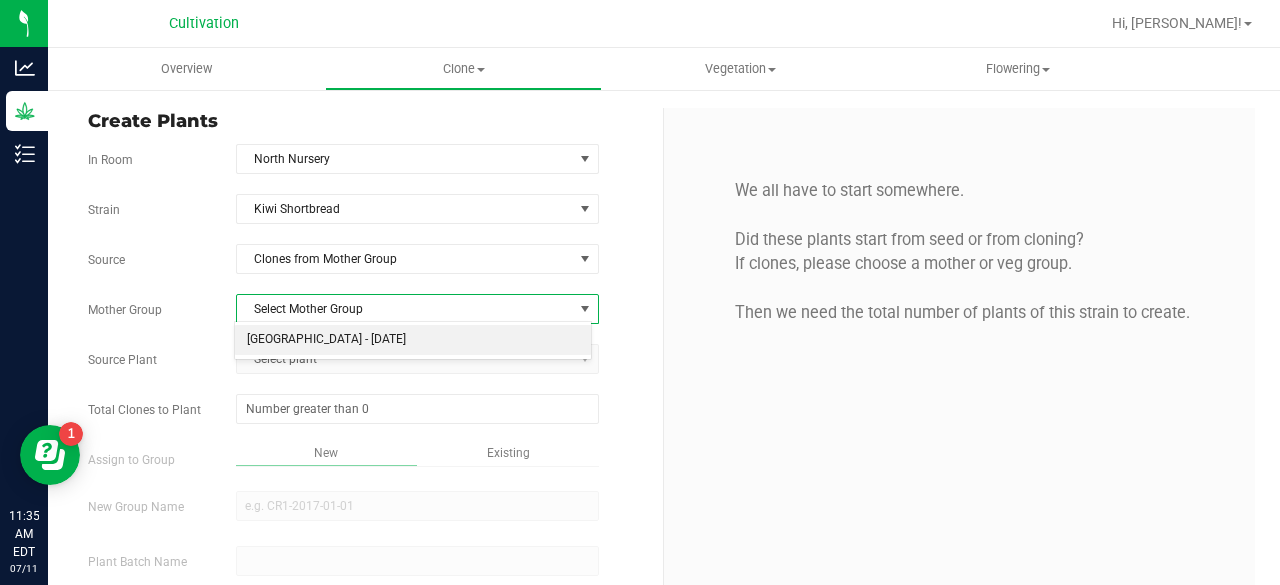 click on "[GEOGRAPHIC_DATA]  - [DATE]" at bounding box center [413, 340] 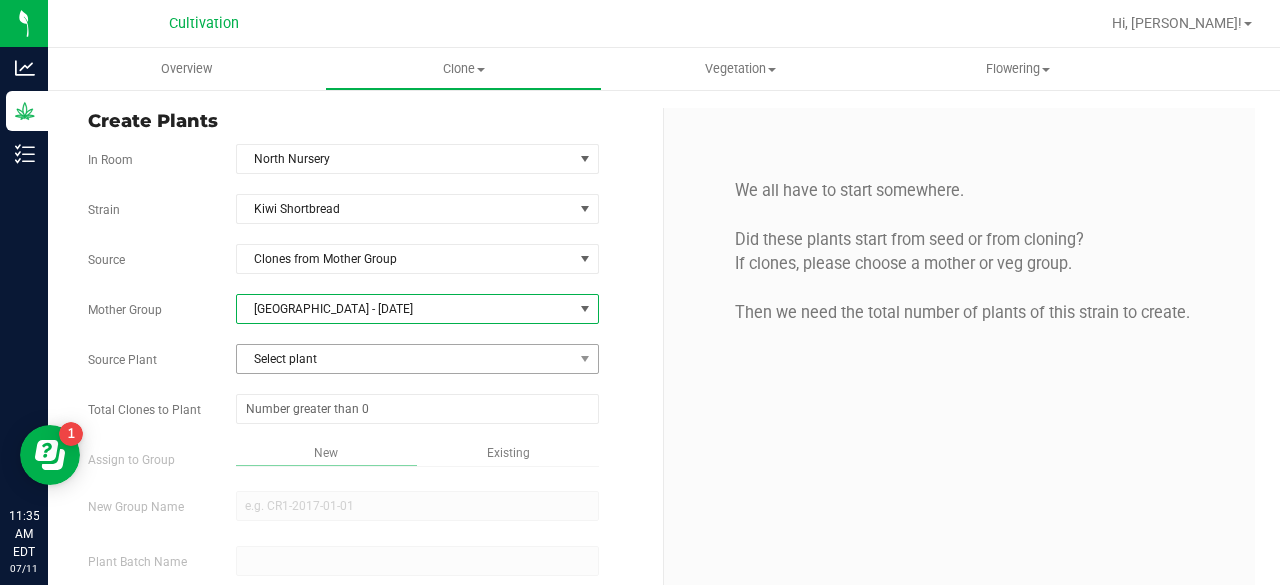 click on "Select plant" at bounding box center (405, 359) 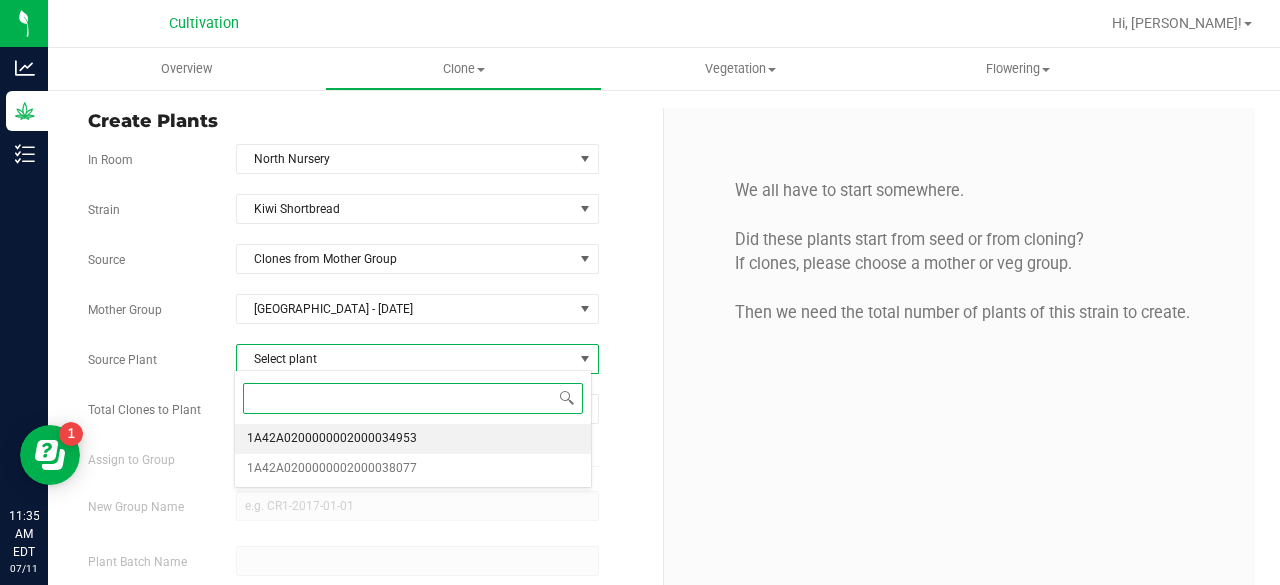 click on "1A42A0200000002000034953" at bounding box center (332, 439) 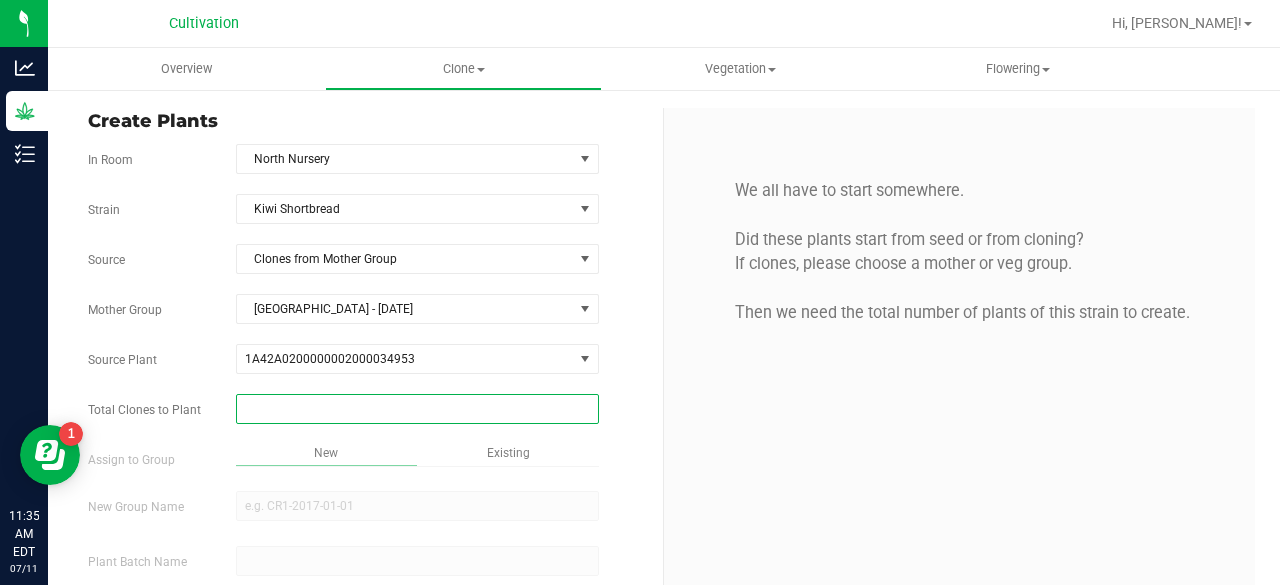 click at bounding box center [417, 409] 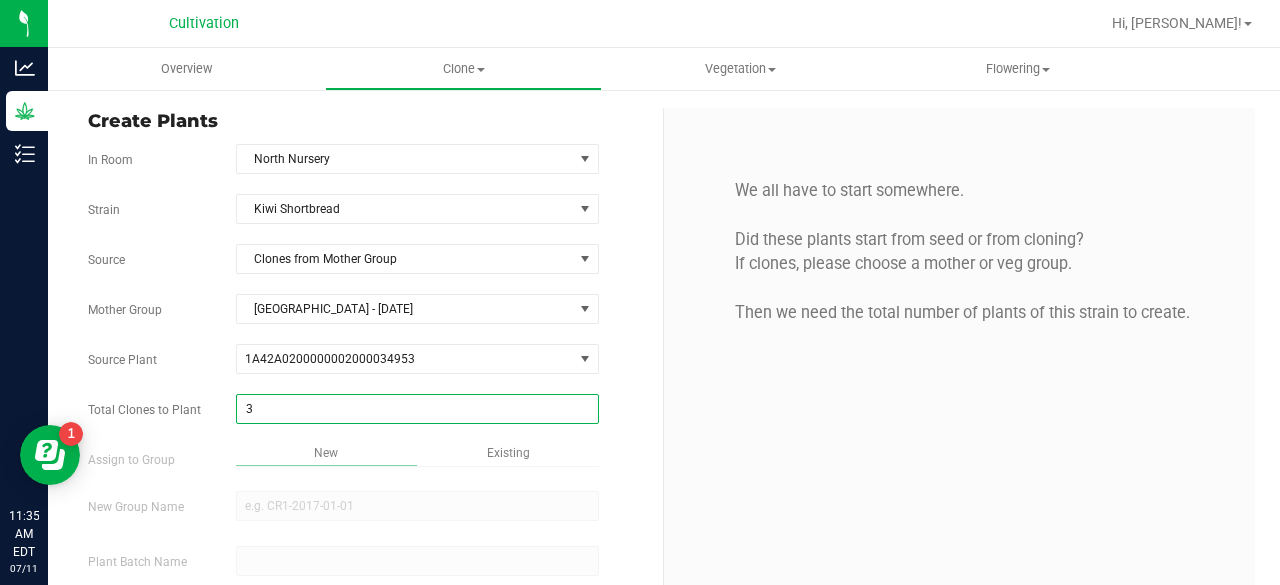 type on "32" 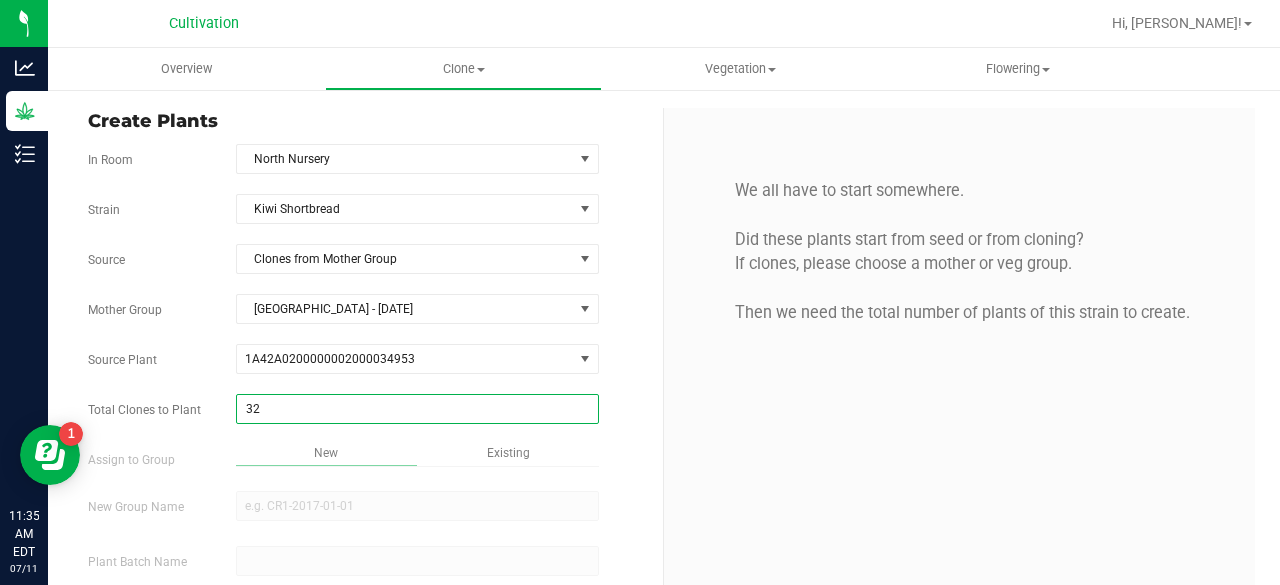 scroll, scrollTop: 119, scrollLeft: 0, axis: vertical 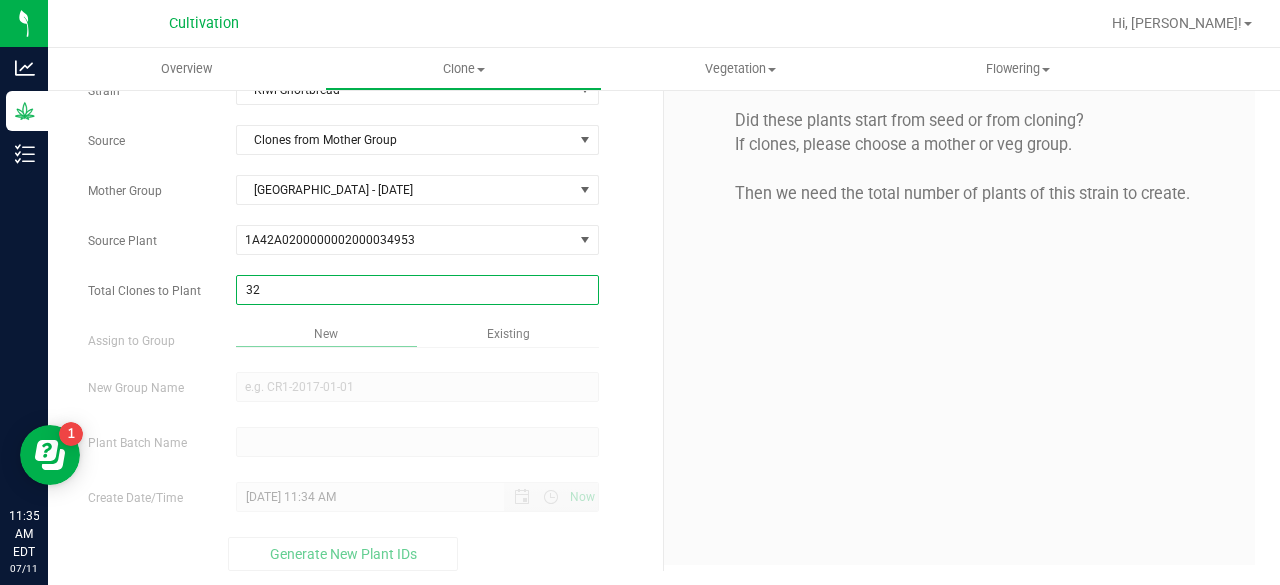type on "32" 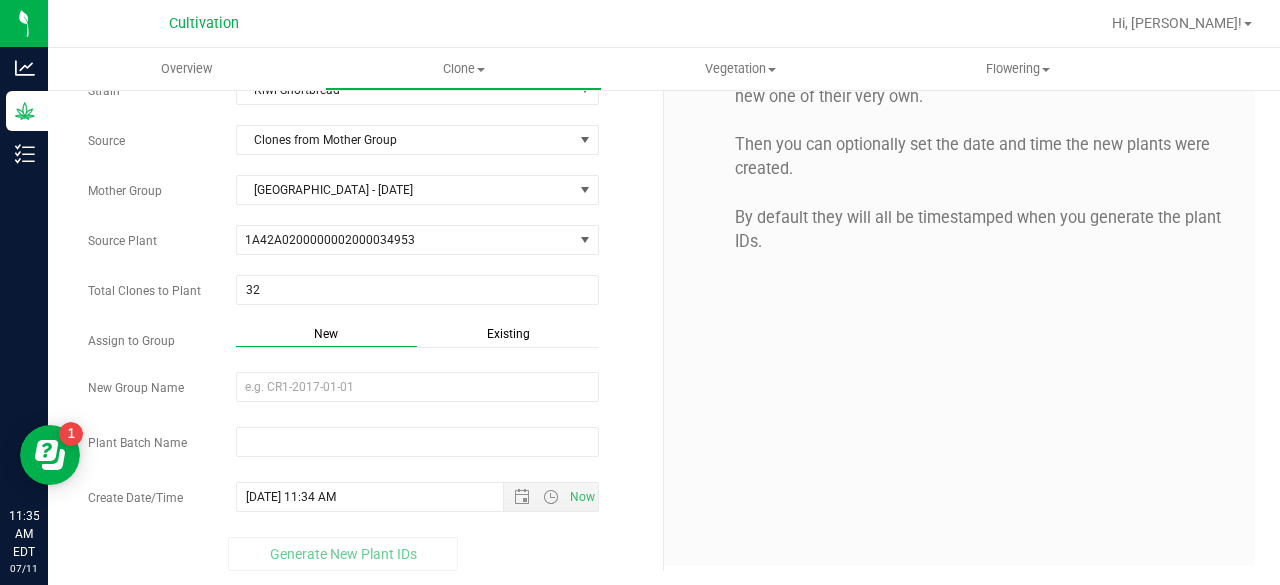 click on "Existing" at bounding box center (508, 334) 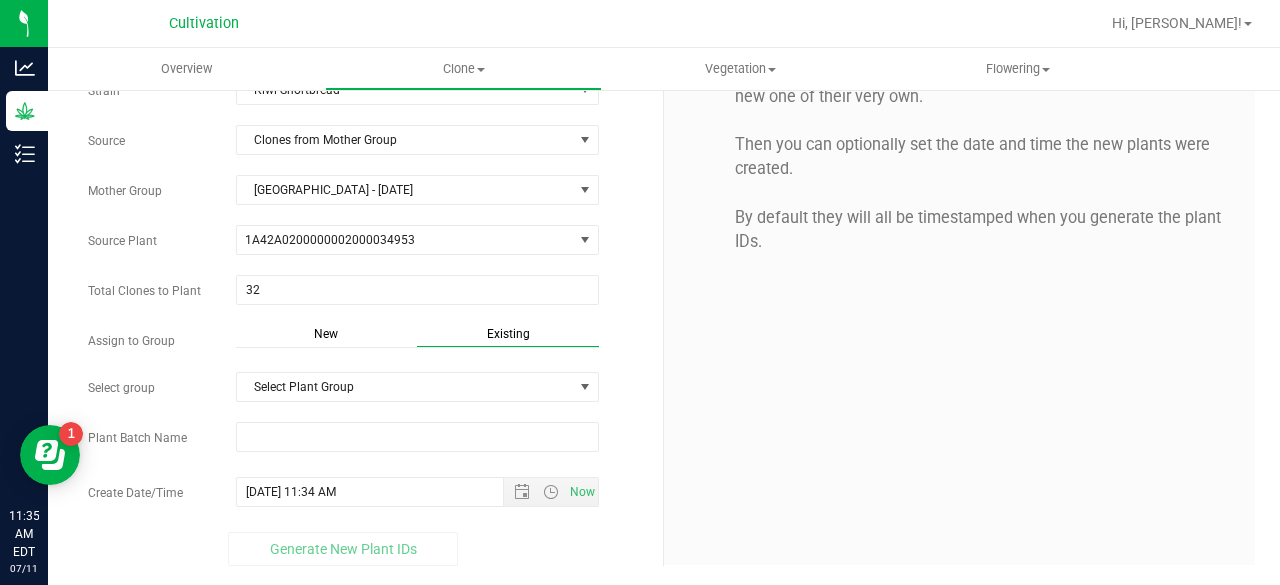 scroll, scrollTop: 114, scrollLeft: 0, axis: vertical 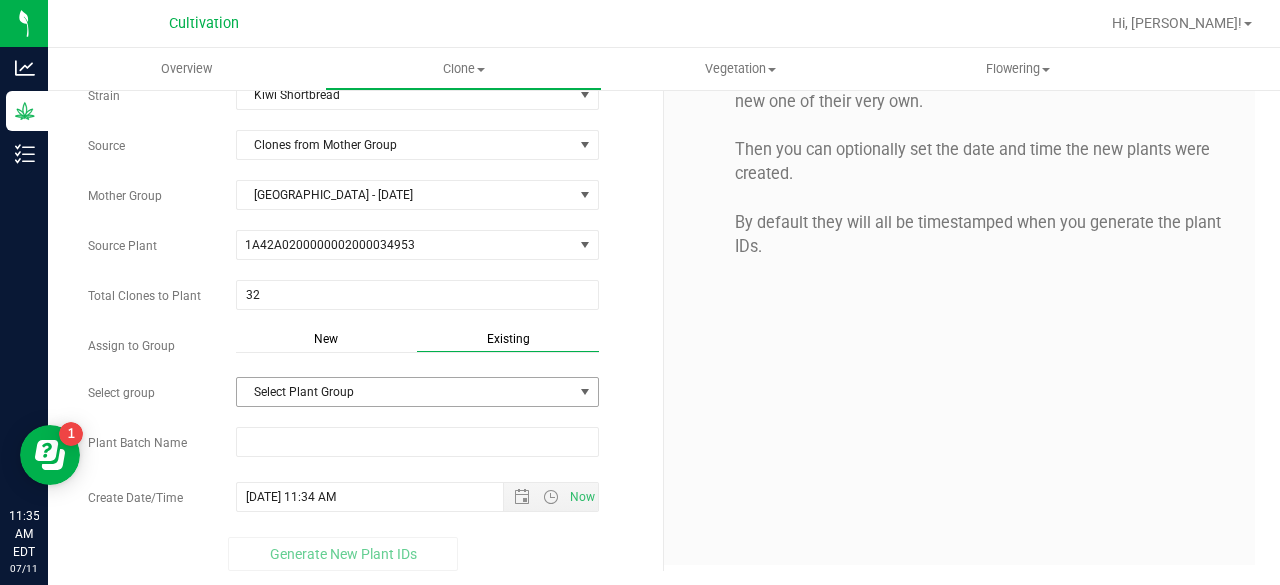 click on "Select Plant Group" at bounding box center [405, 392] 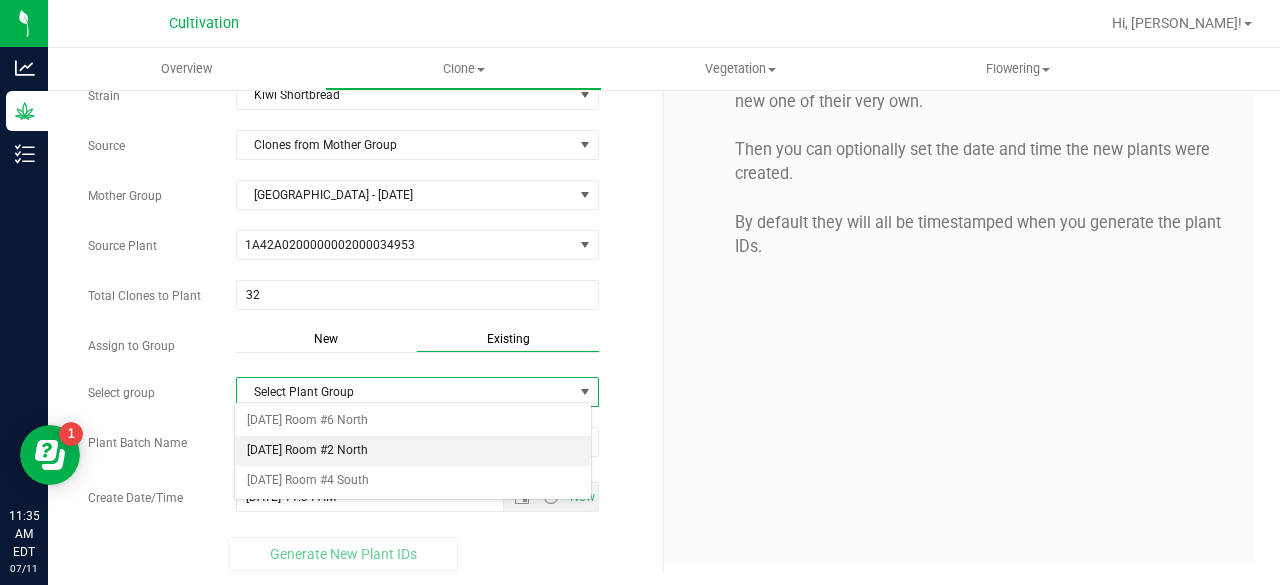 click on "[DATE] Room #2 North" at bounding box center (413, 451) 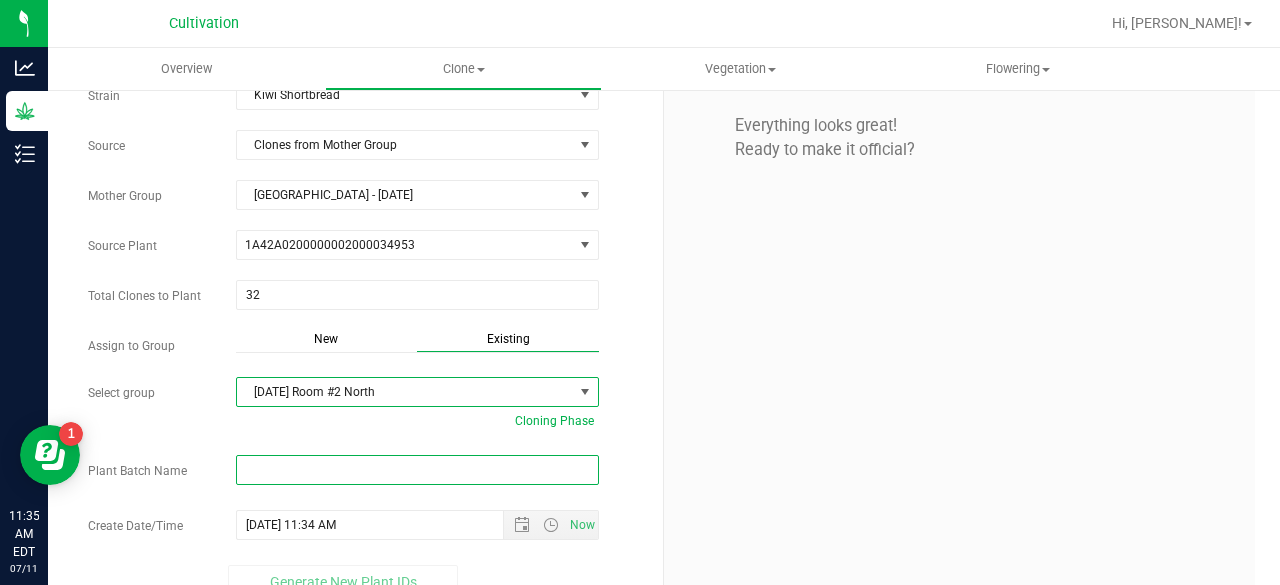 click at bounding box center (417, 470) 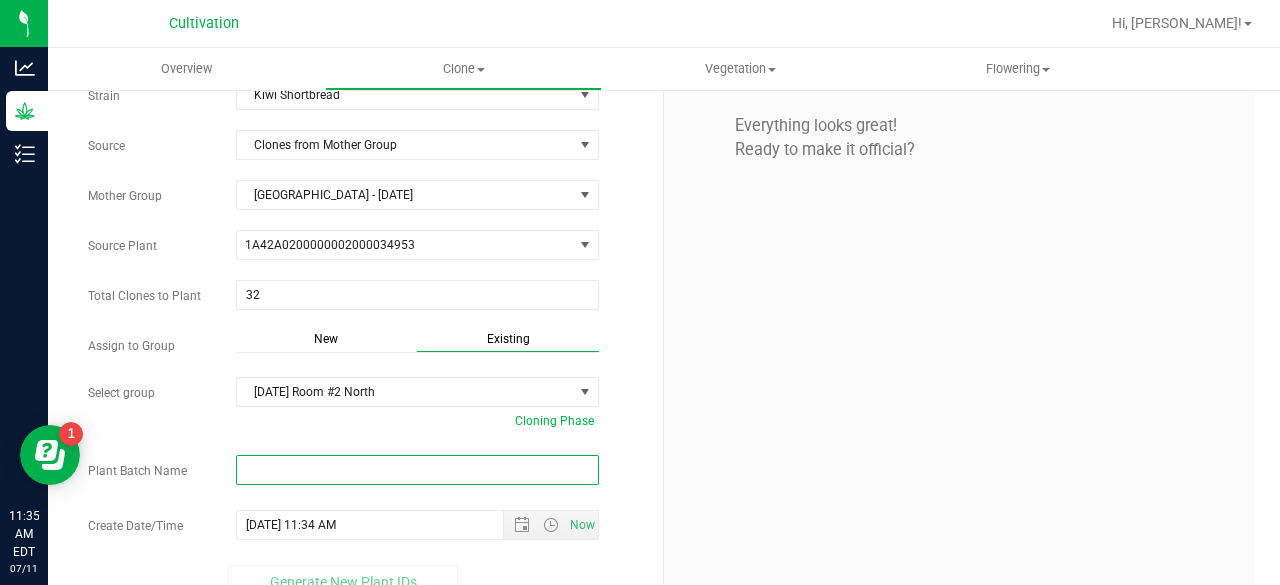 paste on "[DATE]" 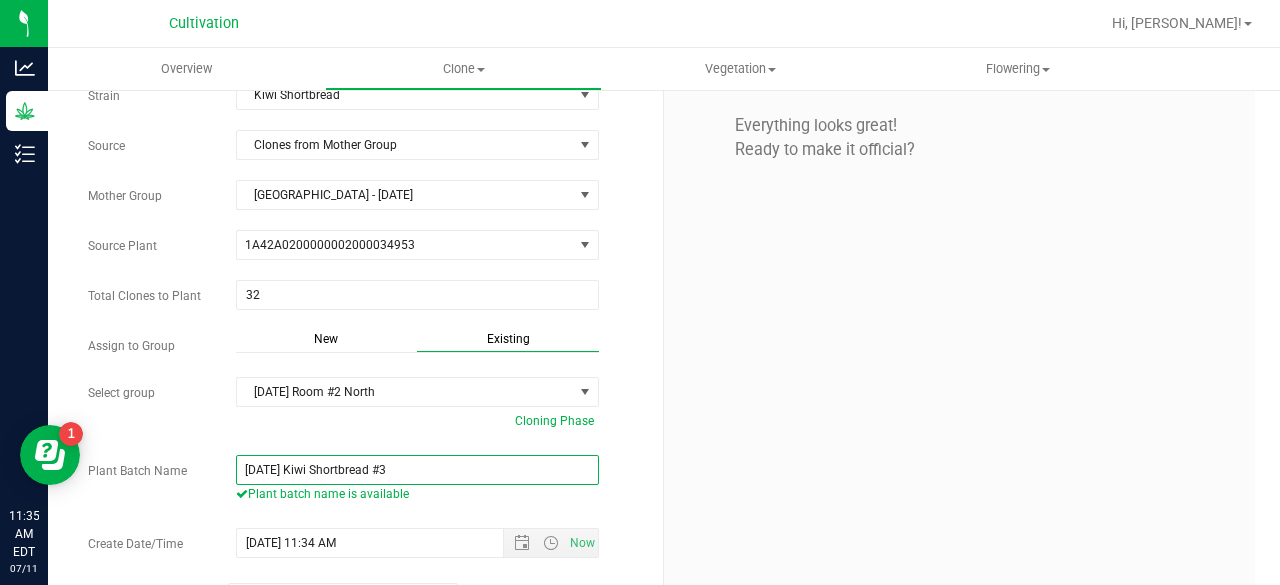 scroll, scrollTop: 160, scrollLeft: 0, axis: vertical 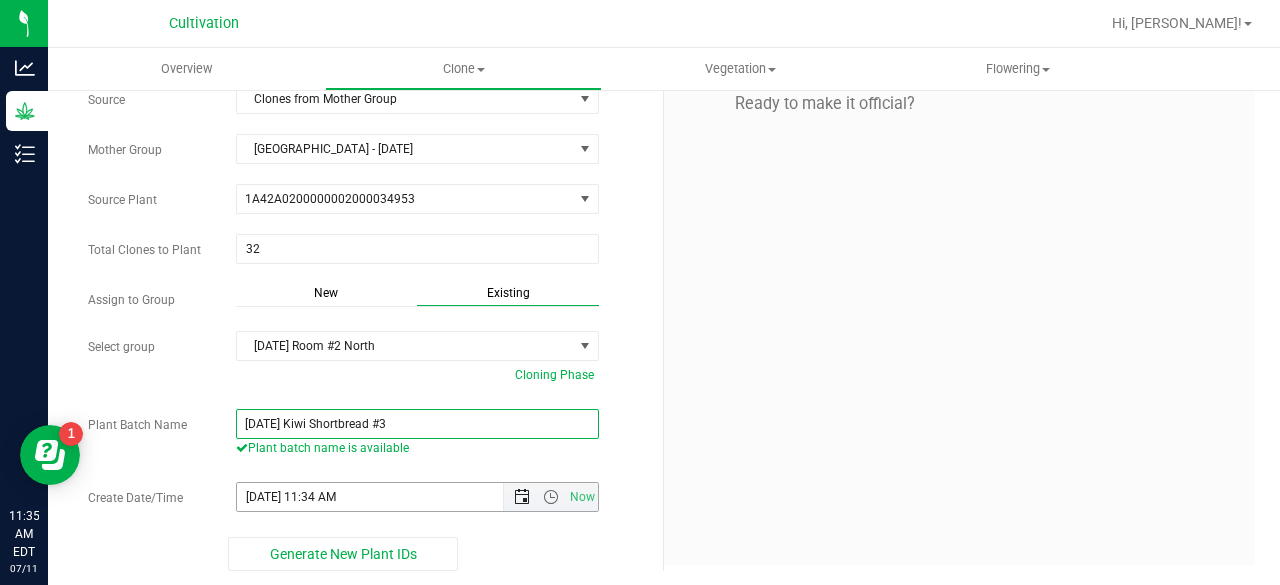 click at bounding box center (522, 497) 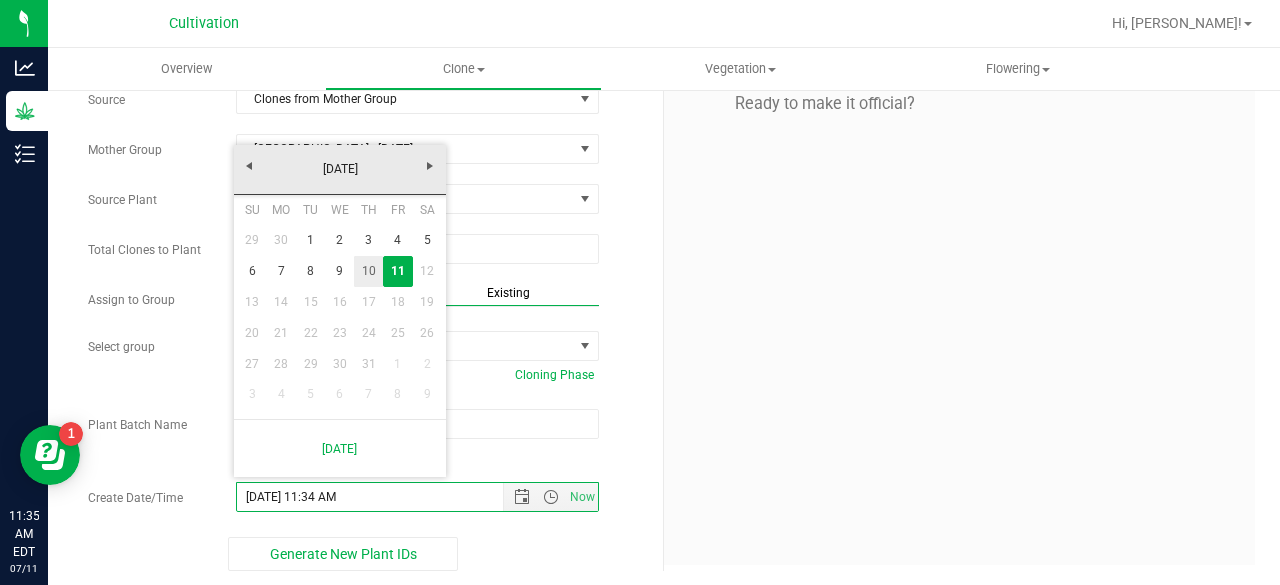 click on "10" at bounding box center [368, 271] 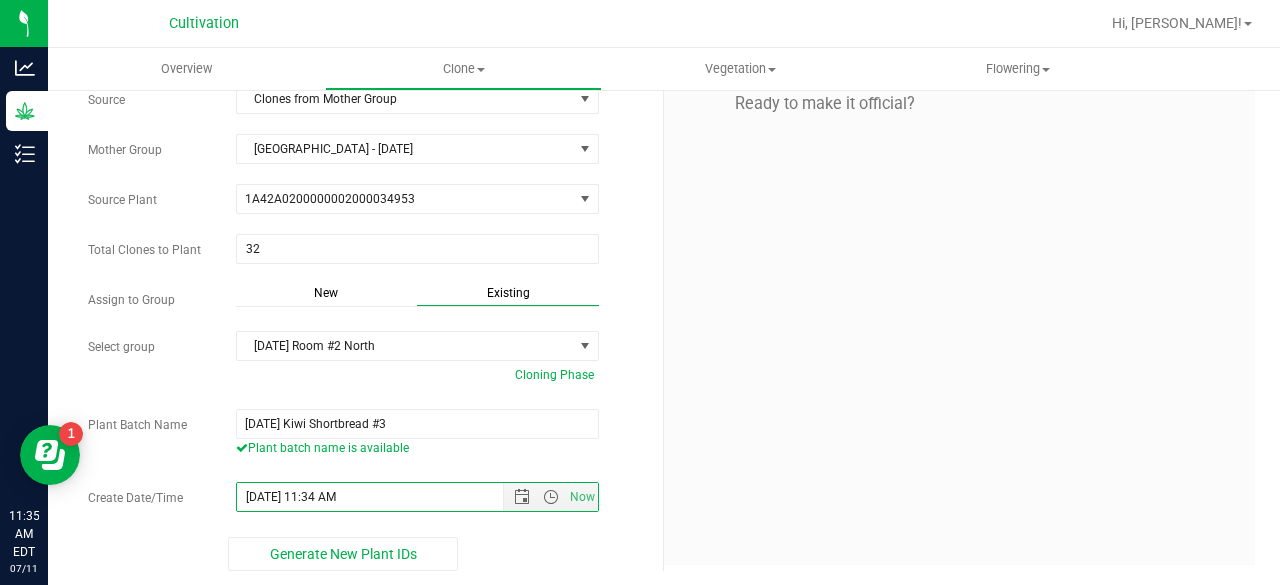 click on "Create Plants
In Room
North Nursery Select room North Nursery North TC Room Packaging and Labeling Quarantine Hold Refrigerator Room 2 Room 2 Hold Room 2 Refrigerator South Bulk South Bulk-Lab Material South Bulk-Lab Material Rm 2 South Bulk-Packaging South Bulk-Preroll South Bulk-Preroll Material South Nursery South Retail Inventory South Retail-Unusable
[GEOGRAPHIC_DATA]
Kiwi Shortbread
Source
Clones from Mother Group" at bounding box center (664, 259) 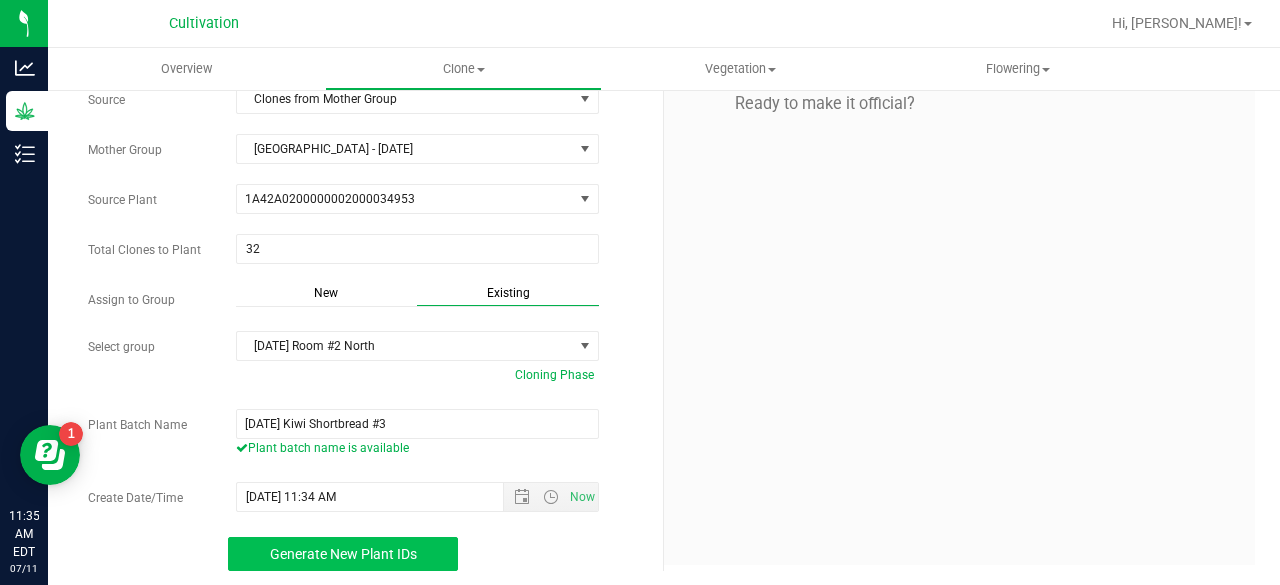 click on "Generate New Plant IDs" at bounding box center [343, 554] 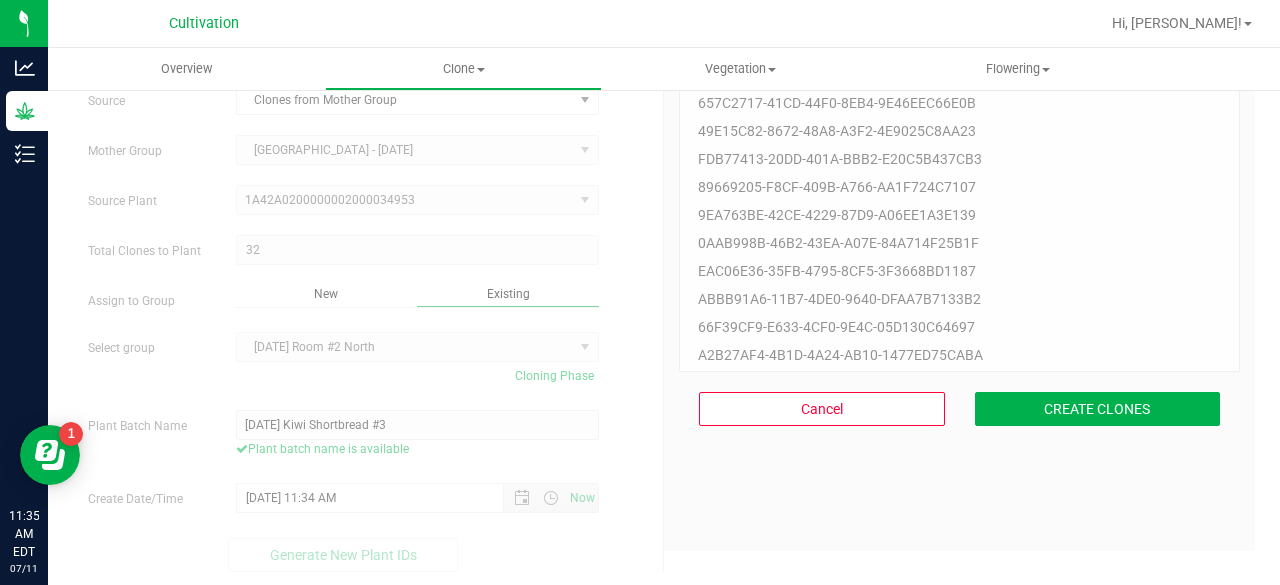 scroll, scrollTop: 60, scrollLeft: 0, axis: vertical 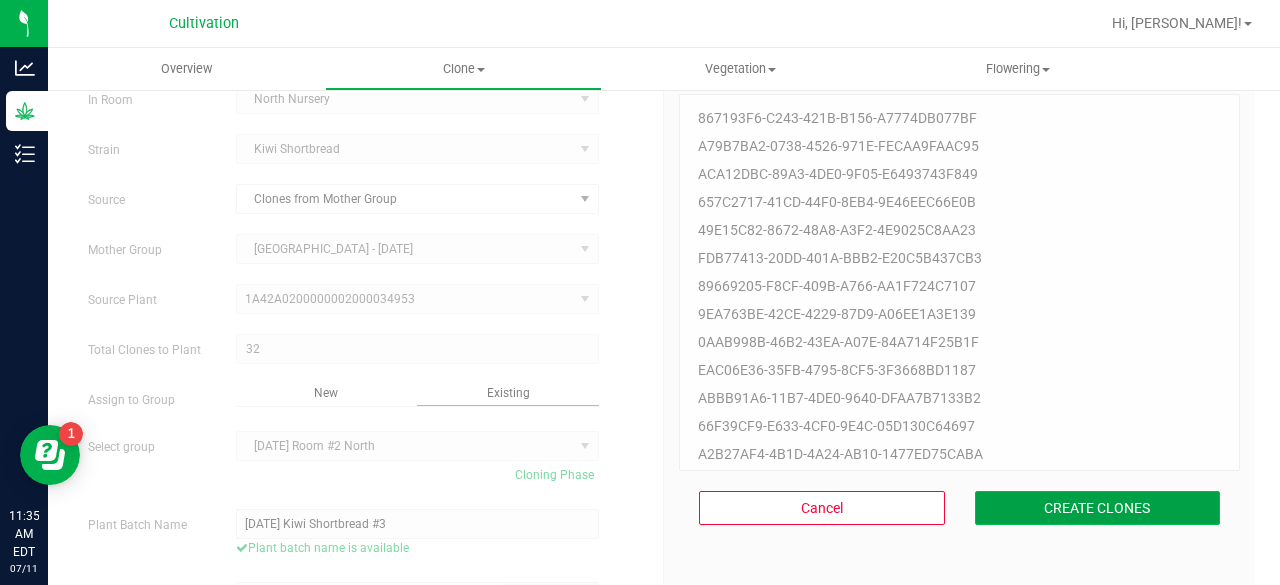 click on "CREATE CLONES" at bounding box center [1098, 508] 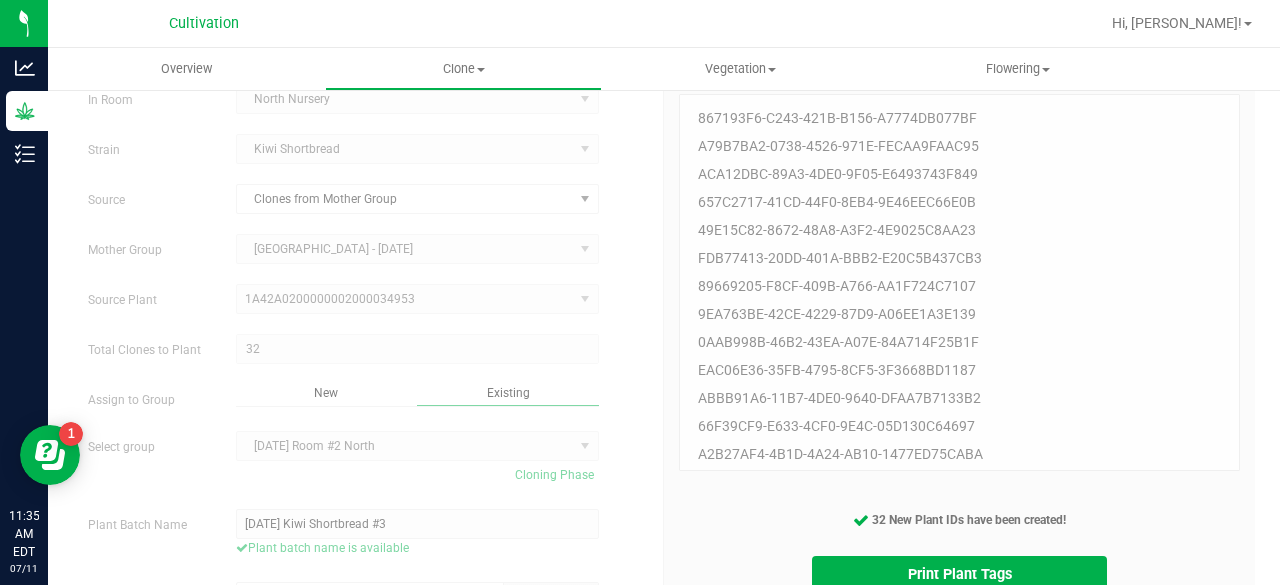 scroll, scrollTop: 159, scrollLeft: 0, axis: vertical 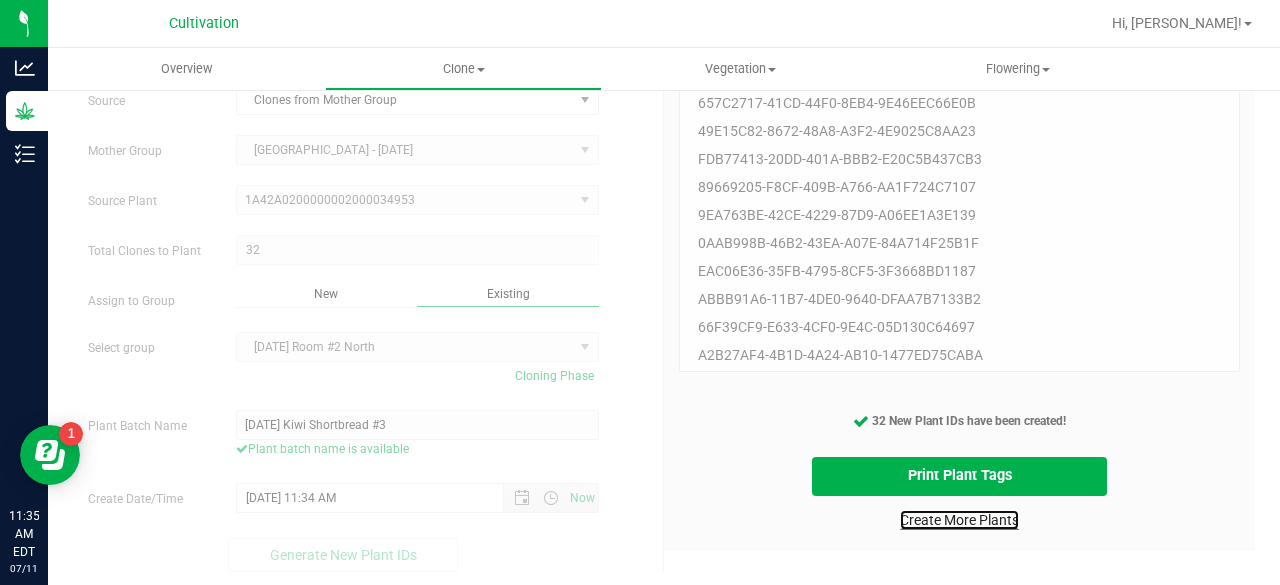 click on "Create More Plants" at bounding box center [959, 520] 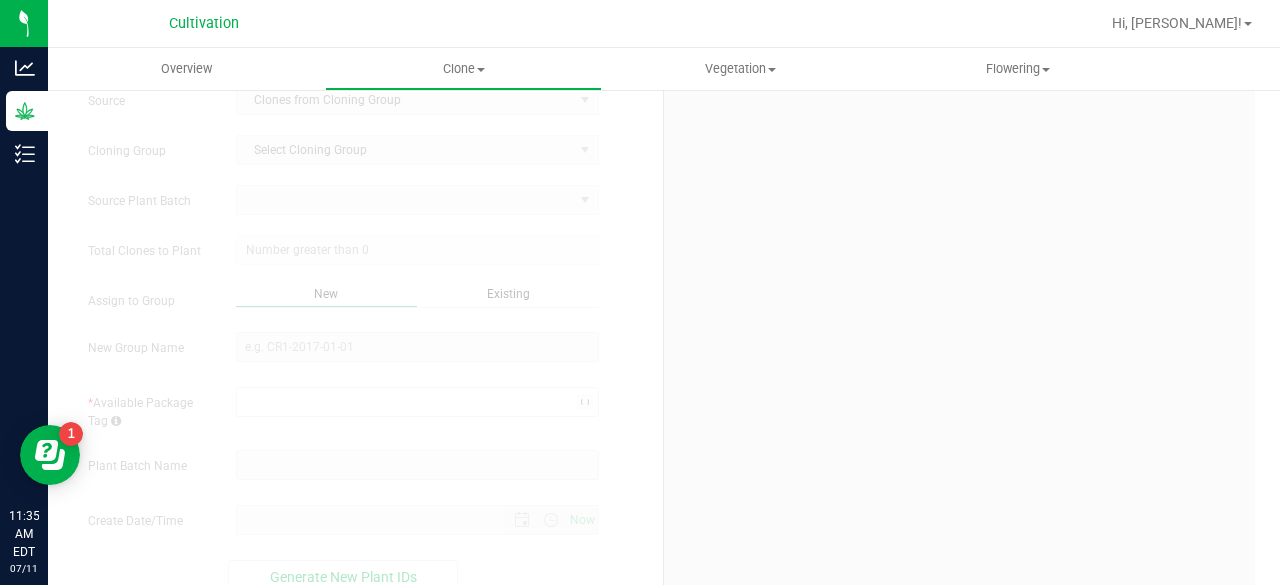 scroll, scrollTop: 0, scrollLeft: 0, axis: both 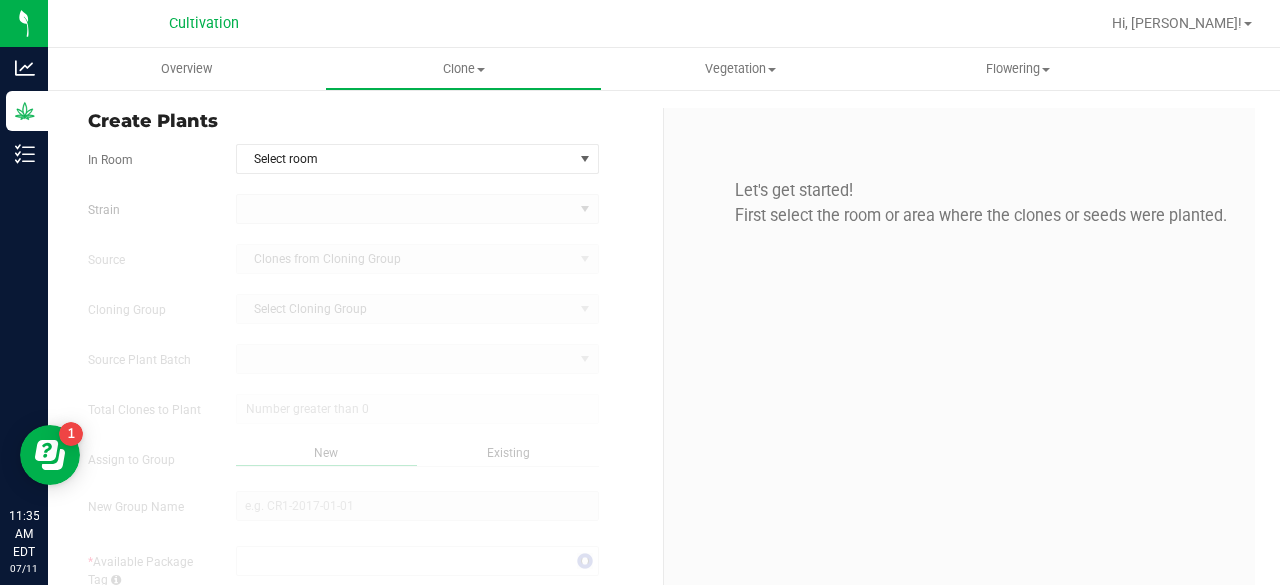 type on "[DATE] 11:35 AM" 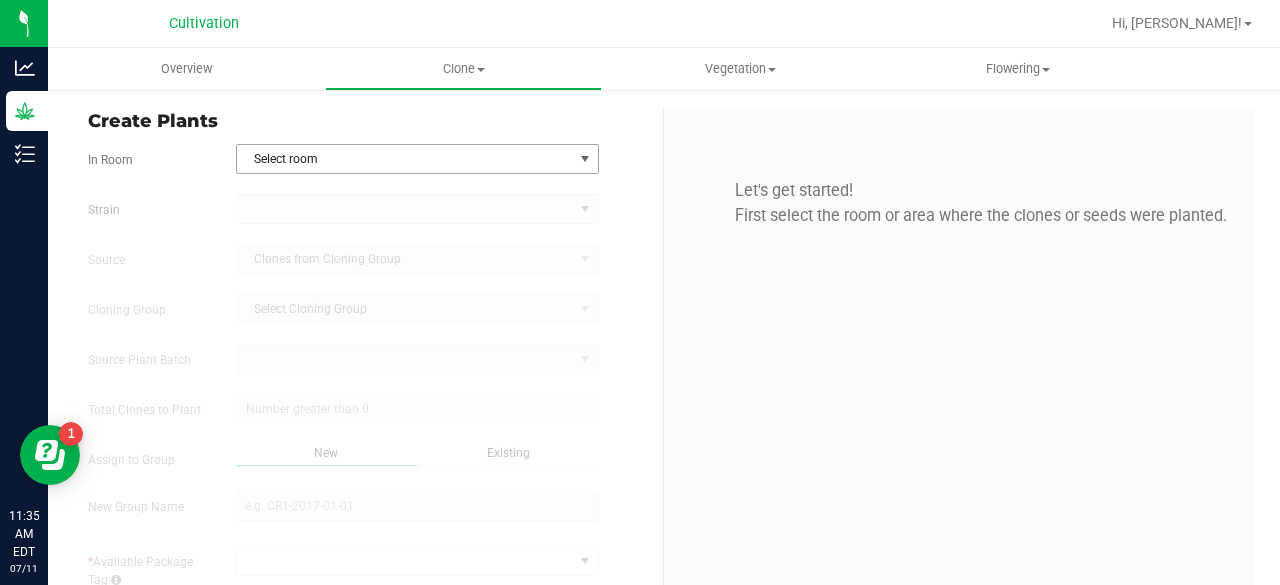 click on "Select room" at bounding box center [405, 159] 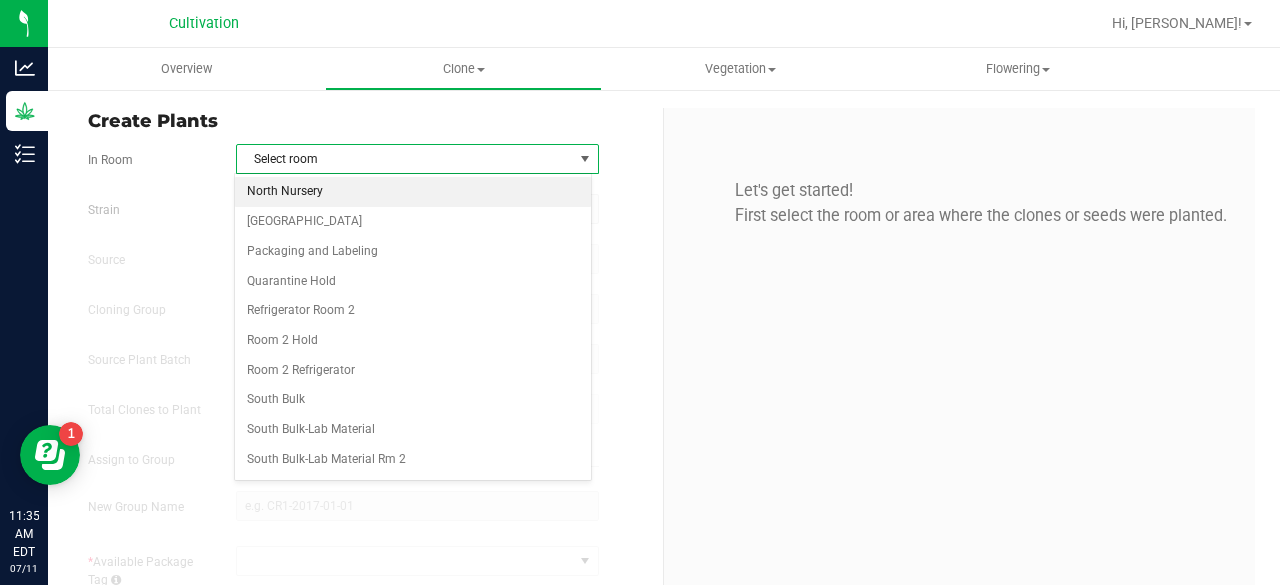 click on "North Nursery" at bounding box center (413, 192) 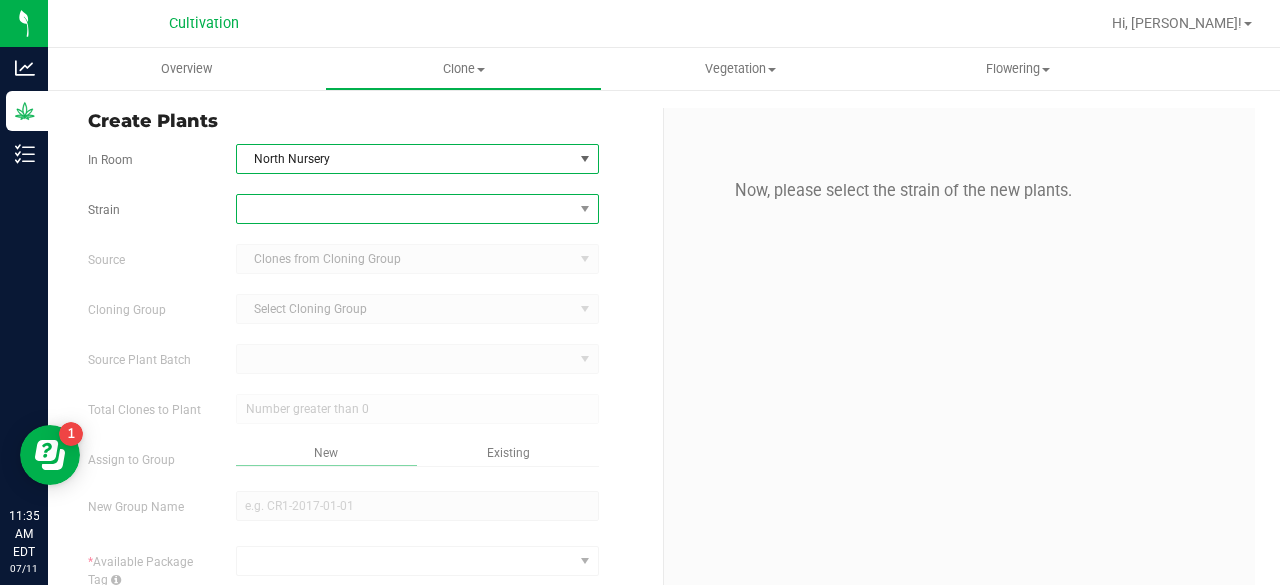 click at bounding box center [405, 209] 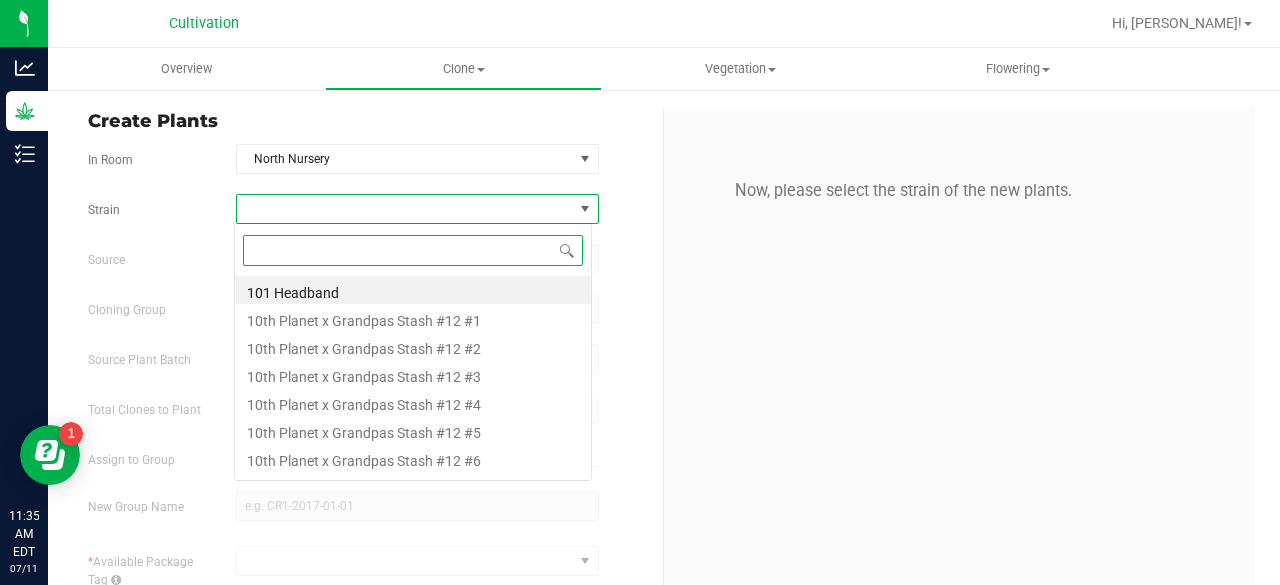 scroll, scrollTop: 99970, scrollLeft: 99641, axis: both 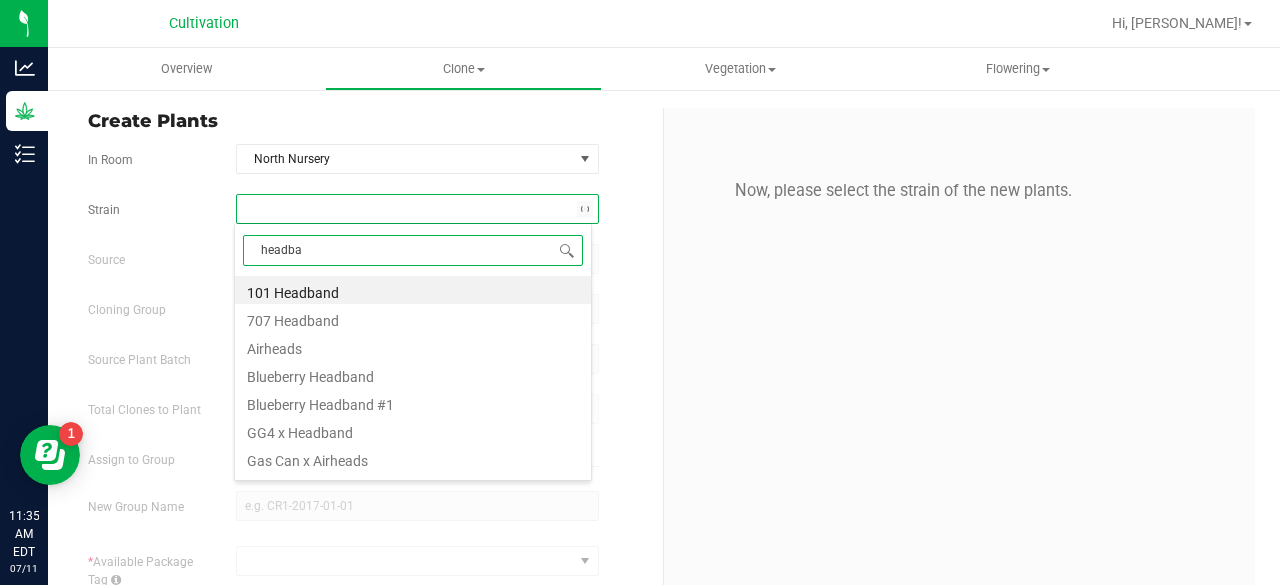 type on "headban" 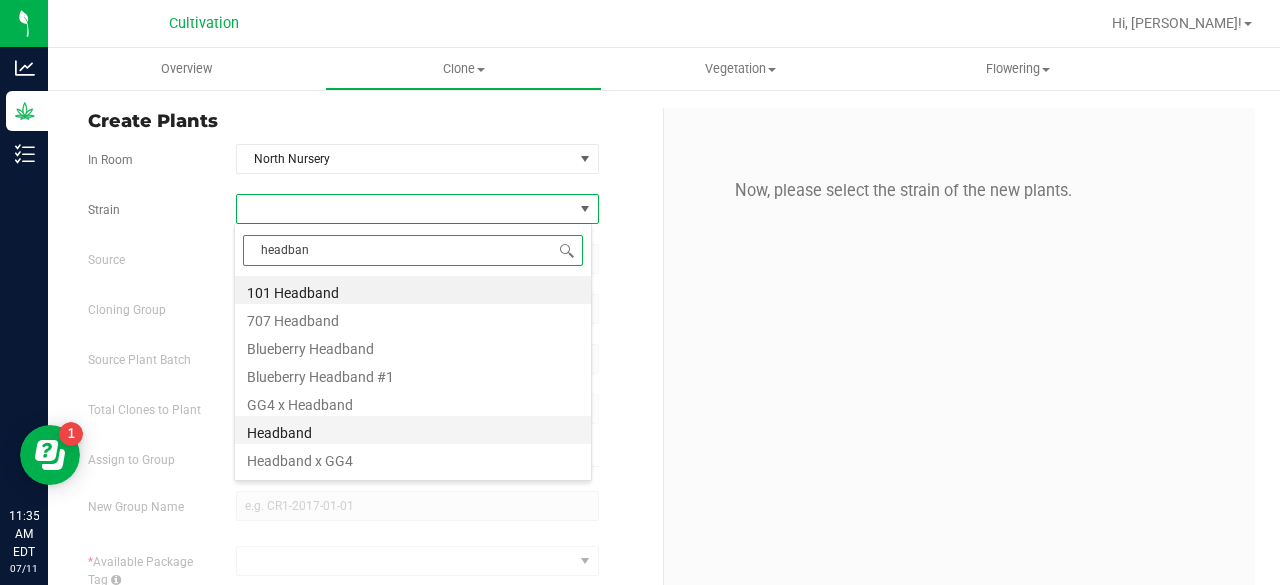 click on "Headband" at bounding box center [413, 430] 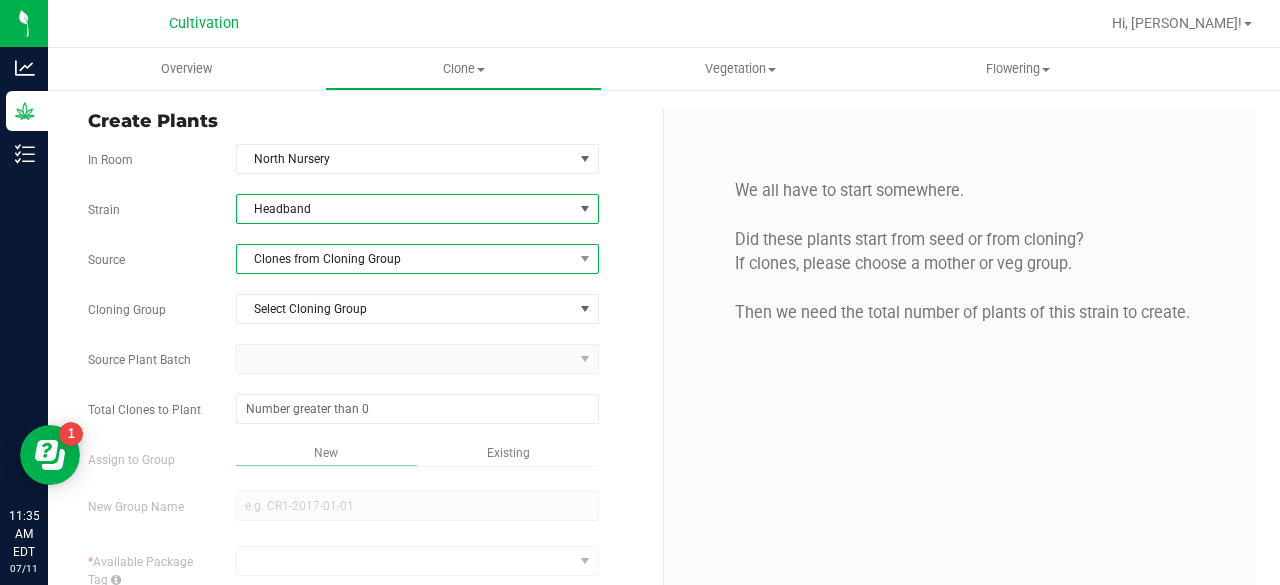 click on "Clones from Cloning Group" at bounding box center (405, 259) 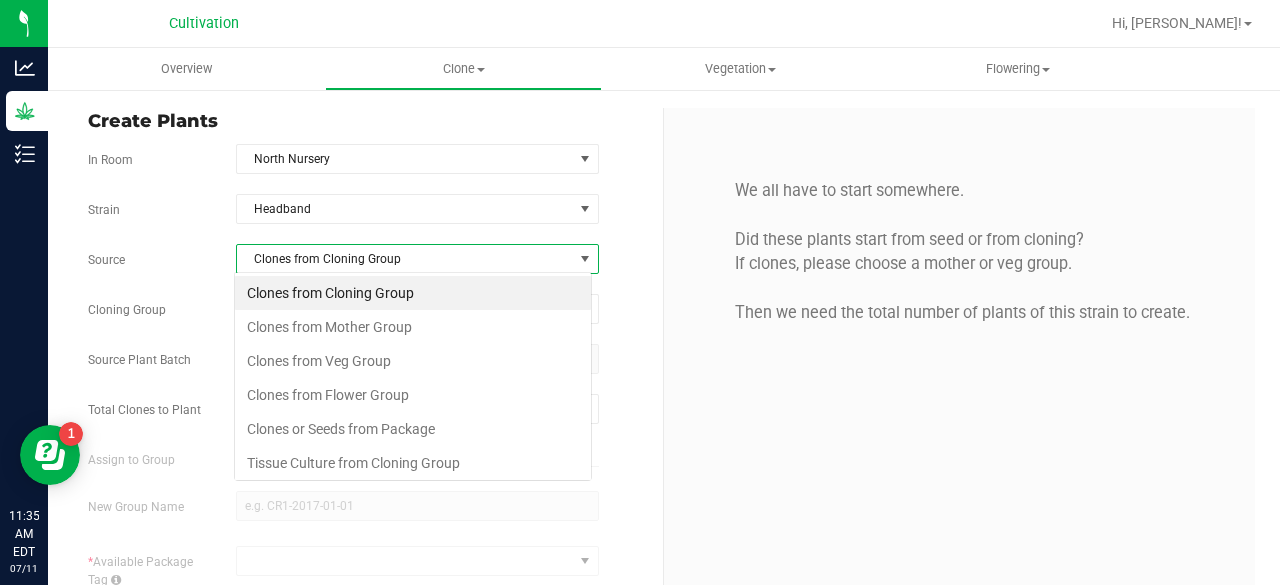 scroll, scrollTop: 99970, scrollLeft: 99641, axis: both 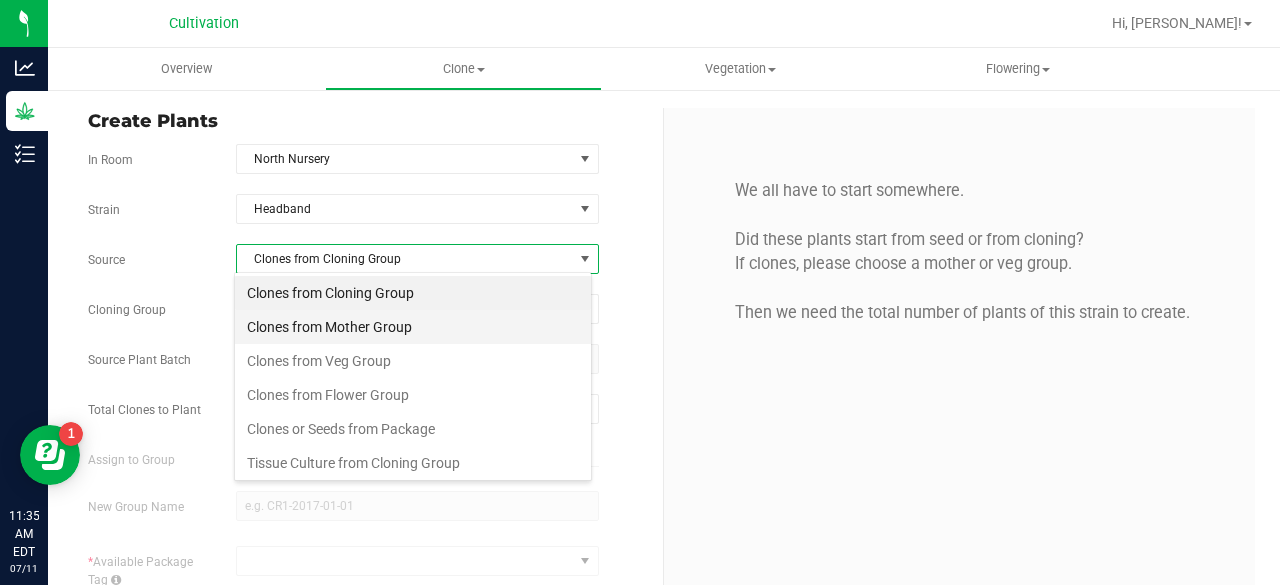 click on "Clones from Mother Group" at bounding box center [413, 327] 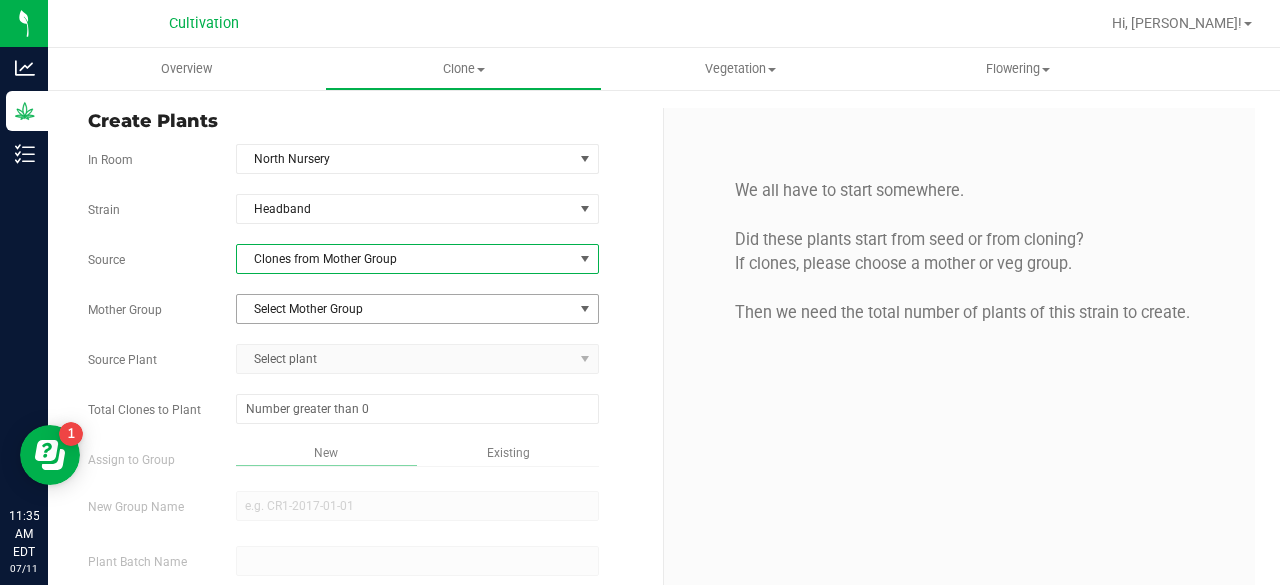 click on "Select Mother Group" at bounding box center [405, 309] 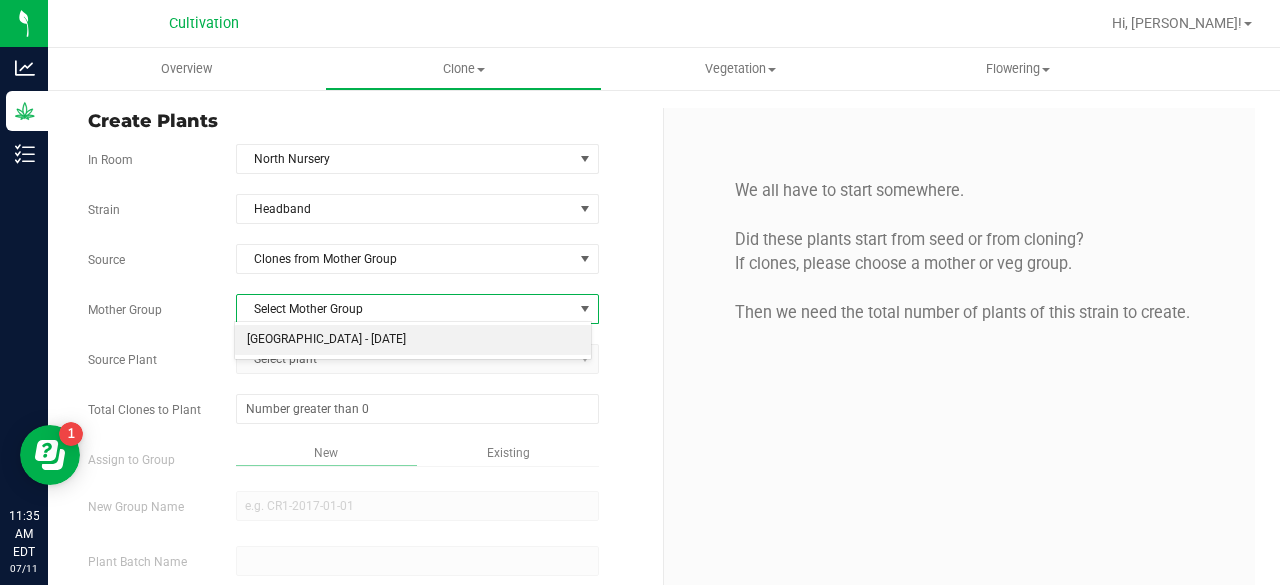 click on "[GEOGRAPHIC_DATA]  - [DATE]" at bounding box center [413, 340] 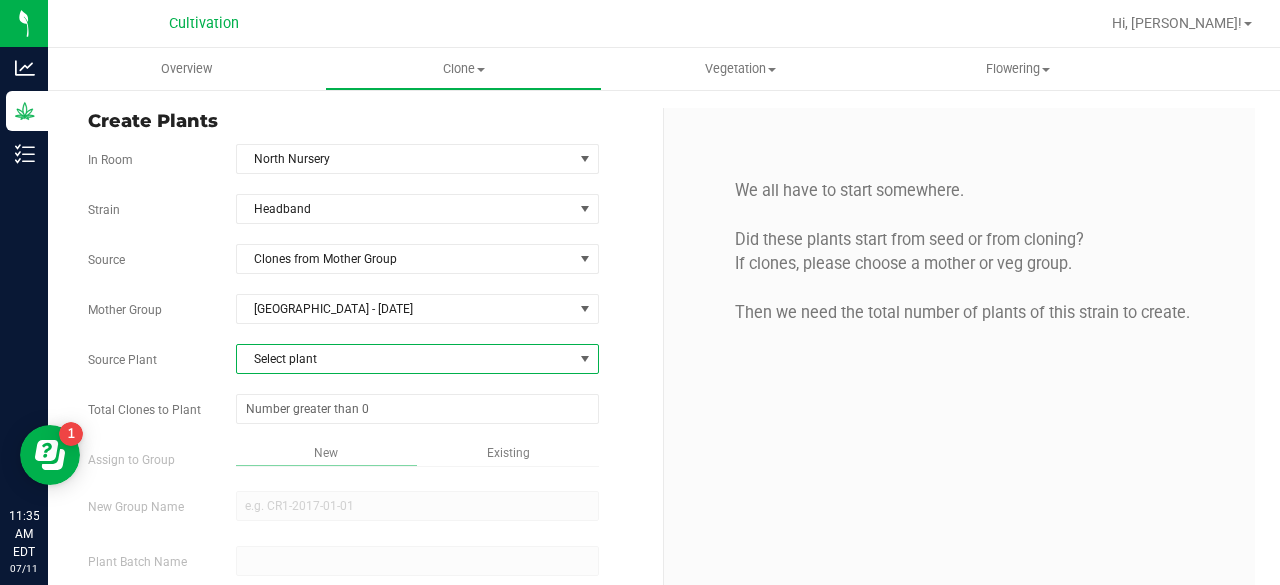 click on "Select plant" at bounding box center [405, 359] 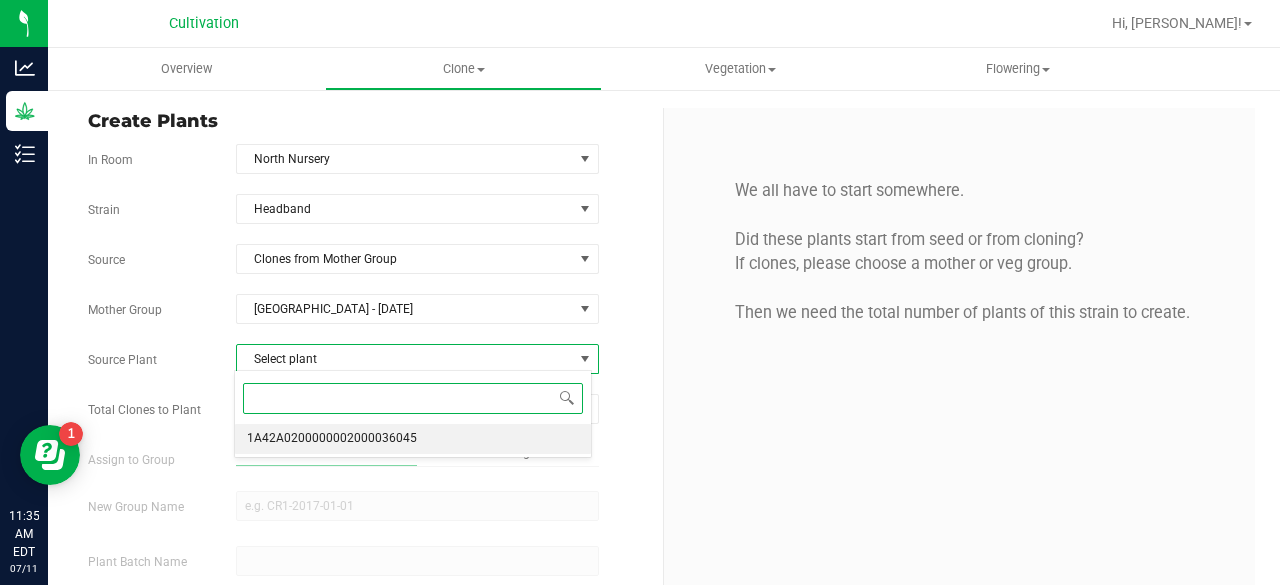 click on "1A42A0200000002000036045" at bounding box center [332, 439] 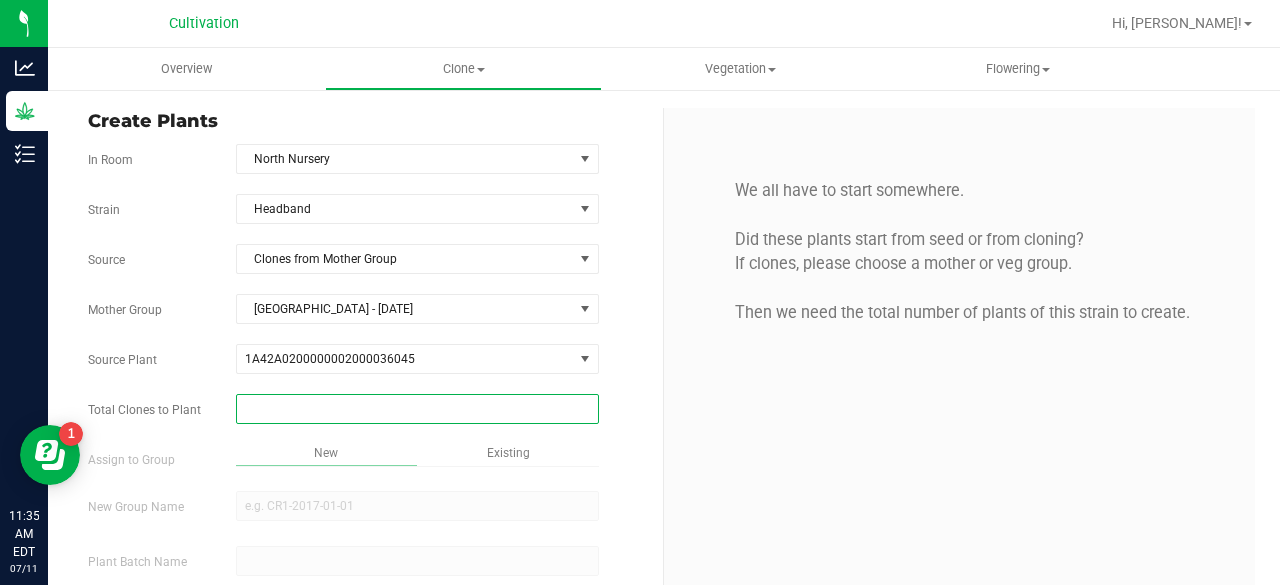 click at bounding box center (417, 409) 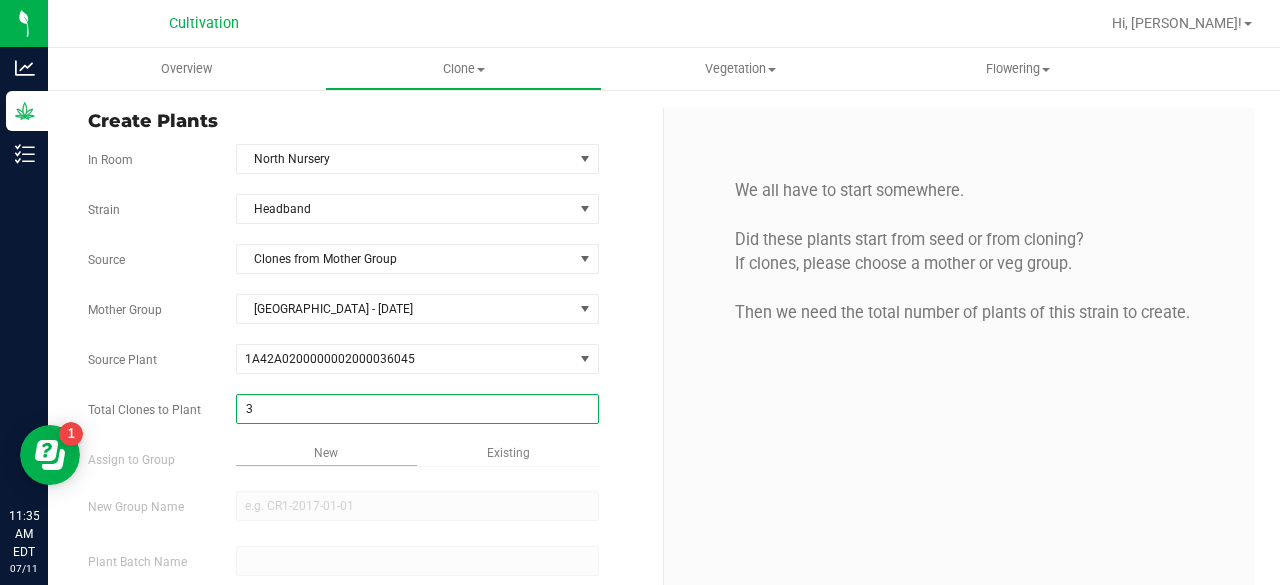 type on "32" 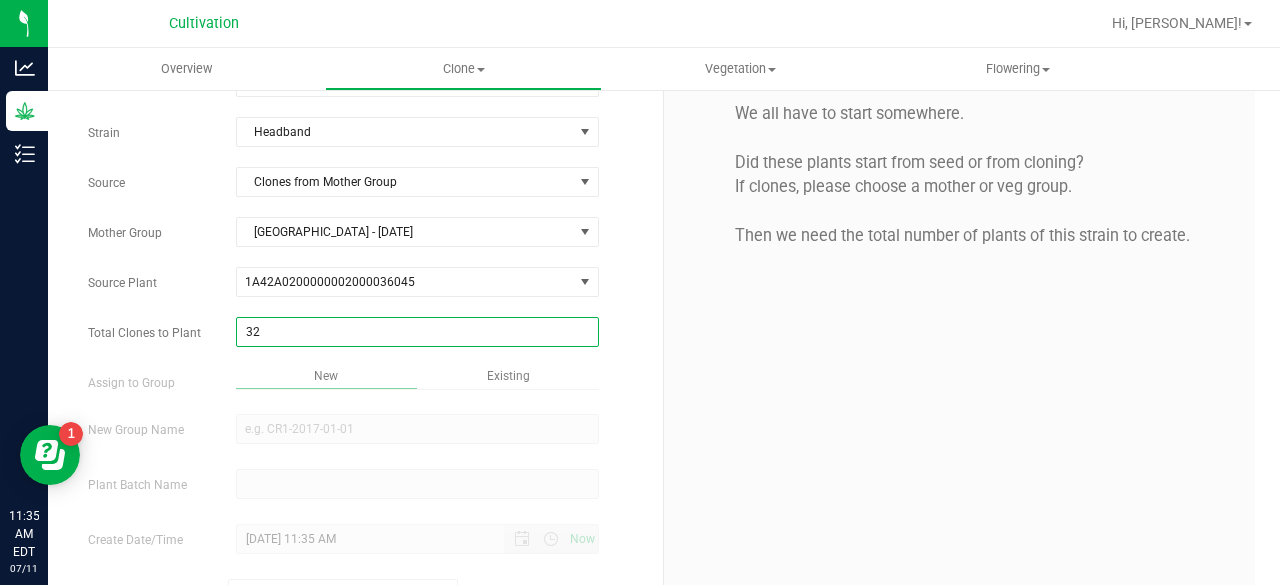 scroll, scrollTop: 78, scrollLeft: 0, axis: vertical 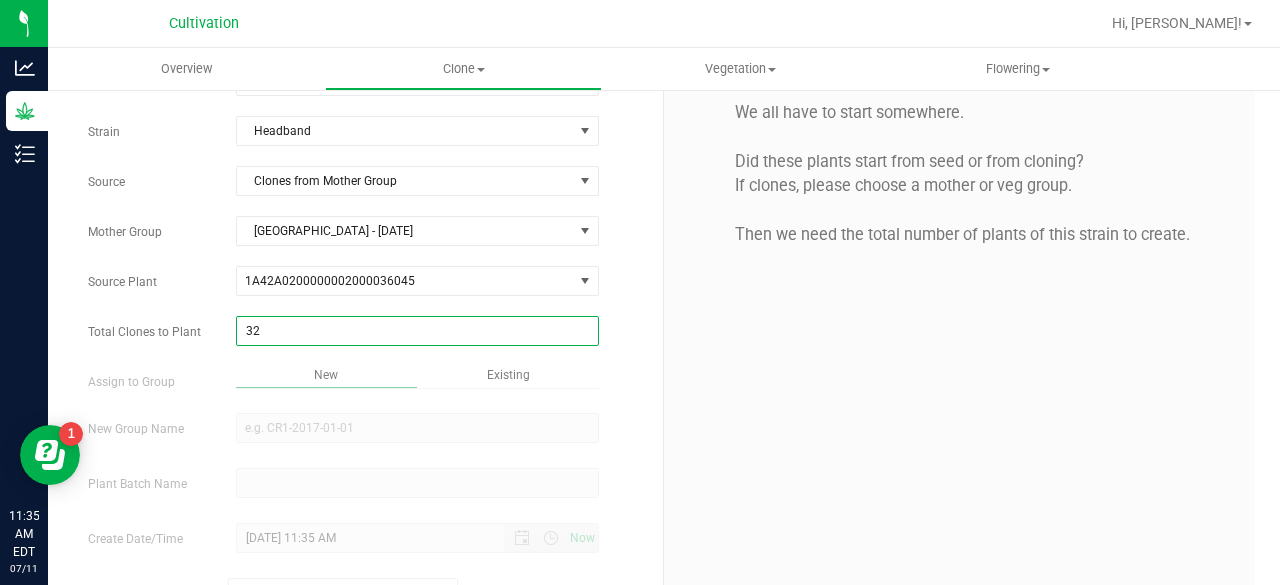 type on "32" 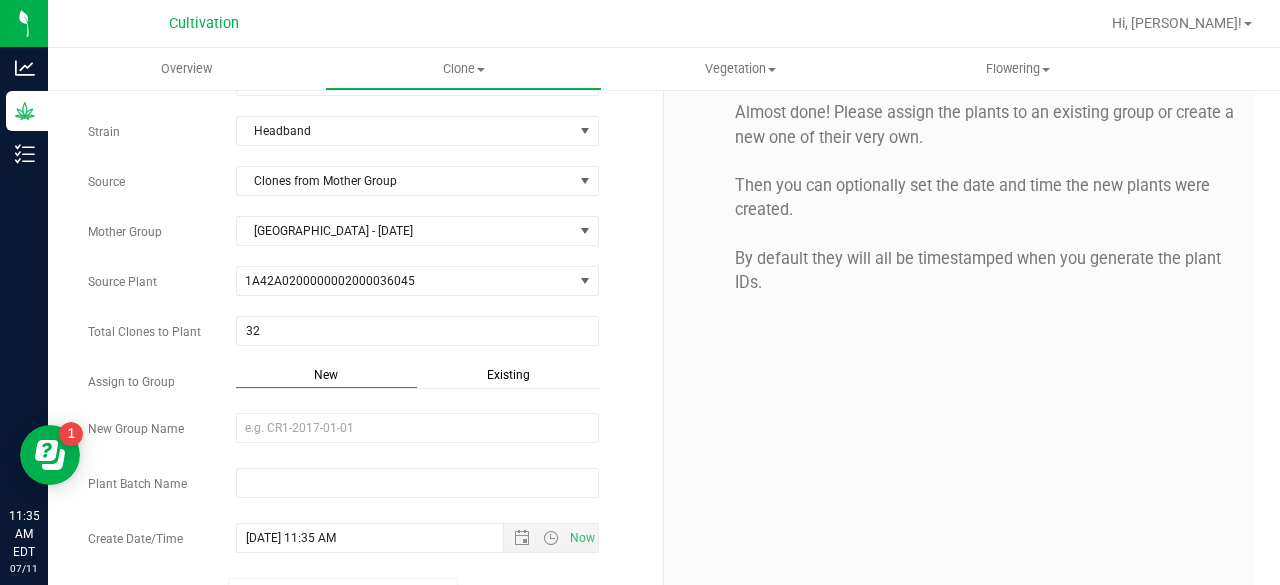click on "Existing" at bounding box center [508, 377] 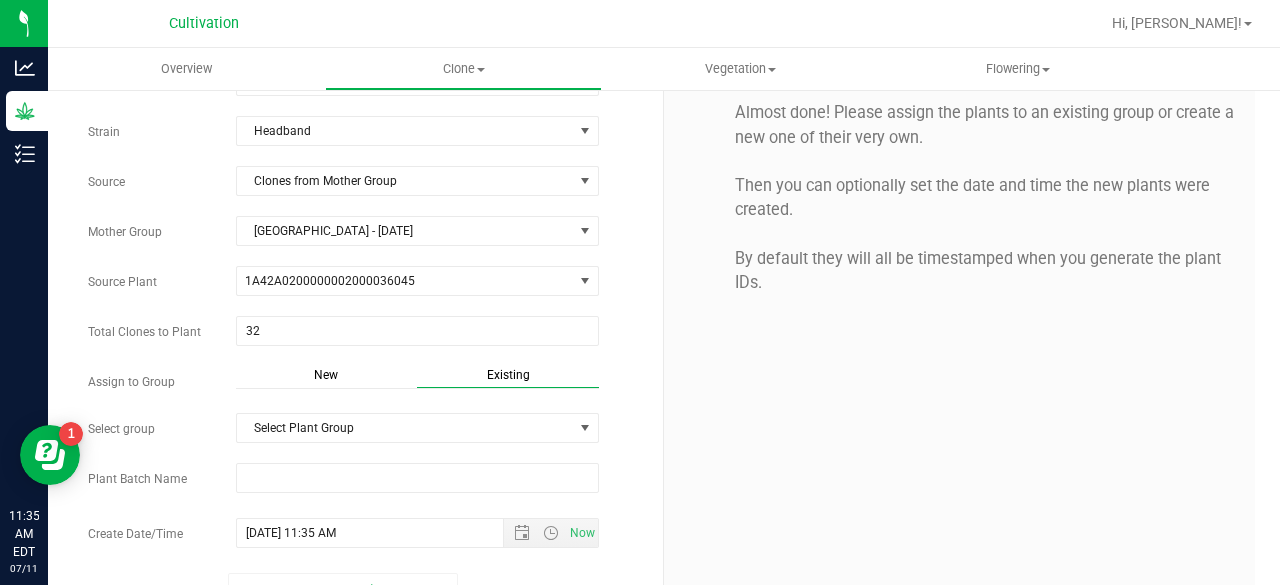click on "Strain
Headband
Source
Clones from Mother Group
Mother Group
[GEOGRAPHIC_DATA]  - [DATE] Select Mother Group North Mother Room  - [DATE]
Source Plant
1A42A0200000002000036045 1A42A0200000002000036045
Total Clones to Plant
32 32" at bounding box center (368, 361) 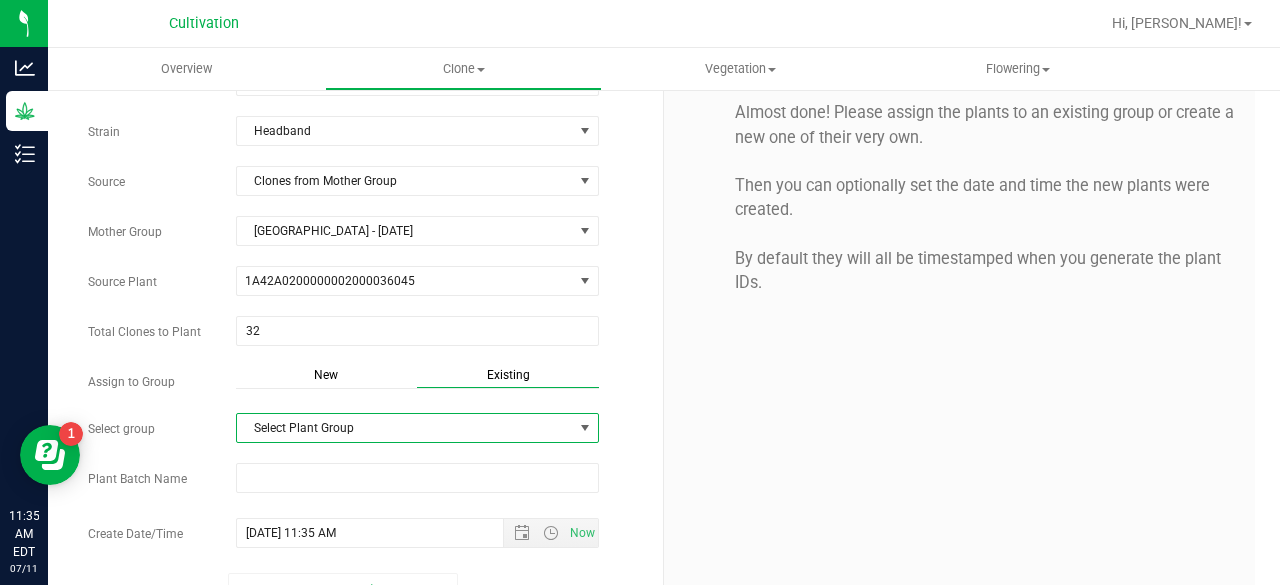 click on "Select Plant Group" at bounding box center (405, 428) 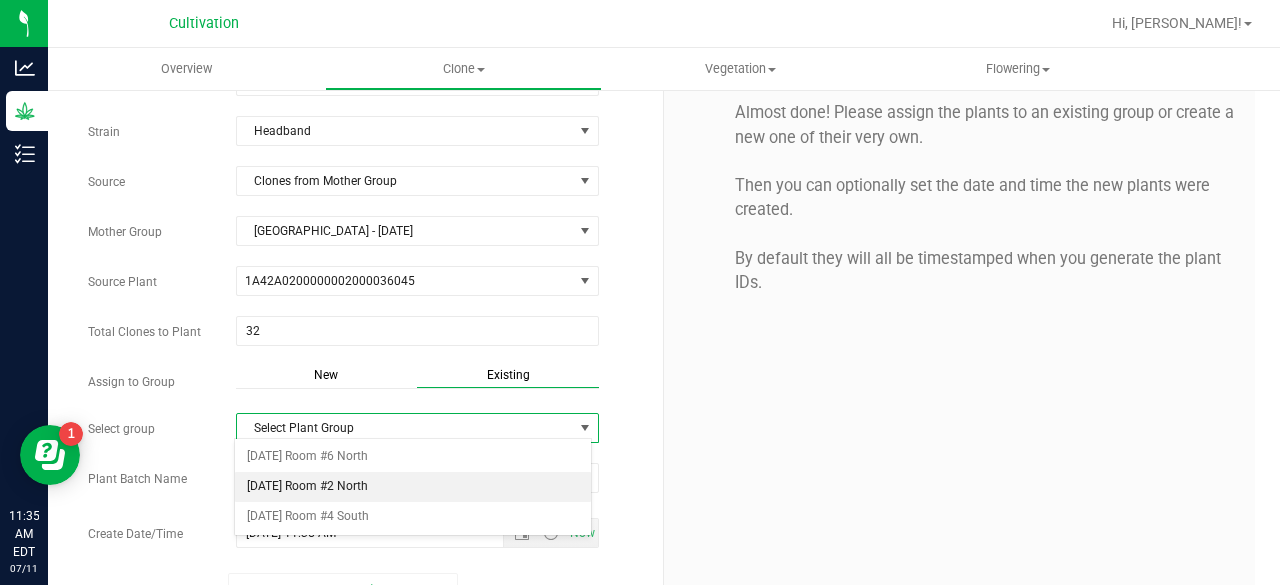 click on "[DATE] Room #2 North" at bounding box center (413, 487) 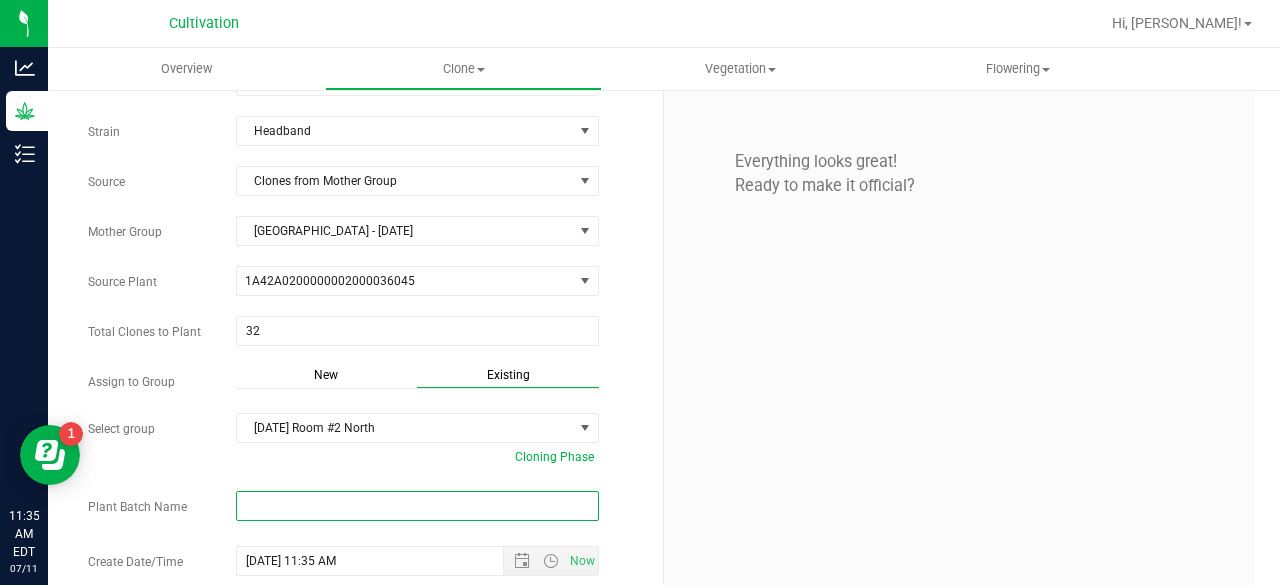 click at bounding box center (417, 506) 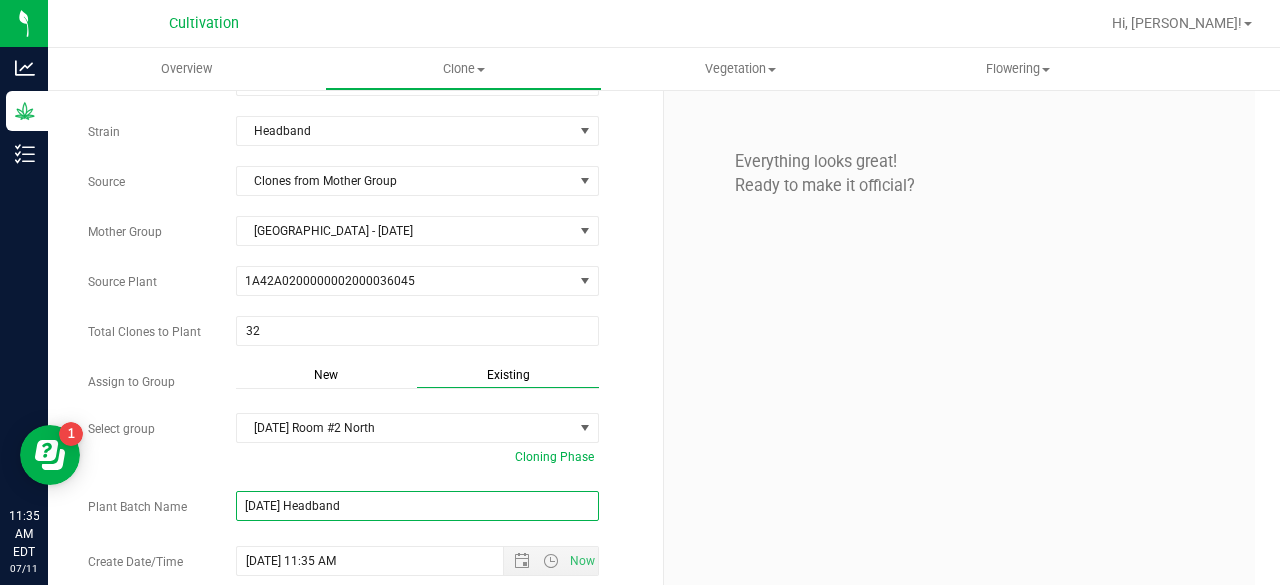 scroll, scrollTop: 142, scrollLeft: 0, axis: vertical 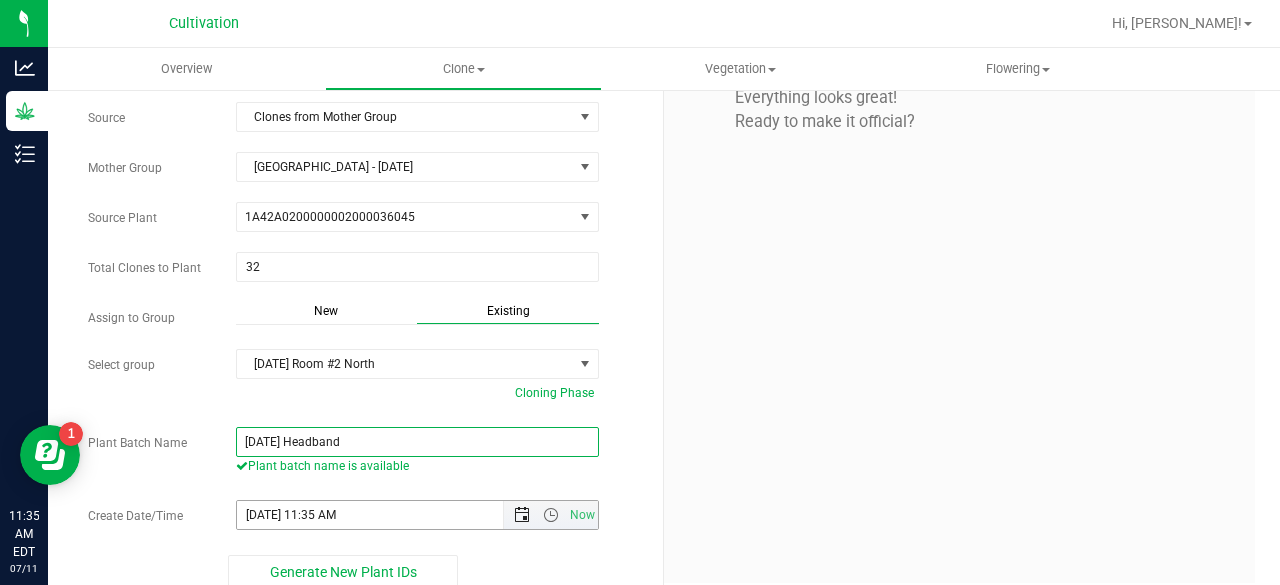 click at bounding box center [522, 515] 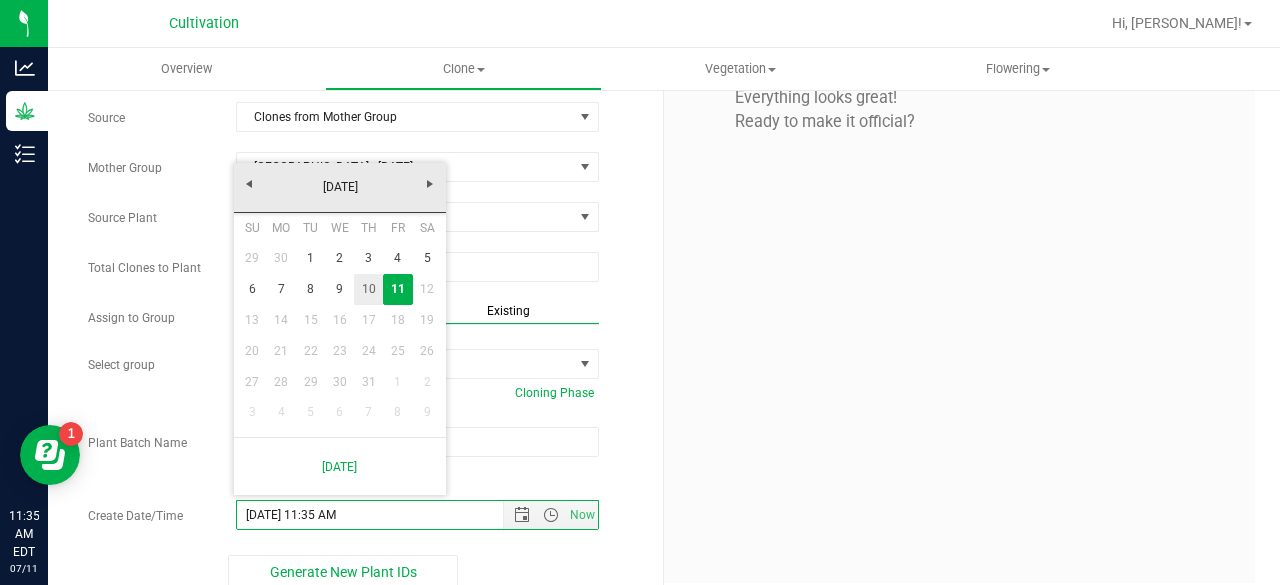 click on "10" at bounding box center [368, 289] 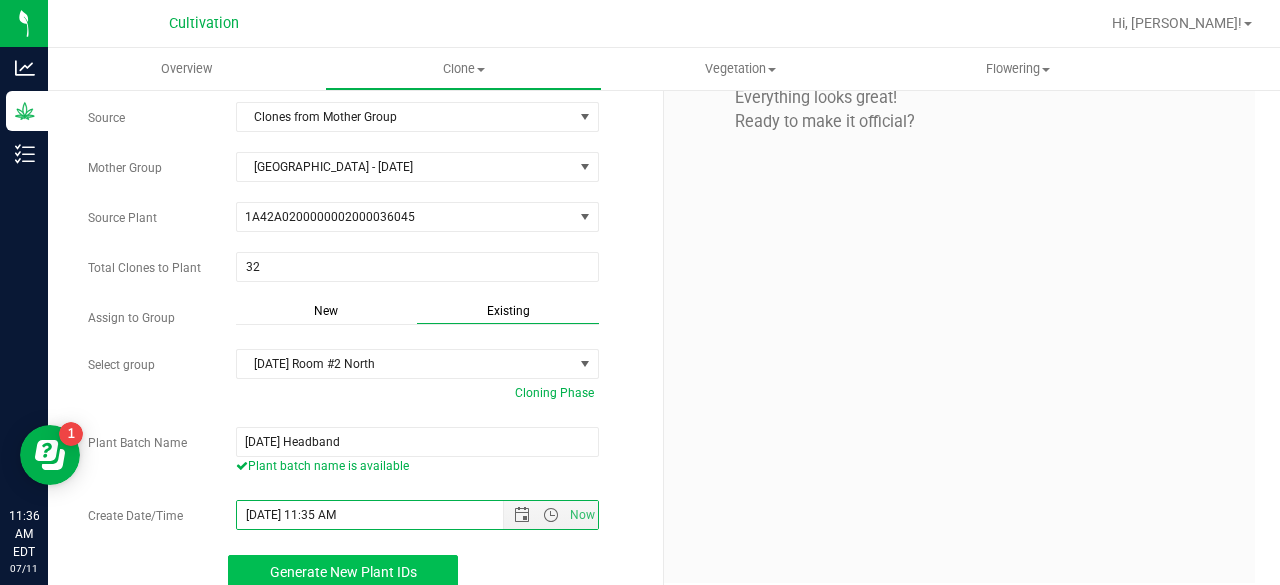 click on "Generate New Plant IDs" at bounding box center (343, 572) 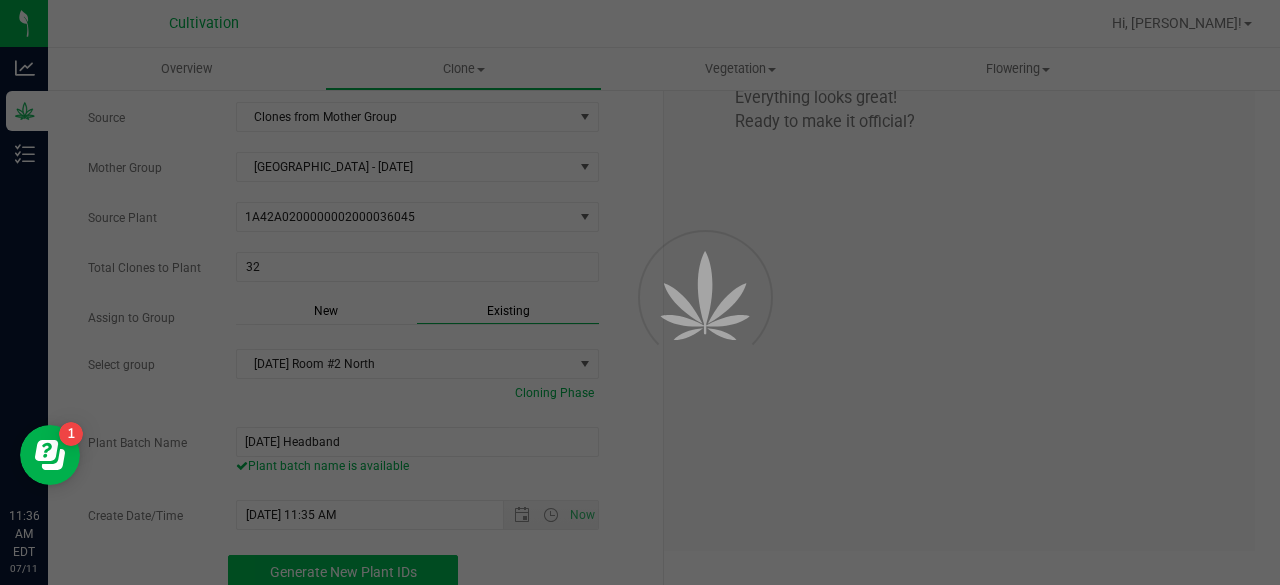 scroll, scrollTop: 60, scrollLeft: 0, axis: vertical 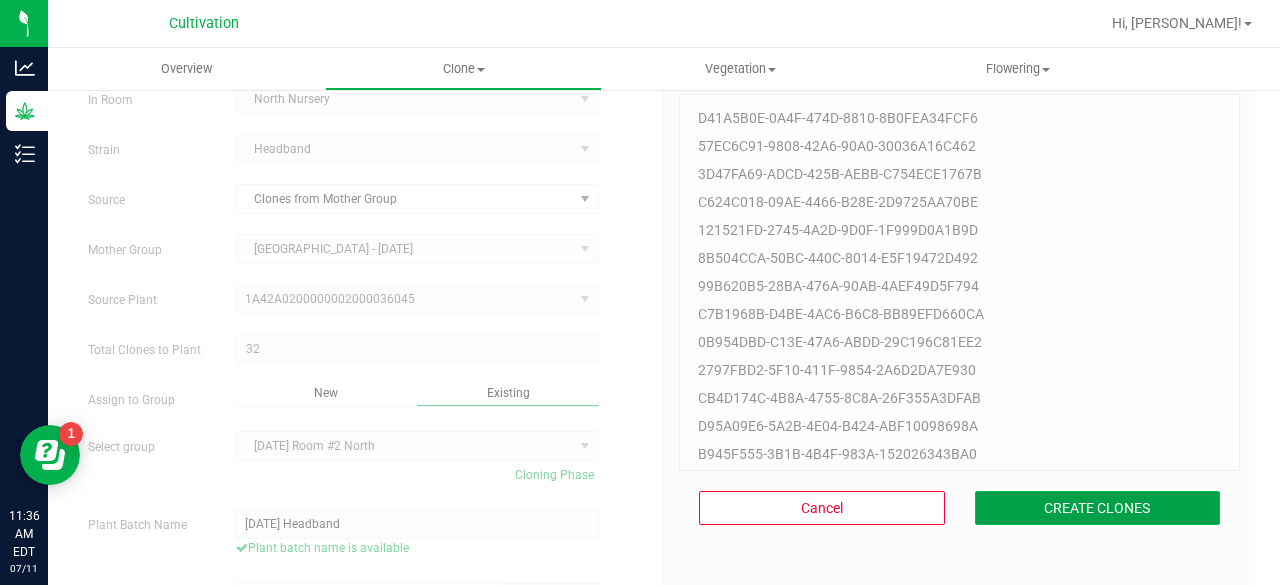 click on "CREATE CLONES" at bounding box center [1098, 508] 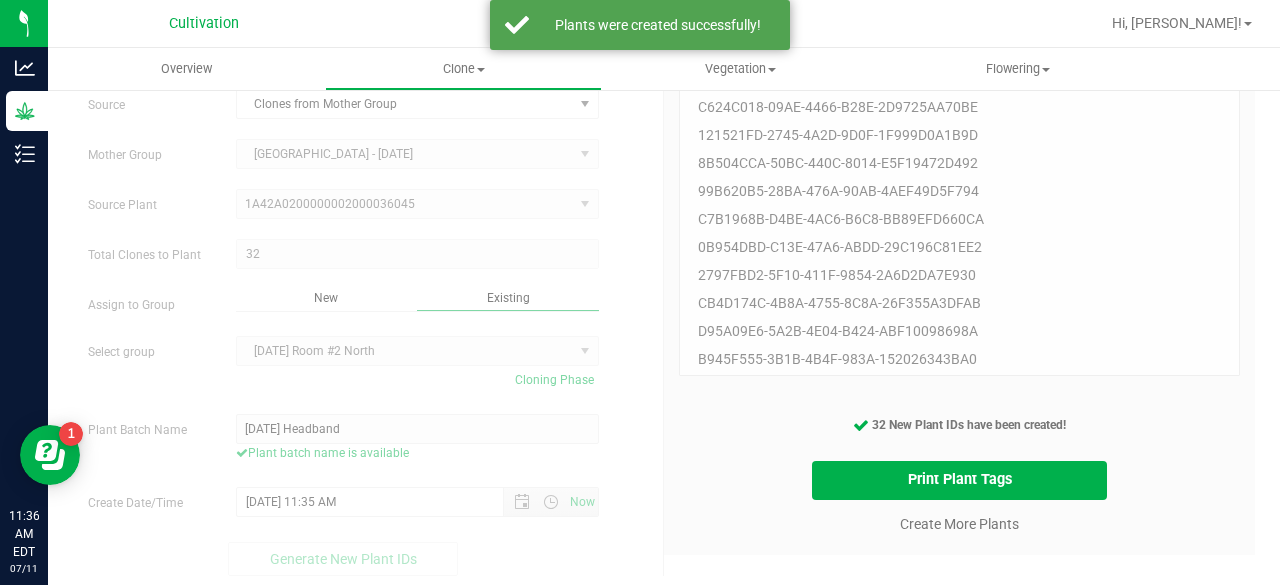 scroll, scrollTop: 156, scrollLeft: 0, axis: vertical 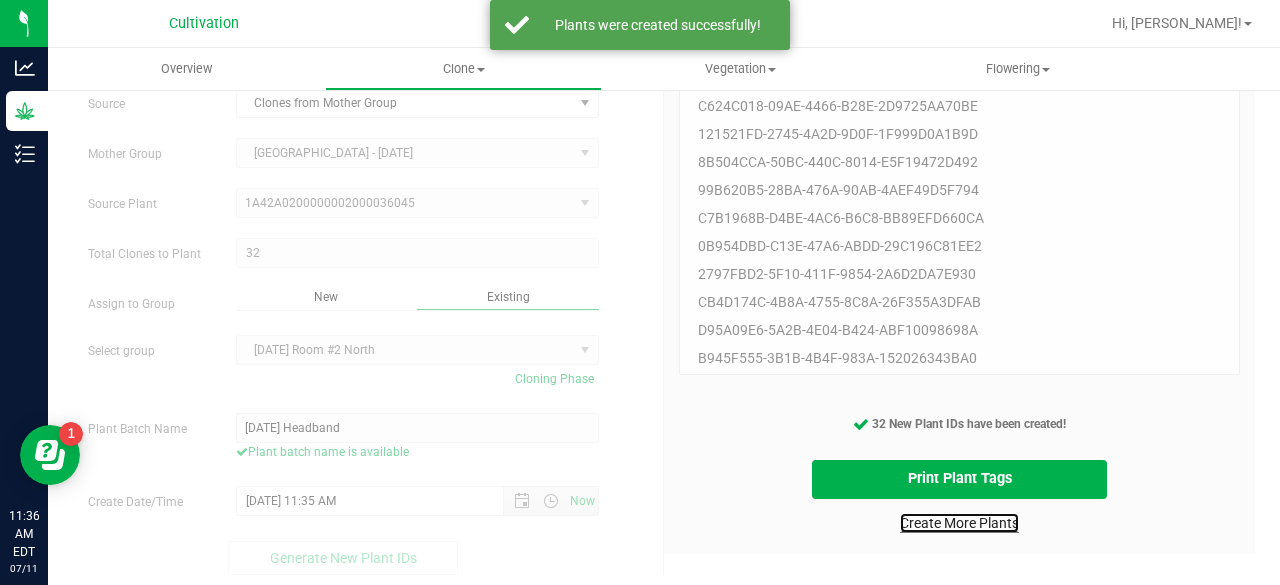 click on "Create More Plants" at bounding box center (959, 523) 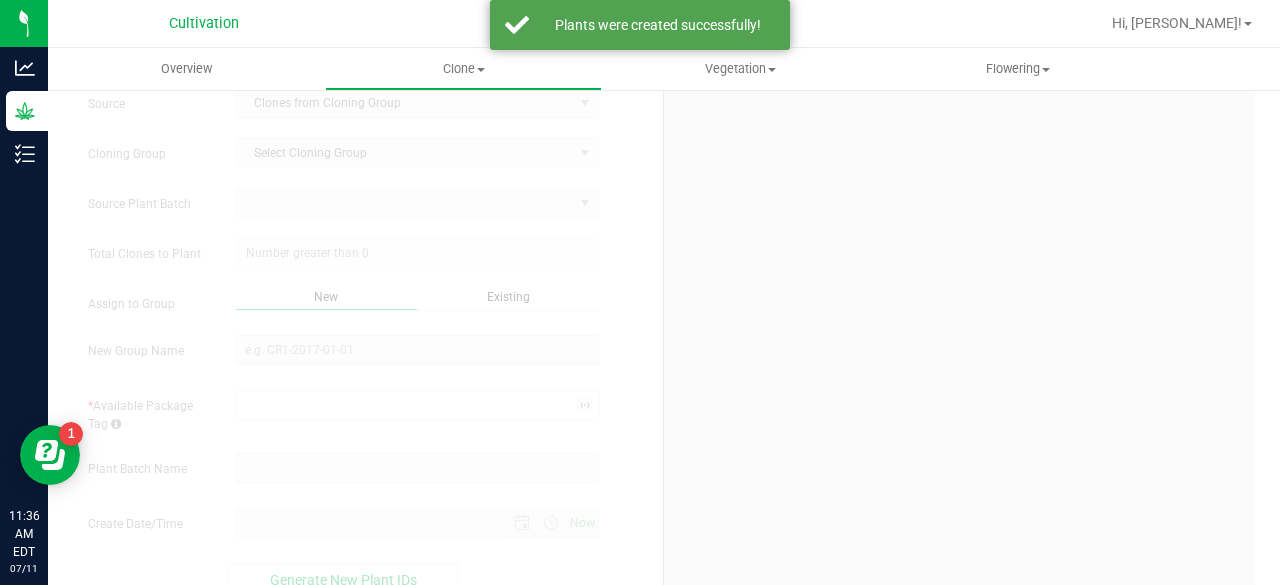 scroll, scrollTop: 0, scrollLeft: 0, axis: both 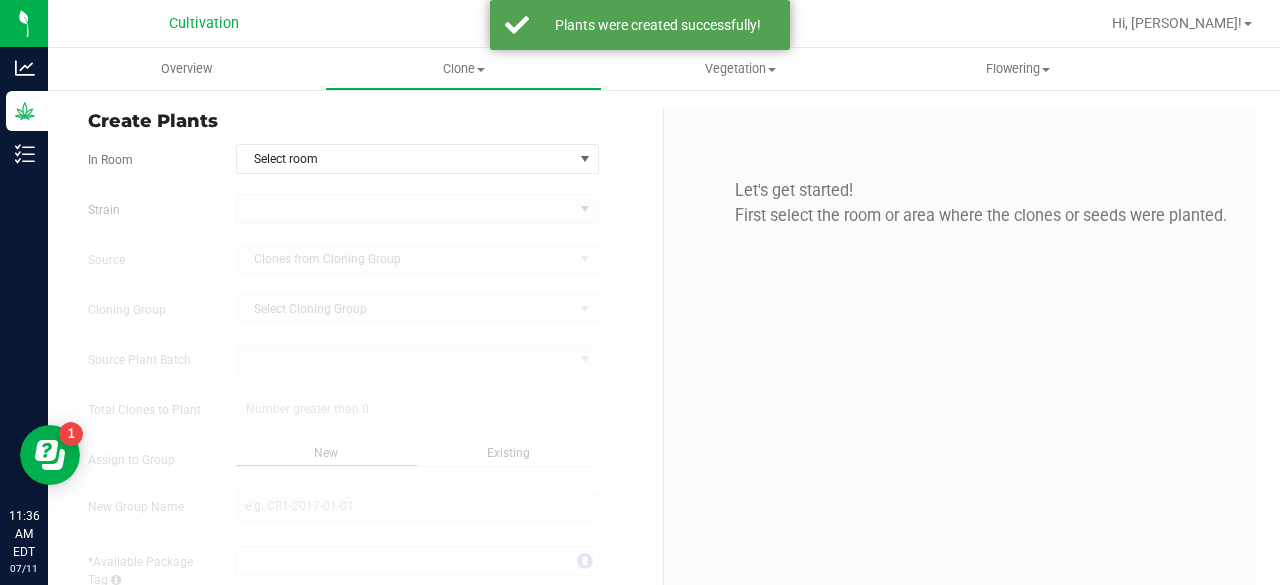 type on "[DATE] 11:36 AM" 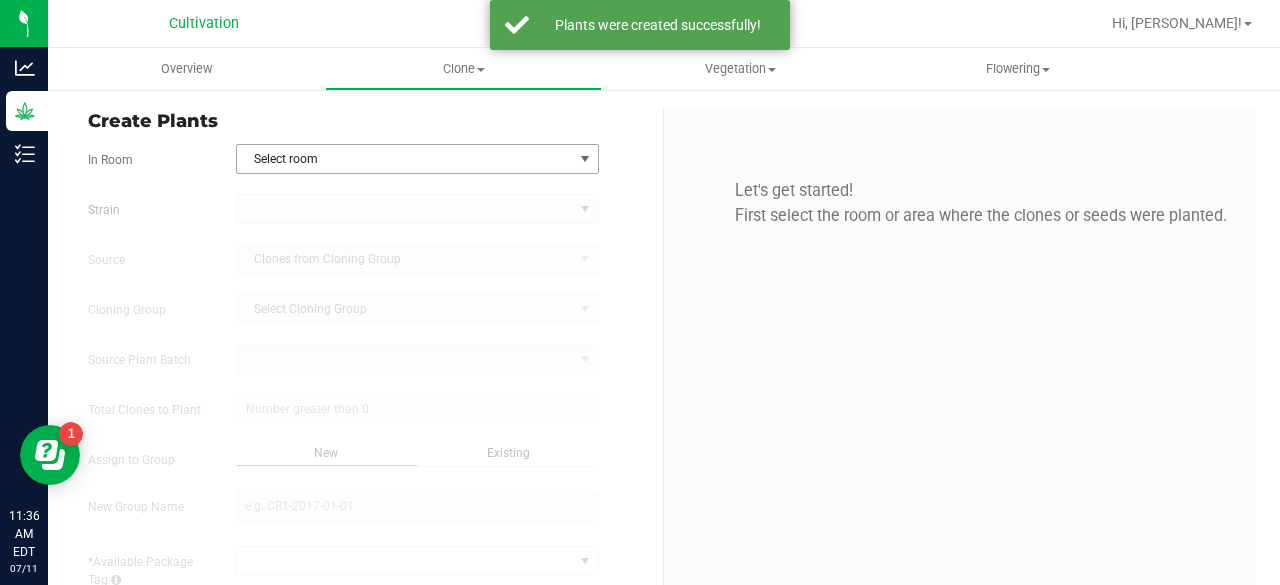 click on "Select room" at bounding box center (405, 159) 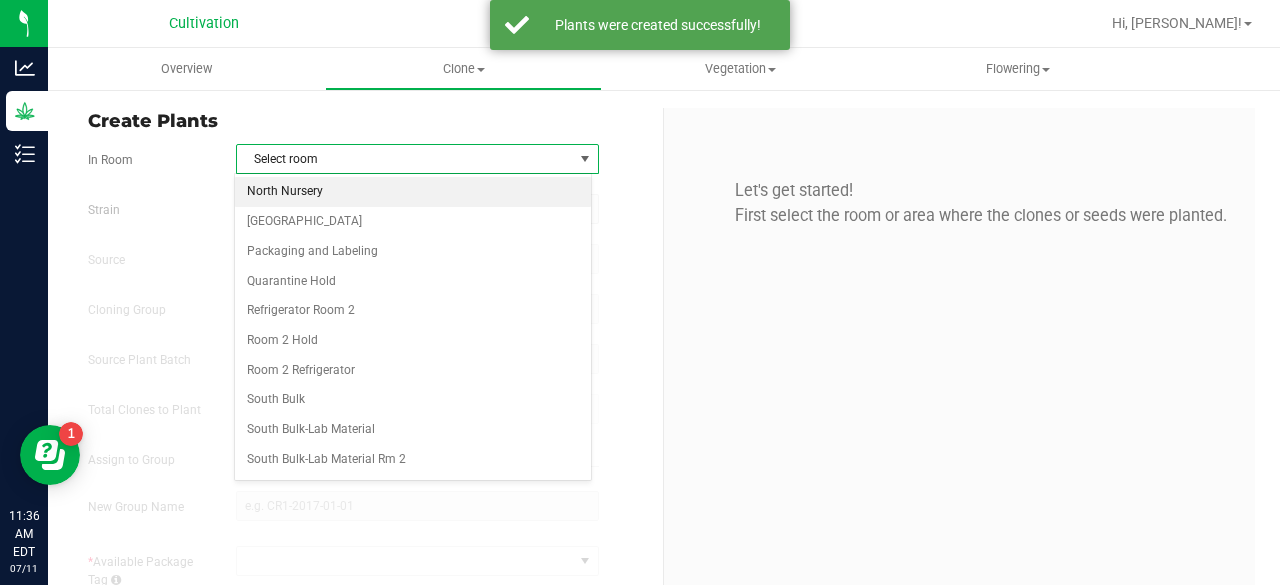 click on "North Nursery" at bounding box center [413, 192] 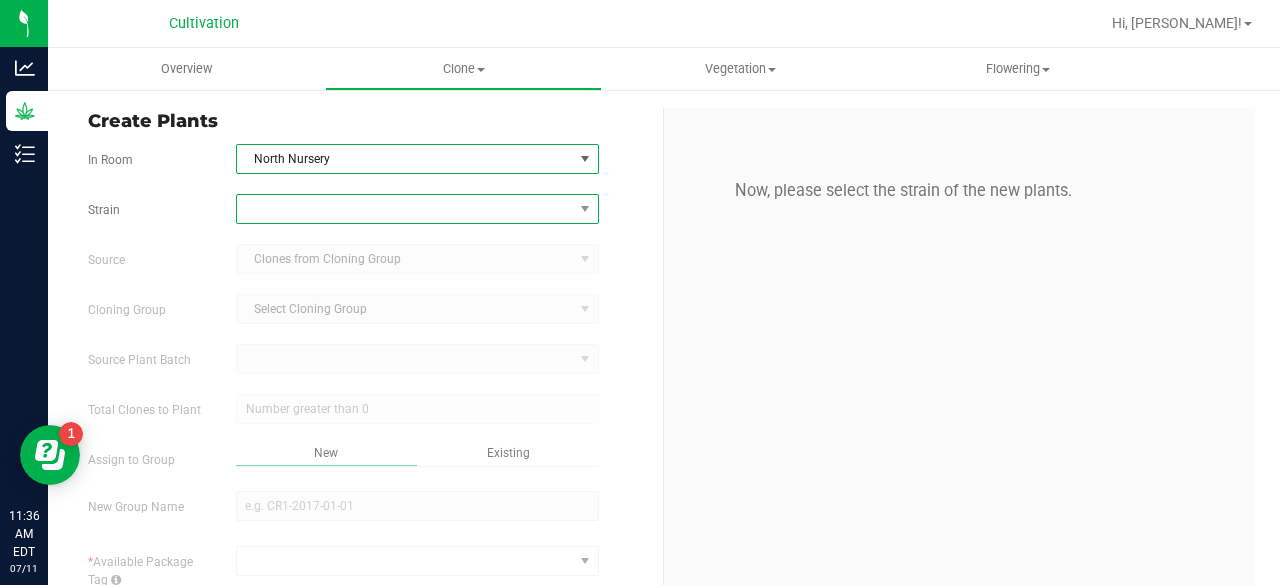 click at bounding box center (405, 209) 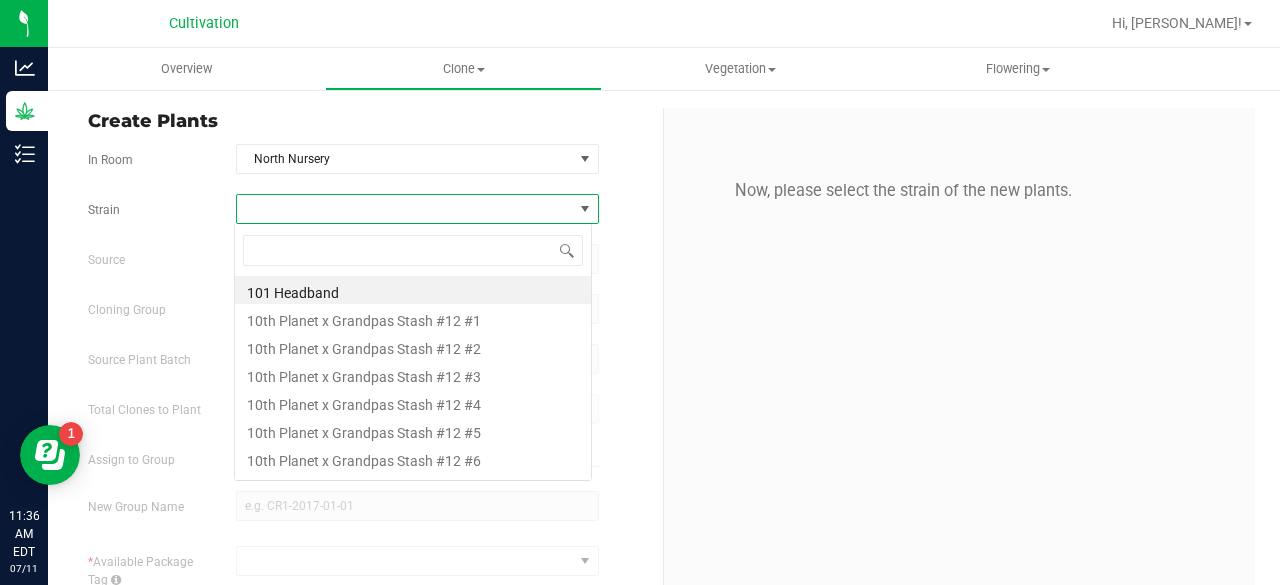 scroll, scrollTop: 99970, scrollLeft: 99641, axis: both 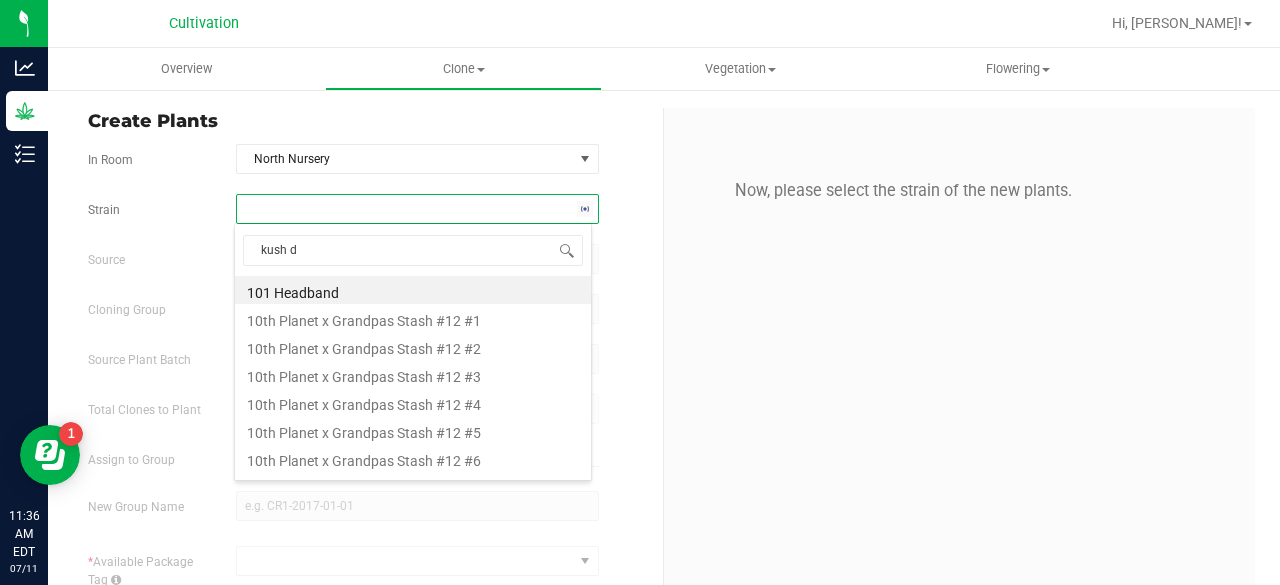 type on "kush dr" 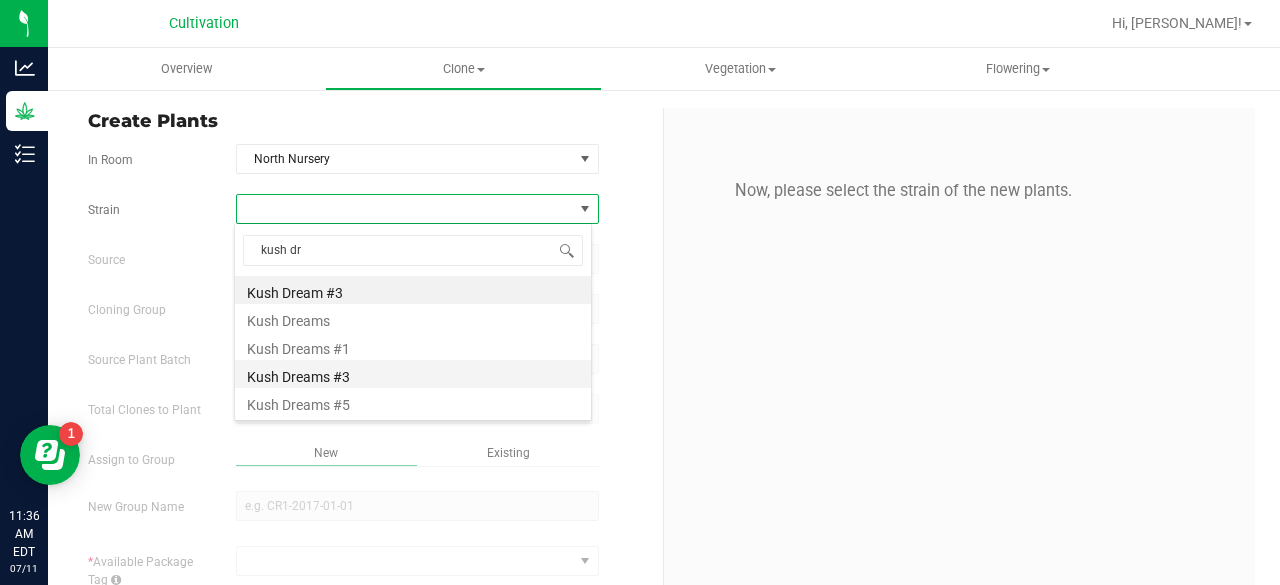 click on "Kush Dreams #3" at bounding box center (413, 374) 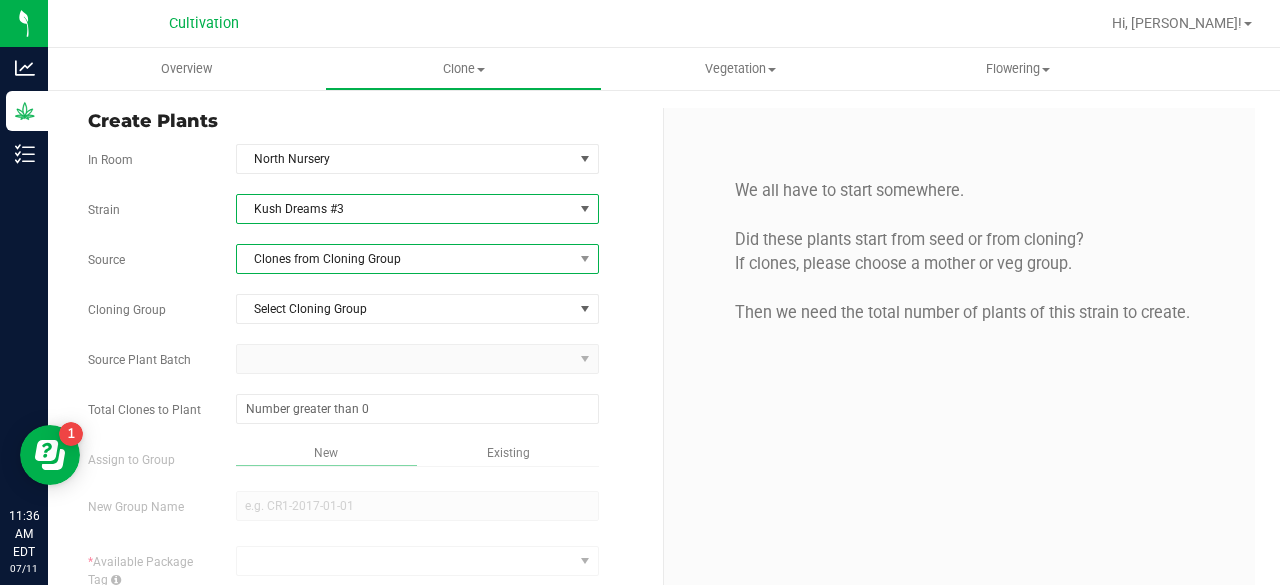 click on "Clones from Cloning Group" at bounding box center [405, 259] 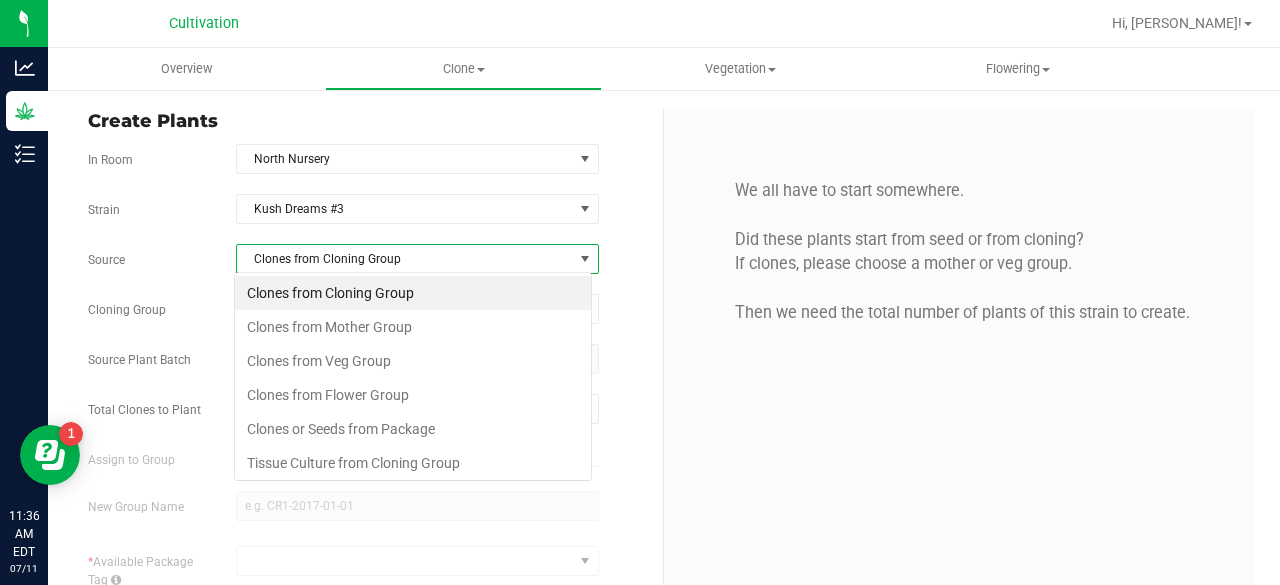scroll, scrollTop: 99970, scrollLeft: 99641, axis: both 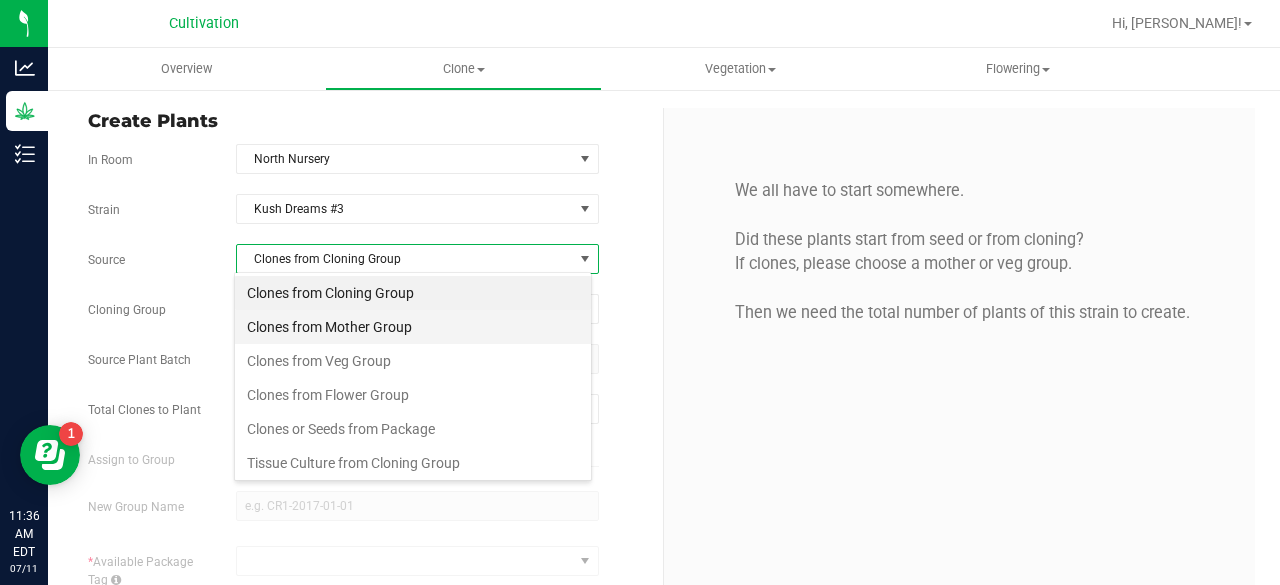 click on "Clones from Mother Group" at bounding box center (413, 327) 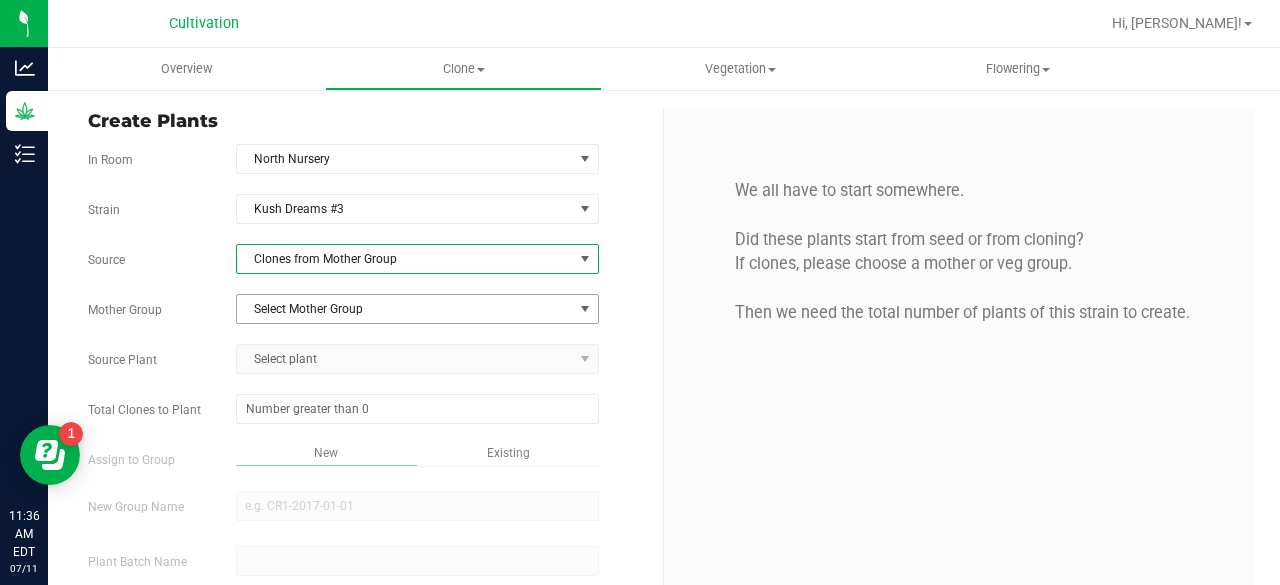 click on "Select Mother Group" at bounding box center [405, 309] 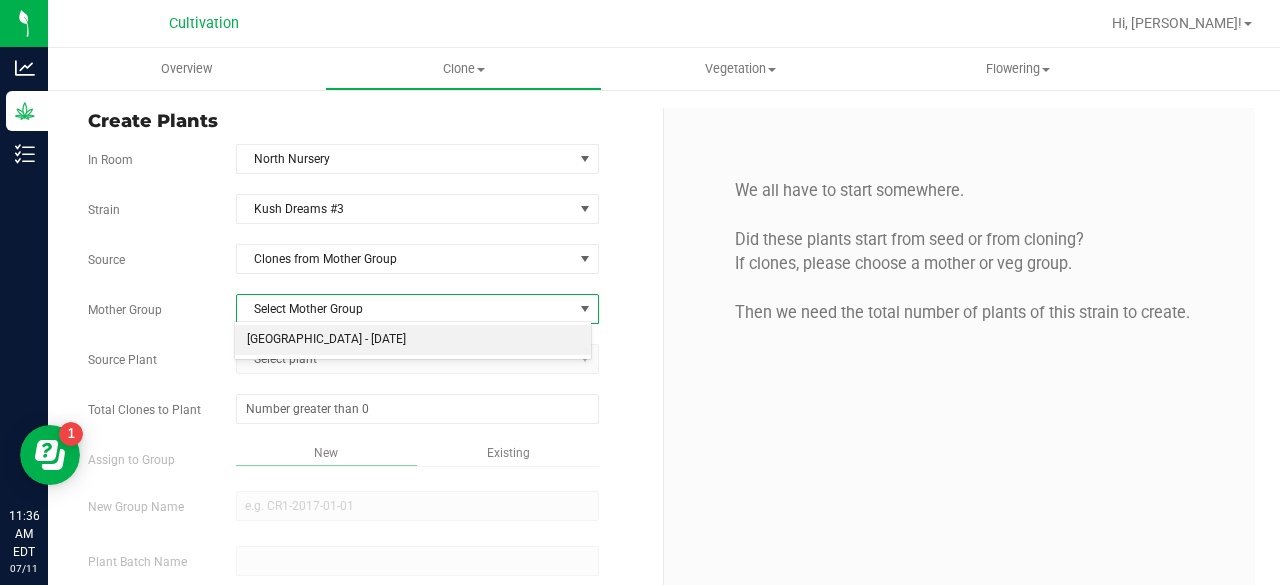 click on "[GEOGRAPHIC_DATA]  - [DATE]" at bounding box center (413, 340) 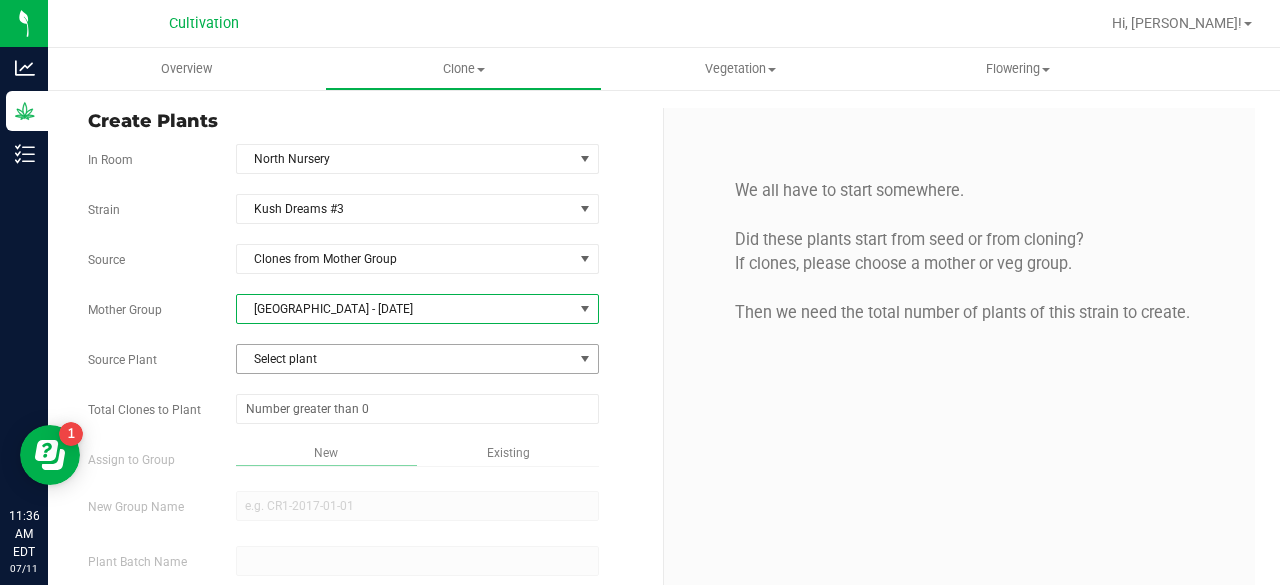 click on "Select plant" at bounding box center [405, 359] 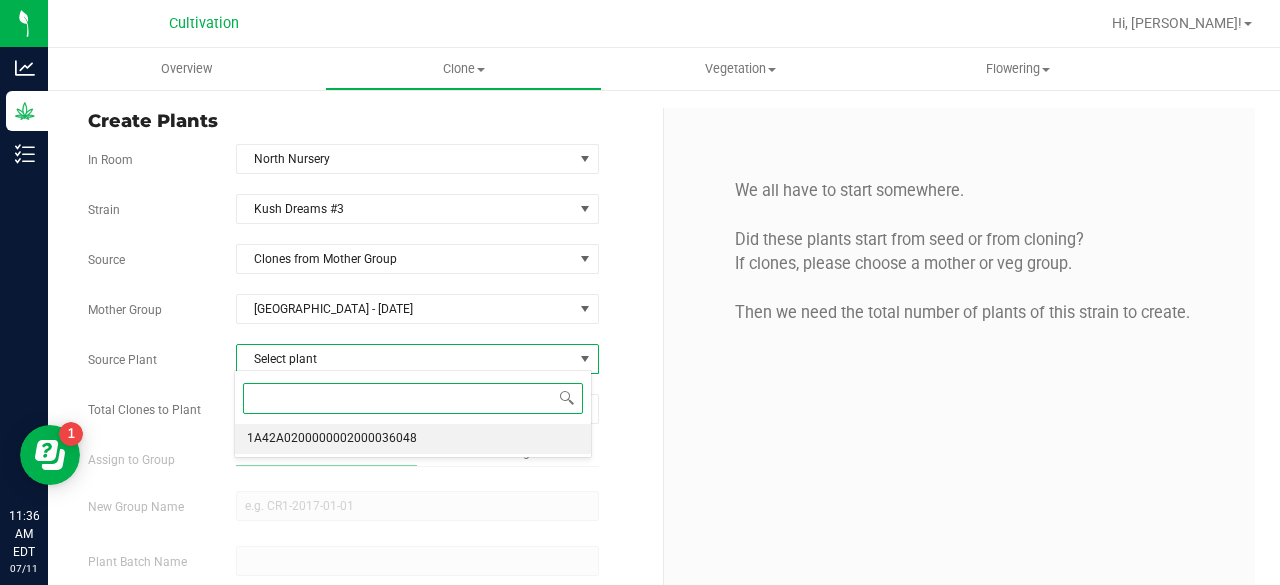 click on "1A42A0200000002000036048" at bounding box center [332, 439] 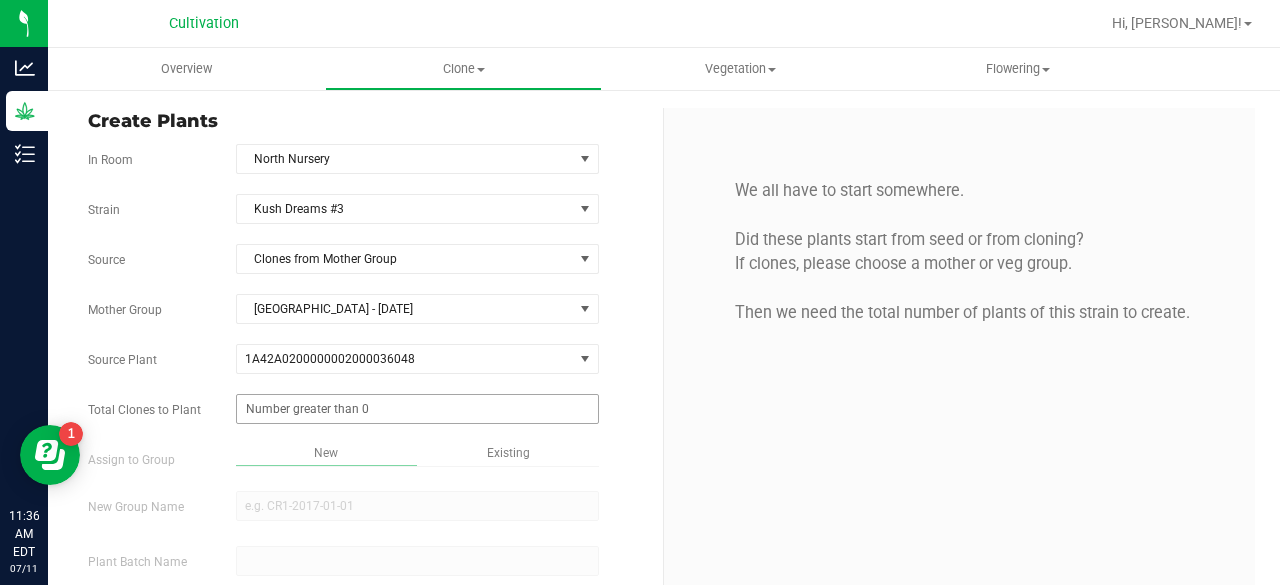 click at bounding box center [417, 409] 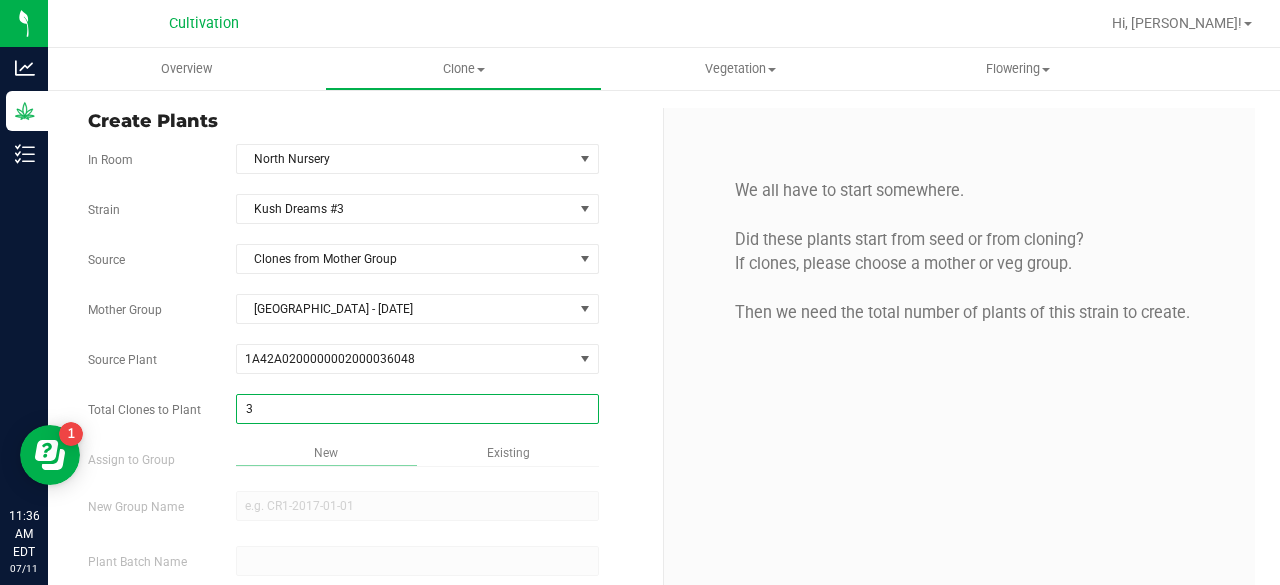type on "32" 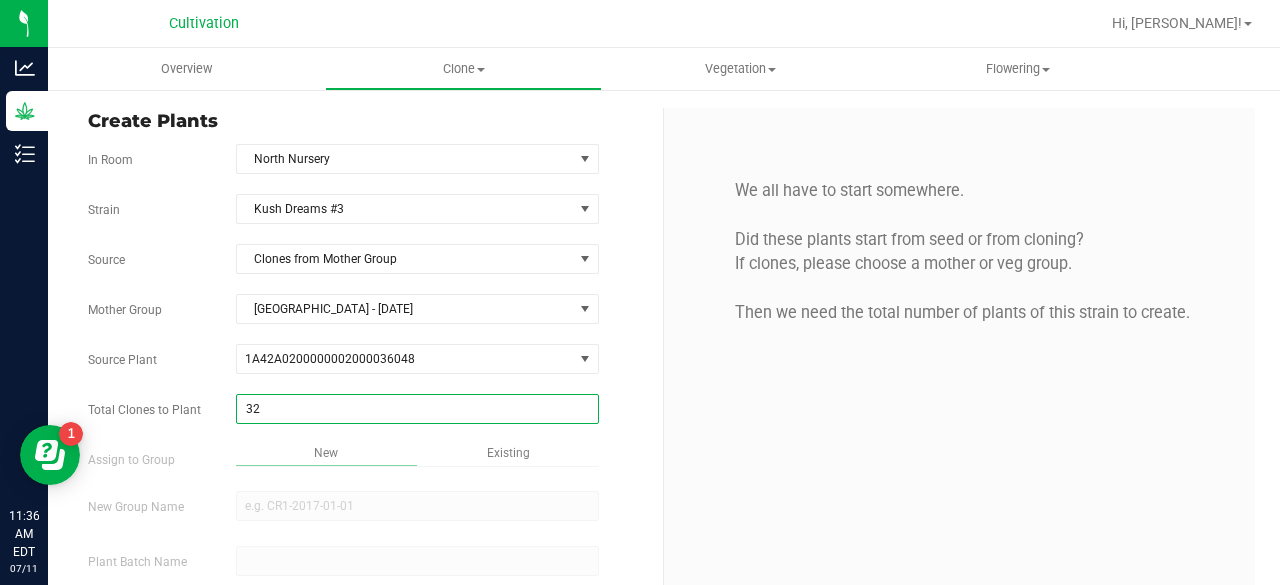 scroll, scrollTop: 119, scrollLeft: 0, axis: vertical 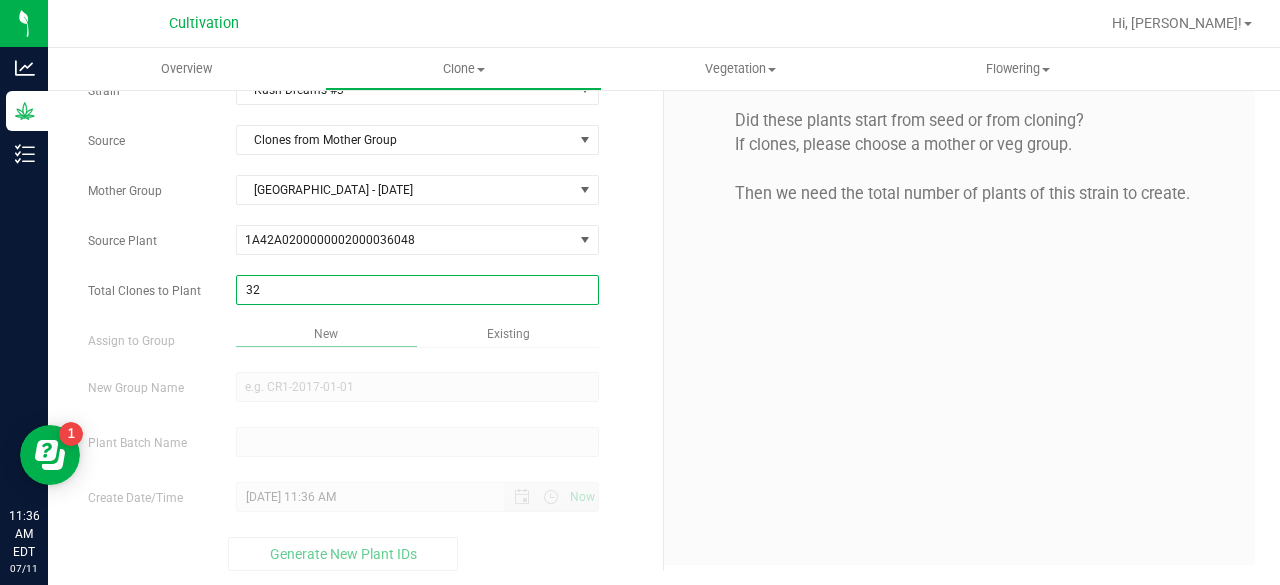 type on "32" 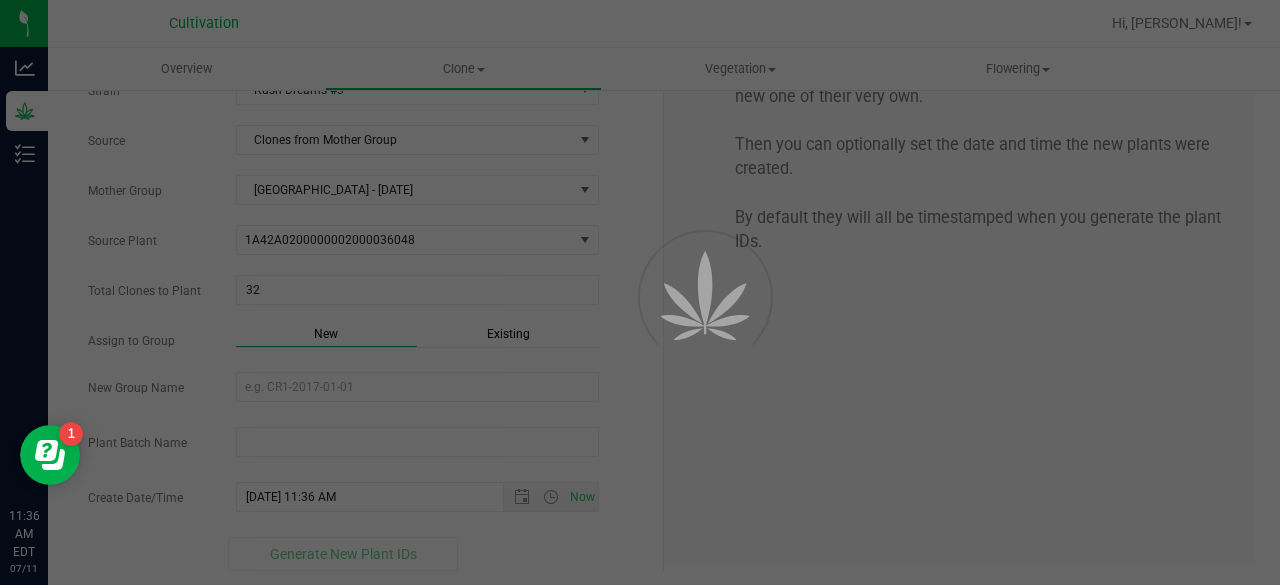 click on "Existing" at bounding box center (508, 334) 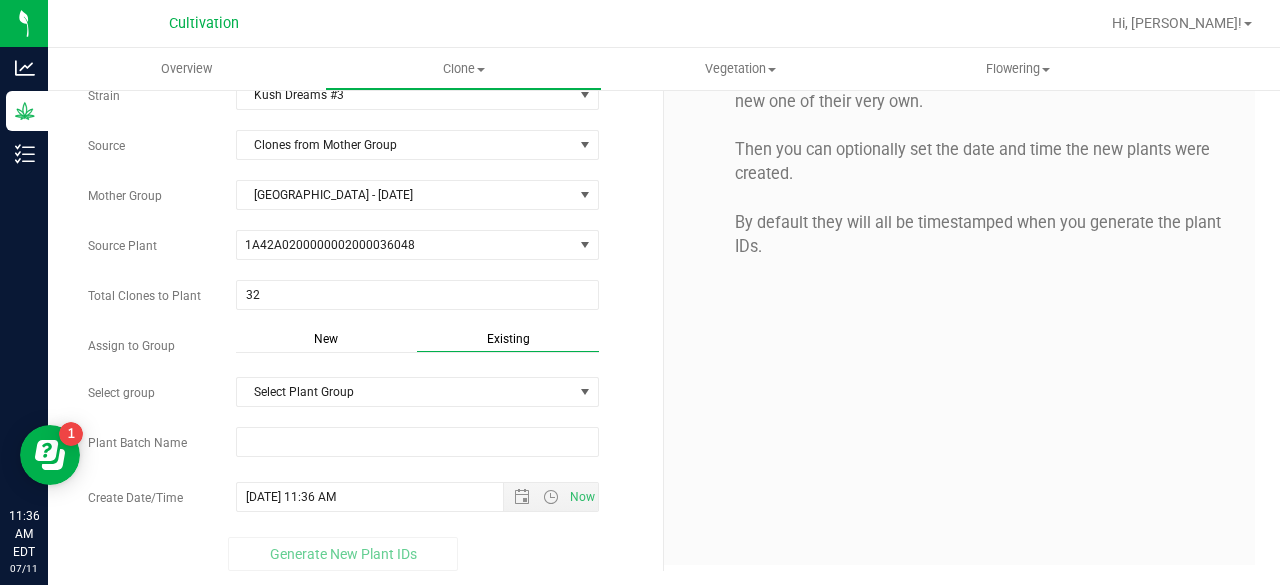 click on "Strain
Kush Dreams #3
Source
Clones from Mother Group
Mother Group
[GEOGRAPHIC_DATA]  - [DATE] Select Mother Group North Mother Room  - [DATE]
Source Plant
1A42A0200000002000036048 1A42A0200000002000036048
Total Clones to Plant
32 32" at bounding box center (368, 325) 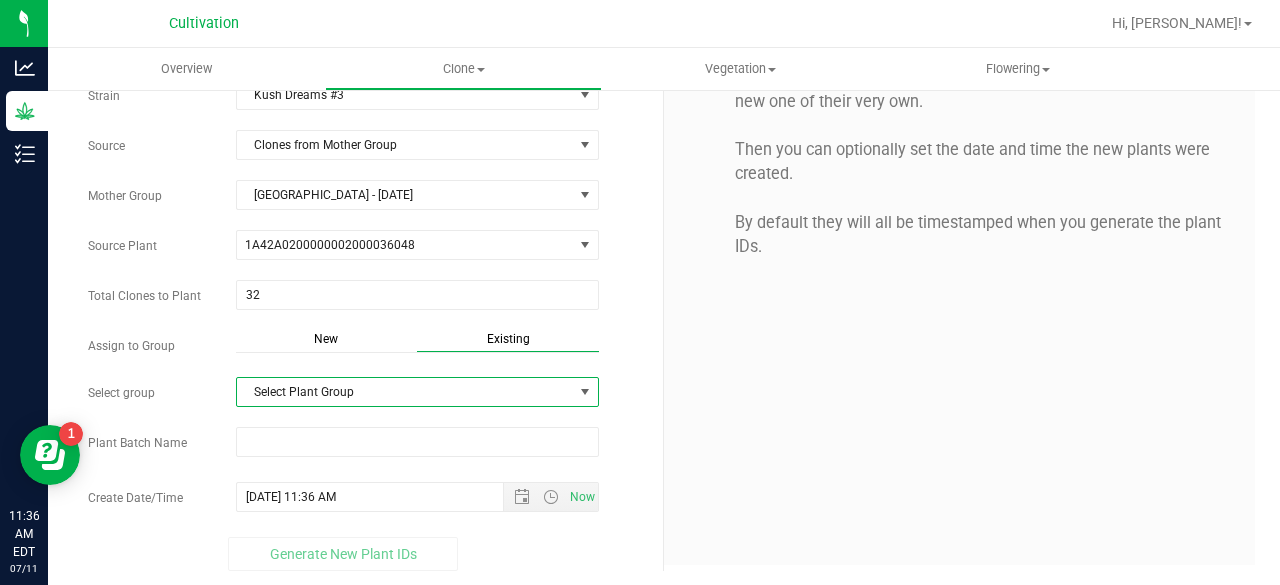click on "Select Plant Group" at bounding box center [405, 392] 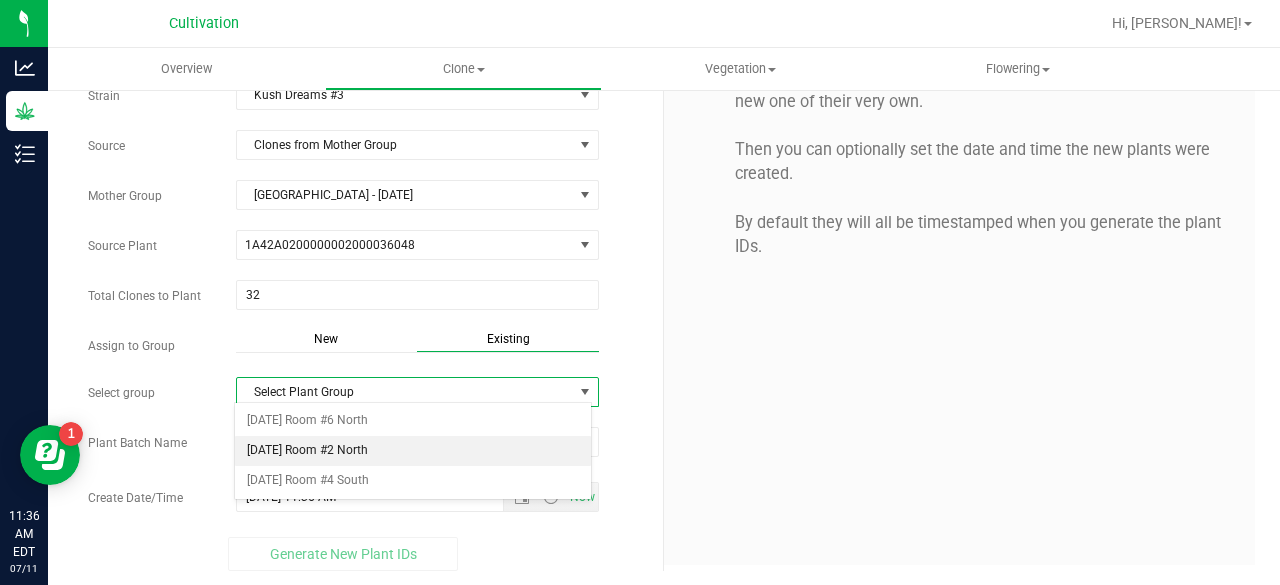 click on "[DATE] Room #2 North" at bounding box center (413, 451) 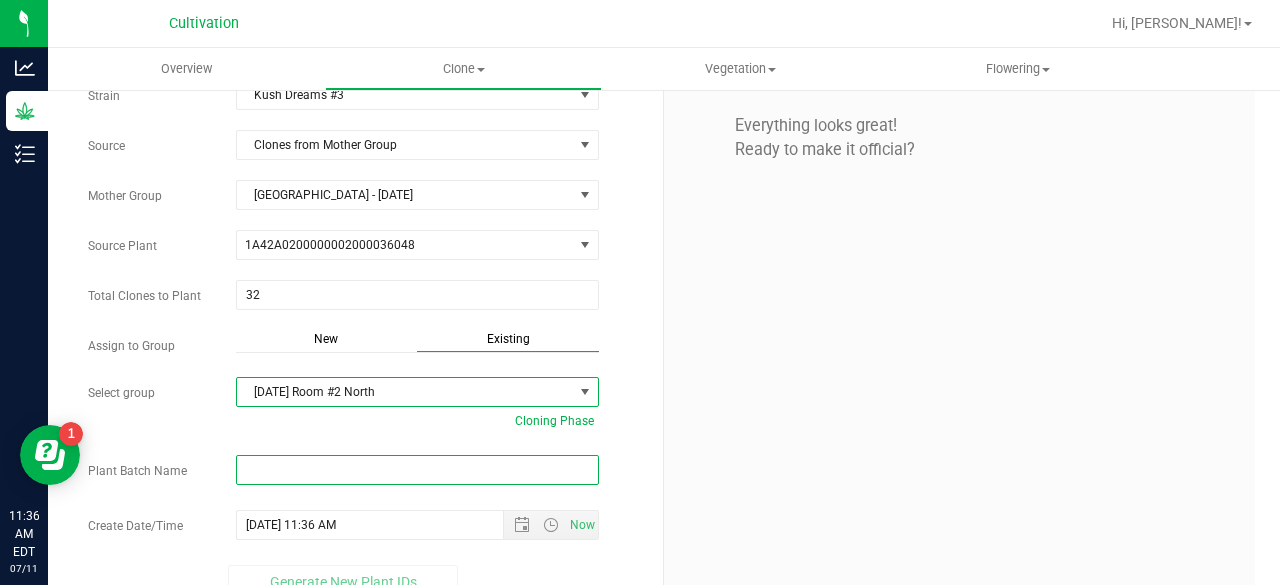 click at bounding box center [417, 470] 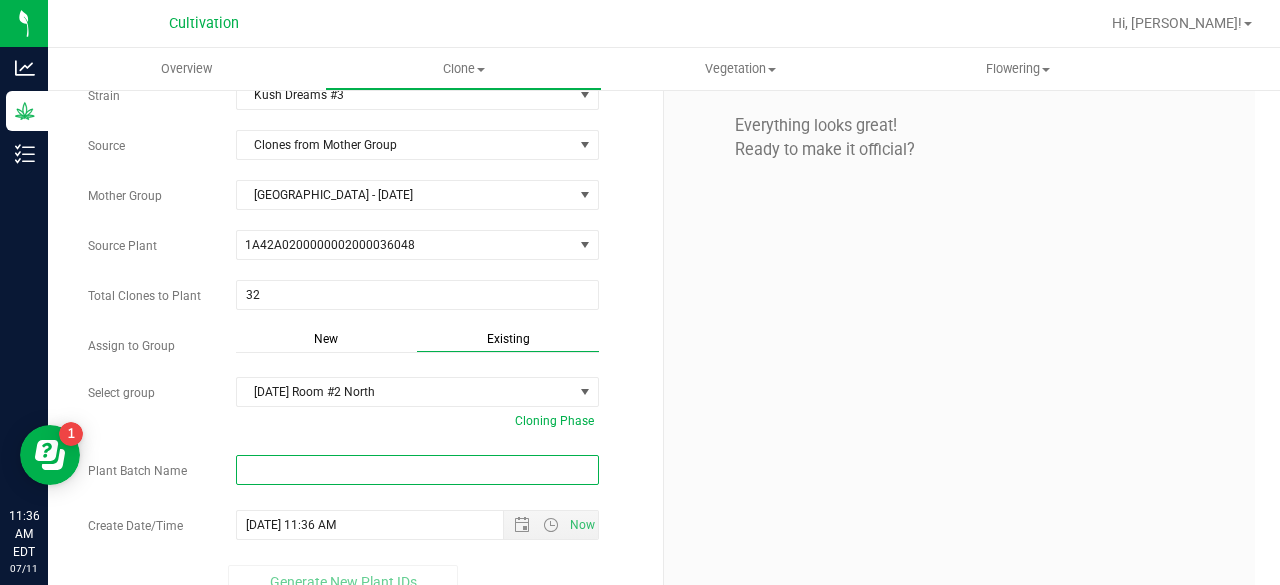 paste on "[DATE]" 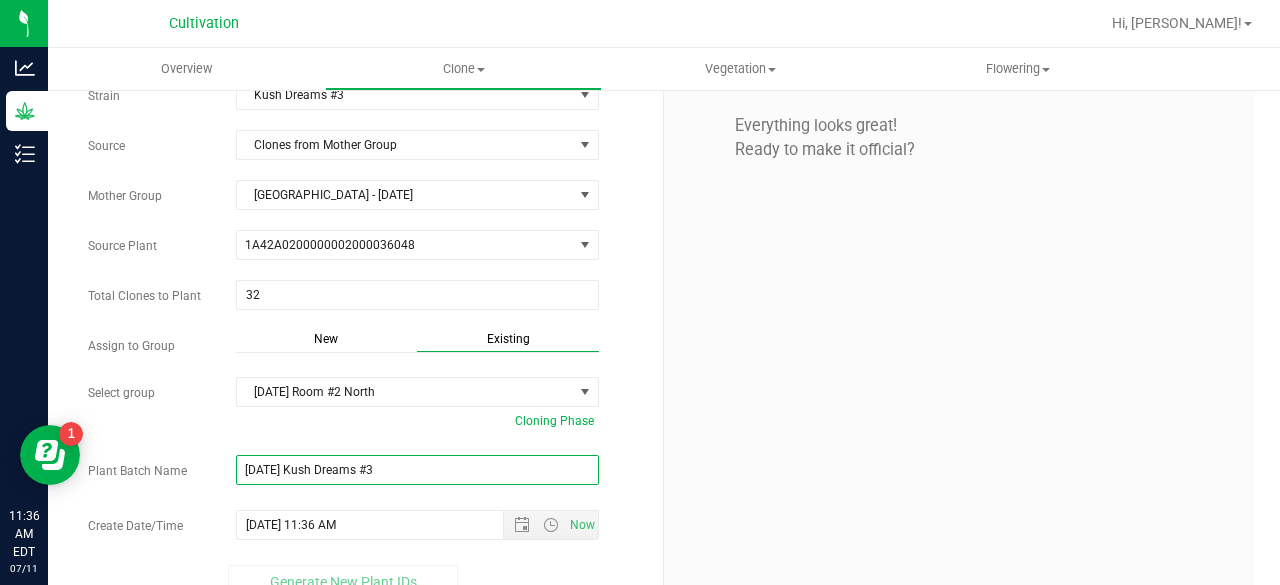 scroll, scrollTop: 142, scrollLeft: 0, axis: vertical 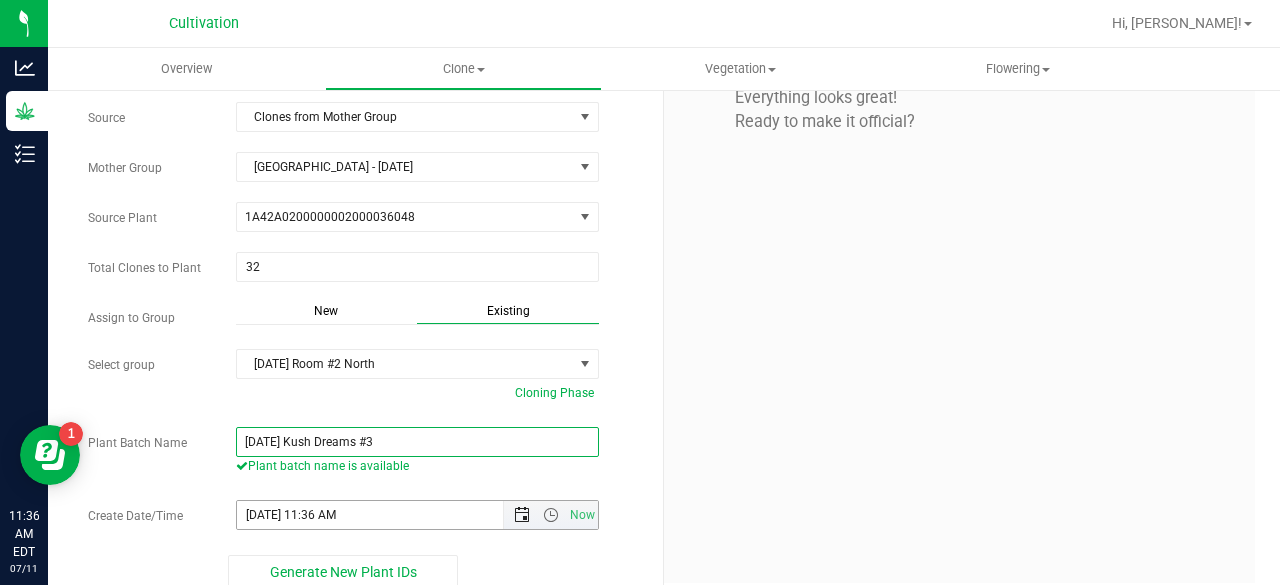 click at bounding box center [522, 515] 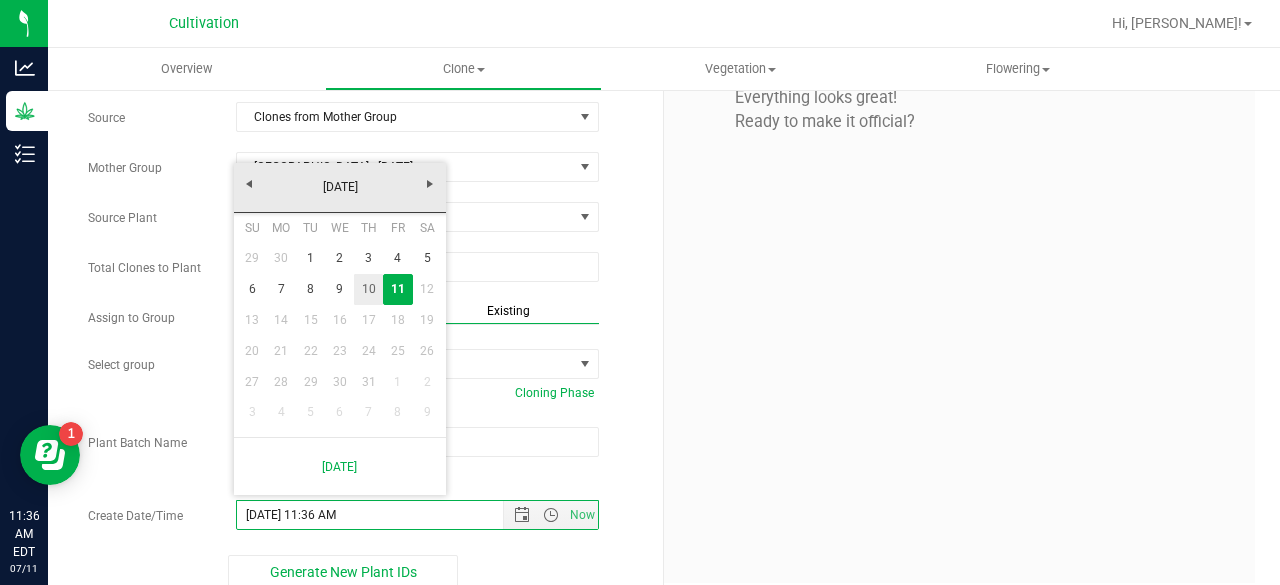 click on "10" at bounding box center (368, 289) 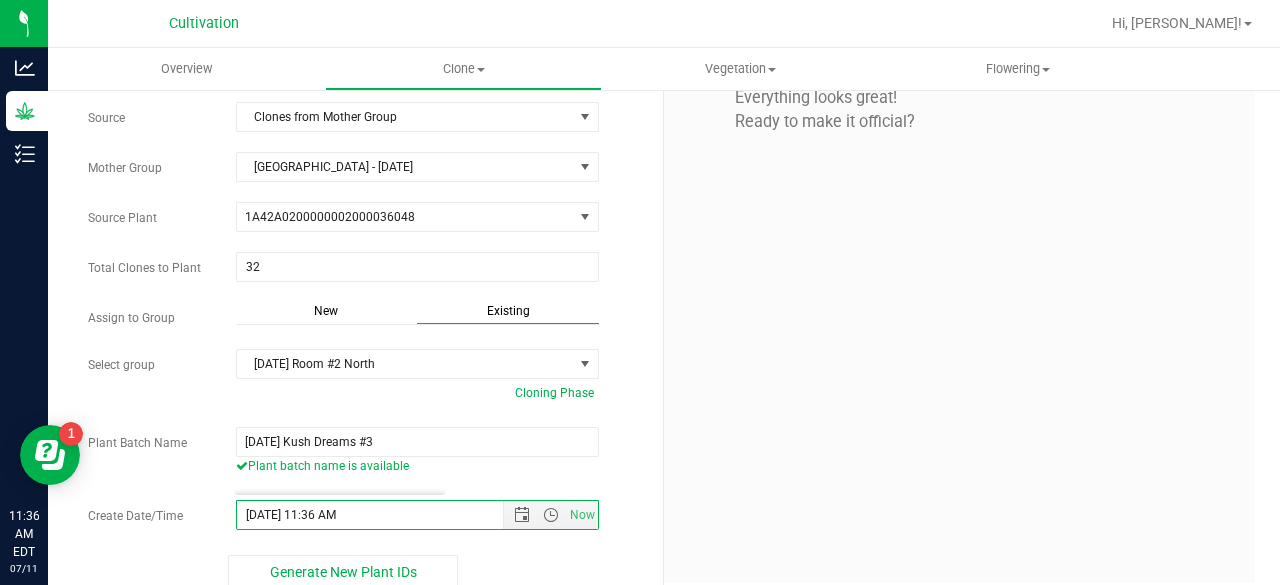 type on "[DATE] 11:36 AM" 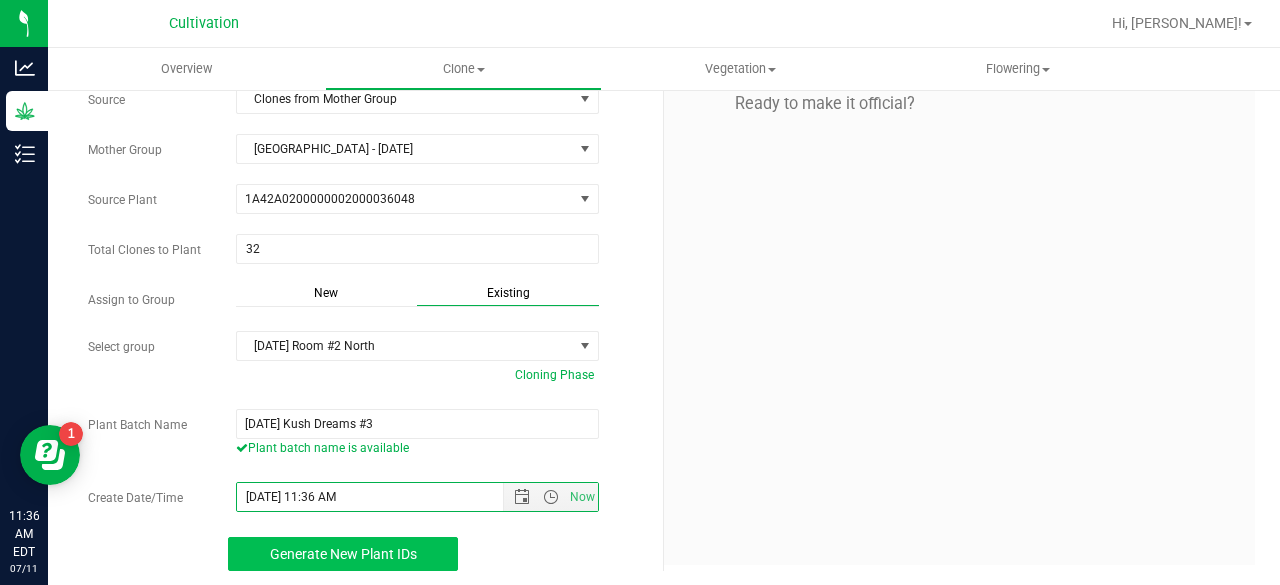 click on "Generate New Plant IDs" at bounding box center [343, 554] 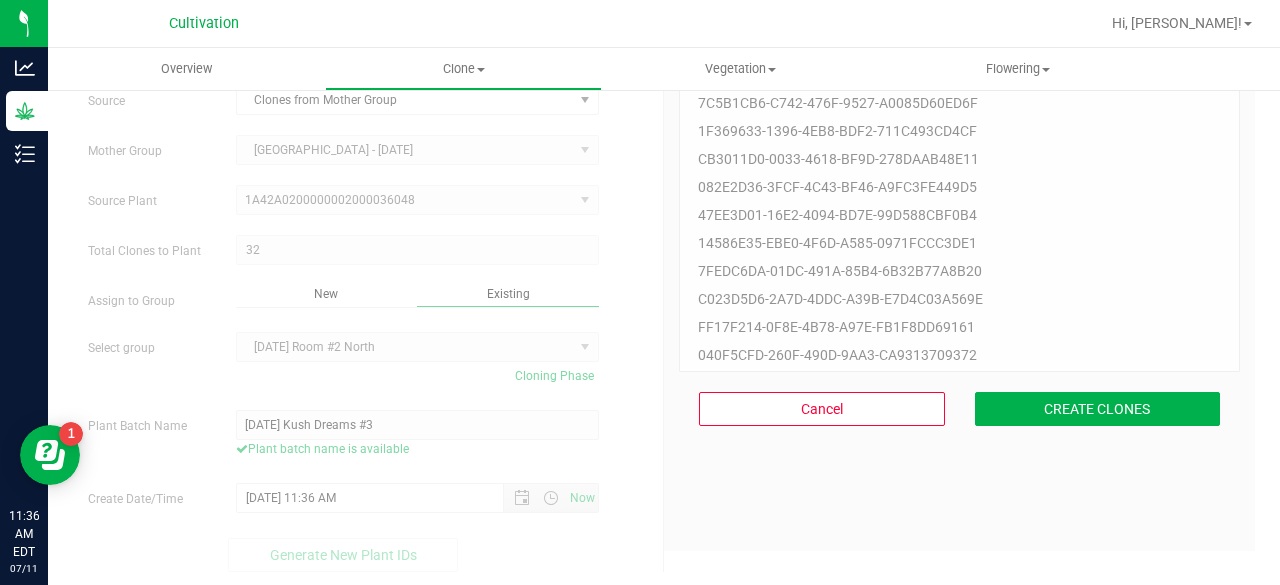 scroll, scrollTop: 60, scrollLeft: 0, axis: vertical 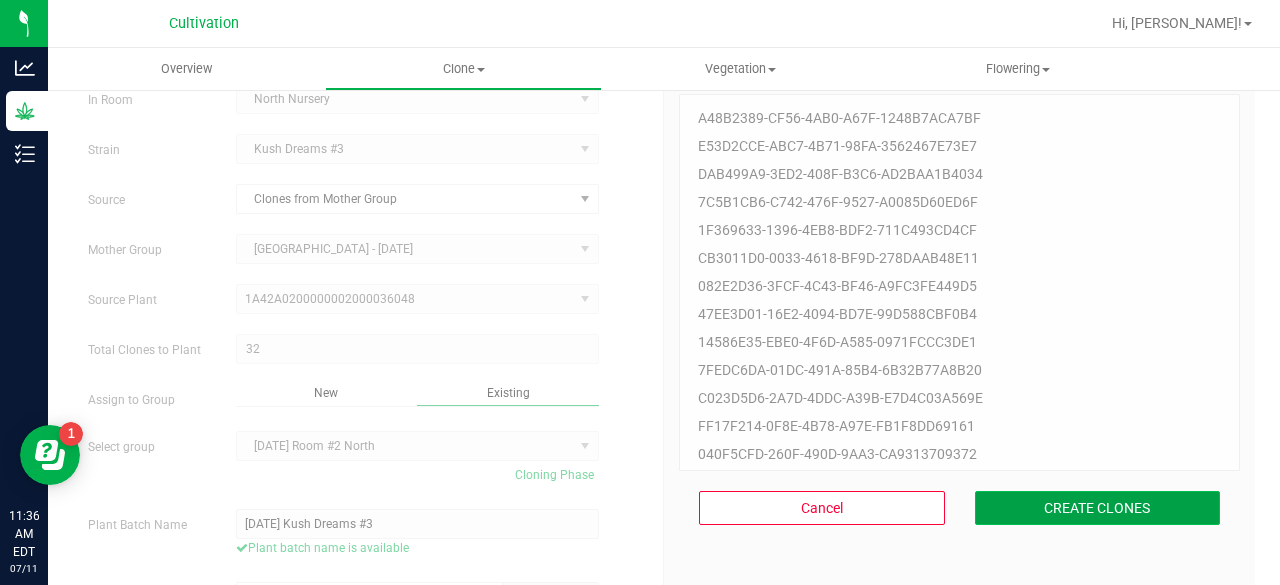 click on "CREATE CLONES" at bounding box center [1098, 508] 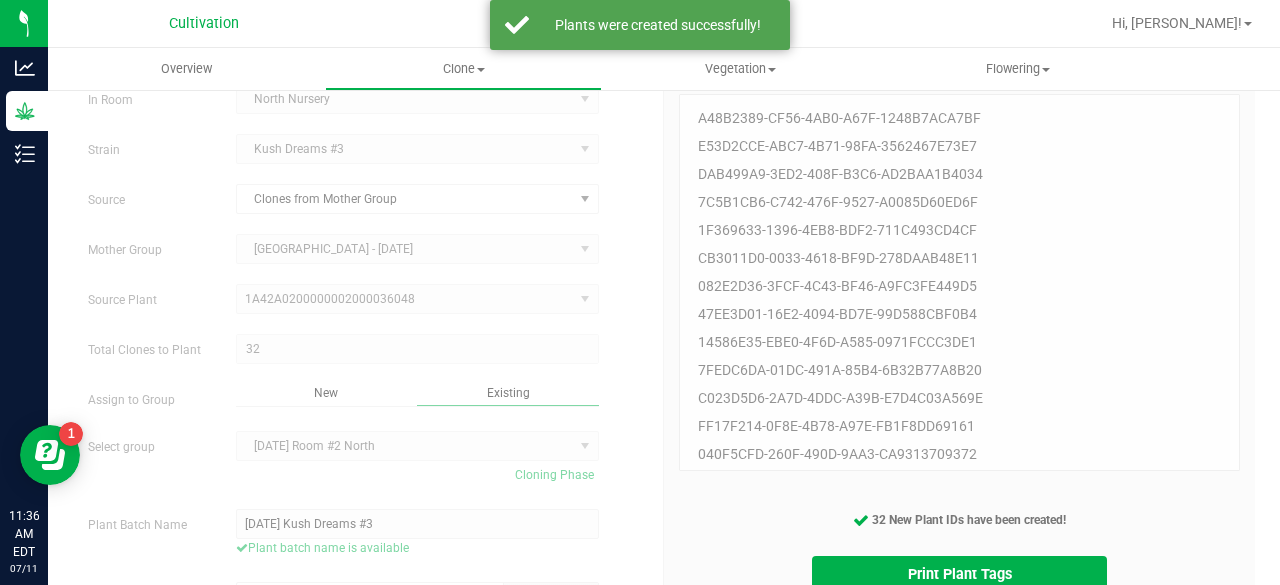 scroll, scrollTop: 159, scrollLeft: 0, axis: vertical 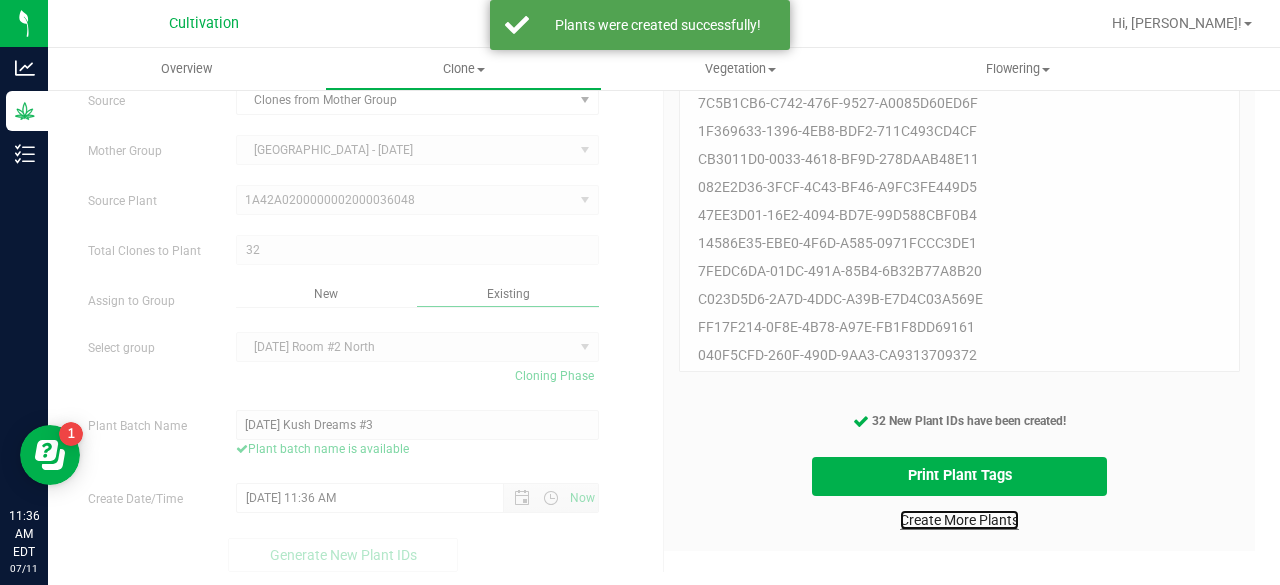 click on "Create More Plants" at bounding box center [959, 520] 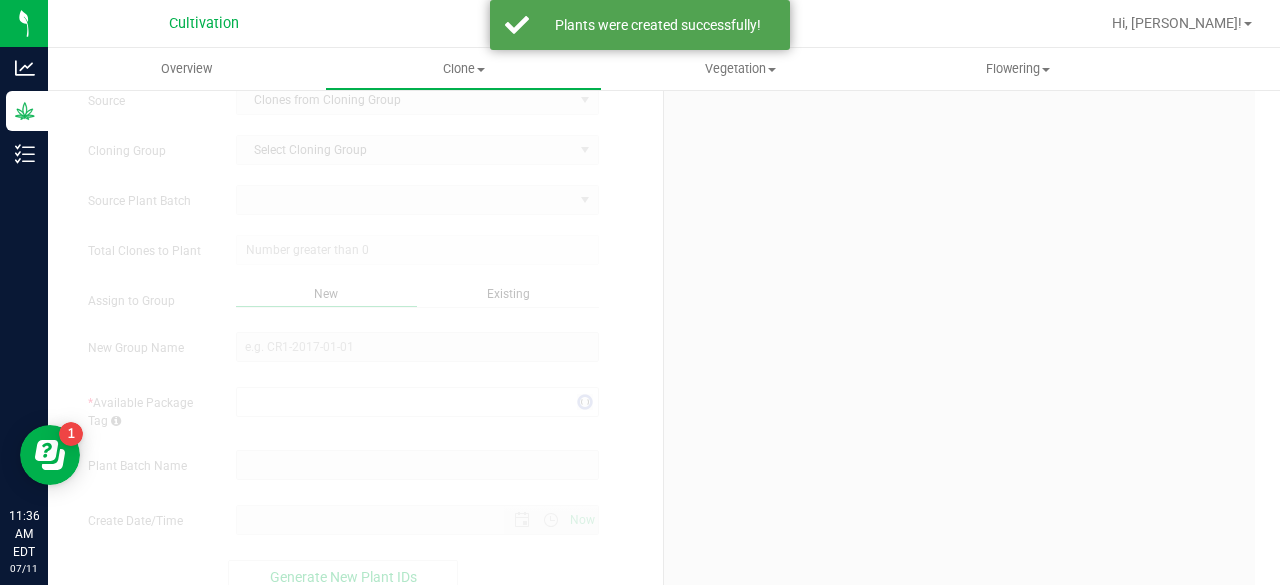 scroll, scrollTop: 0, scrollLeft: 0, axis: both 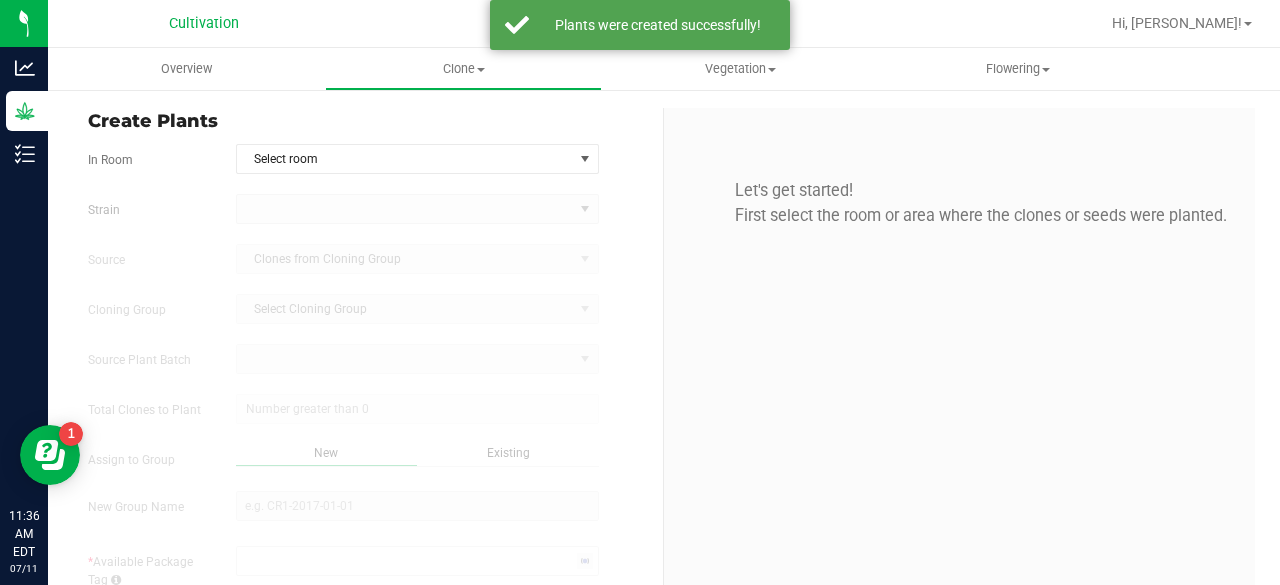type on "[DATE] 11:36 AM" 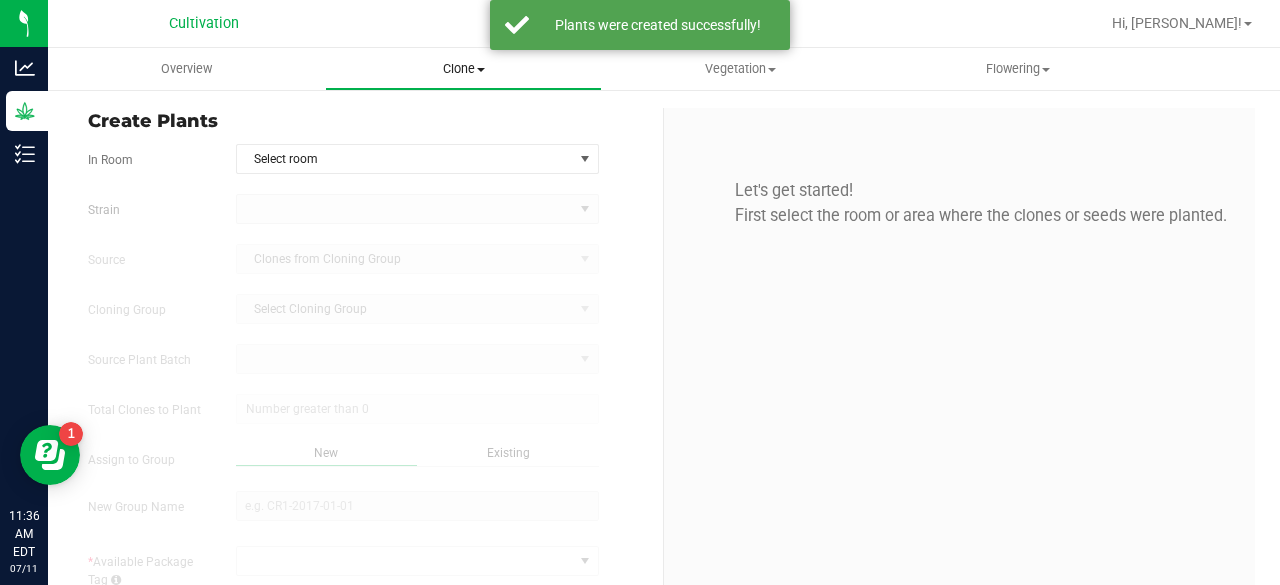click on "Clone" at bounding box center [463, 69] 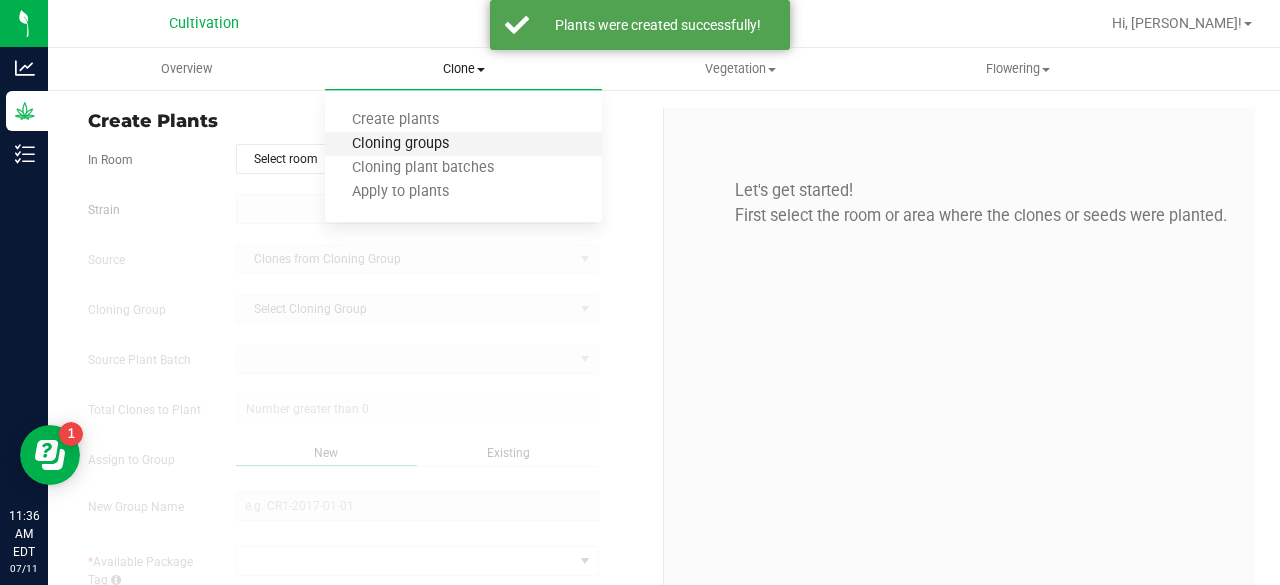 click on "Cloning groups" at bounding box center [400, 144] 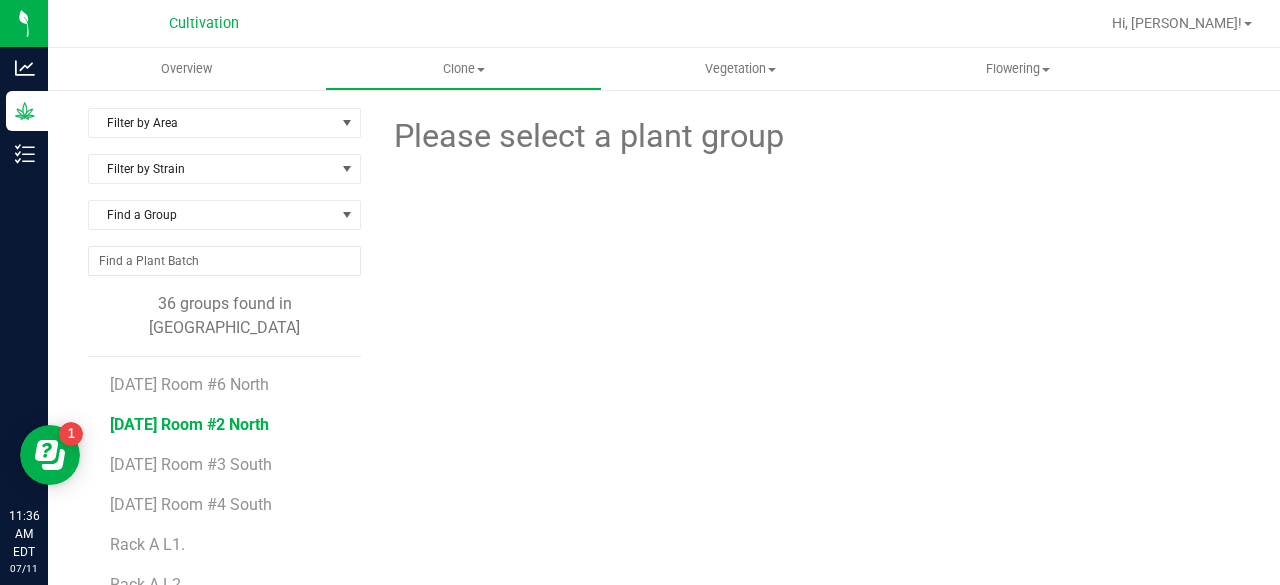 click on "[DATE] Room #2 North" at bounding box center [189, 424] 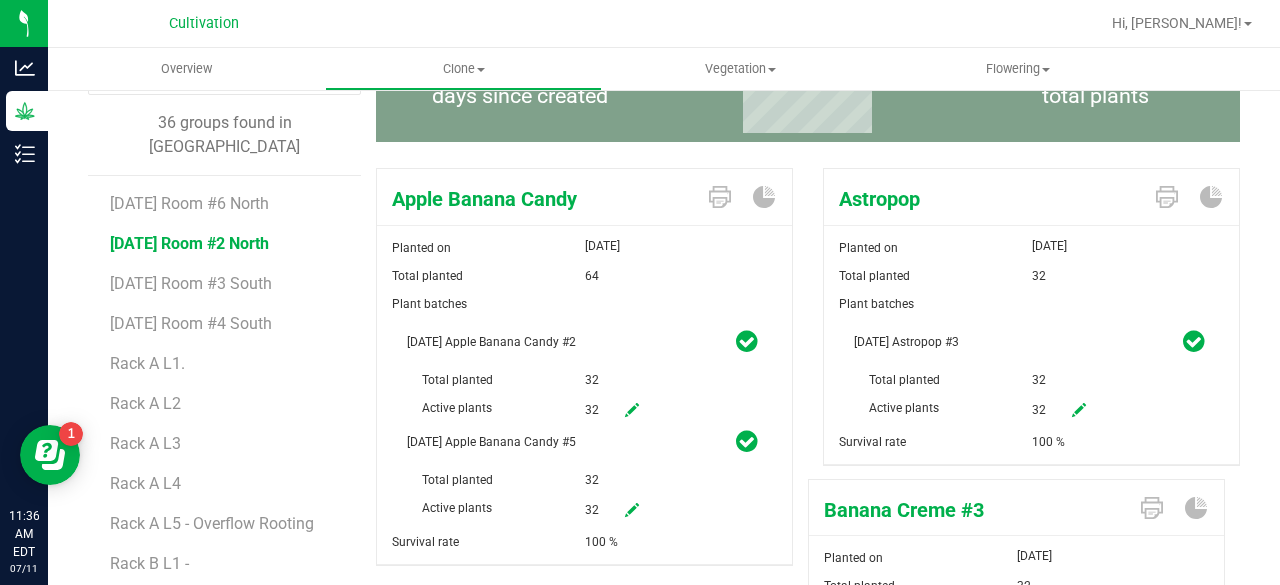 scroll, scrollTop: 0, scrollLeft: 0, axis: both 